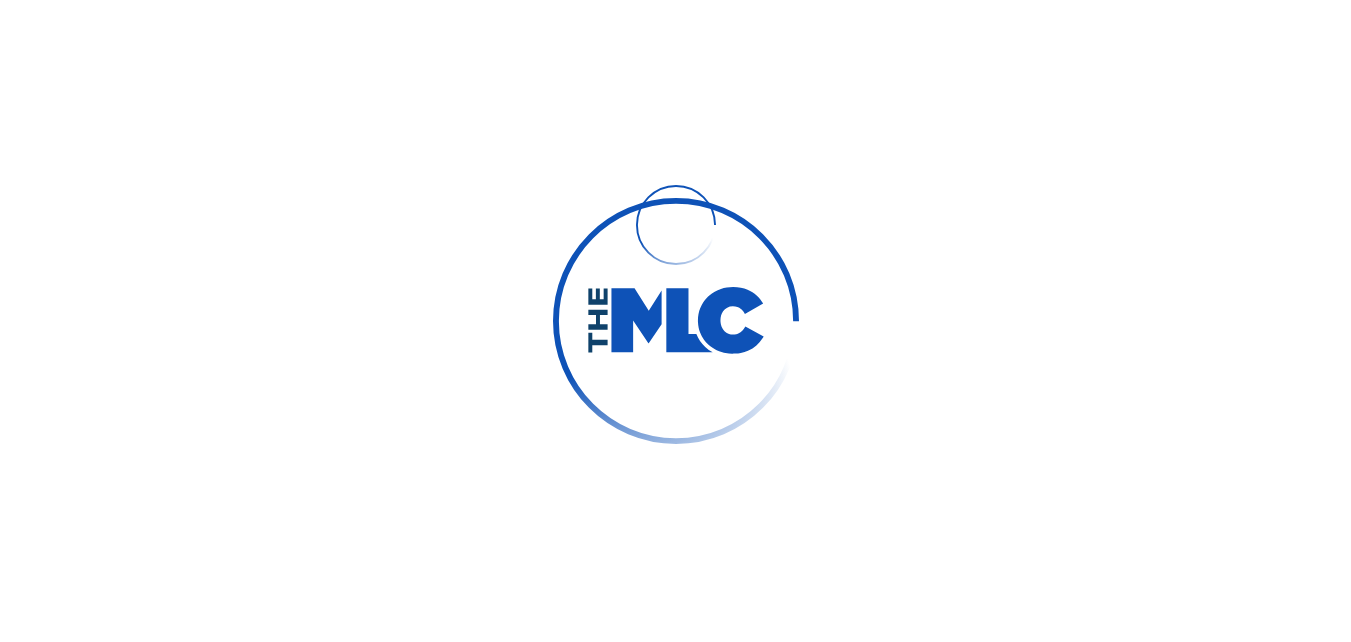 scroll, scrollTop: 0, scrollLeft: 0, axis: both 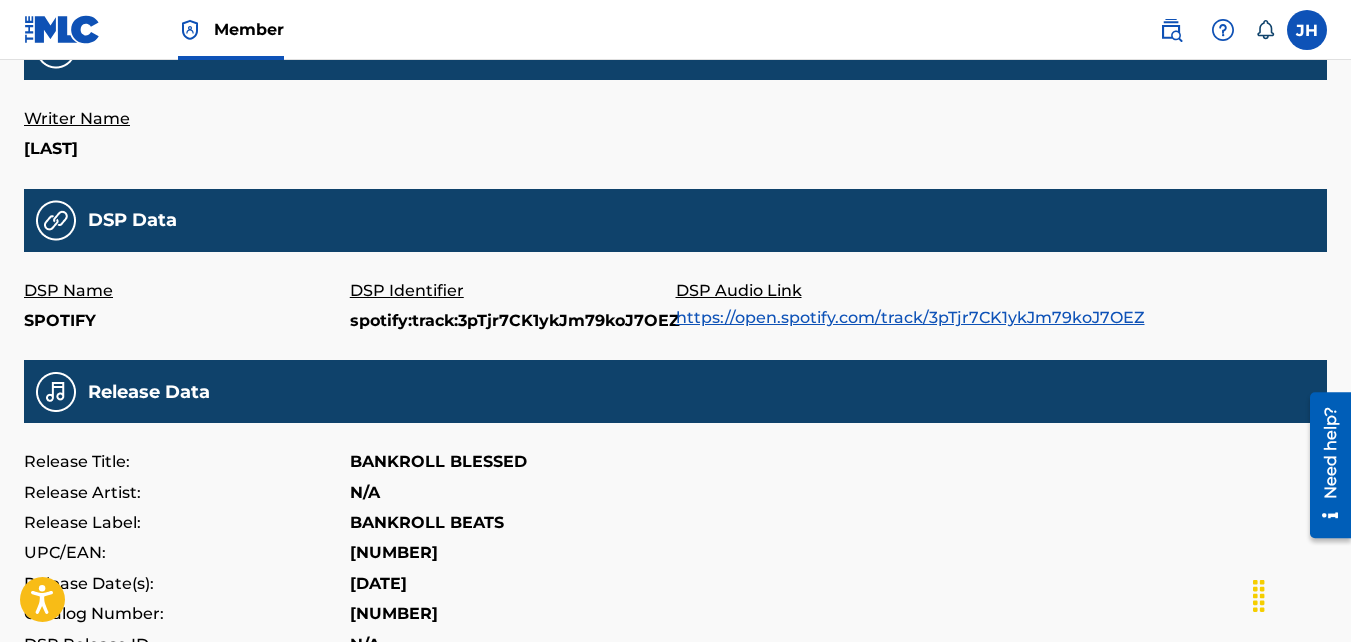 click on "https://open.spotify.com/track/3pTjr7CK1ykJm79koJ7OEZ" at bounding box center (910, 317) 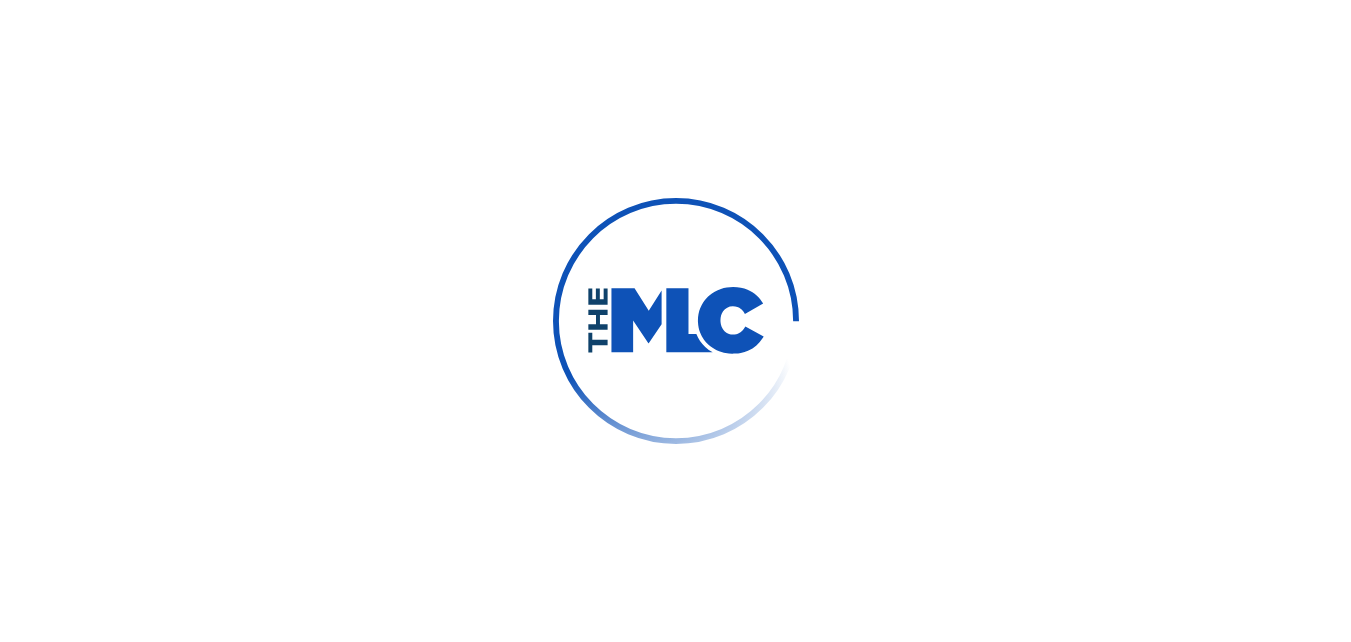 scroll, scrollTop: 0, scrollLeft: 0, axis: both 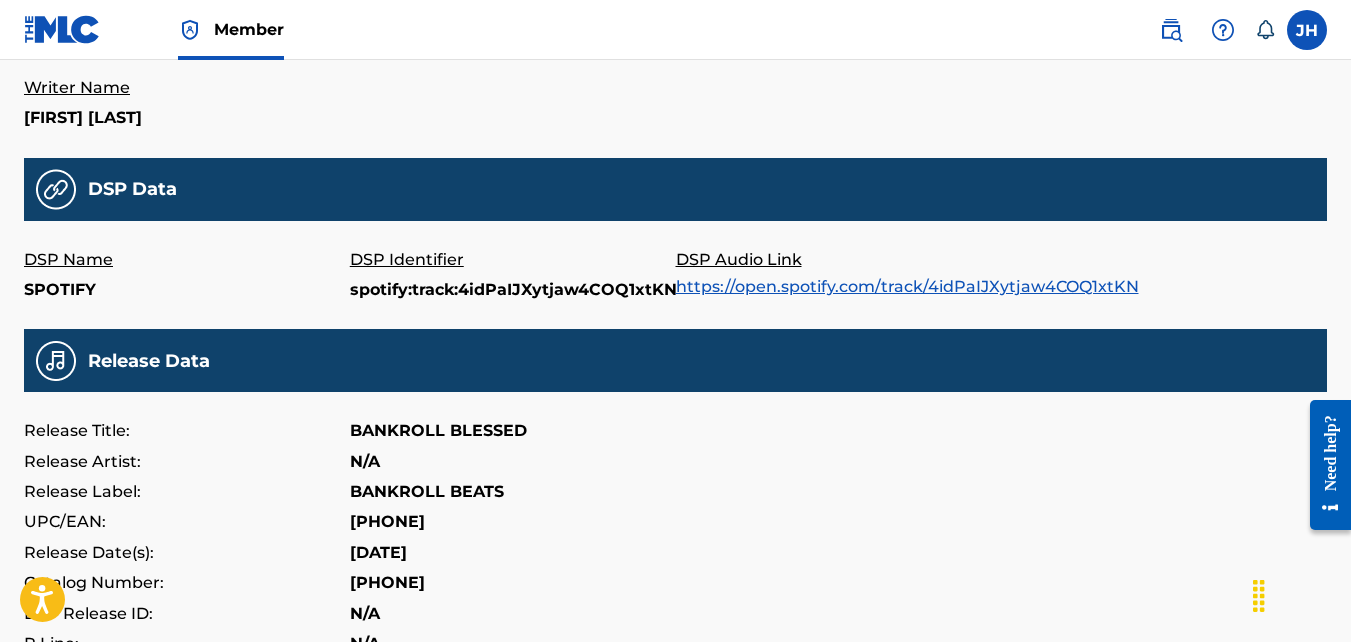 click on "https://open.spotify.com/track/4idPaIJXytjaw4COQ1xtKN" at bounding box center (907, 286) 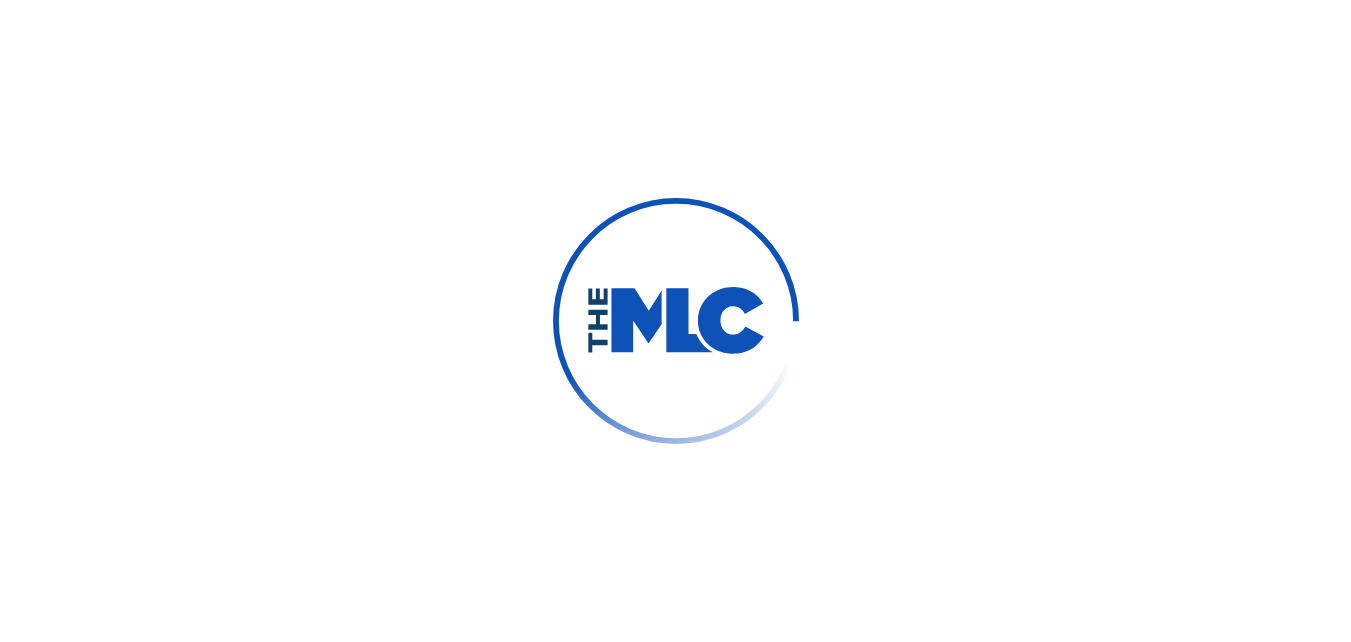 scroll, scrollTop: 0, scrollLeft: 0, axis: both 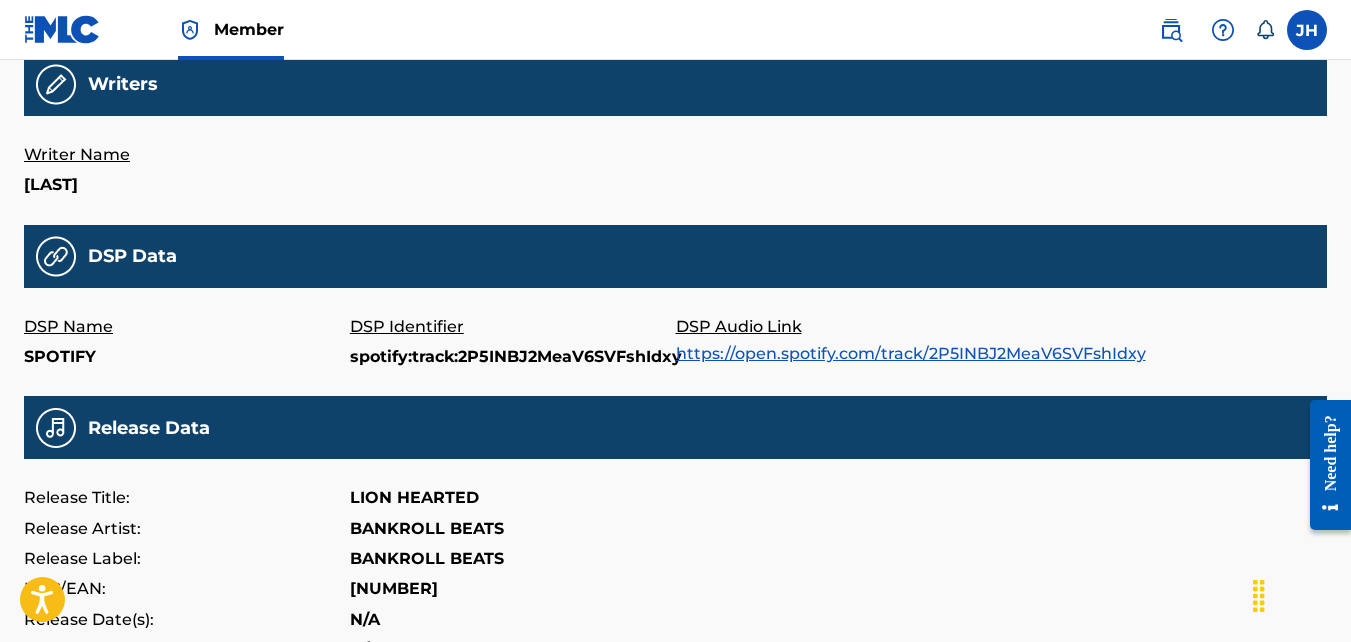 click on "DSP Audio Link https://open.spotify.com/track/2P5INBJ2MeaV6SVFshIdxy" at bounding box center (839, 342) 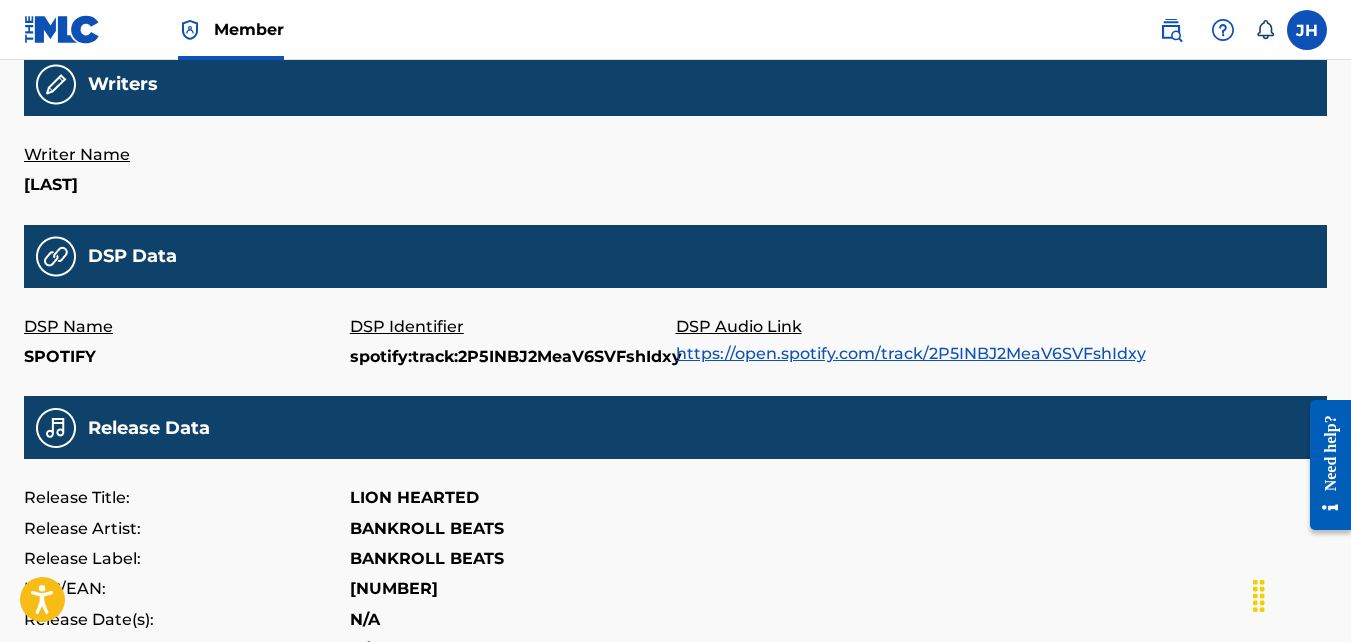 click on "https://open.spotify.com/track/2P5INBJ2MeaV6SVFshIdxy" at bounding box center (911, 353) 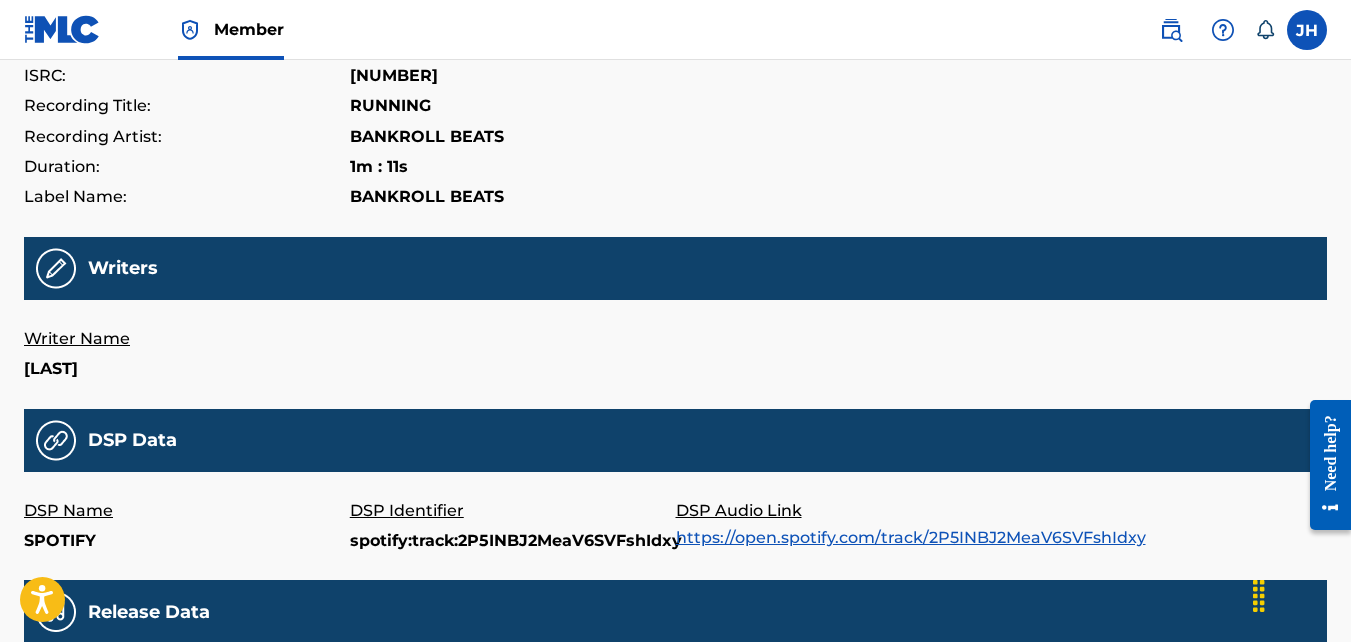 scroll, scrollTop: 0, scrollLeft: 0, axis: both 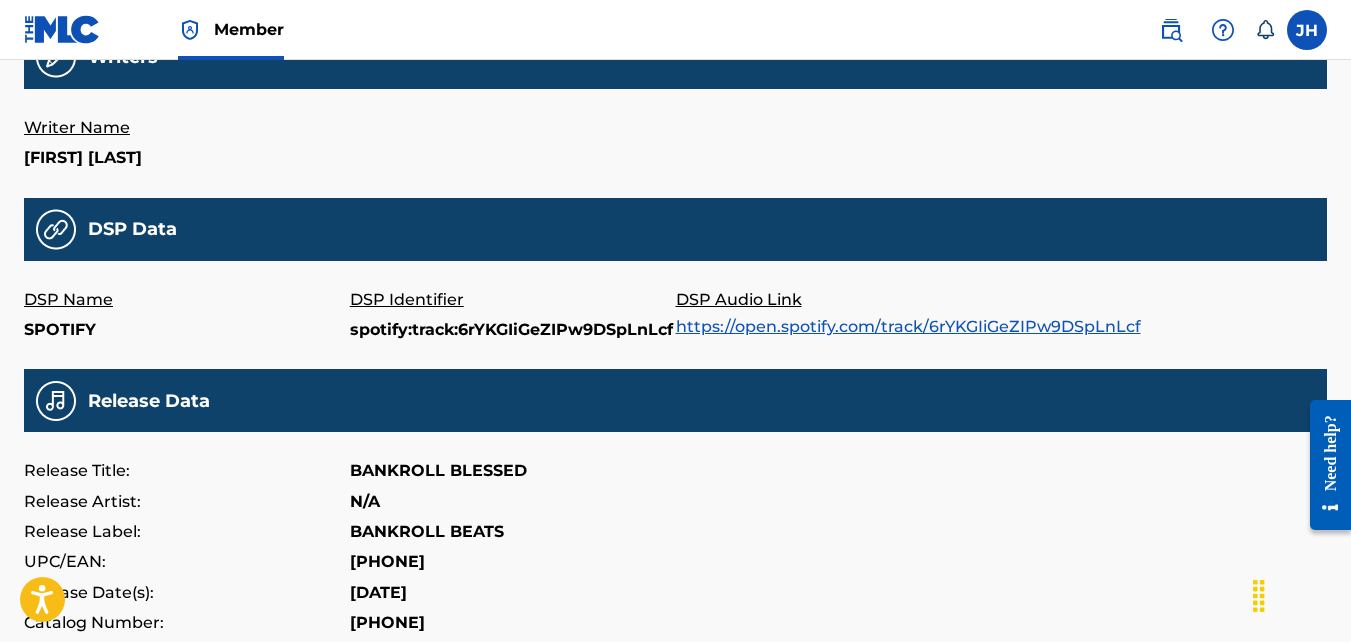 click on "https://open.spotify.com/track/6rYKGIiGeZIPw9DSpLnLcf" at bounding box center [908, 326] 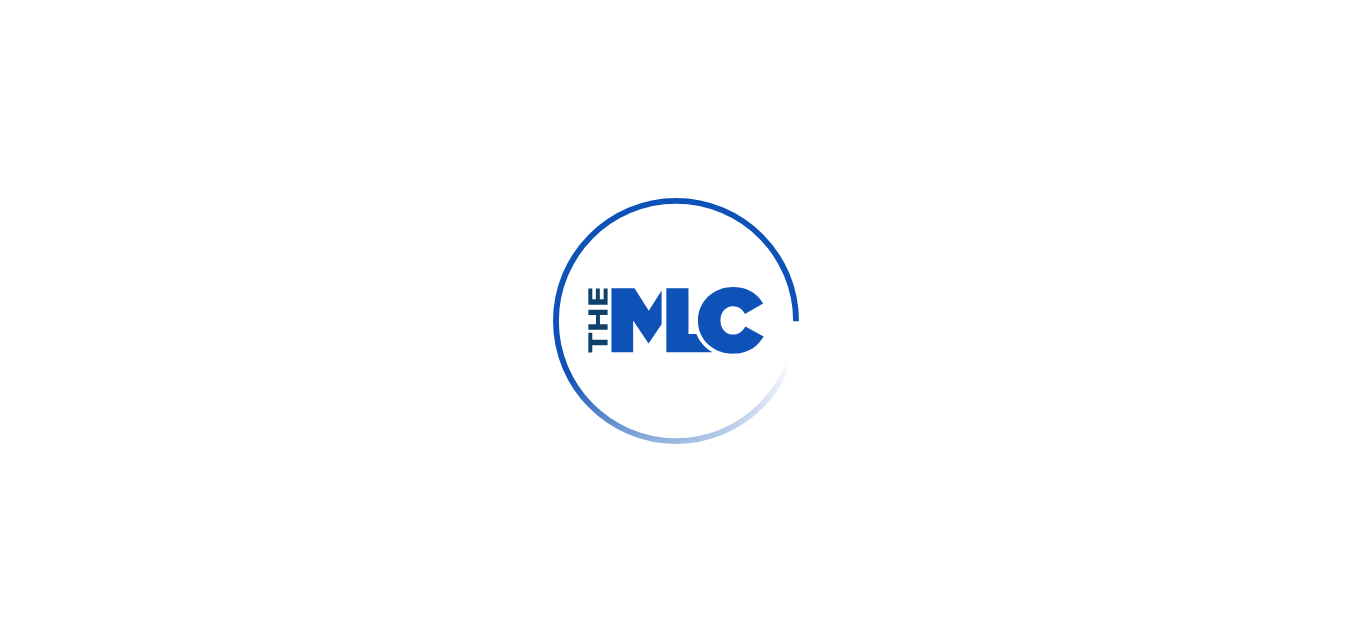scroll, scrollTop: 0, scrollLeft: 0, axis: both 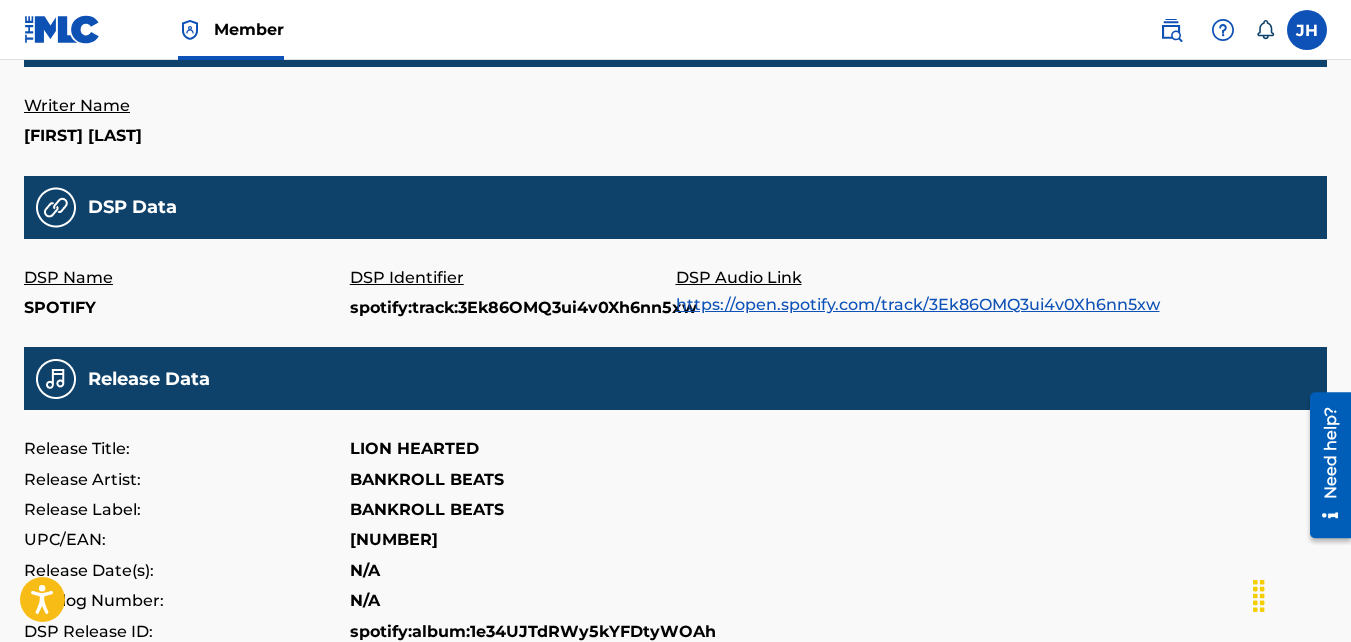 click on "https://open.spotify.com/track/3Ek86OMQ3ui4v0Xh6nn5xw" at bounding box center [918, 304] 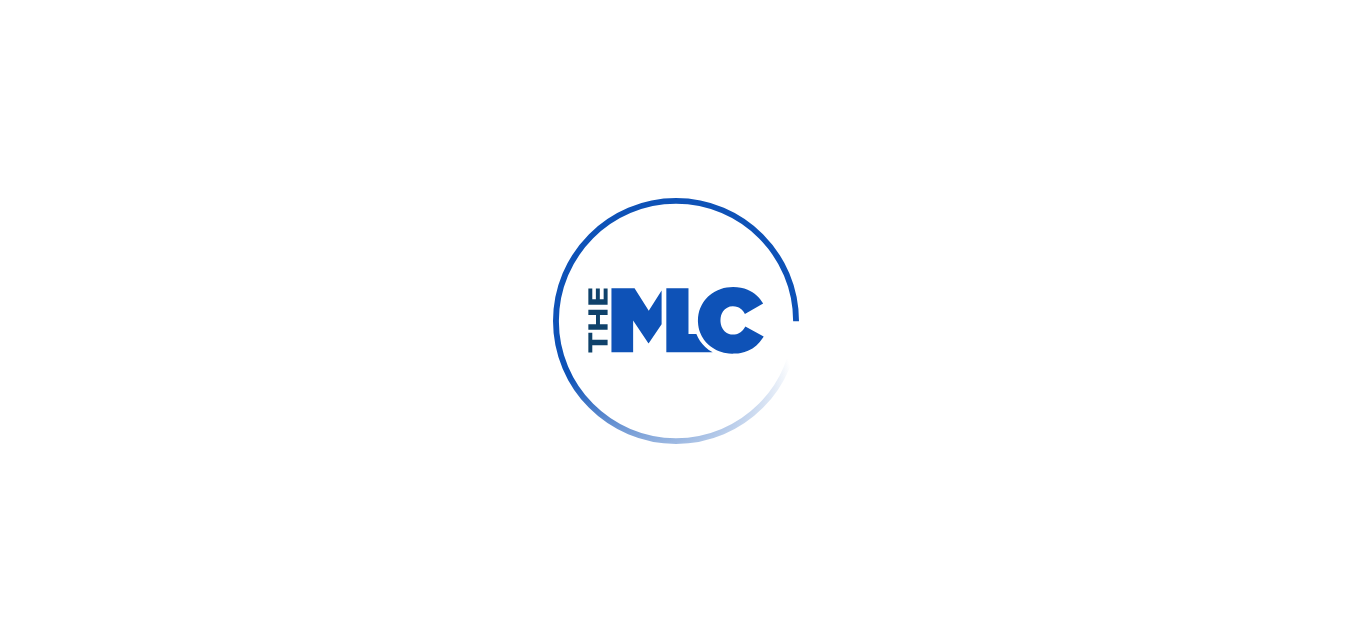 scroll, scrollTop: 0, scrollLeft: 0, axis: both 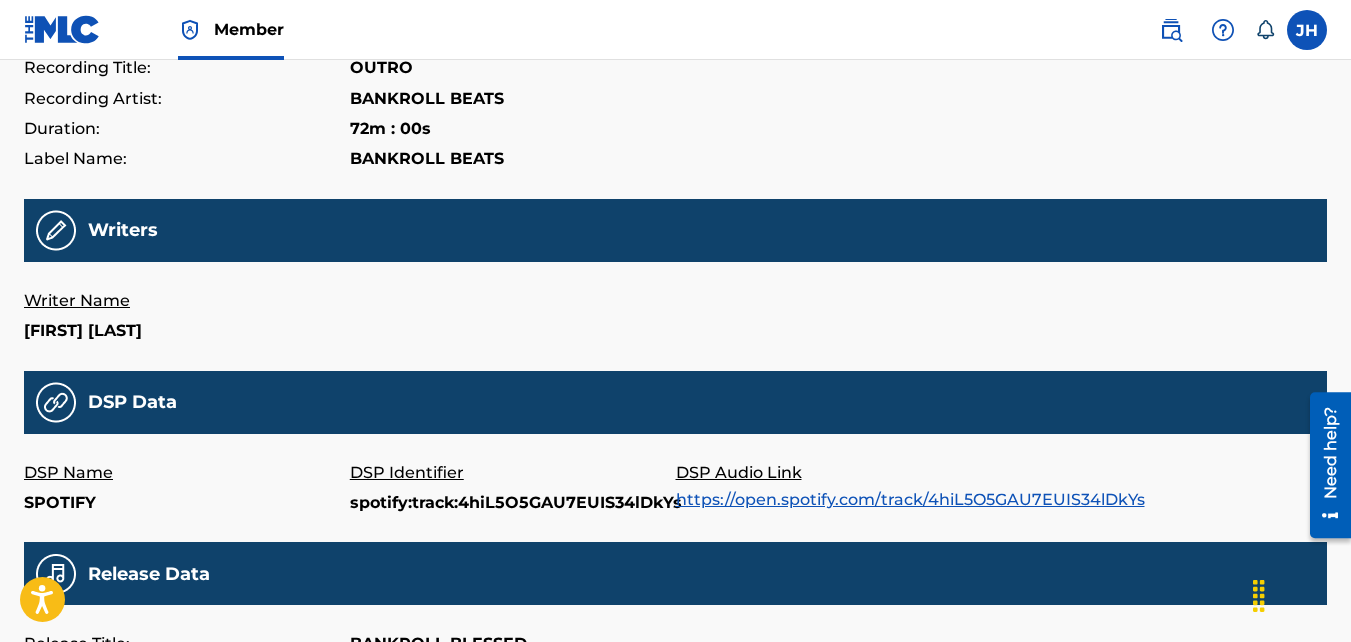 click on "https://open.spotify.com/track/4hiL5O5GAU7EUIS34lDkYs" at bounding box center [910, 499] 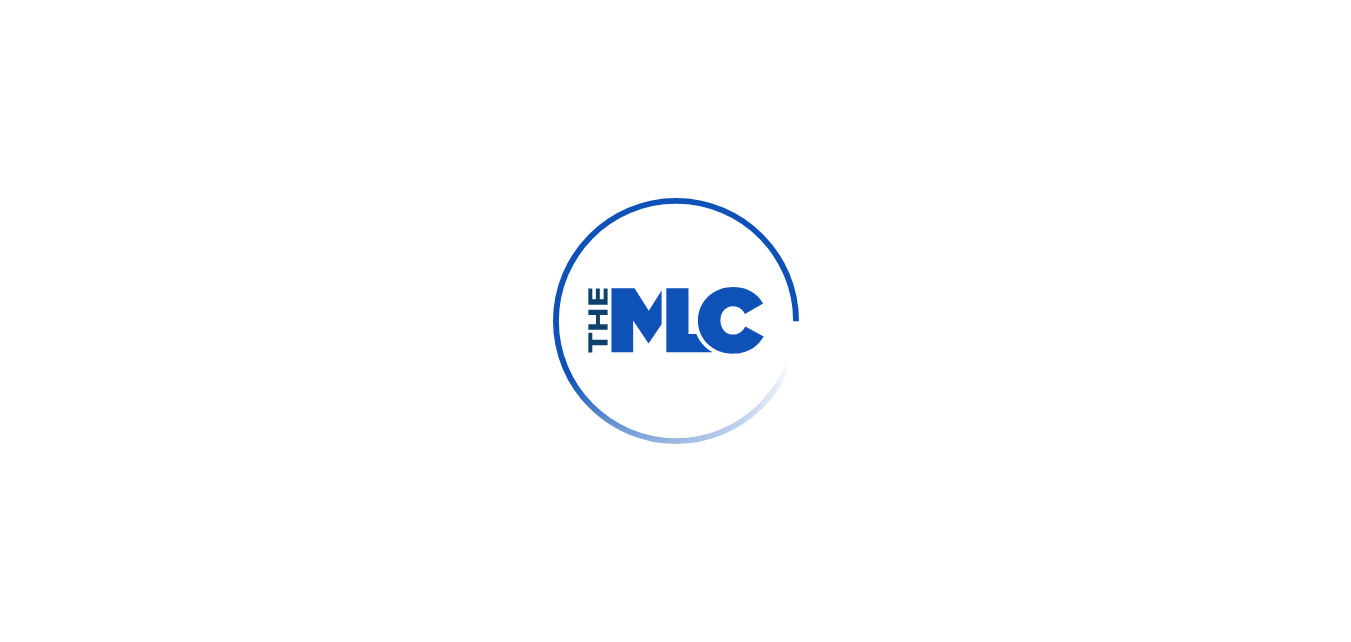 scroll, scrollTop: 0, scrollLeft: 0, axis: both 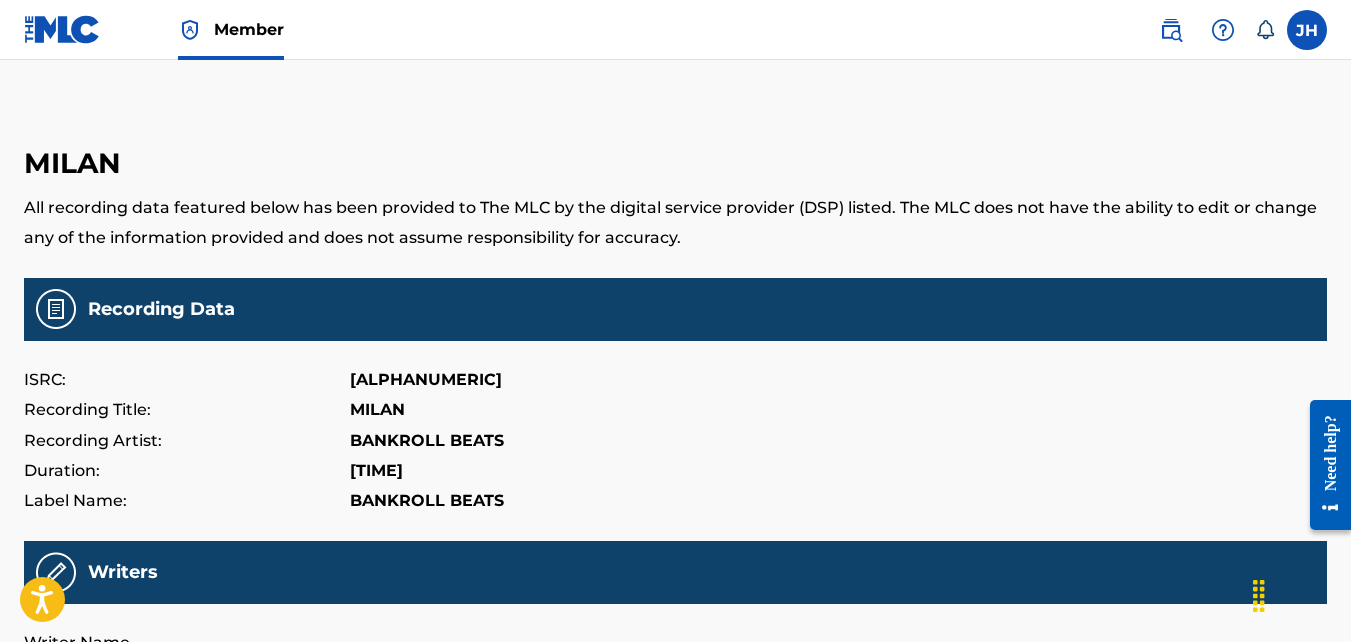 click at bounding box center (62, 29) 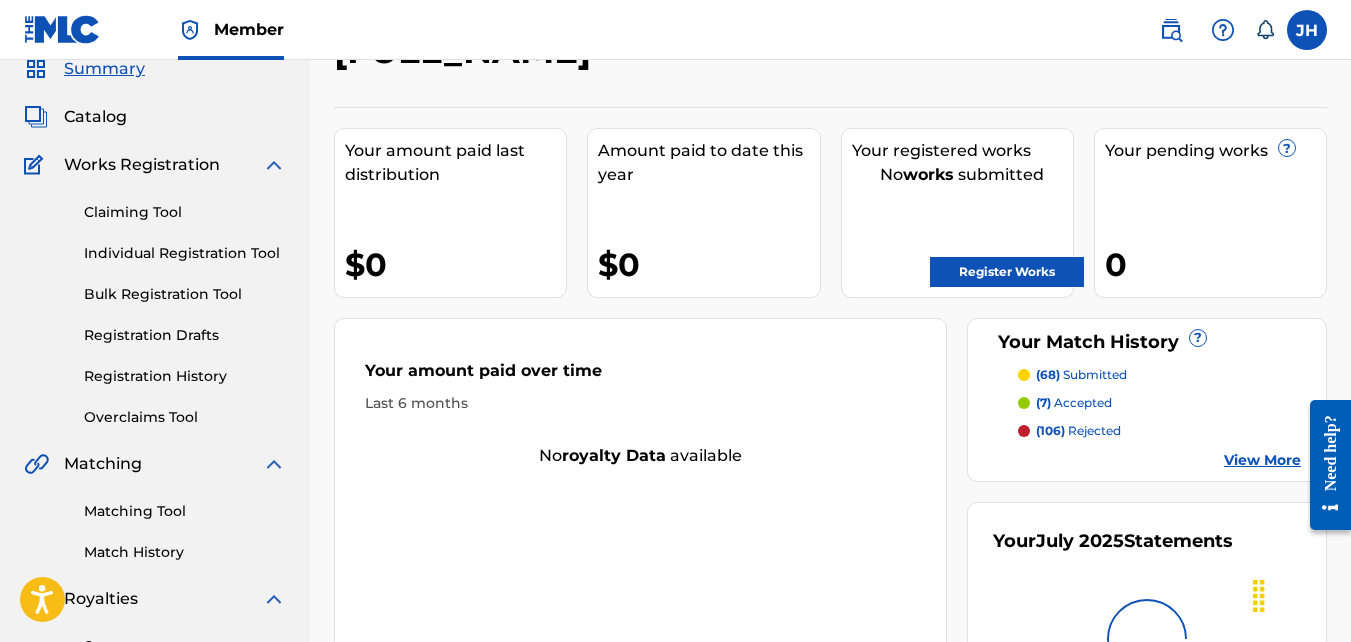 scroll, scrollTop: 83, scrollLeft: 0, axis: vertical 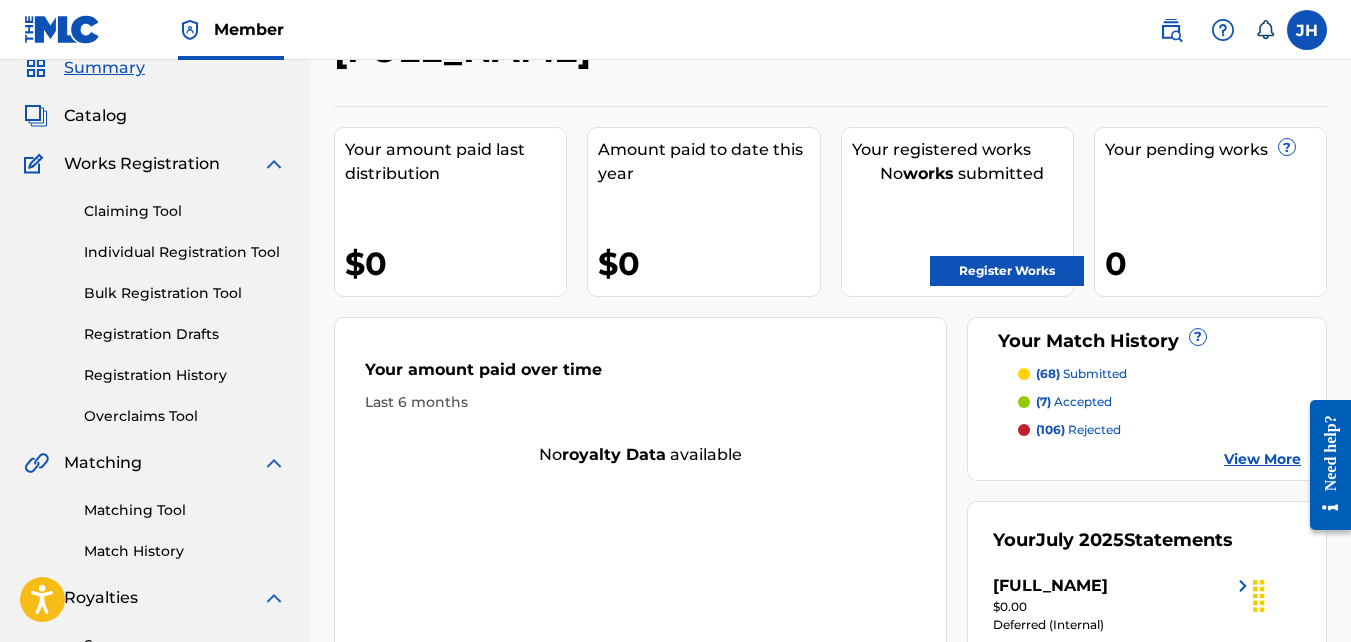 click on "Match History" at bounding box center [185, 551] 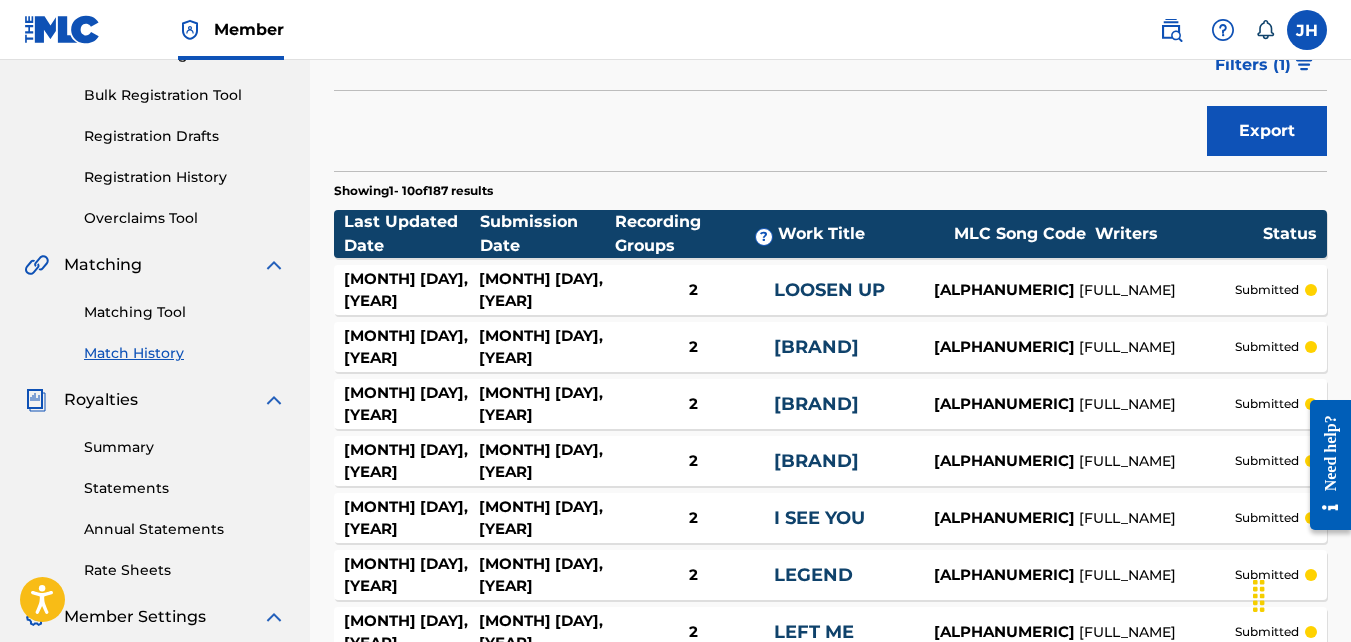 scroll, scrollTop: 285, scrollLeft: 0, axis: vertical 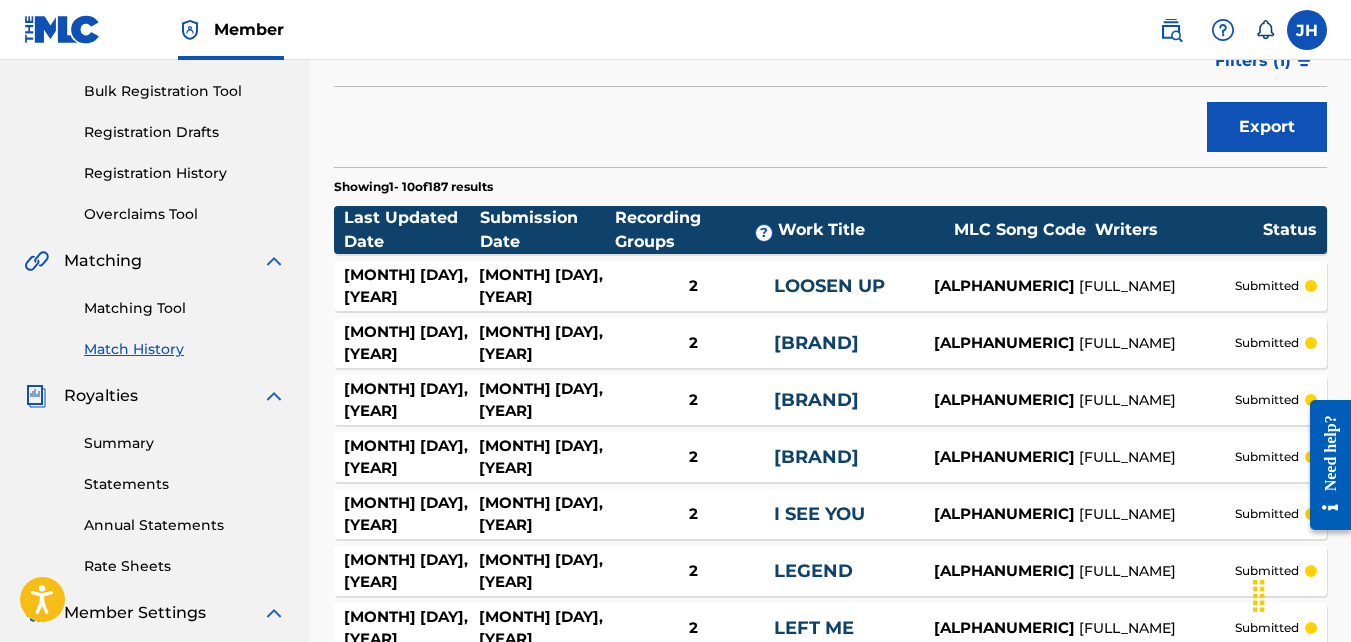 click on "Matching Tool" at bounding box center [185, 308] 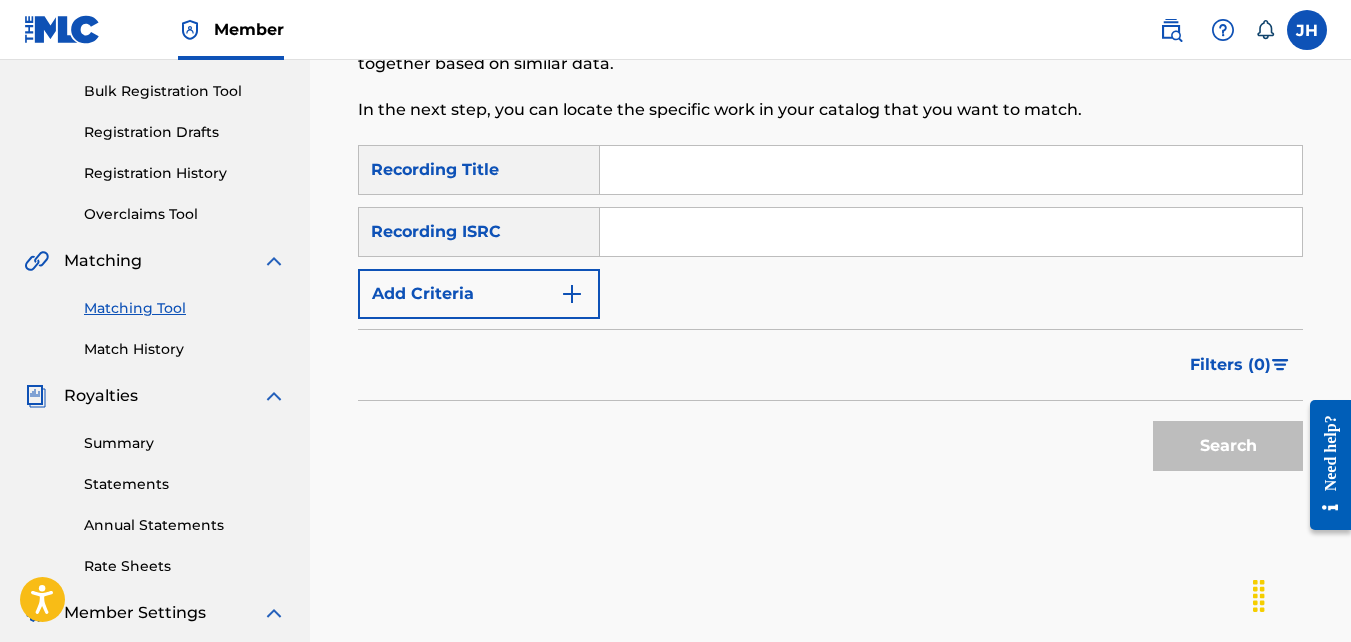 scroll, scrollTop: 0, scrollLeft: 0, axis: both 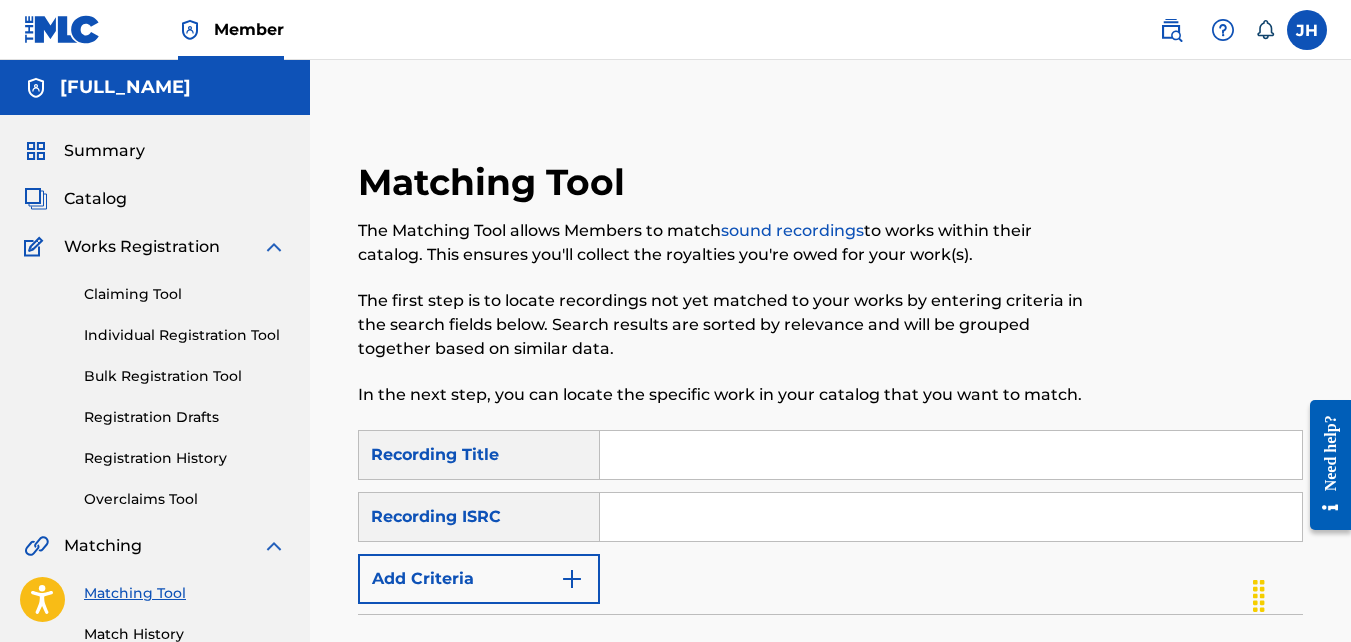 click on "SearchWithCriteria[ALPHANUMERIC] Recording Title SearchWithCriteri[ALPHANUMERIC] Recording ISRC Add Criteria" at bounding box center [830, 517] 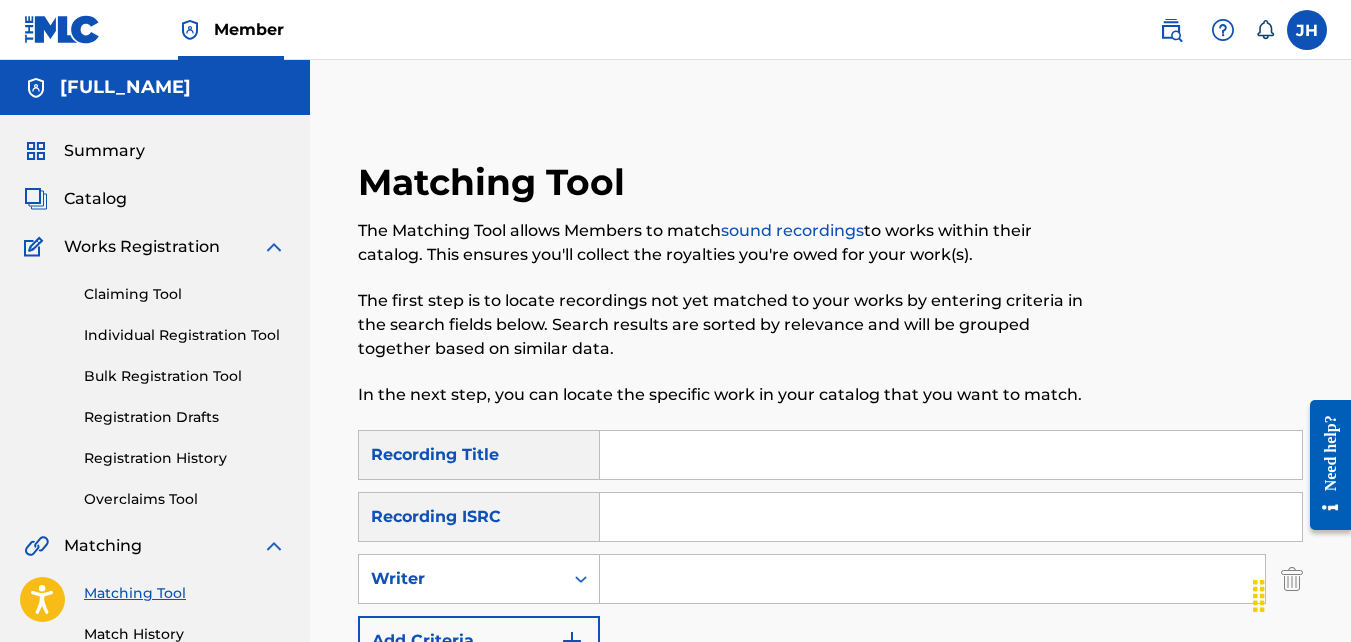 click on "SearchWithCriteria[ALPHANUMERIC] Recording Title SearchWithCriteri[ALPHANUMERIC] Recording ISRC SearchWithCriteria[ALPHANUMERIC] Writer Add Criteria" at bounding box center (830, 548) 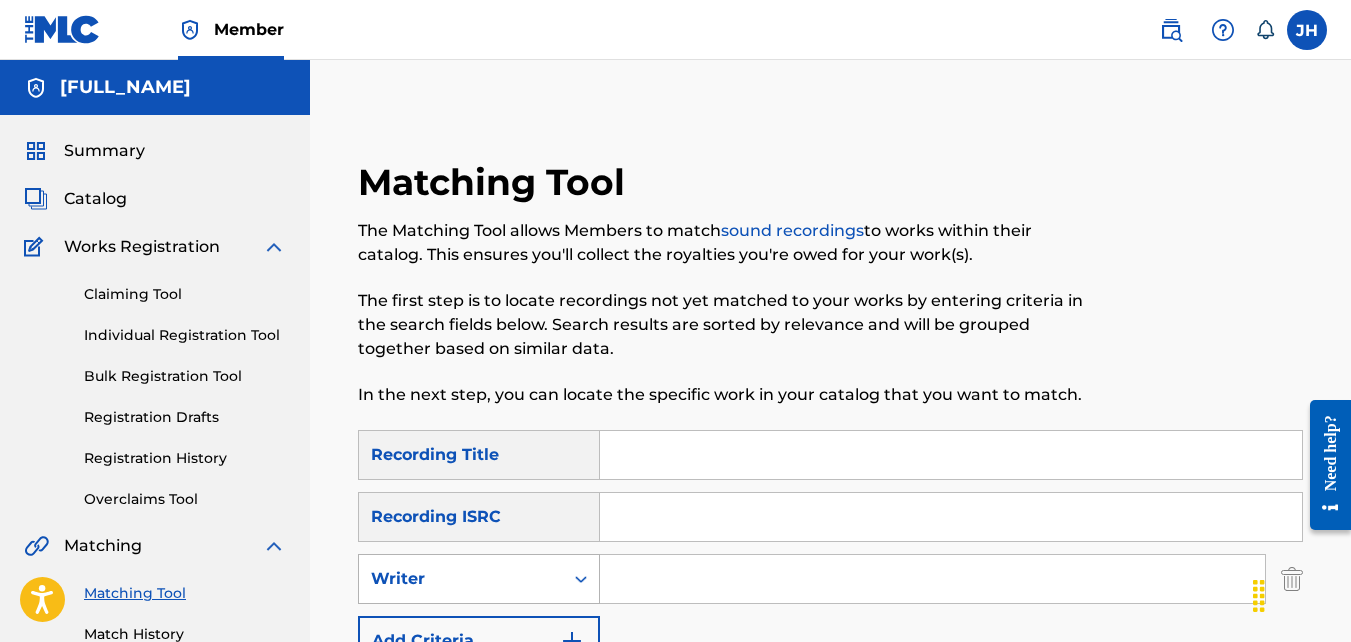 click on "Writer" at bounding box center (461, 579) 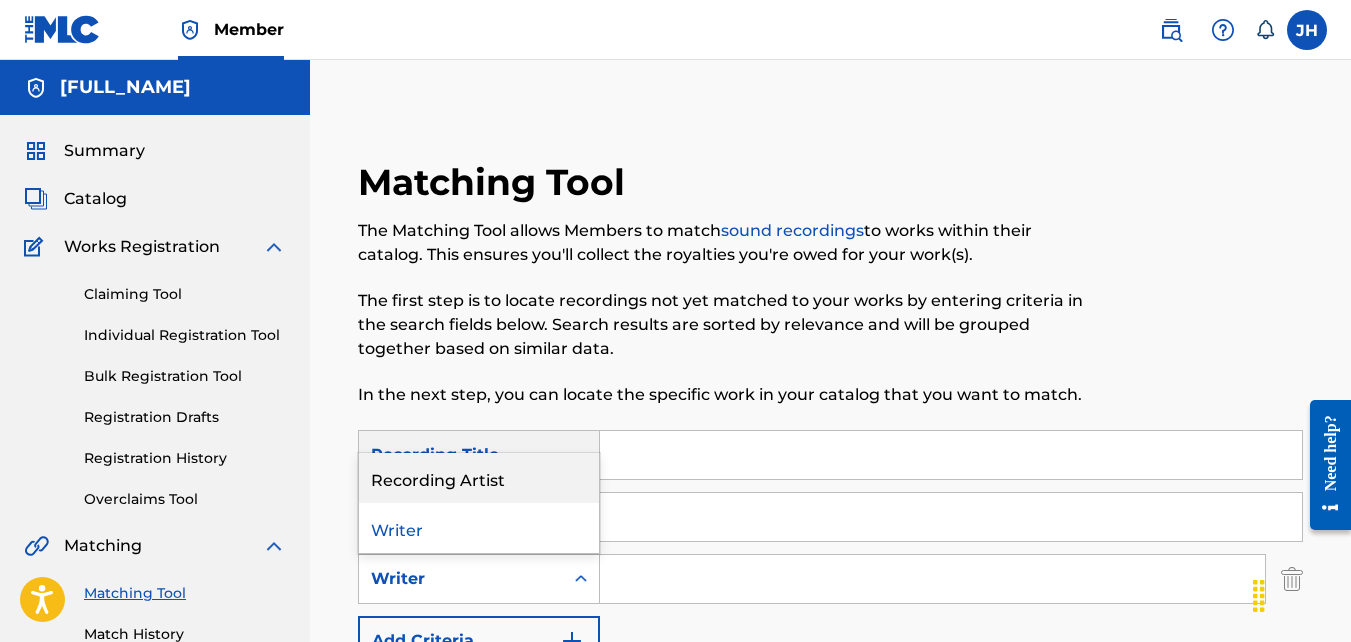 click on "Recording Artist" at bounding box center (479, 478) 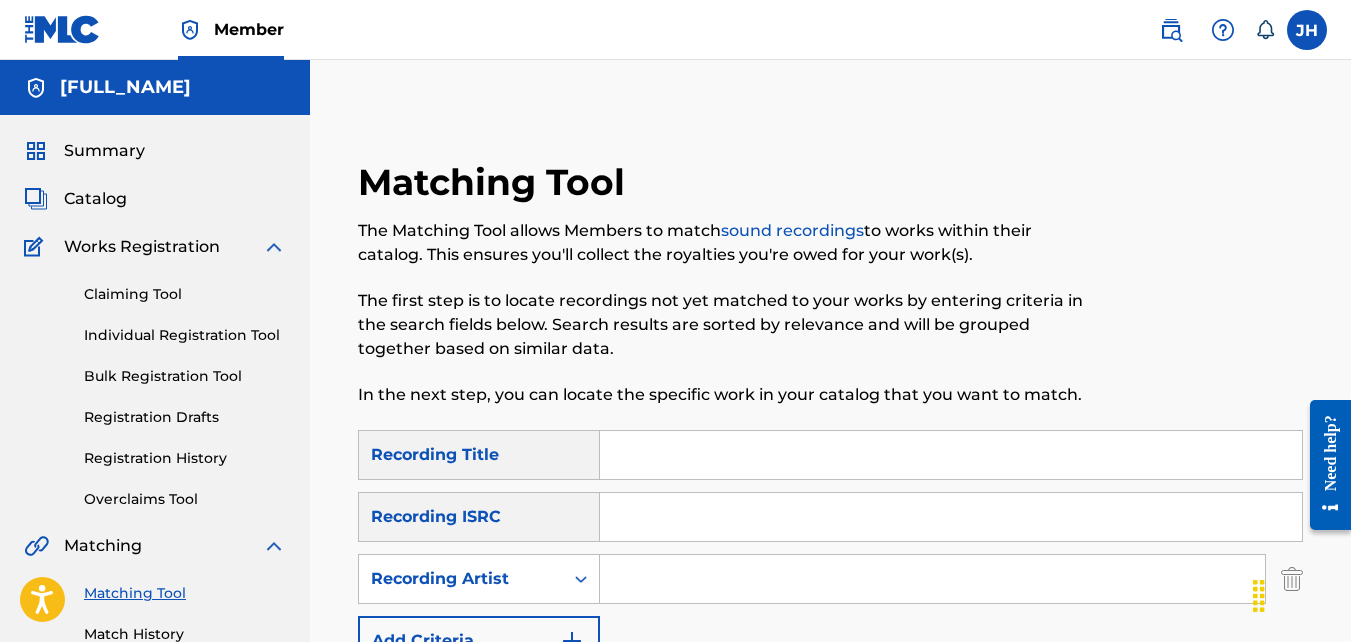 click at bounding box center [932, 579] 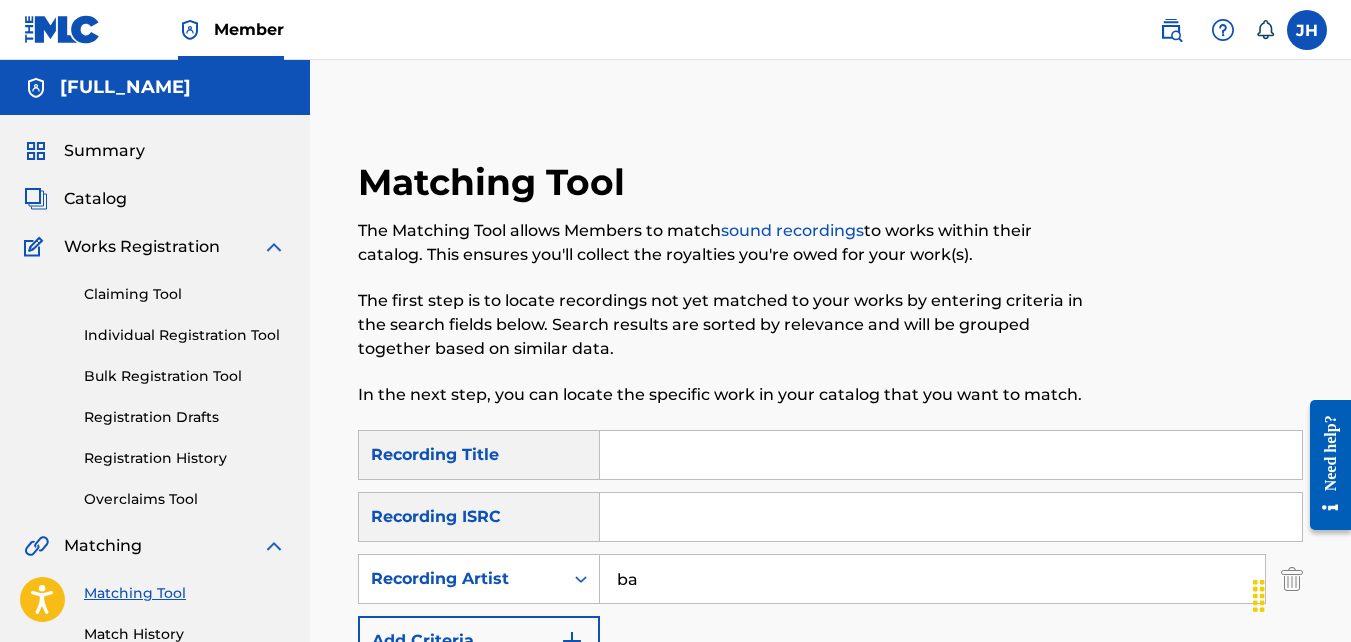 type on "[BRAND]" 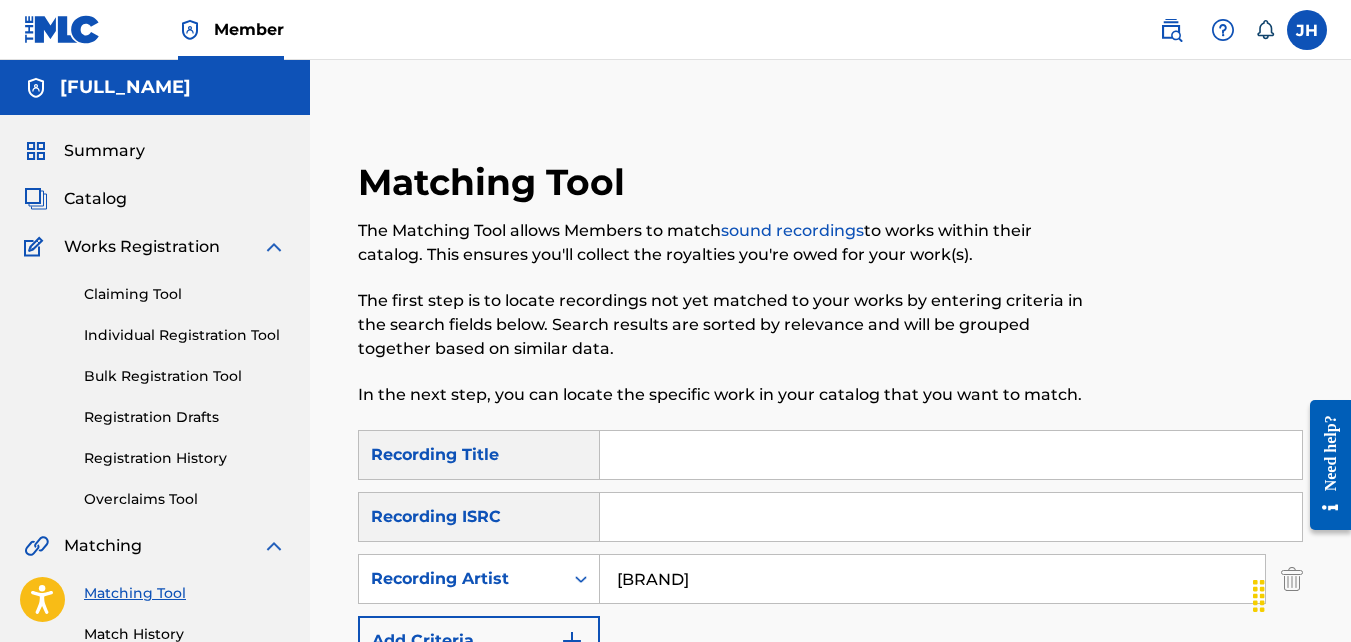 click on "Search" at bounding box center [1228, 793] 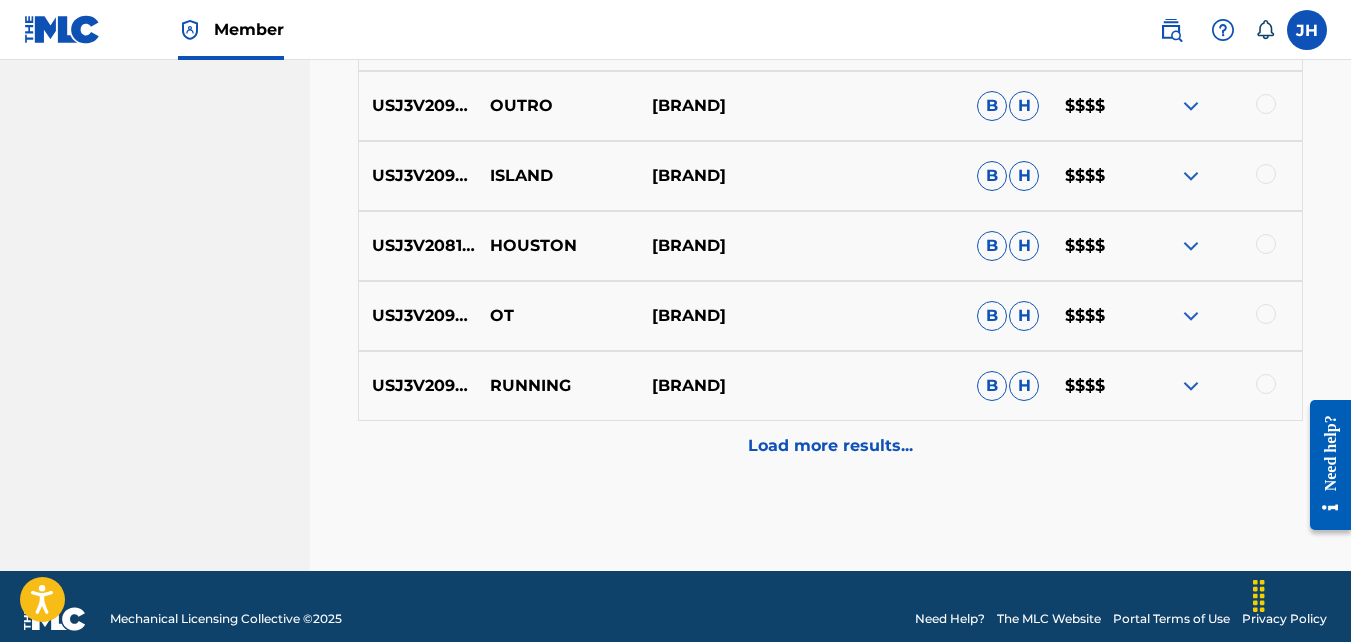 scroll, scrollTop: 1210, scrollLeft: 0, axis: vertical 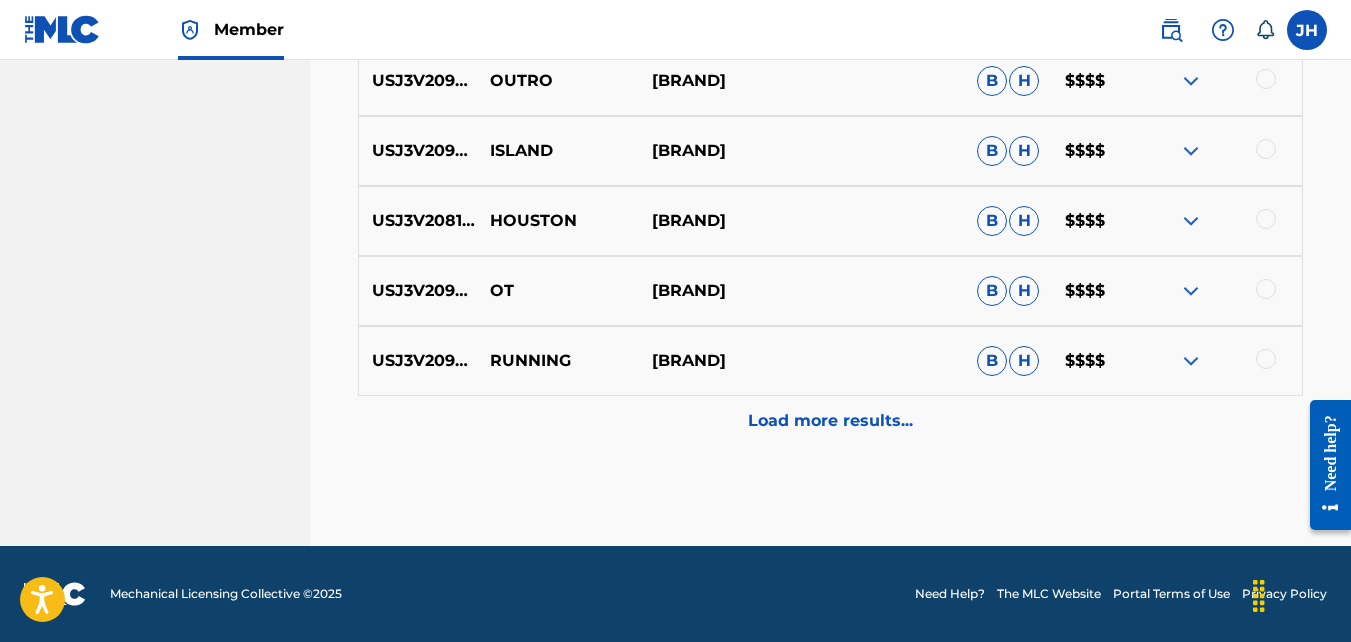 click at bounding box center (1191, 361) 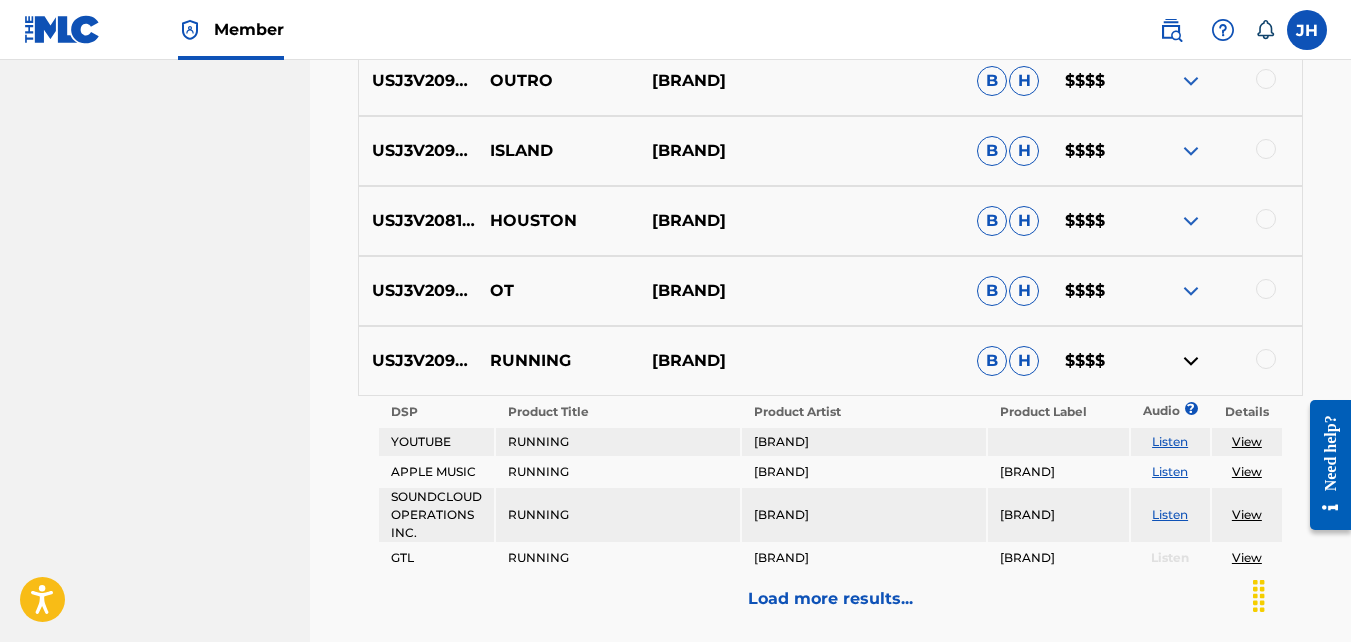 click on "Listen" at bounding box center (1170, 441) 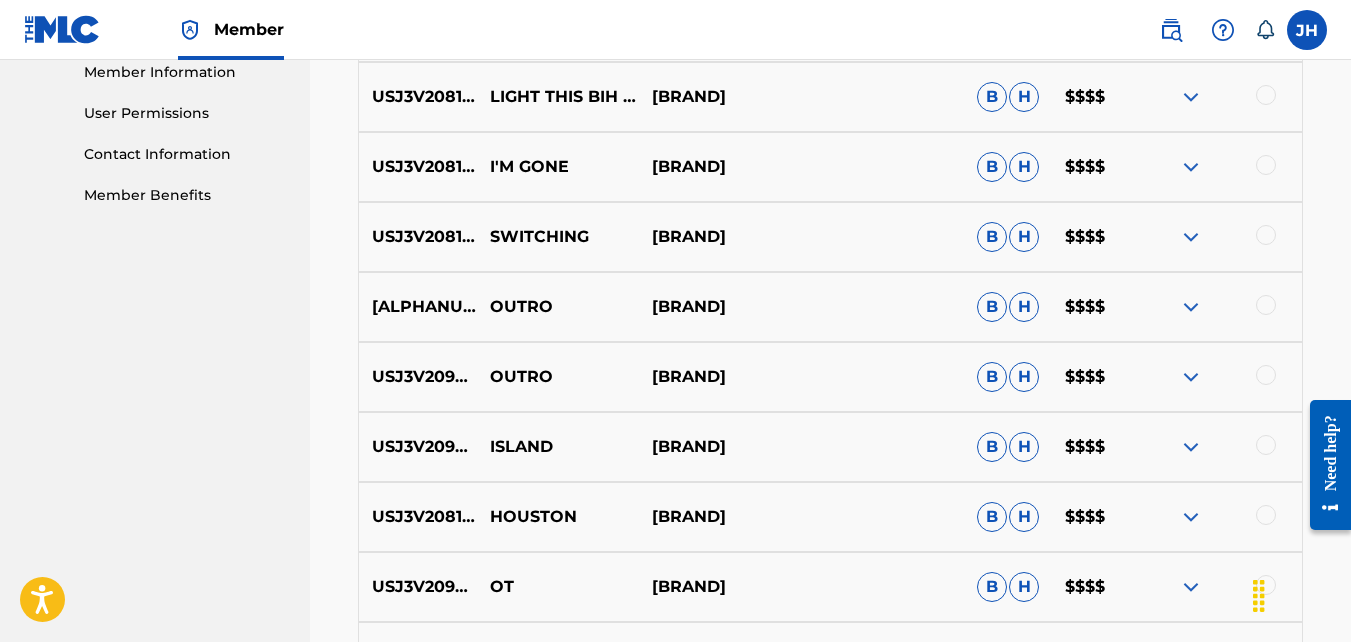 scroll, scrollTop: 921, scrollLeft: 0, axis: vertical 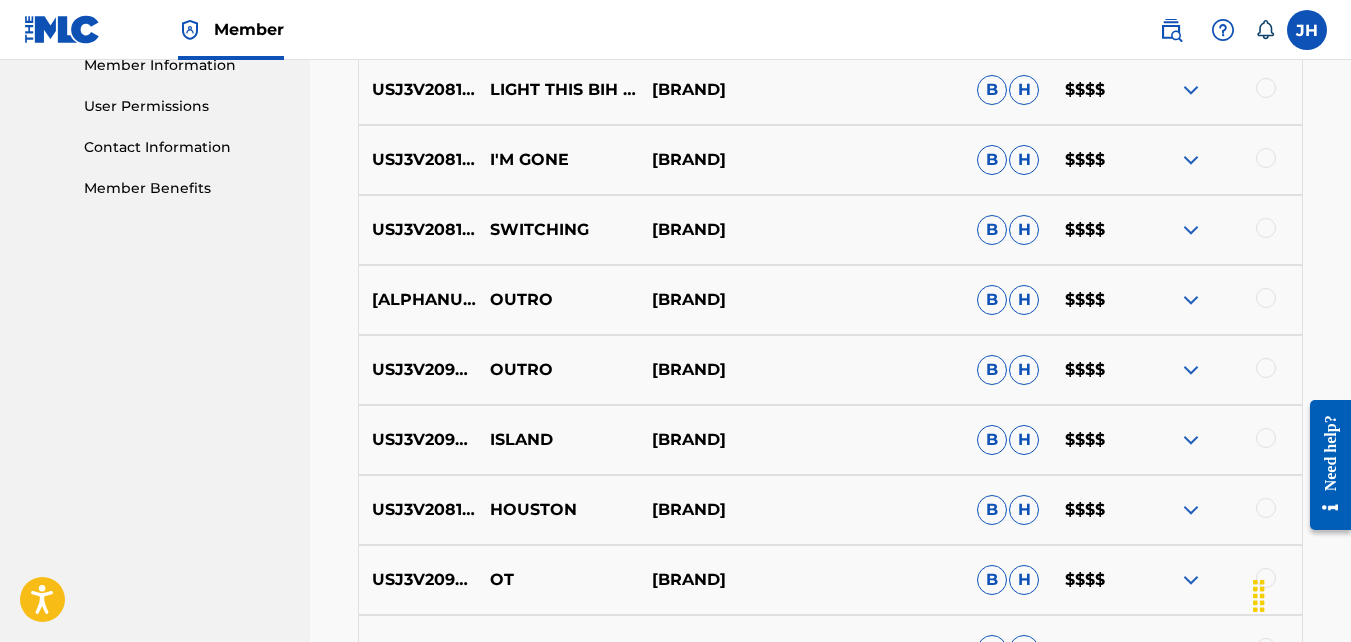 click at bounding box center [1191, 370] 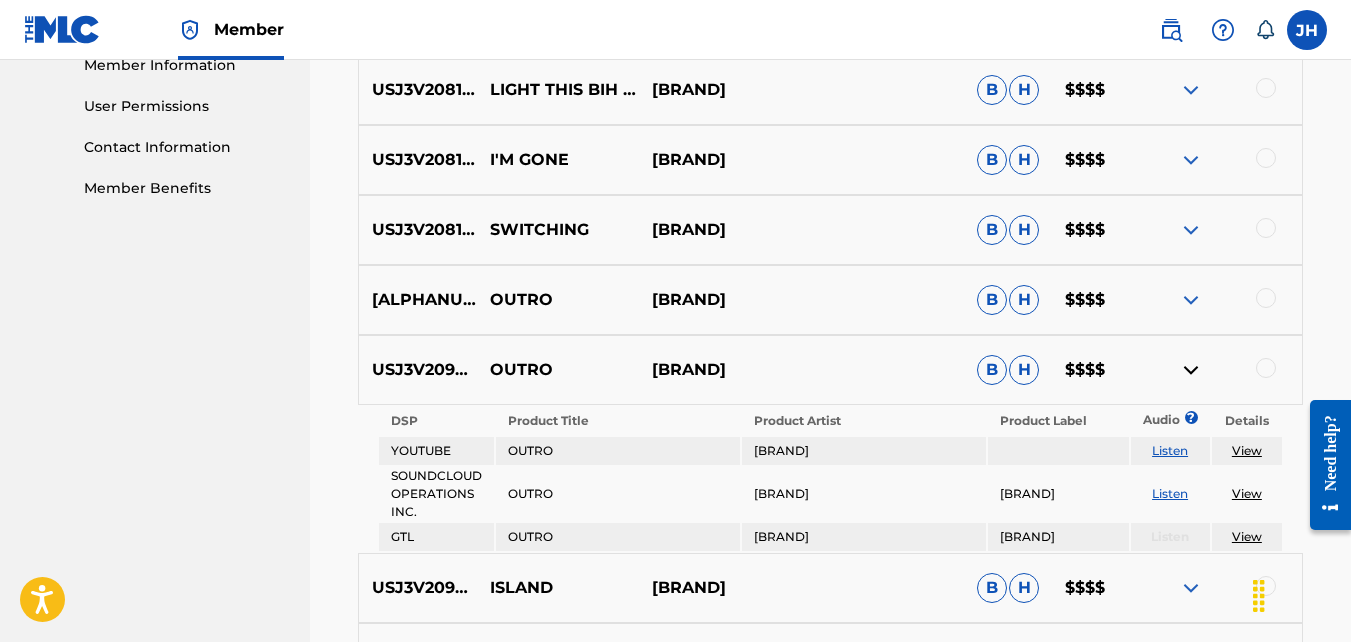 click on "Listen" at bounding box center (1170, 450) 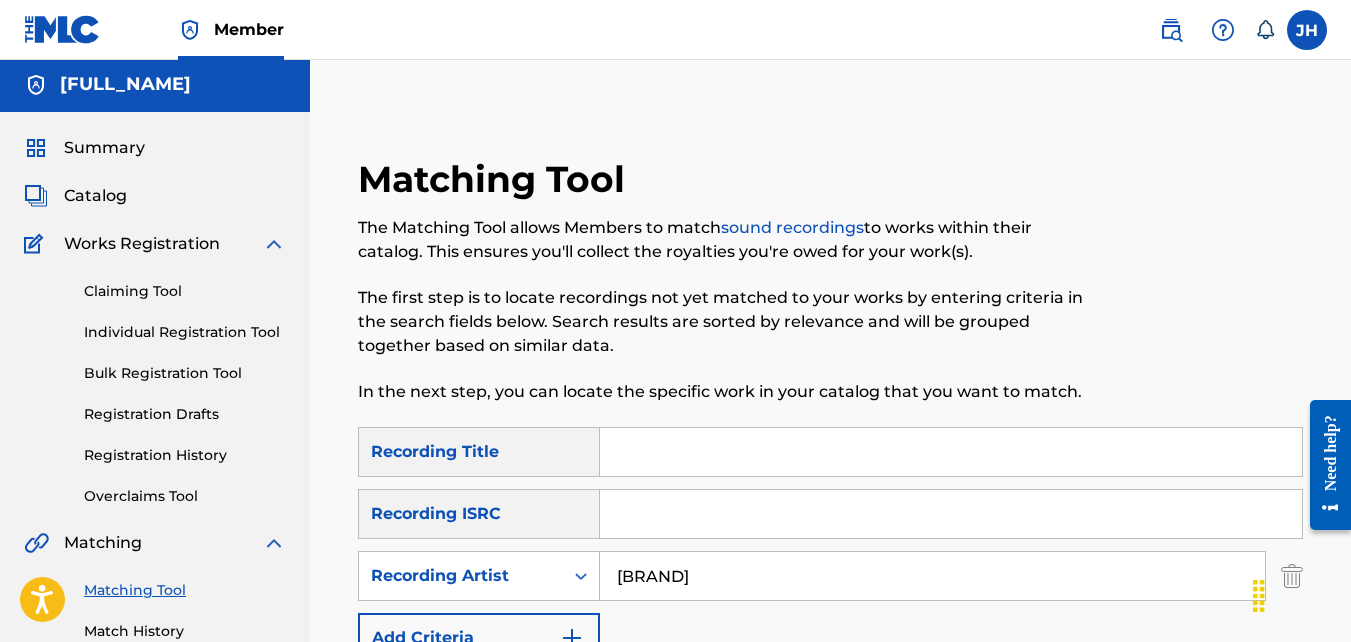 scroll, scrollTop: 0, scrollLeft: 0, axis: both 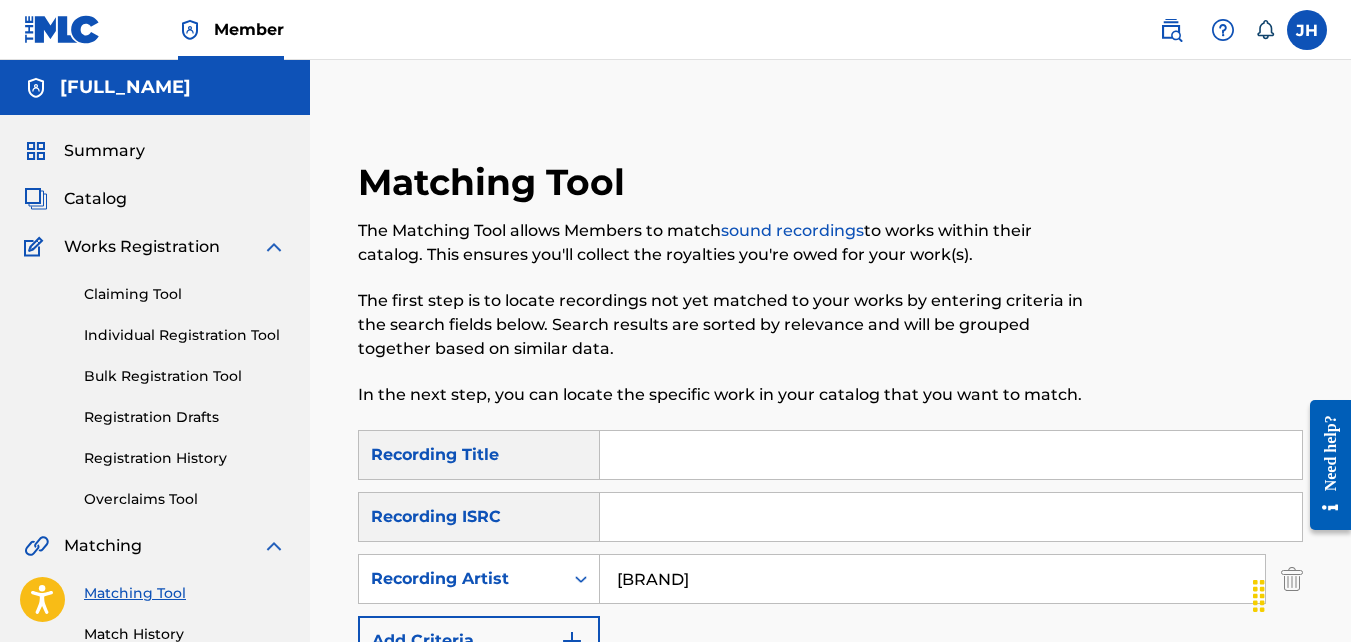 click at bounding box center [1307, 30] 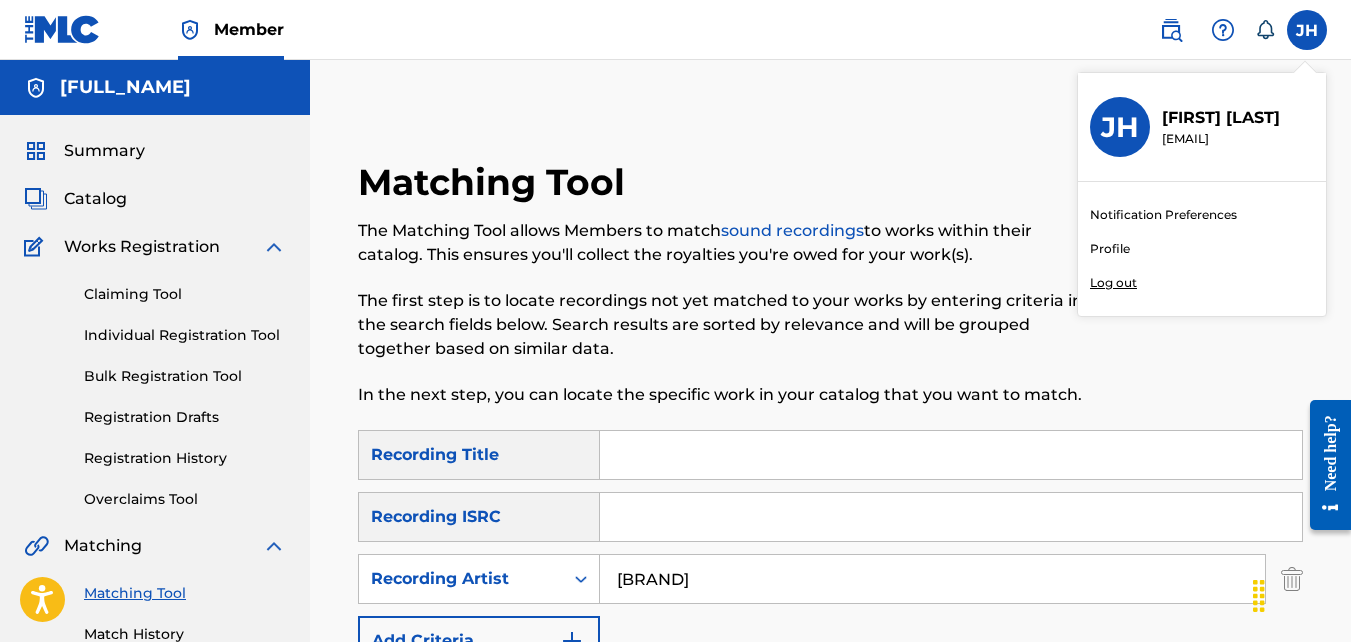 scroll, scrollTop: 299, scrollLeft: 0, axis: vertical 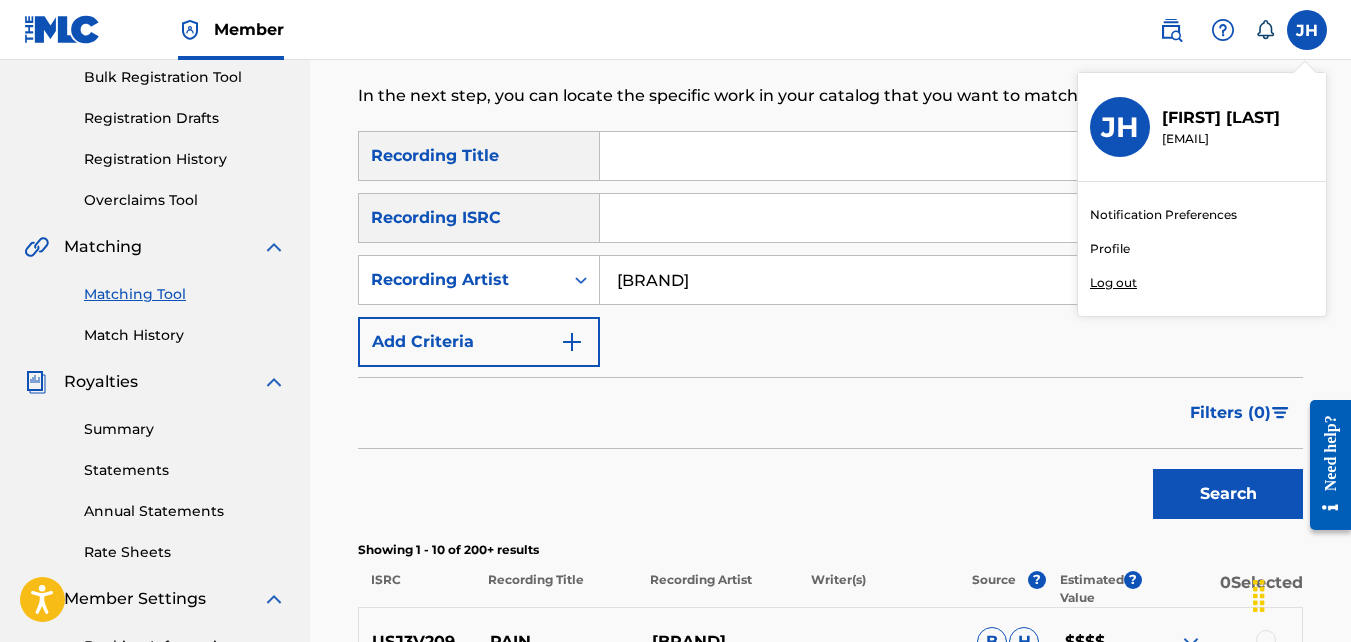 click on "Log out" at bounding box center [1113, 283] 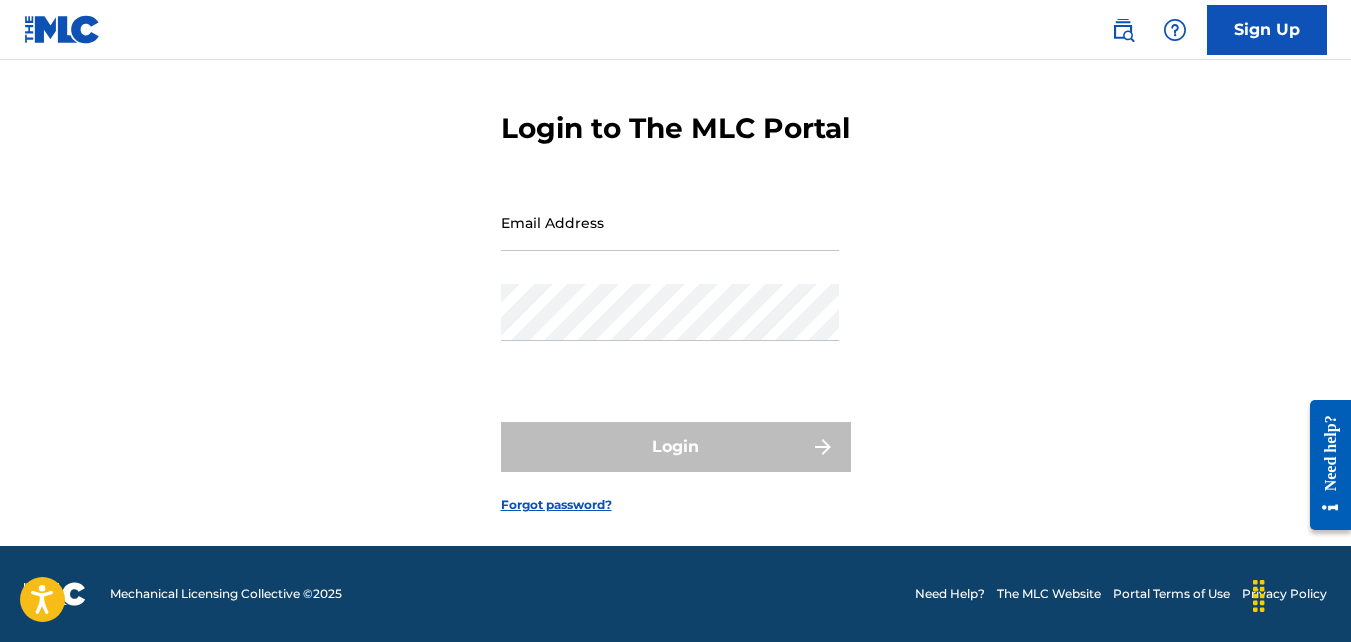 scroll, scrollTop: 0, scrollLeft: 0, axis: both 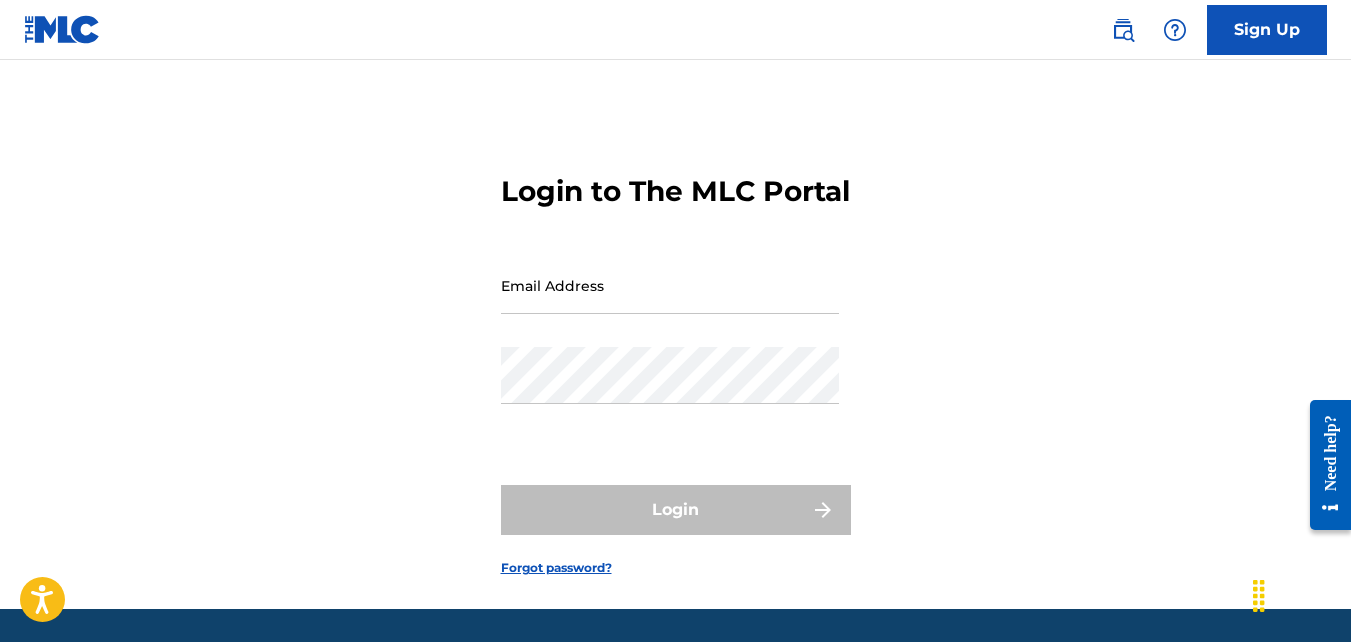 type on "[EMAIL]" 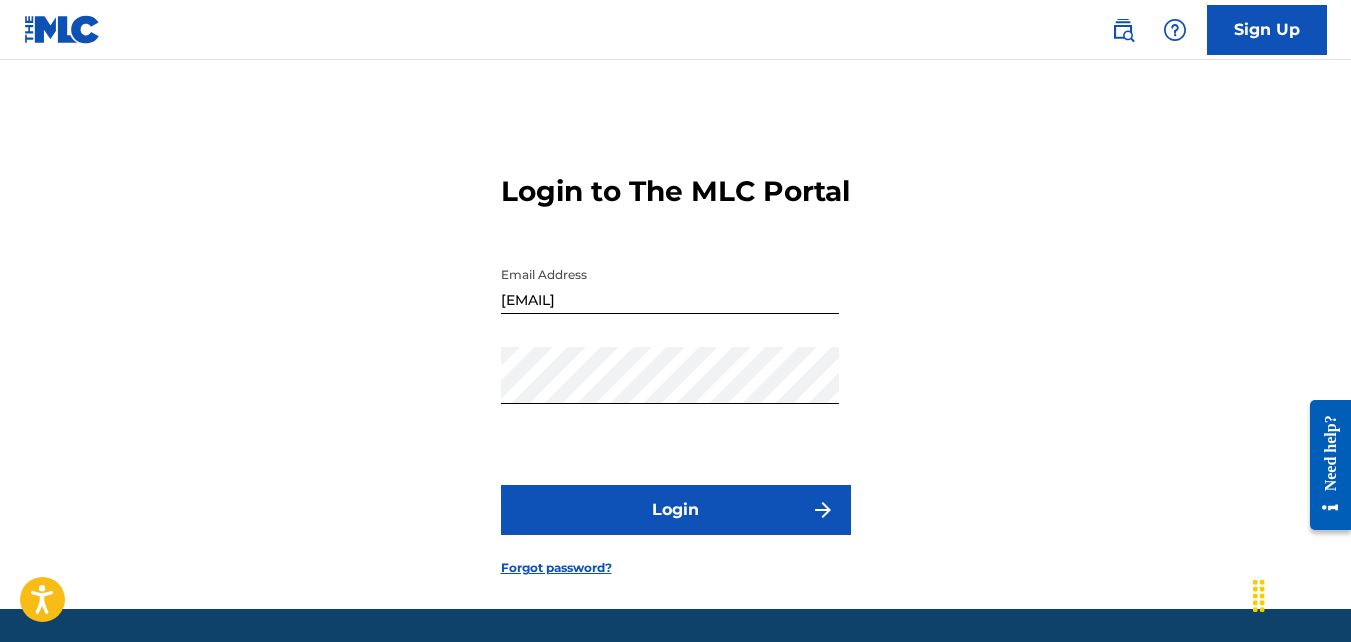 click on "[EMAIL]" at bounding box center [670, 285] 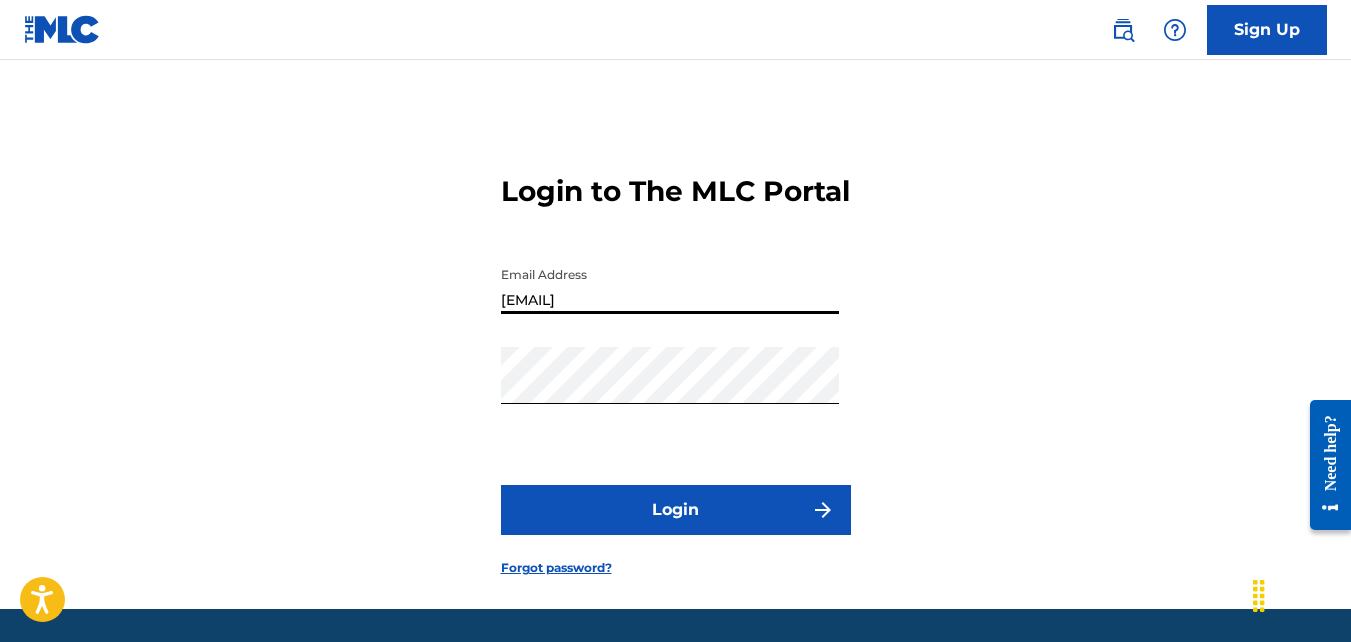 click on "[EMAIL]" at bounding box center [670, 285] 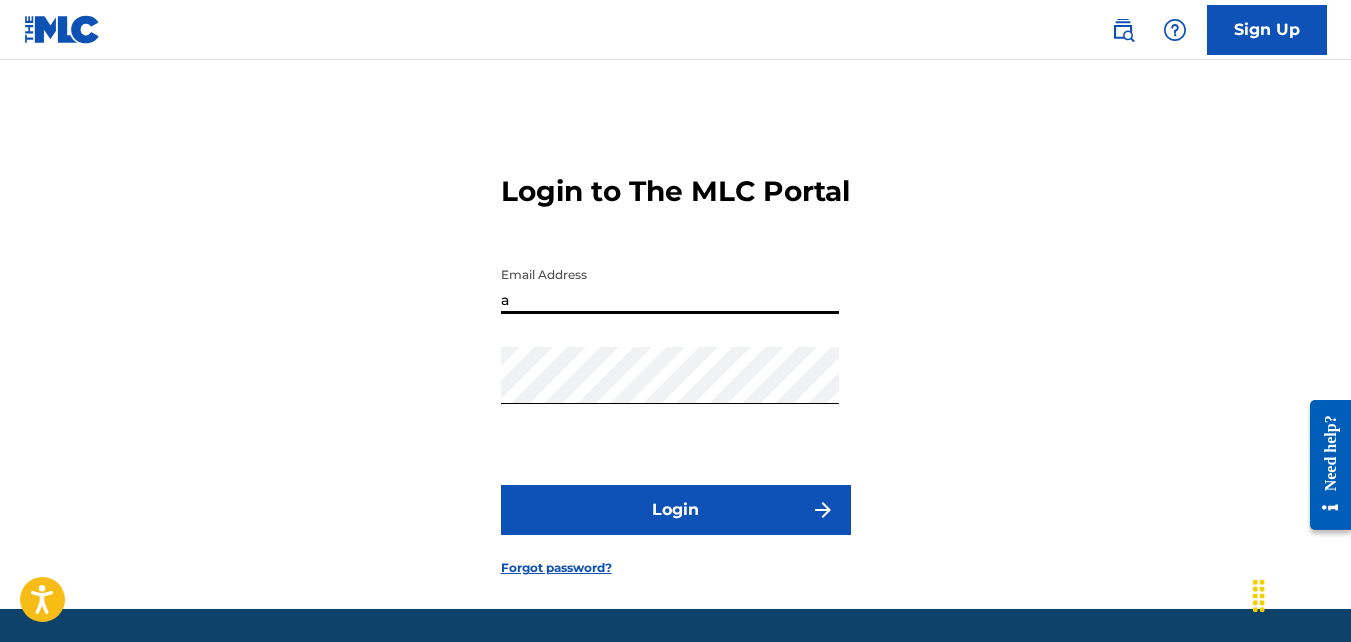 type on "[EMAIL]" 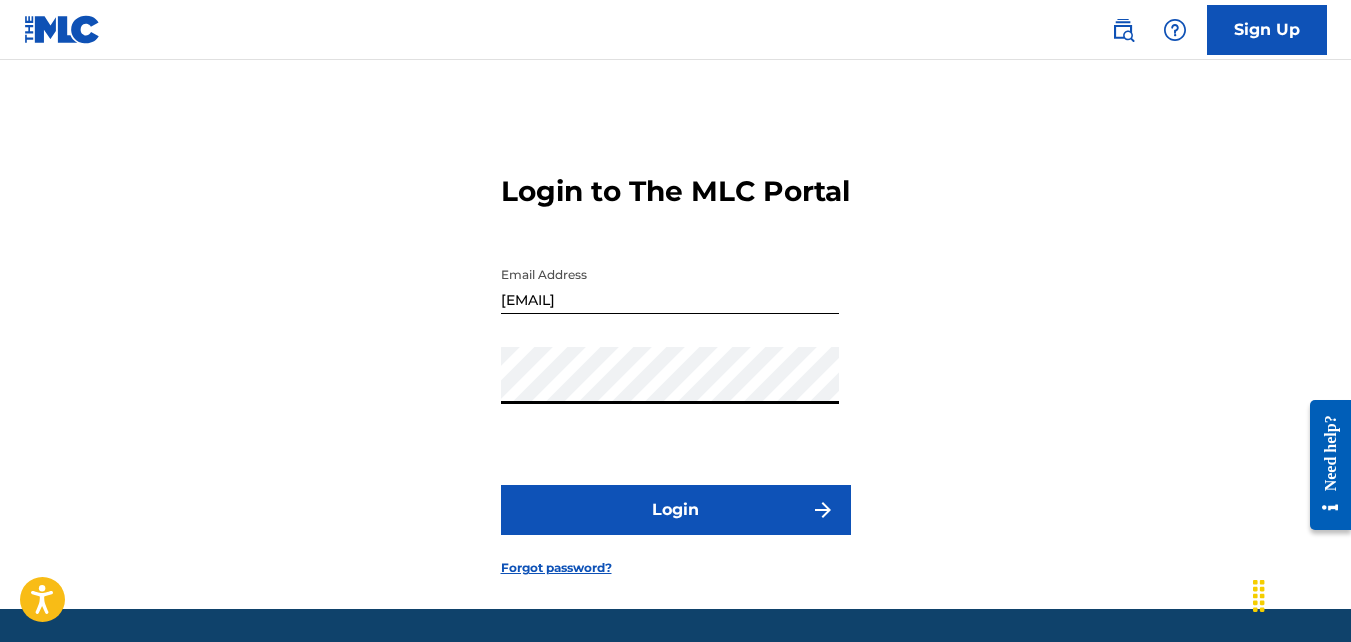 click on "Login" at bounding box center (676, 510) 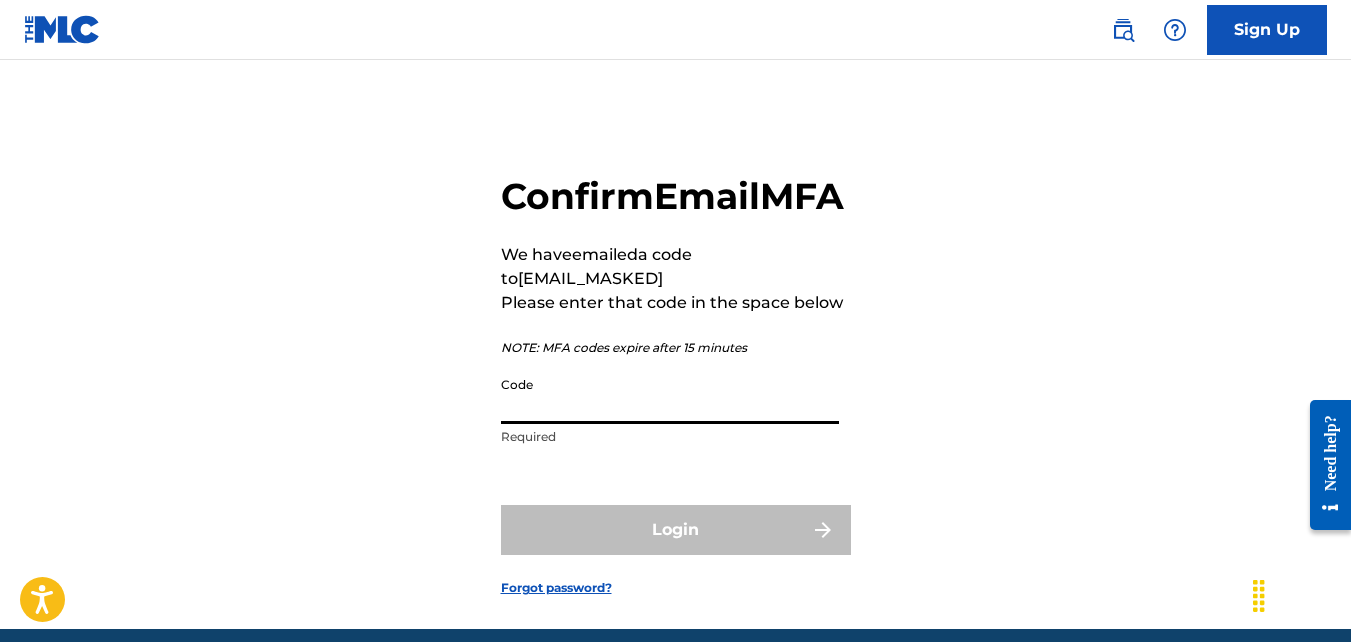 click on "Code" at bounding box center [670, 395] 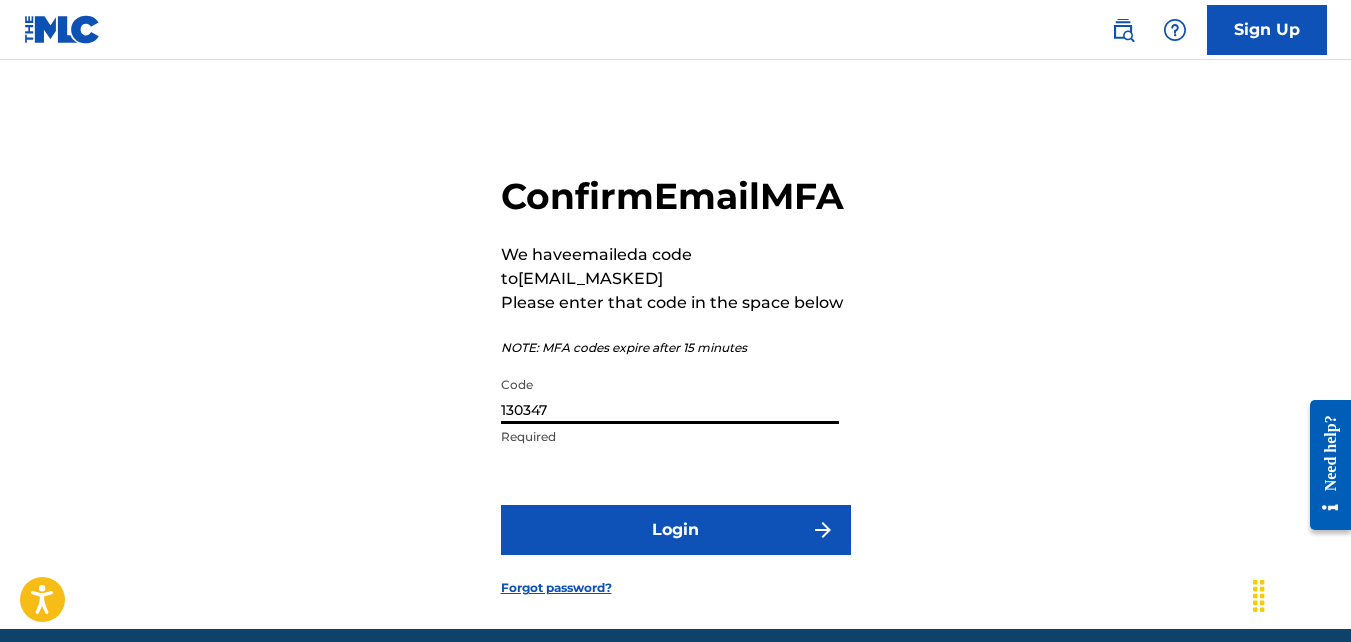 type on "130347" 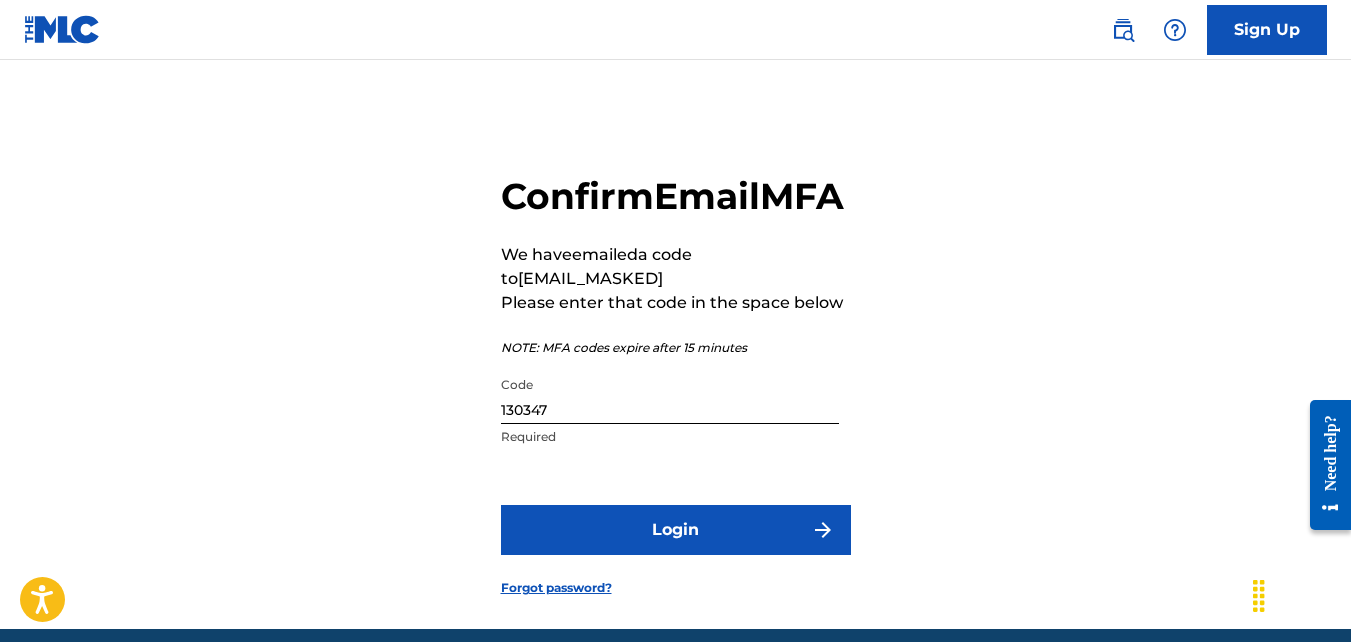 click on "Login" at bounding box center (676, 530) 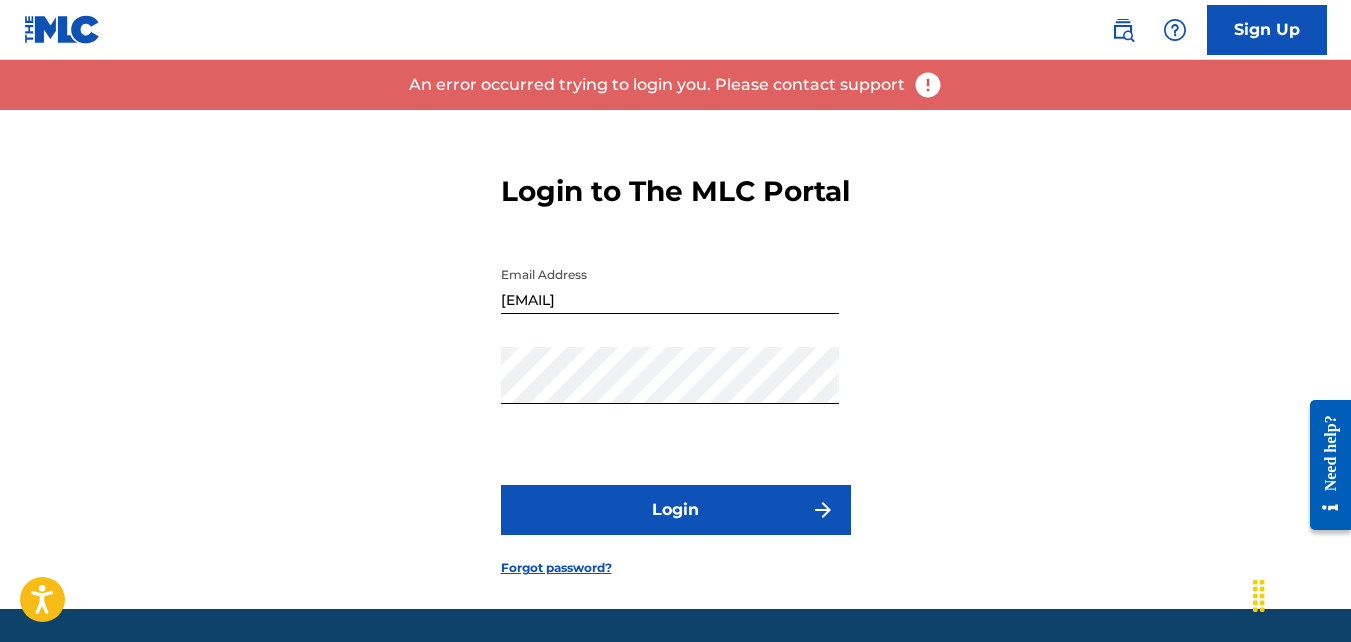 click on "Login" at bounding box center (676, 510) 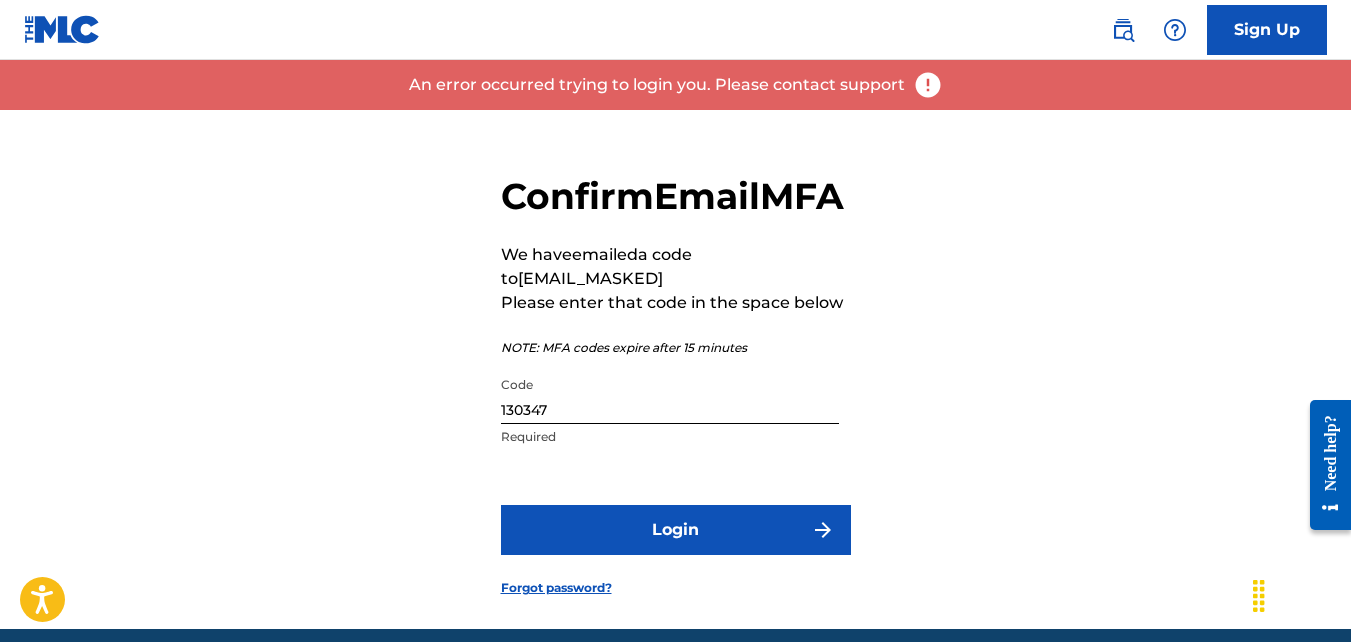 click on "130347" at bounding box center (670, 395) 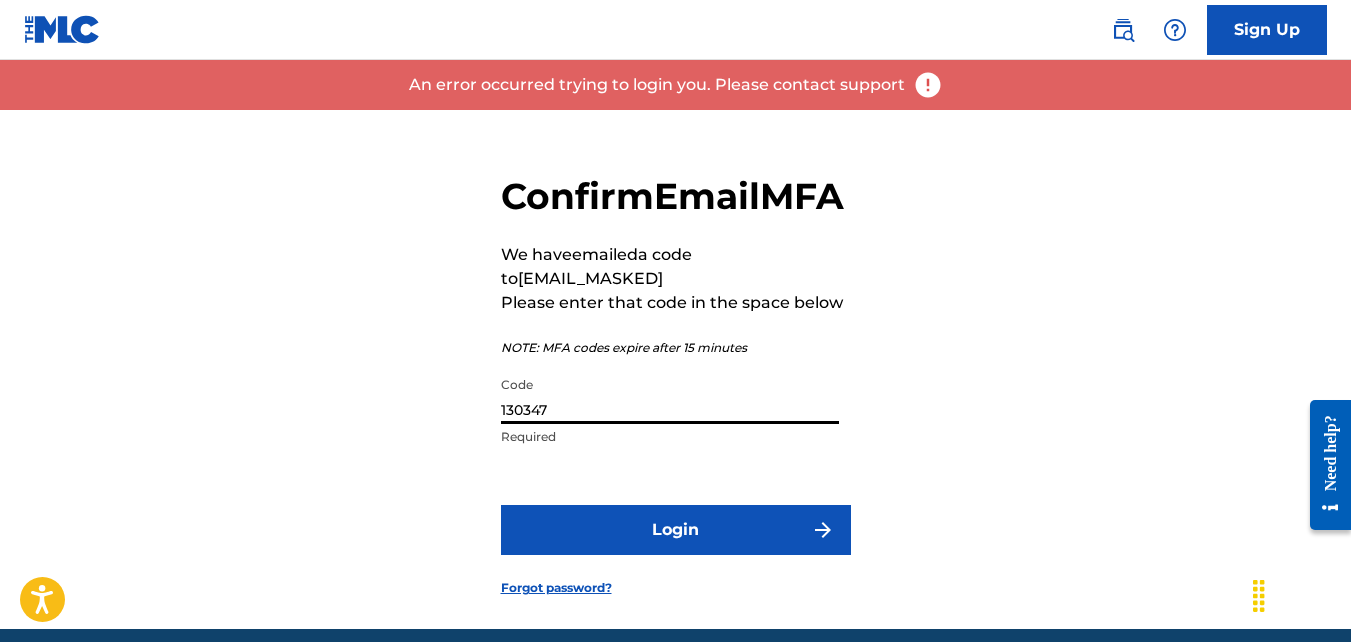 click on "130347" at bounding box center (670, 395) 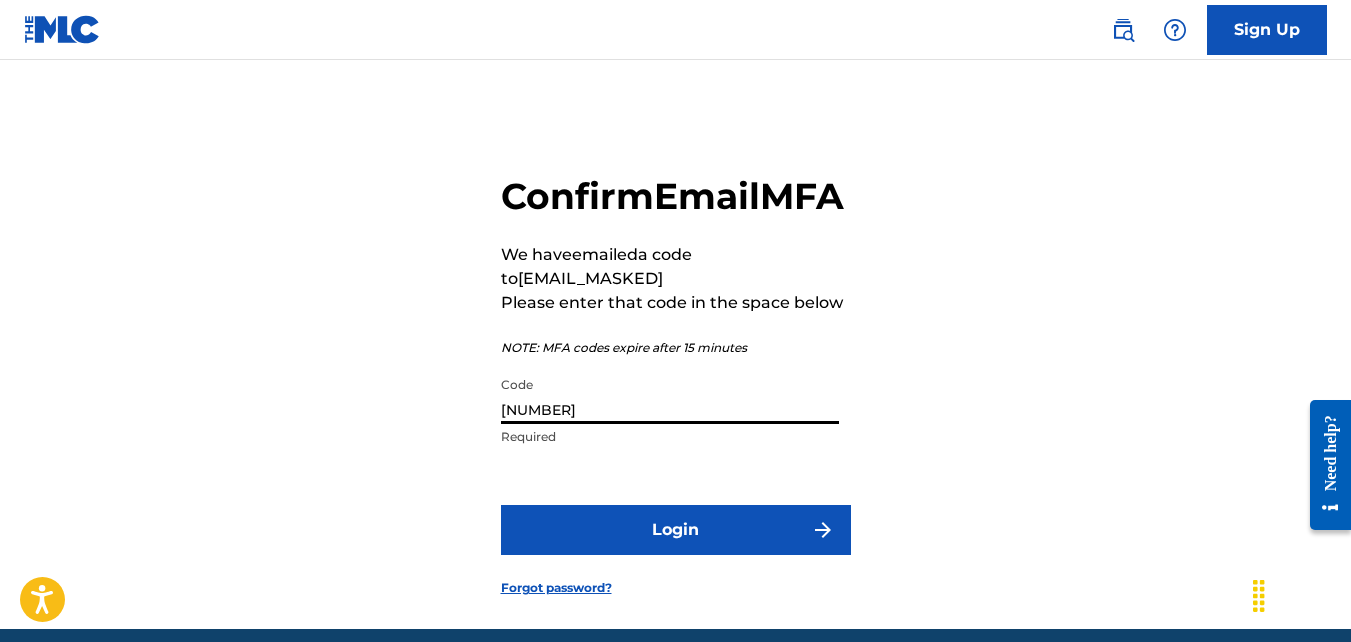 type on "[NUMBER]" 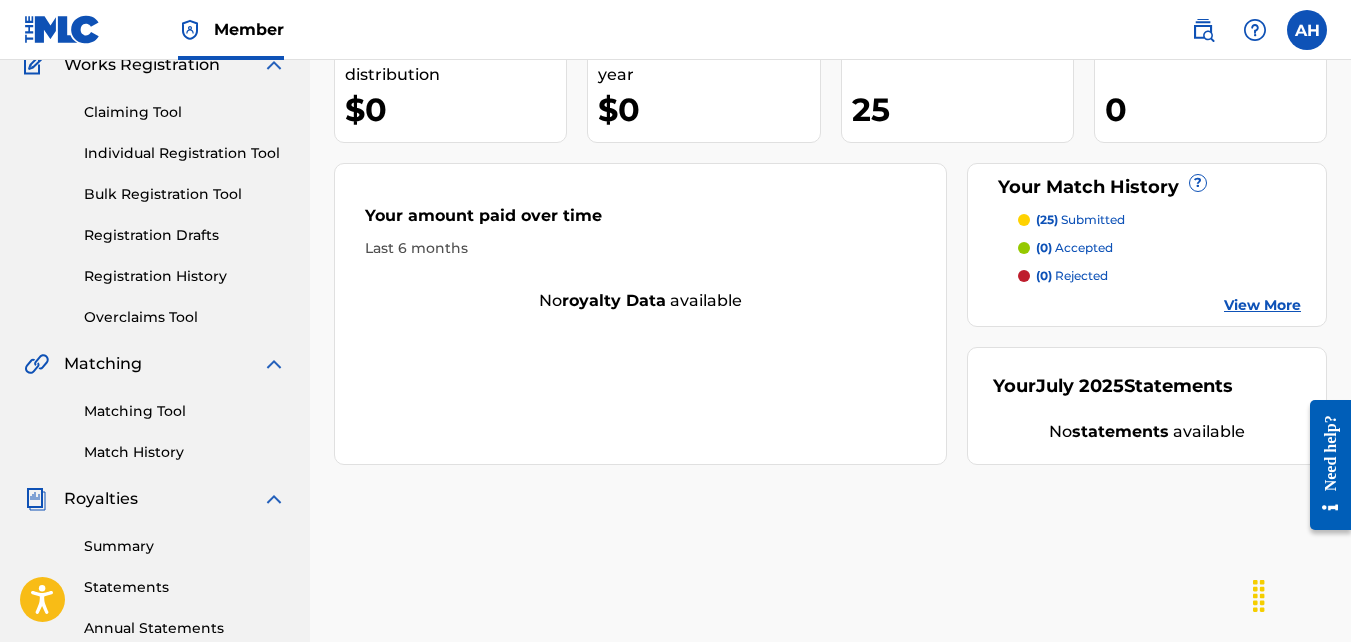 scroll, scrollTop: 0, scrollLeft: 0, axis: both 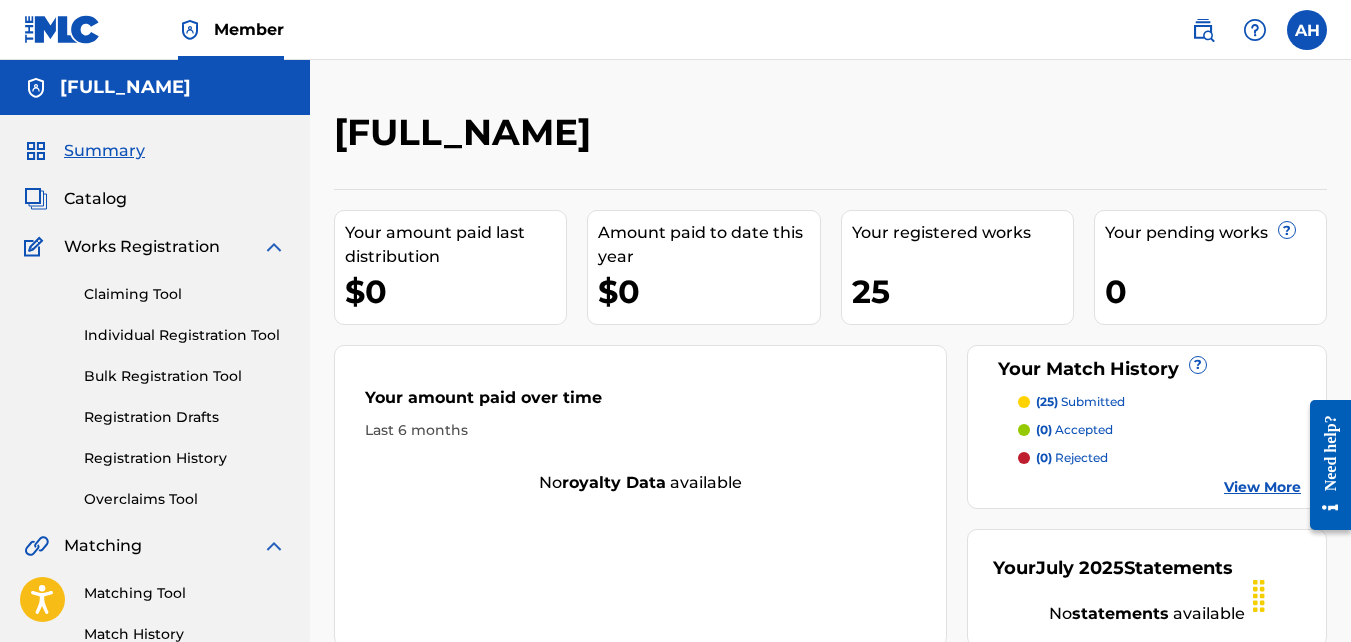 click on "Individual Registration Tool" at bounding box center (185, 335) 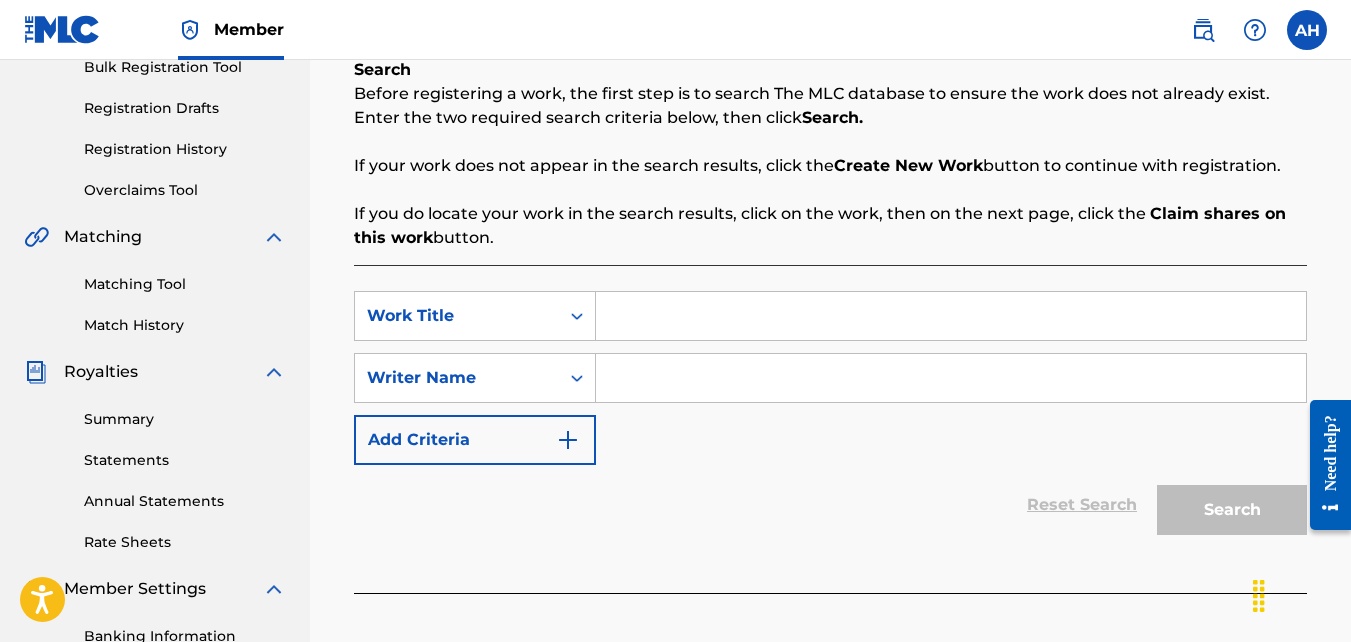scroll, scrollTop: 313, scrollLeft: 0, axis: vertical 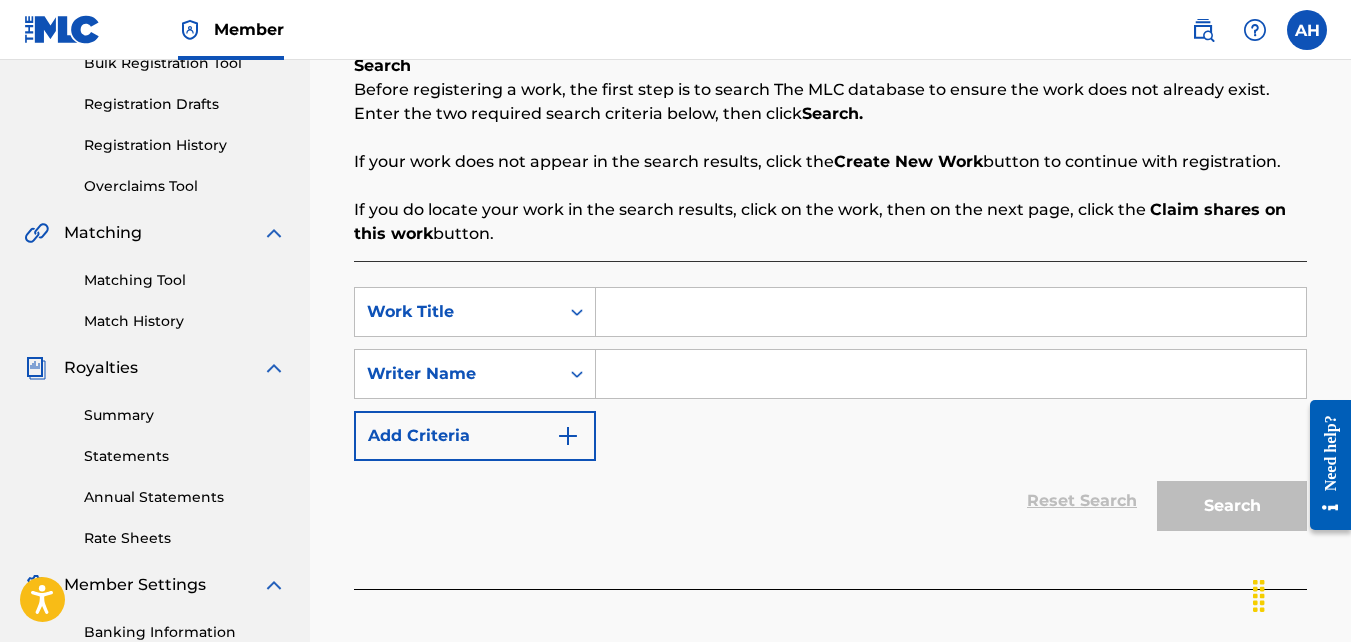 click on "Add Criteria" at bounding box center [475, 436] 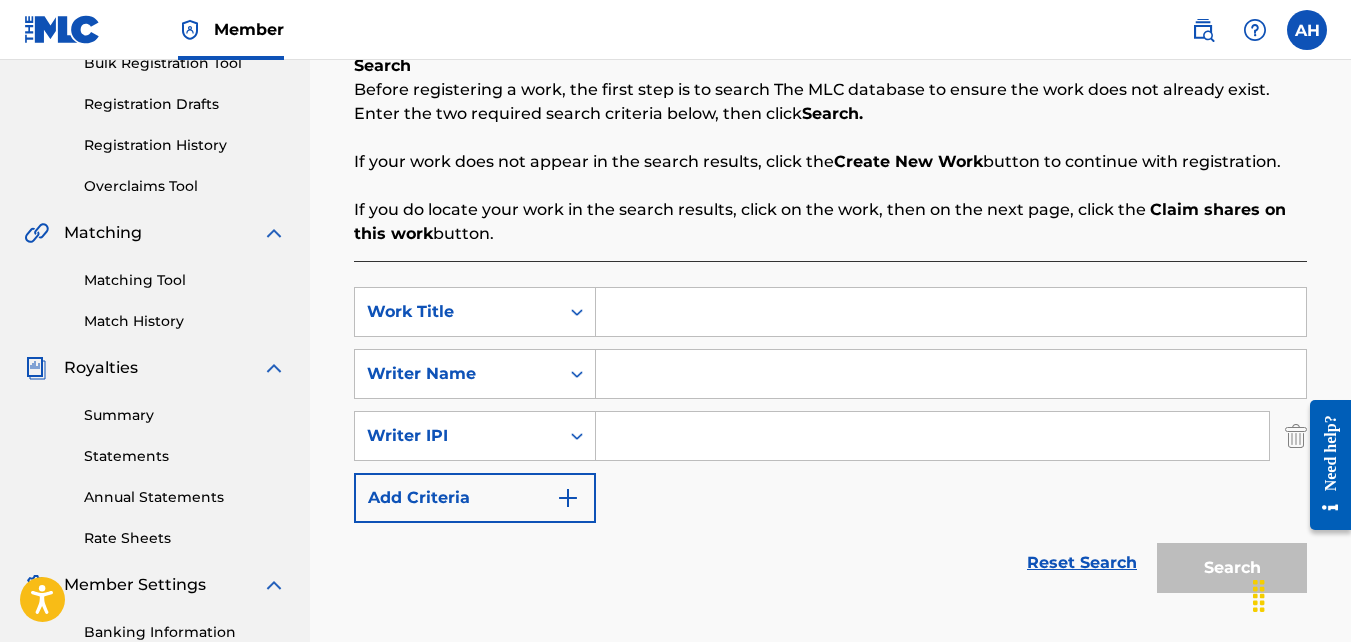 click at bounding box center (1296, 436) 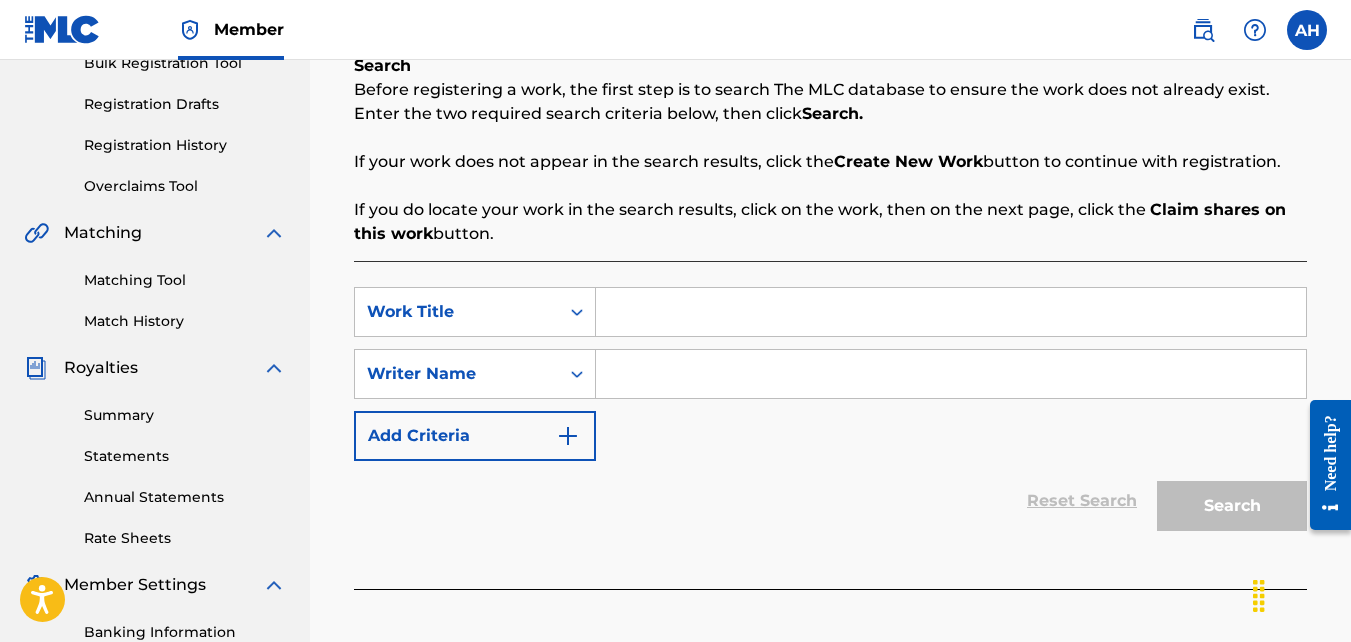 click at bounding box center [951, 312] 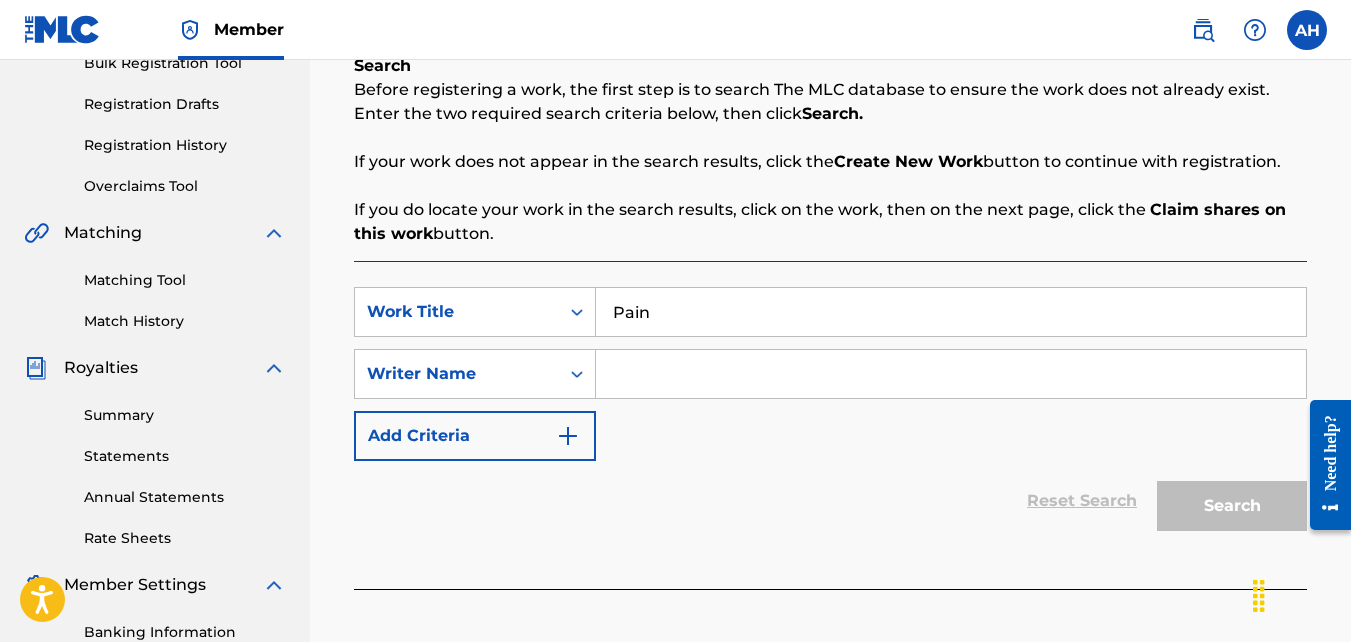 type on "Pain" 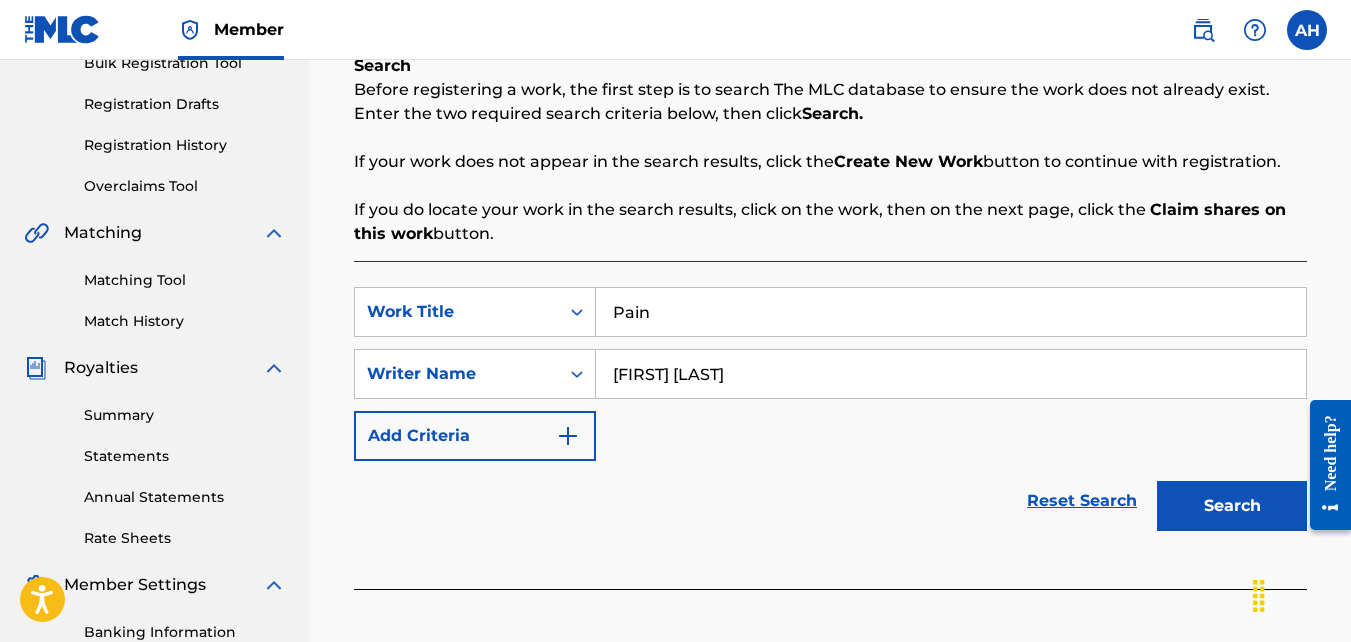 click on "Search" at bounding box center (1232, 506) 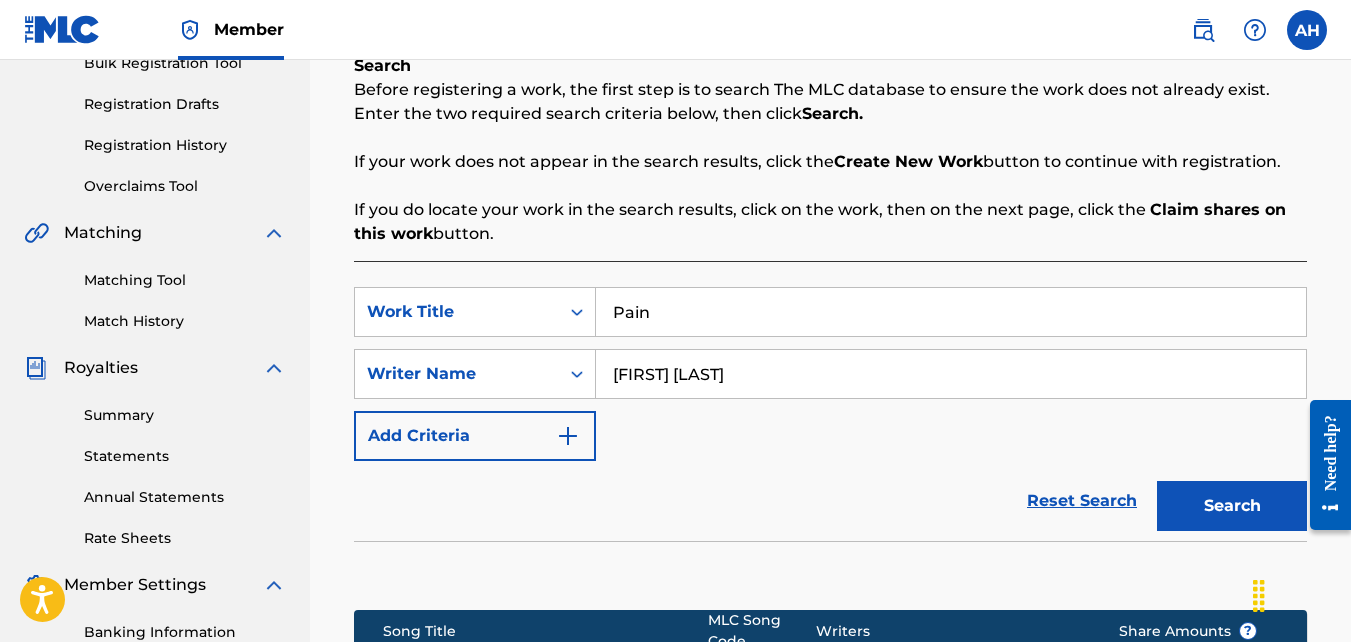 scroll, scrollTop: 639, scrollLeft: 0, axis: vertical 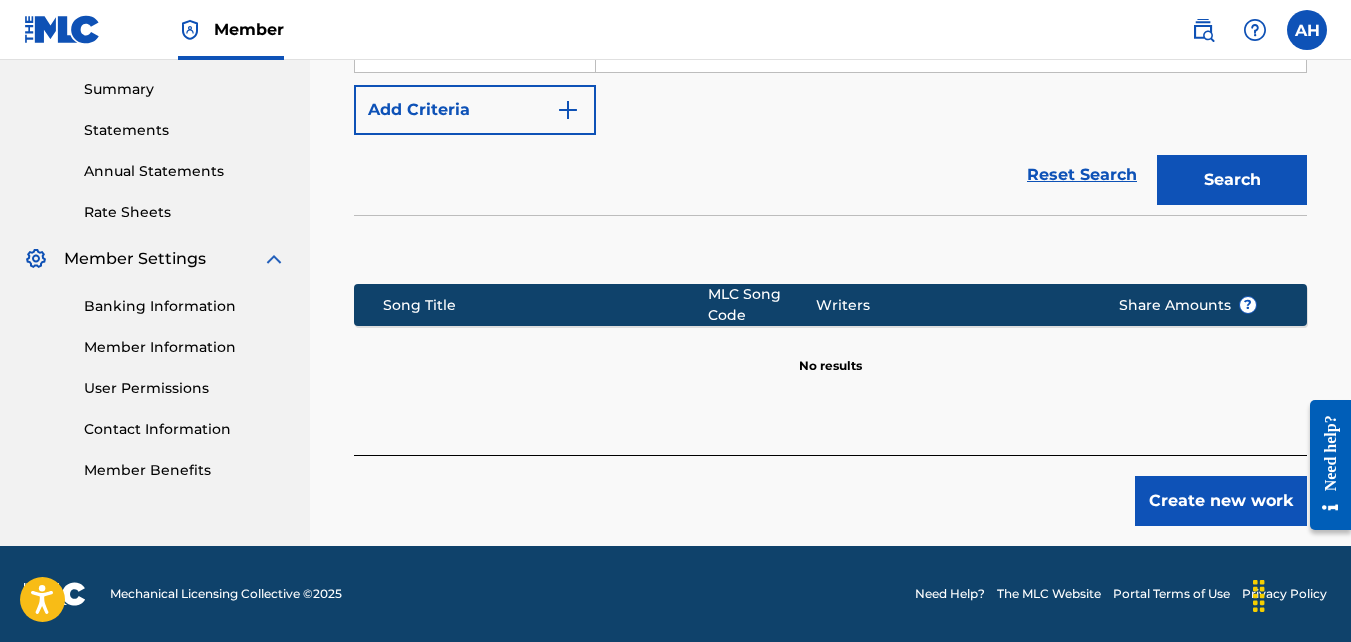 click on "Create new work" at bounding box center [1221, 501] 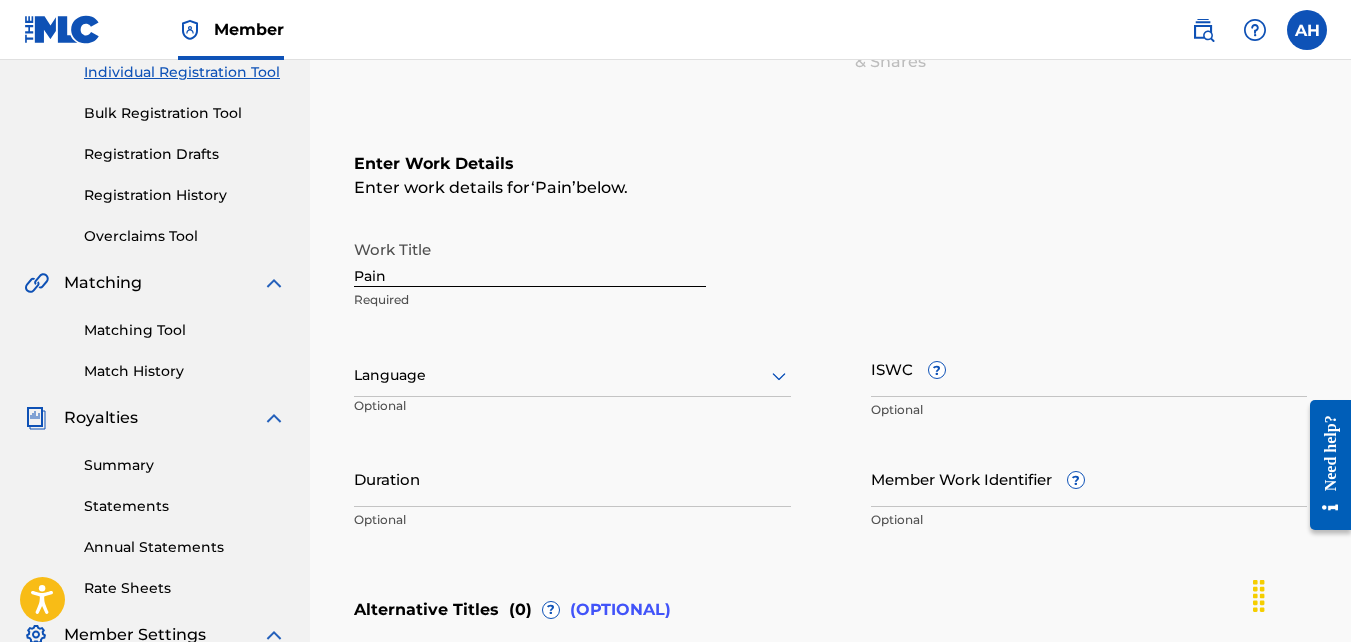 scroll, scrollTop: 262, scrollLeft: 0, axis: vertical 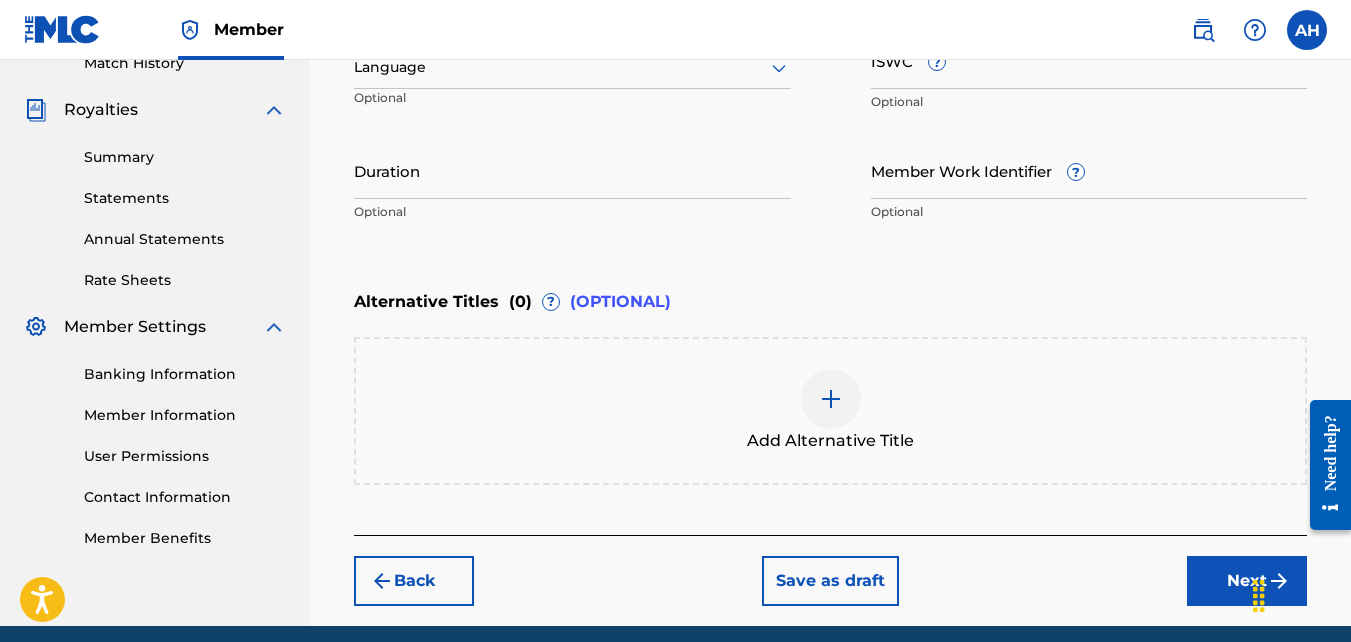click on "Next" at bounding box center [1247, 581] 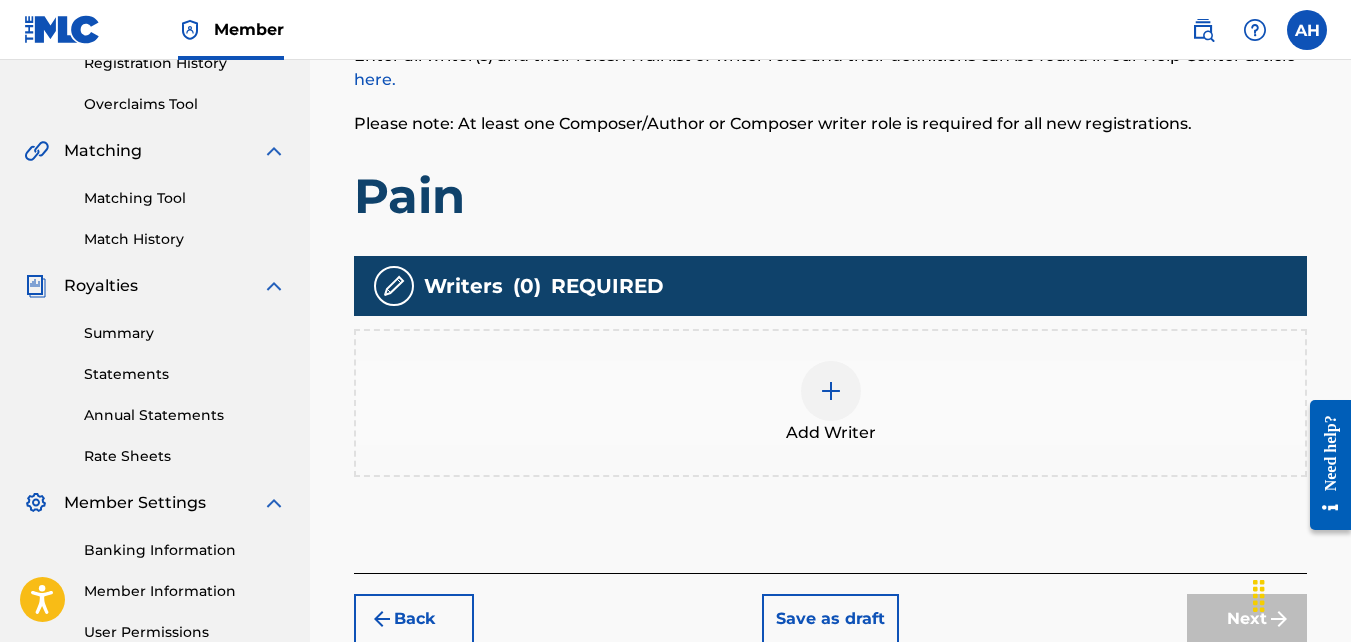 scroll, scrollTop: 412, scrollLeft: 0, axis: vertical 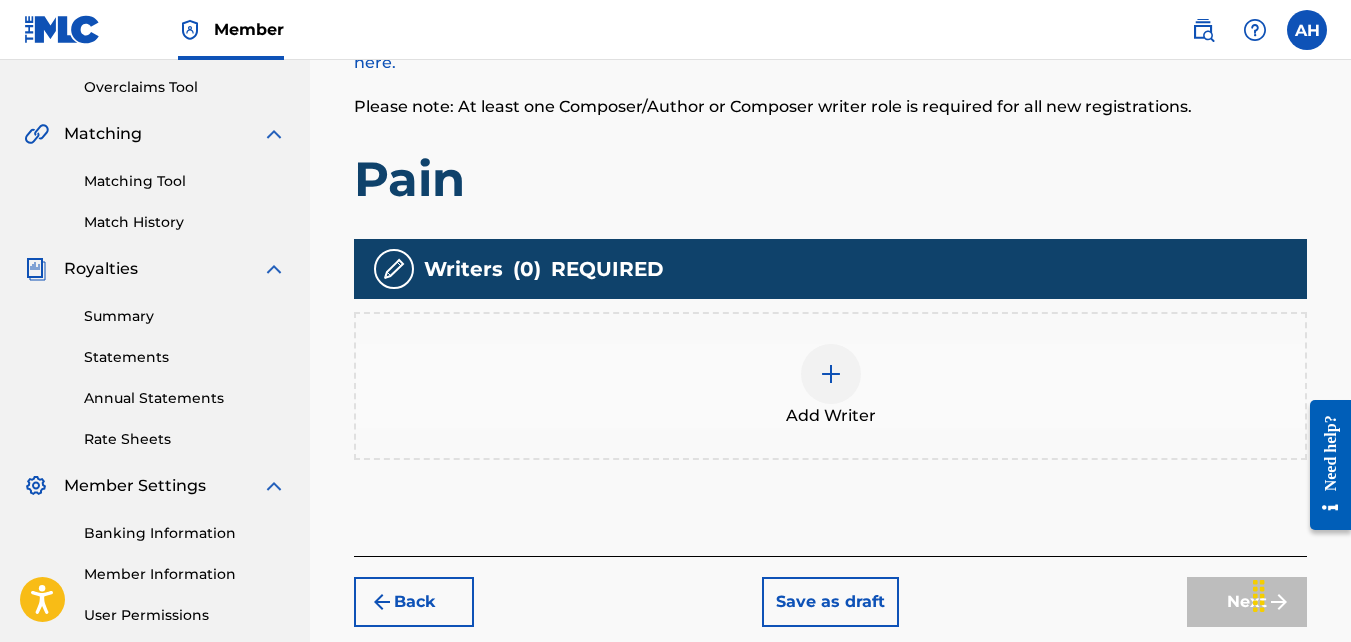 drag, startPoint x: 713, startPoint y: 479, endPoint x: 685, endPoint y: 366, distance: 116.41735 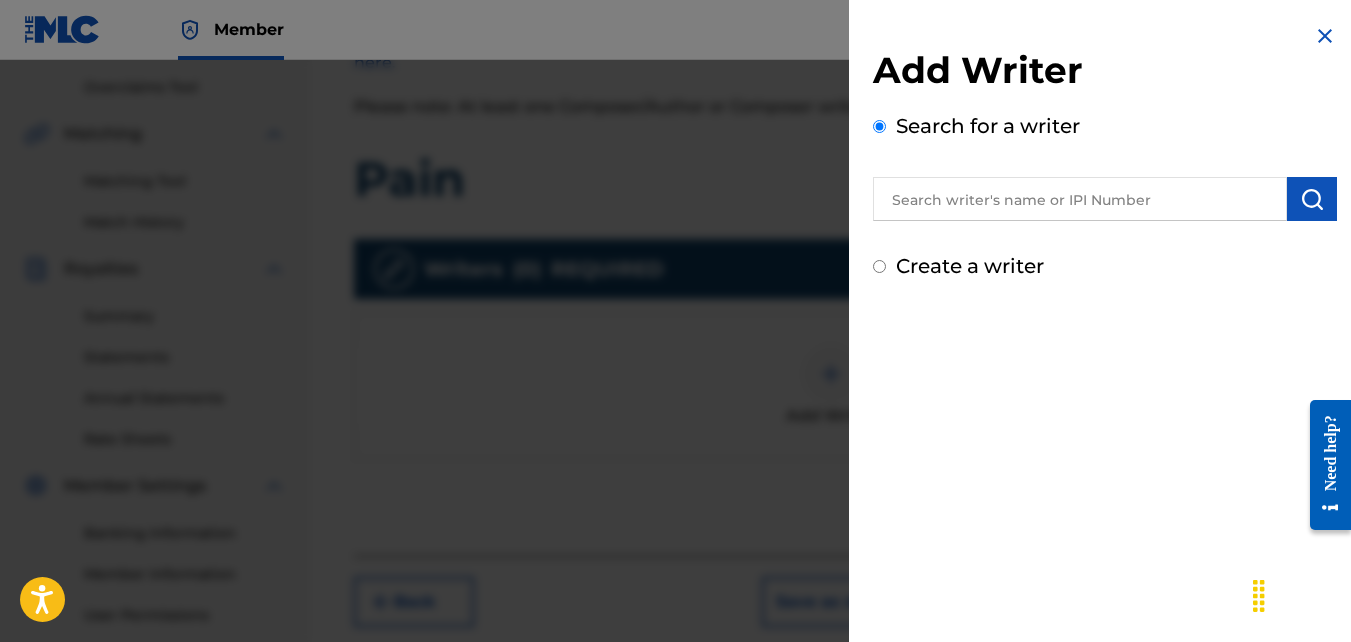 click on "Create a writer" at bounding box center (970, 266) 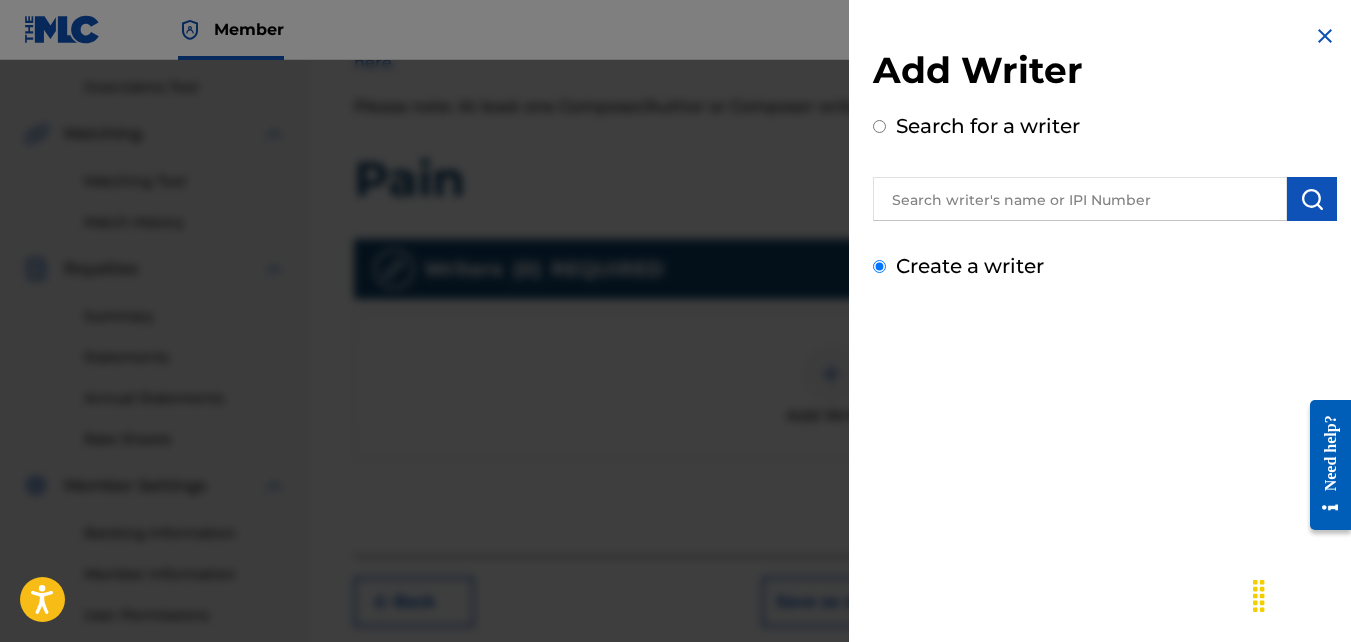 click on "Create a writer" at bounding box center (879, 266) 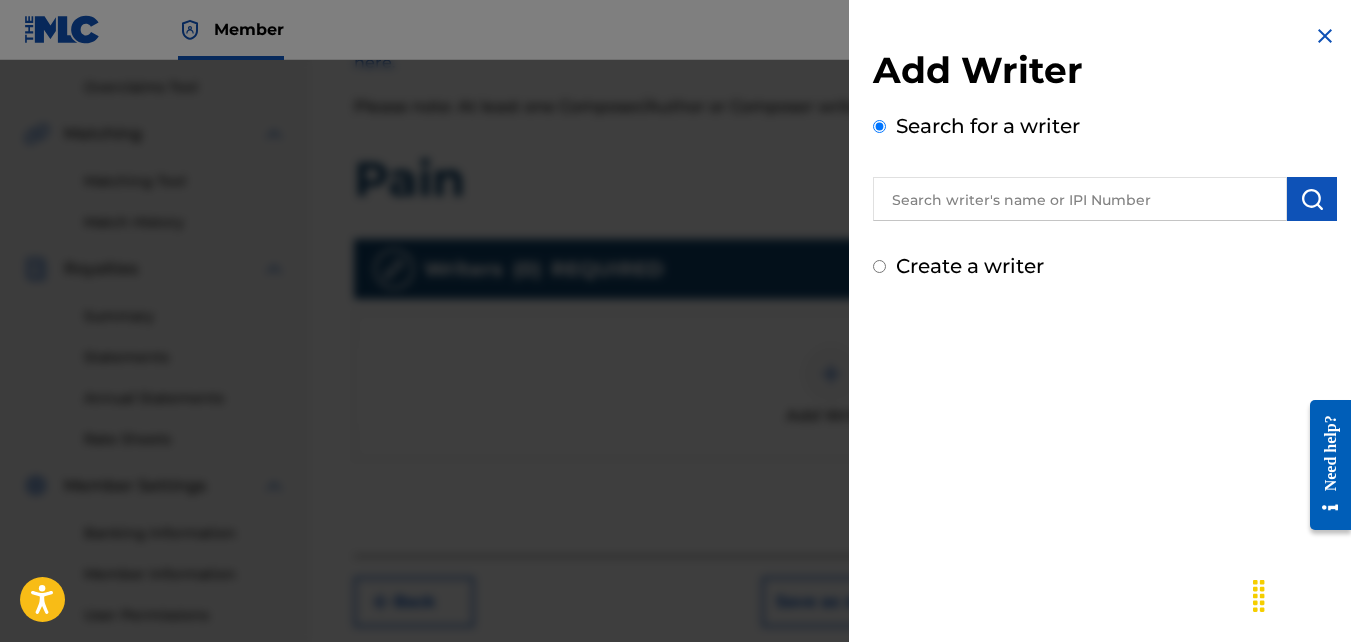 radio on "false" 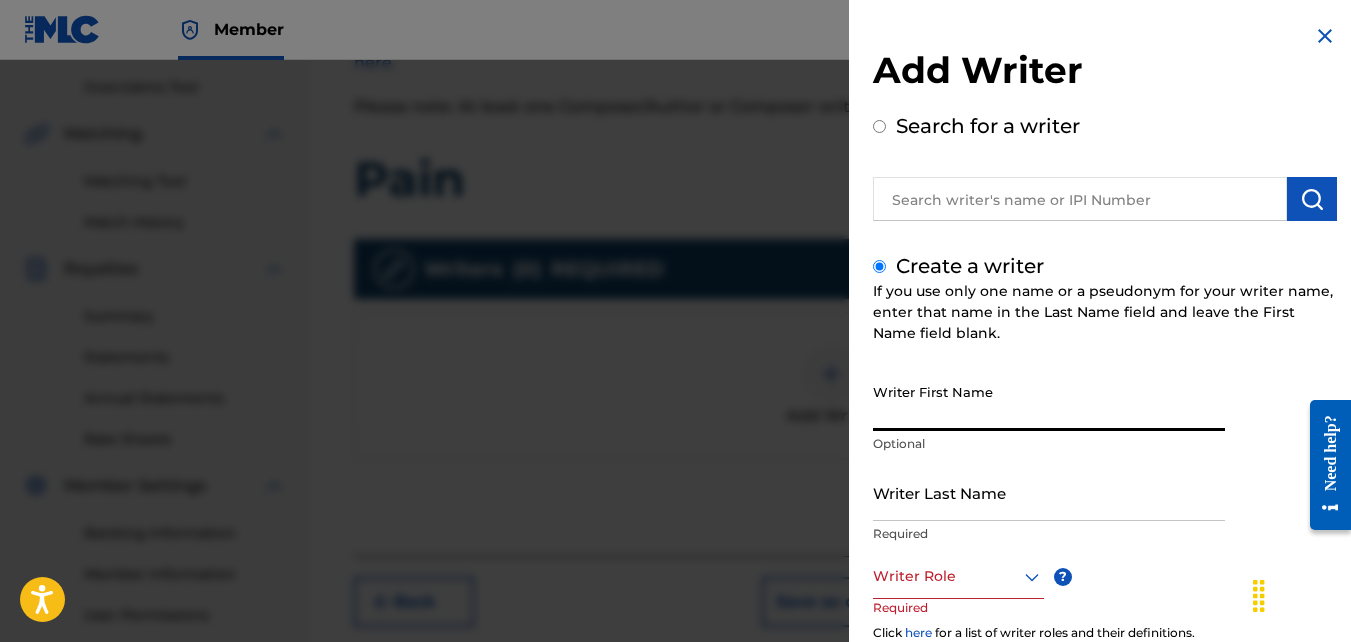 click on "Writer First Name" at bounding box center [1049, 402] 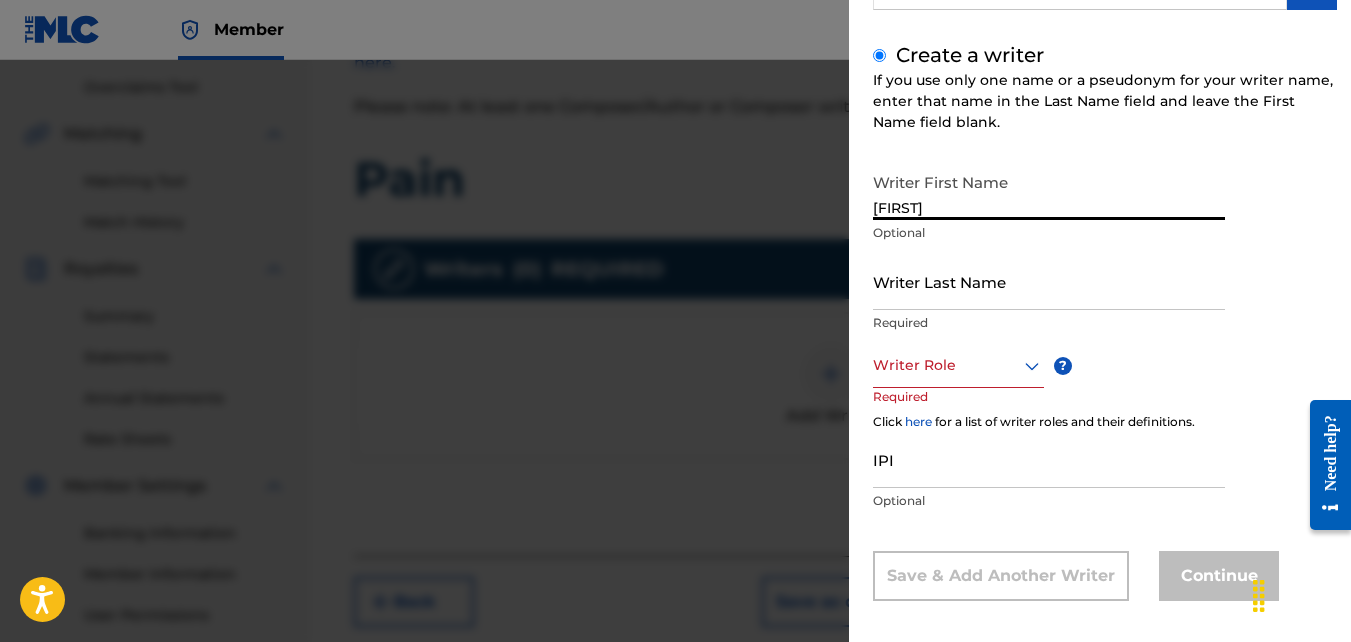 scroll, scrollTop: 224, scrollLeft: 0, axis: vertical 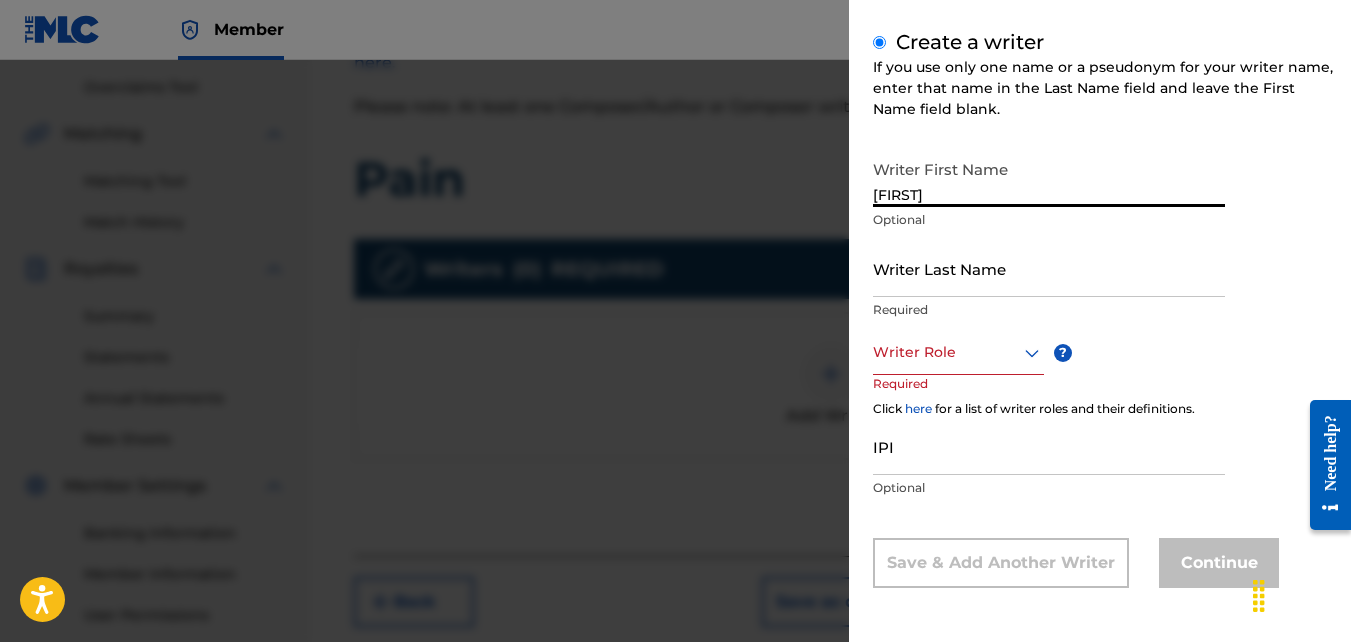 type on "[FIRST]" 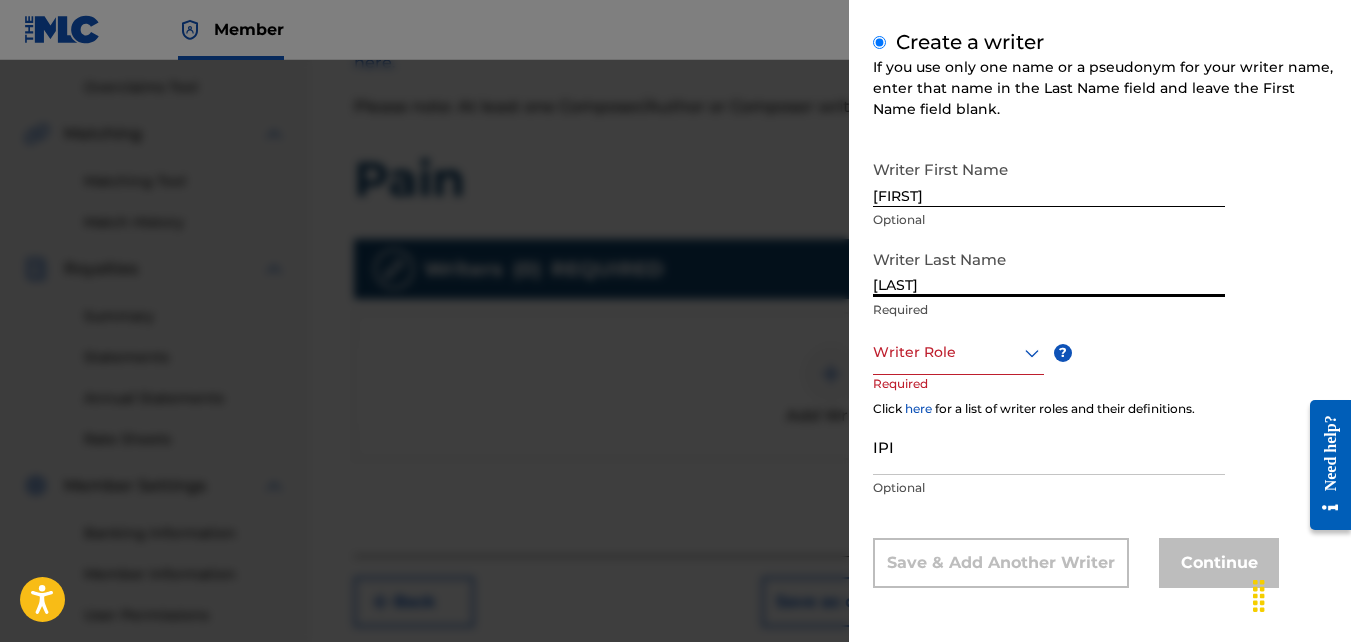 type on "[LAST]" 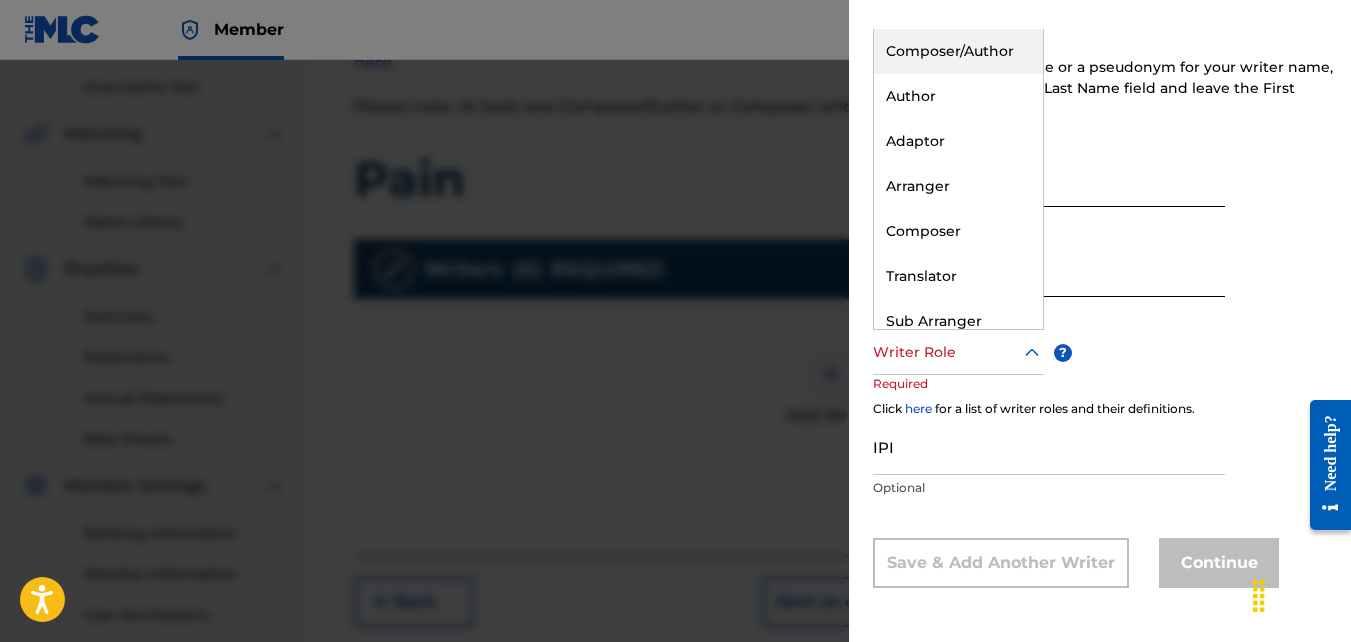 click on "Writer Role" at bounding box center [958, 352] 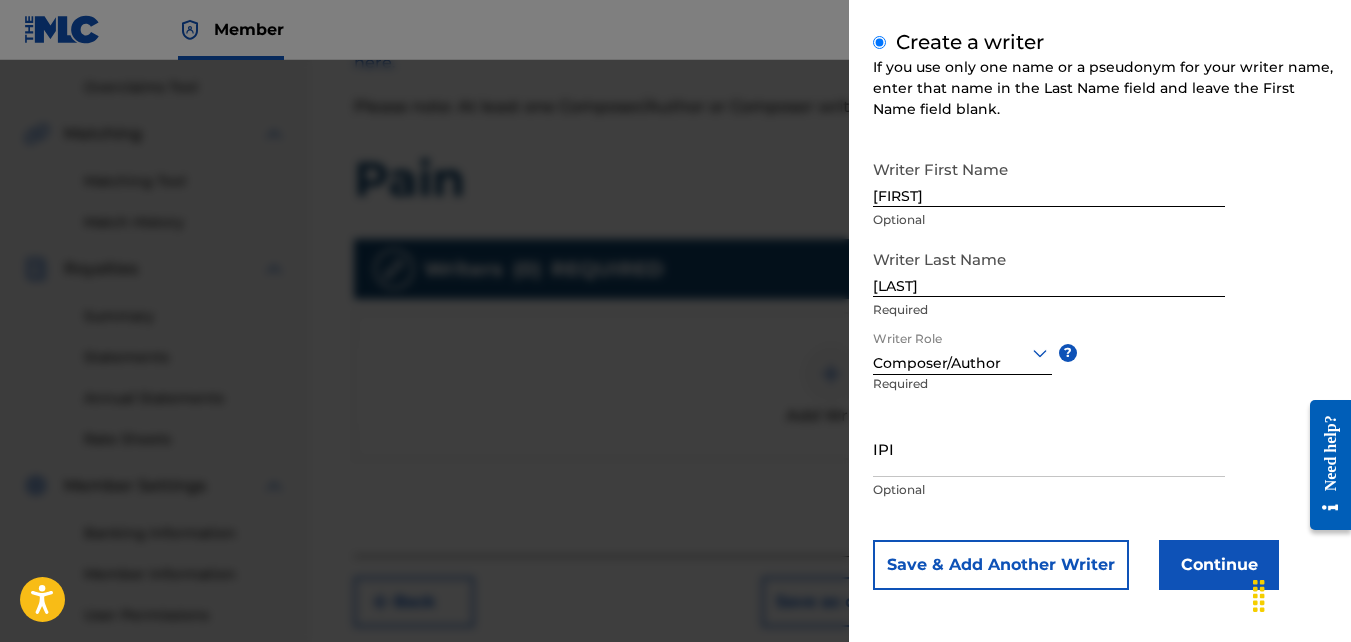 click on "Continue" at bounding box center (1219, 565) 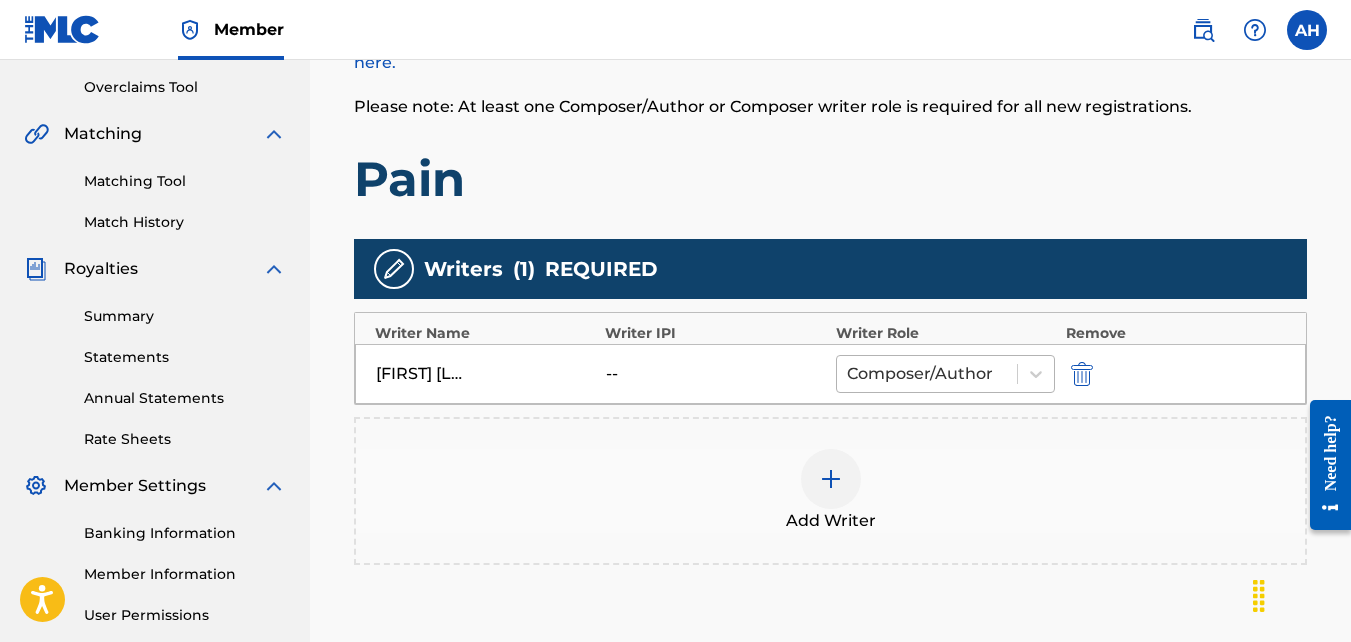 scroll, scrollTop: 618, scrollLeft: 0, axis: vertical 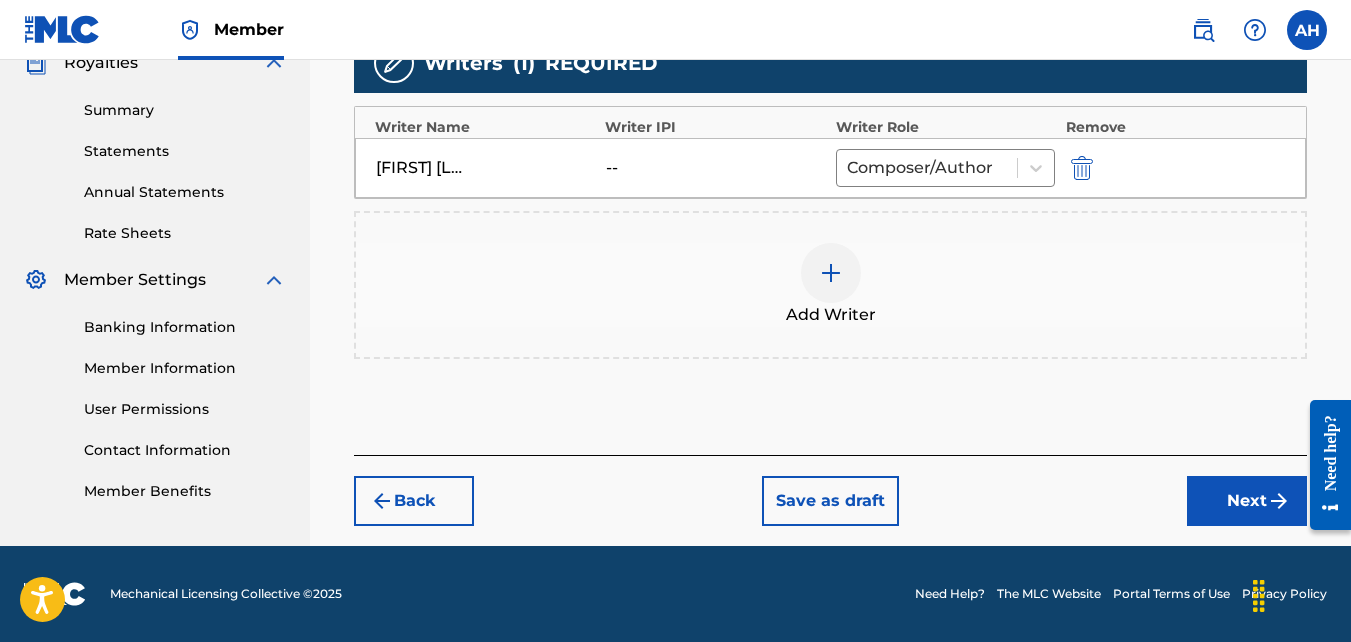 click on "Next" at bounding box center (1247, 501) 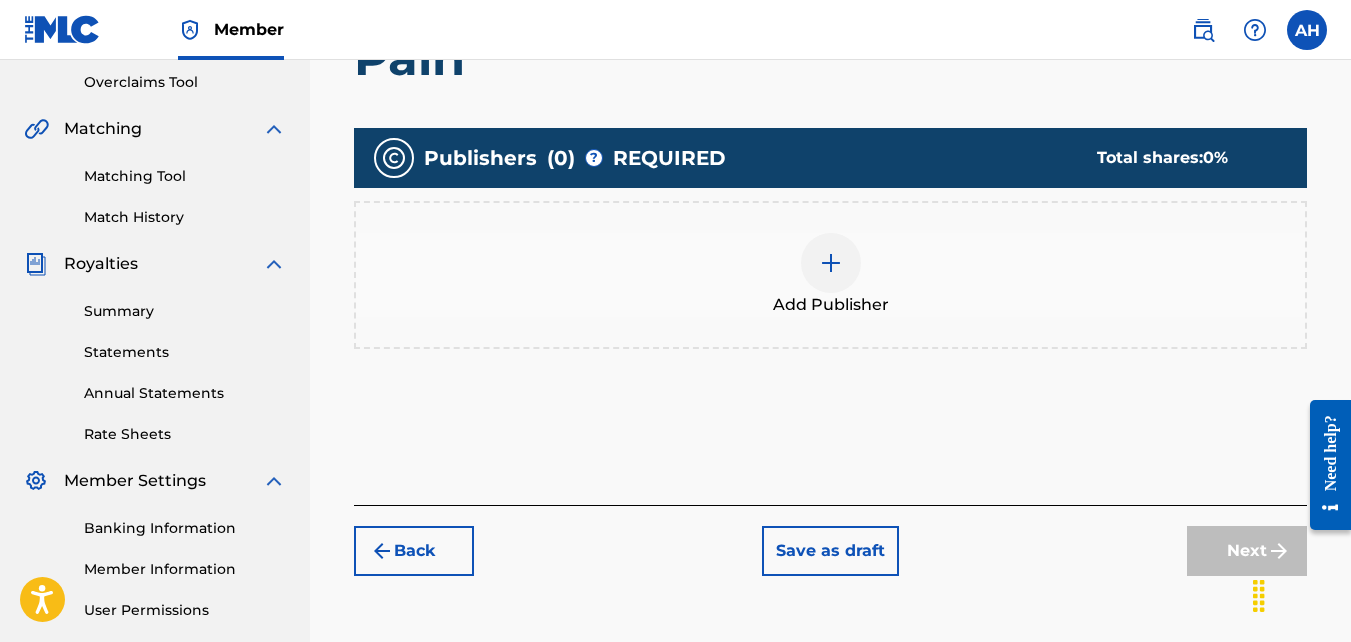 scroll, scrollTop: 419, scrollLeft: 0, axis: vertical 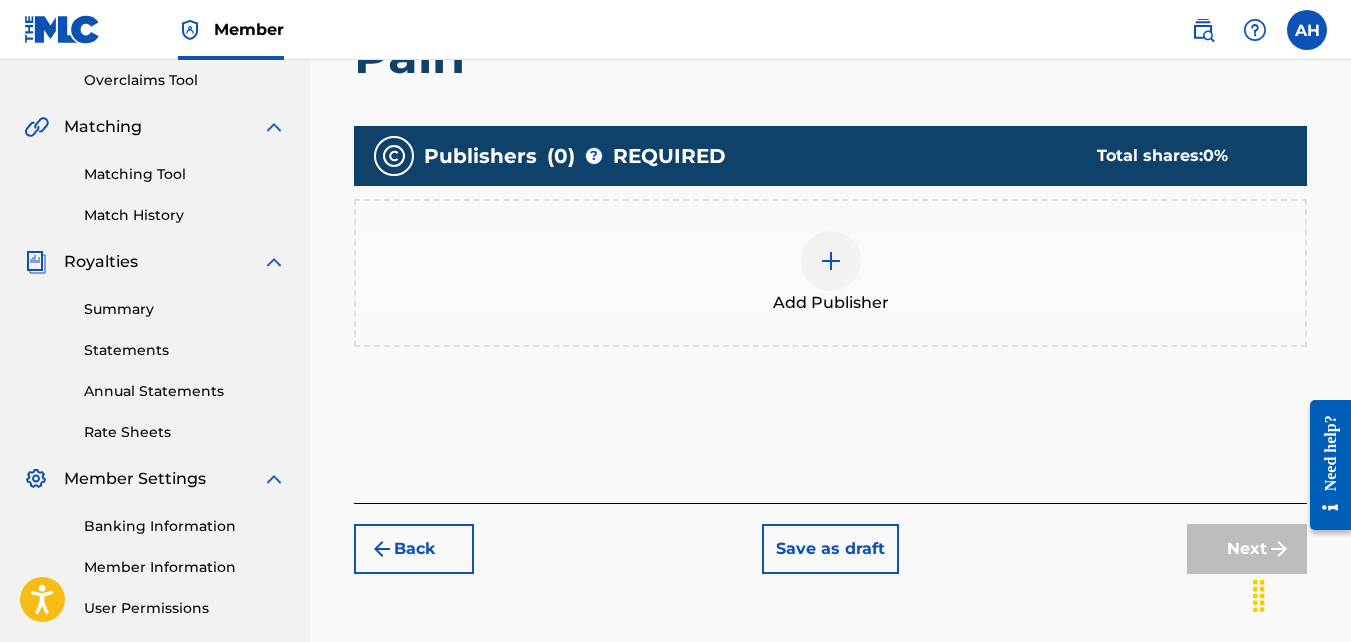 click on "Add Publisher" at bounding box center (830, 273) 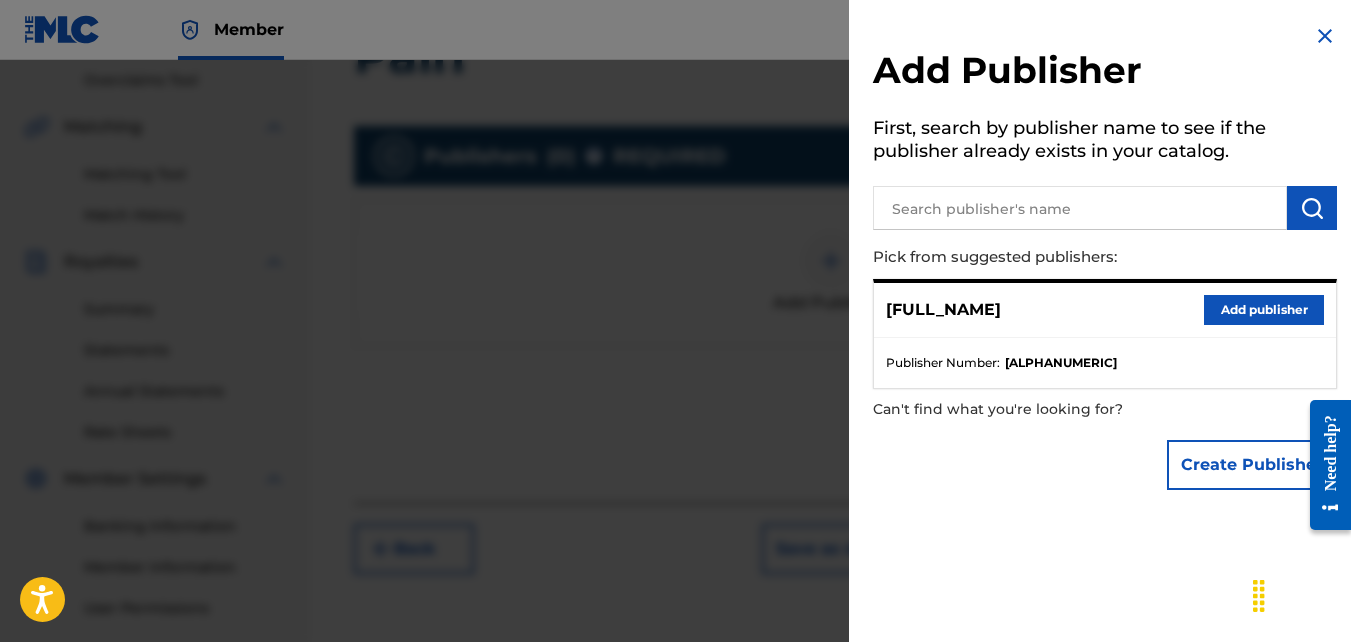 click on "Pick from suggested publishers:" at bounding box center (1048, 257) 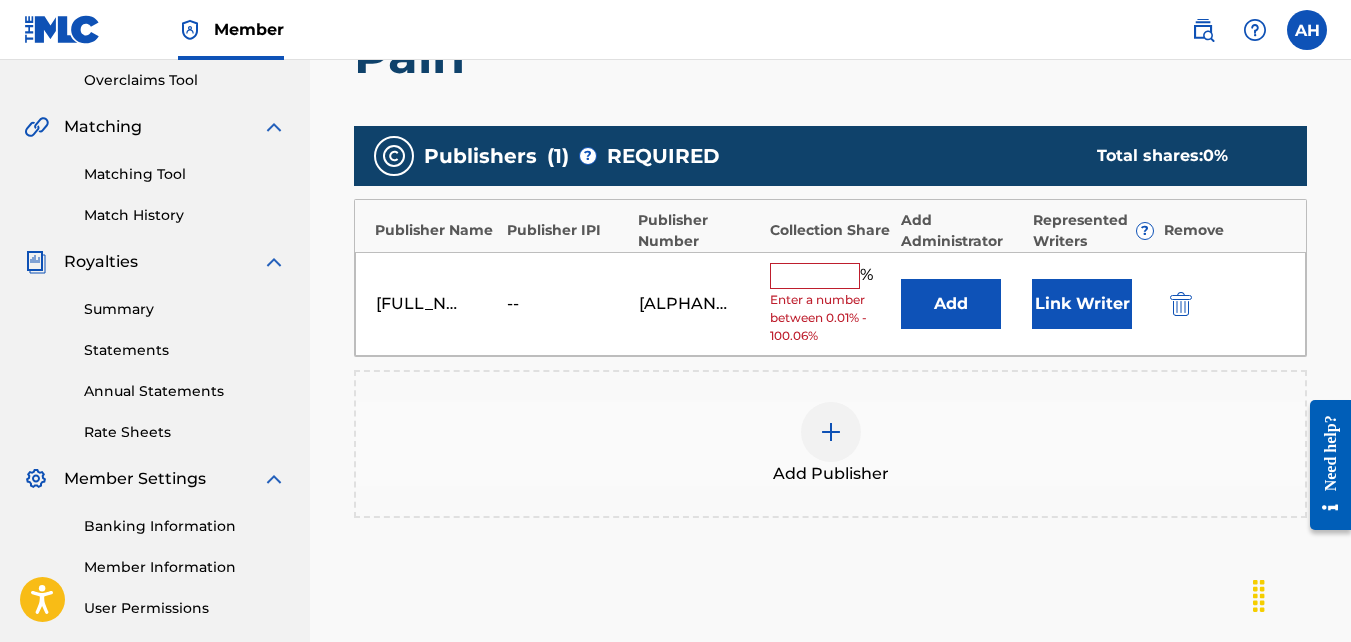 click on "[FULL_NAME] -- [ALPHANUMERIC] % Enter a number between 0.01% - 100.06% Add Link Writer" at bounding box center (830, 304) 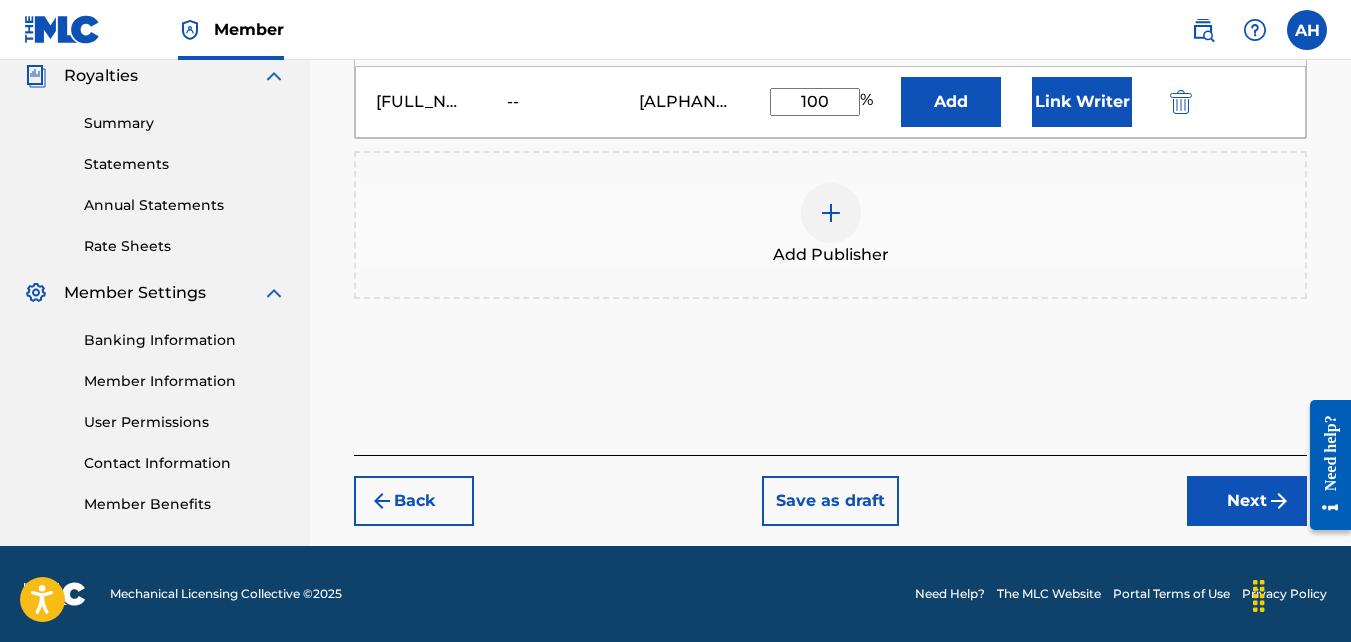 click on "Next" at bounding box center [1247, 501] 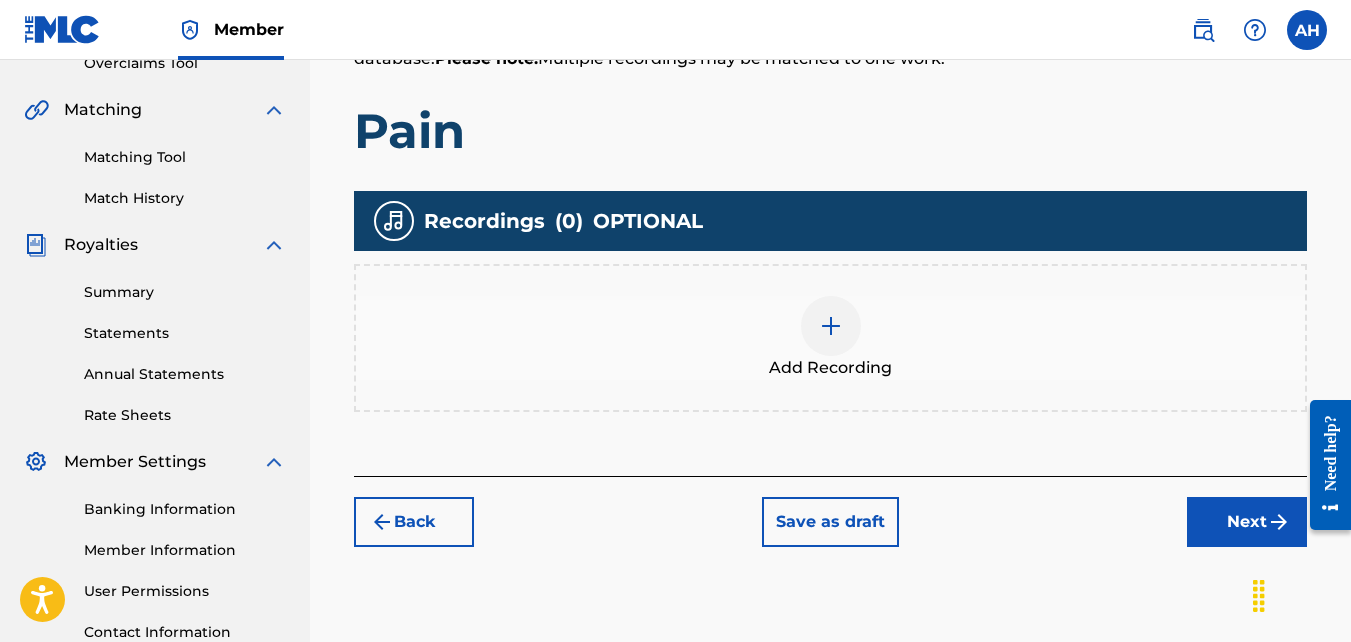 scroll, scrollTop: 447, scrollLeft: 0, axis: vertical 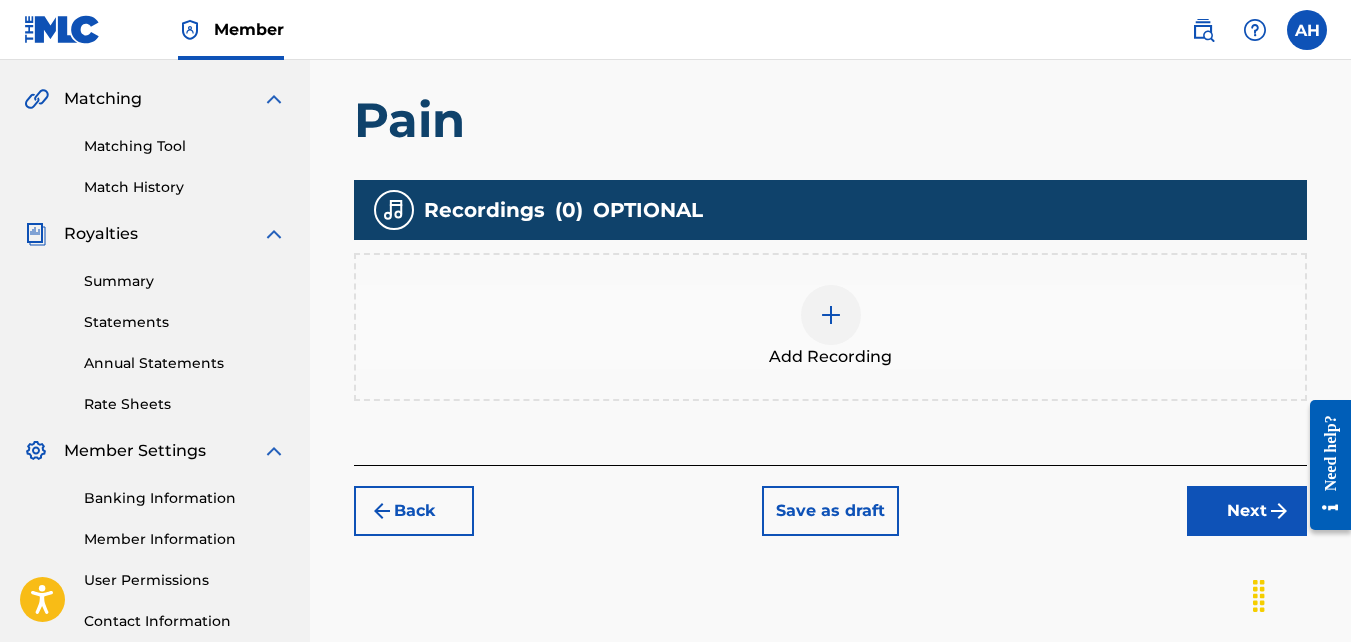 click on "Add Recording" at bounding box center (830, 327) 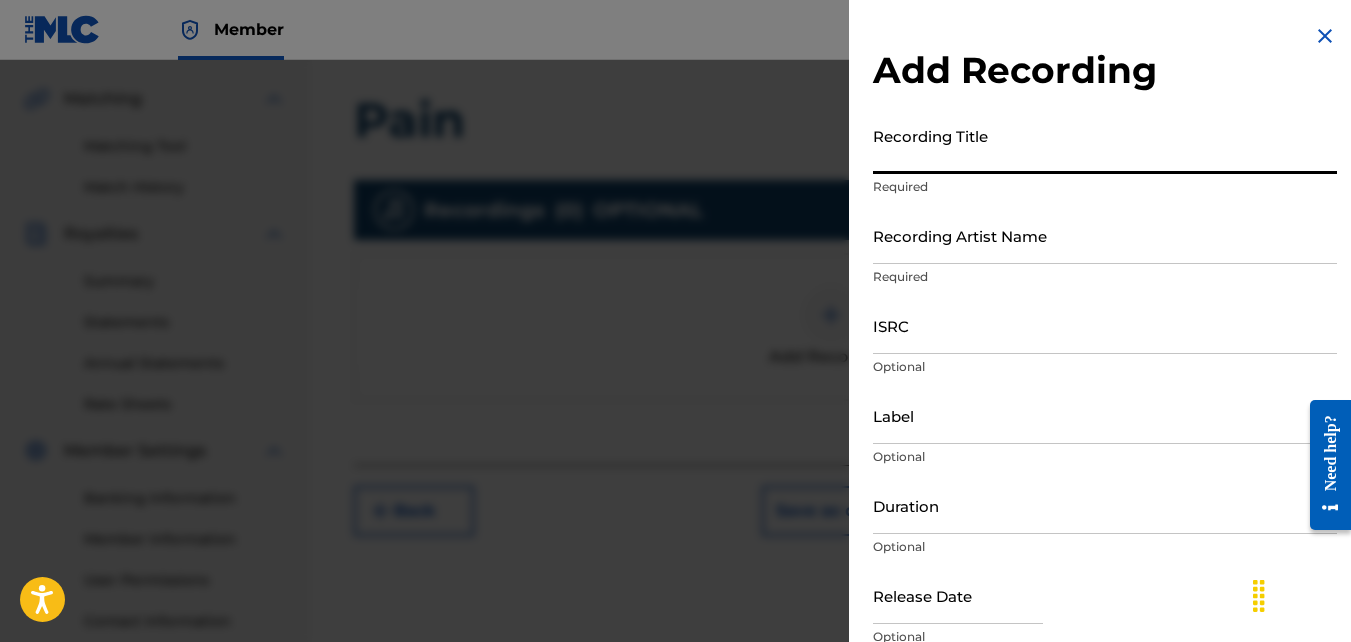 click on "Recording Title" at bounding box center (1105, 145) 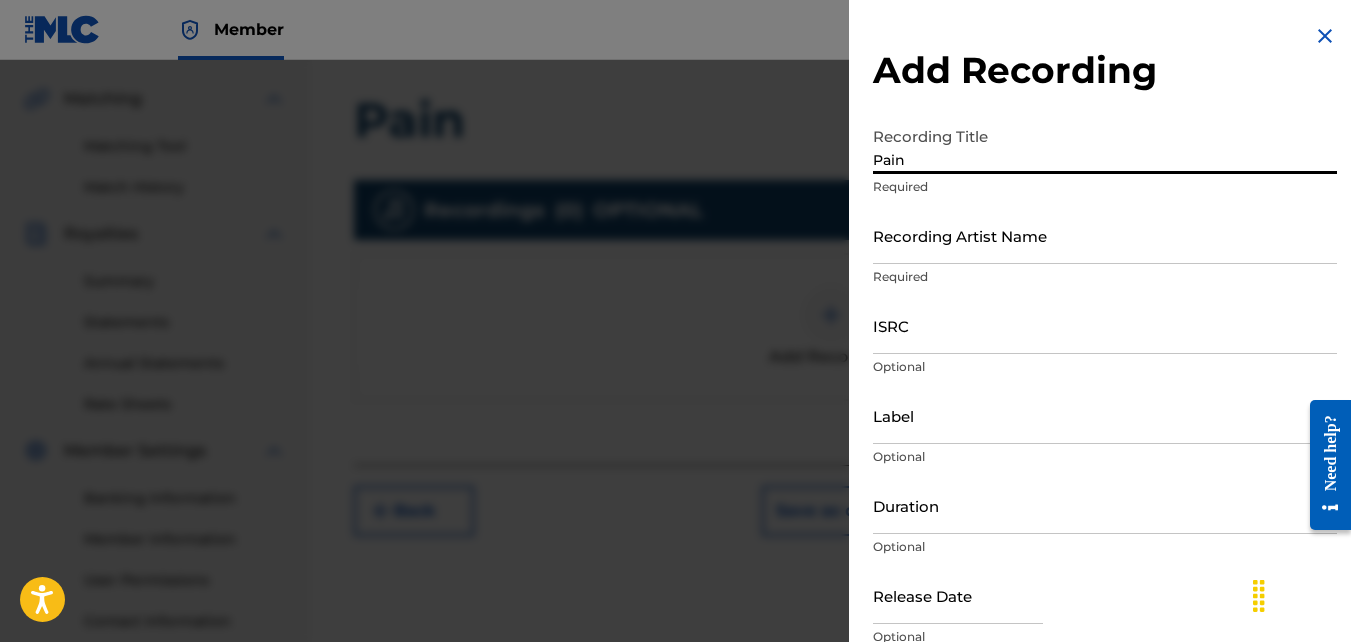 scroll, scrollTop: 89, scrollLeft: 0, axis: vertical 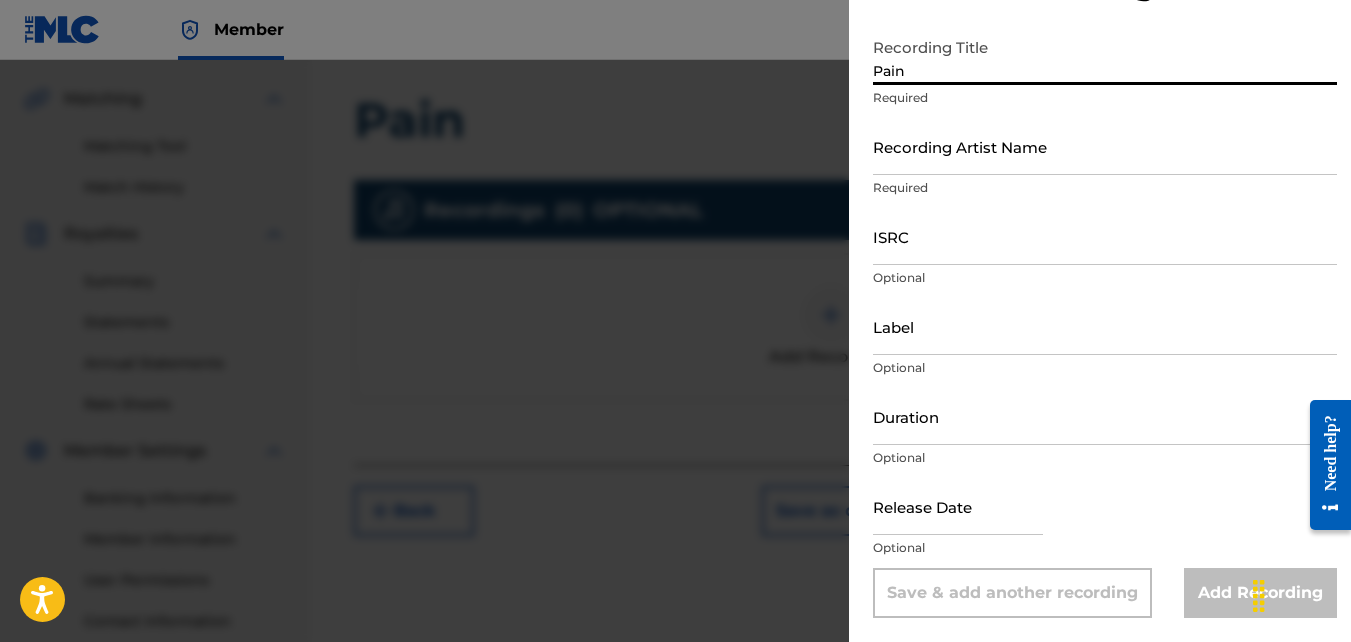 type on "Pain" 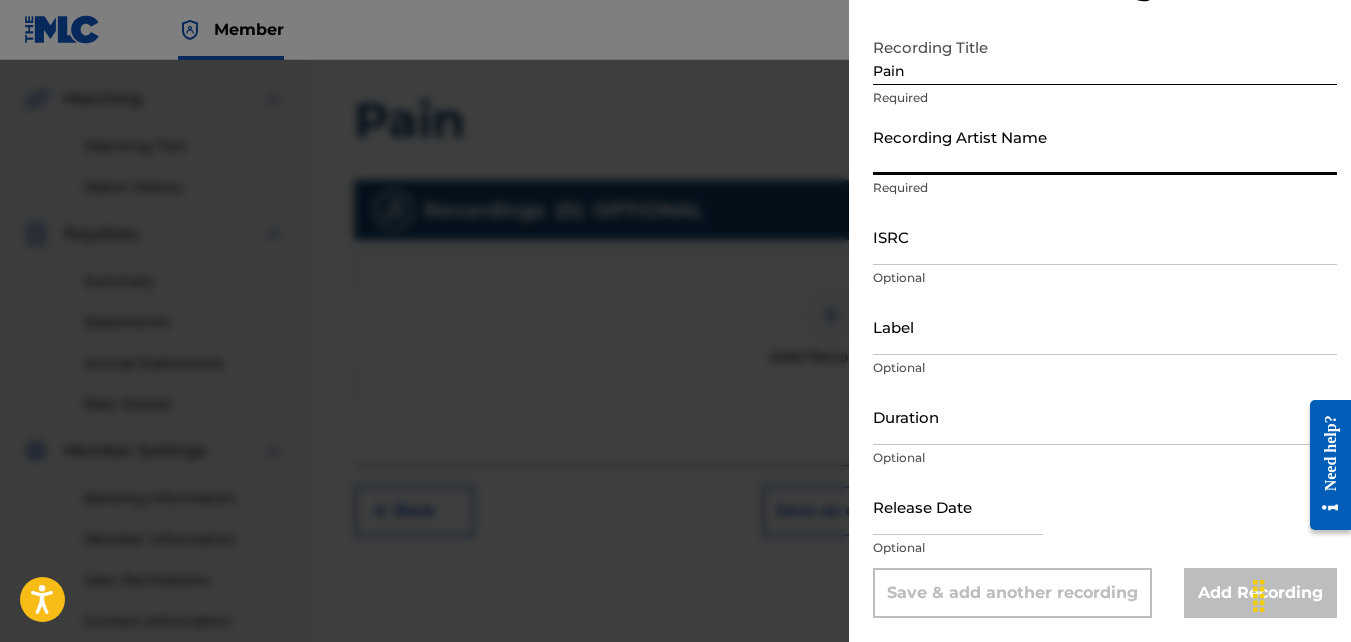 click on "Recording Artist Name" at bounding box center (1105, 146) 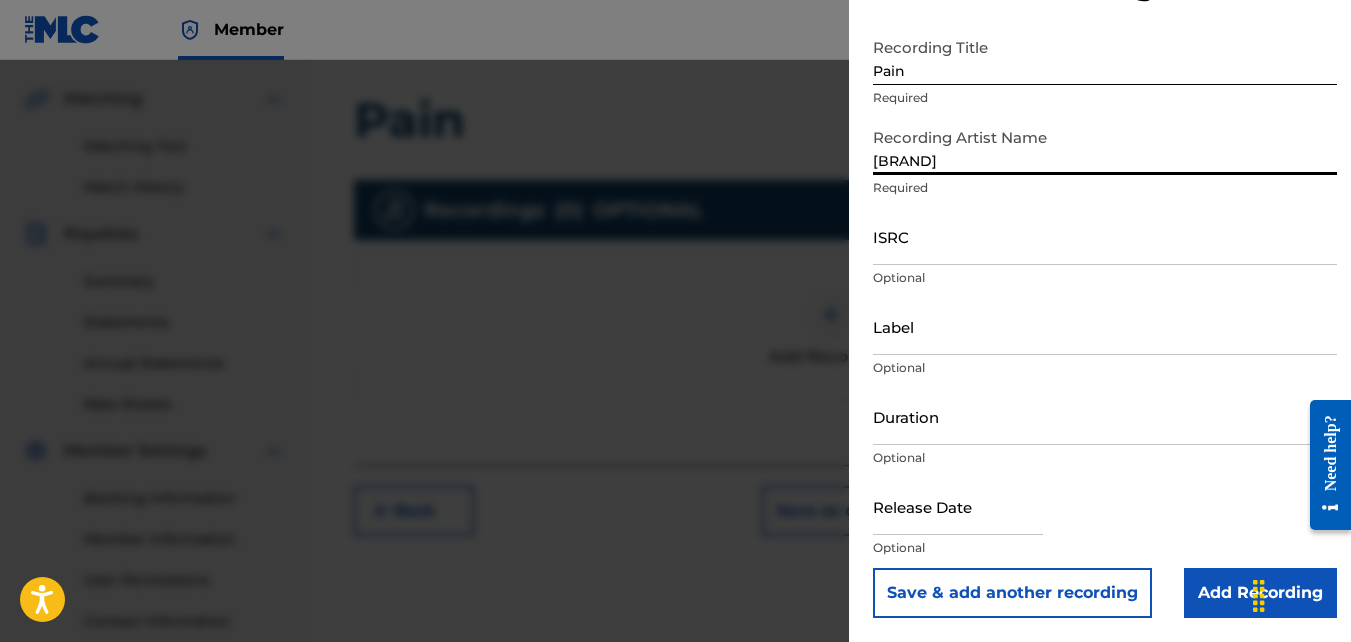 type on "[BRAND]" 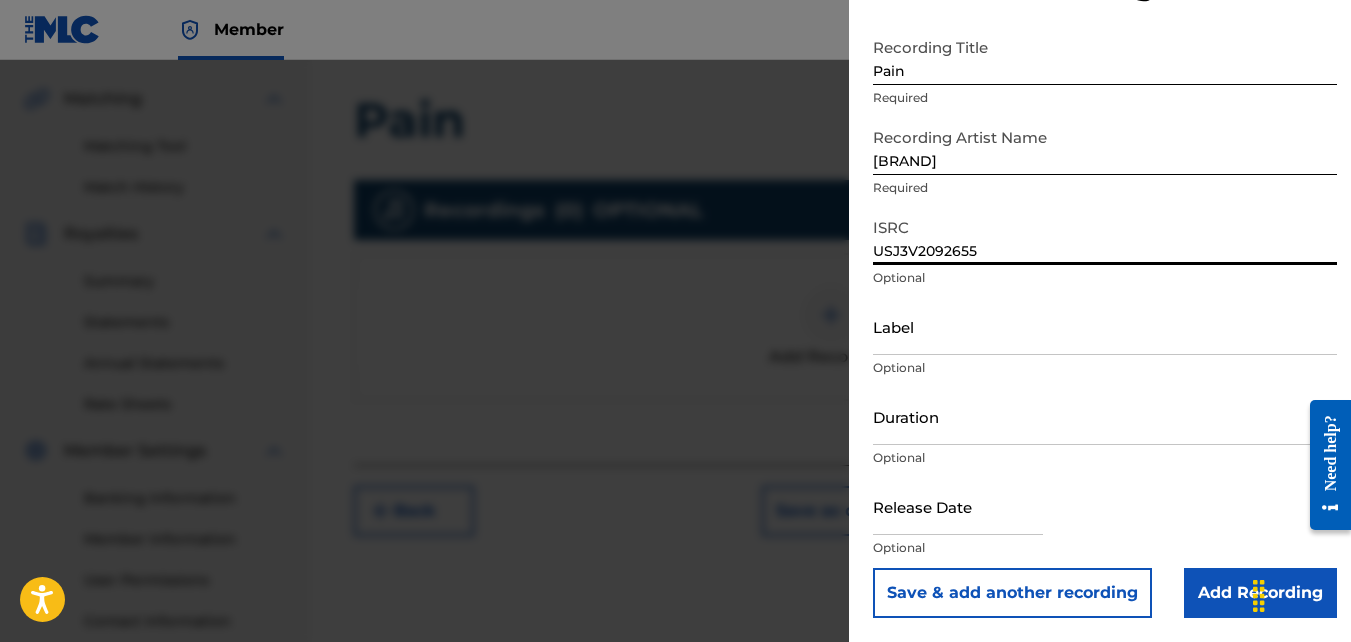 type on "USJ3V2092655" 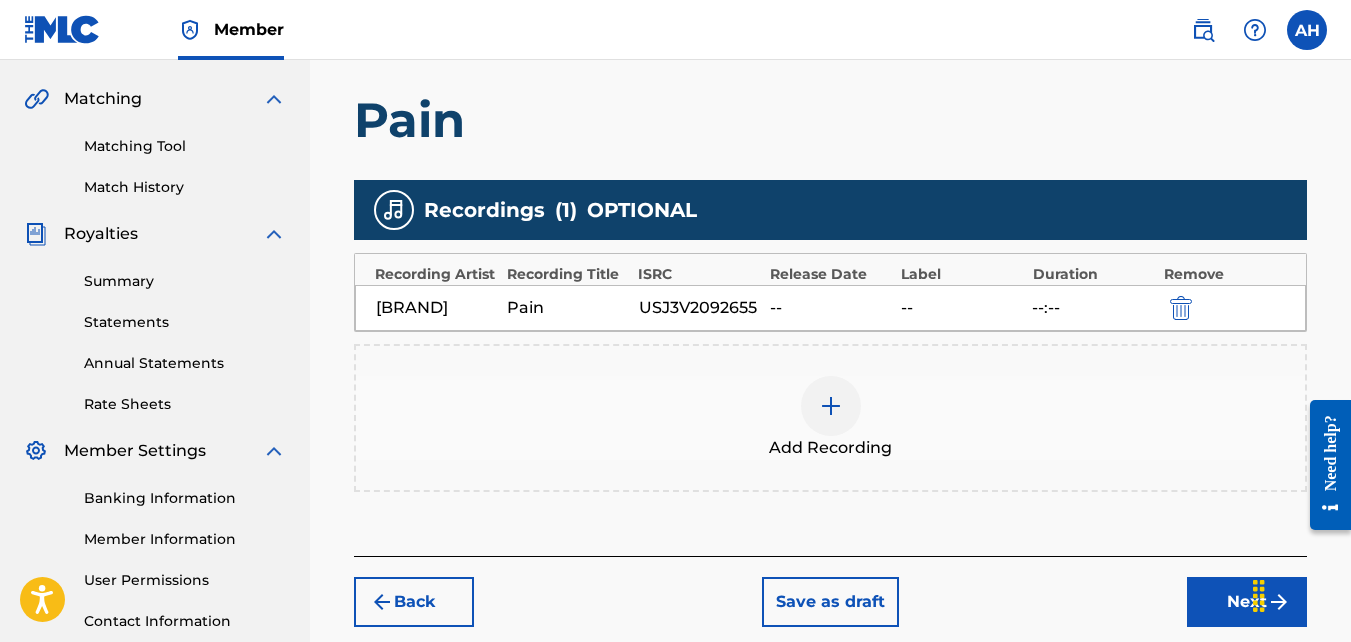 scroll, scrollTop: 598, scrollLeft: 0, axis: vertical 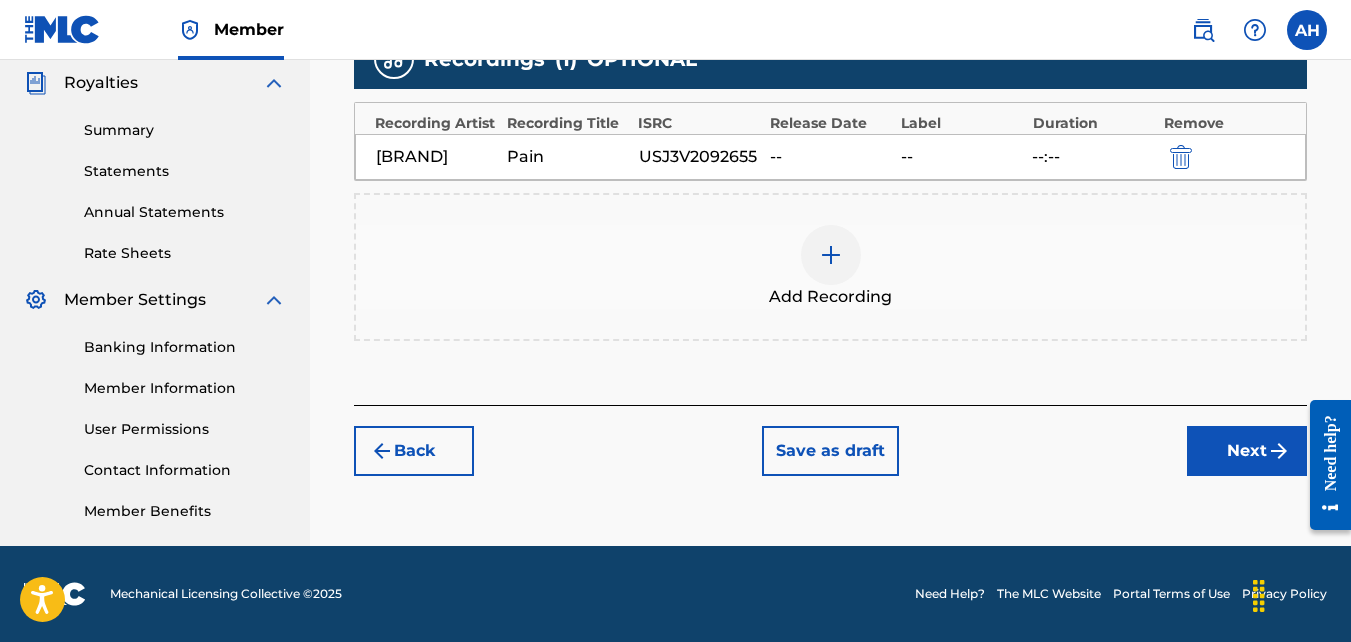 click on "Next" at bounding box center (1247, 451) 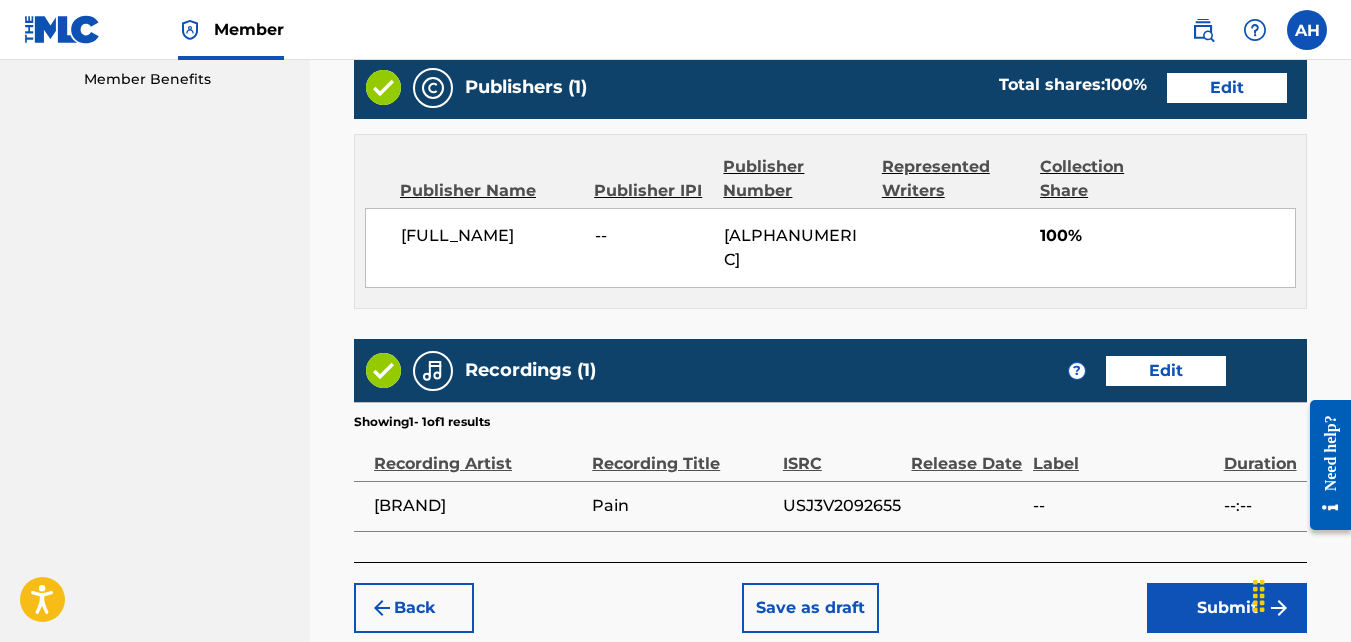 scroll, scrollTop: 1081, scrollLeft: 0, axis: vertical 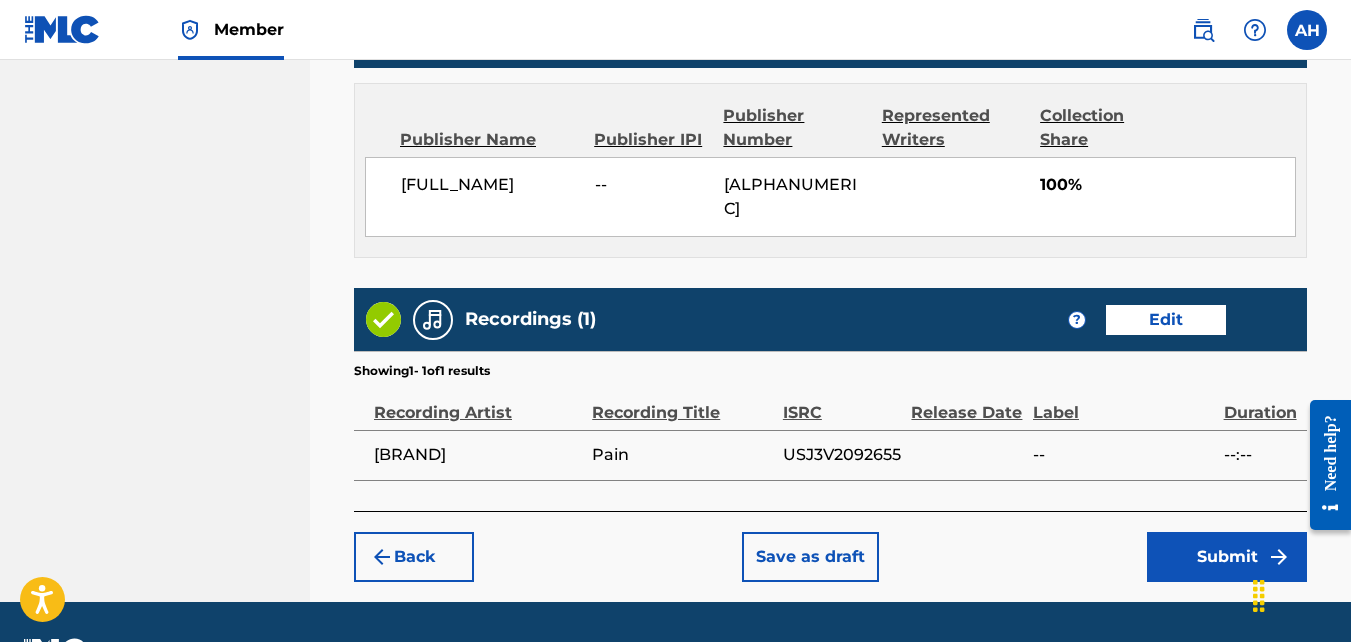 click on "Submit" at bounding box center (1227, 557) 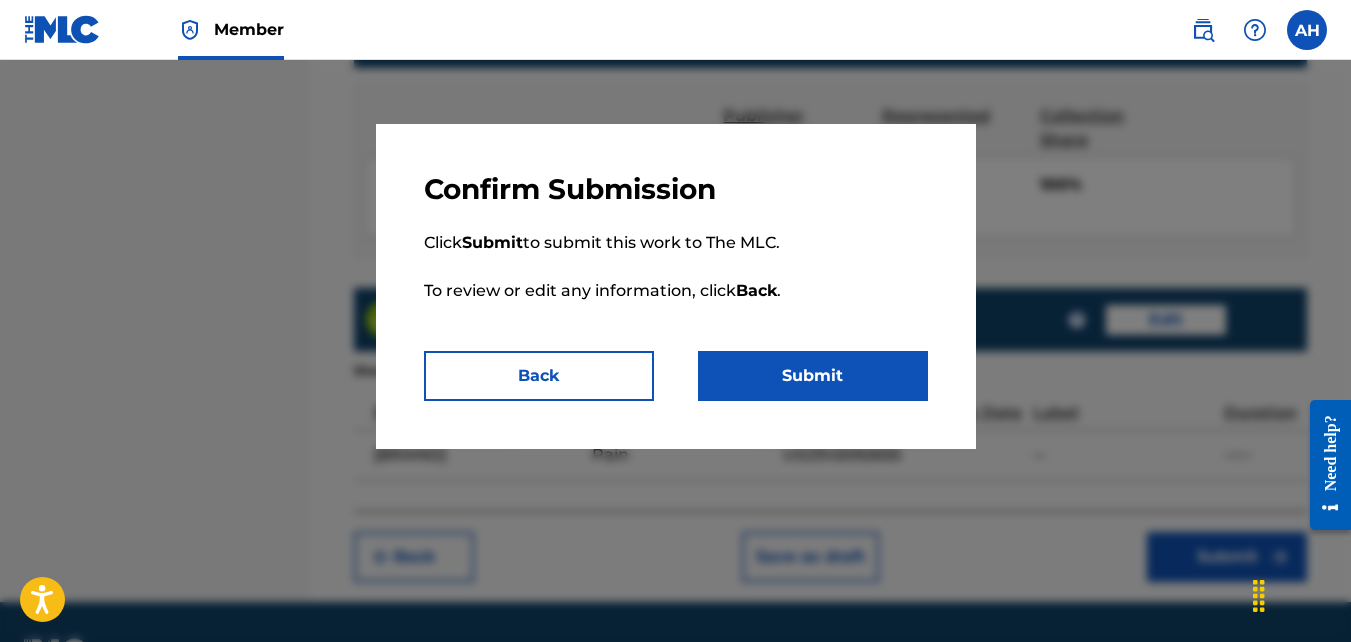 click on "Submit" at bounding box center (813, 376) 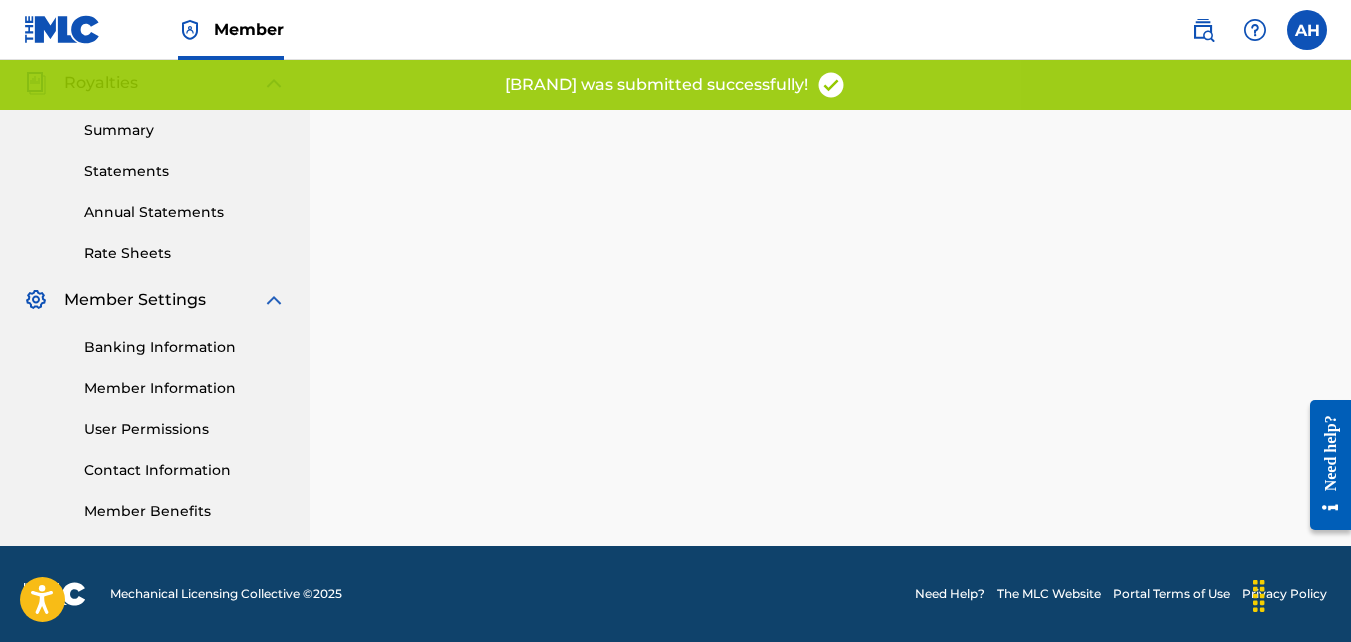 scroll, scrollTop: 0, scrollLeft: 0, axis: both 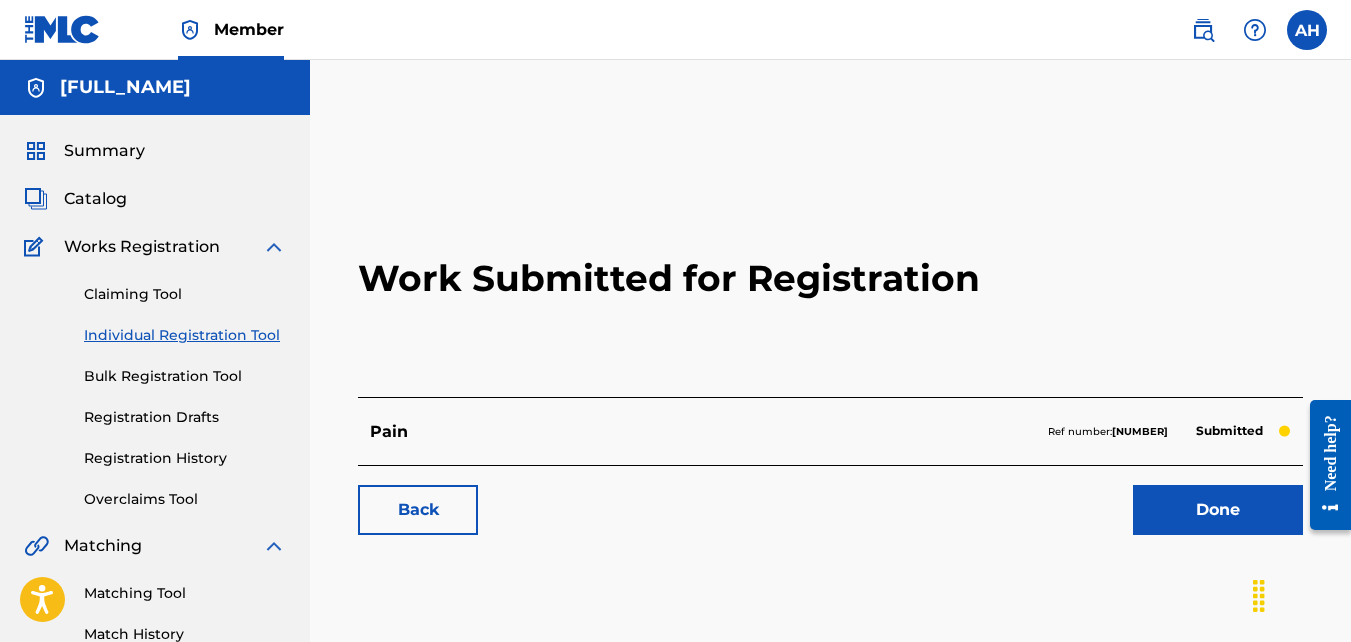 click on "Done" at bounding box center [1218, 510] 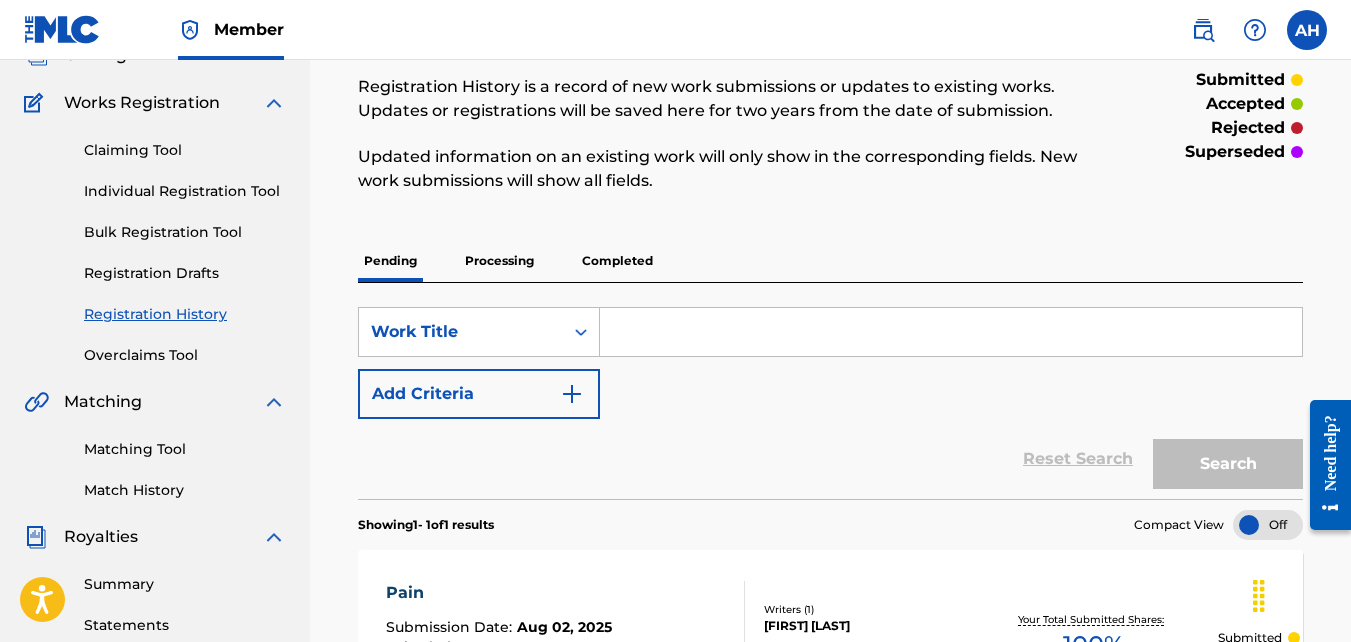 scroll, scrollTop: 142, scrollLeft: 0, axis: vertical 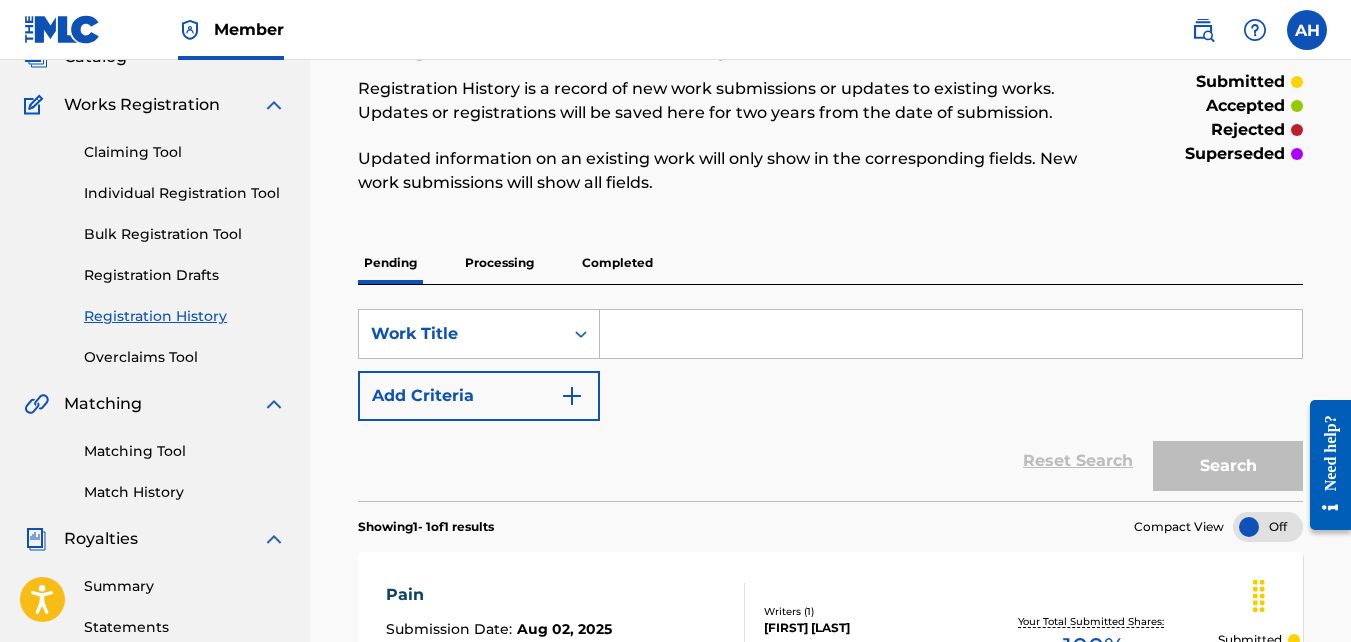 click on "Individual Registration Tool" at bounding box center (185, 193) 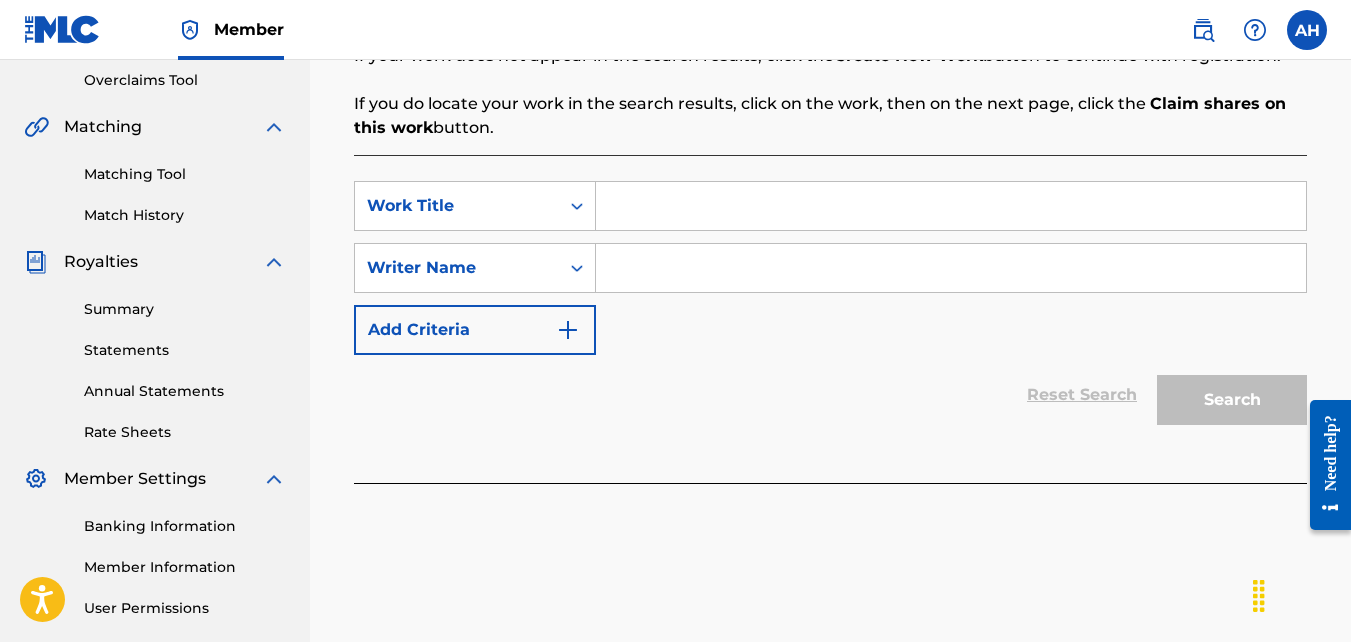 scroll, scrollTop: 417, scrollLeft: 0, axis: vertical 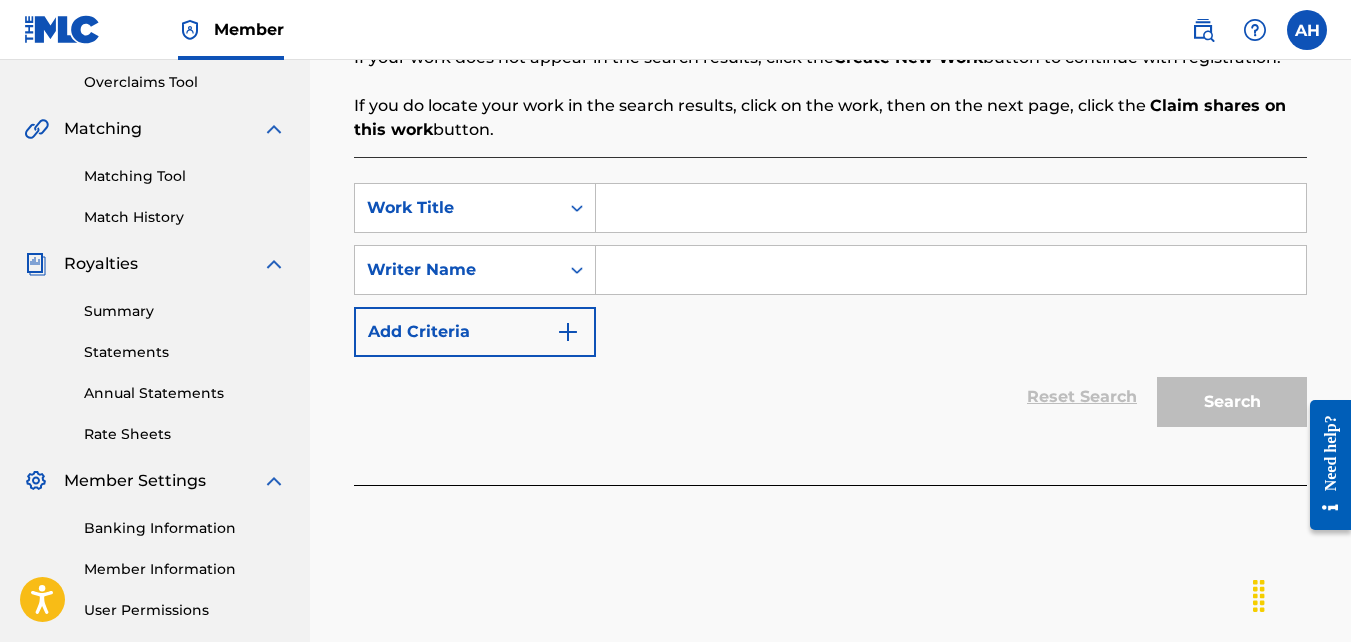 click at bounding box center (951, 208) 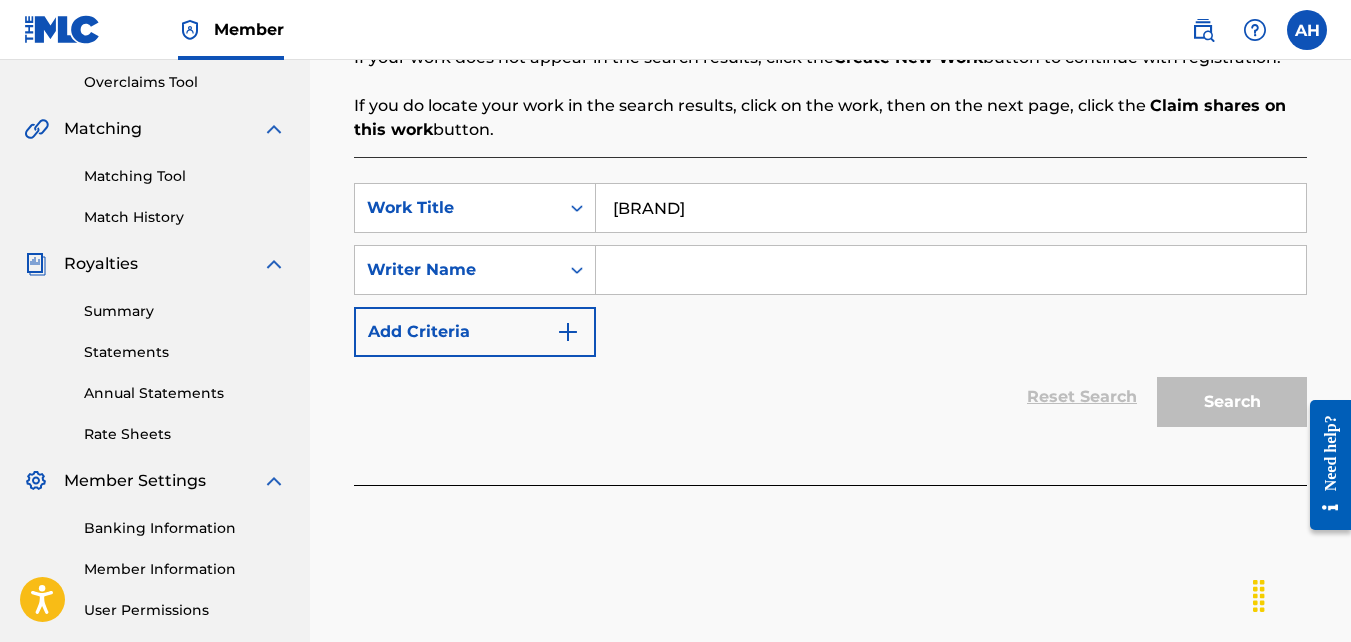 type on "[BRAND]" 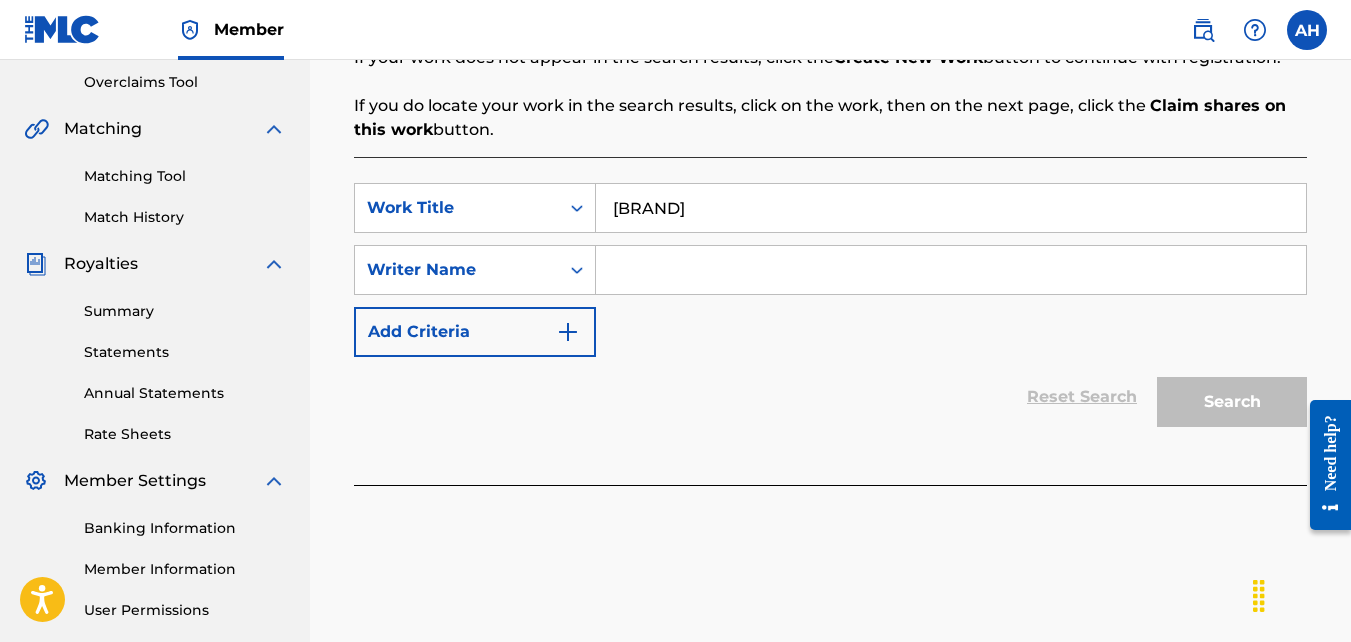 type on "[FIRST] [LAST]" 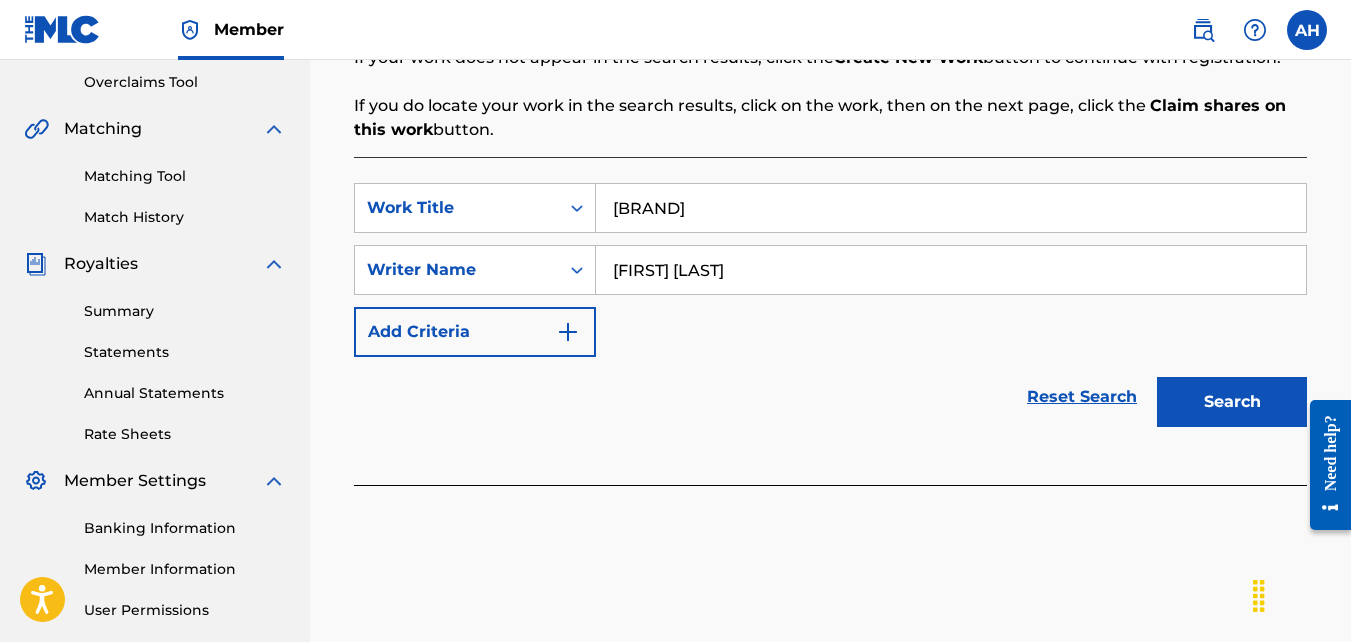 click on "Search" at bounding box center (1232, 402) 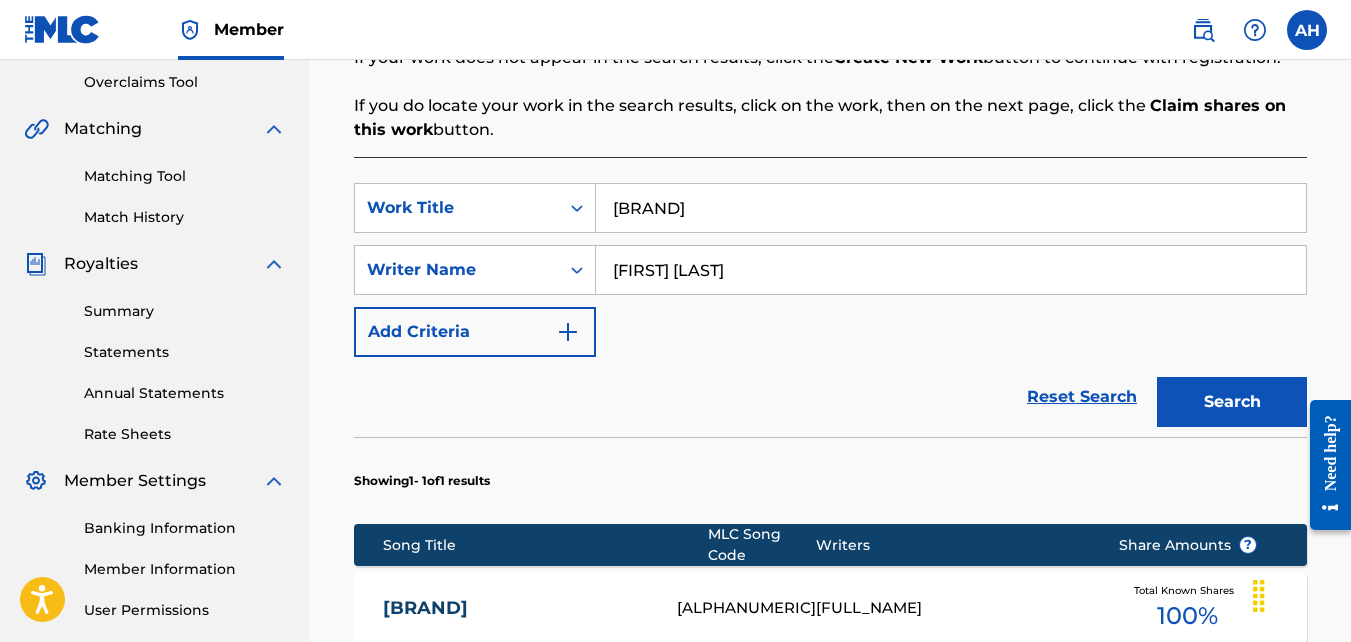scroll, scrollTop: 779, scrollLeft: 0, axis: vertical 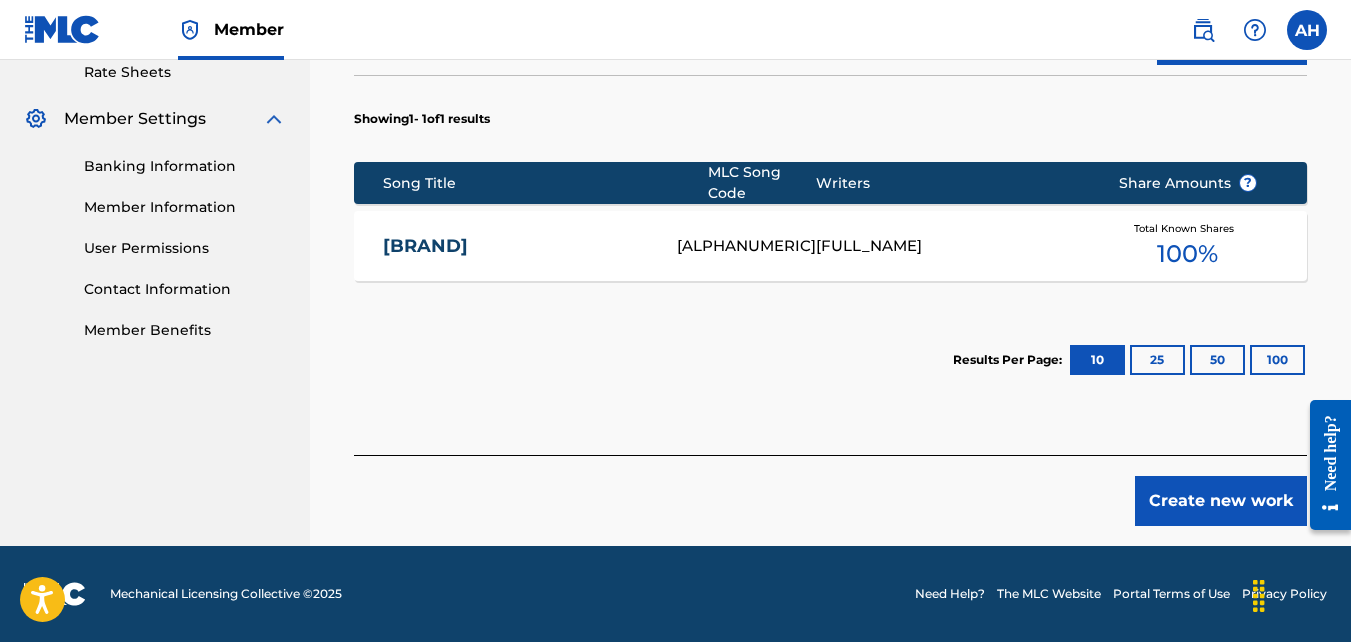 click on "Create new work" at bounding box center [1221, 501] 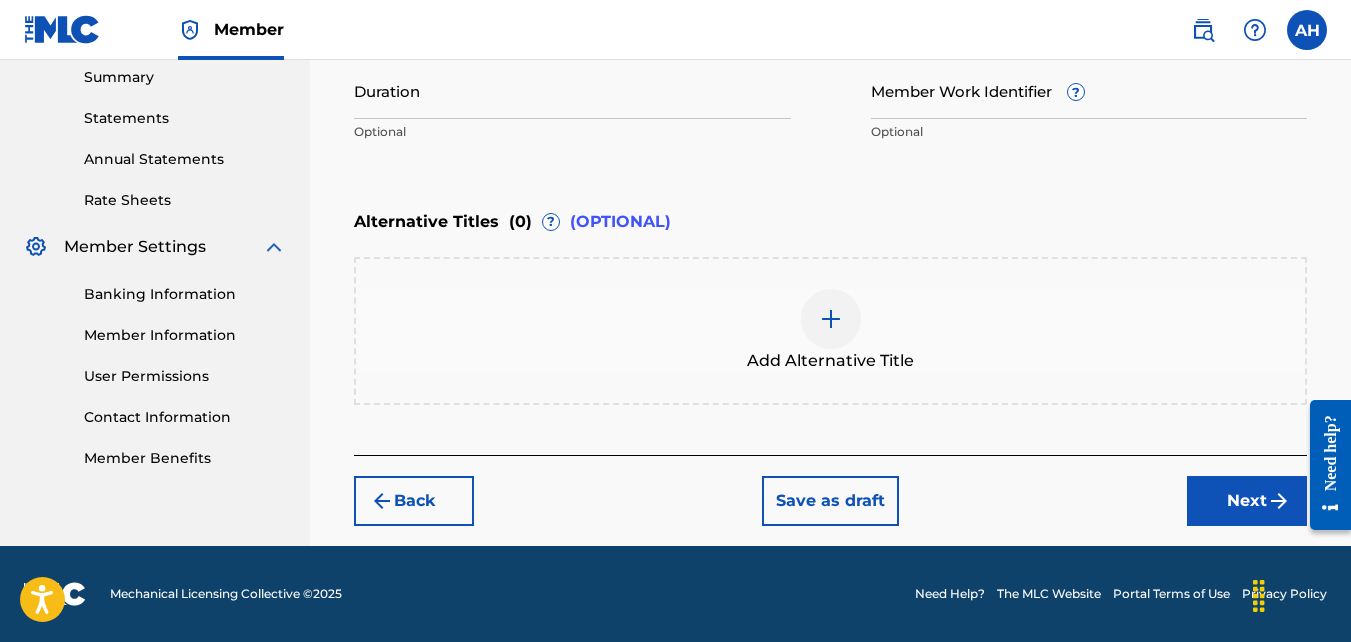 scroll, scrollTop: 651, scrollLeft: 0, axis: vertical 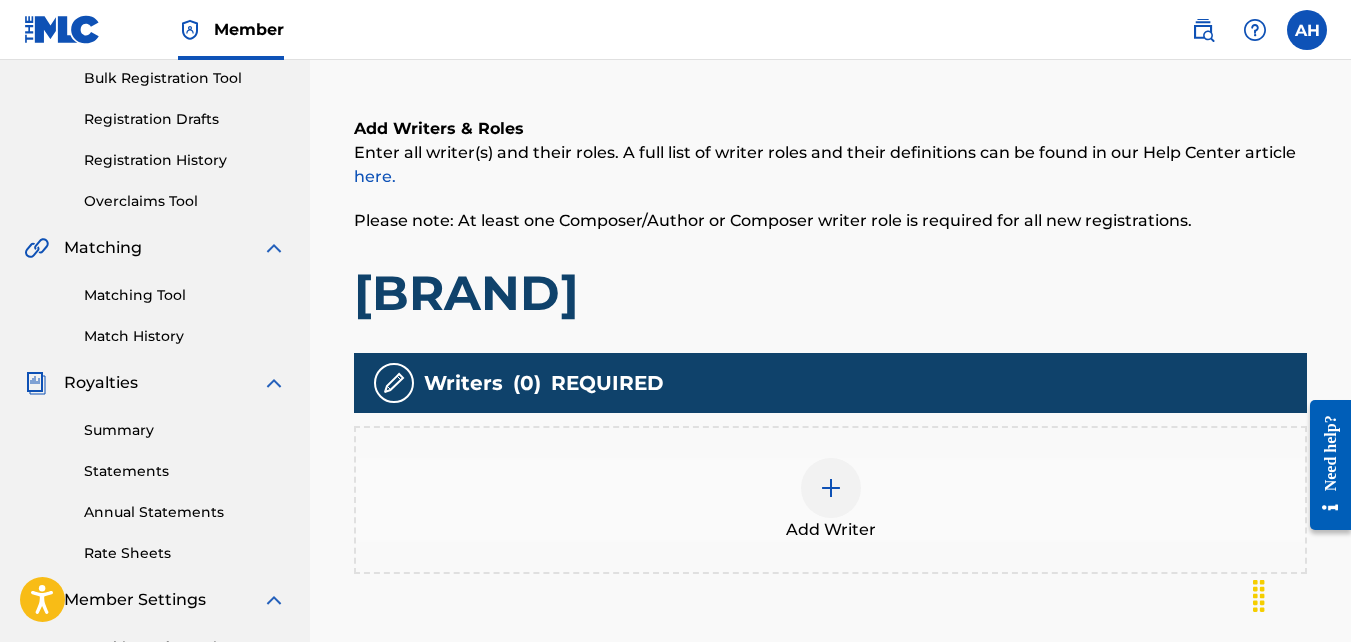 click on "Add Writer" at bounding box center (830, 500) 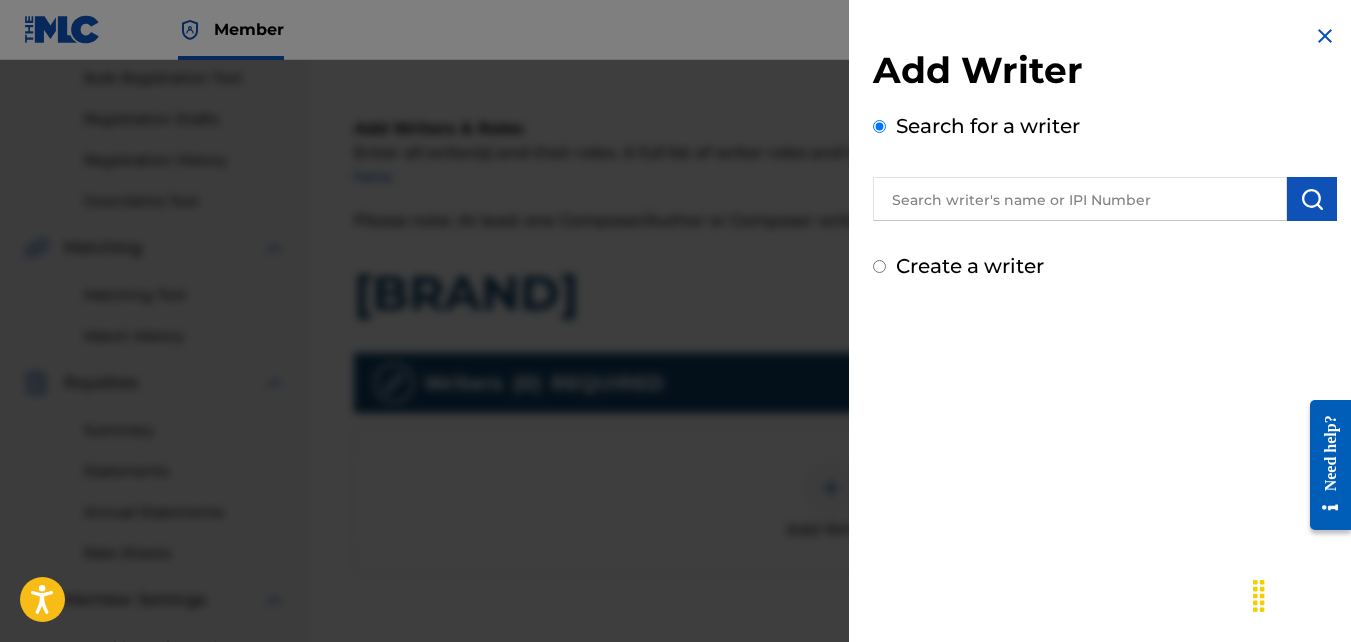 click on "Create a writer" at bounding box center [879, 266] 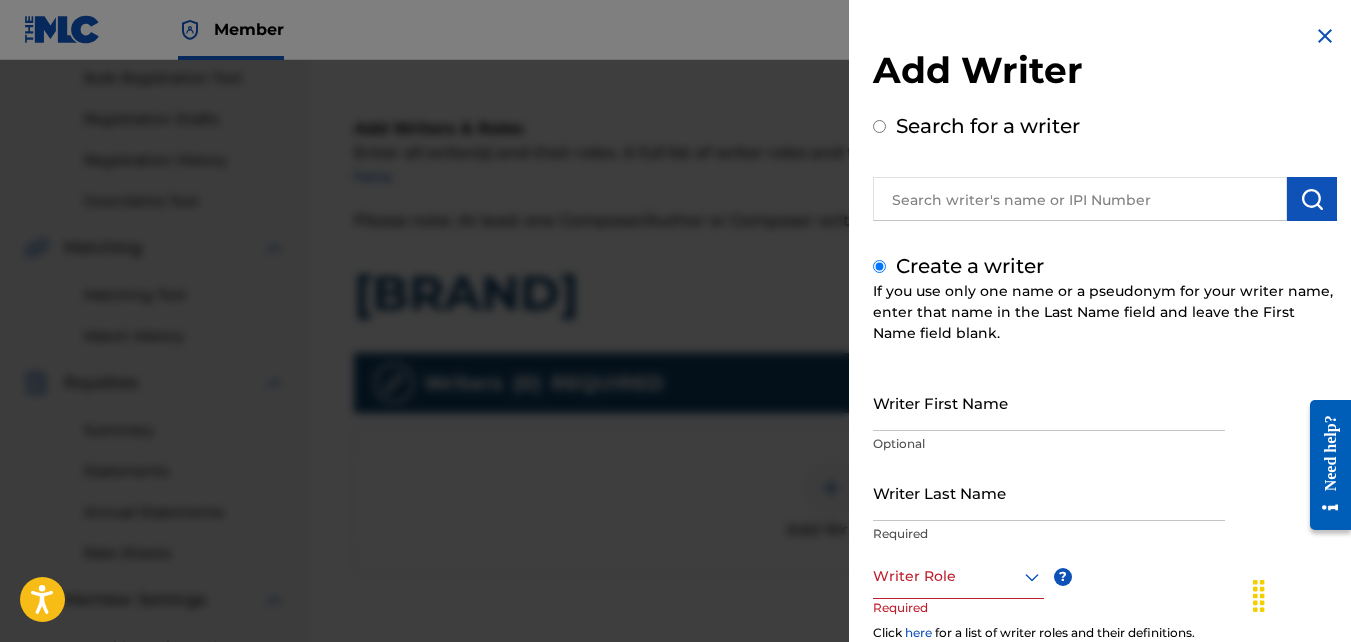 click on "Writer First Name" at bounding box center [1049, 402] 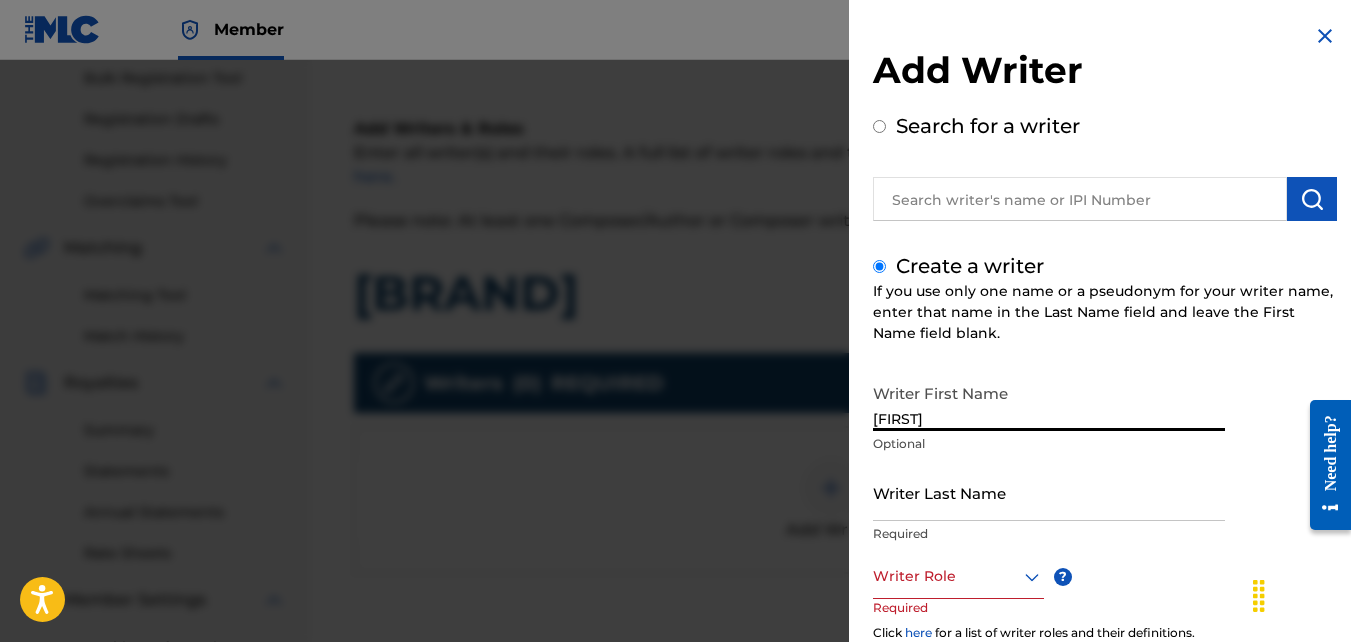 type on "[FIRST]" 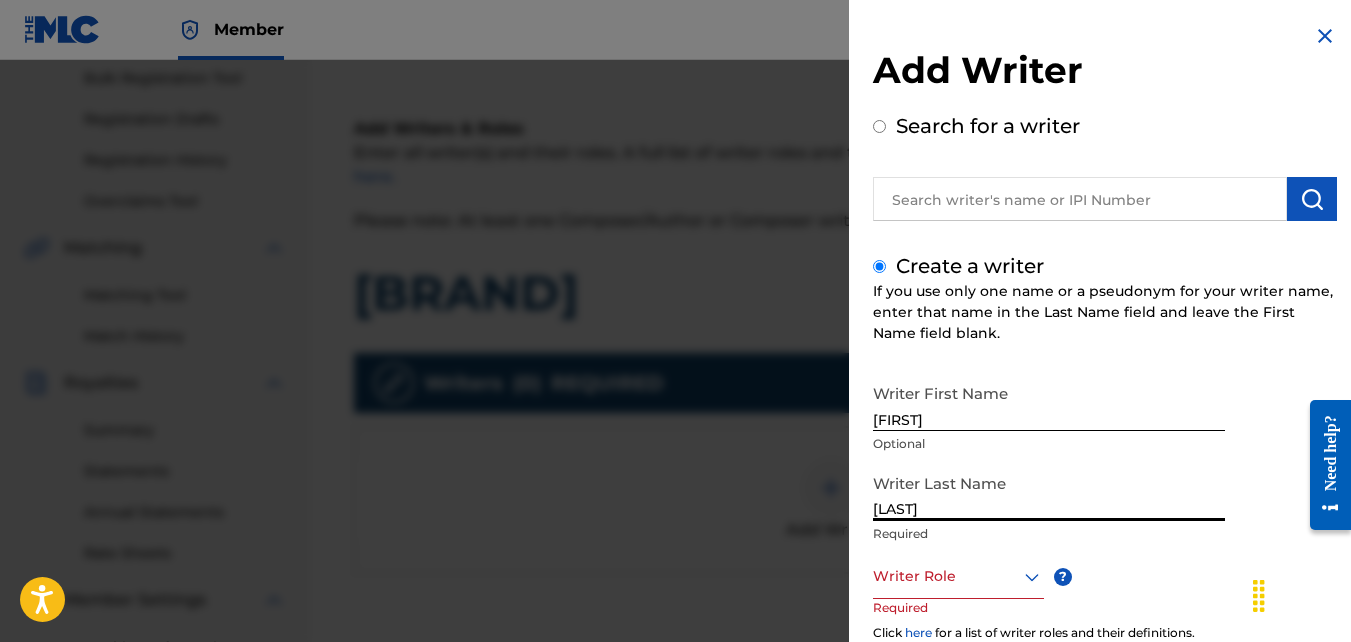 type on "[LAST]" 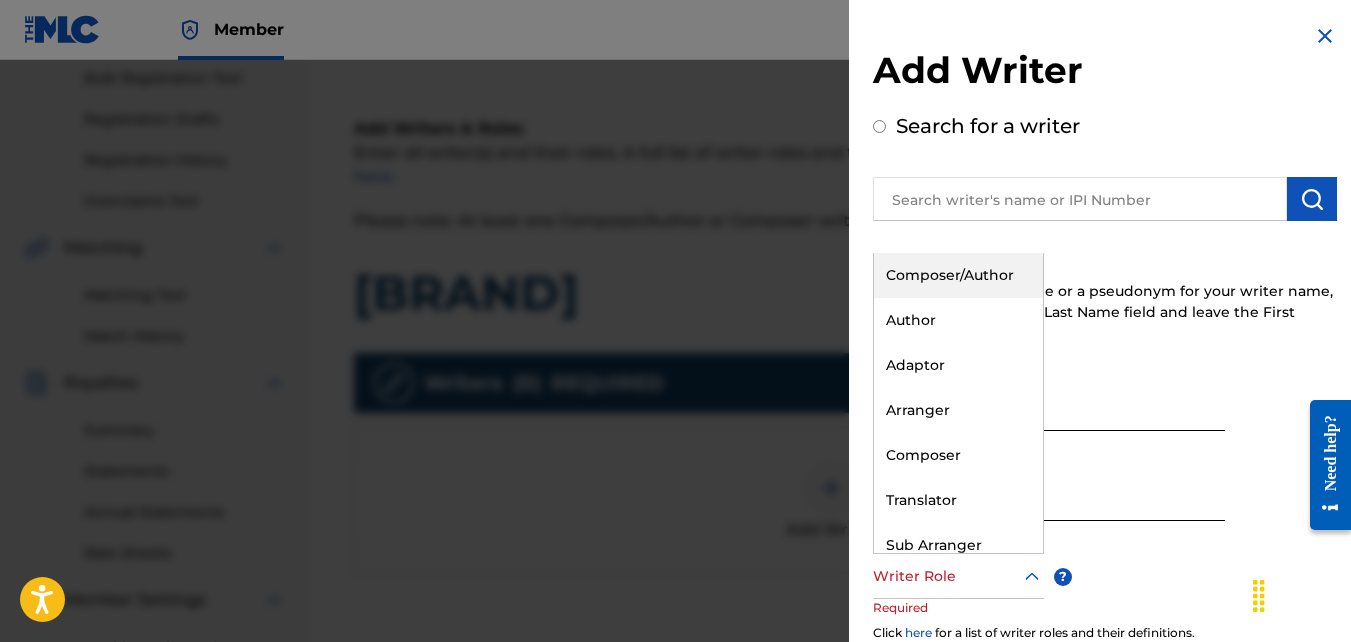 click on "Composer/Author" at bounding box center (958, 275) 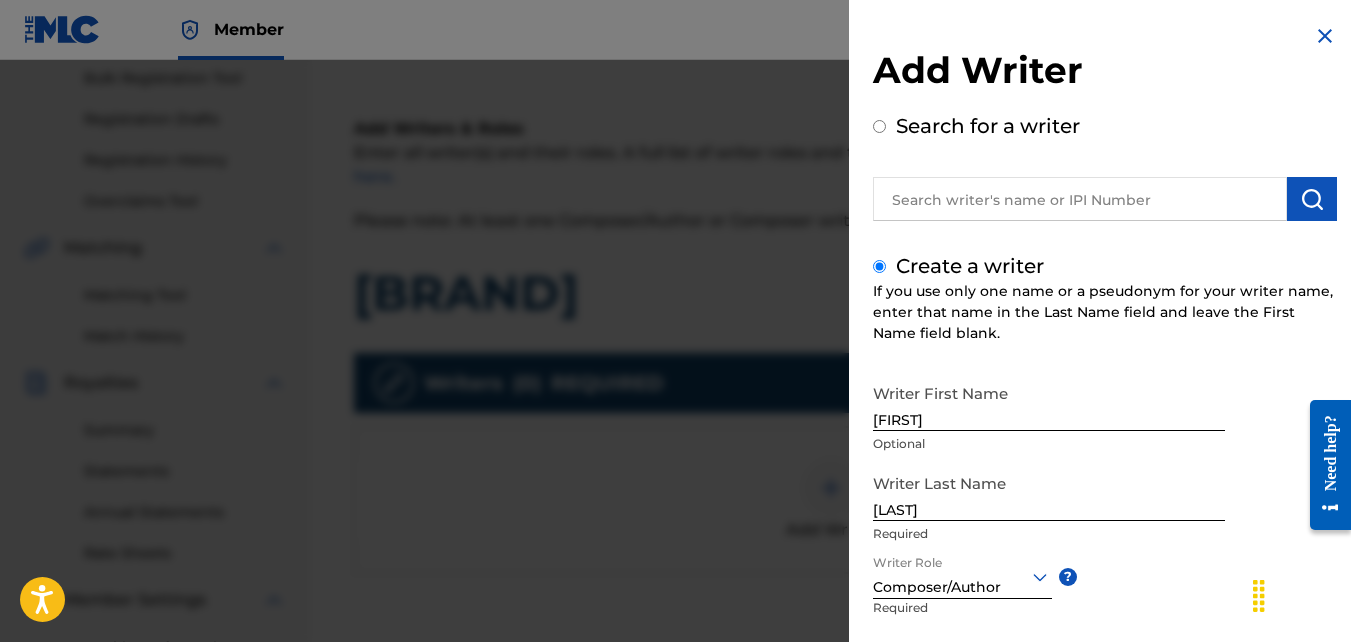 scroll, scrollTop: 226, scrollLeft: 0, axis: vertical 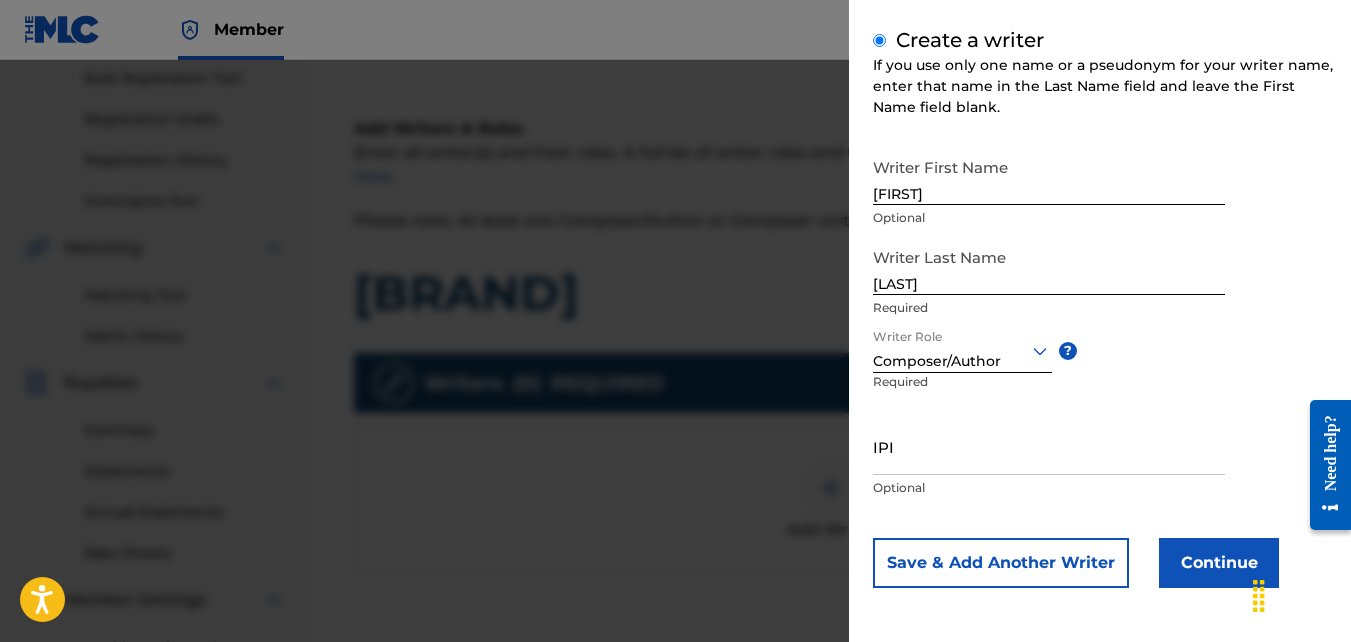 click on "Continue" at bounding box center [1219, 563] 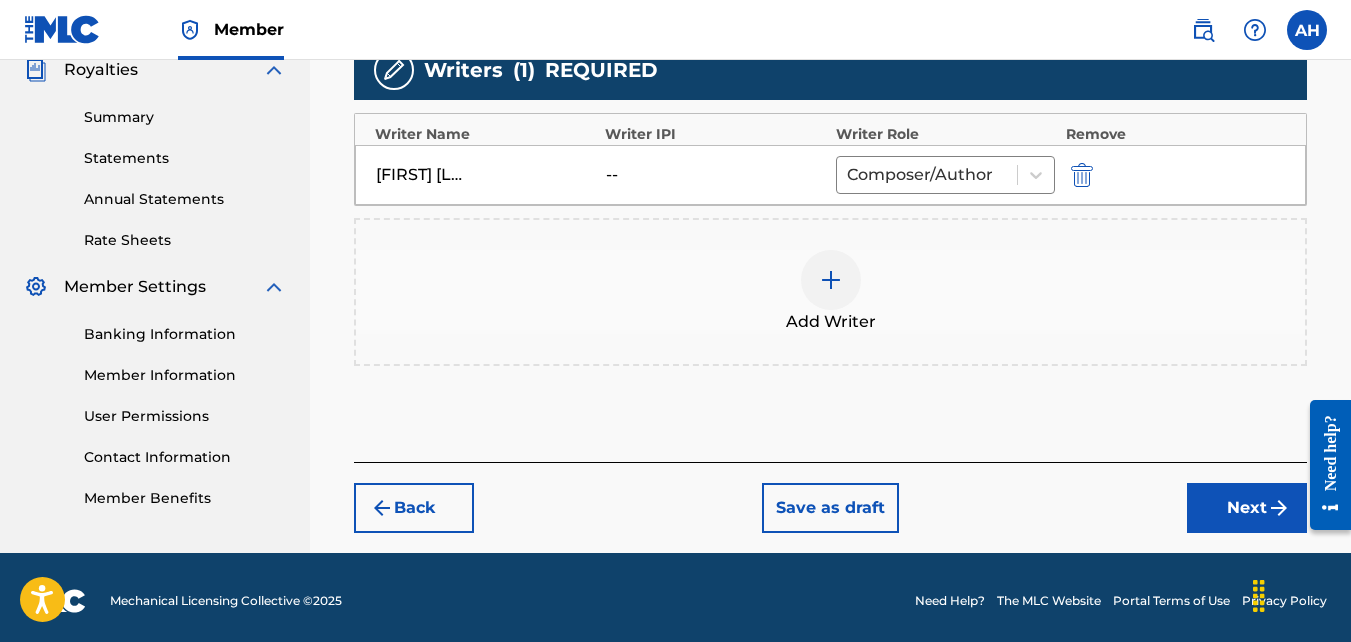 scroll, scrollTop: 618, scrollLeft: 0, axis: vertical 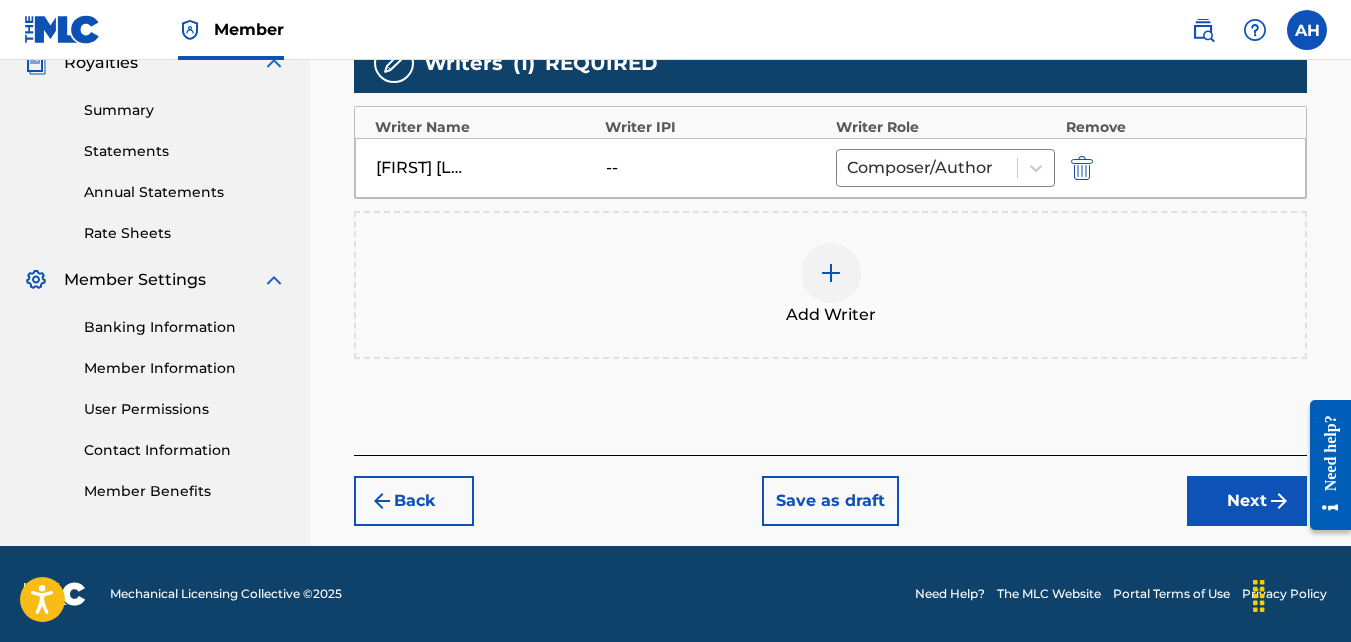 click on "Next" at bounding box center (1247, 501) 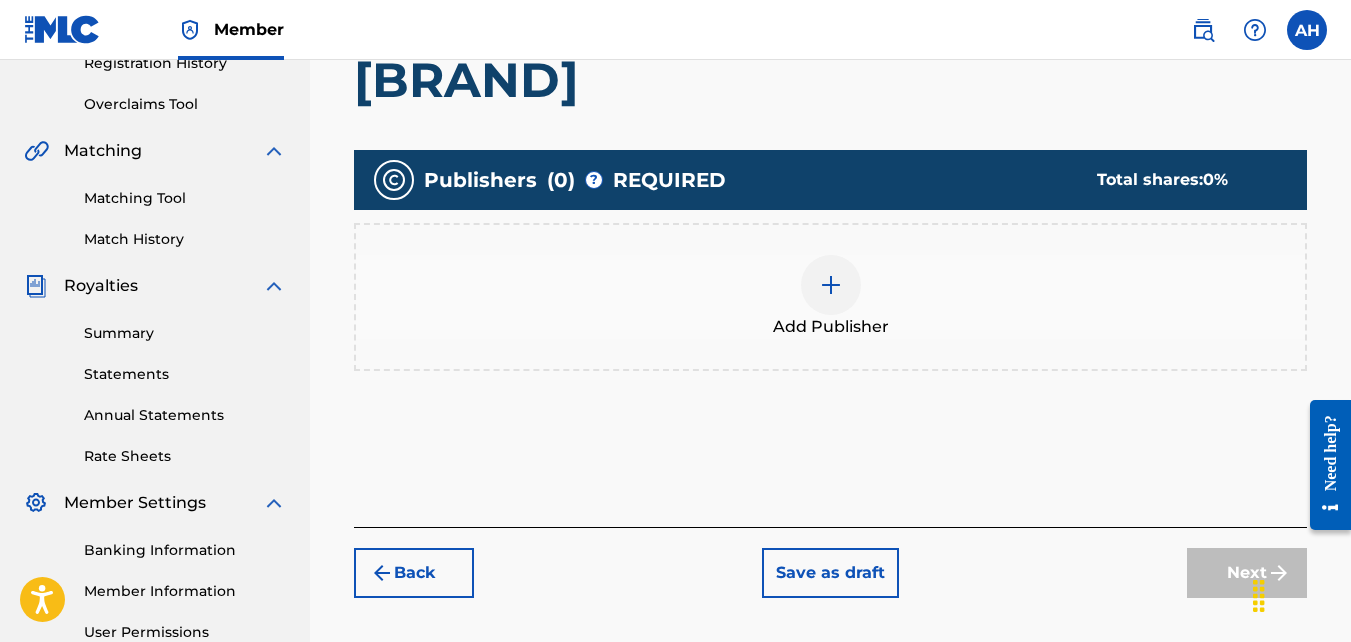 scroll, scrollTop: 398, scrollLeft: 0, axis: vertical 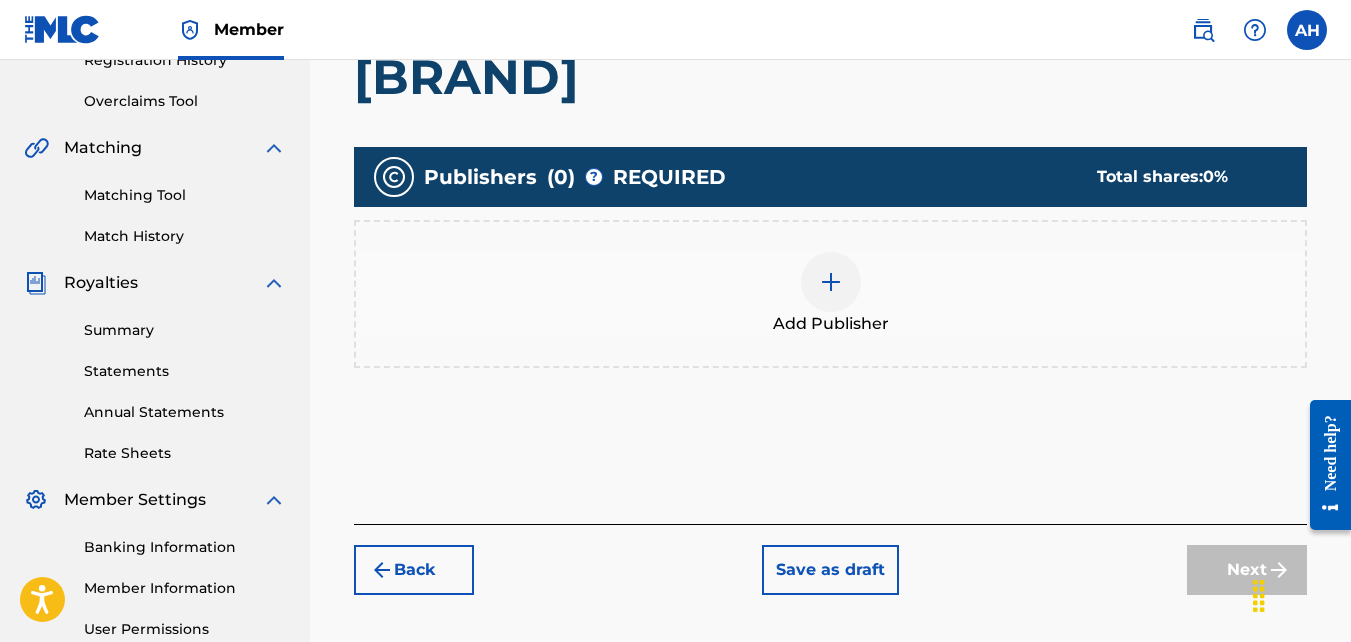 click on "Add Publisher" at bounding box center [830, 294] 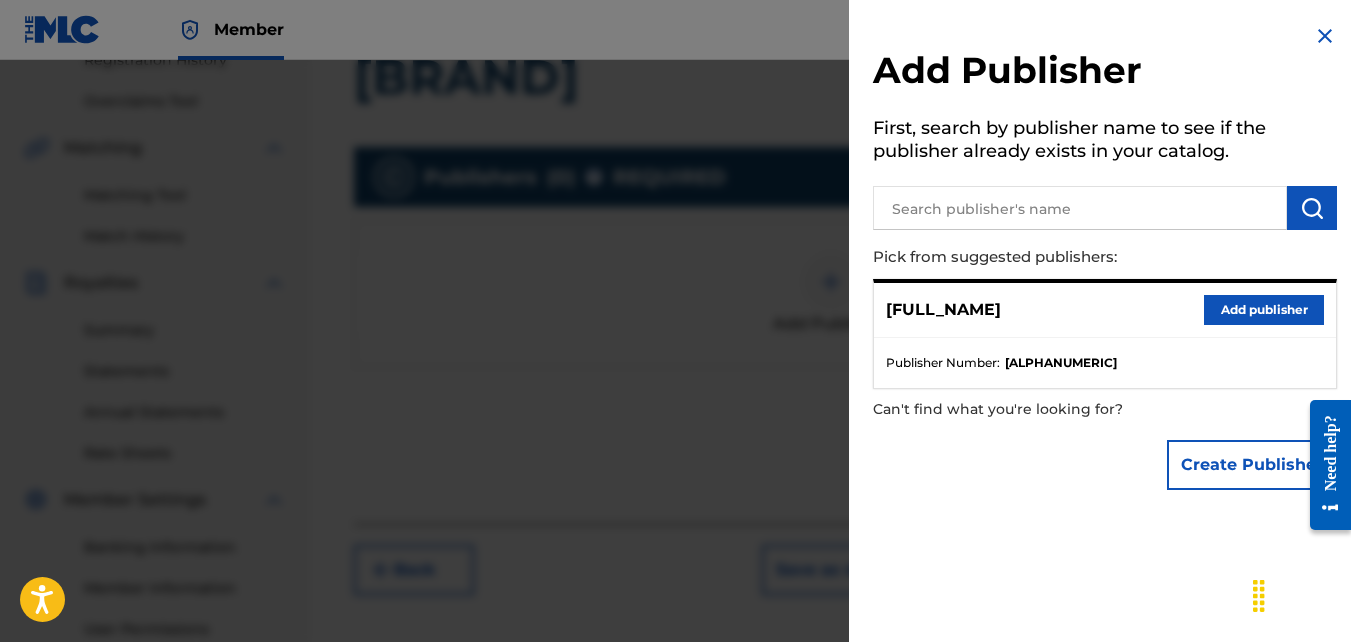click on "Add publisher" at bounding box center [1264, 310] 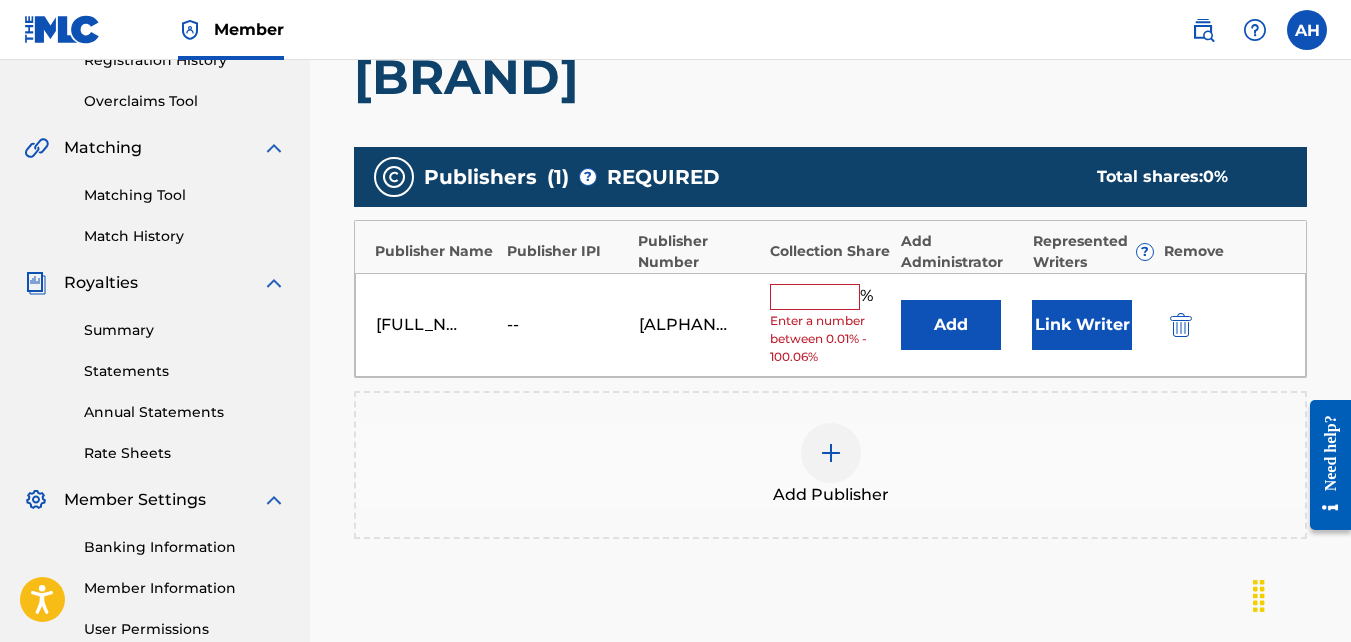 click at bounding box center (815, 297) 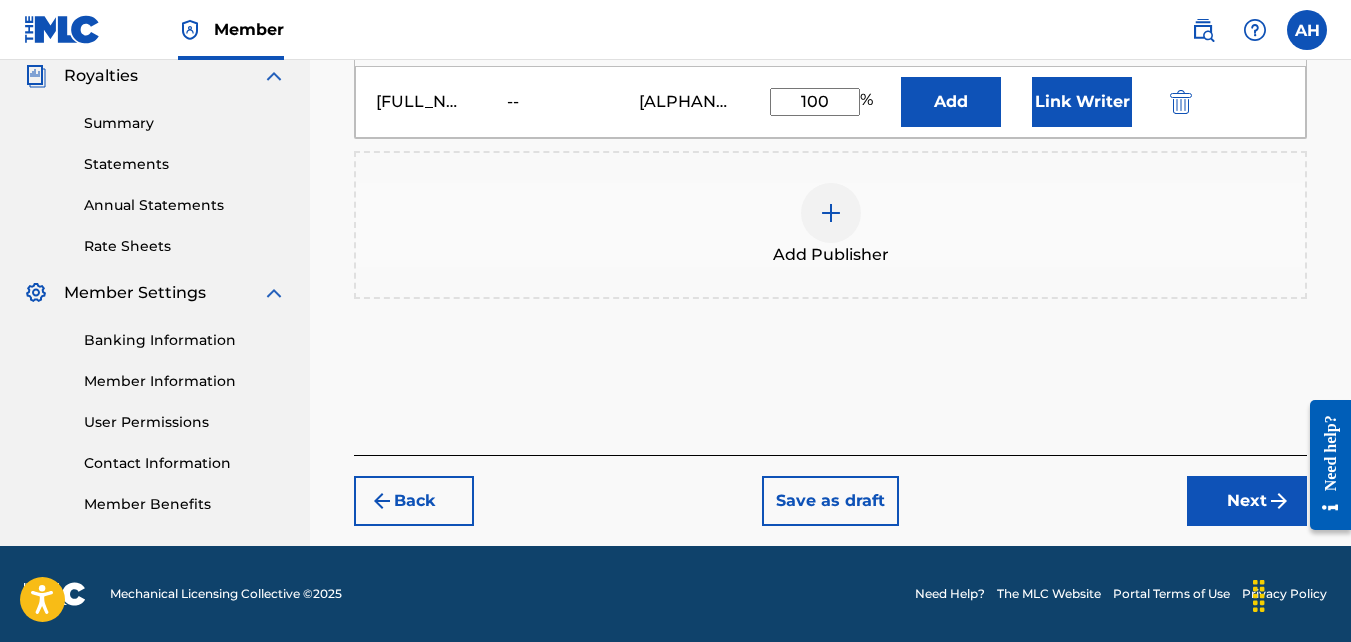 click on "Next" at bounding box center (1247, 501) 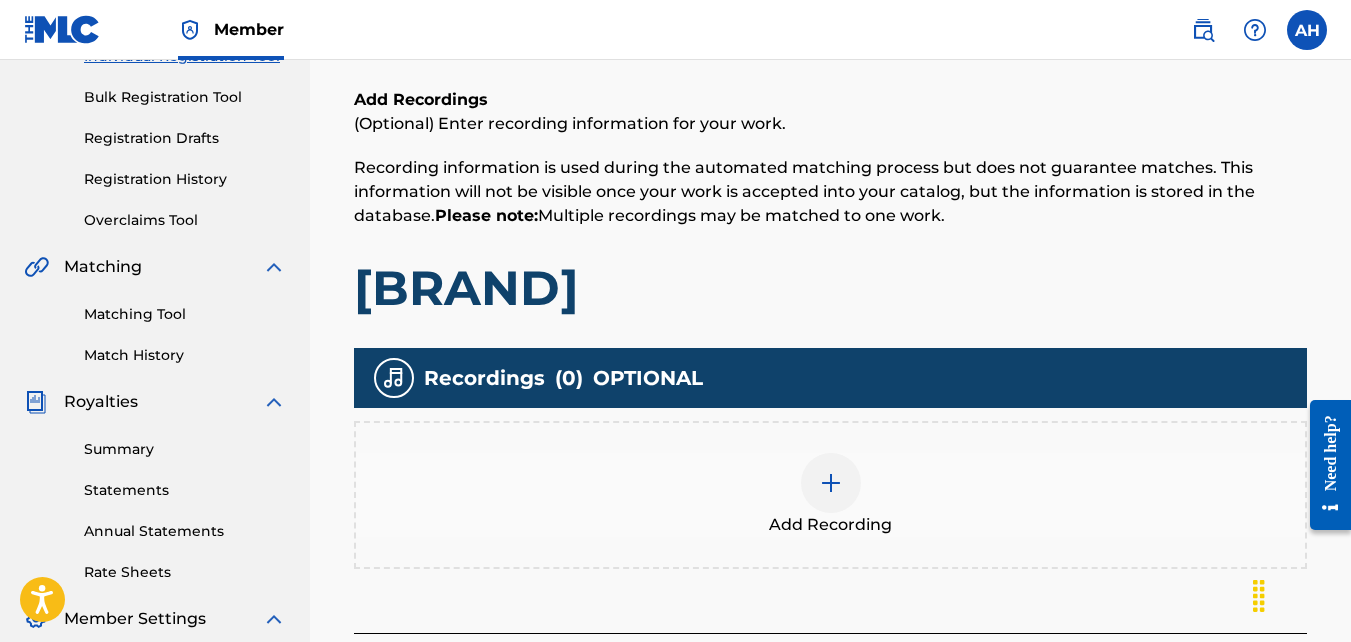 scroll, scrollTop: 353, scrollLeft: 0, axis: vertical 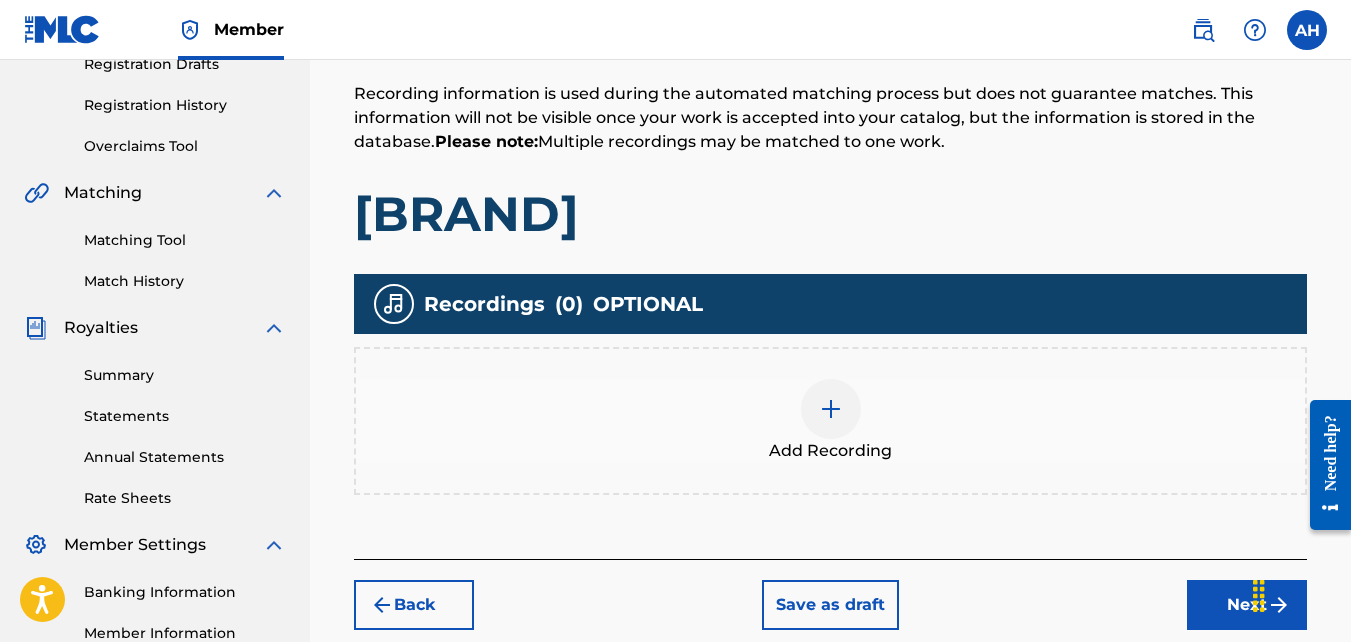 click at bounding box center (831, 409) 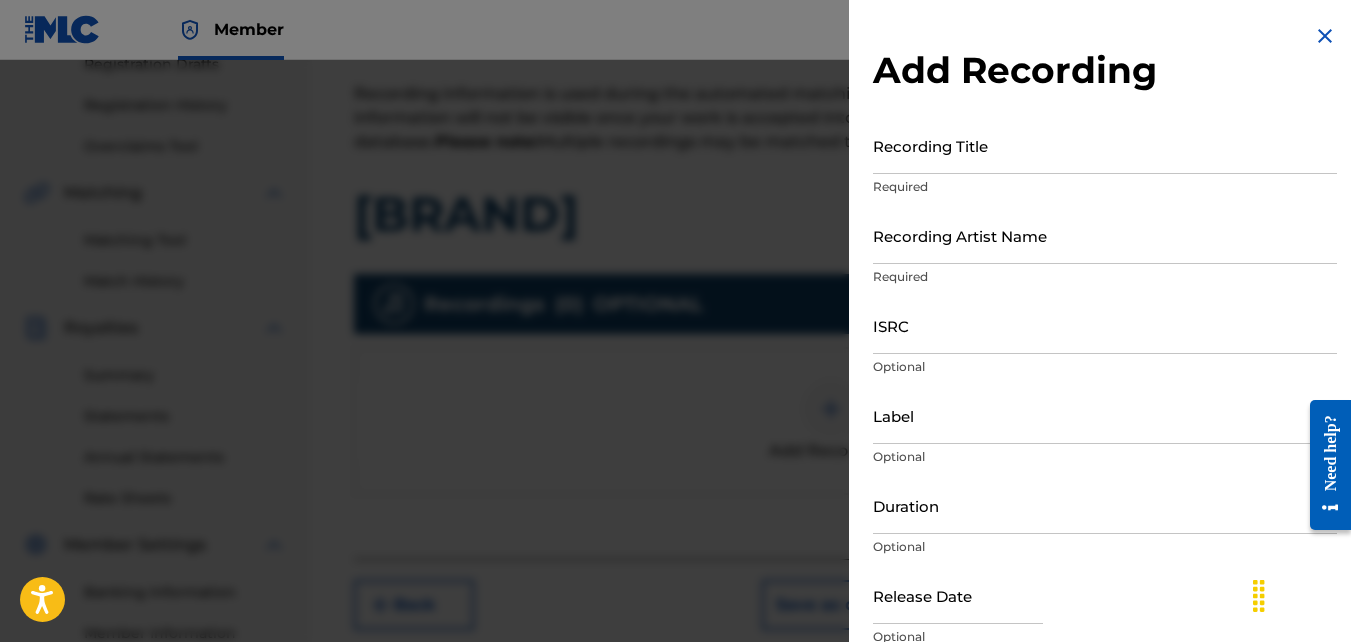 click on "Recording Title" at bounding box center [1105, 145] 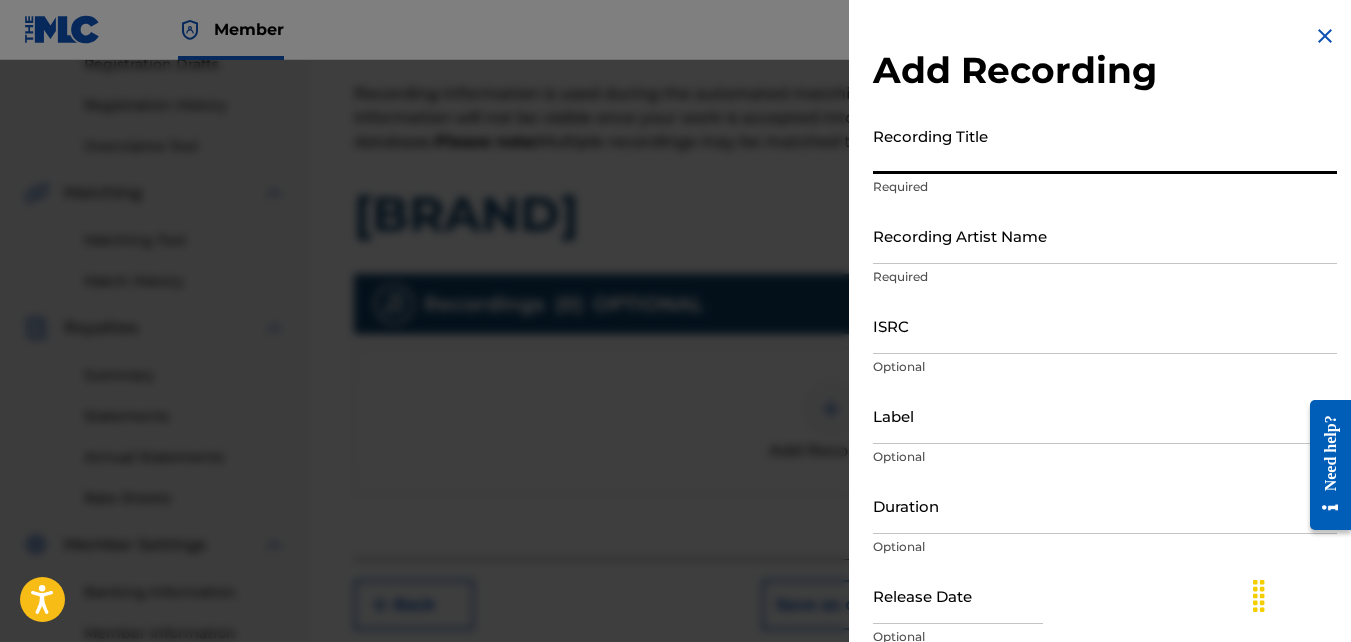 type on ":" 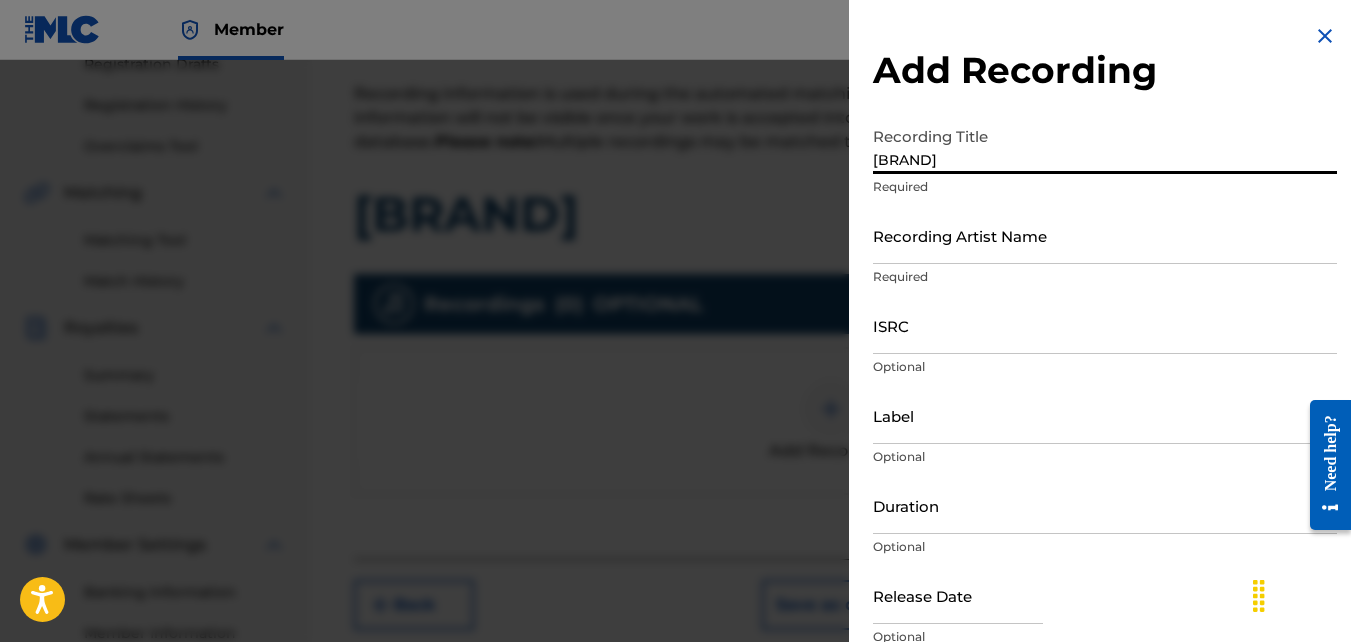type on "[BRAND]" 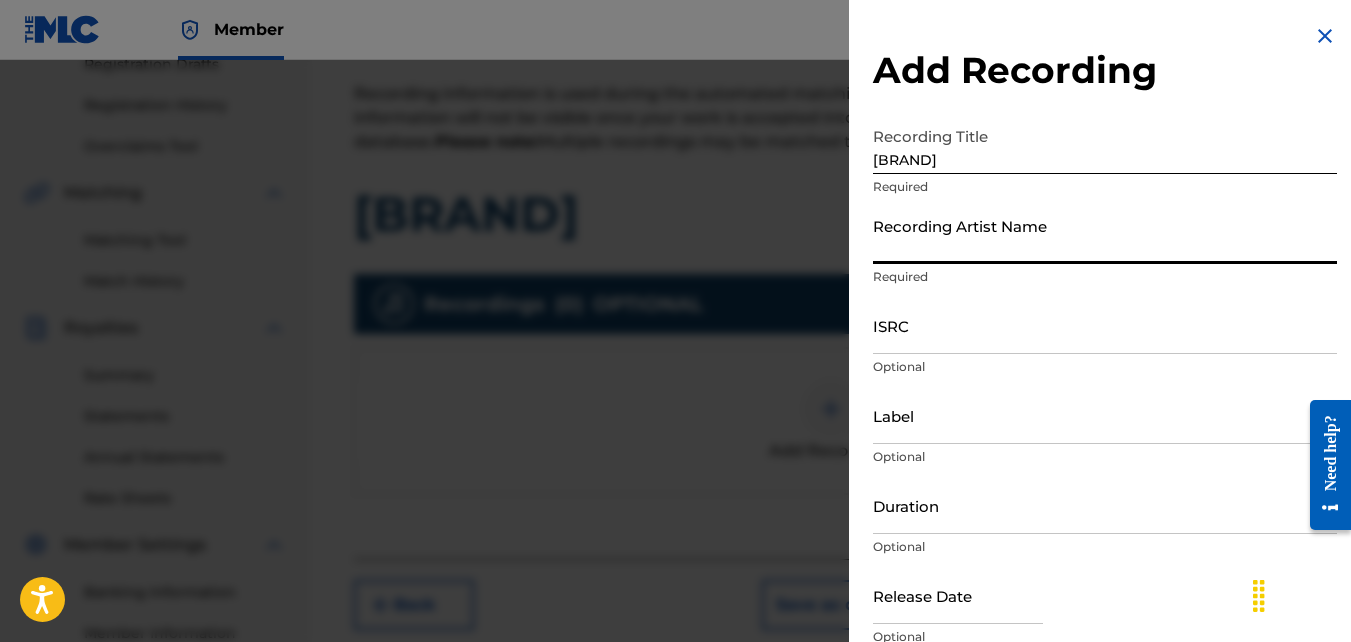 click on "Recording Artist Name" at bounding box center [1105, 235] 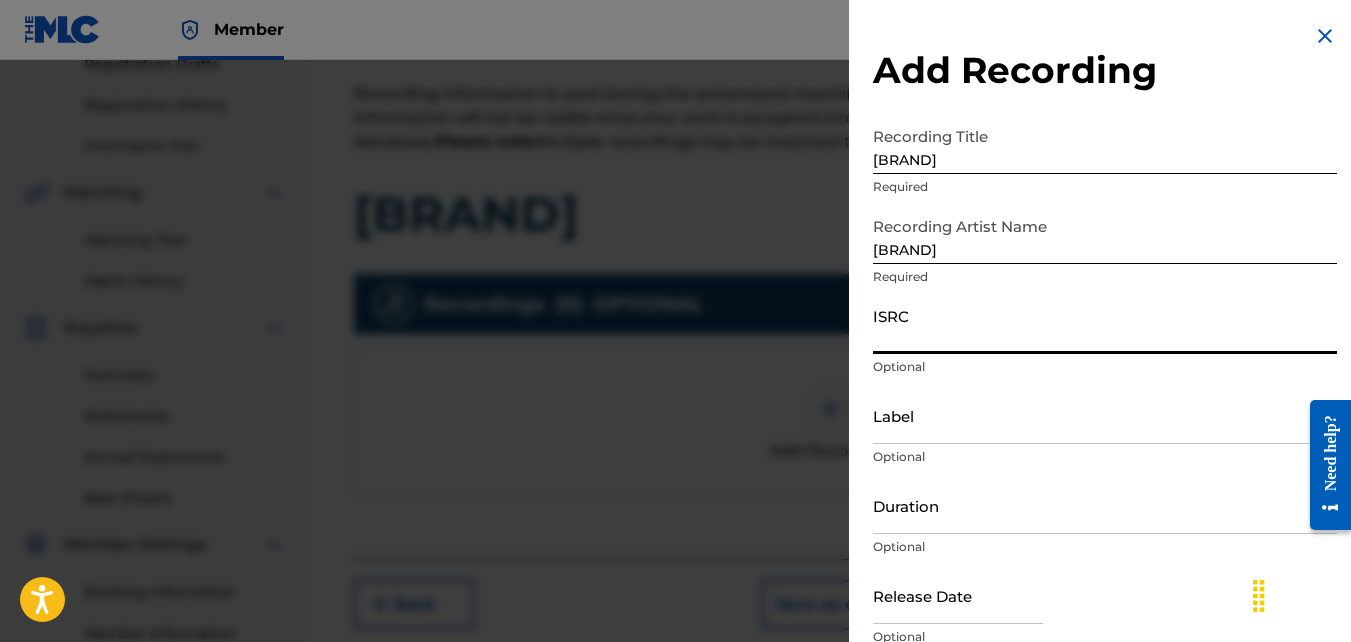 click on "ISRC" at bounding box center (1105, 325) 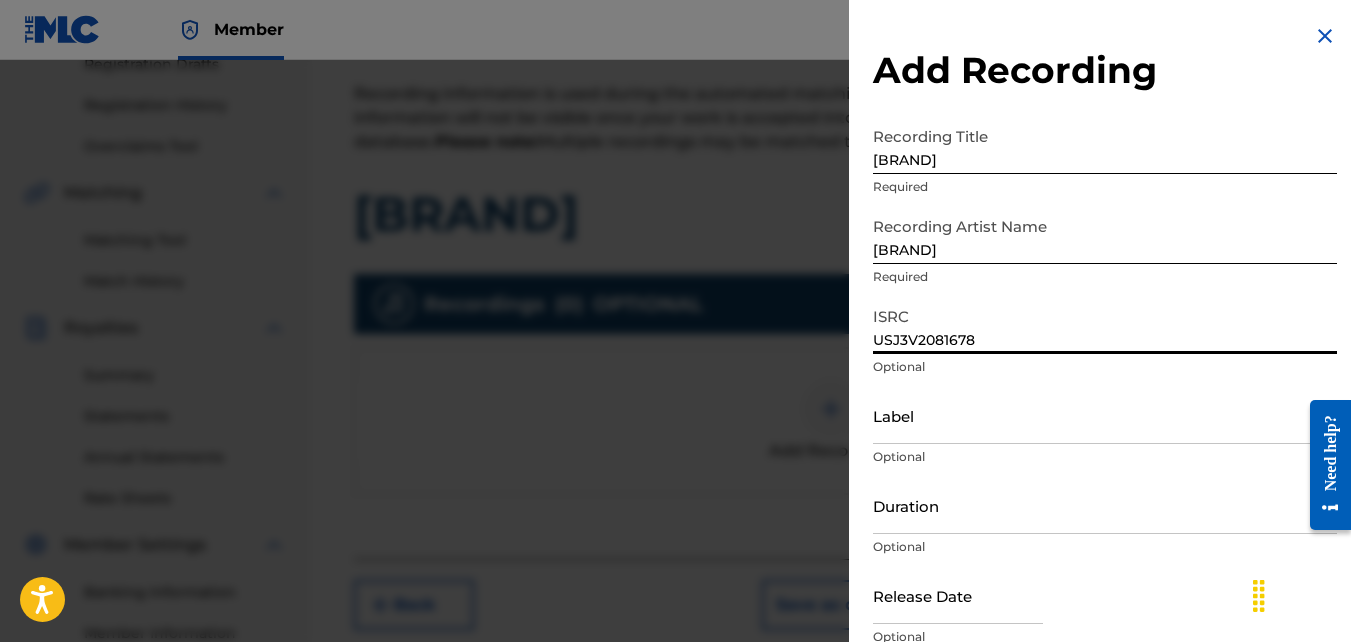 scroll, scrollTop: 89, scrollLeft: 0, axis: vertical 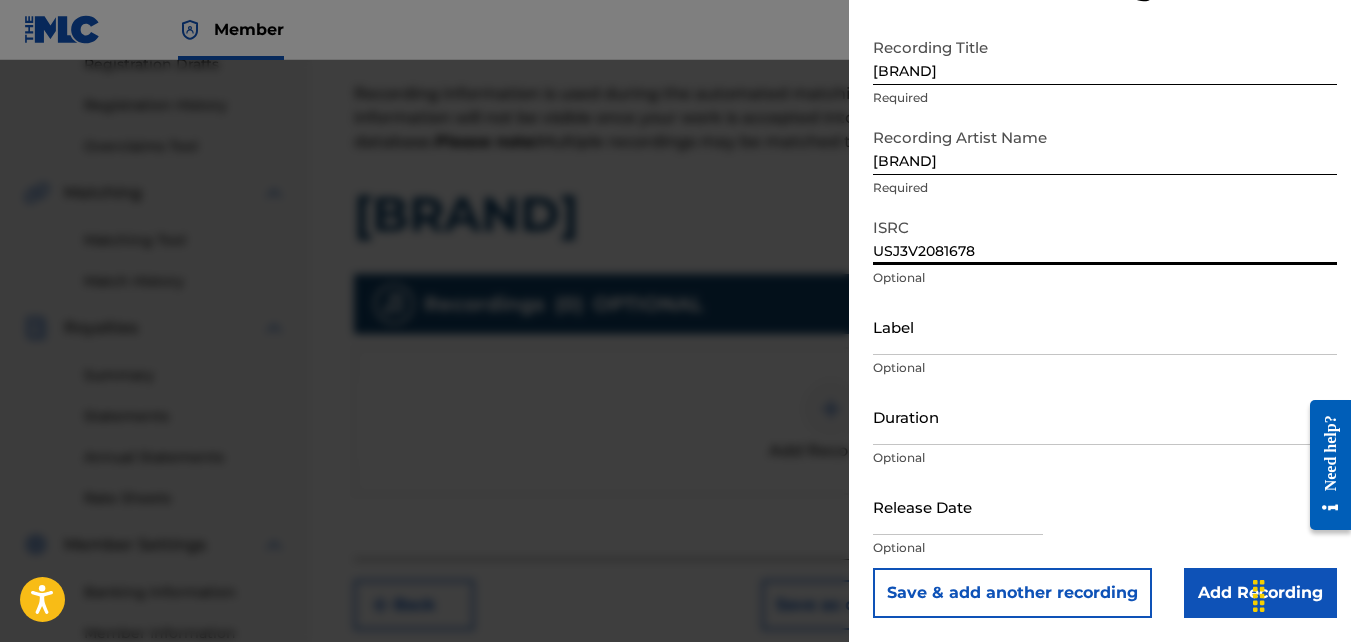 type on "USJ3V2081678" 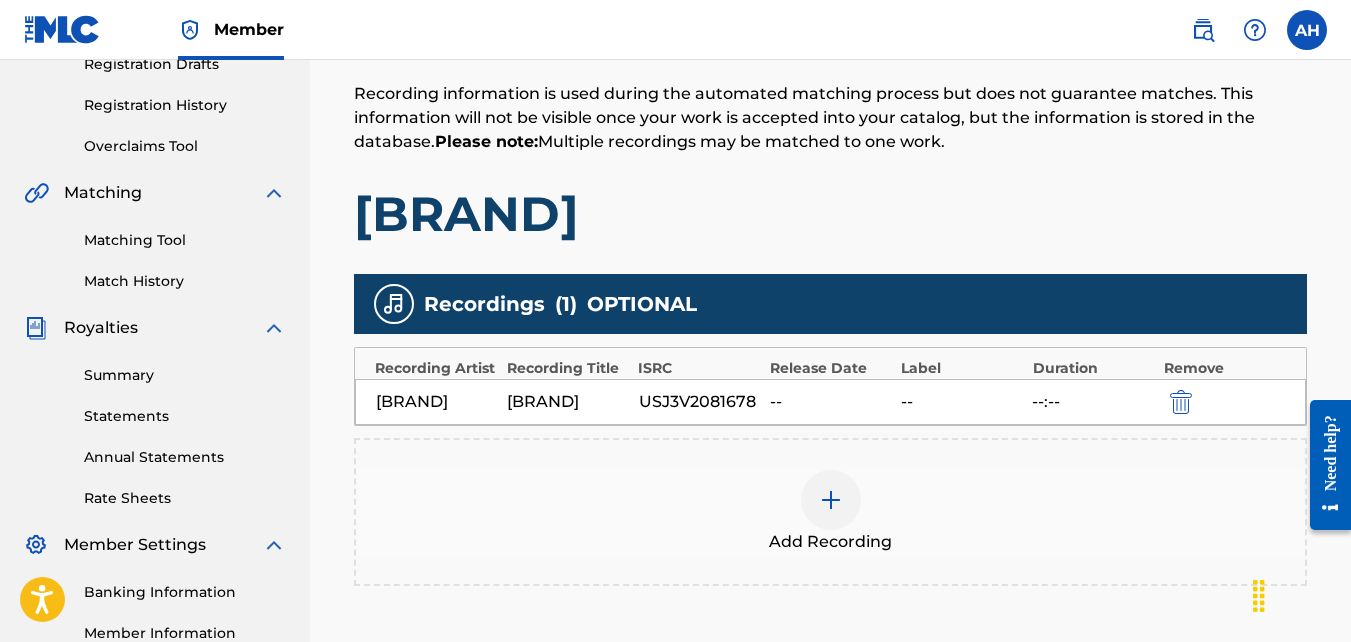 scroll, scrollTop: 598, scrollLeft: 0, axis: vertical 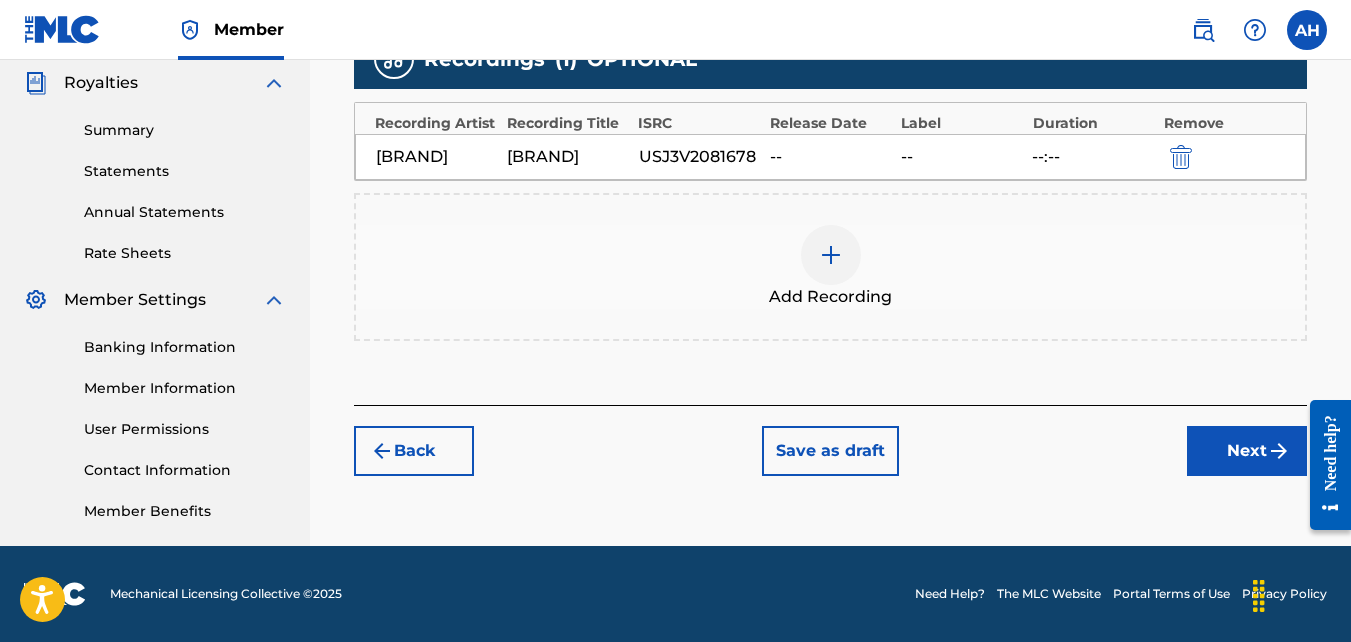 click on "Next" at bounding box center (1247, 451) 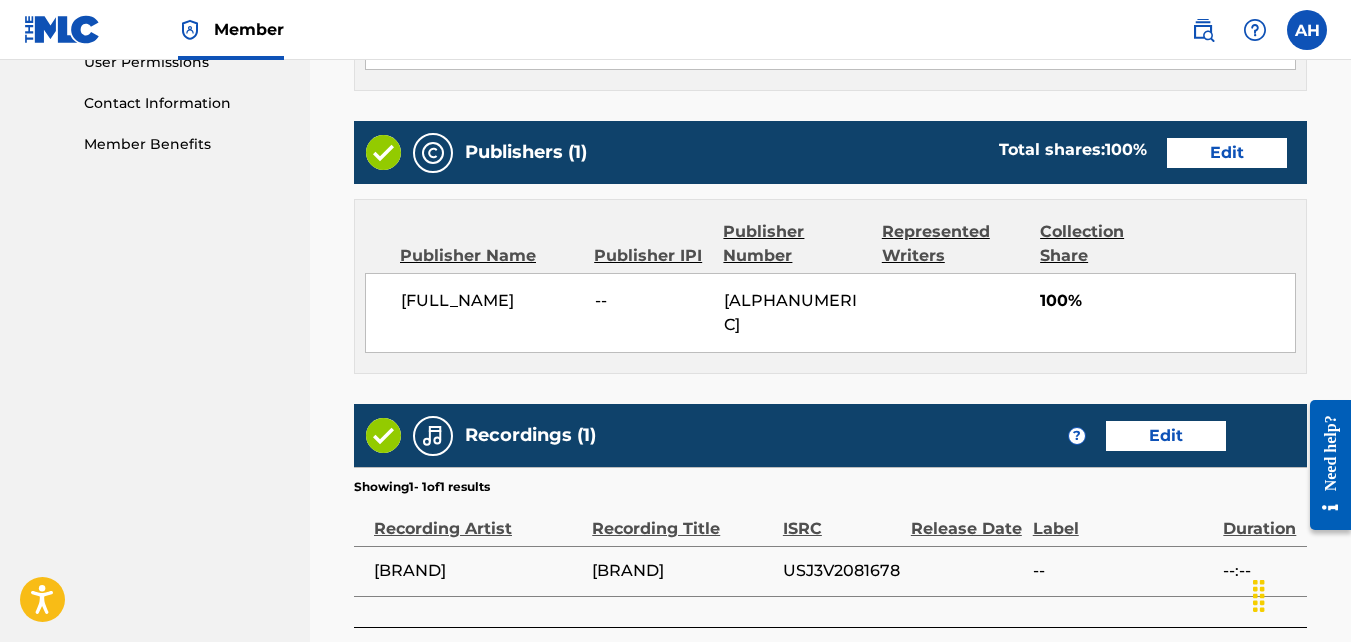 scroll, scrollTop: 1039, scrollLeft: 0, axis: vertical 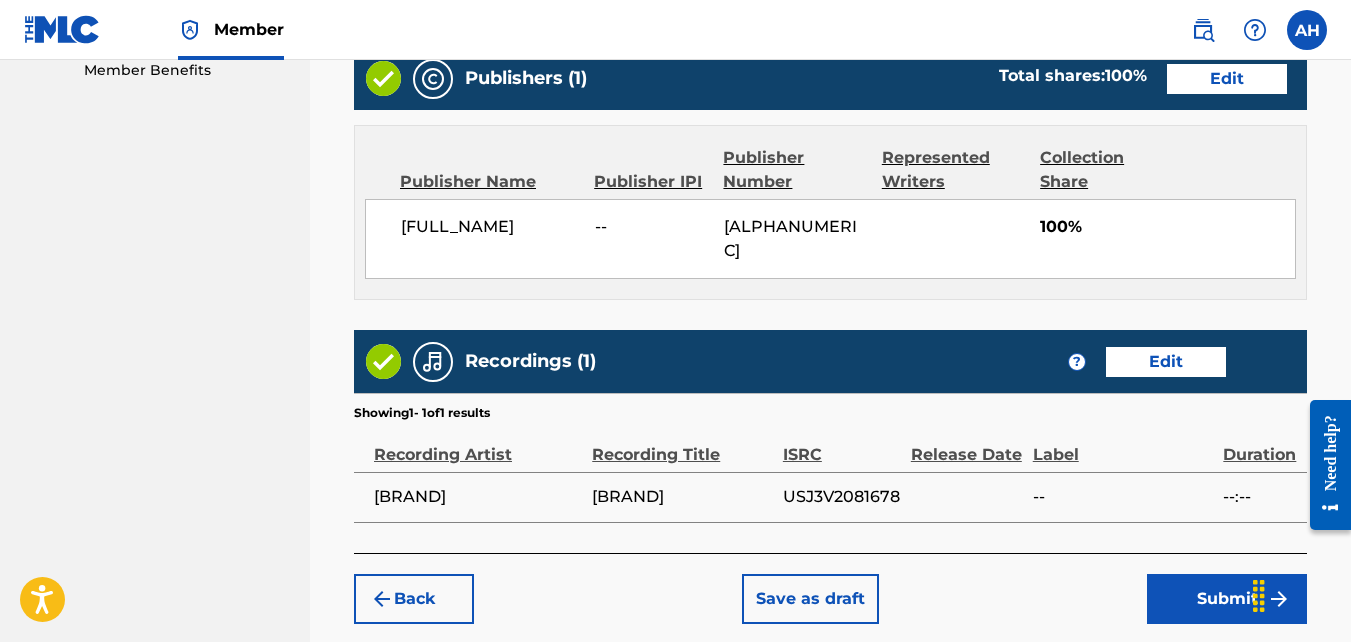 click on "Submit" at bounding box center [1227, 599] 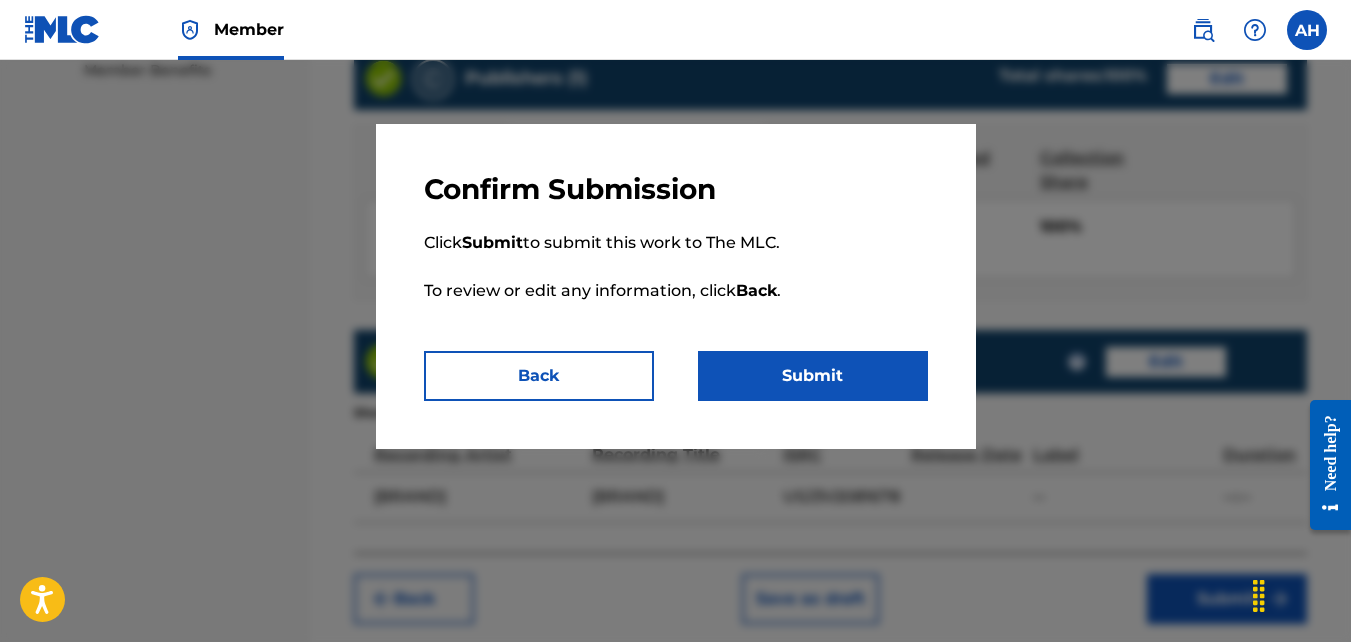 click on "Submit" at bounding box center [813, 376] 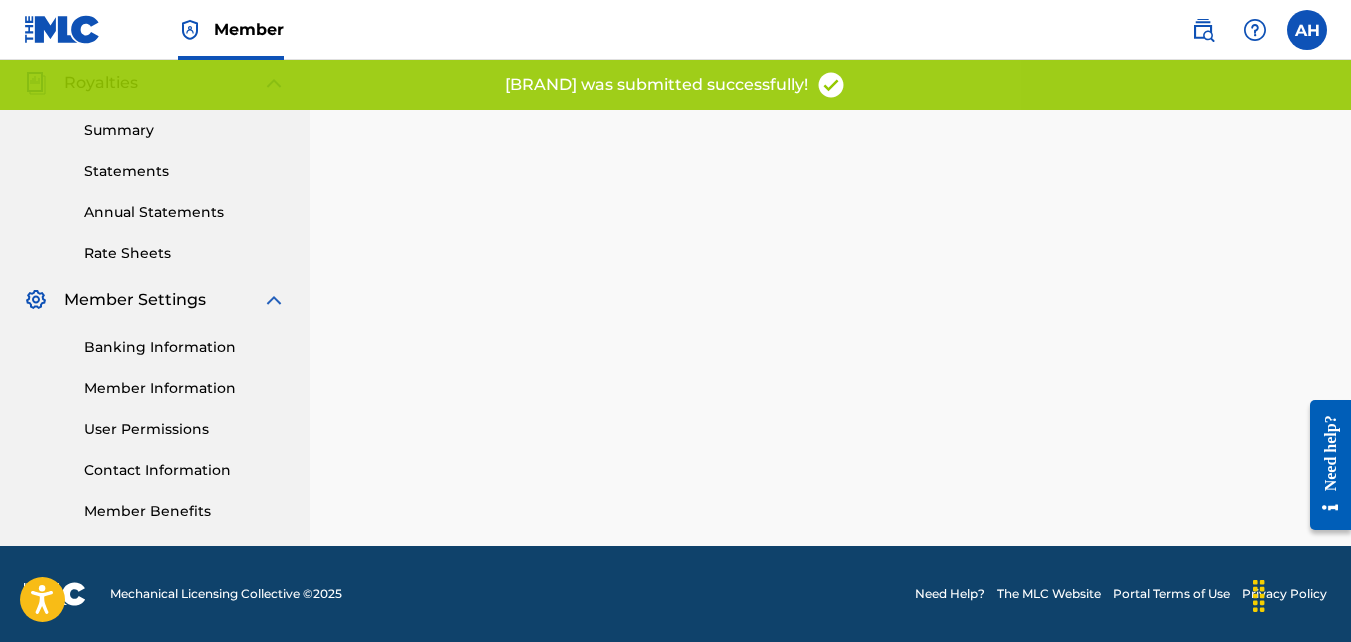 scroll, scrollTop: 0, scrollLeft: 0, axis: both 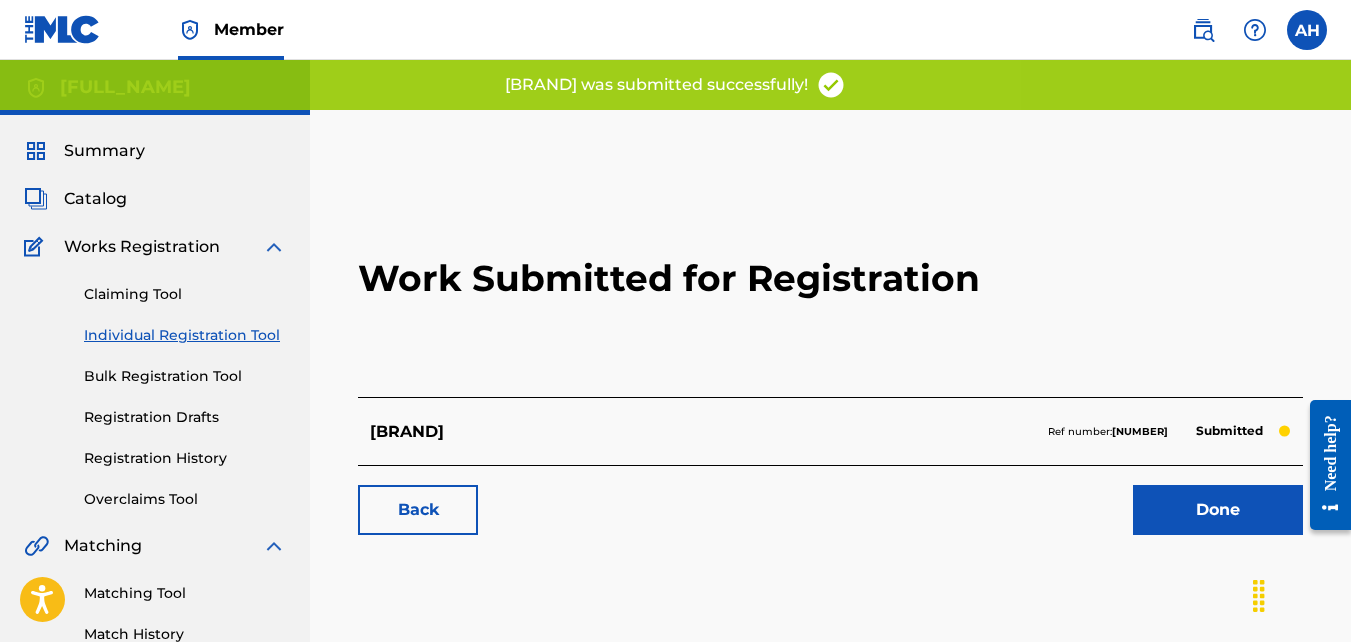 click on "Back" at bounding box center (418, 510) 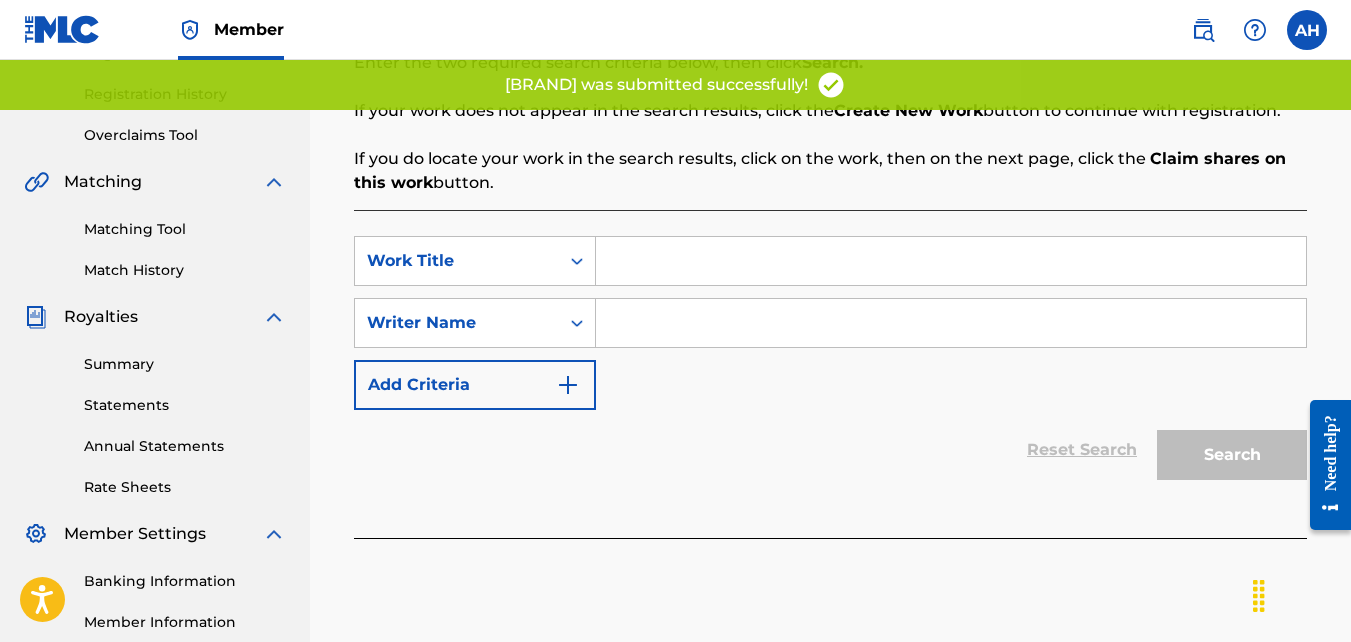 scroll, scrollTop: 393, scrollLeft: 0, axis: vertical 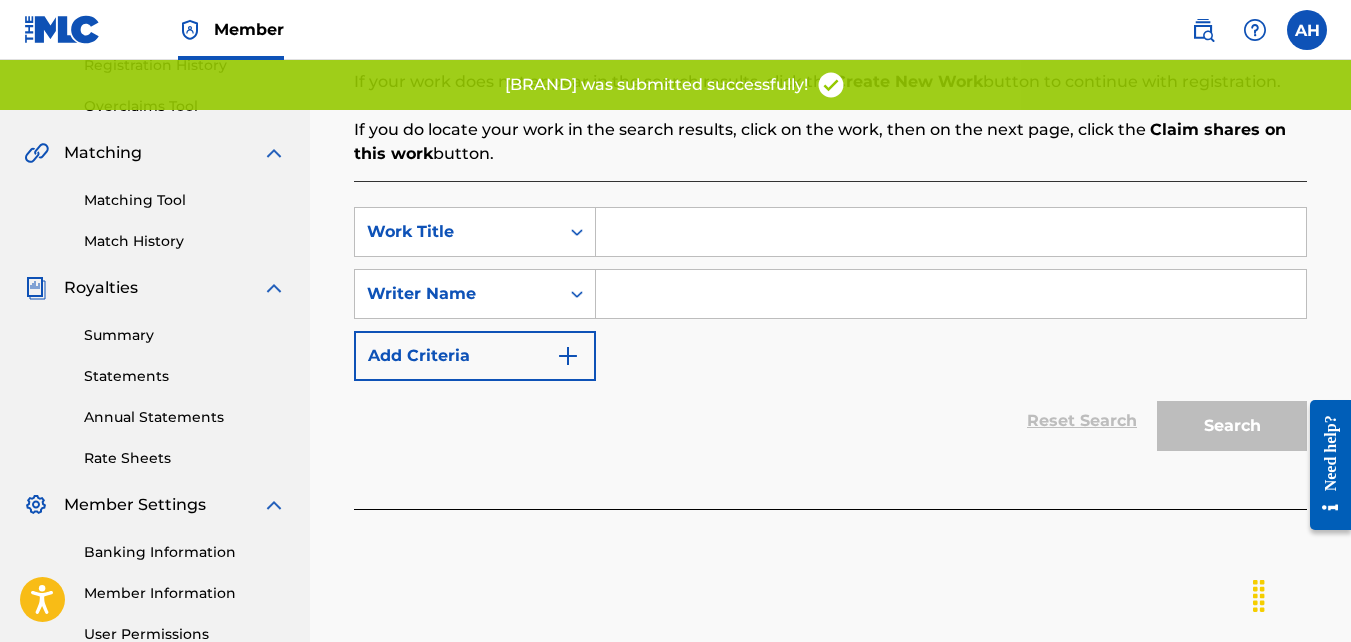 click at bounding box center (951, 232) 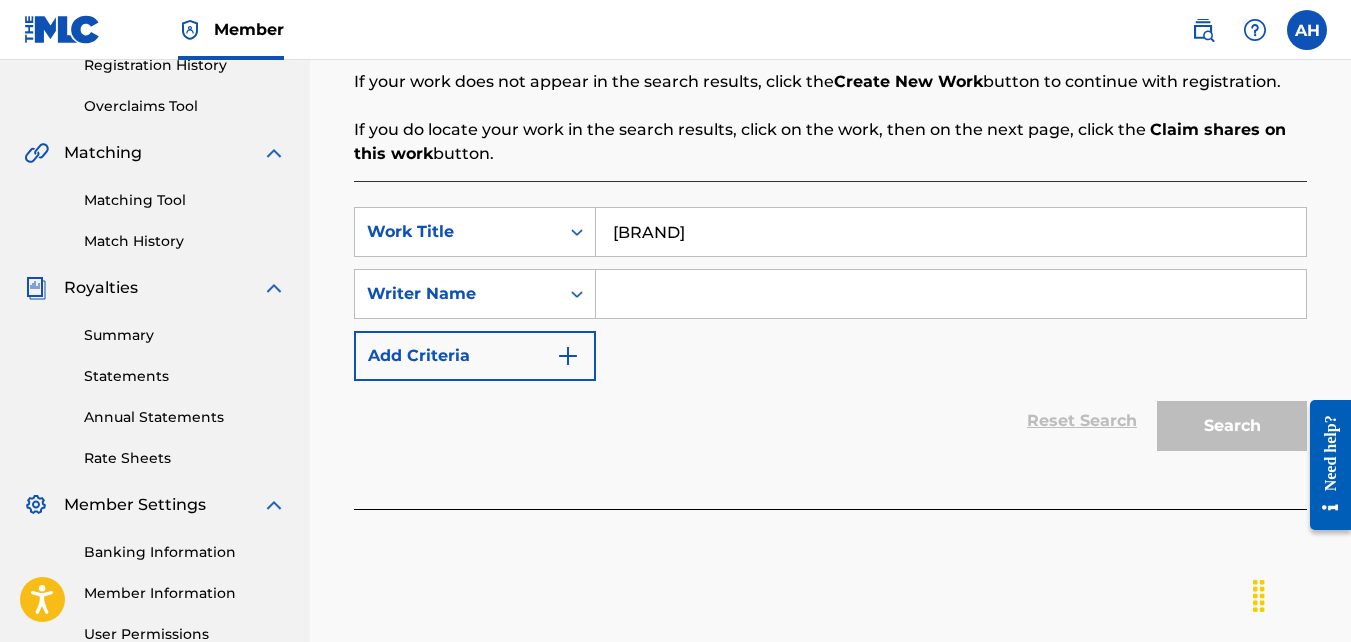 type on "[BRAND]" 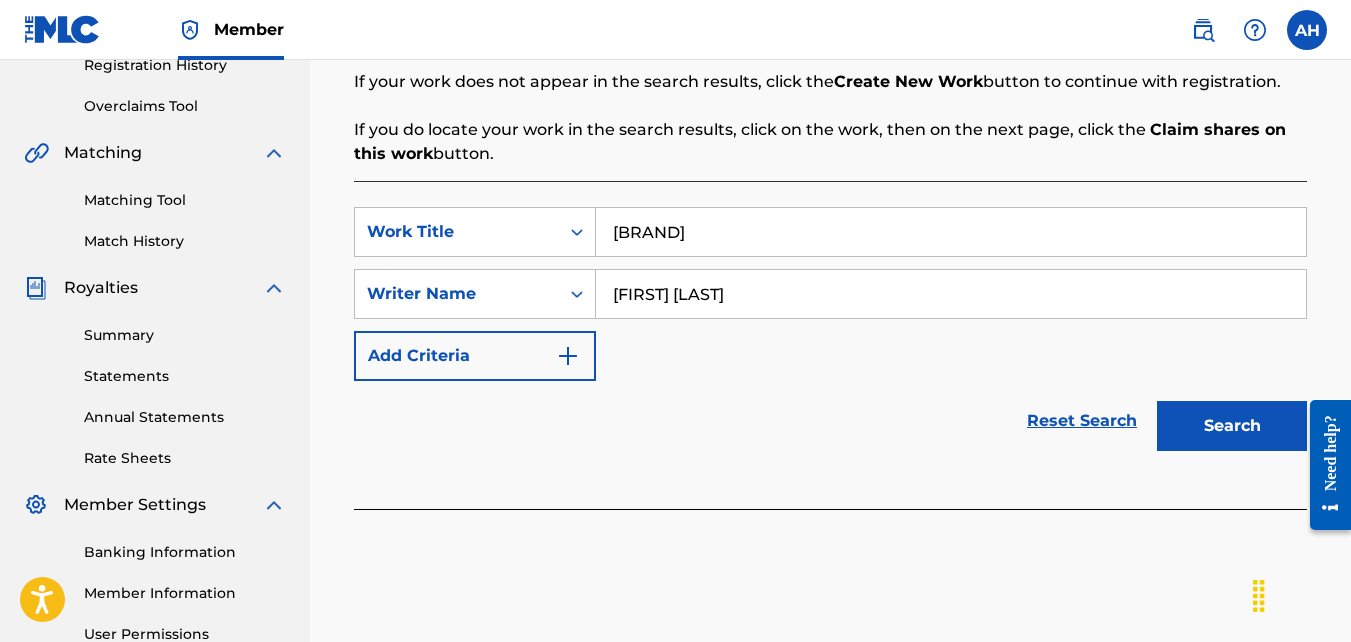 click on "Search" at bounding box center [1232, 426] 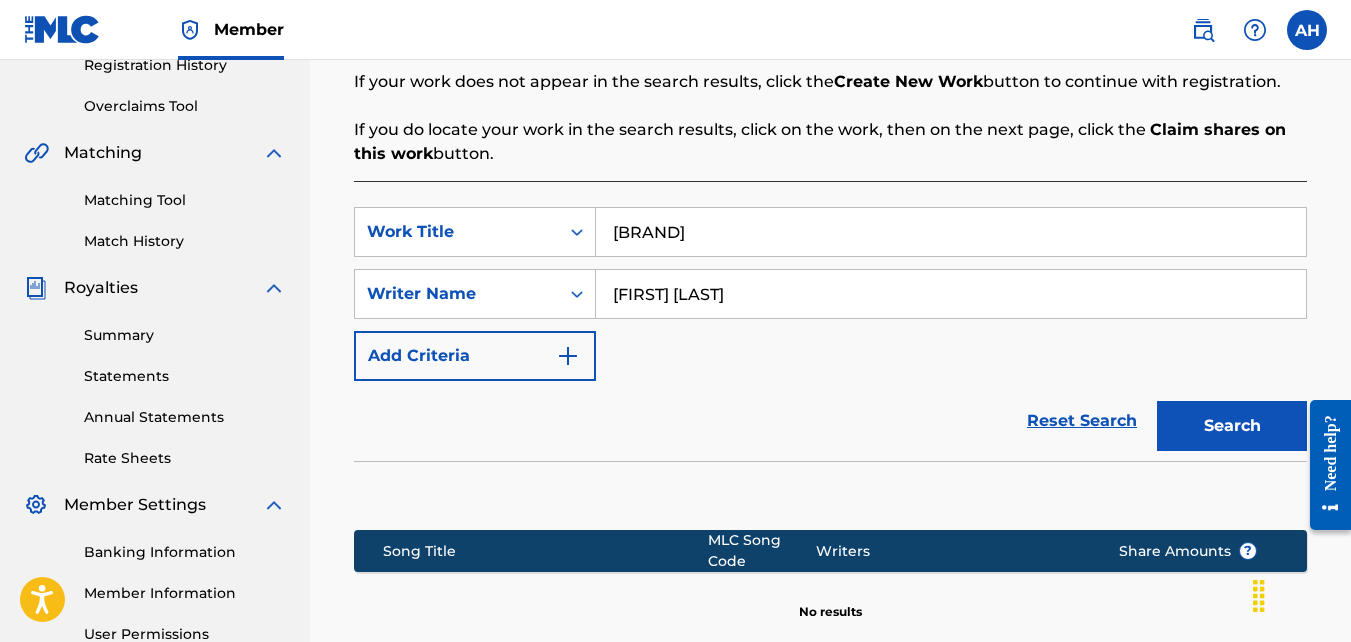scroll, scrollTop: 639, scrollLeft: 0, axis: vertical 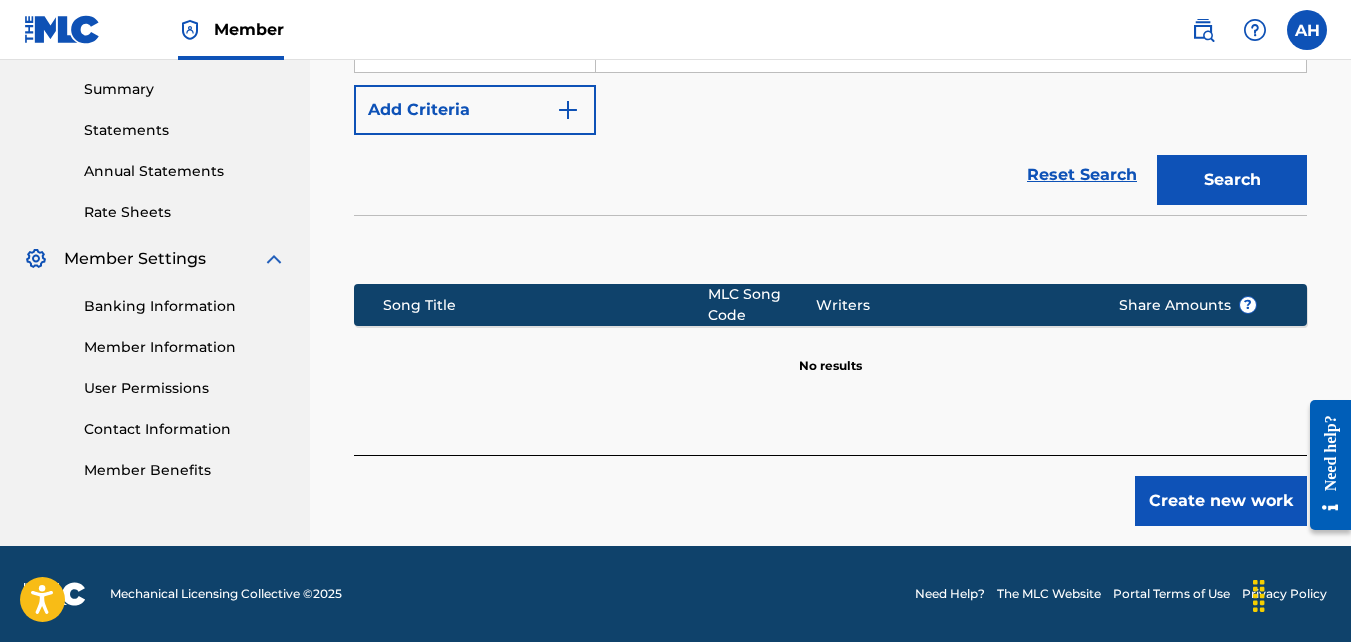 click on "Create new work" at bounding box center [1221, 501] 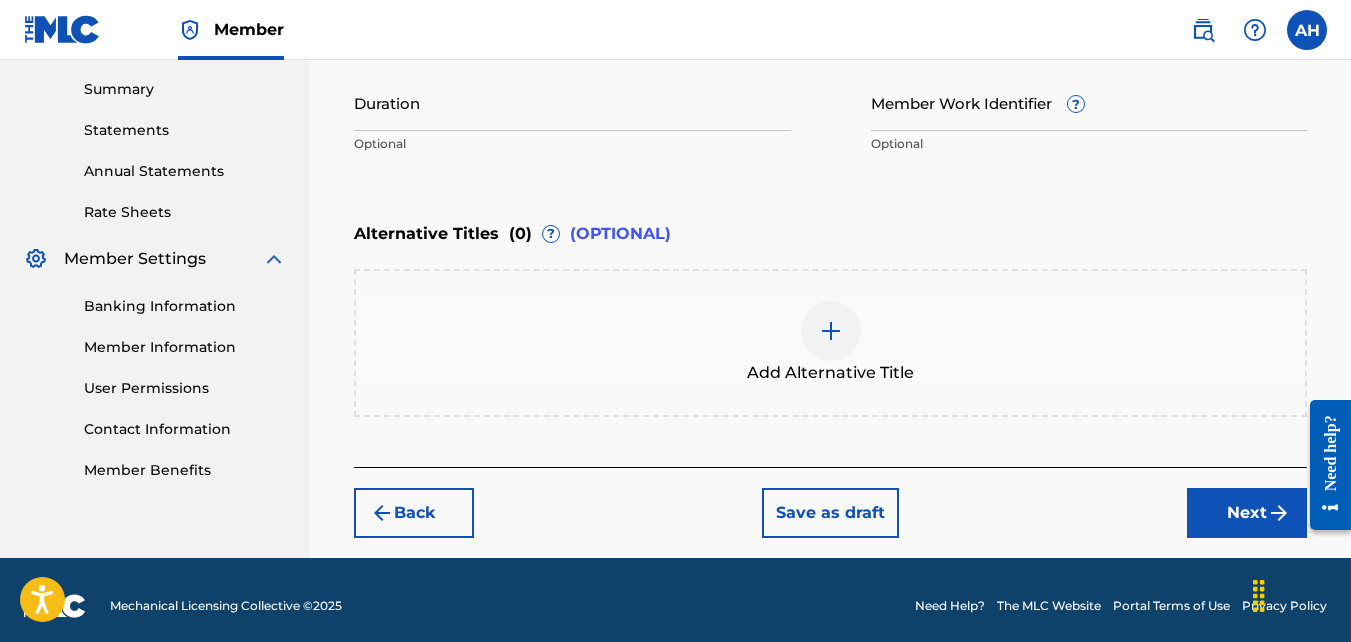 click on "Next" at bounding box center (1247, 513) 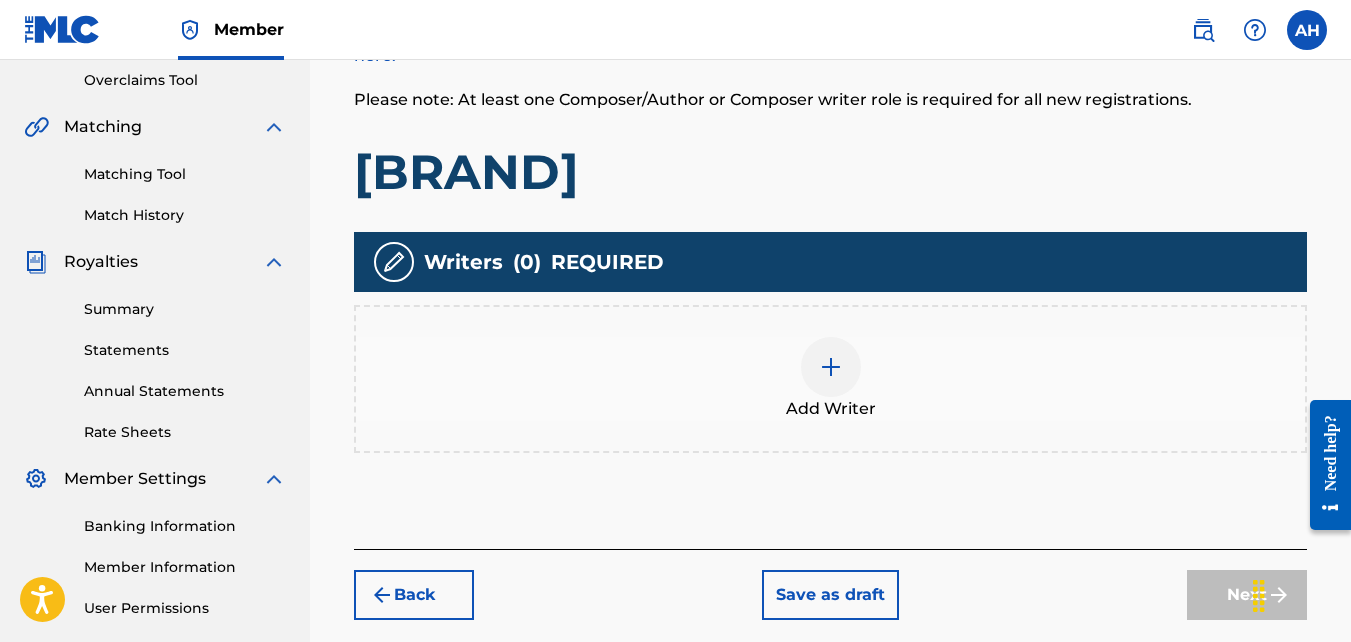 scroll, scrollTop: 432, scrollLeft: 0, axis: vertical 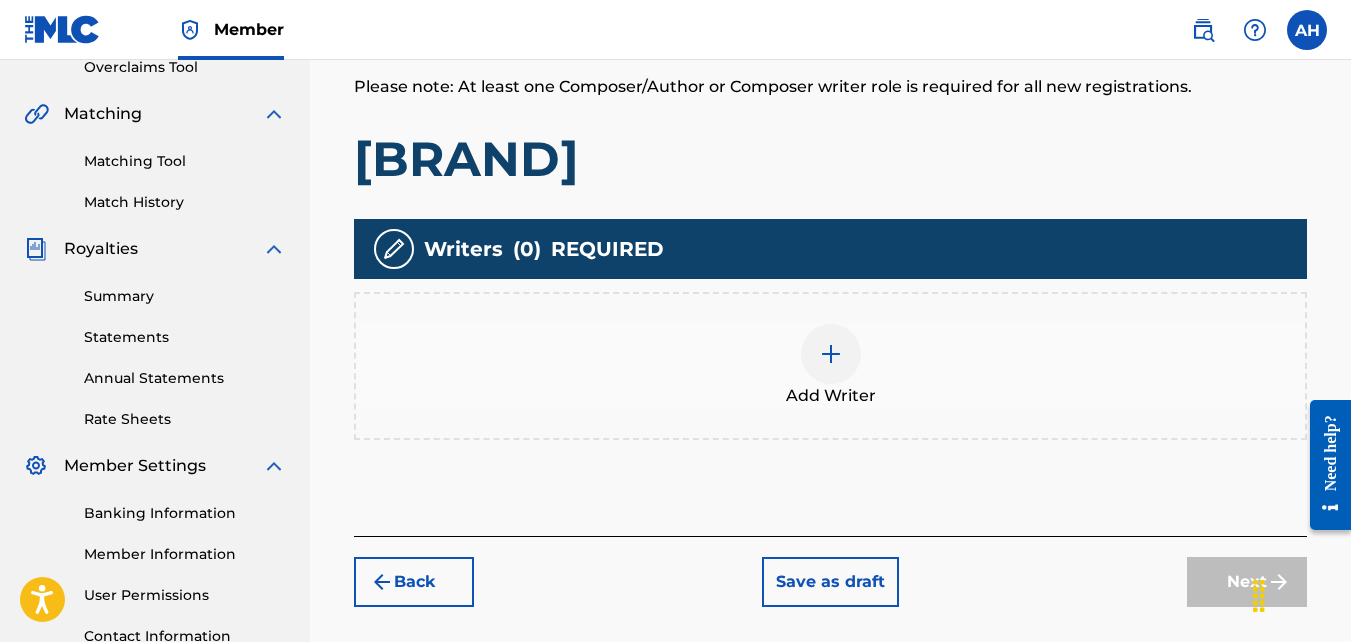 click on "Add Writer" at bounding box center (830, 366) 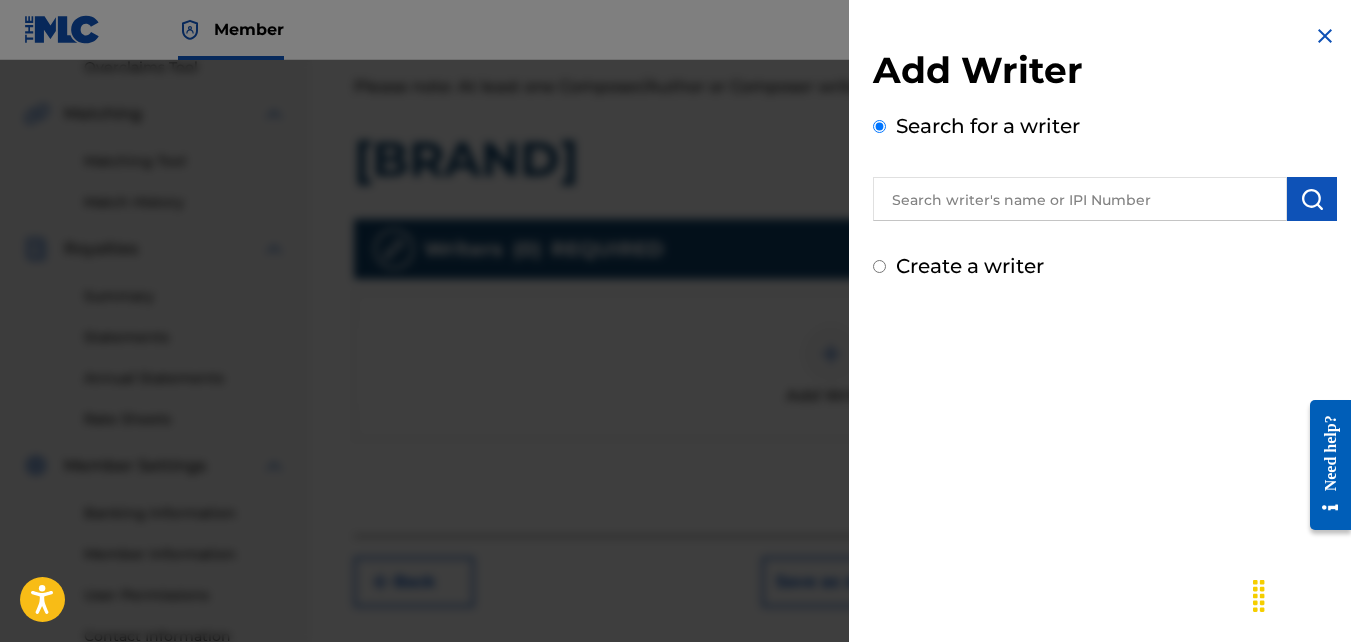 click on "Create a writer" at bounding box center (1105, 266) 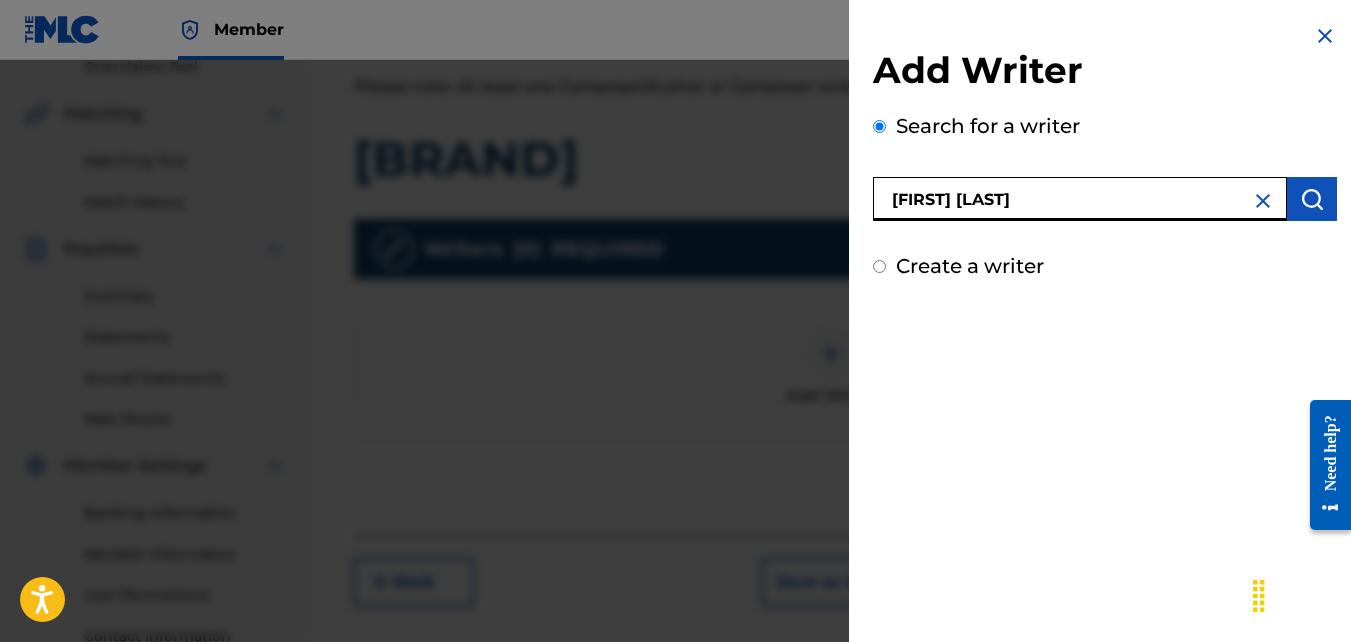 type on "[FIRST] [LAST]" 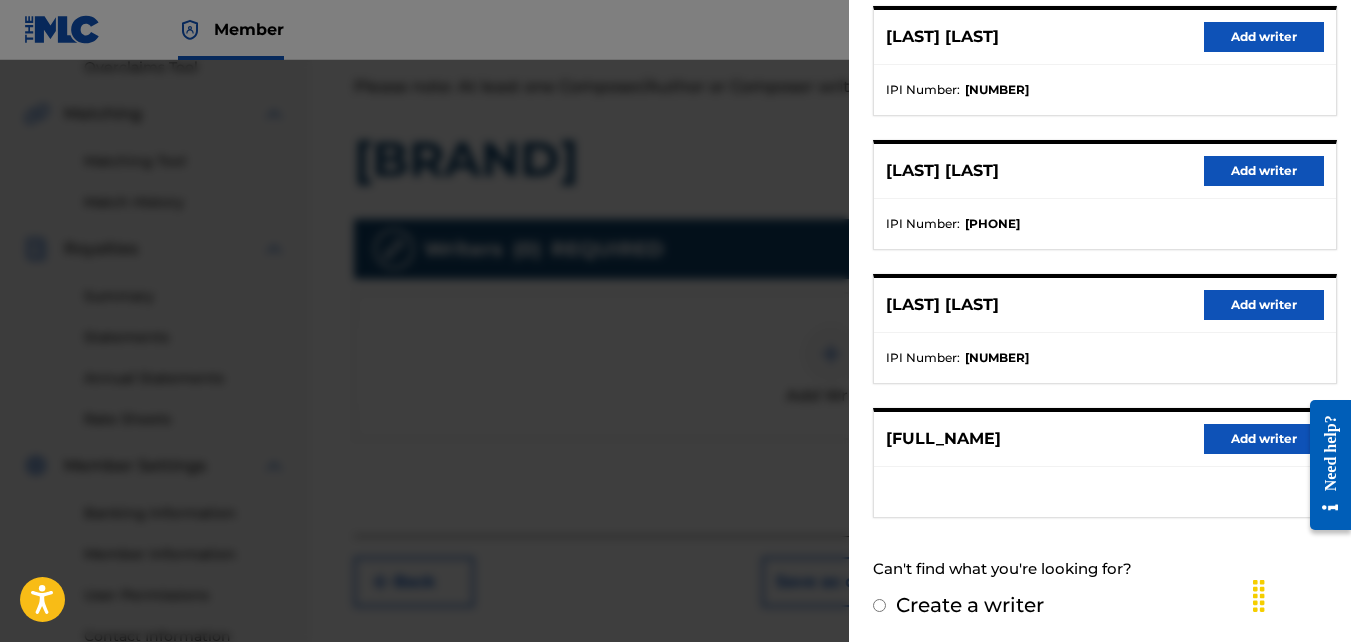 scroll, scrollTop: 400, scrollLeft: 0, axis: vertical 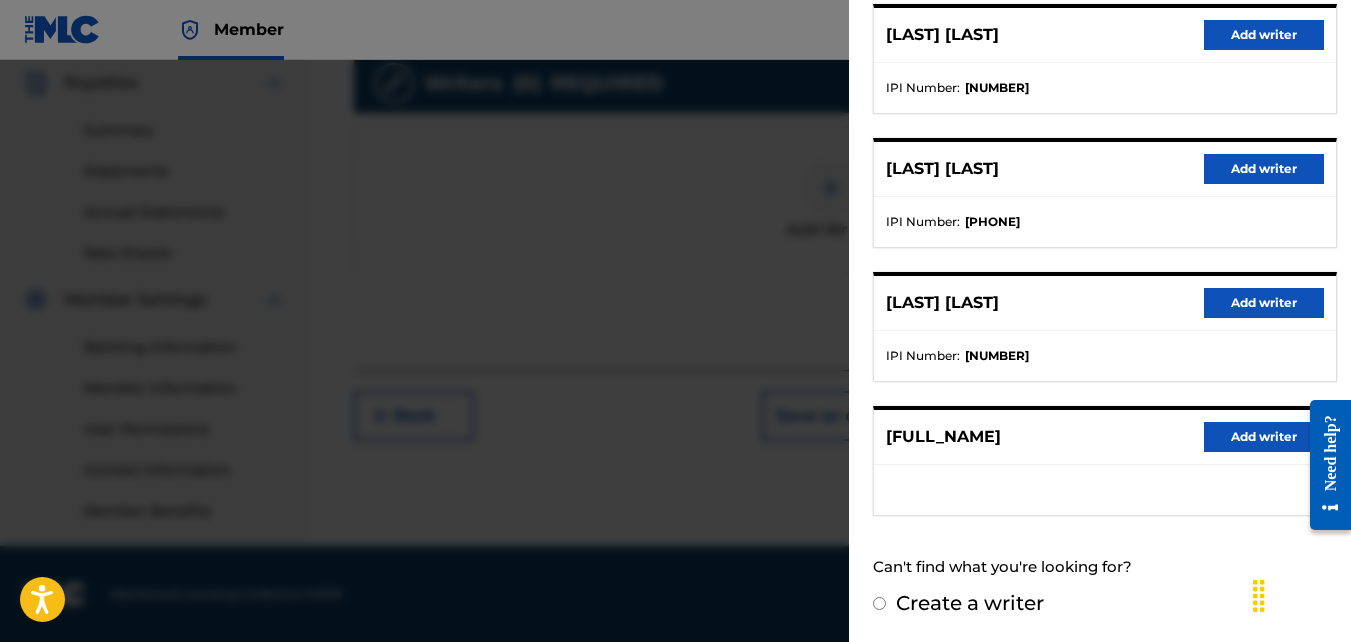 click on "Add writer" at bounding box center [1264, 437] 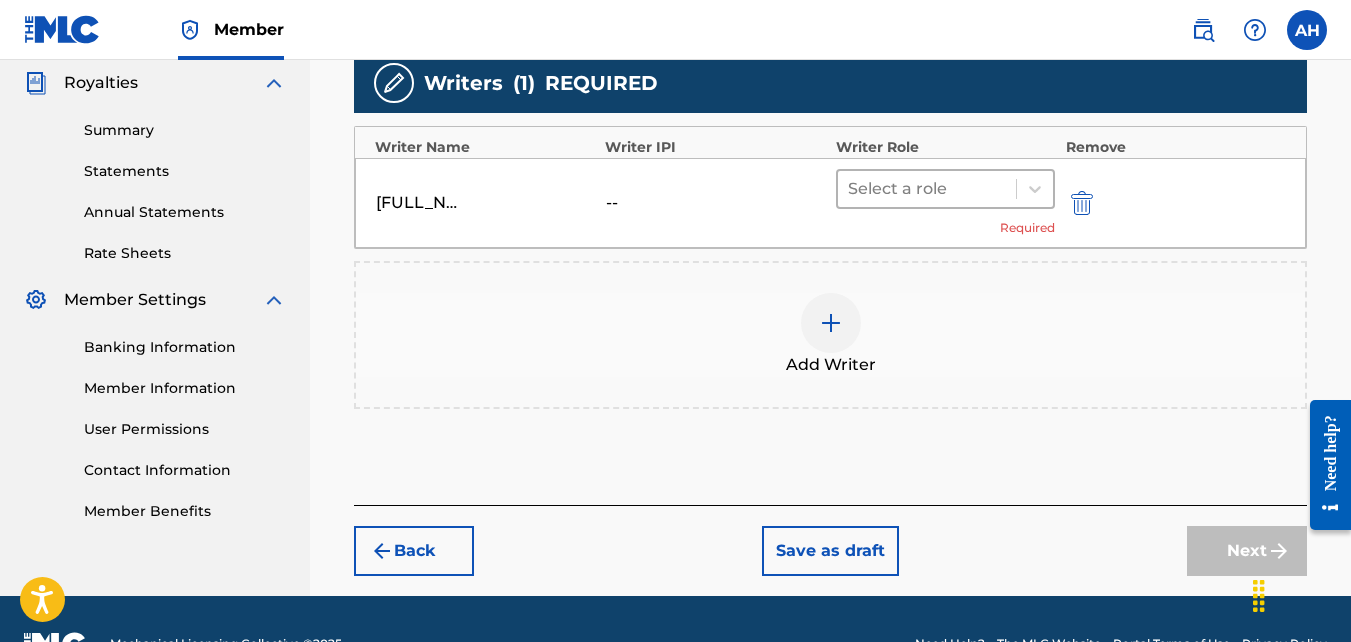 click at bounding box center (927, 189) 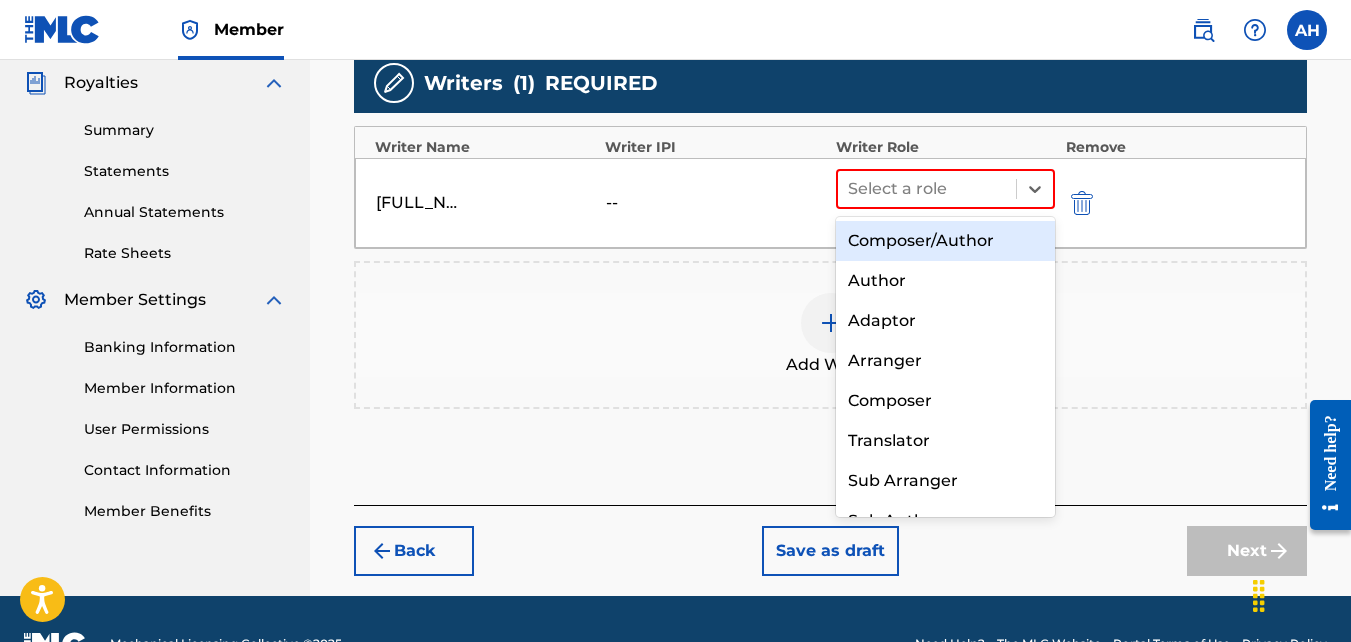 click on "Composer/Author" at bounding box center (946, 241) 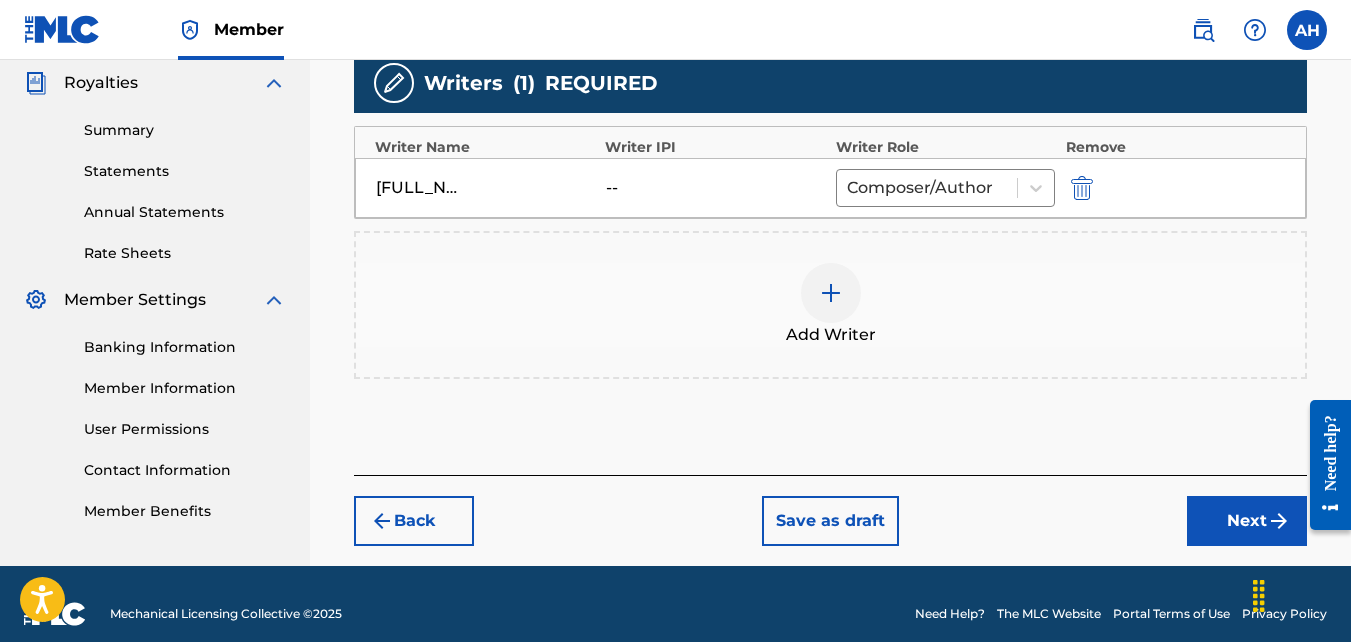 click on "Next" at bounding box center [1247, 521] 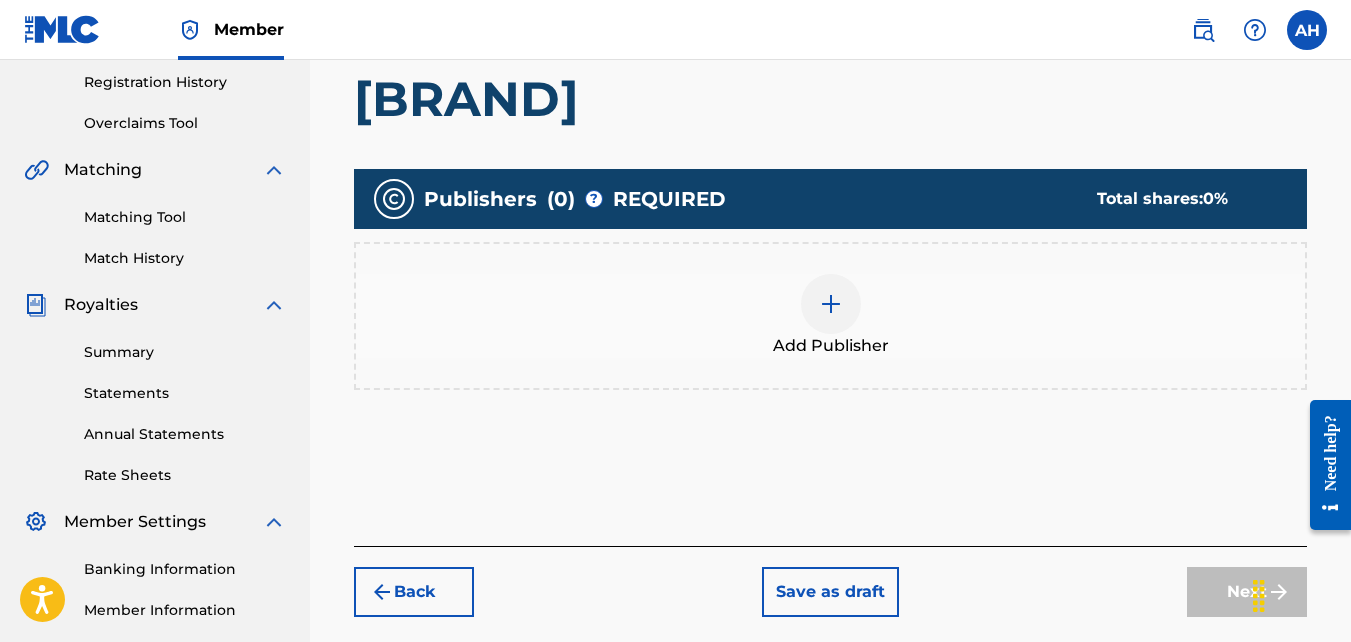 scroll, scrollTop: 380, scrollLeft: 0, axis: vertical 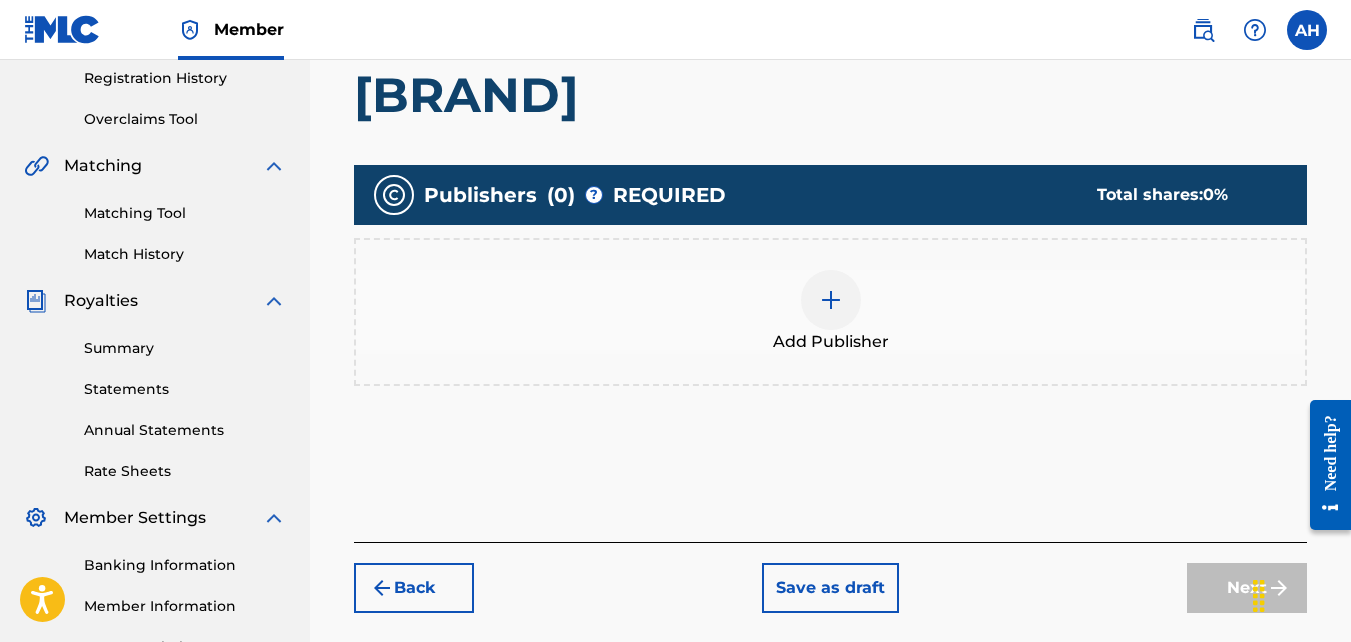 click at bounding box center [831, 300] 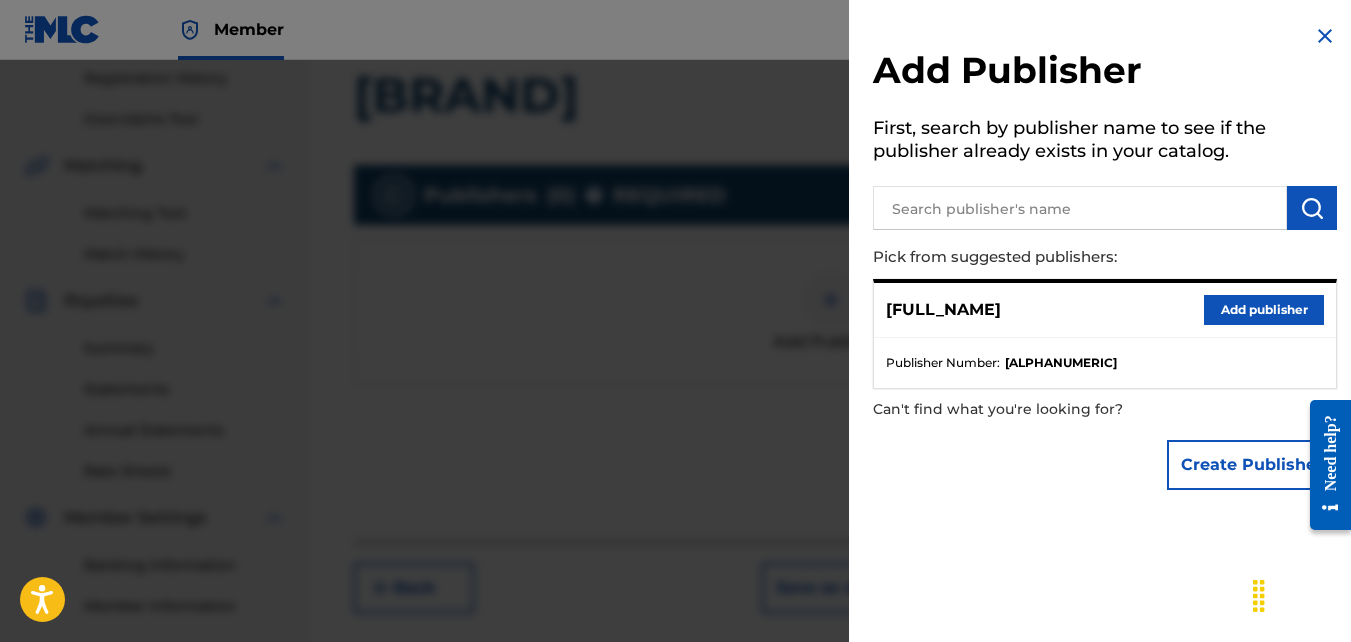 click on "Add publisher" at bounding box center [1264, 310] 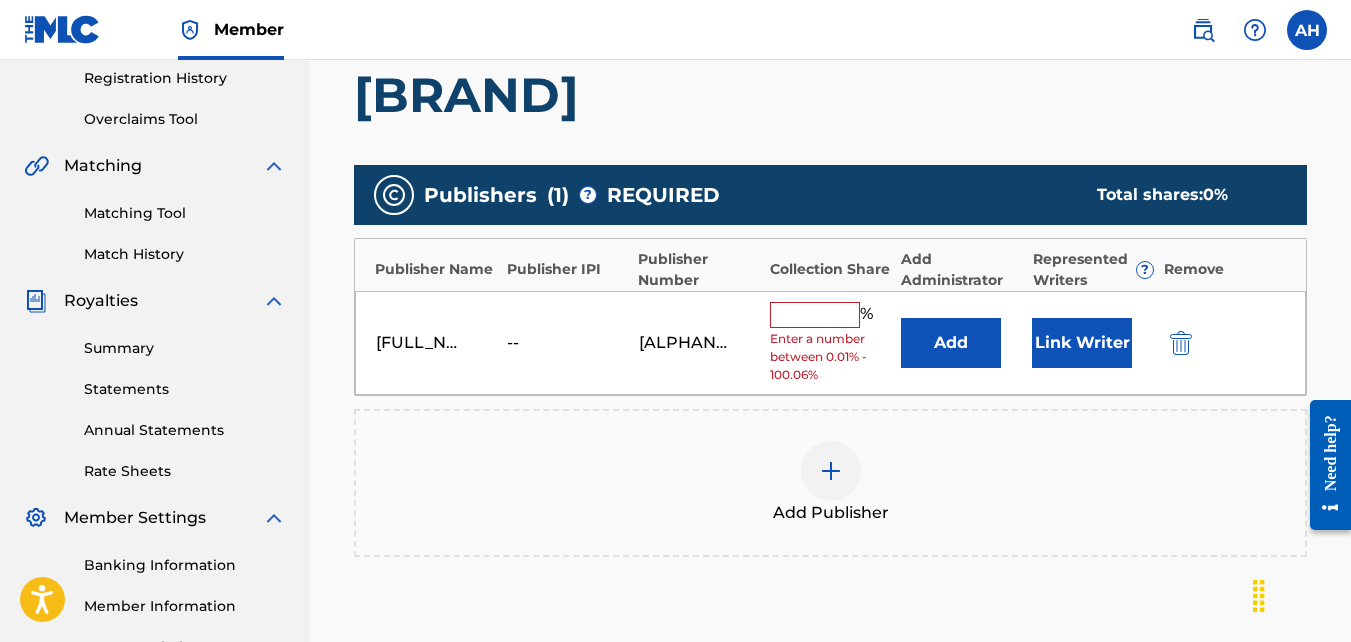 click at bounding box center [815, 315] 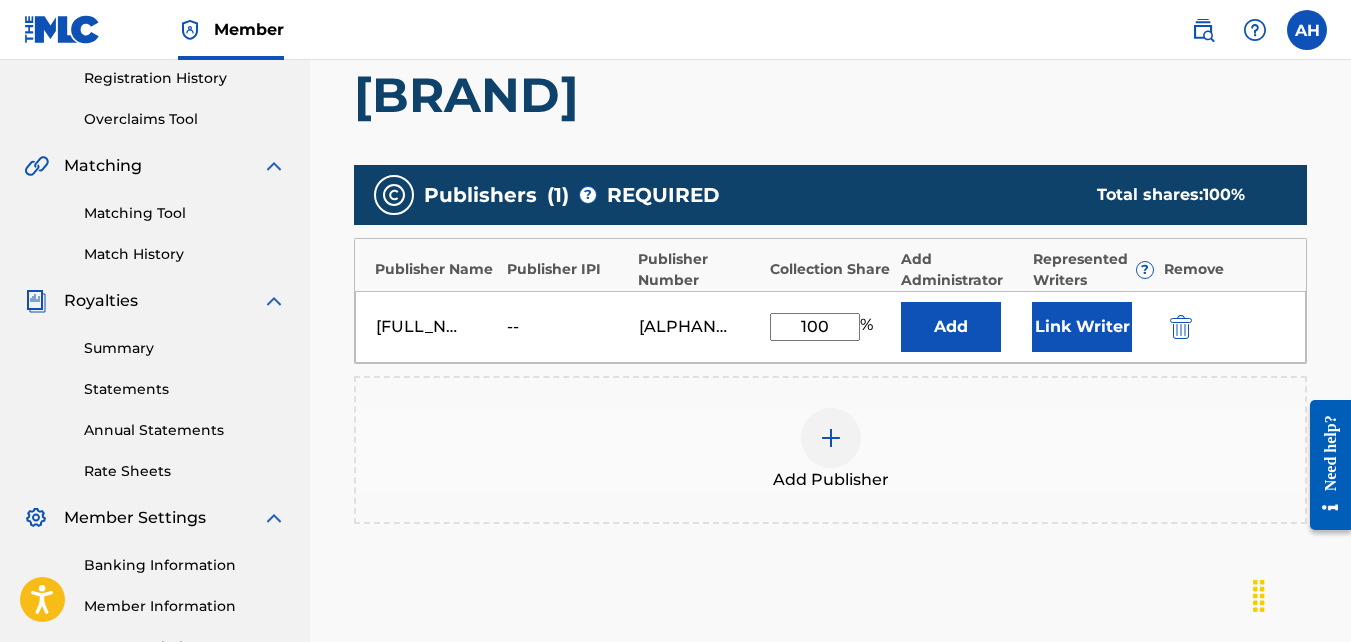 scroll, scrollTop: 605, scrollLeft: 0, axis: vertical 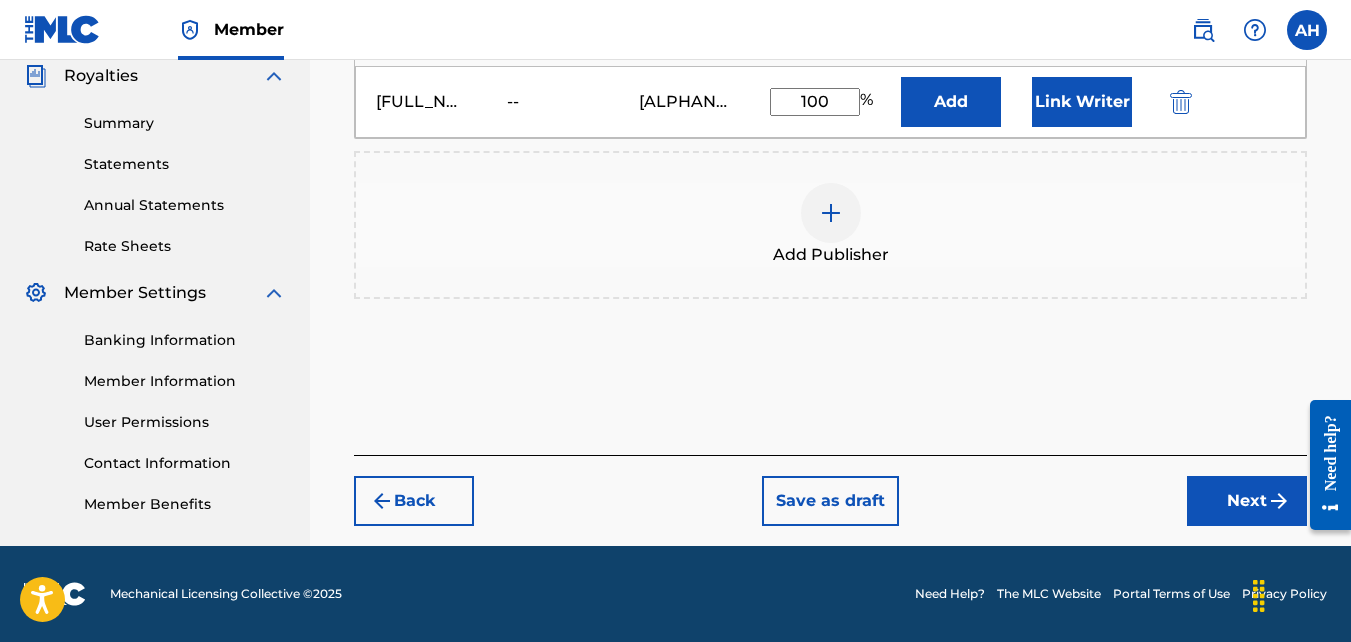 click on "Next" at bounding box center (1247, 501) 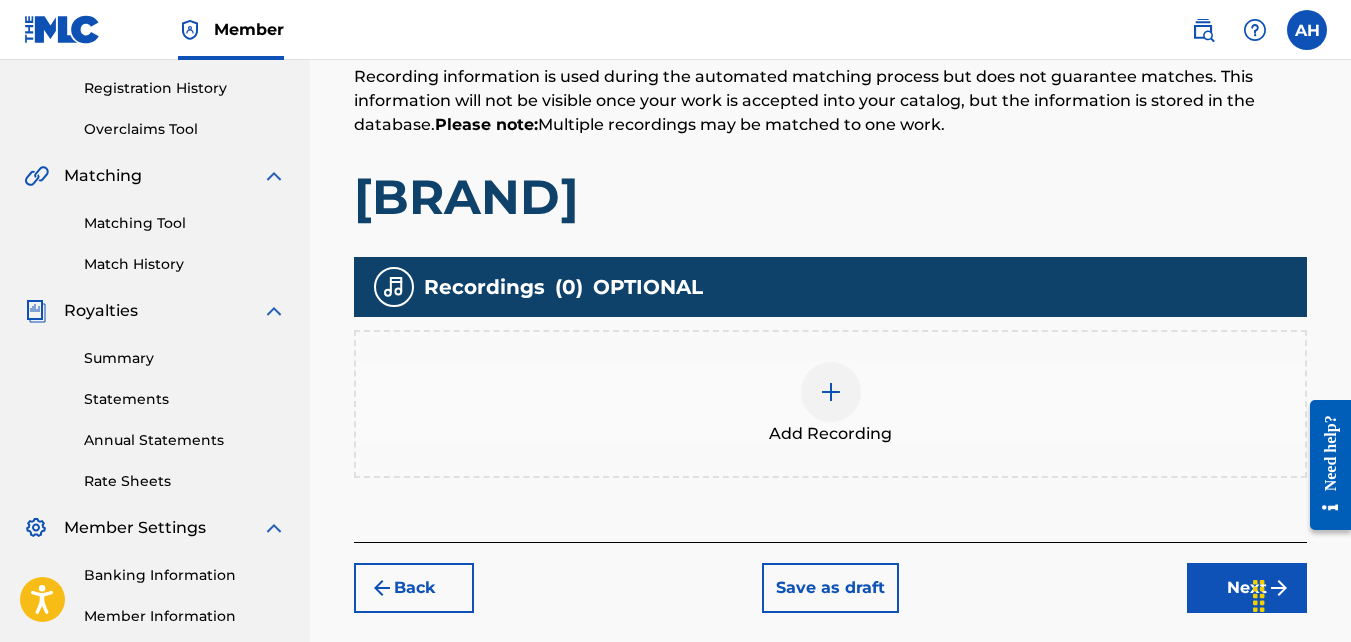scroll, scrollTop: 418, scrollLeft: 0, axis: vertical 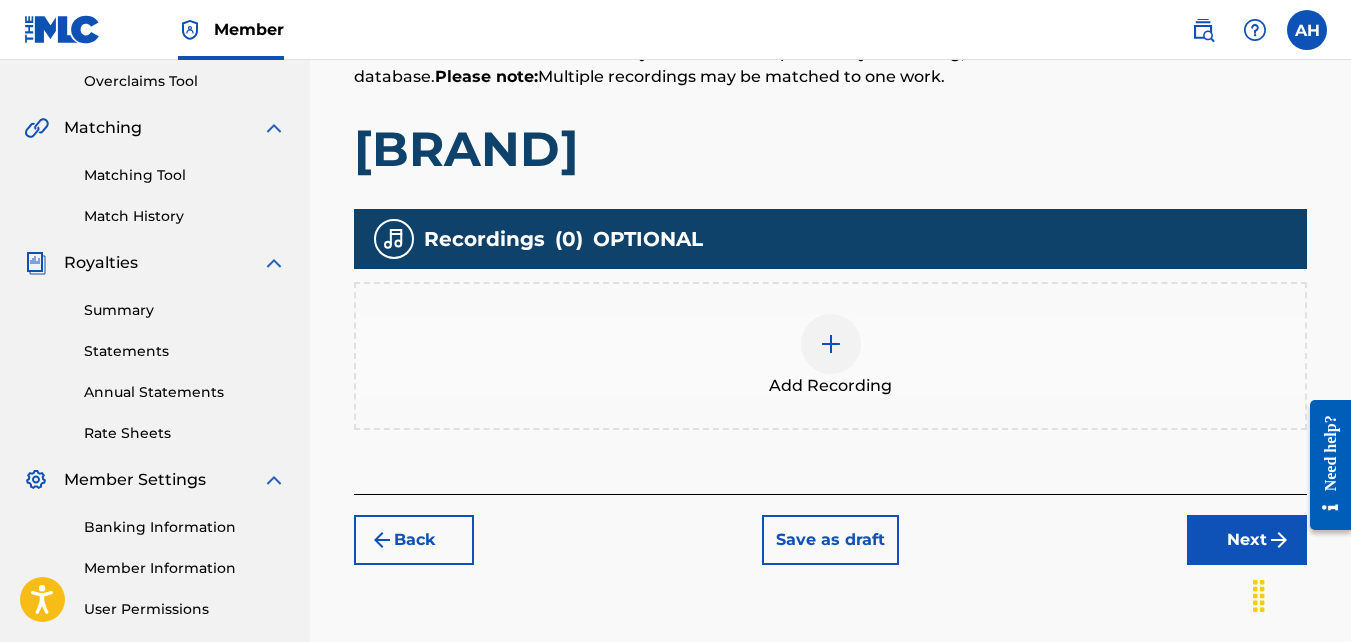 click on "Add Recording" at bounding box center (830, 356) 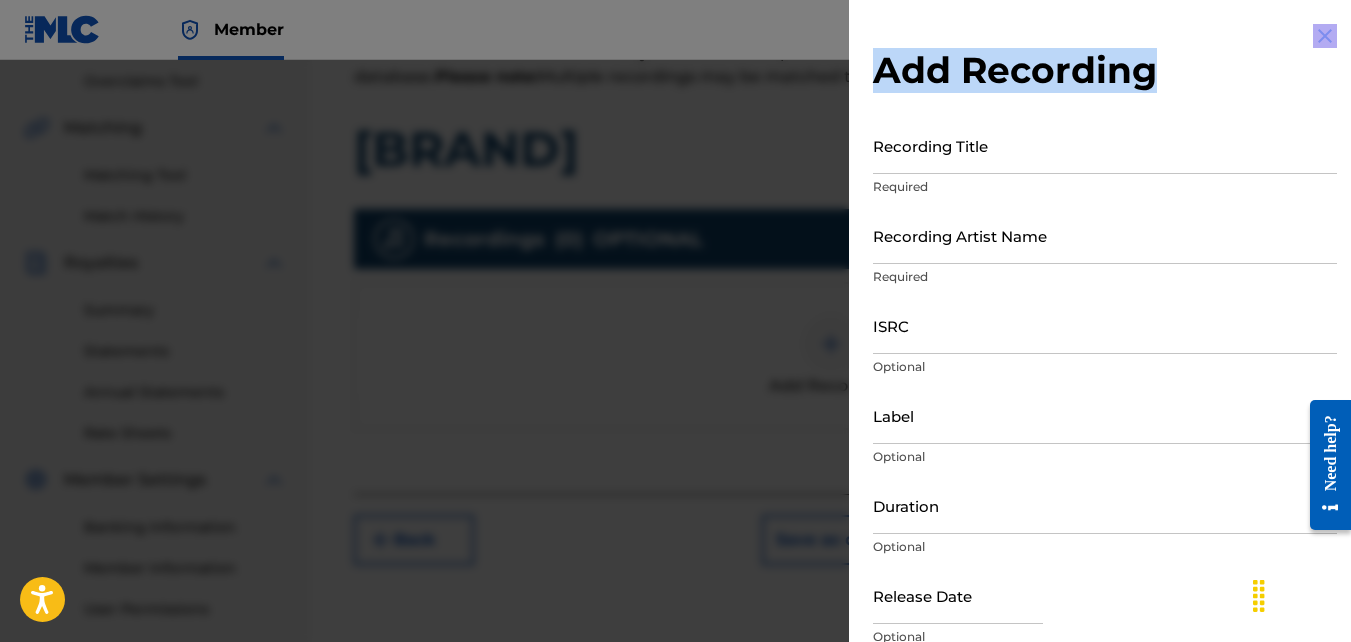 drag, startPoint x: 768, startPoint y: 320, endPoint x: 1001, endPoint y: 142, distance: 293.21152 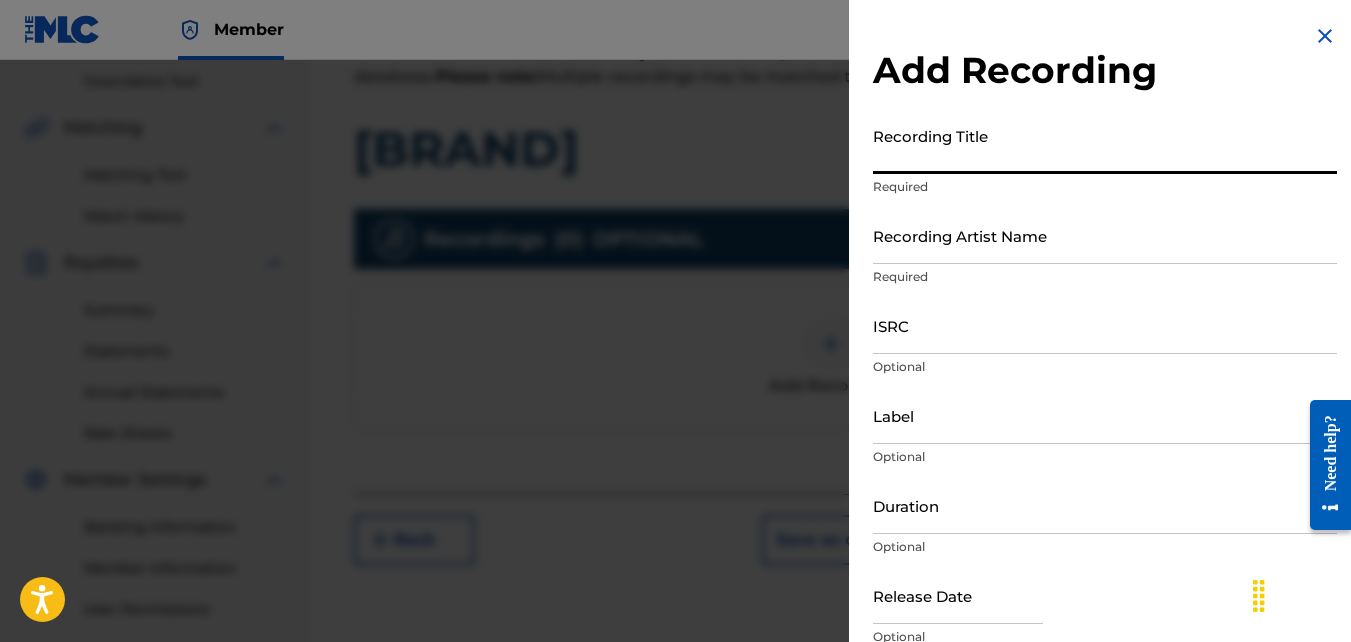 click on "Recording Title" at bounding box center (1105, 145) 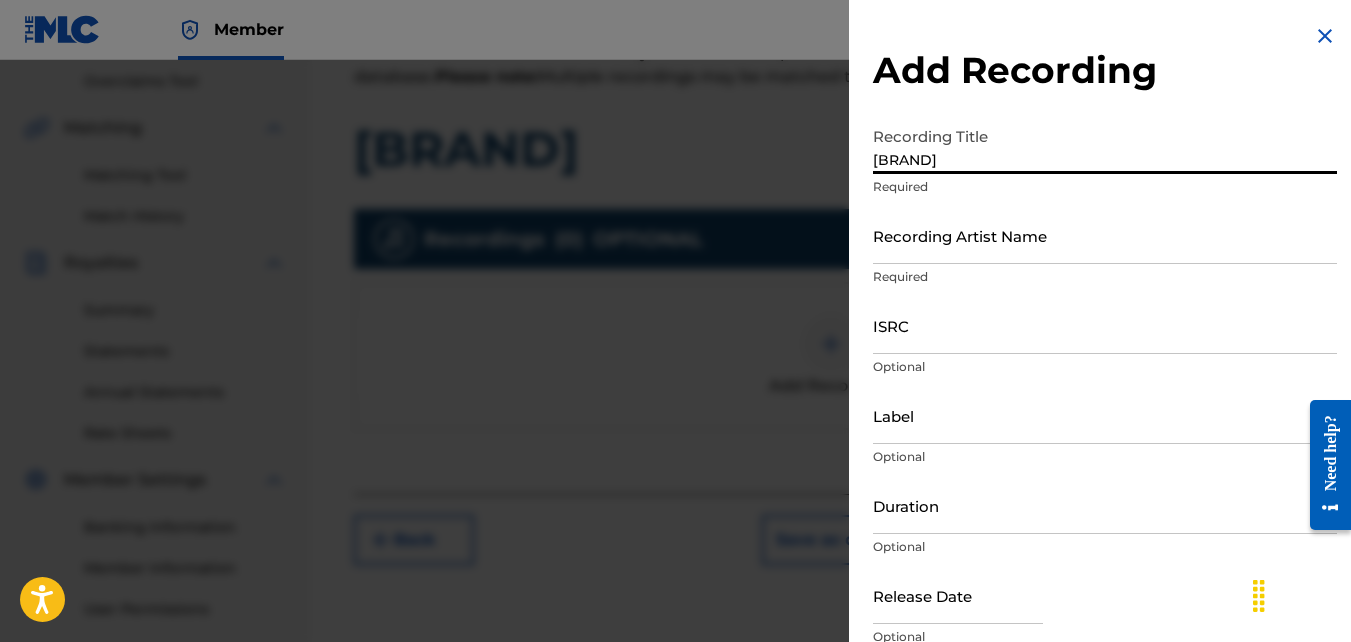 type on "[BRAND]" 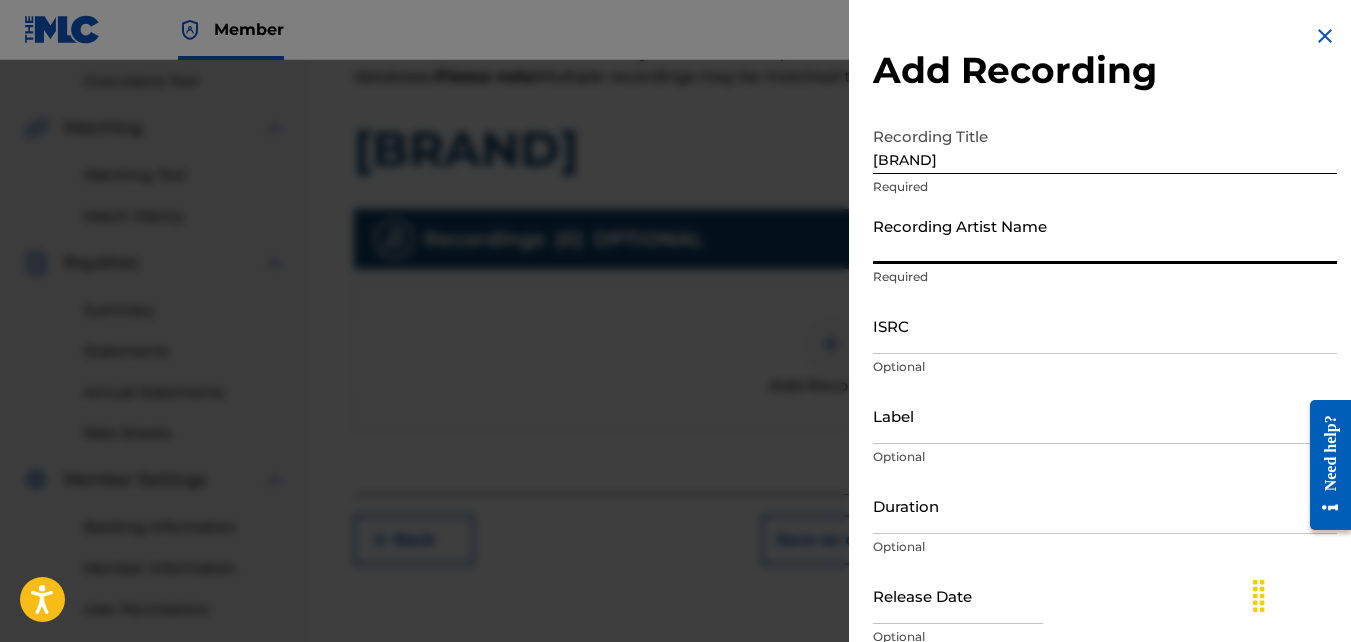 type on "[BRAND]" 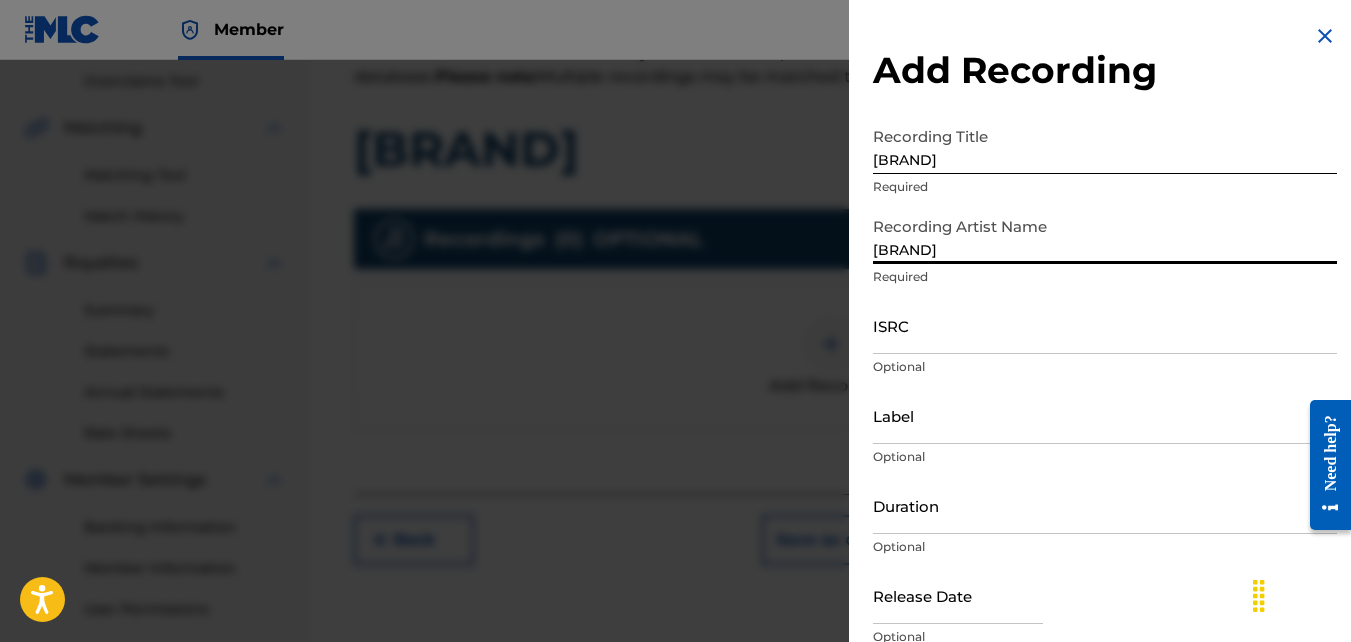 click on "ISRC" at bounding box center (1105, 325) 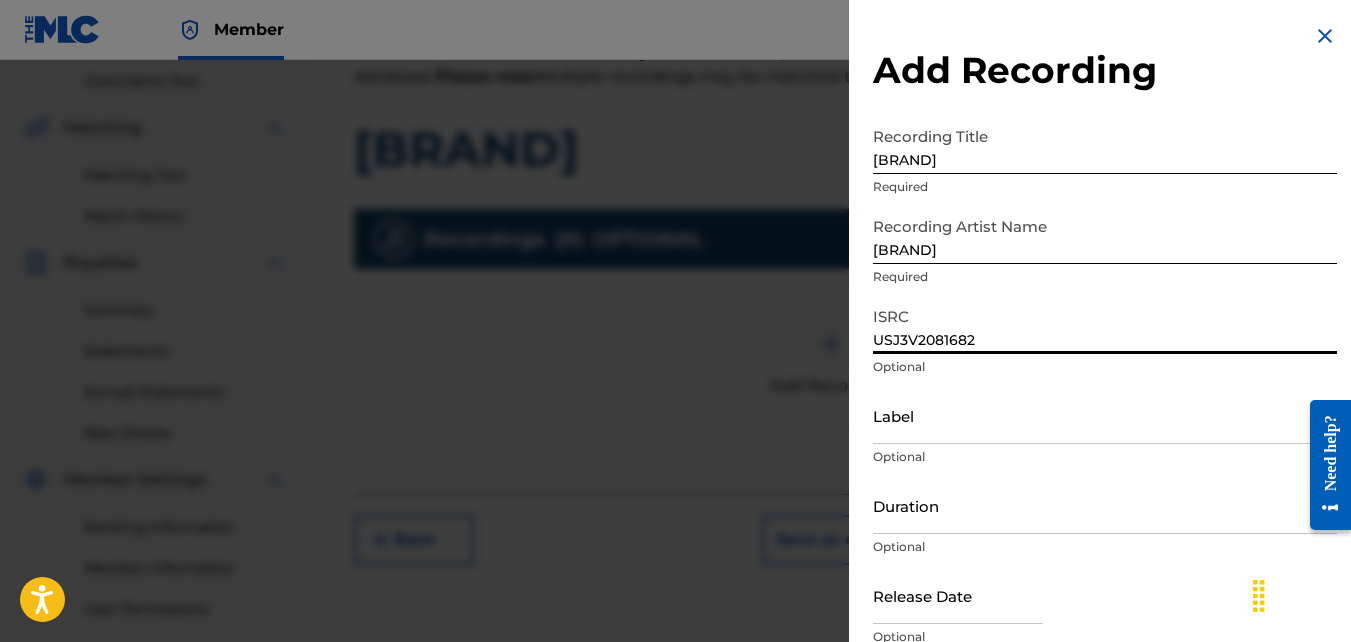 scroll, scrollTop: 89, scrollLeft: 0, axis: vertical 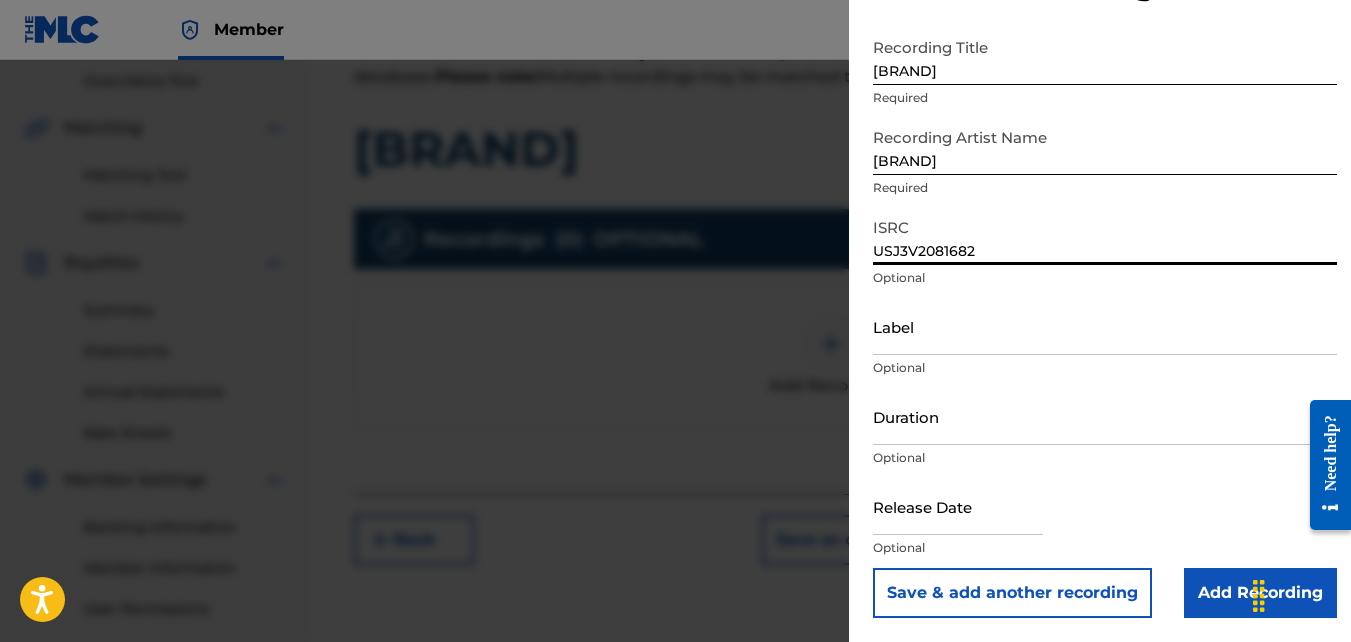 type on "USJ3V2081682" 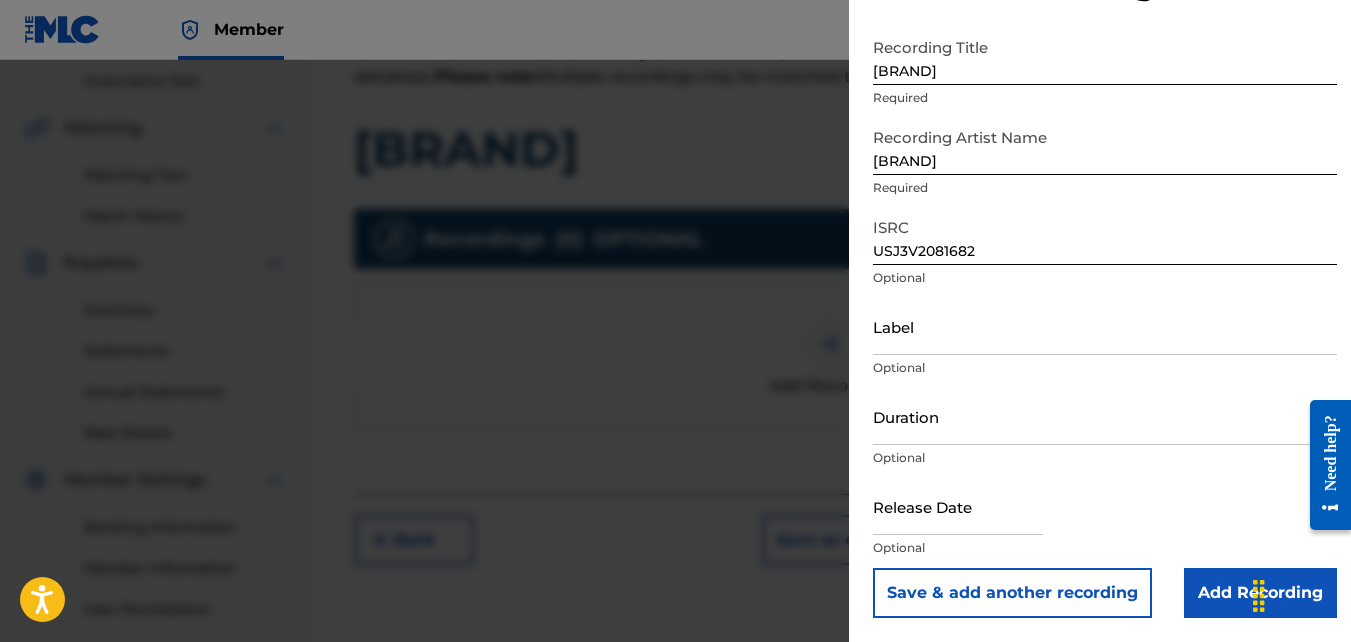 click on "Add Recording" at bounding box center [1260, 593] 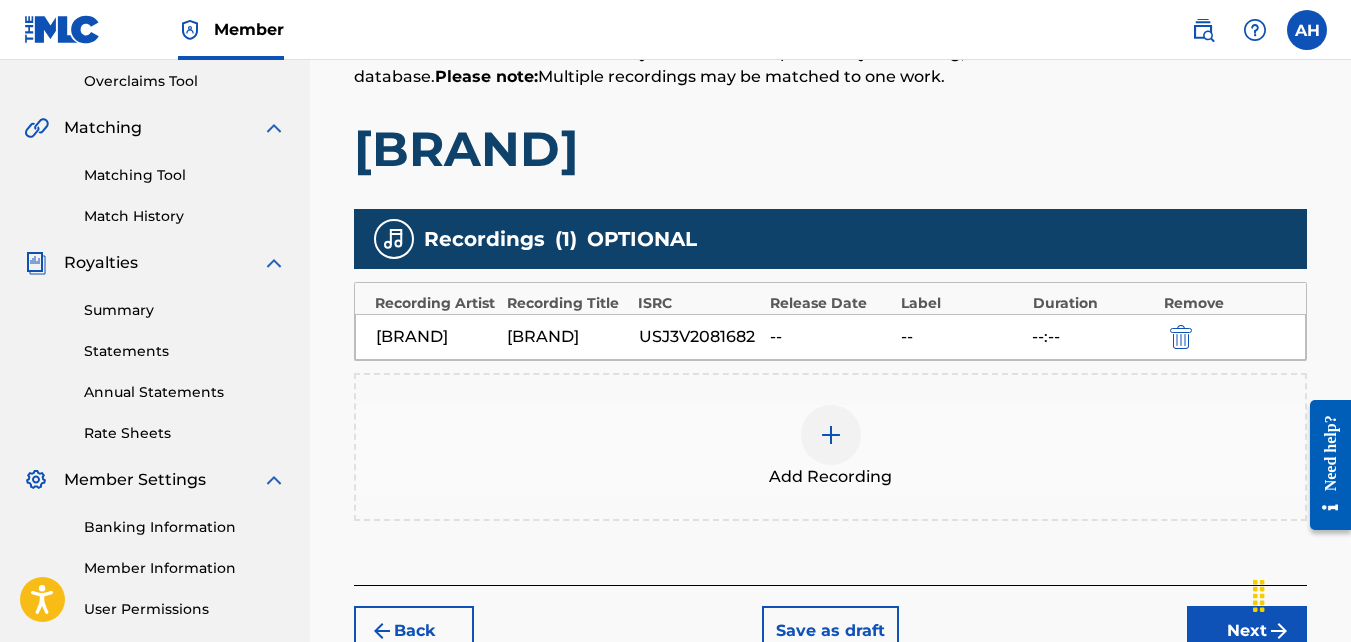 scroll, scrollTop: 598, scrollLeft: 0, axis: vertical 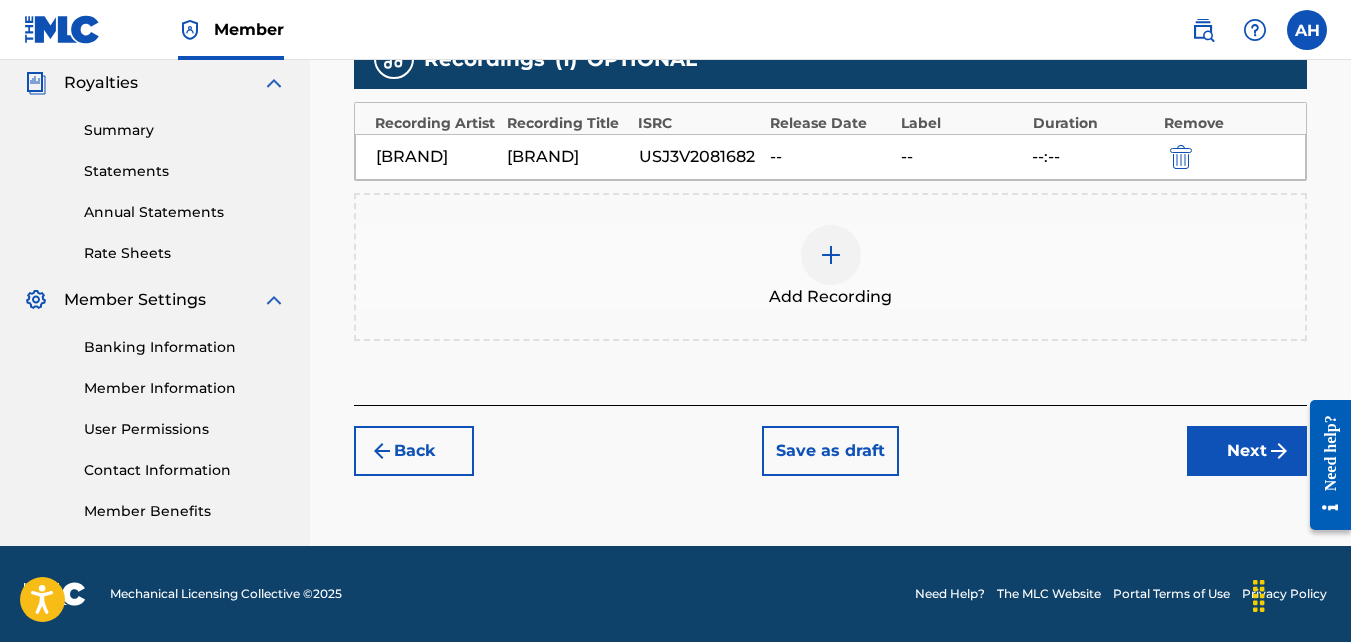 click on "Next" at bounding box center (1247, 451) 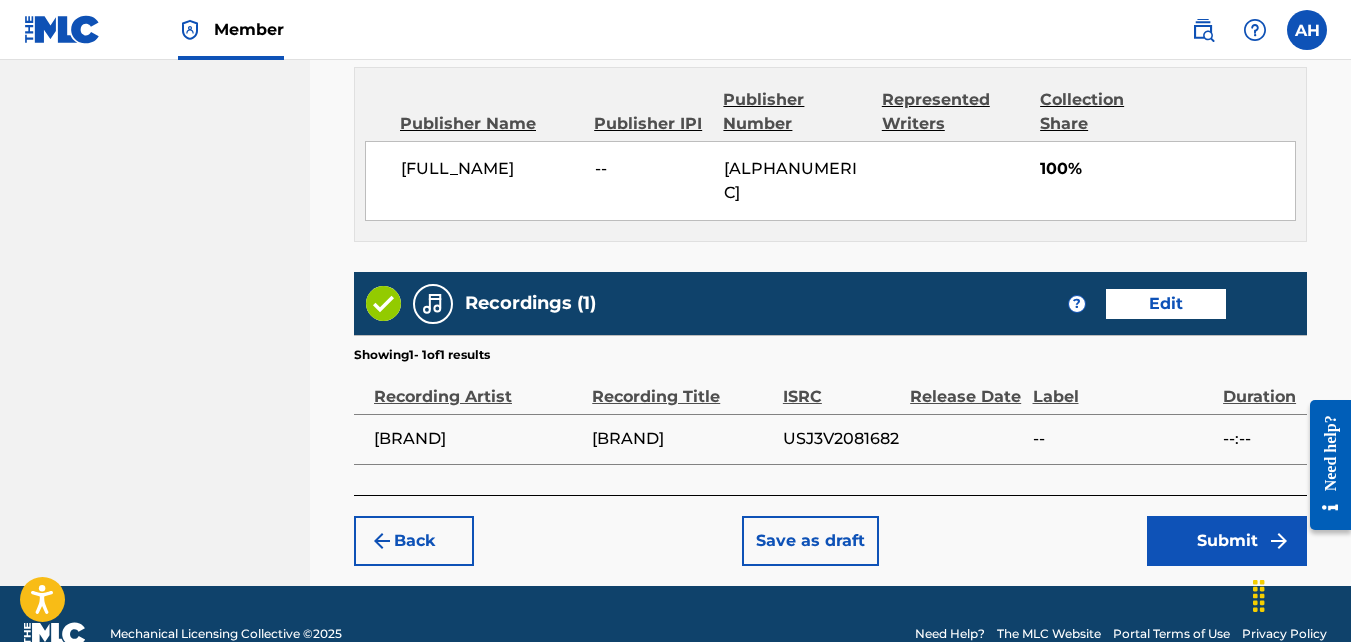 scroll, scrollTop: 1113, scrollLeft: 0, axis: vertical 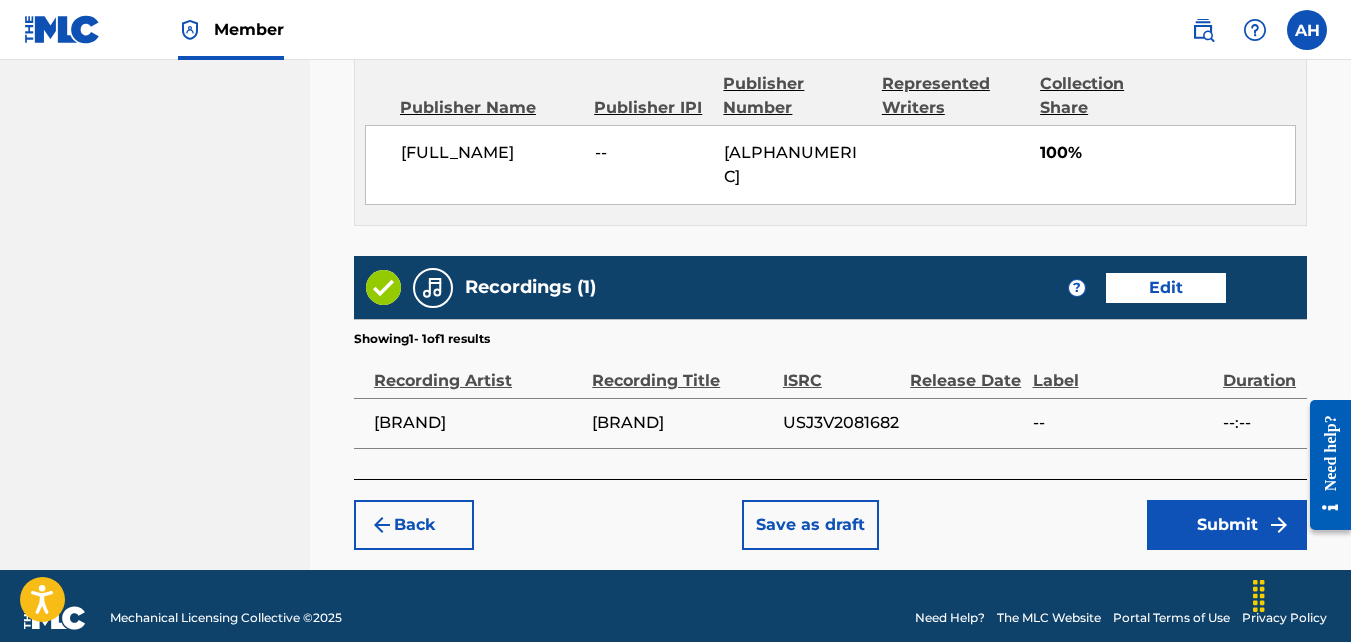 click on "Submit" at bounding box center [1227, 525] 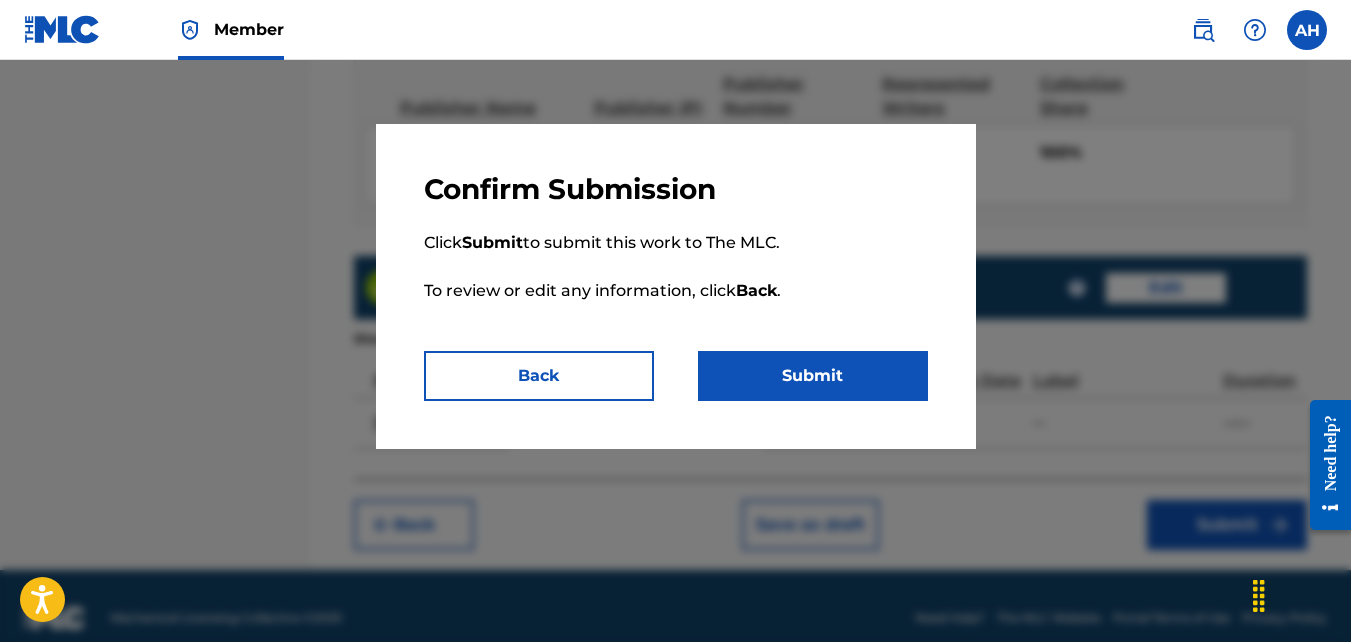 click on "Submit" at bounding box center [813, 376] 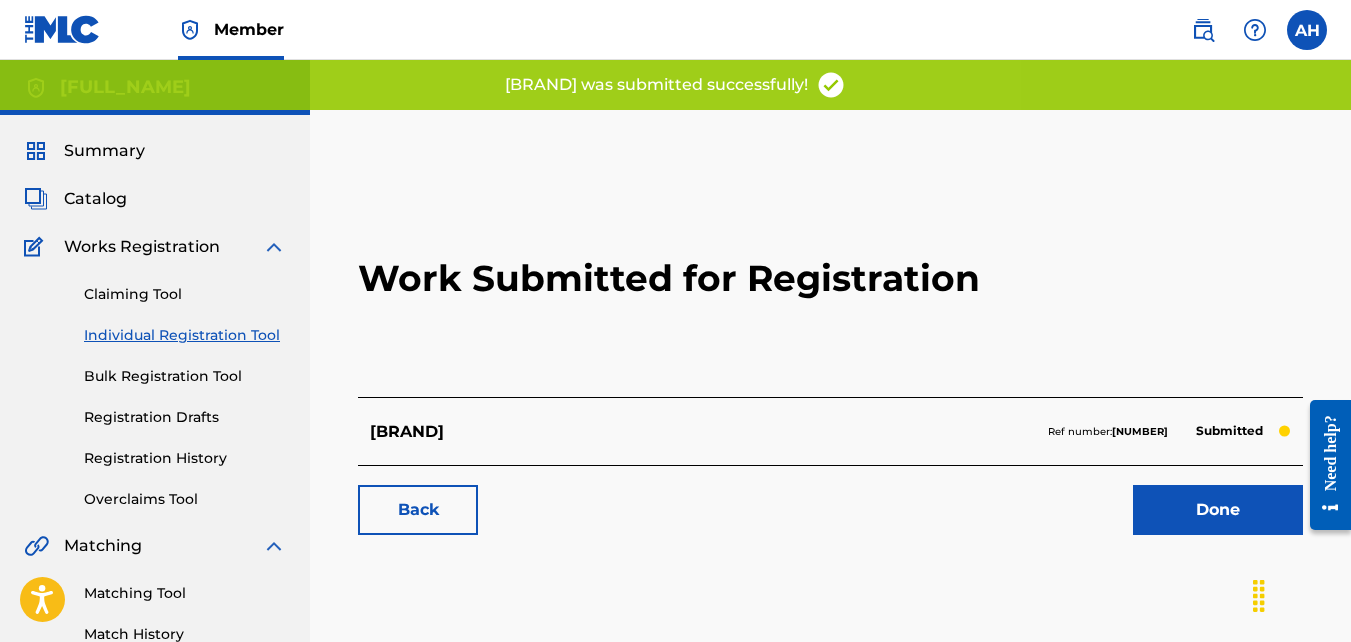 click on "Back" at bounding box center [418, 510] 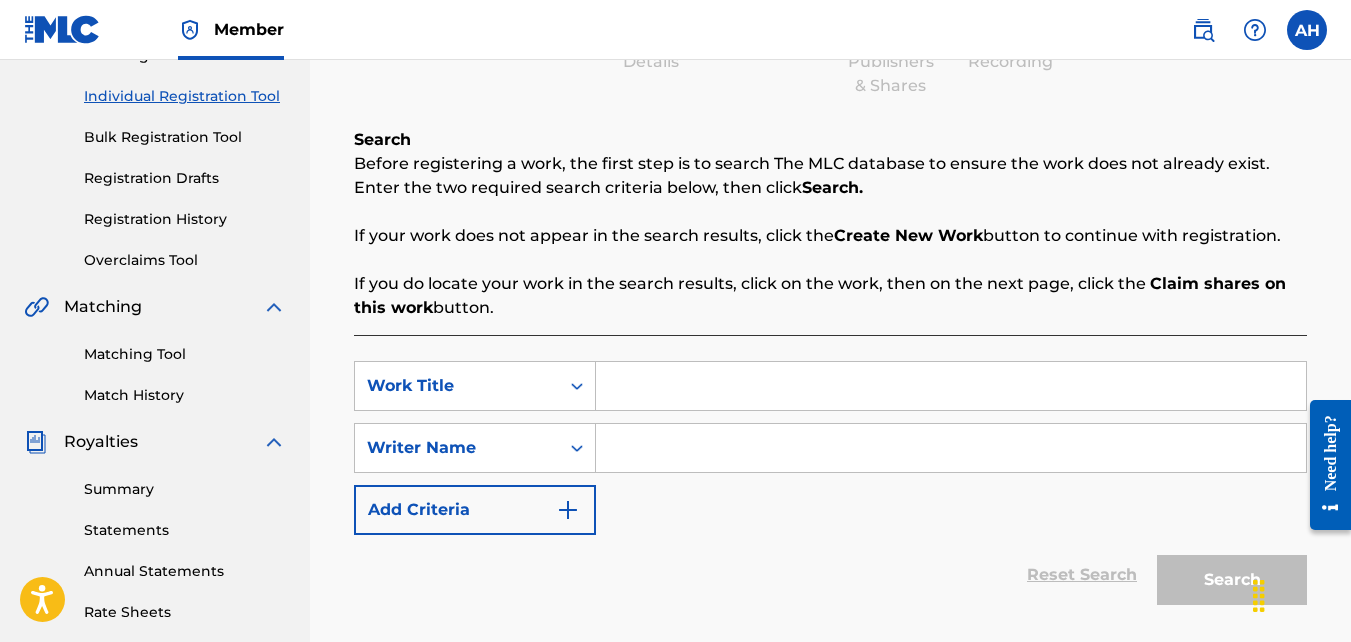 scroll, scrollTop: 246, scrollLeft: 0, axis: vertical 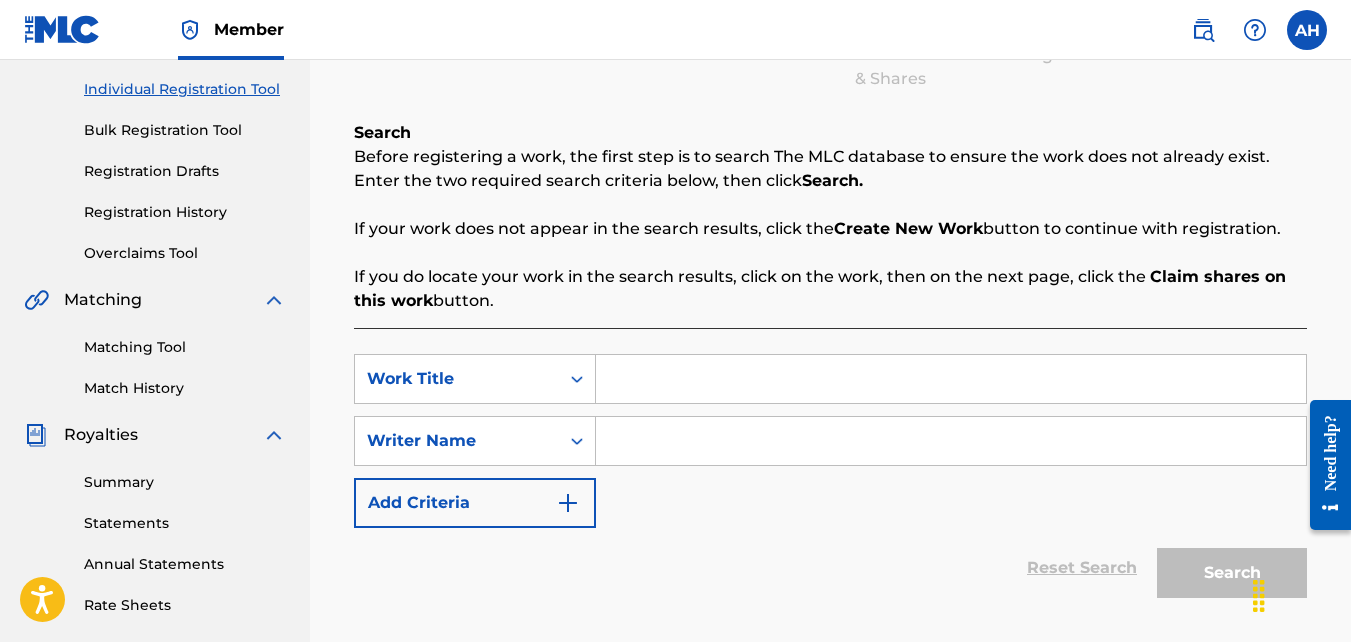 click on "Match History" at bounding box center [185, 388] 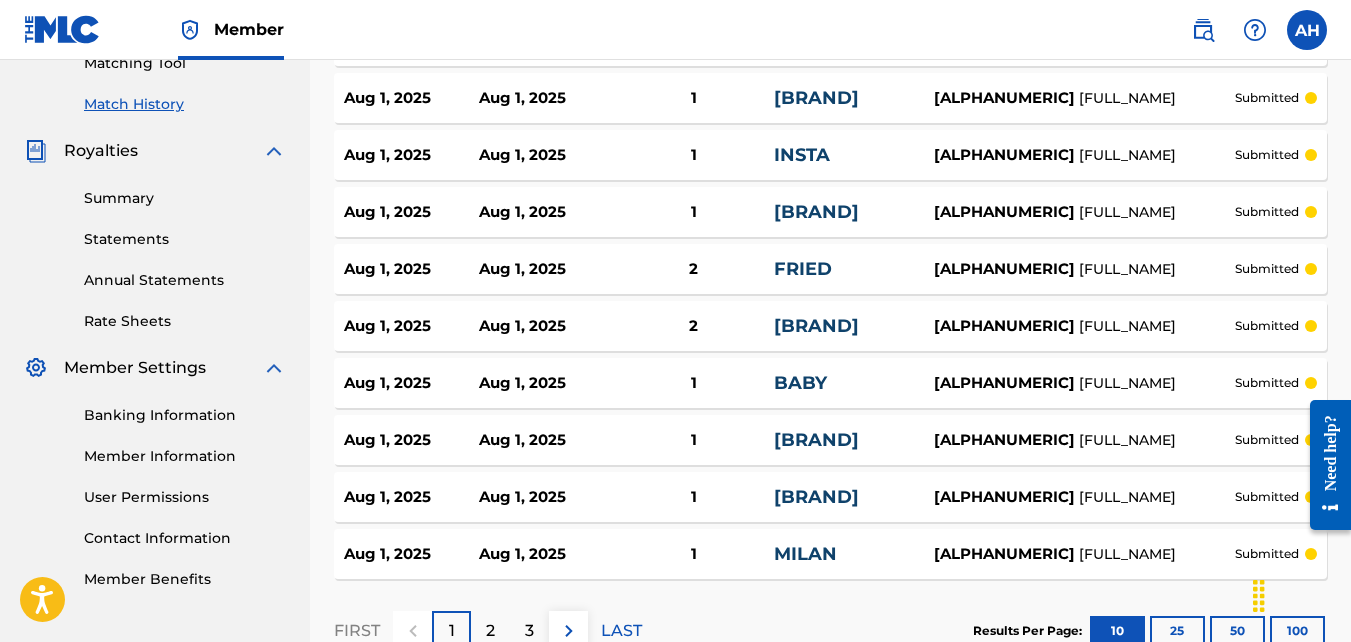 scroll, scrollTop: 670, scrollLeft: 0, axis: vertical 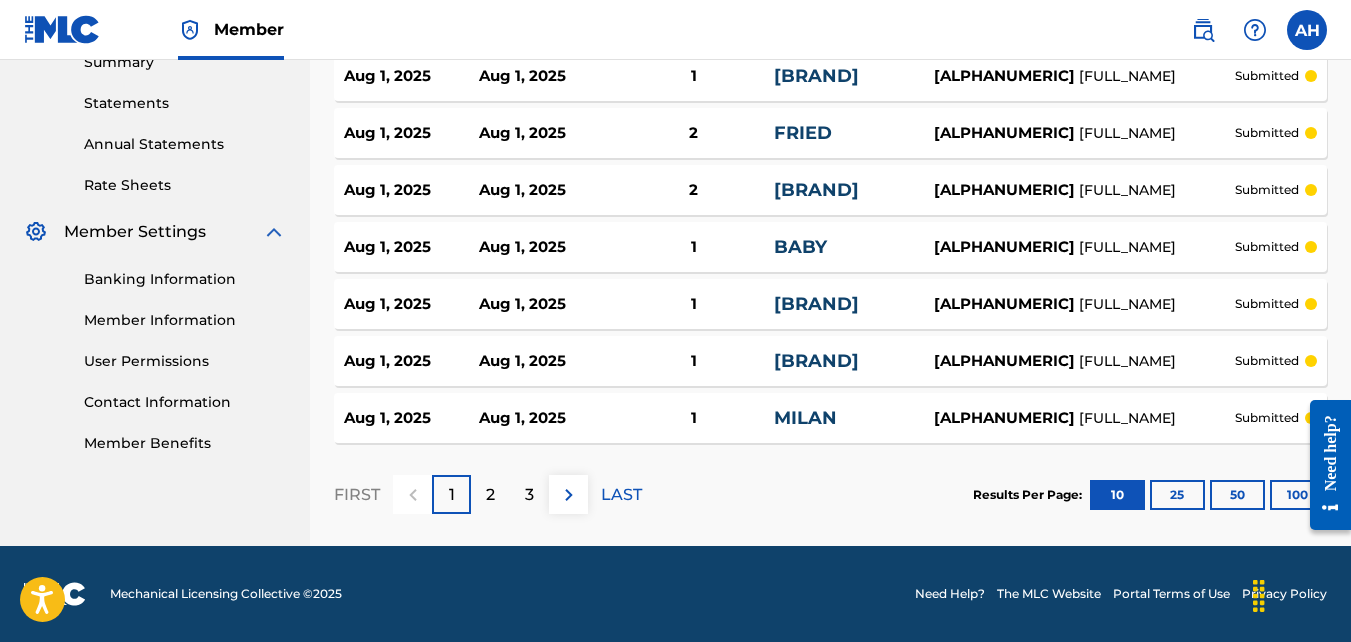 click on "2" at bounding box center (490, 495) 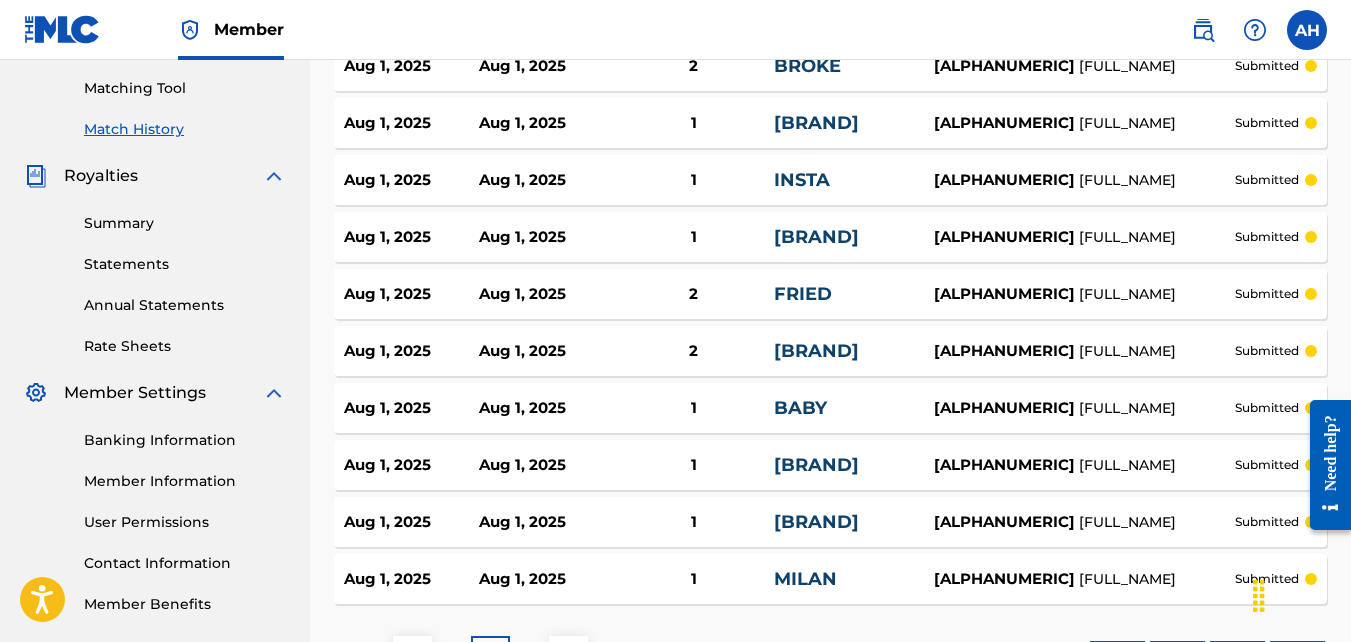 scroll, scrollTop: 670, scrollLeft: 0, axis: vertical 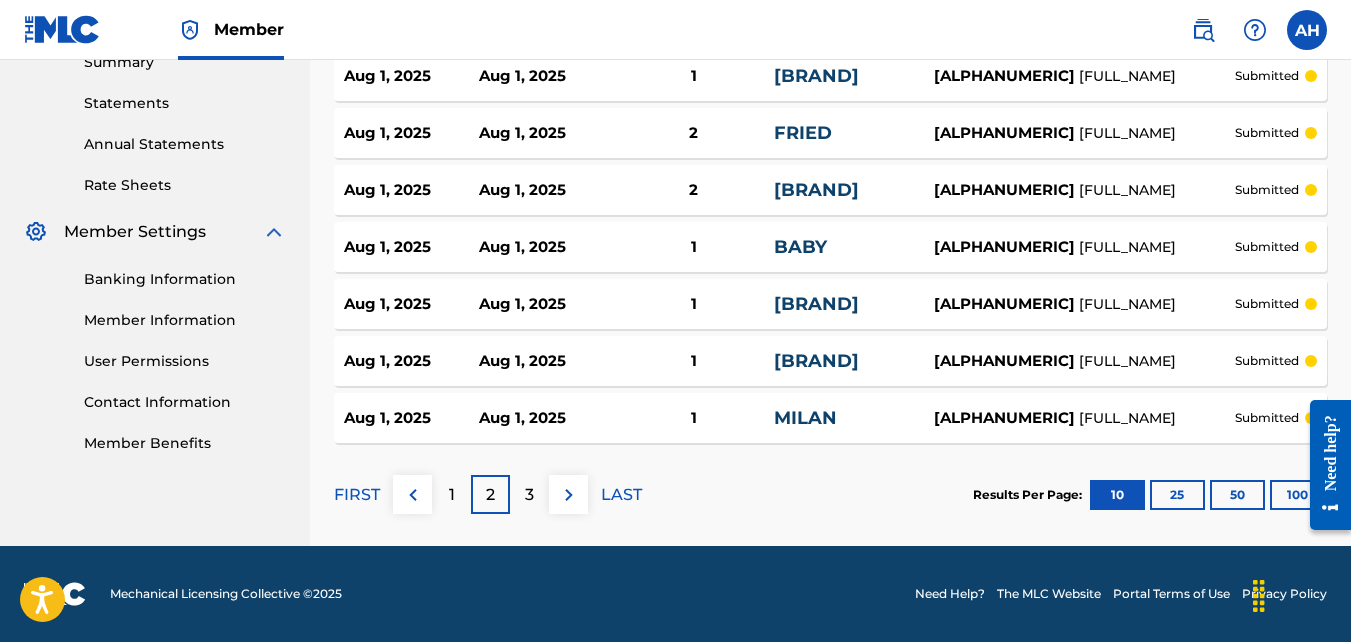 click on "3" at bounding box center (529, 494) 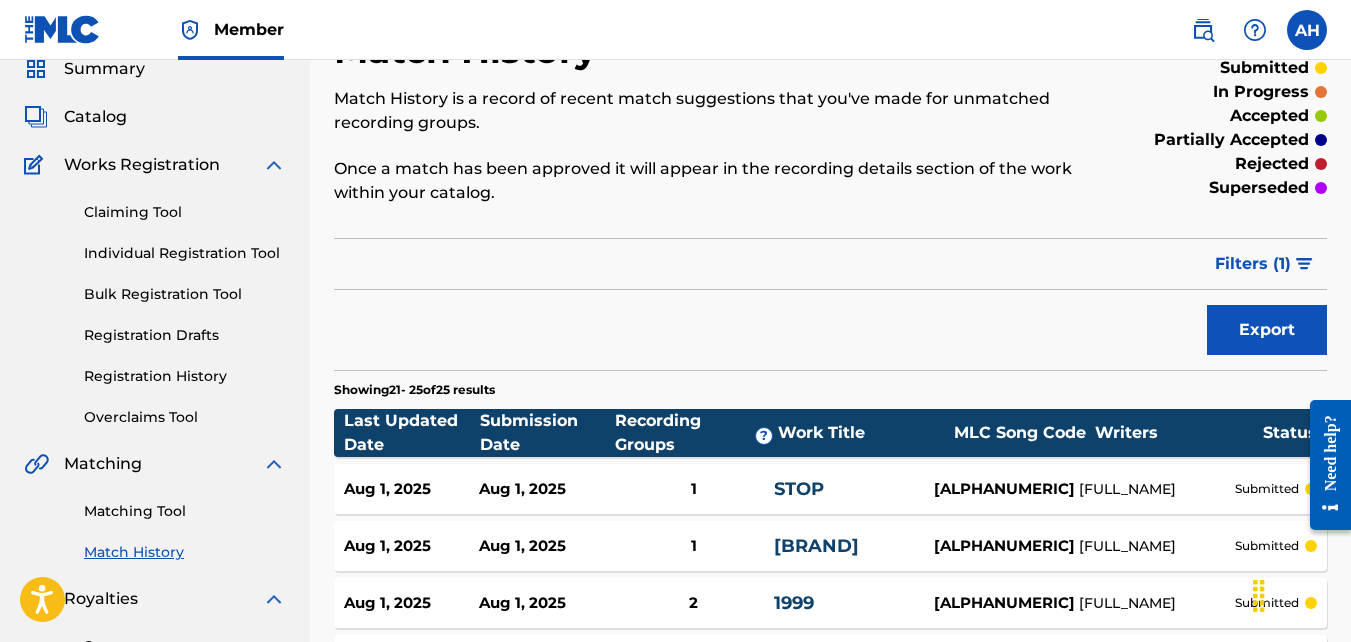 scroll, scrollTop: 108, scrollLeft: 0, axis: vertical 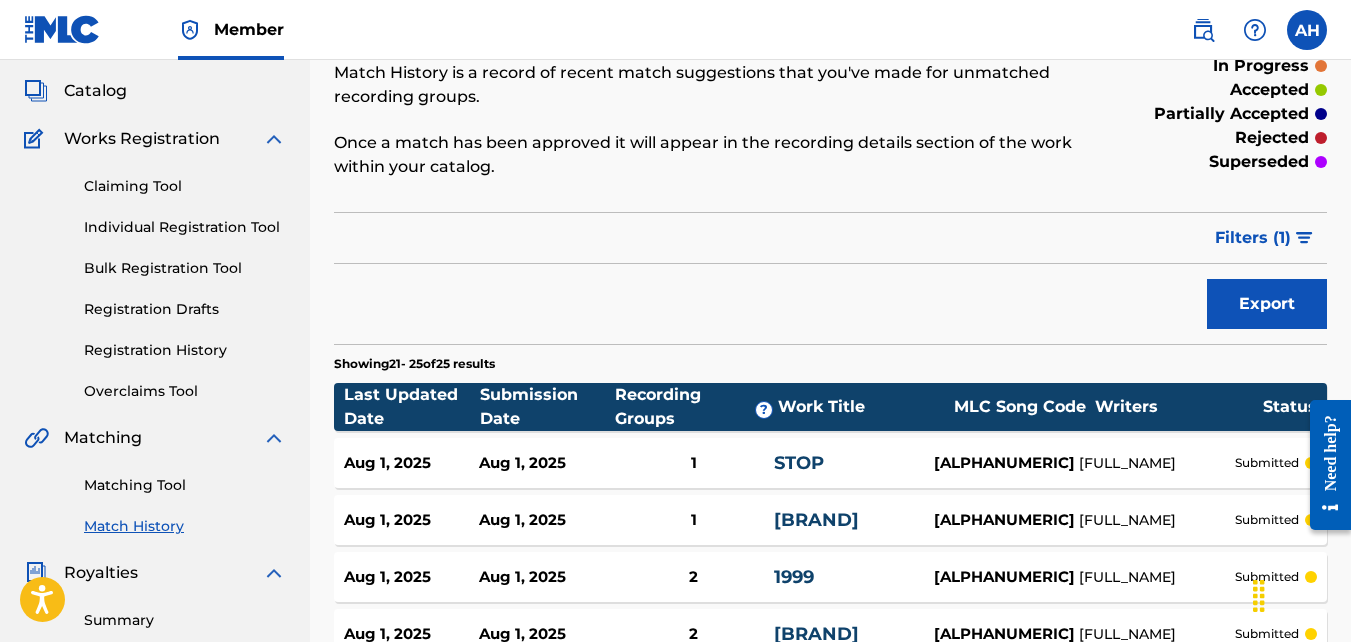 click on "Registration History" at bounding box center (185, 350) 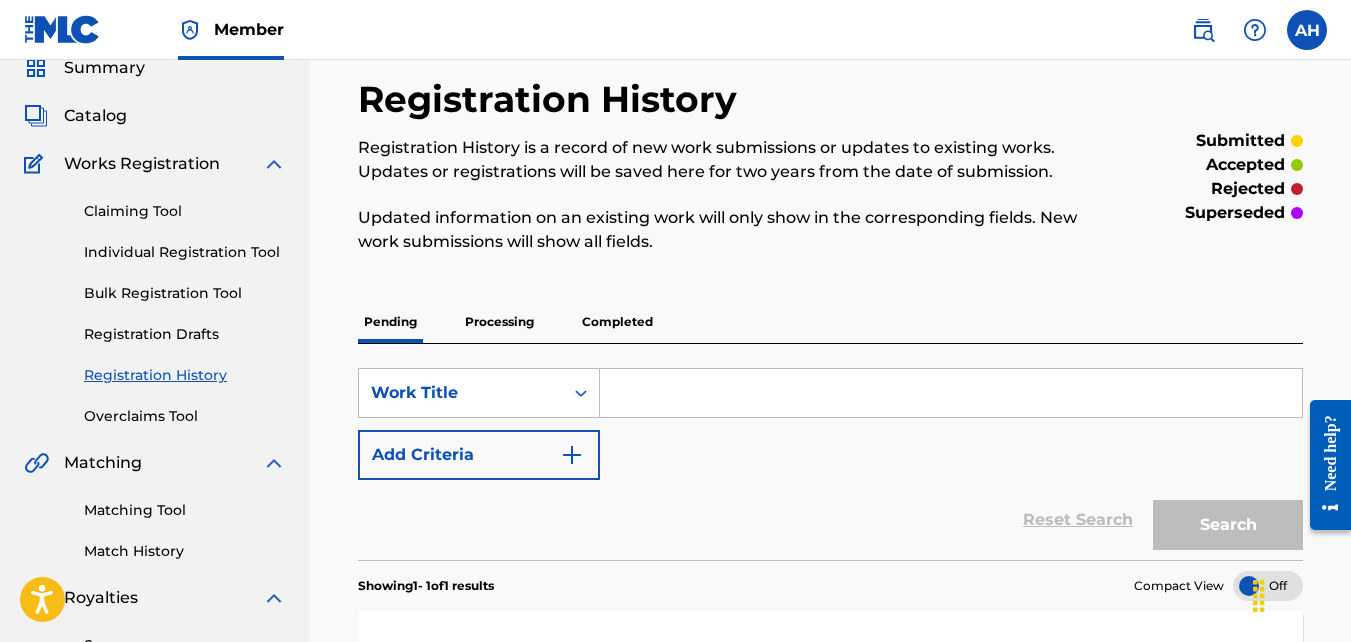 scroll, scrollTop: 82, scrollLeft: 0, axis: vertical 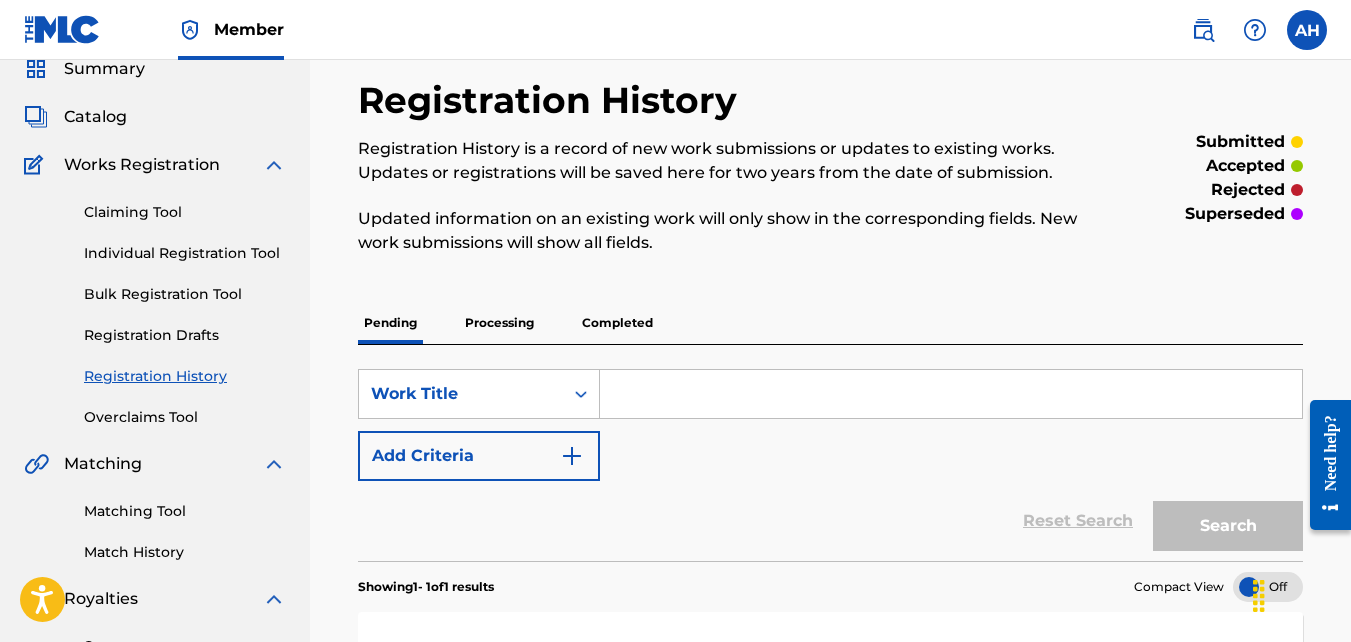 click on "Completed" at bounding box center [617, 323] 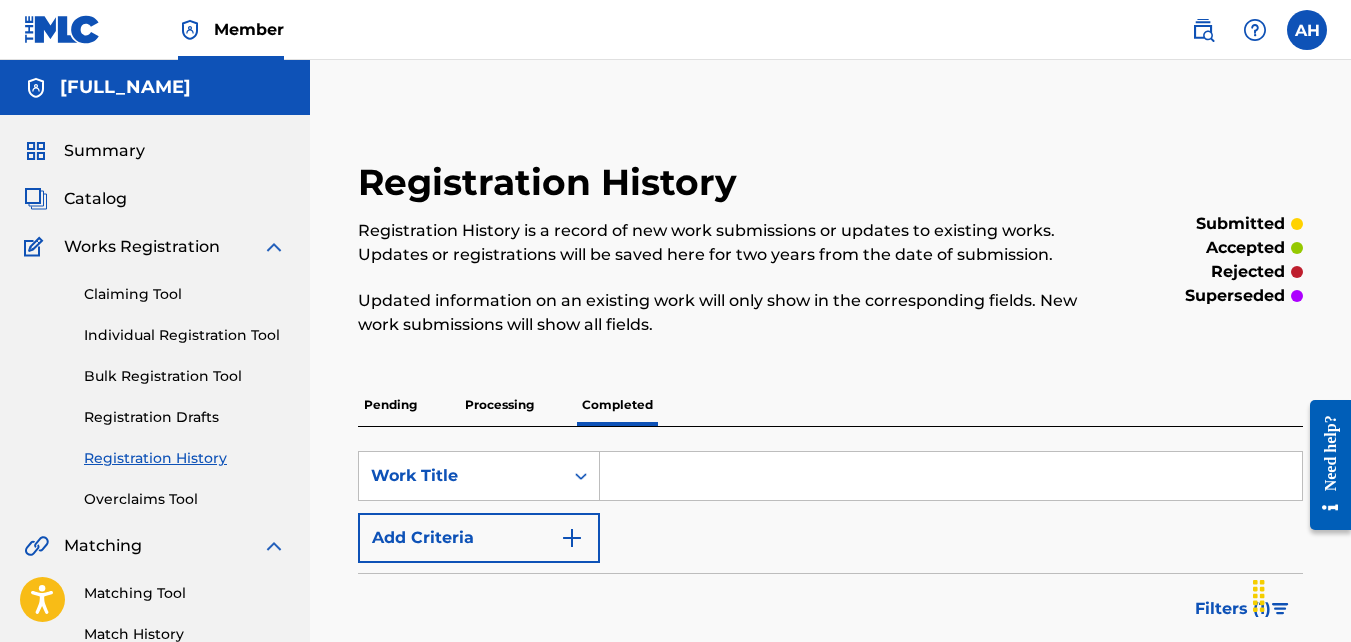 click at bounding box center [951, 476] 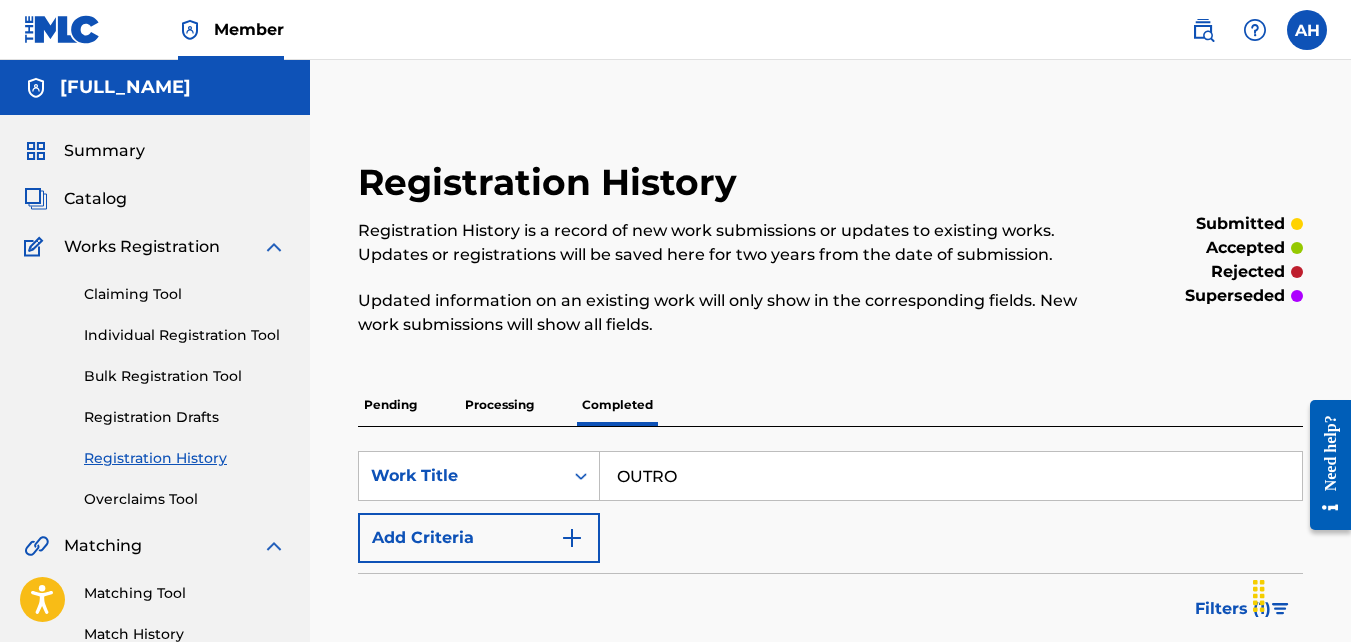 type on "OUTRO" 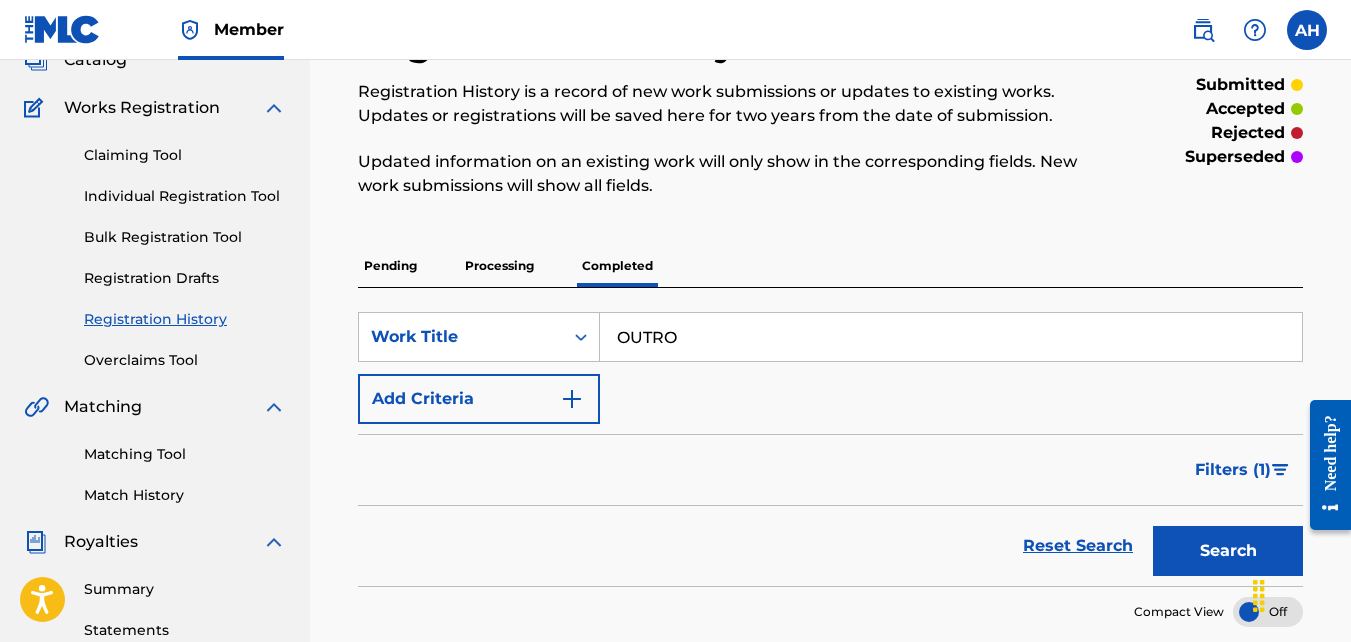 scroll, scrollTop: 156, scrollLeft: 0, axis: vertical 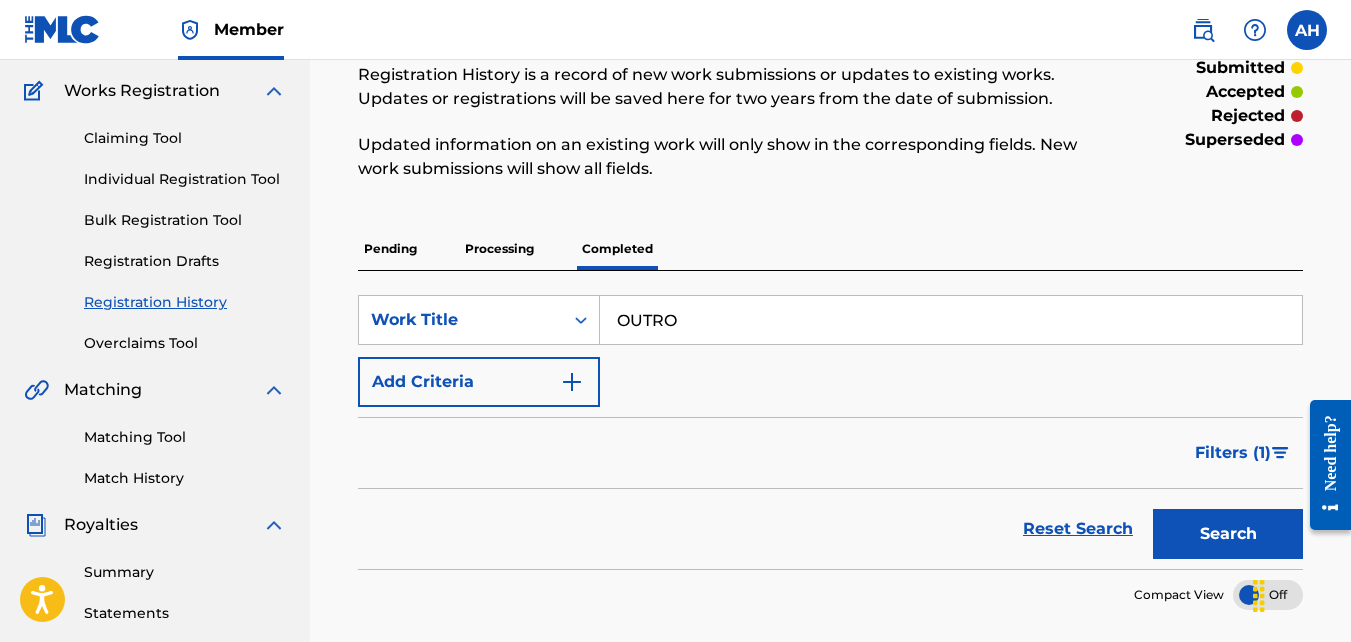click on "Individual Registration Tool" at bounding box center (185, 179) 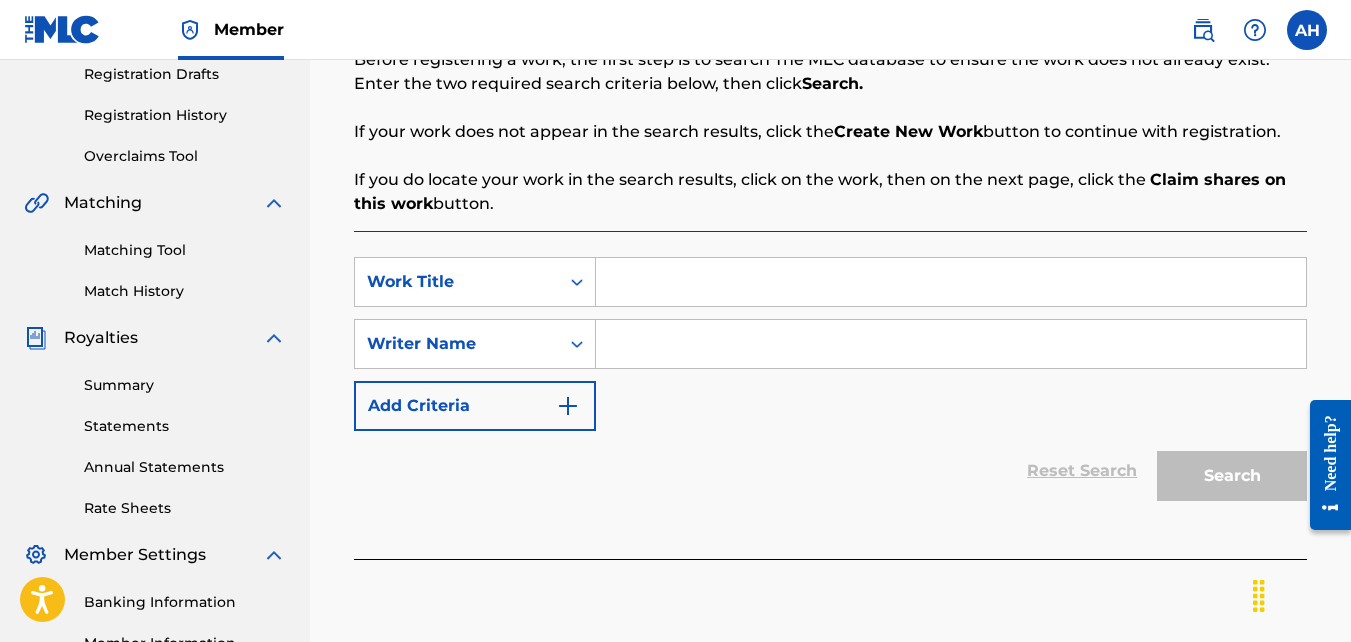 scroll, scrollTop: 344, scrollLeft: 0, axis: vertical 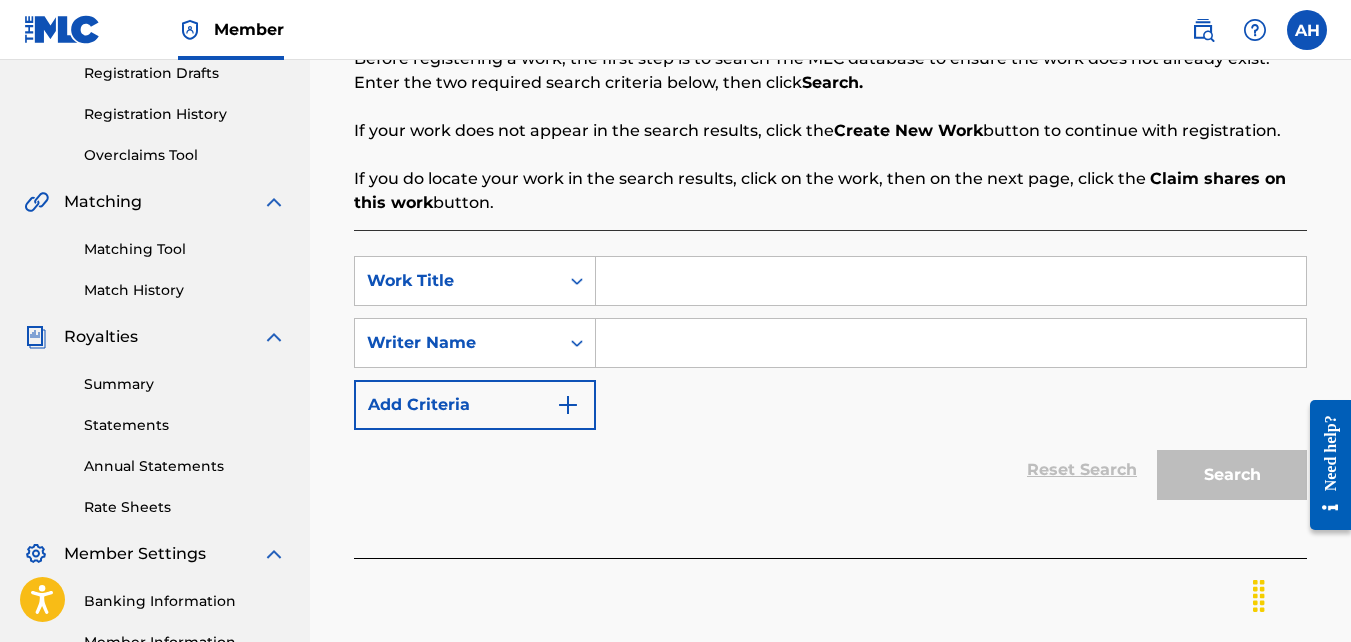 click at bounding box center (951, 281) 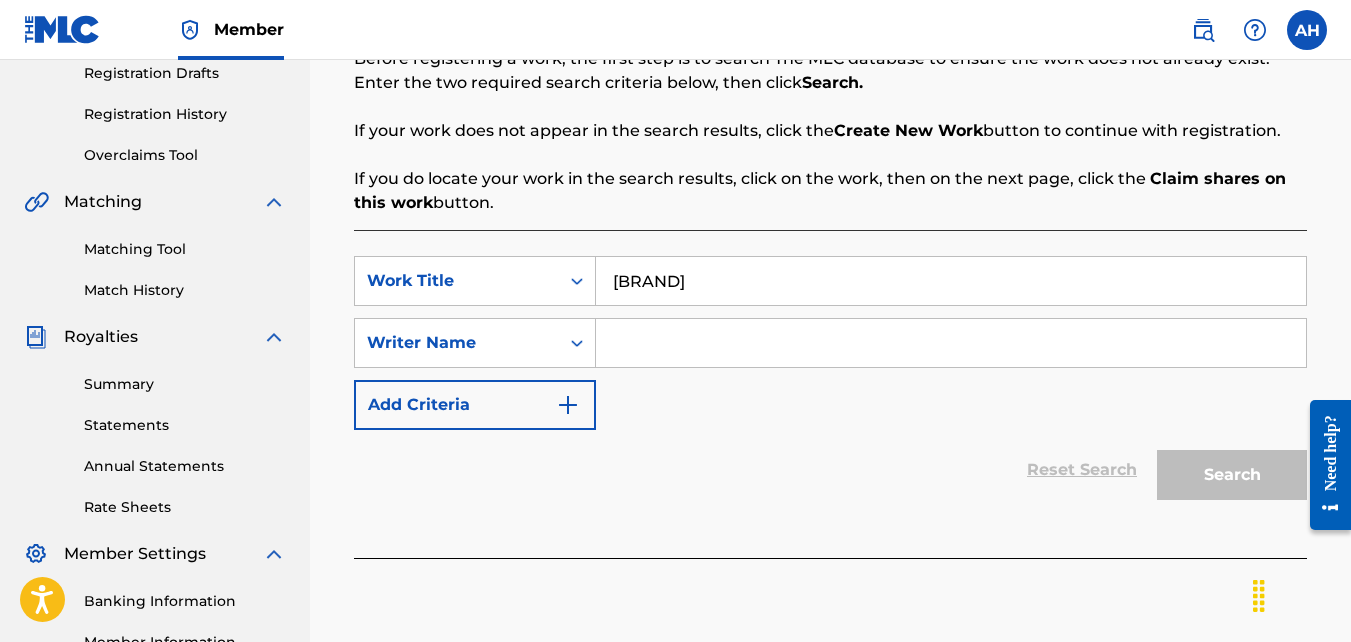 type on "[BRAND]" 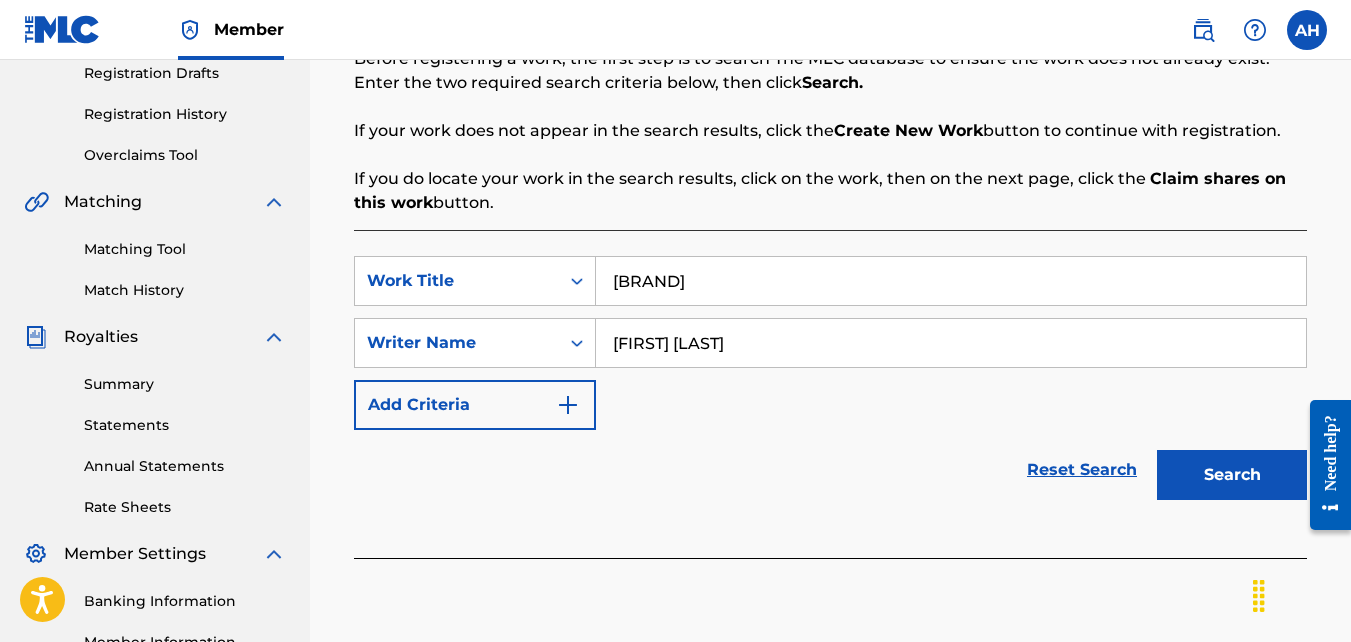 click on "Search" at bounding box center (1232, 475) 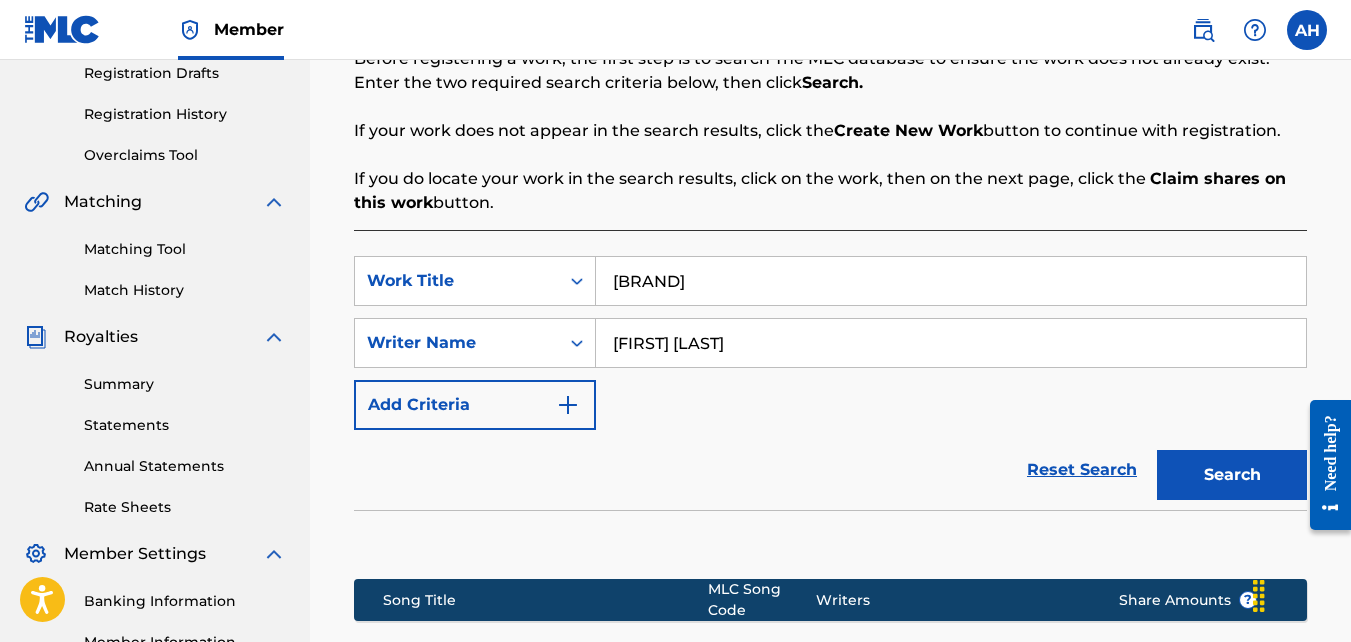 scroll, scrollTop: 639, scrollLeft: 0, axis: vertical 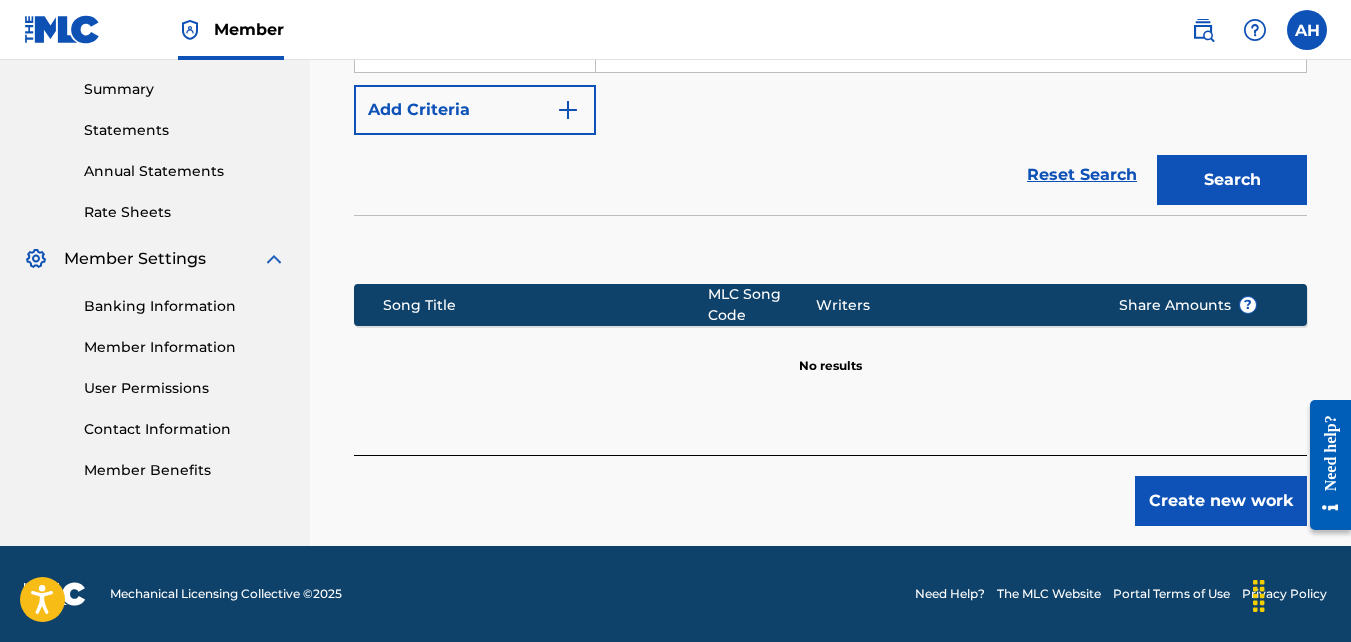 click on "Create new work" at bounding box center [830, 490] 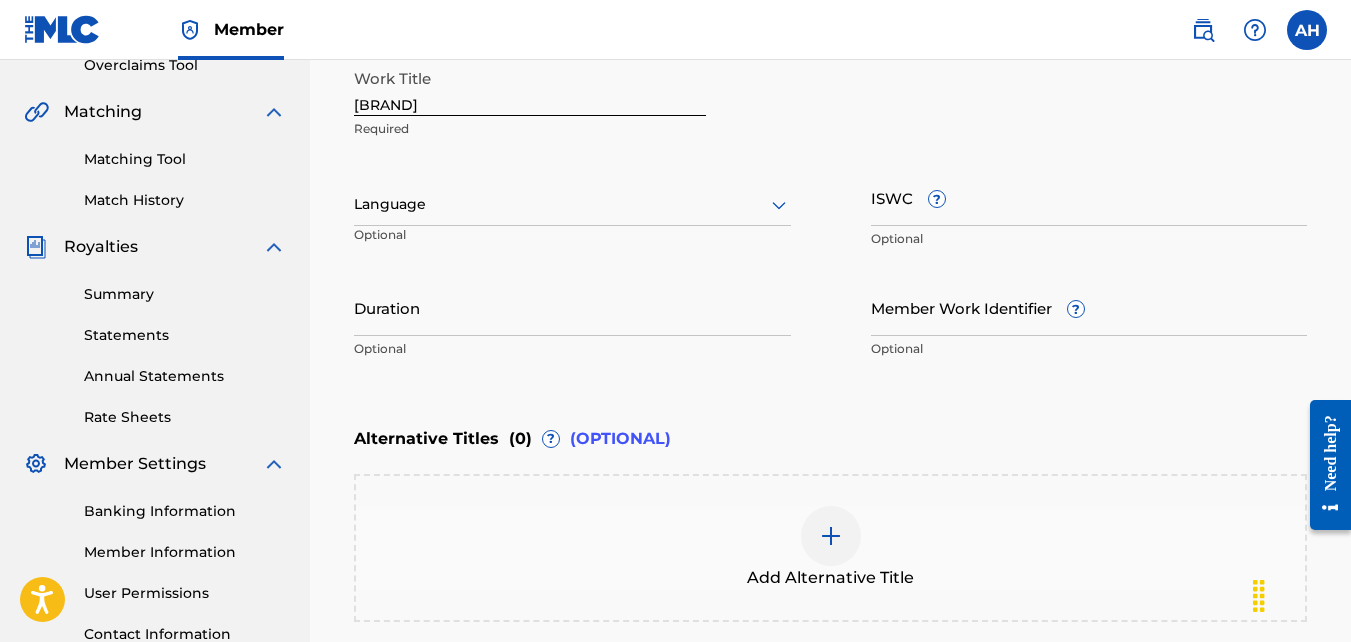 scroll, scrollTop: 651, scrollLeft: 0, axis: vertical 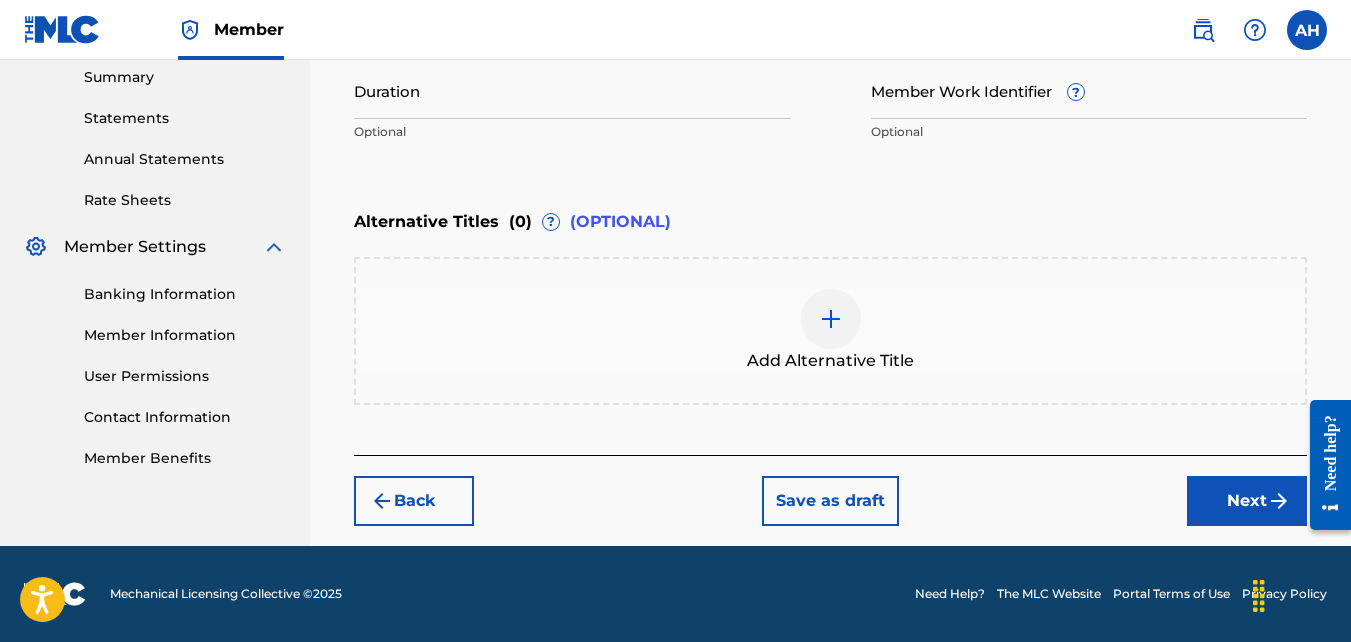 click on "Next" at bounding box center (1247, 501) 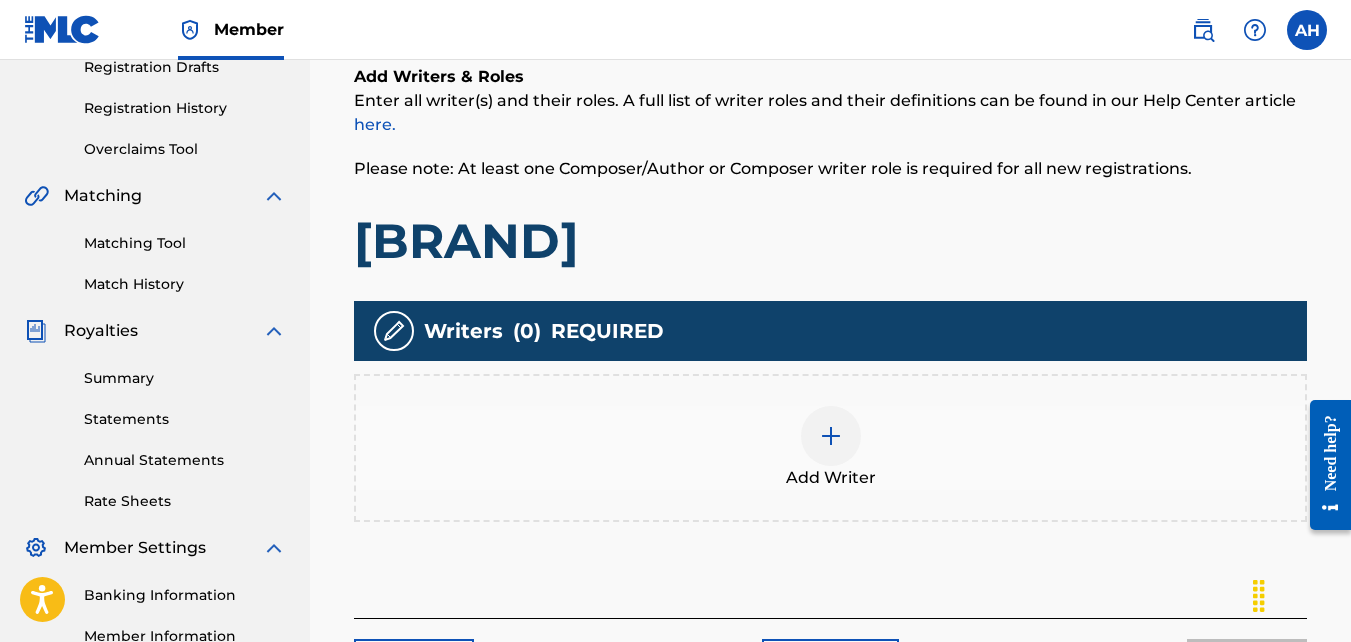 scroll, scrollTop: 403, scrollLeft: 0, axis: vertical 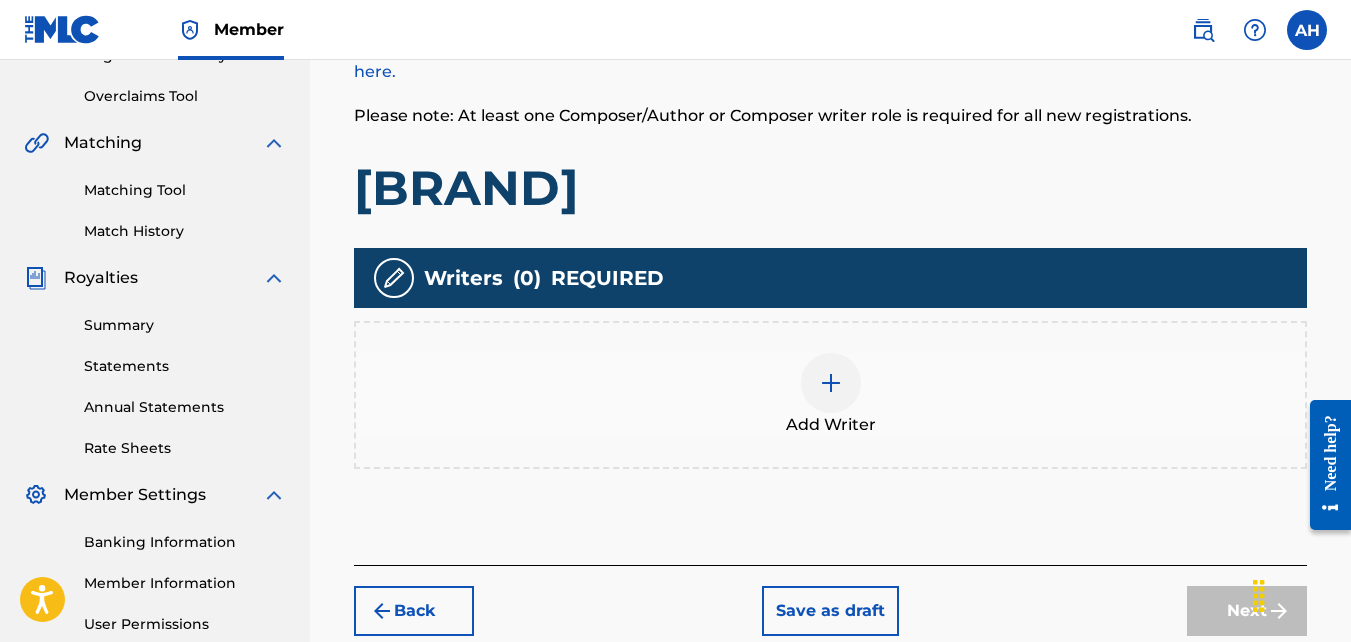 click on "Add Writer" at bounding box center (830, 395) 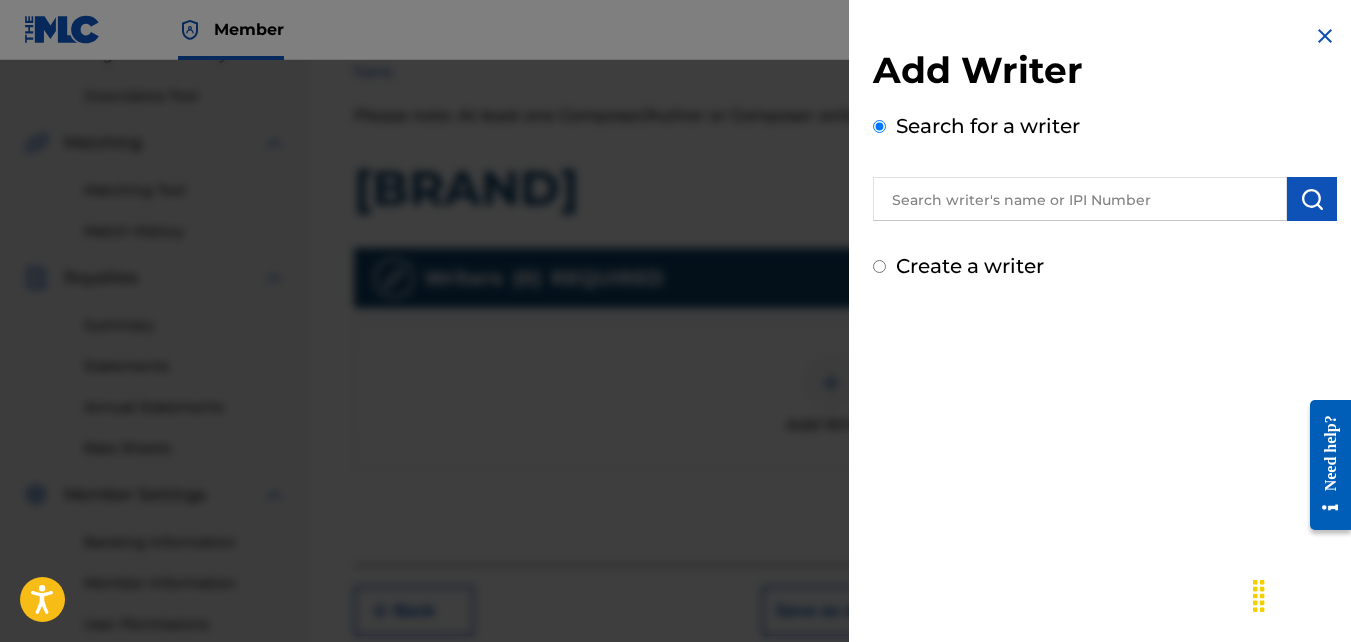 click on "Create a writer" at bounding box center (970, 266) 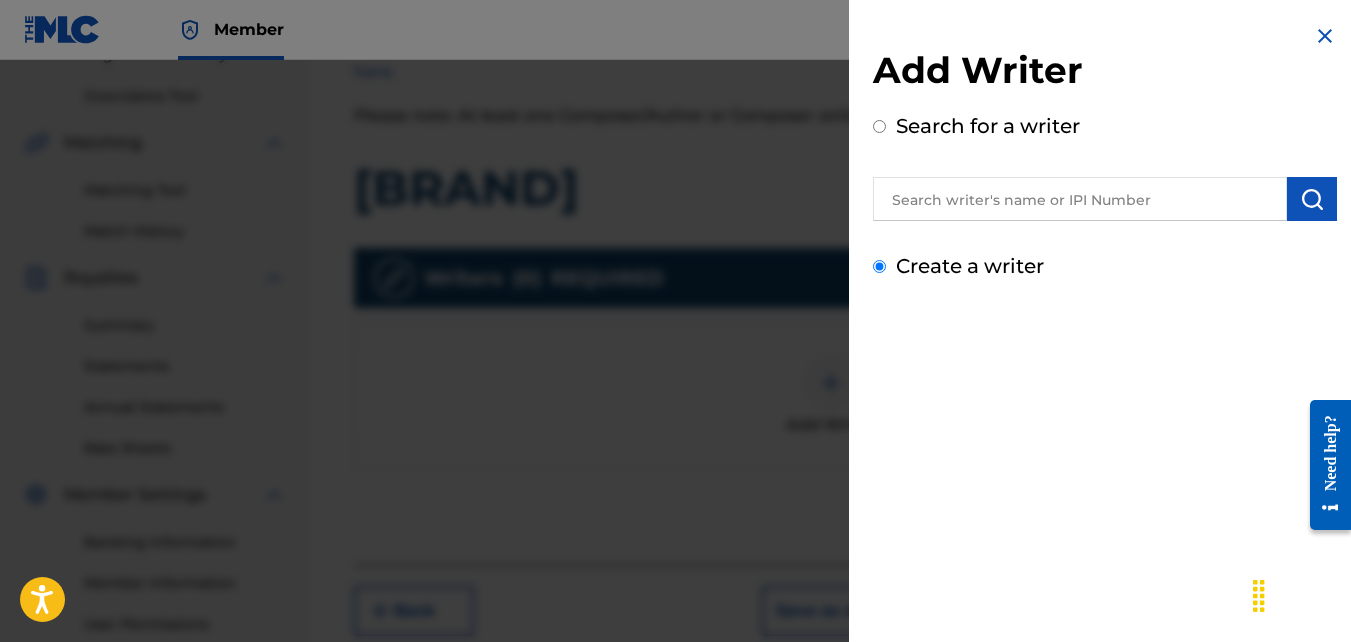 click on "Create a writer" at bounding box center (879, 266) 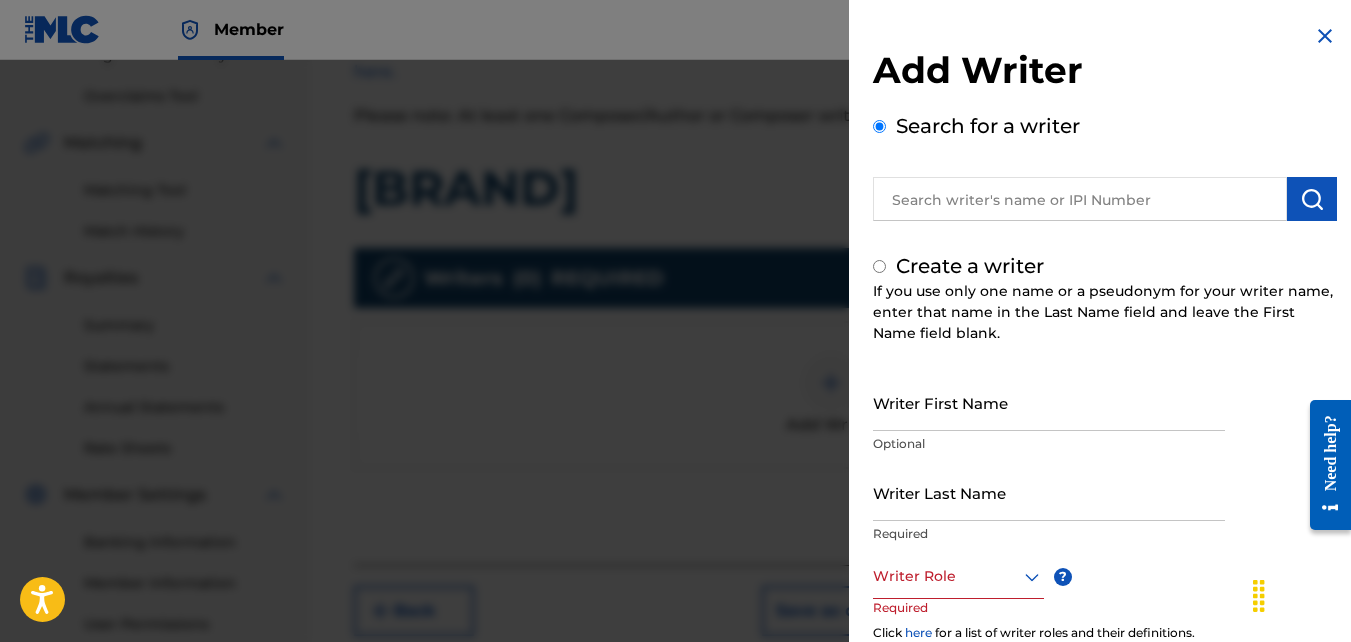 radio on "false" 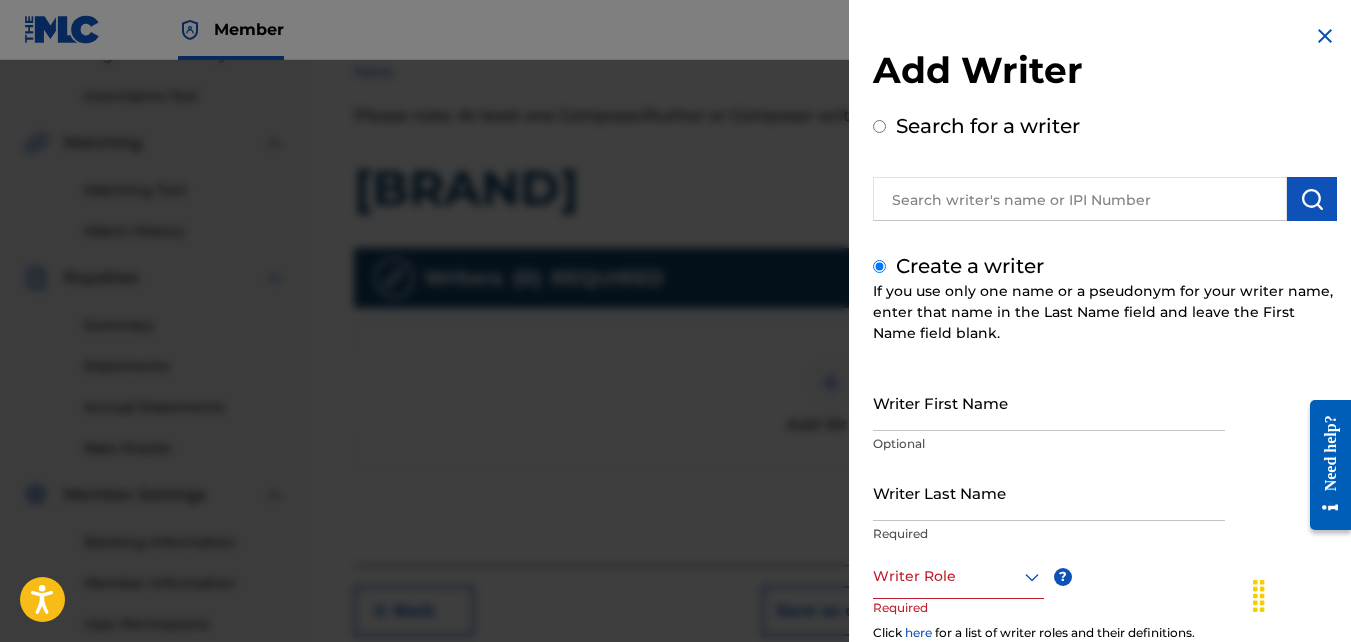 click on "Search for a writer" at bounding box center [988, 126] 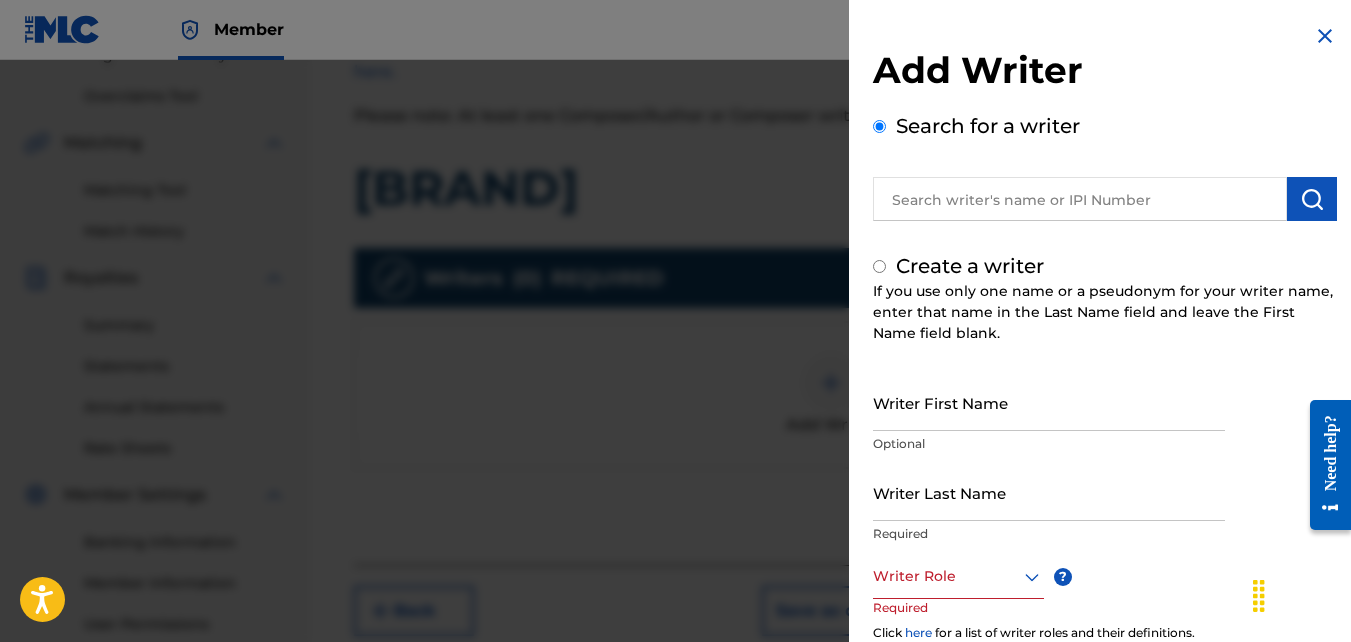 click on "Search for a writer" at bounding box center [879, 126] 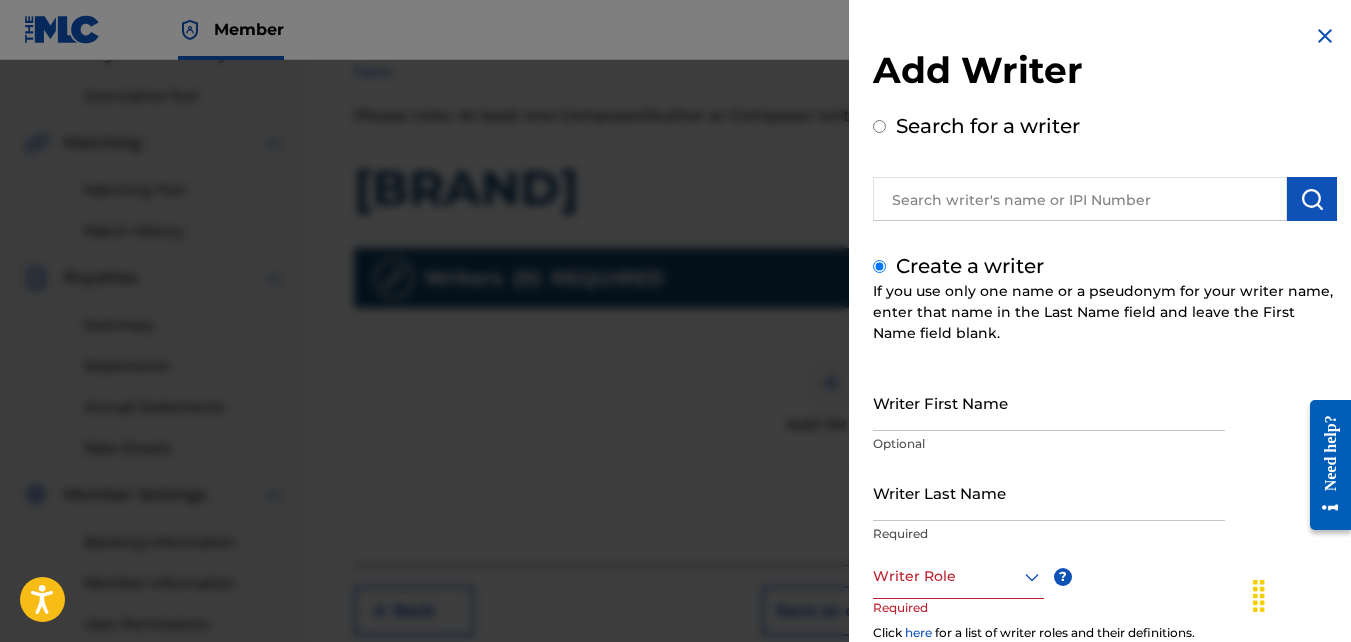 radio on "true" 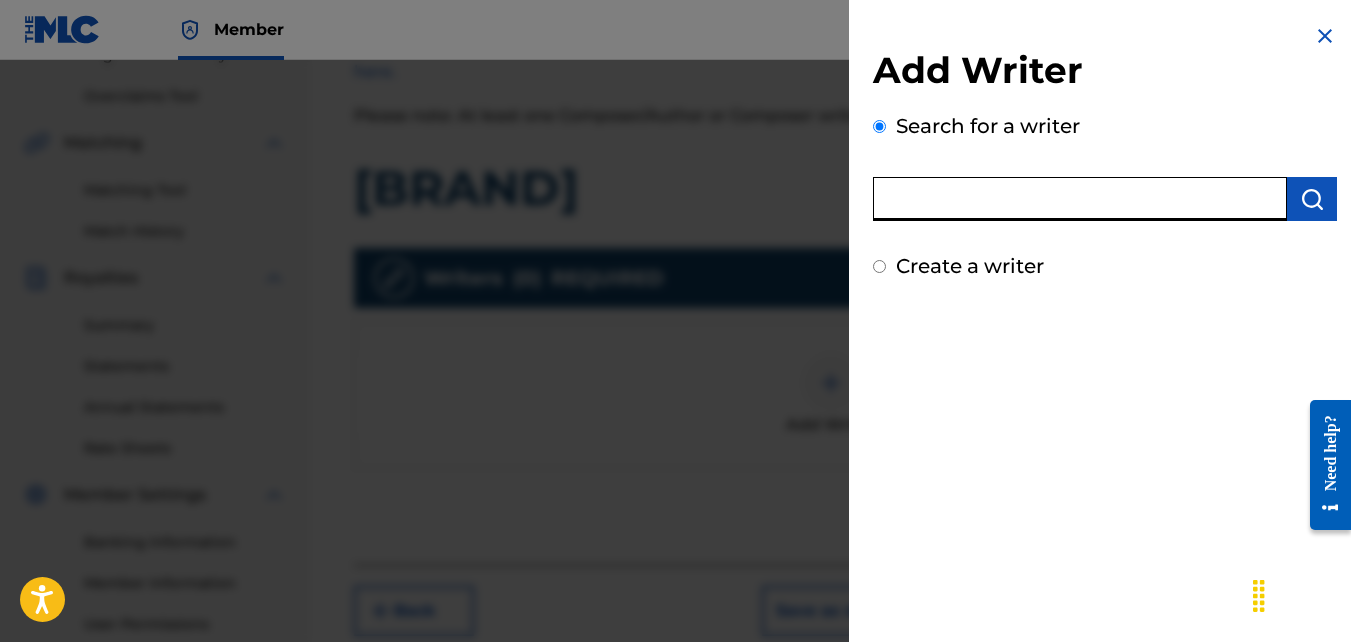 click at bounding box center (1080, 199) 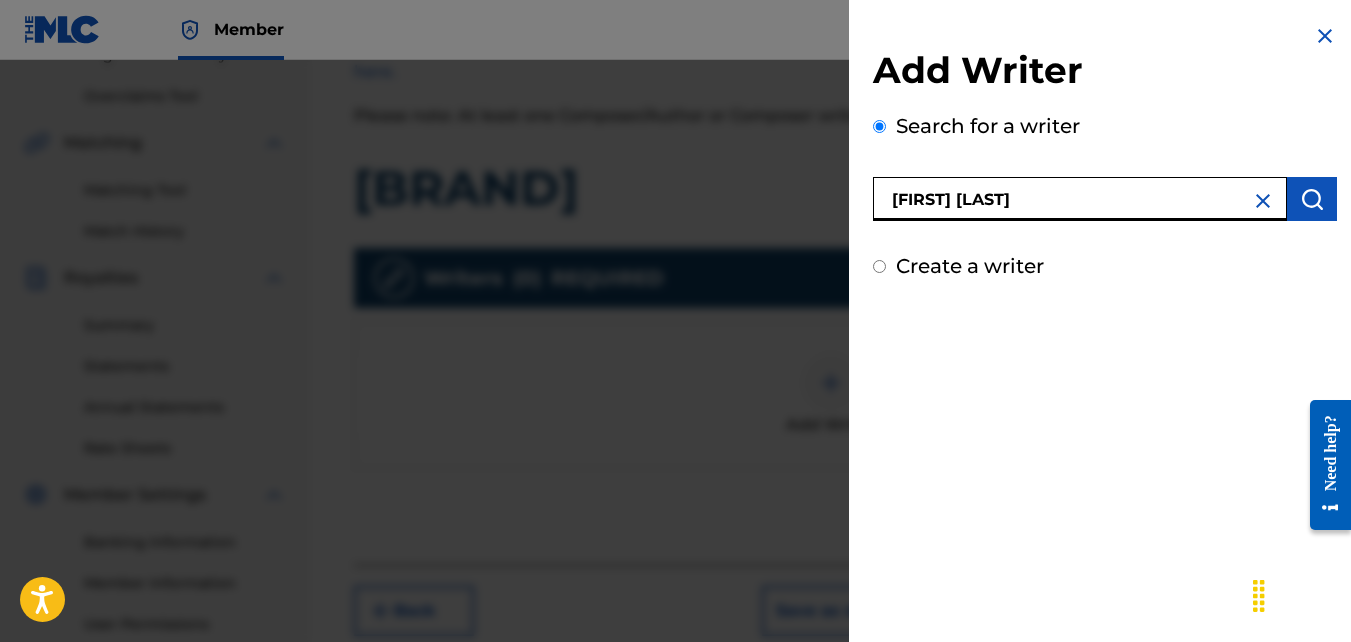 type on "[FIRST] [LAST]" 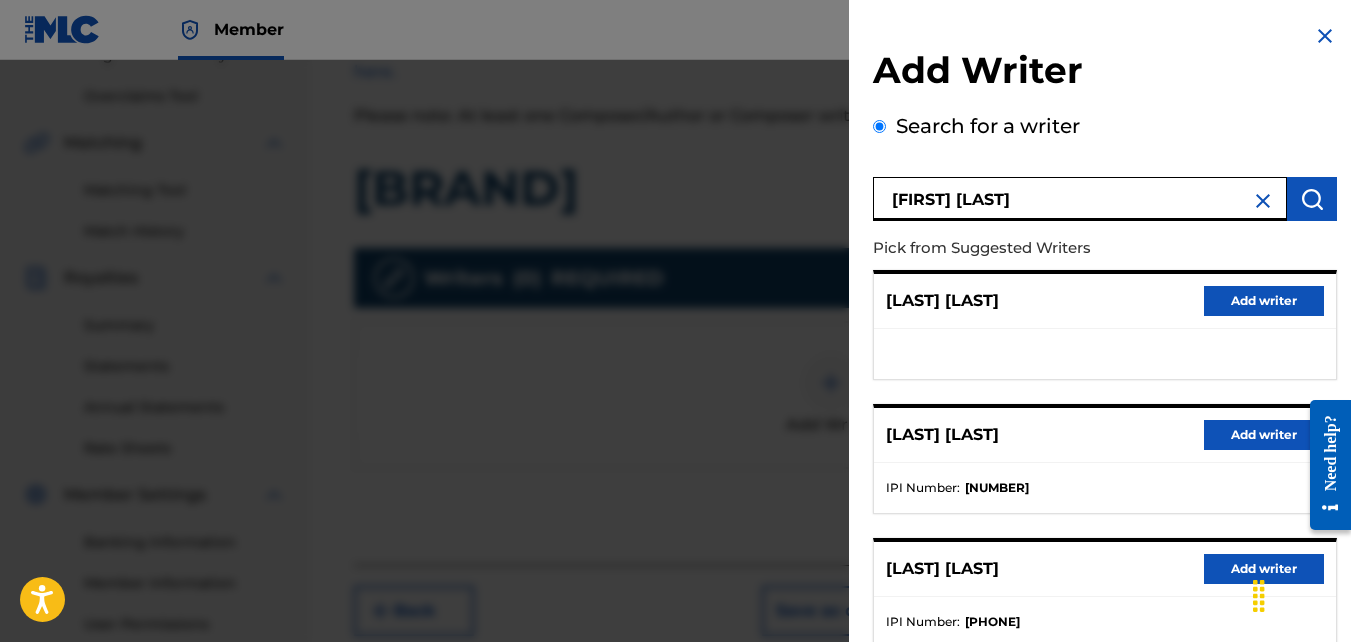scroll, scrollTop: 400, scrollLeft: 0, axis: vertical 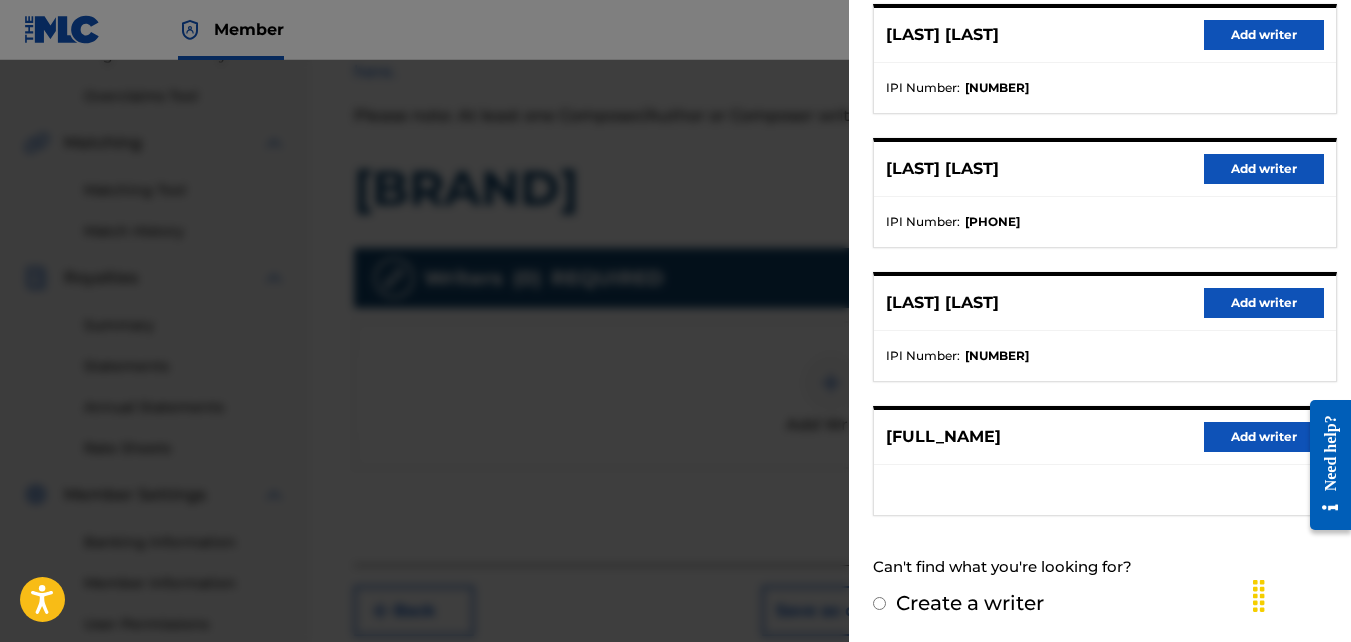 click on "Add writer" at bounding box center [1264, 437] 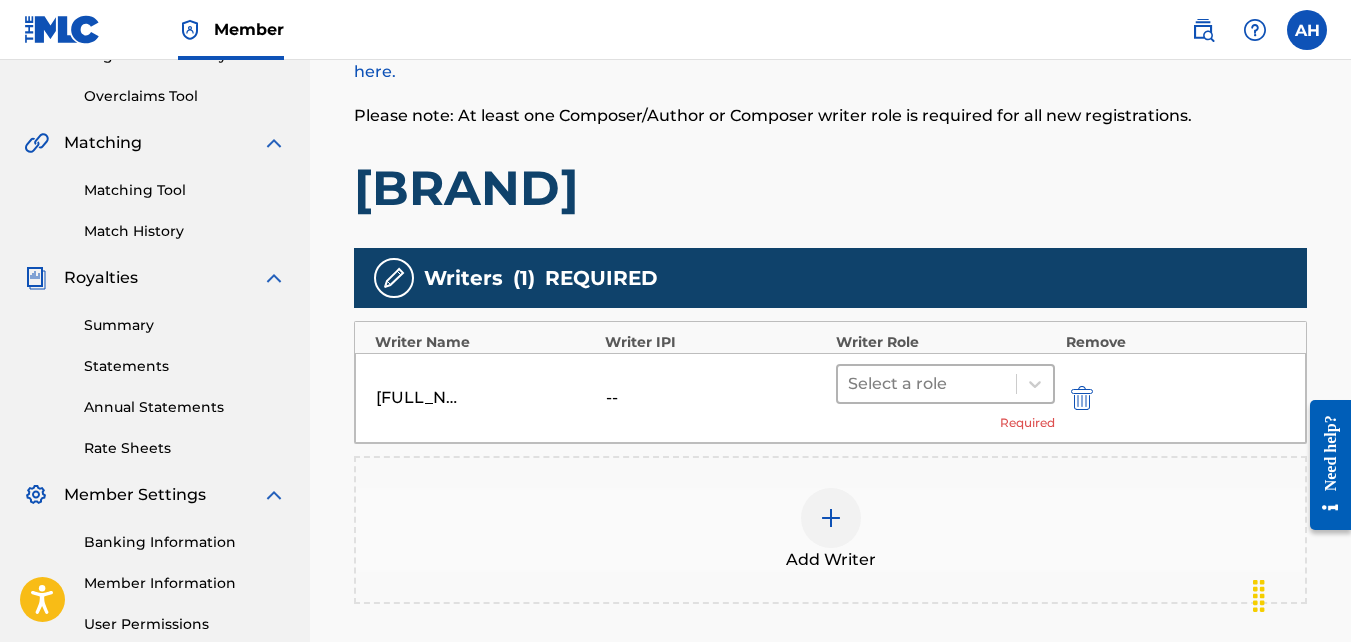 click on "Select a role" at bounding box center (946, 384) 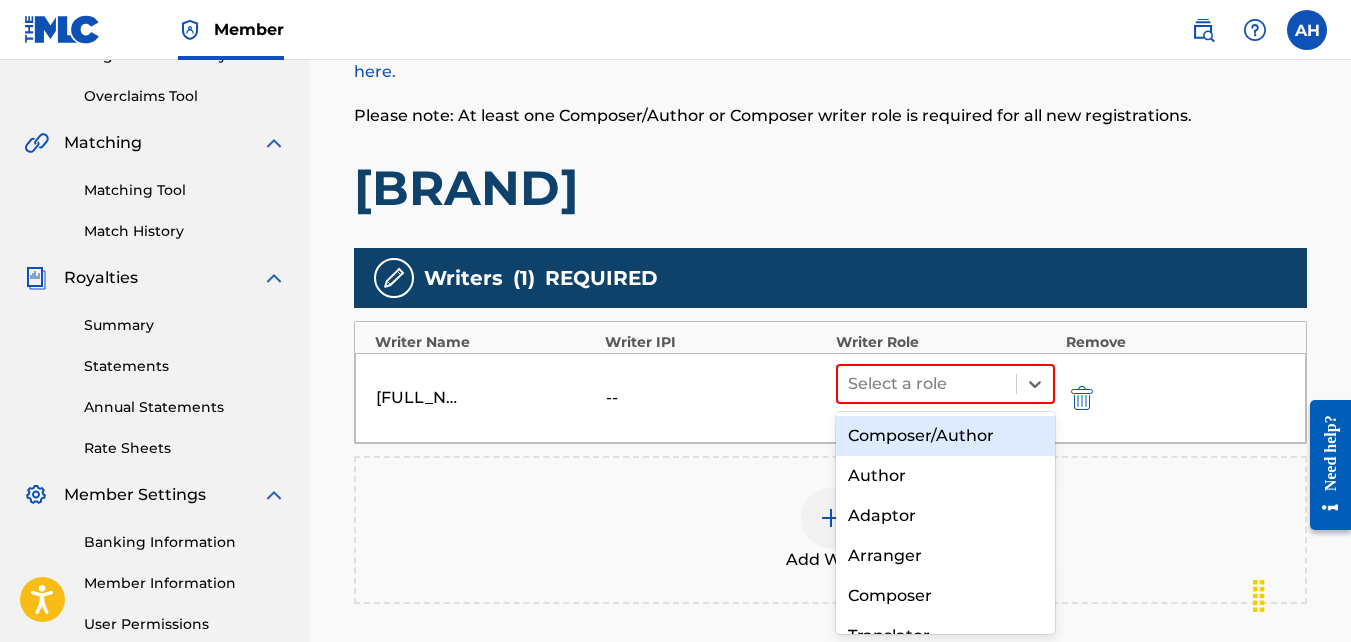 click on "Composer/Author" at bounding box center (946, 436) 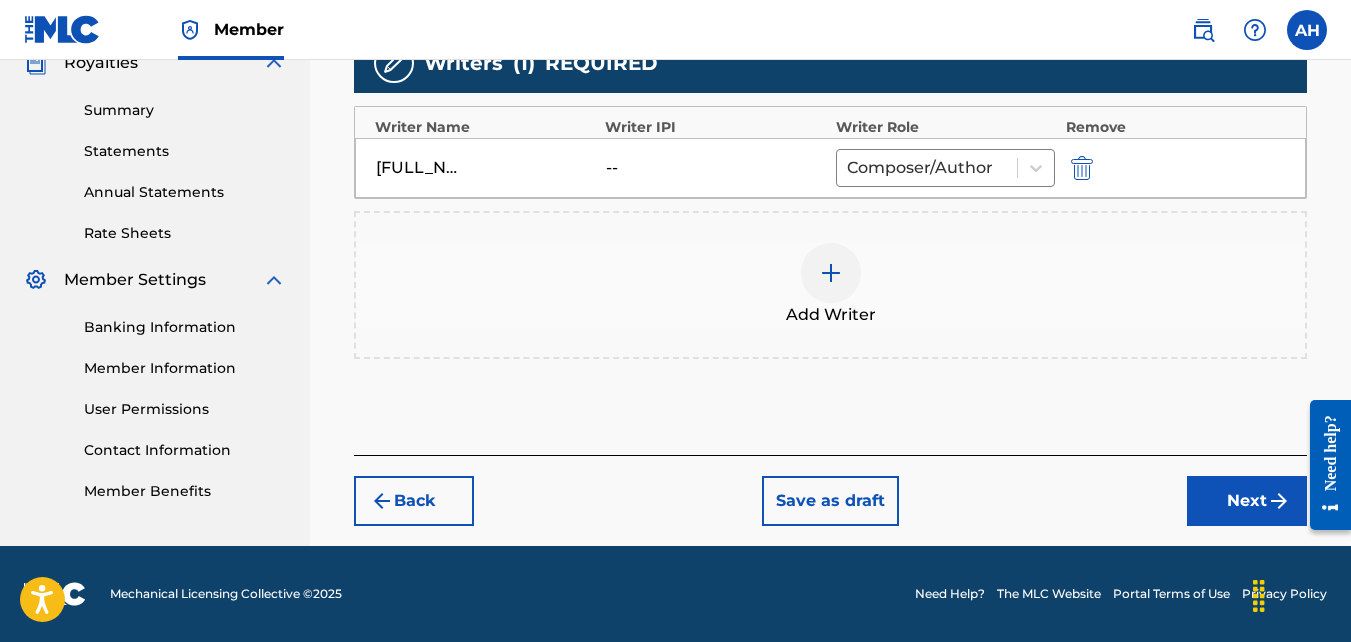 click on "Next" at bounding box center [1247, 501] 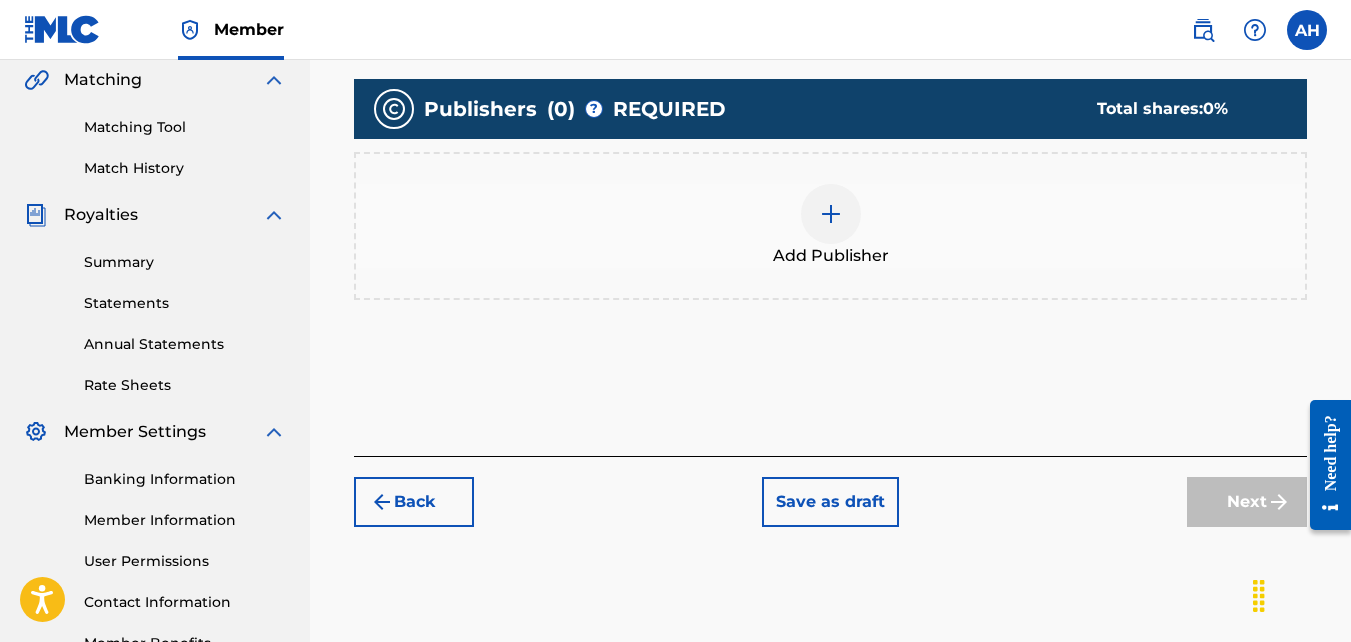 scroll, scrollTop: 467, scrollLeft: 0, axis: vertical 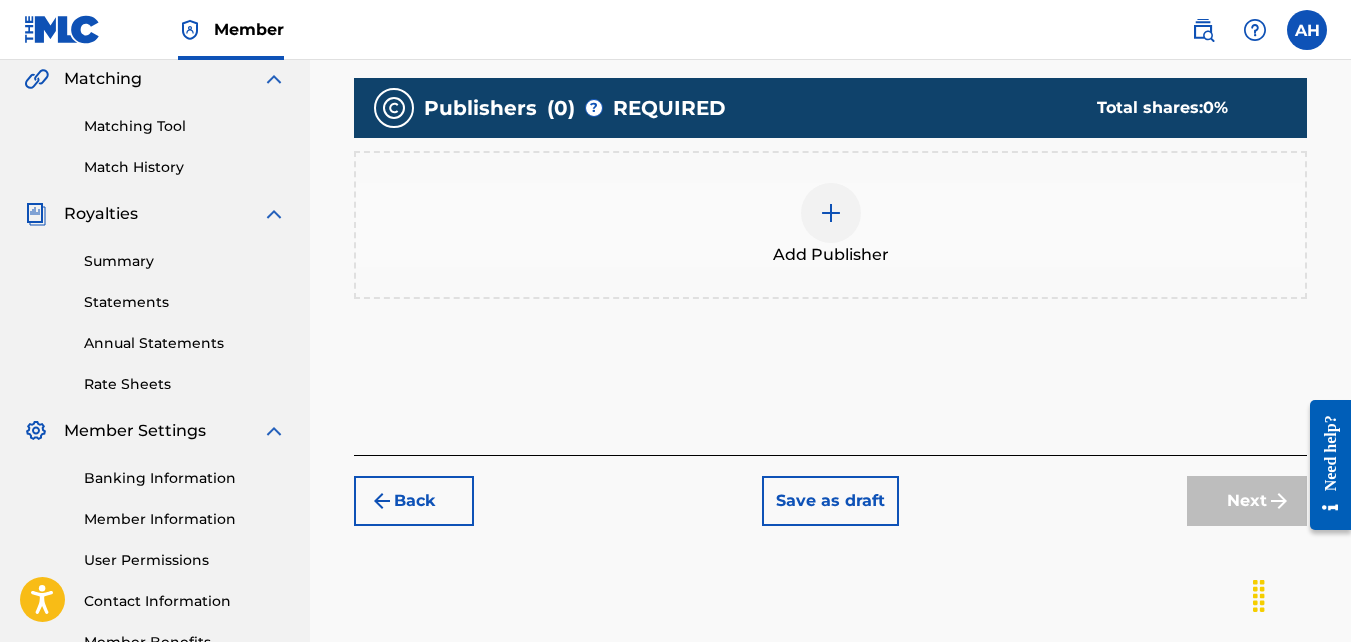 click on "Add Publisher" at bounding box center [831, 255] 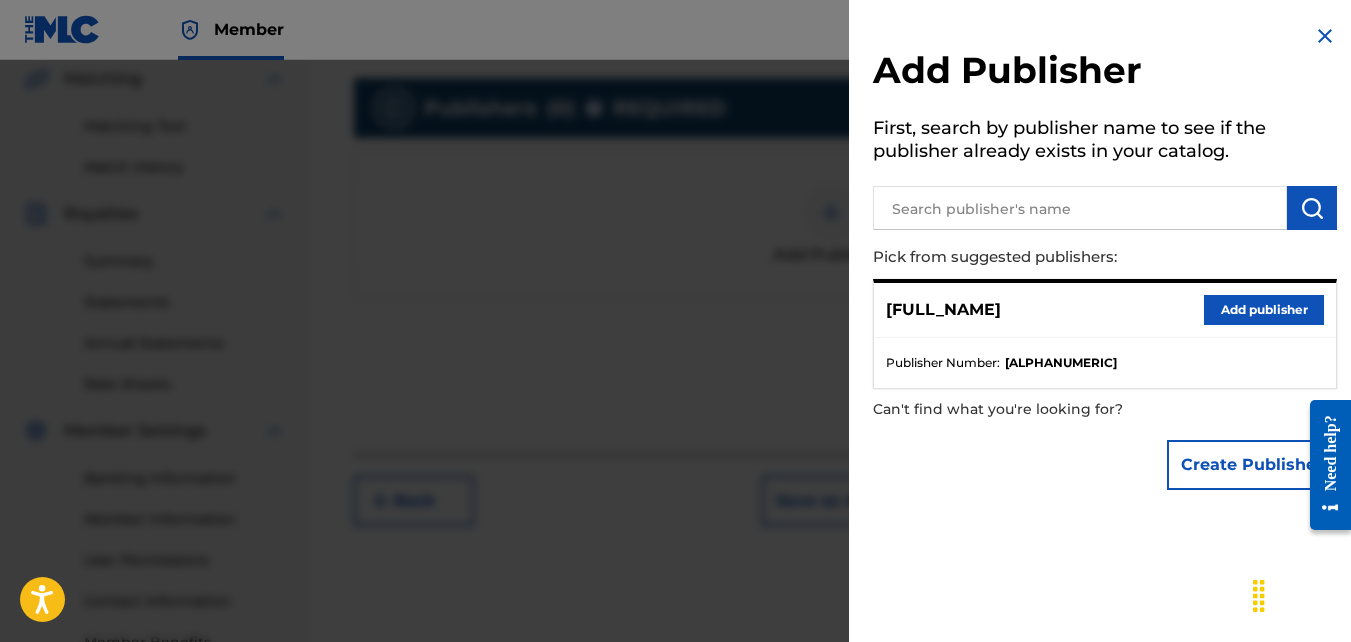 click on "Add publisher" at bounding box center [1264, 310] 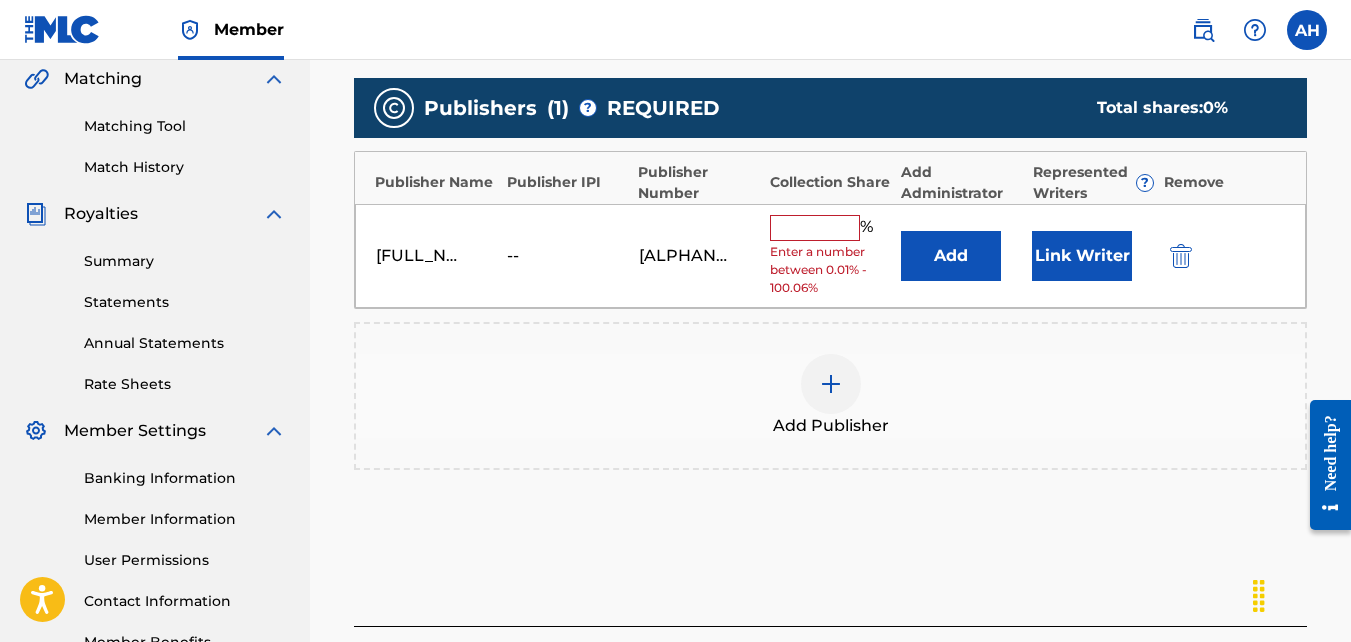 click on "% Enter a number between 0.01% - 100.06%" at bounding box center [830, 256] 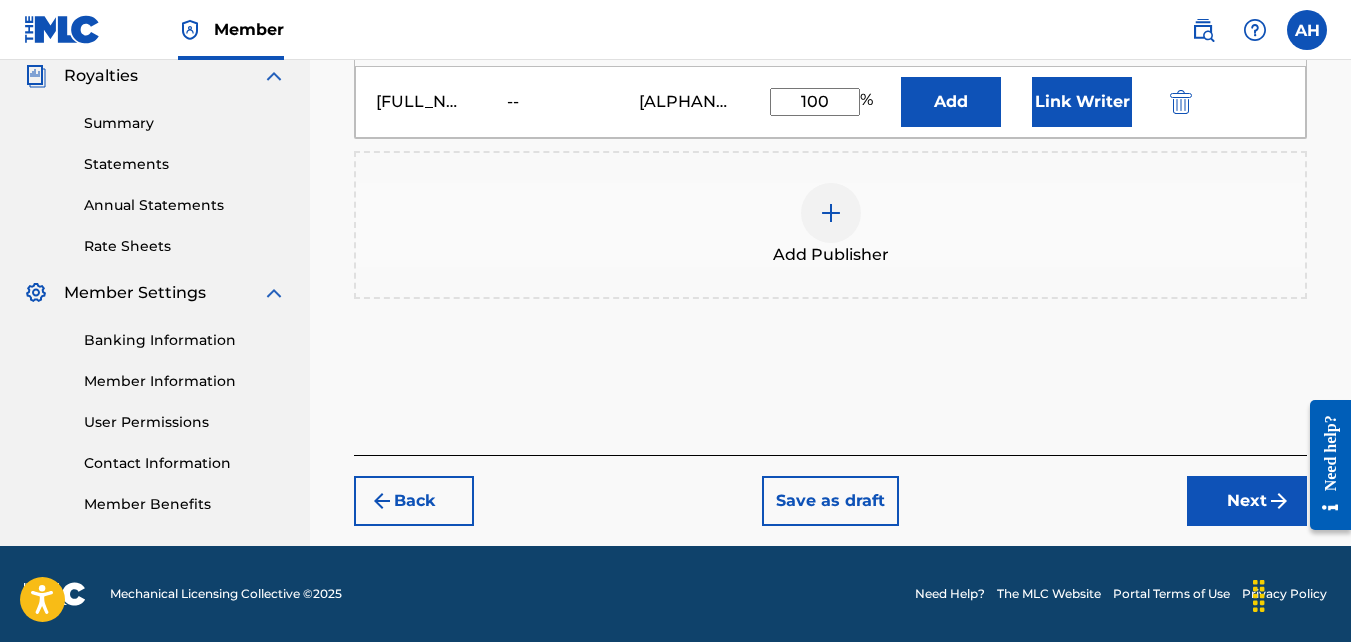 click on "Next" at bounding box center (1247, 501) 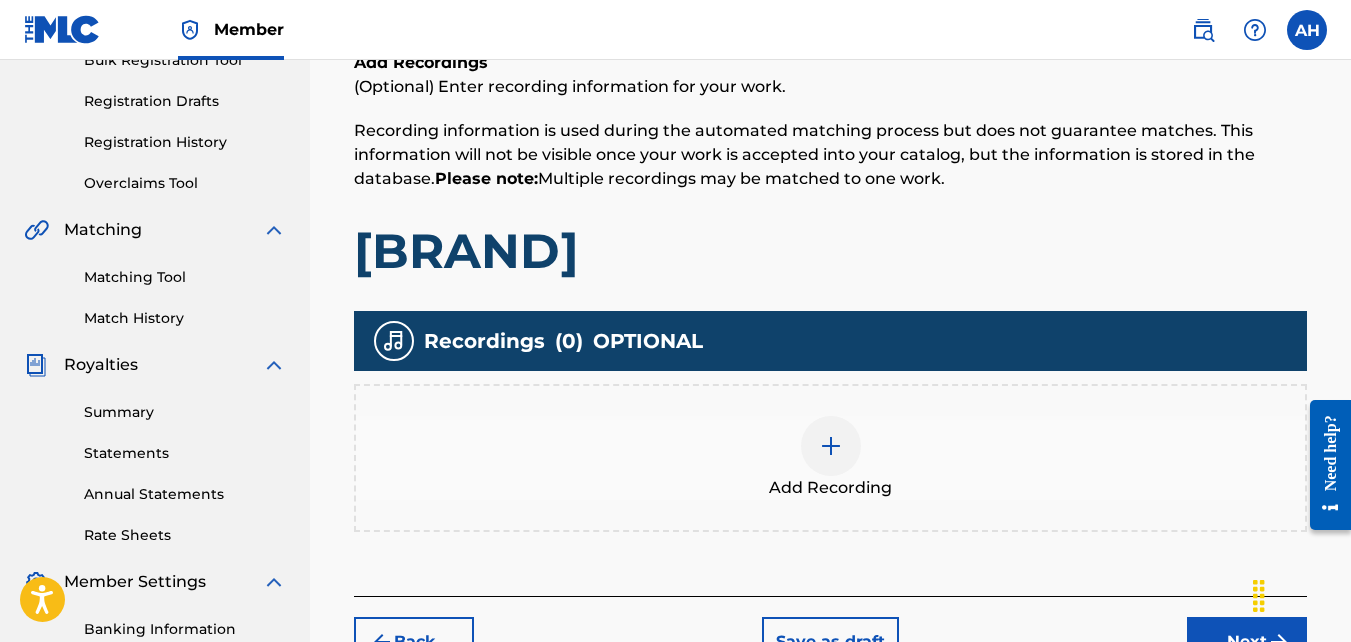 scroll, scrollTop: 317, scrollLeft: 0, axis: vertical 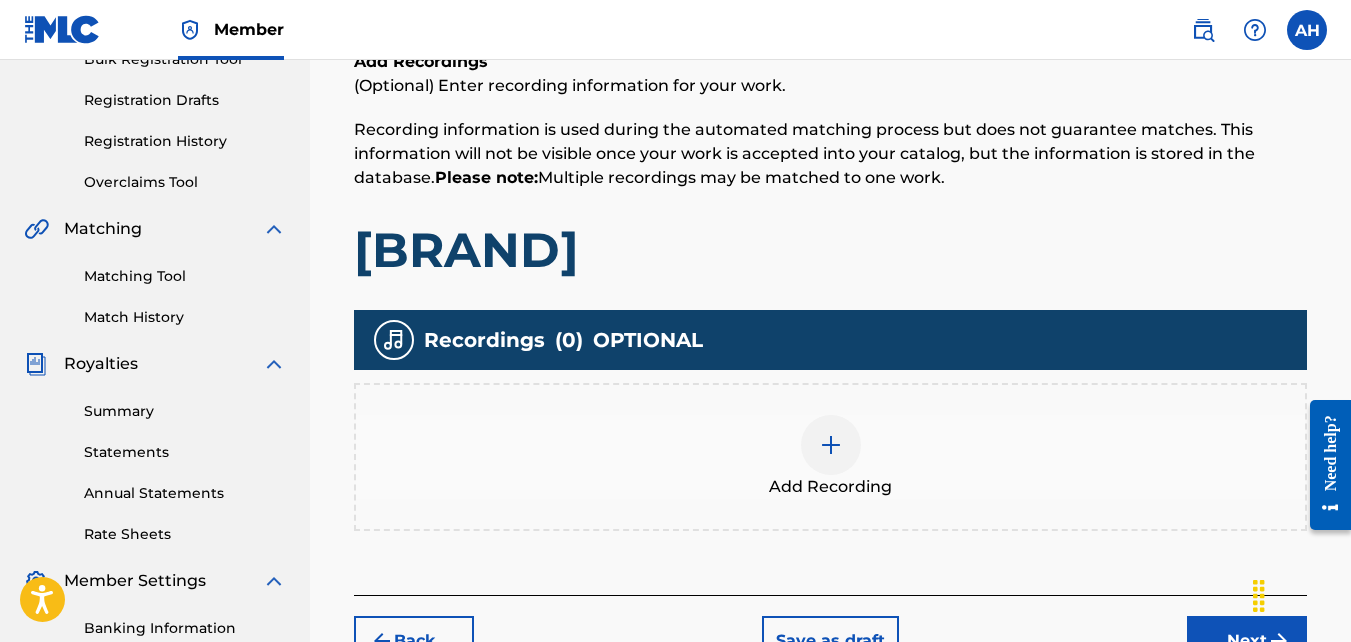 click on "Add Recording" at bounding box center [830, 457] 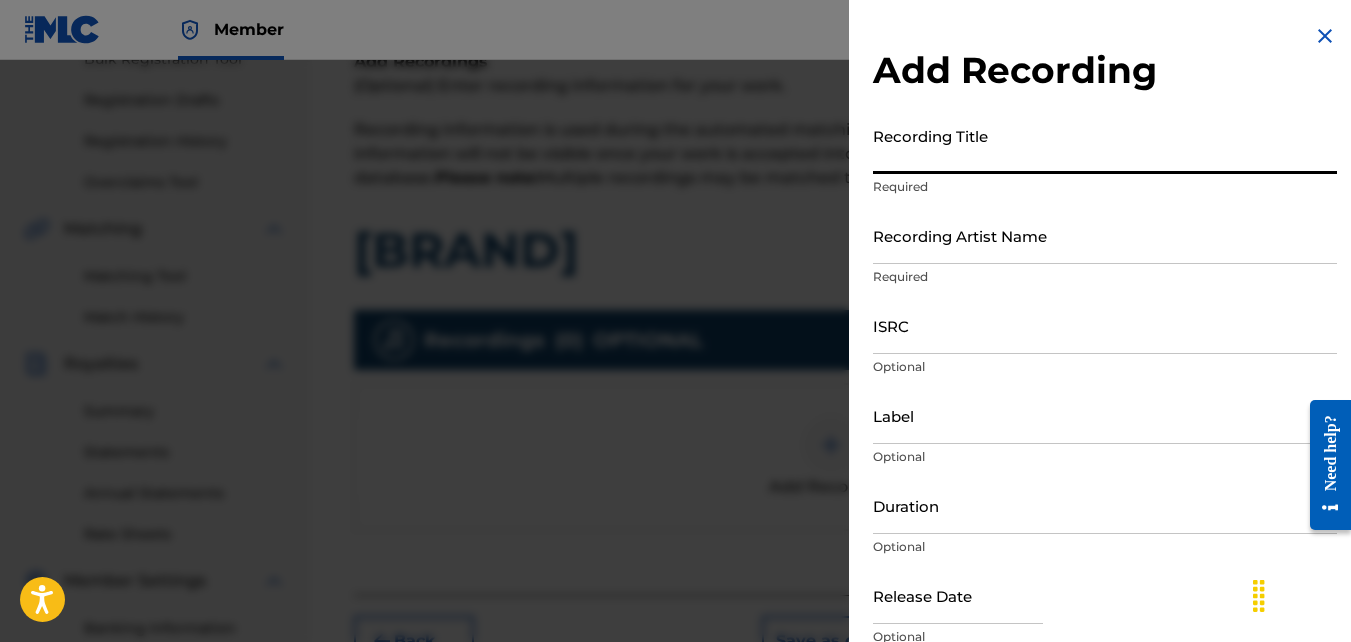 click on "Recording Title" at bounding box center [1105, 145] 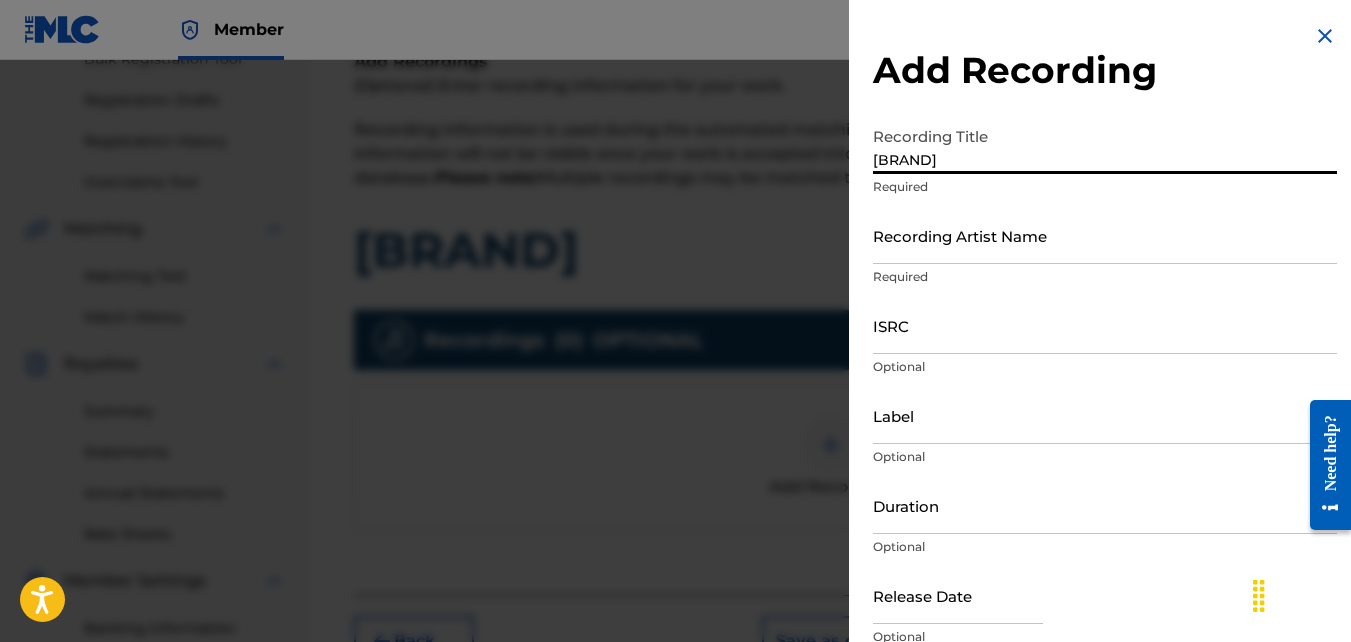 type on "[BRAND]" 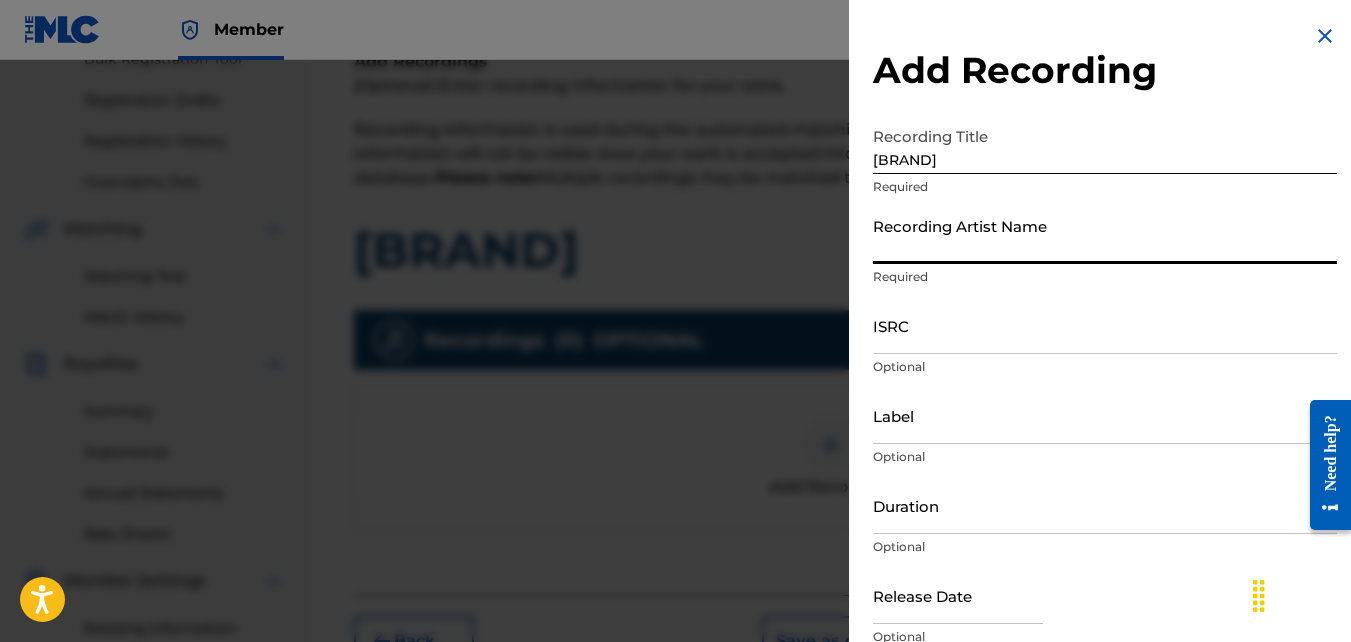 click on "Recording Artist Name" at bounding box center [1105, 235] 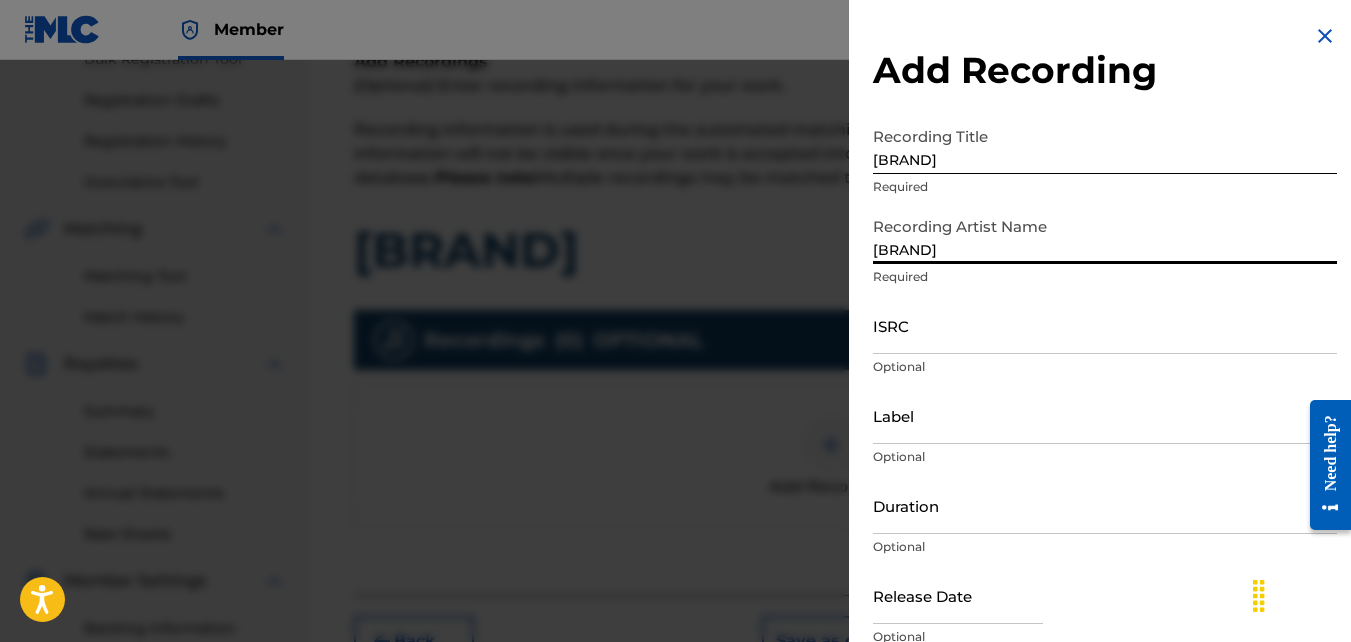 click on "ISRC" at bounding box center (1105, 325) 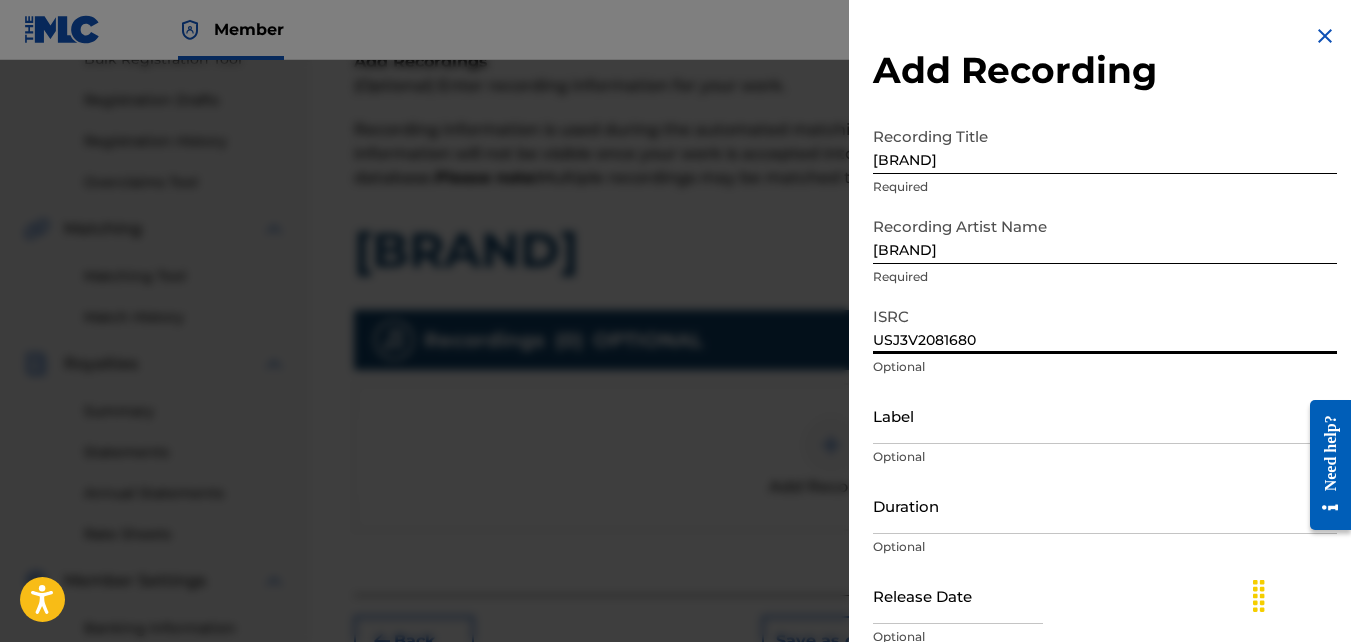 scroll, scrollTop: 89, scrollLeft: 0, axis: vertical 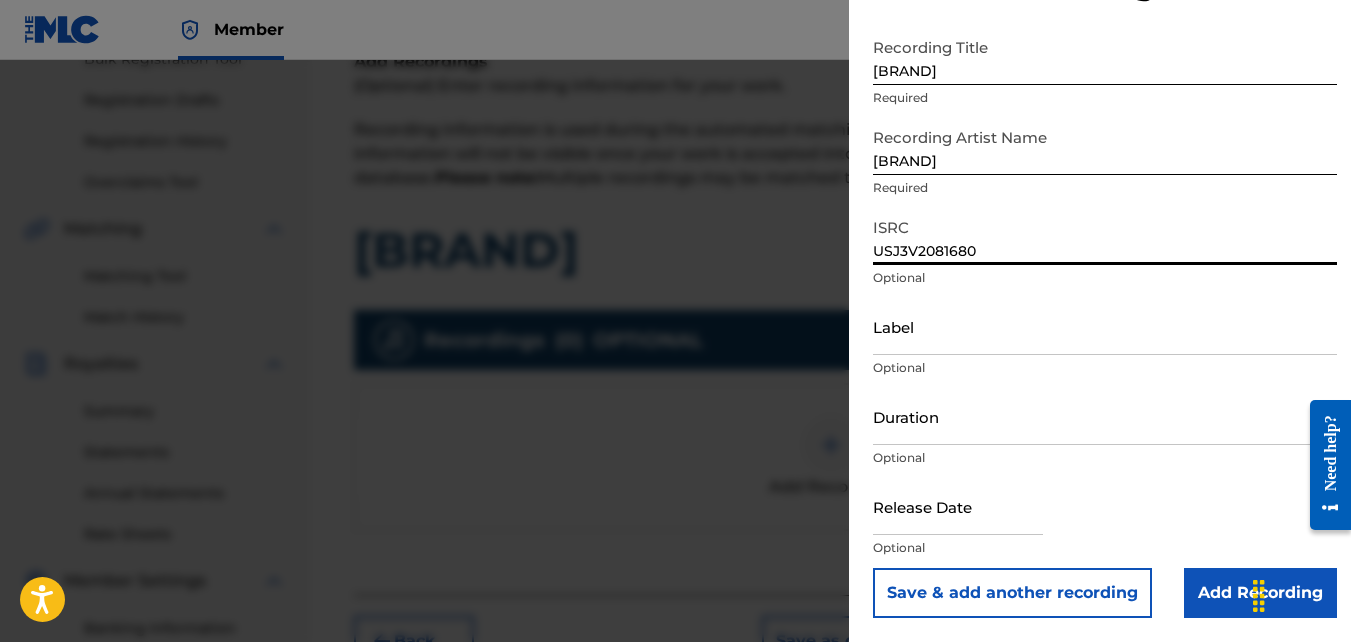 type on "USJ3V2081680" 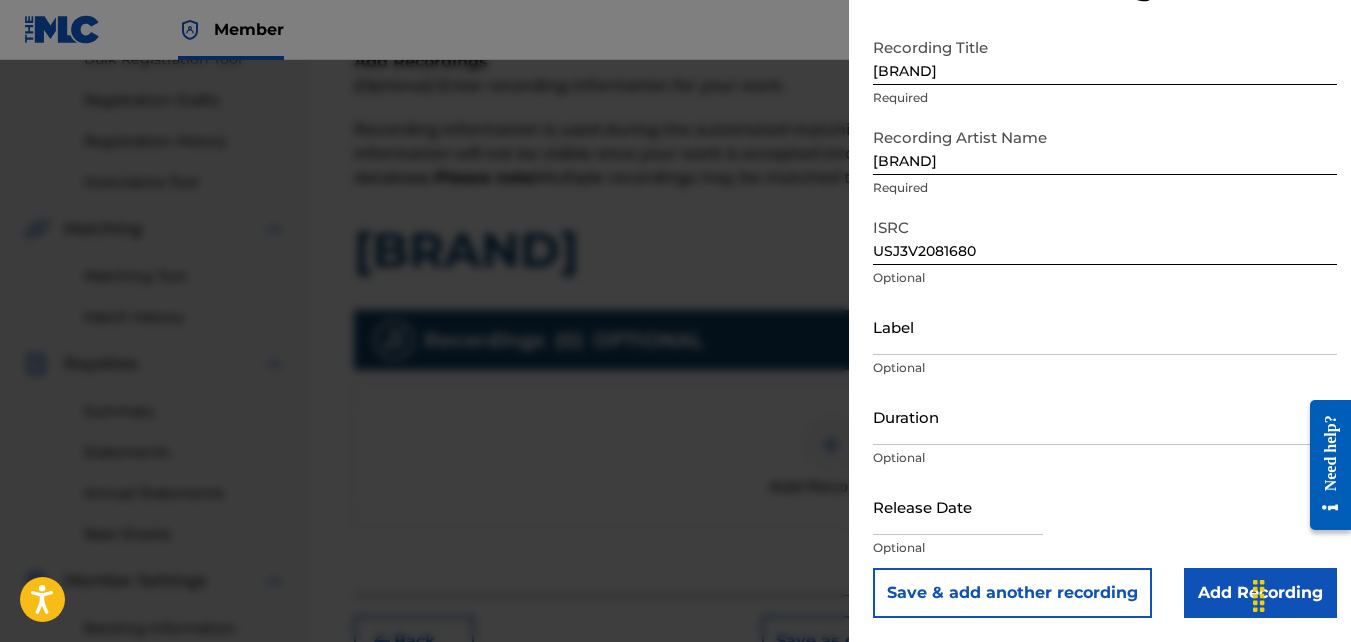 click on "Add Recording" at bounding box center [1260, 593] 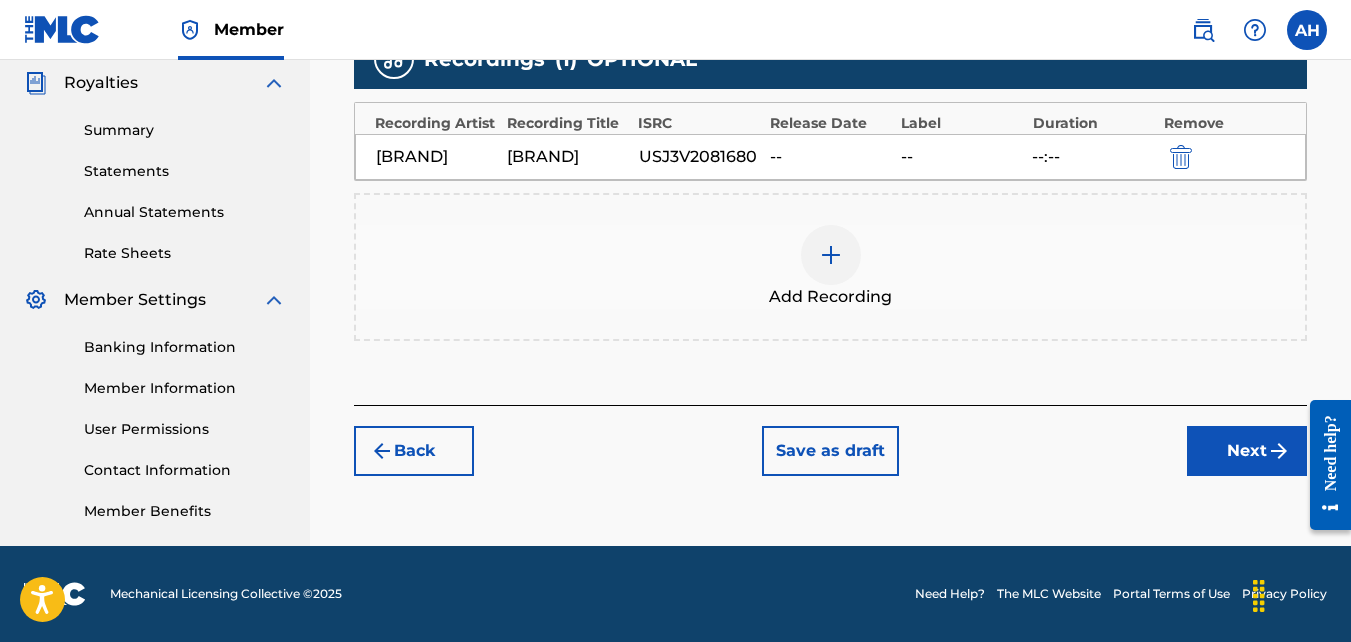 click on "Next" at bounding box center [1247, 451] 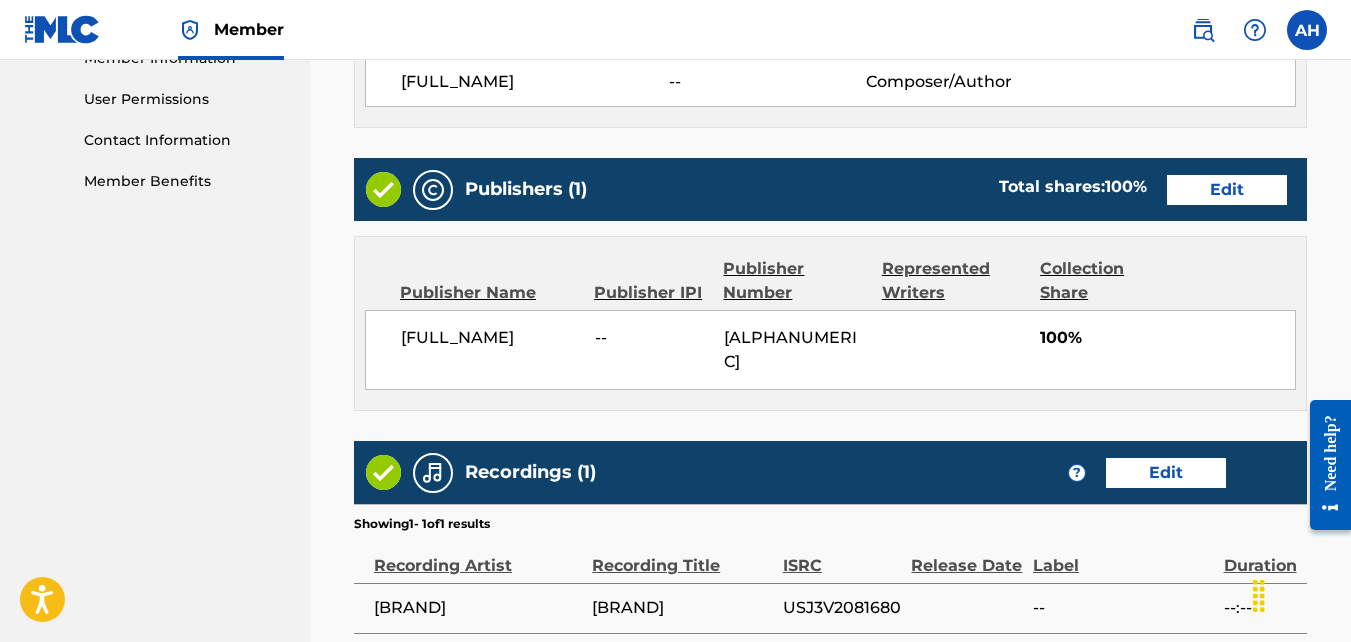 scroll, scrollTop: 1113, scrollLeft: 0, axis: vertical 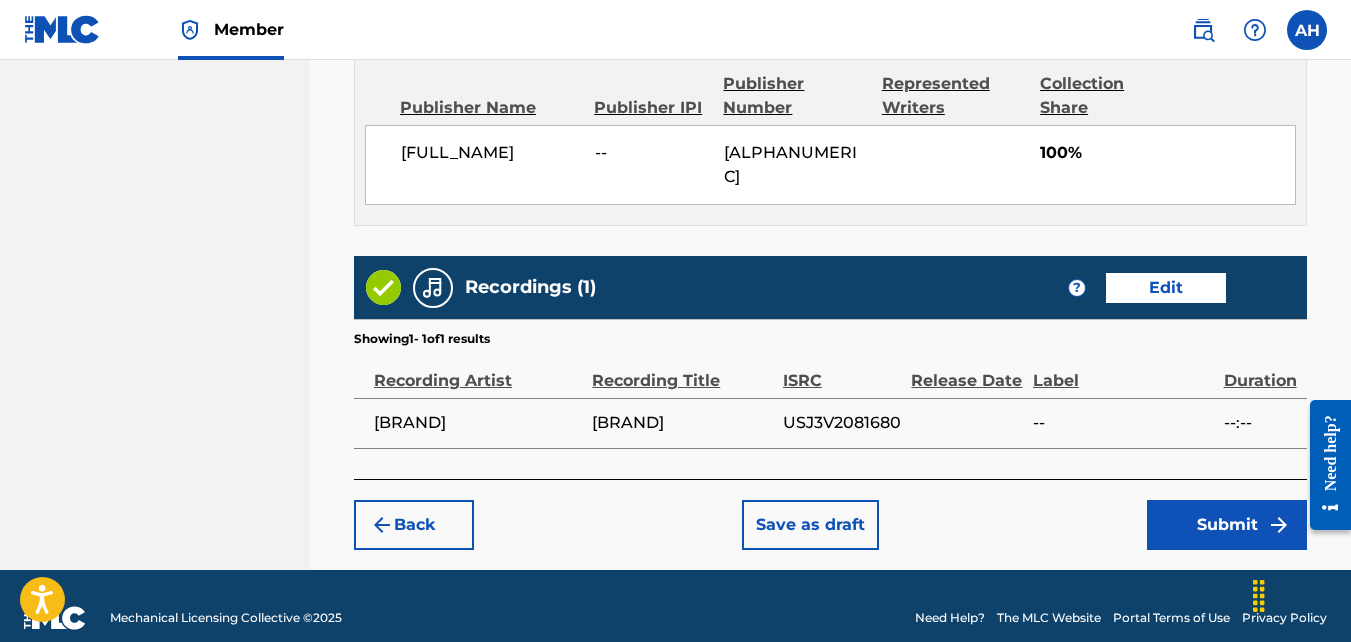 click on "Submit" at bounding box center (1227, 525) 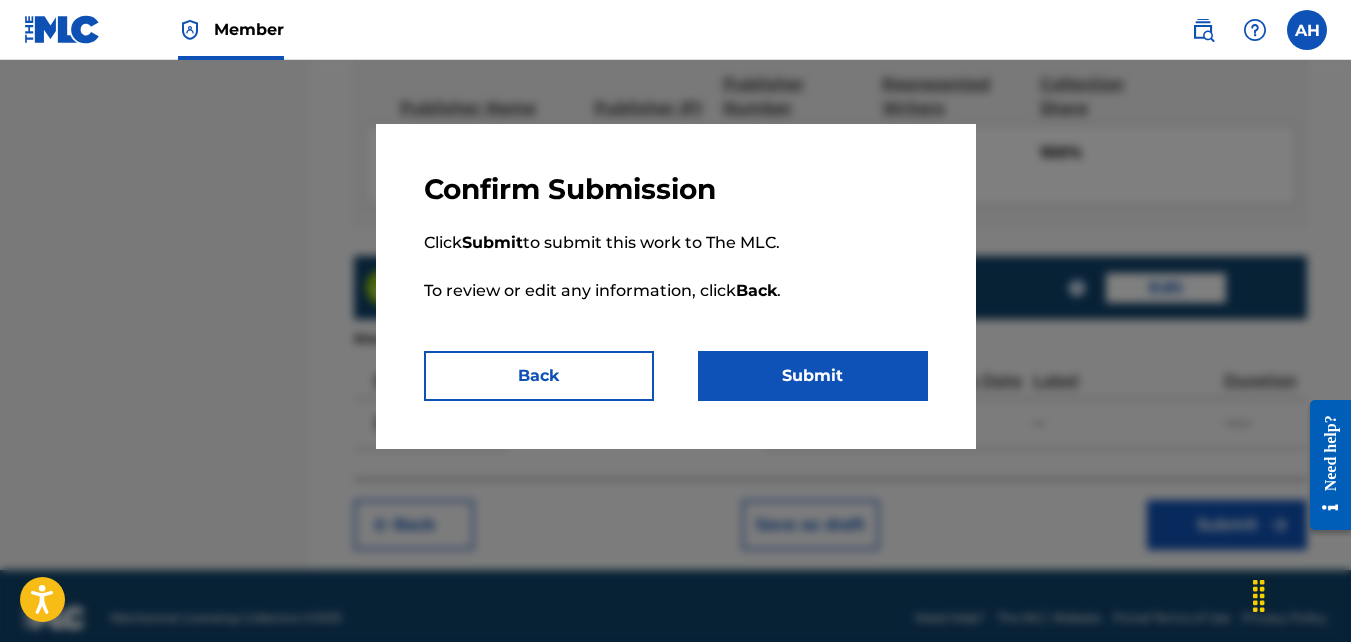 click on "Submit" at bounding box center (813, 376) 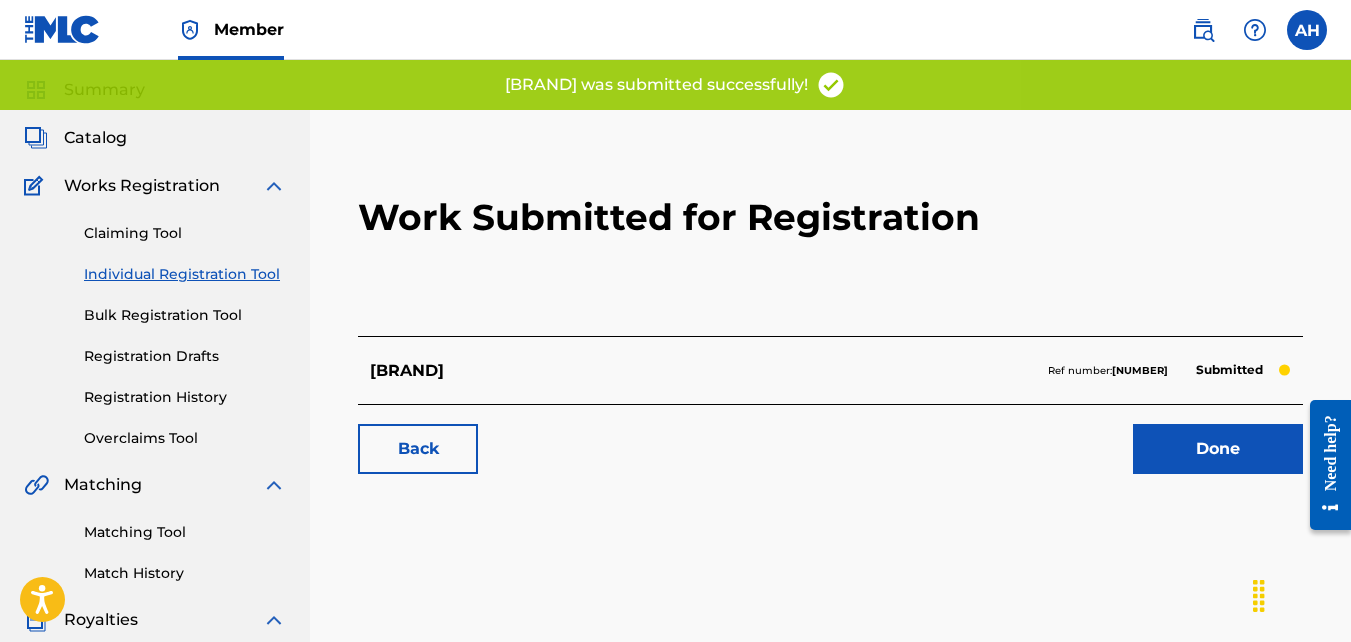 scroll, scrollTop: 25, scrollLeft: 0, axis: vertical 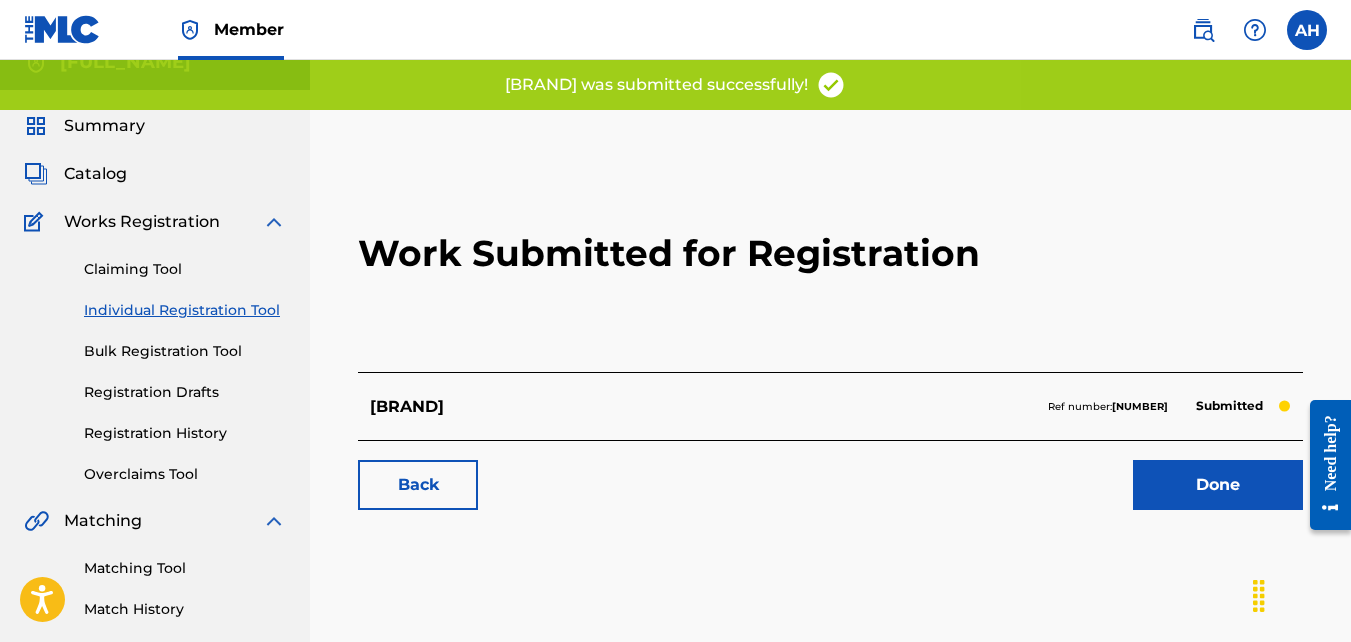 click on "Back" at bounding box center [418, 485] 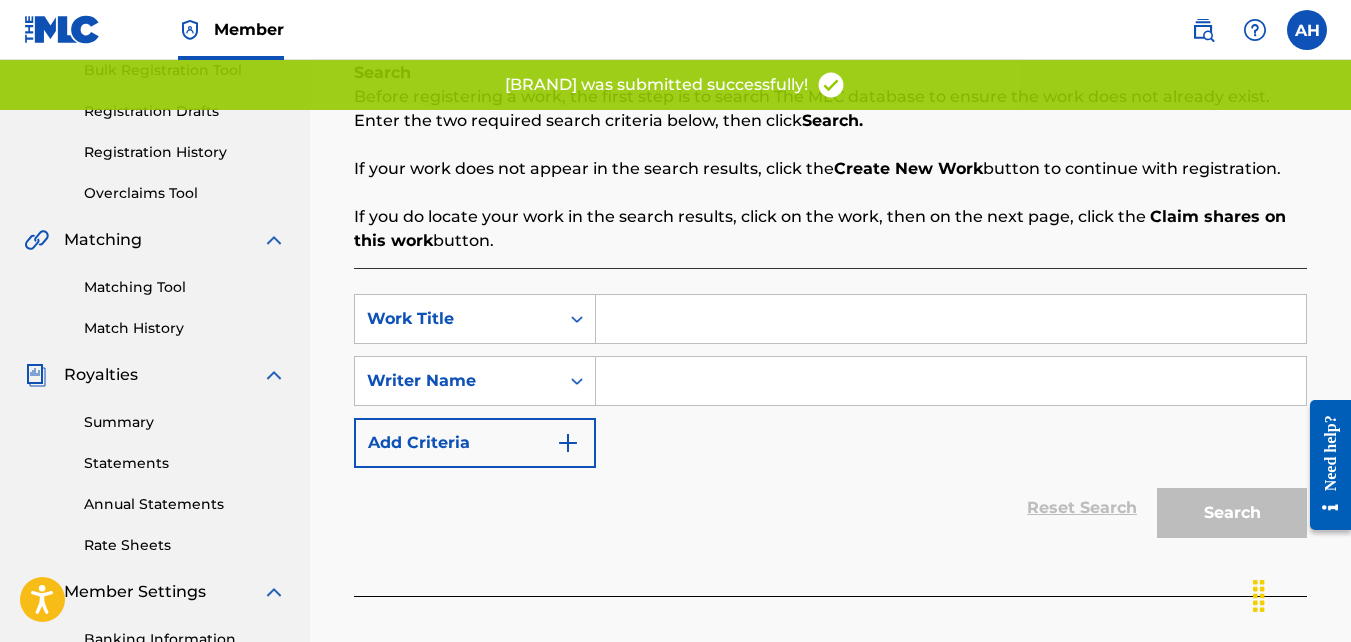 scroll, scrollTop: 309, scrollLeft: 0, axis: vertical 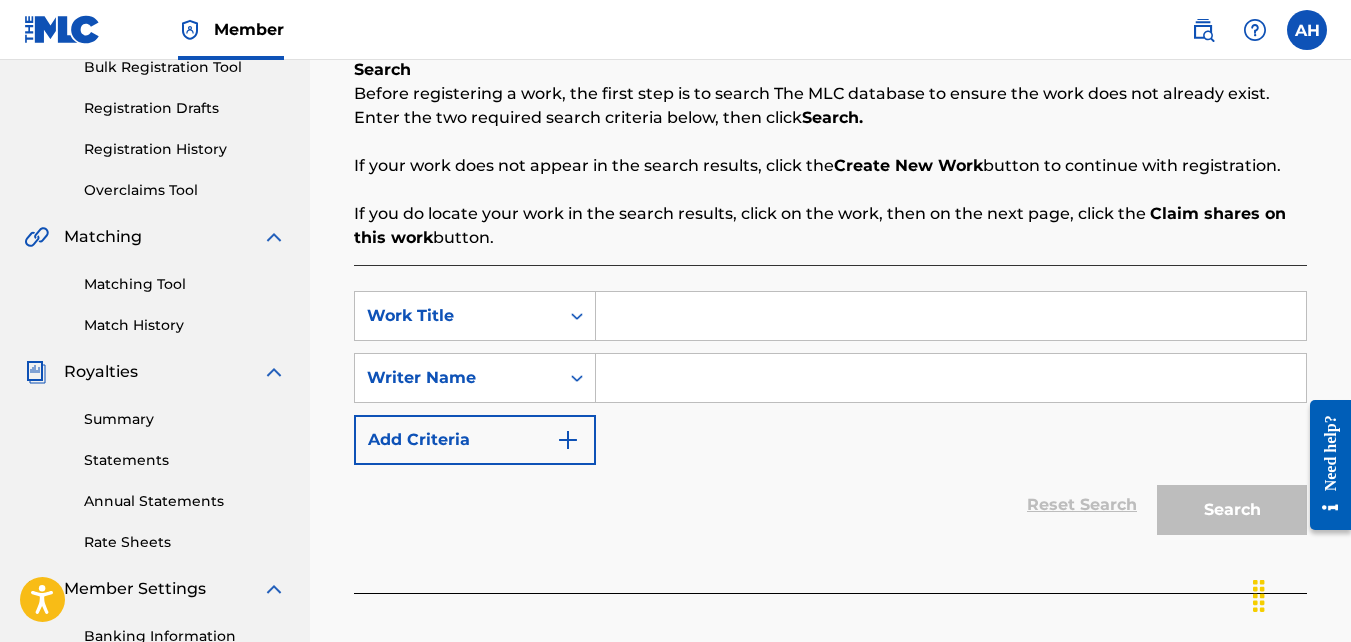 click at bounding box center [951, 316] 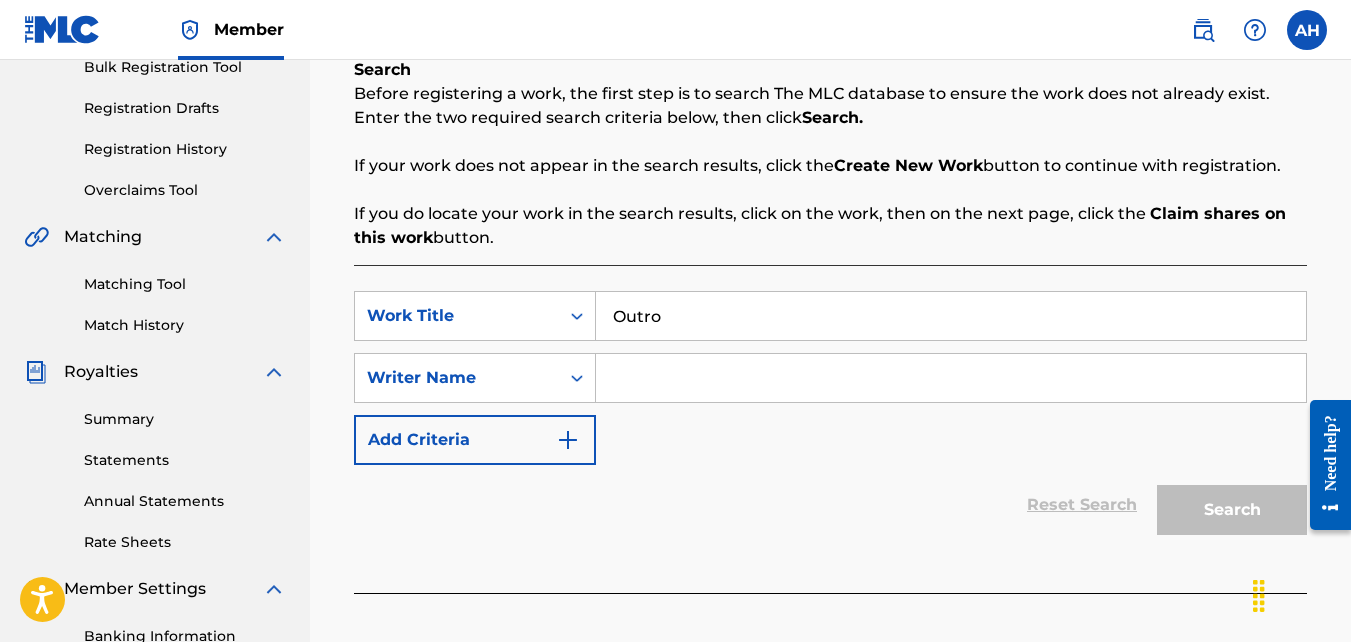 type on "Outro" 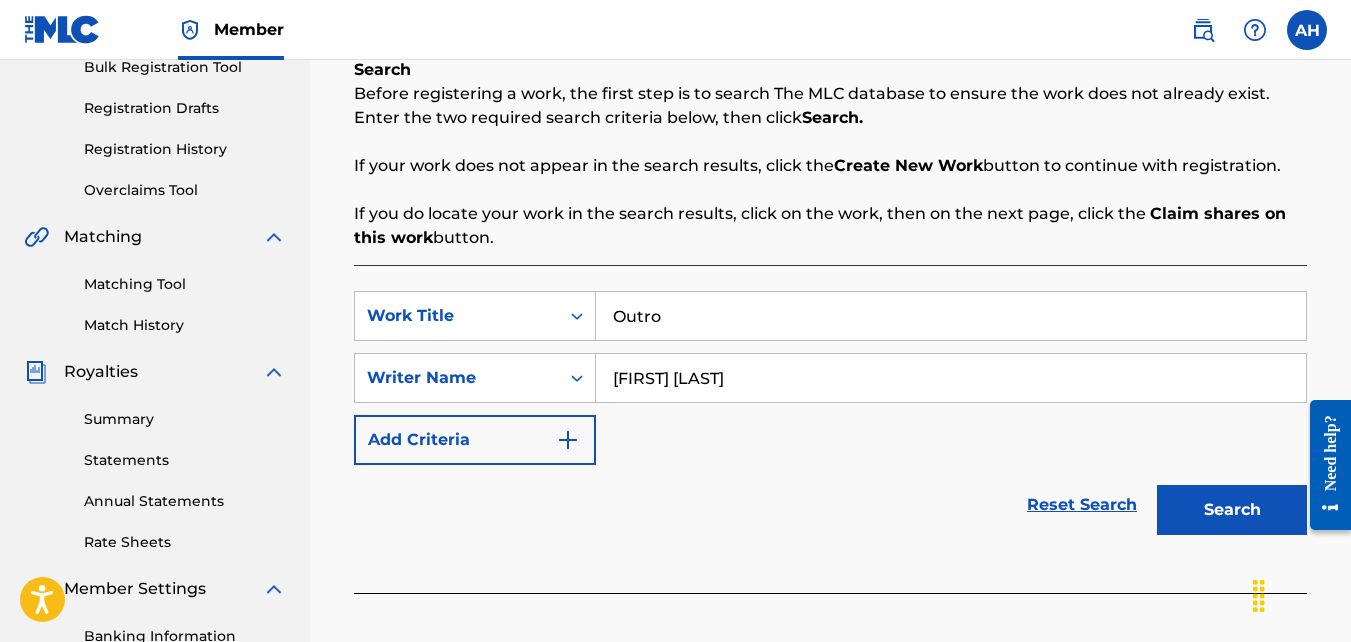 click on "Search" at bounding box center [1232, 510] 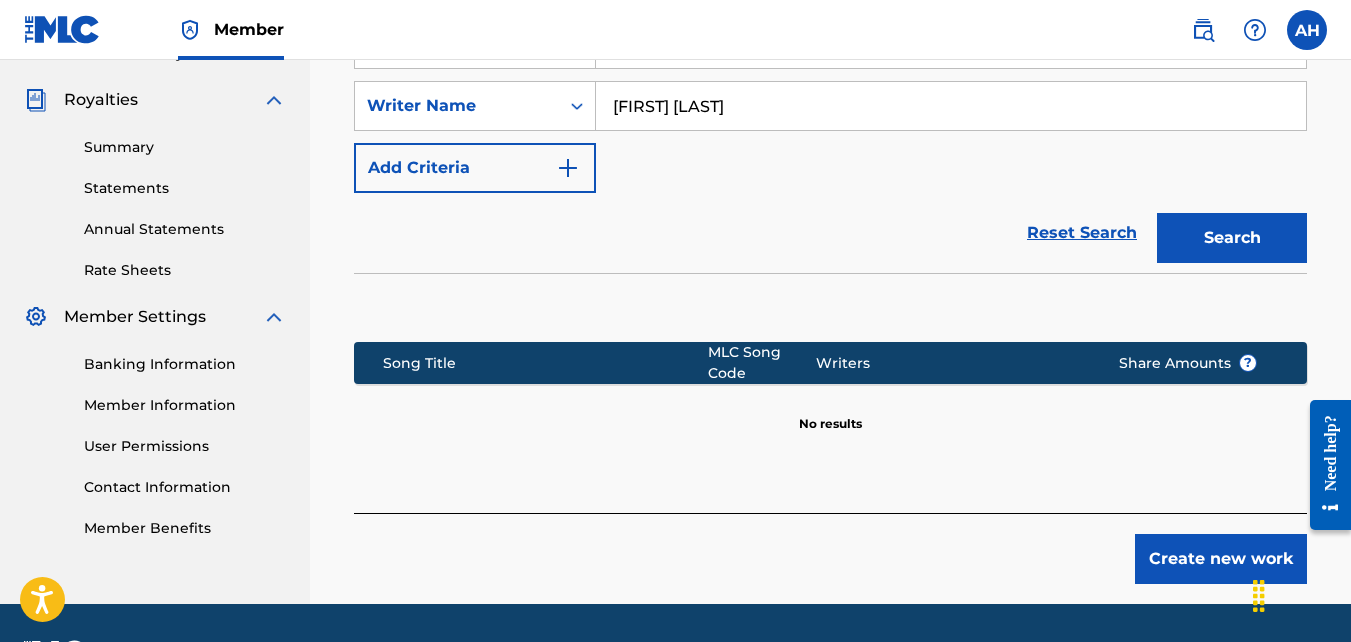 scroll, scrollTop: 639, scrollLeft: 0, axis: vertical 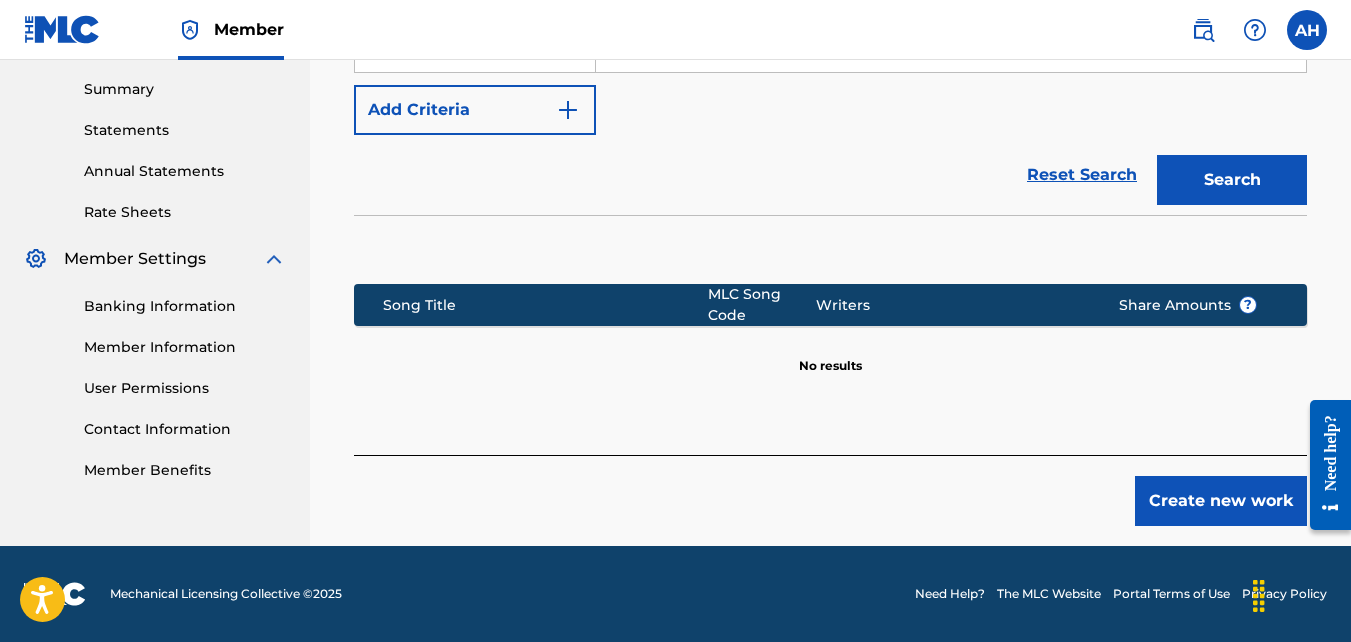 click on "Create new work" at bounding box center [1221, 501] 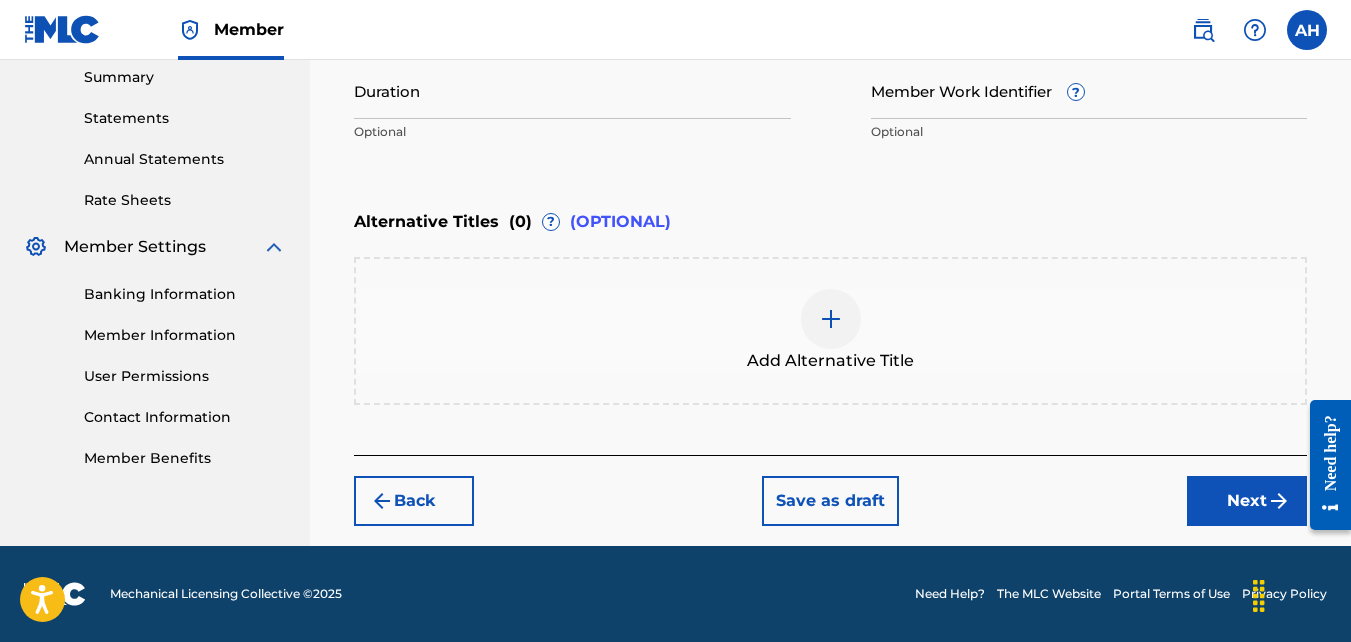 click on "Next" at bounding box center (1247, 501) 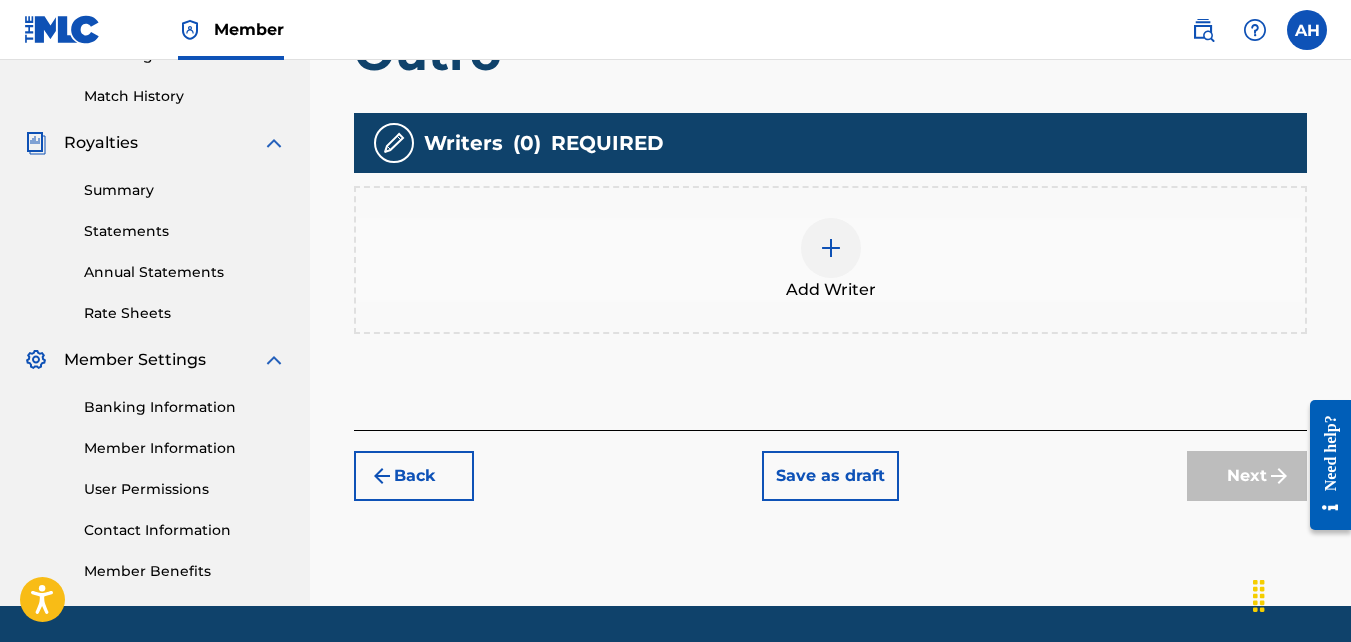 scroll, scrollTop: 553, scrollLeft: 0, axis: vertical 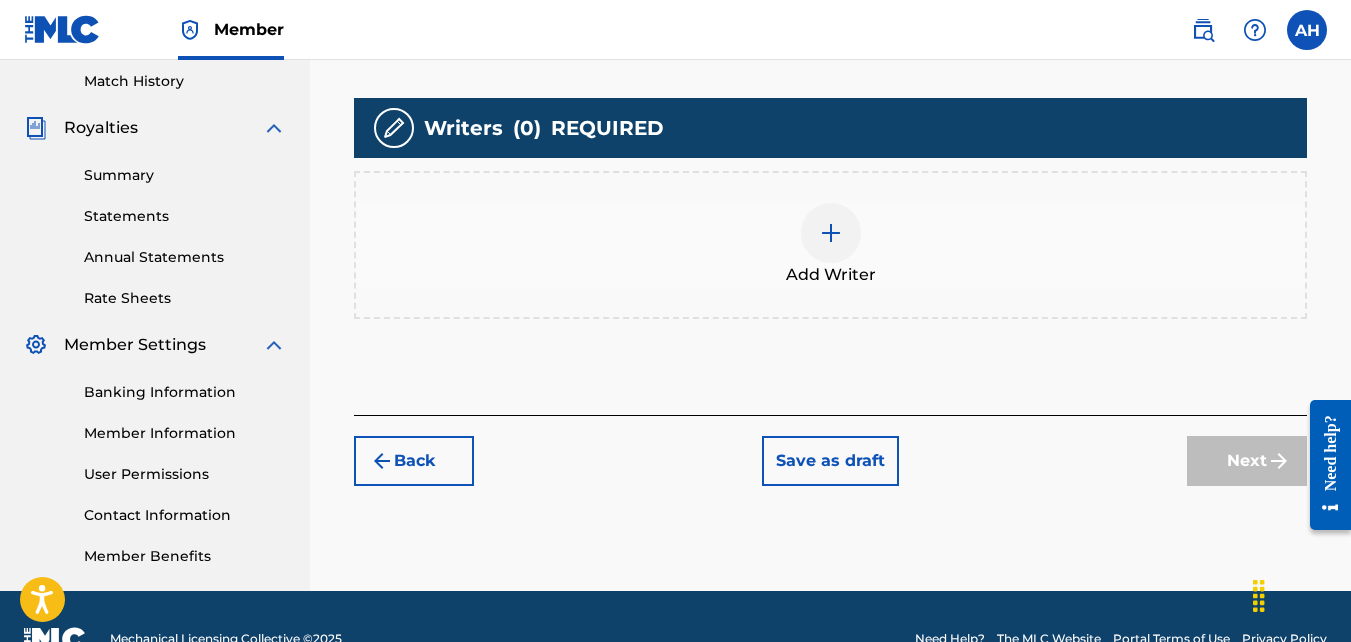 click on "Add Writer" at bounding box center (831, 275) 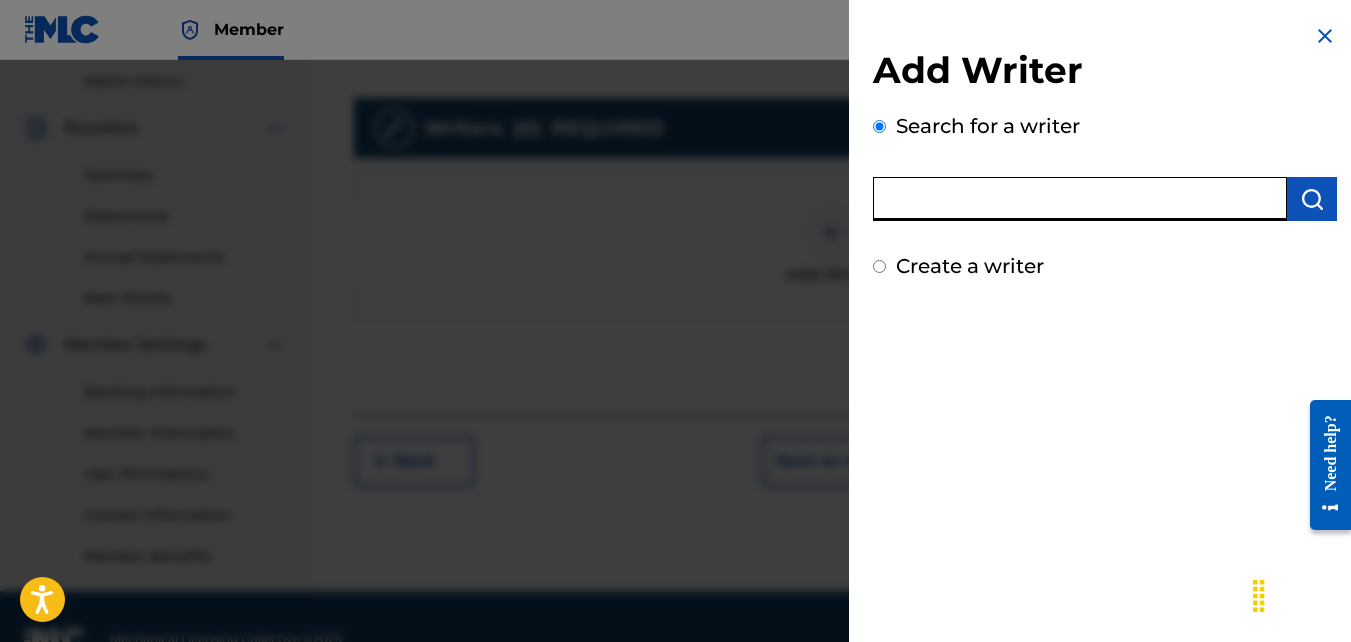 click at bounding box center (1080, 199) 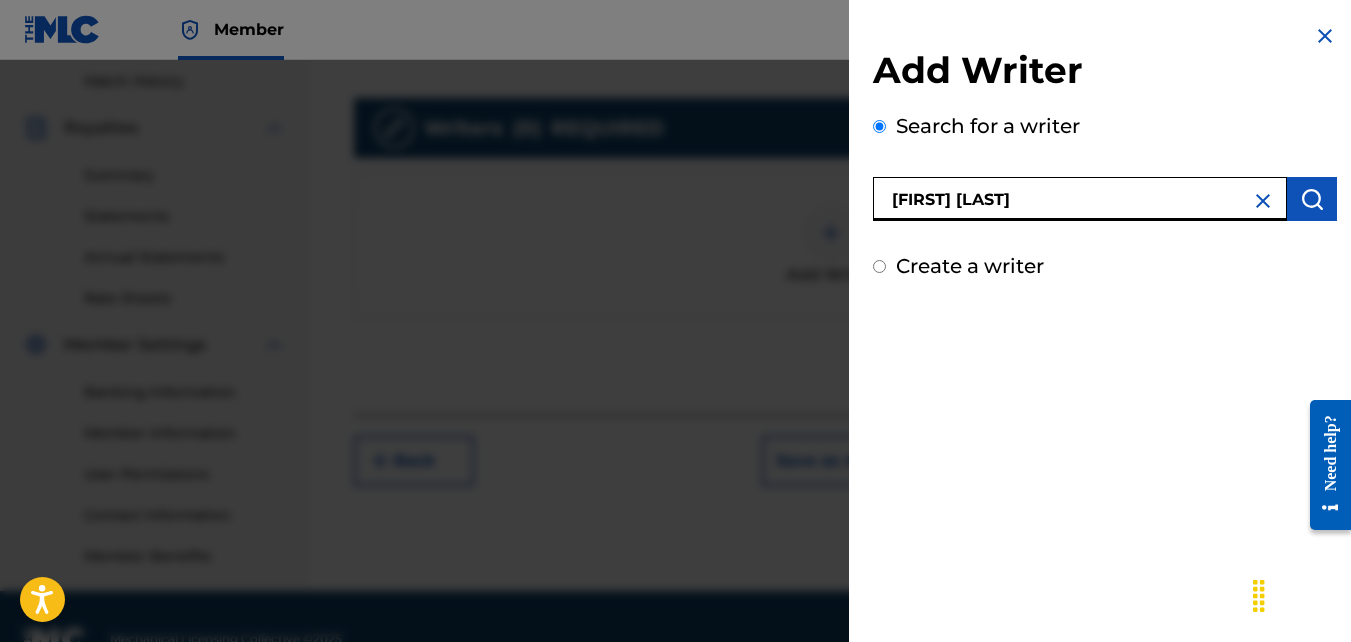 type on "[FIRST] [LAST]" 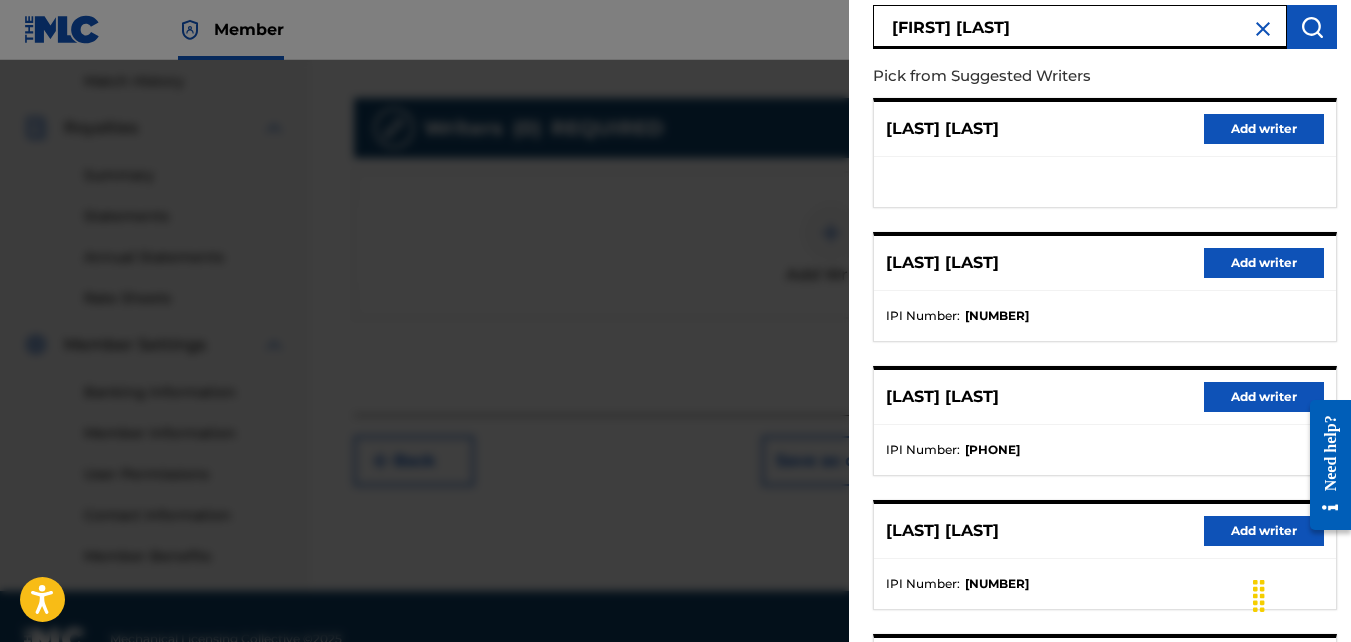 scroll, scrollTop: 197, scrollLeft: 0, axis: vertical 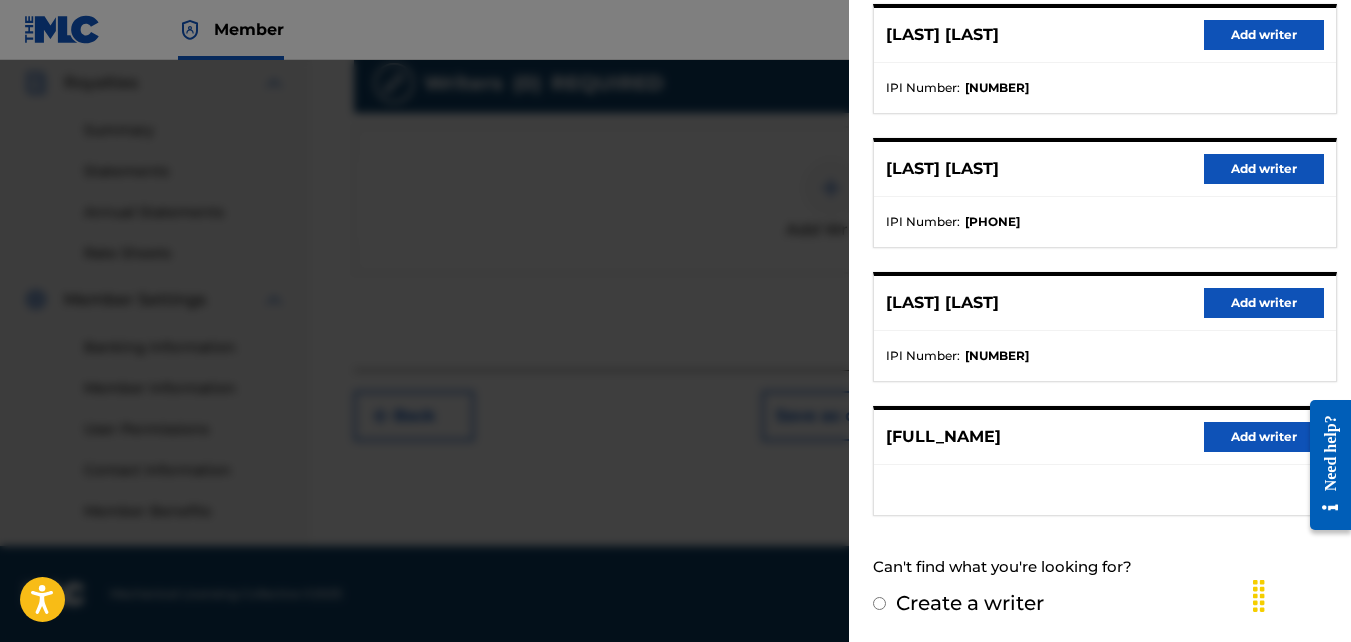 click on "Add writer" at bounding box center [1264, 437] 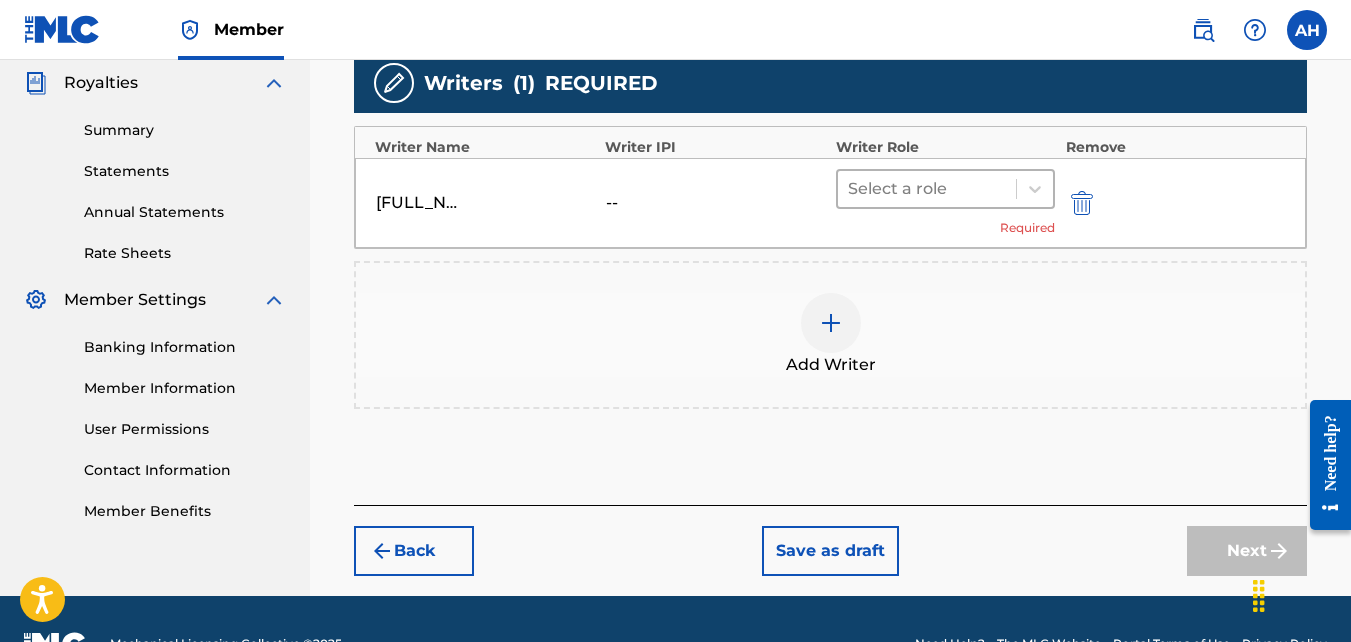 click at bounding box center [927, 189] 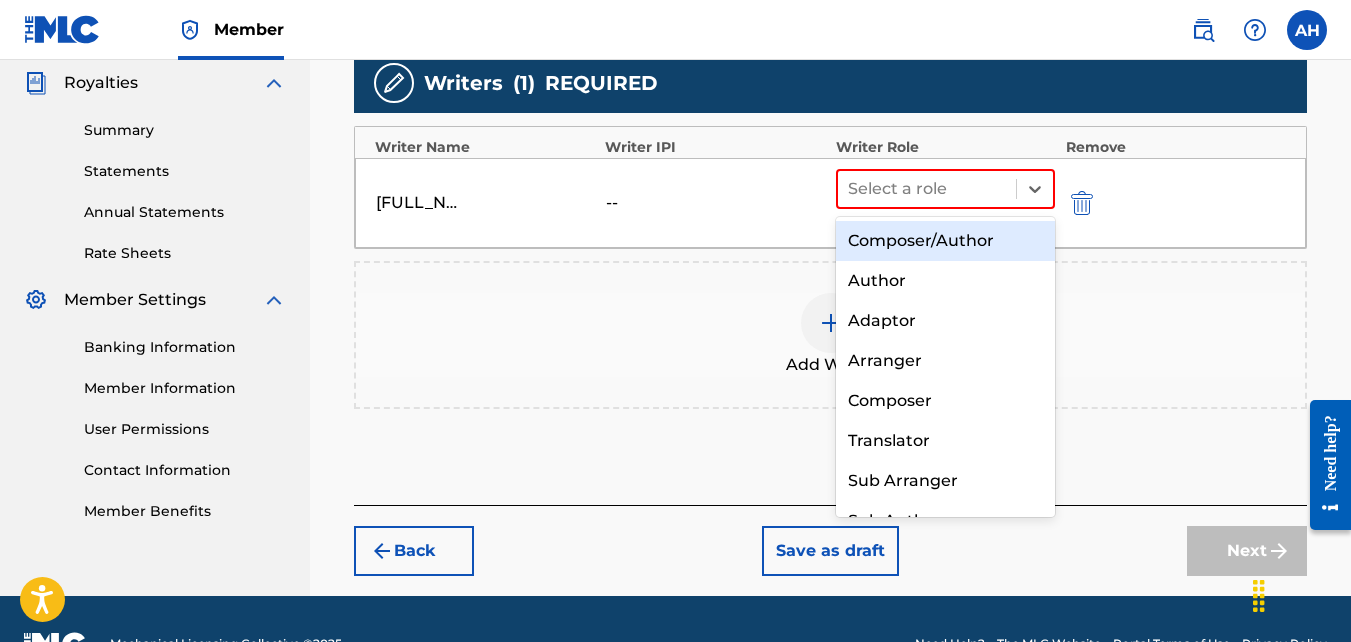 click on "Composer/Author" at bounding box center [946, 241] 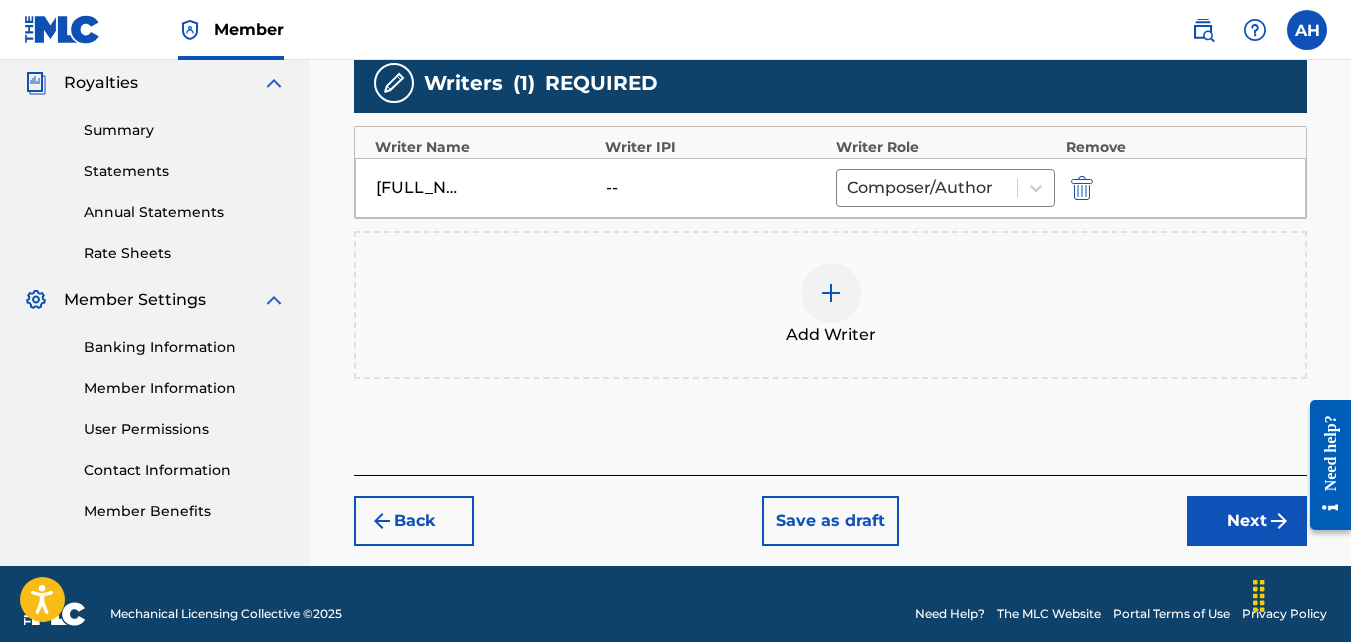 click on "Next" at bounding box center [1247, 521] 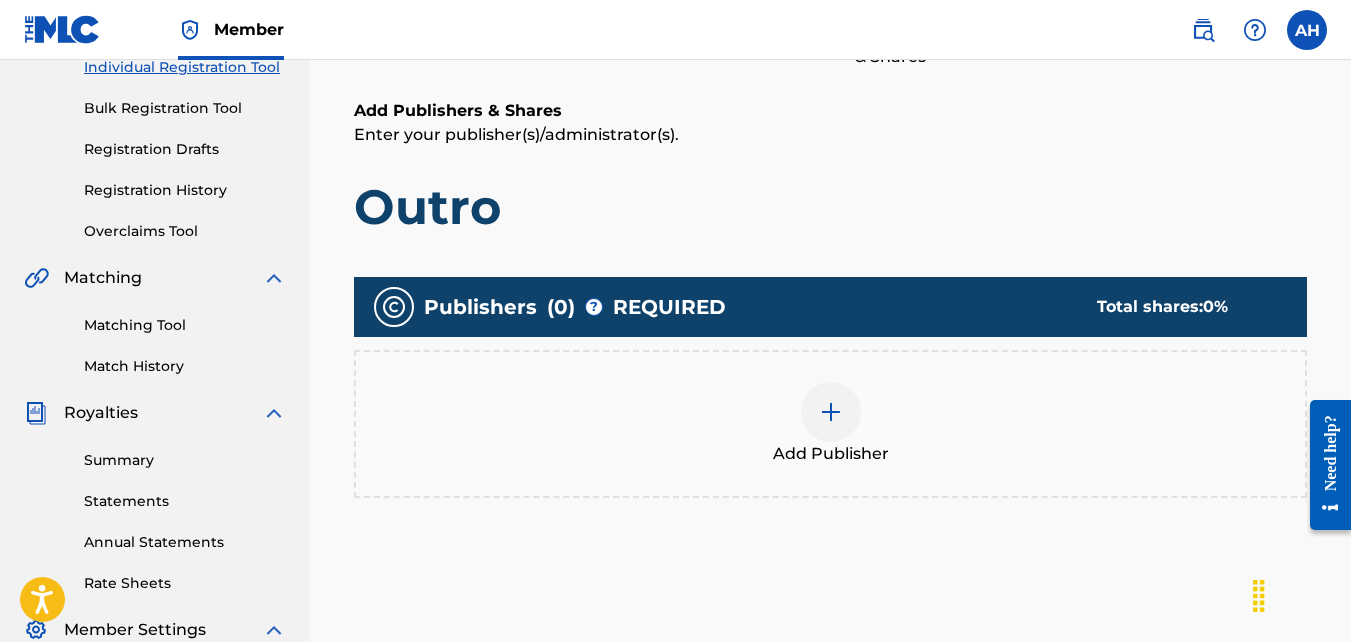 scroll, scrollTop: 271, scrollLeft: 0, axis: vertical 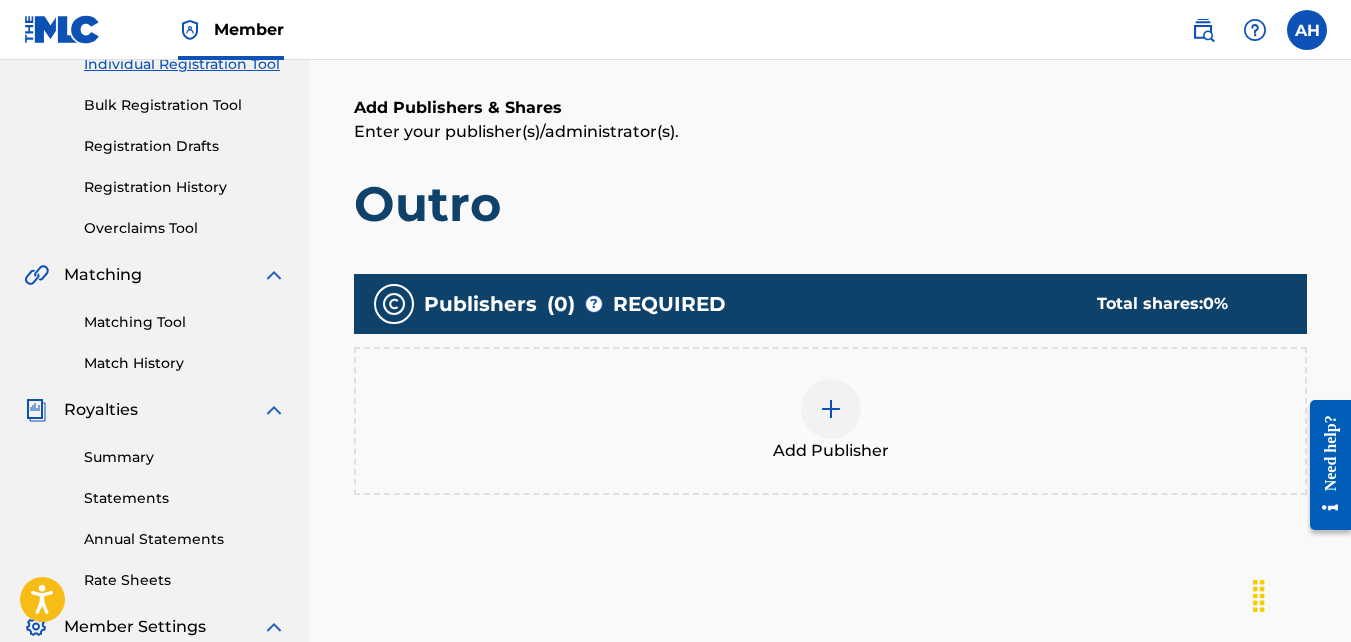 click on "Add Publisher" at bounding box center [830, 421] 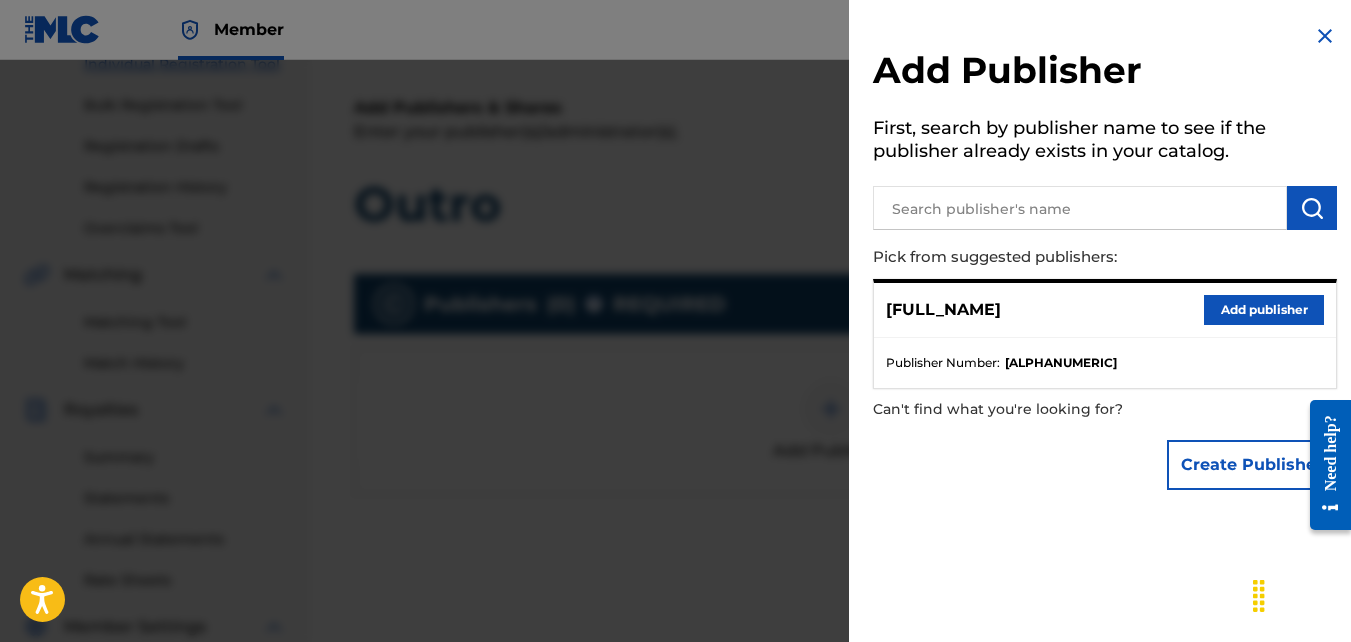 click on "Add publisher" at bounding box center (1264, 310) 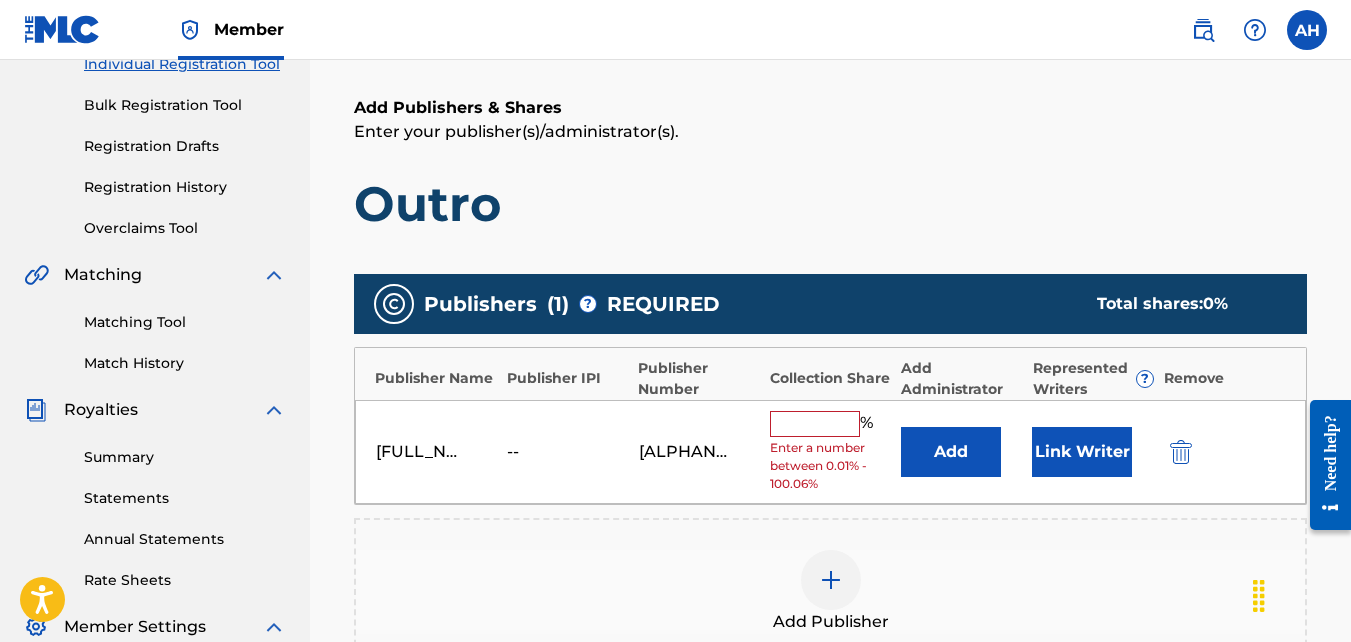 click at bounding box center [815, 424] 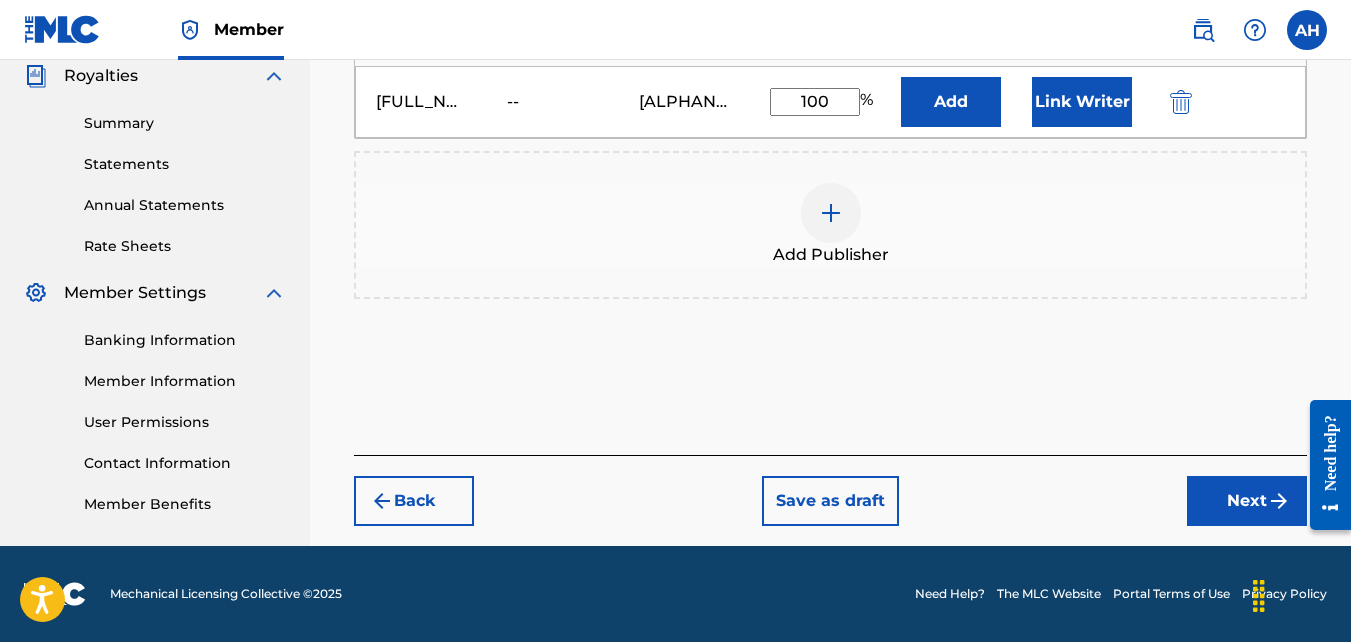 click at bounding box center (1279, 501) 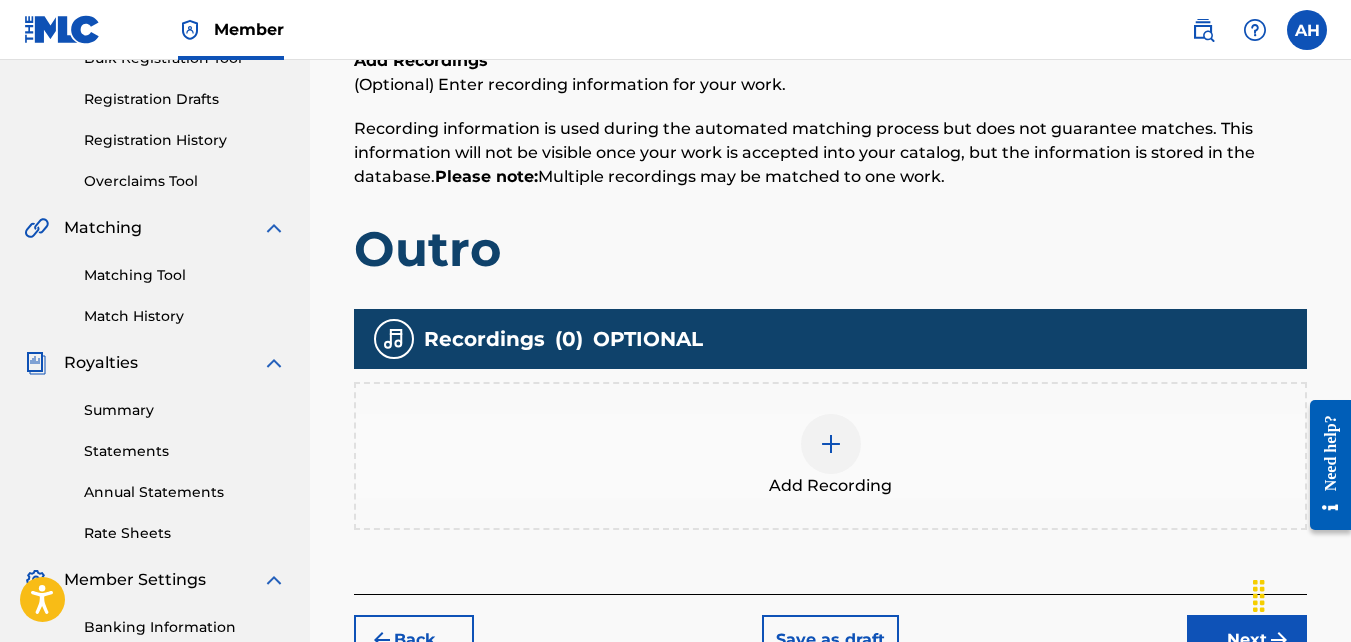 scroll, scrollTop: 342, scrollLeft: 0, axis: vertical 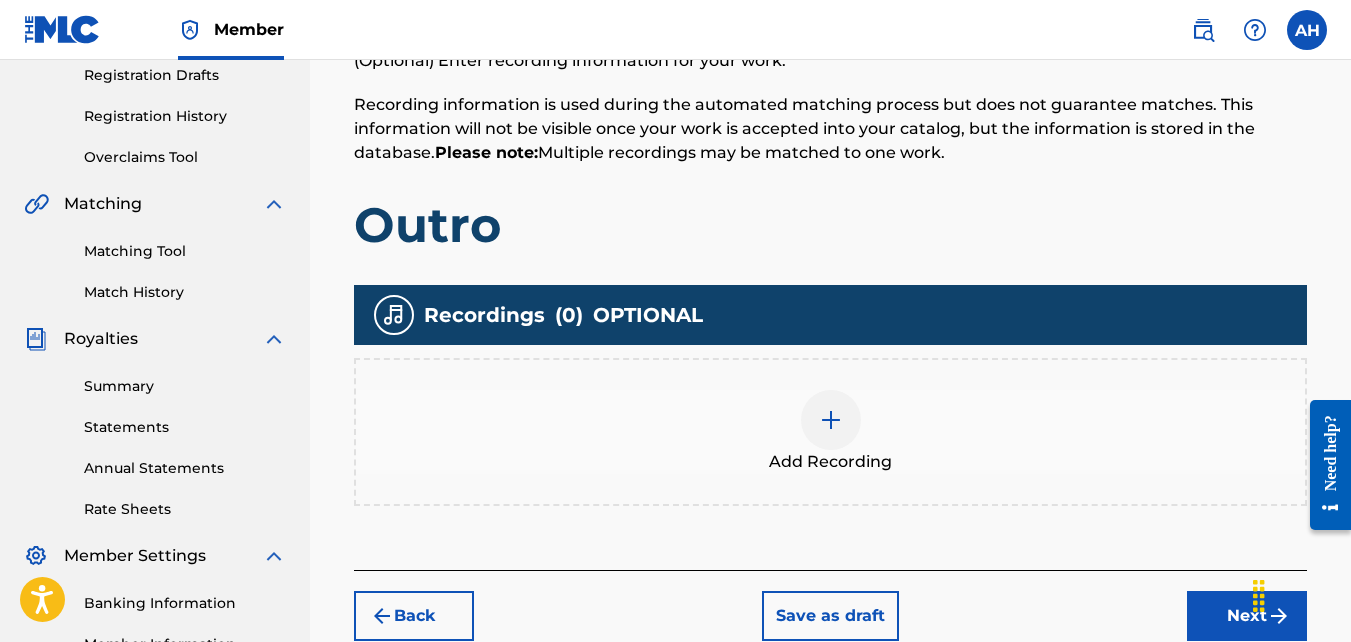 click on "Add Recording" at bounding box center (830, 432) 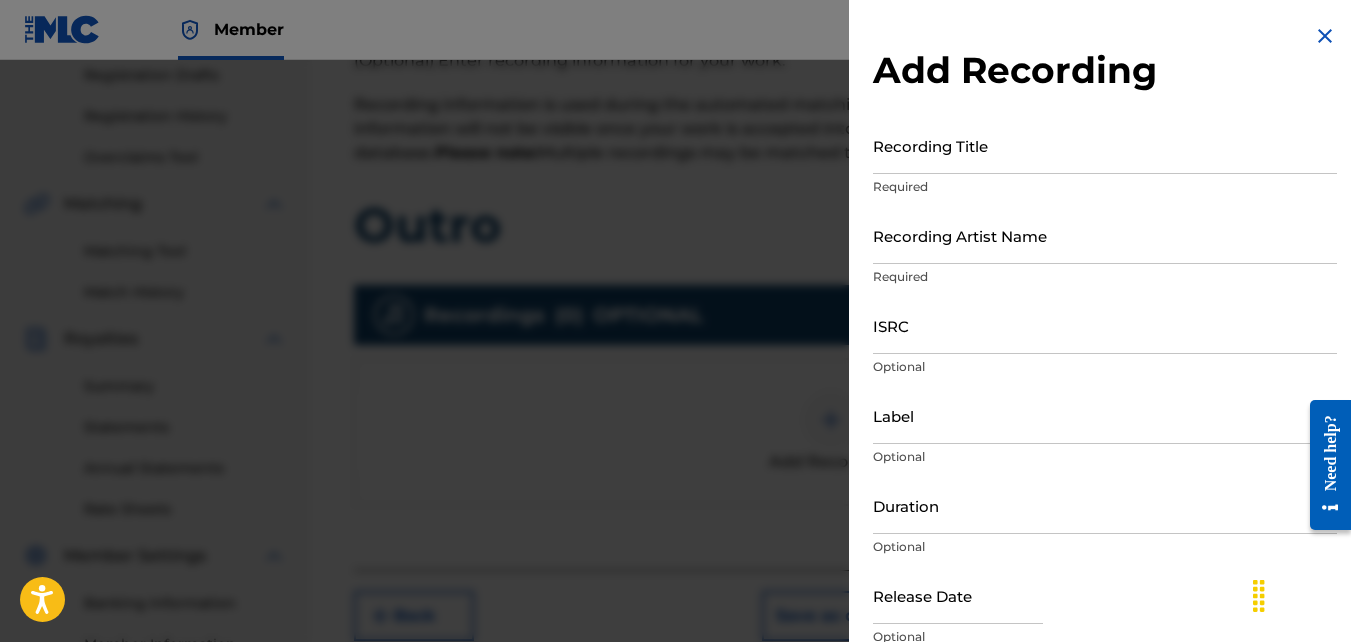 click on "Recording Title" at bounding box center [1105, 145] 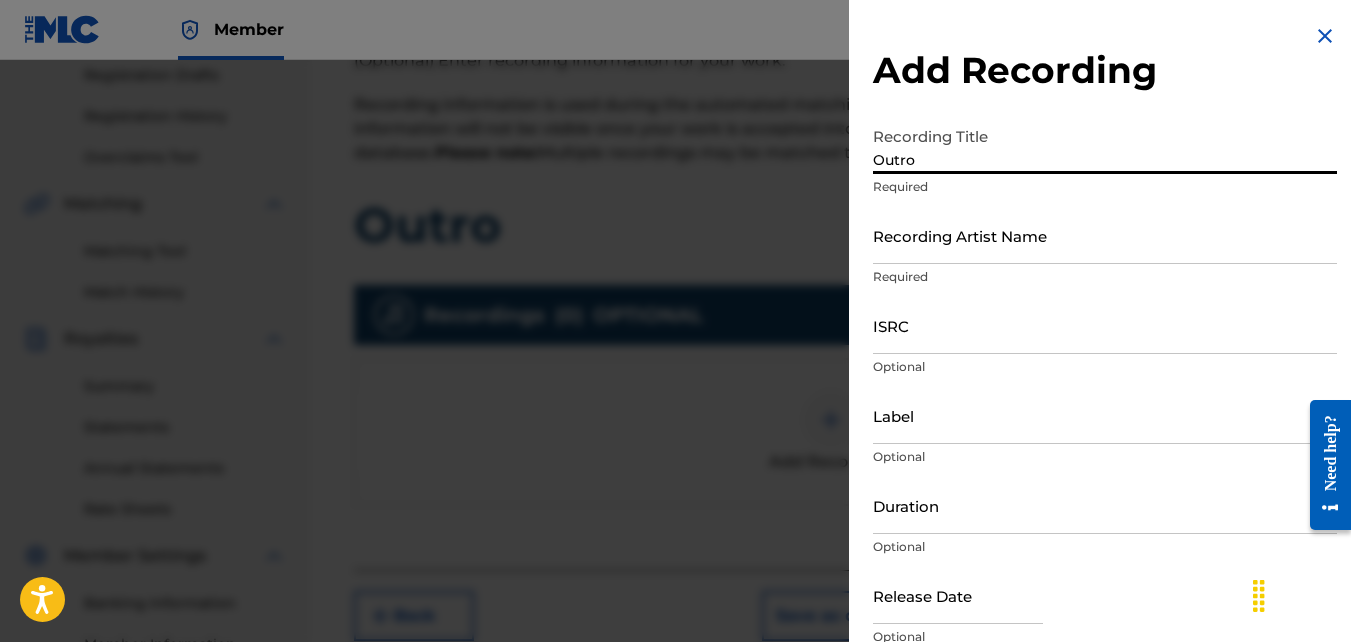 type on "Outro" 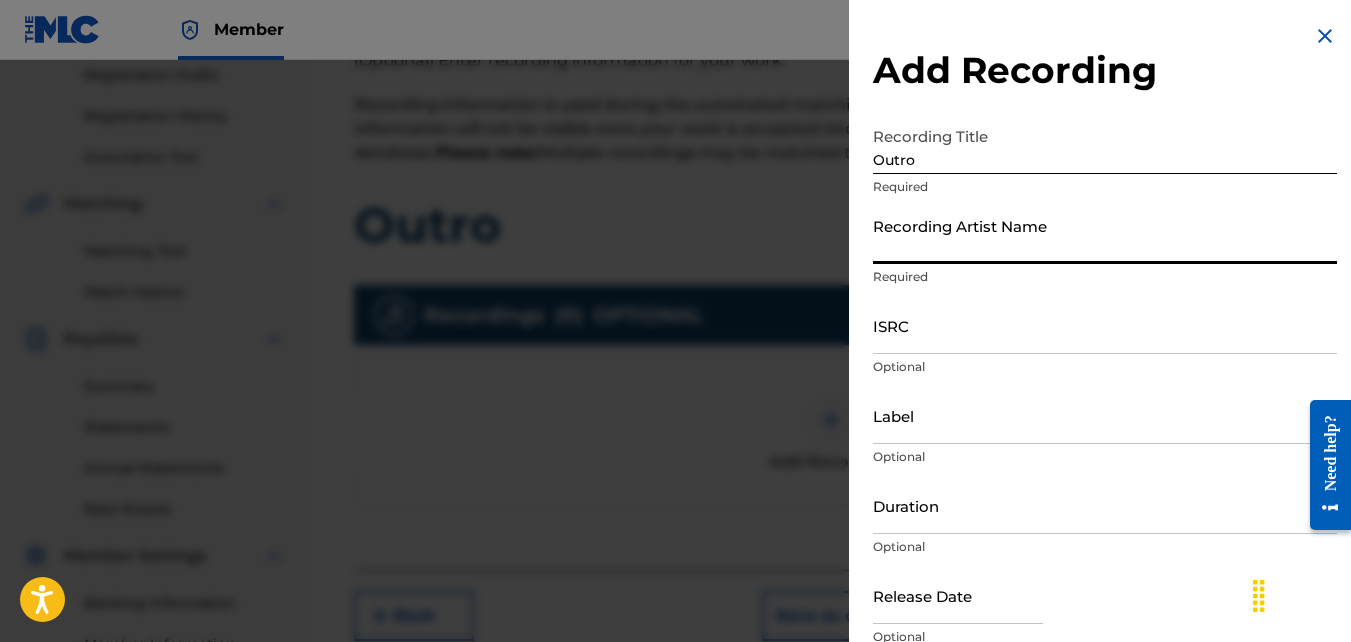 click on "Recording Artist Name" at bounding box center [1105, 235] 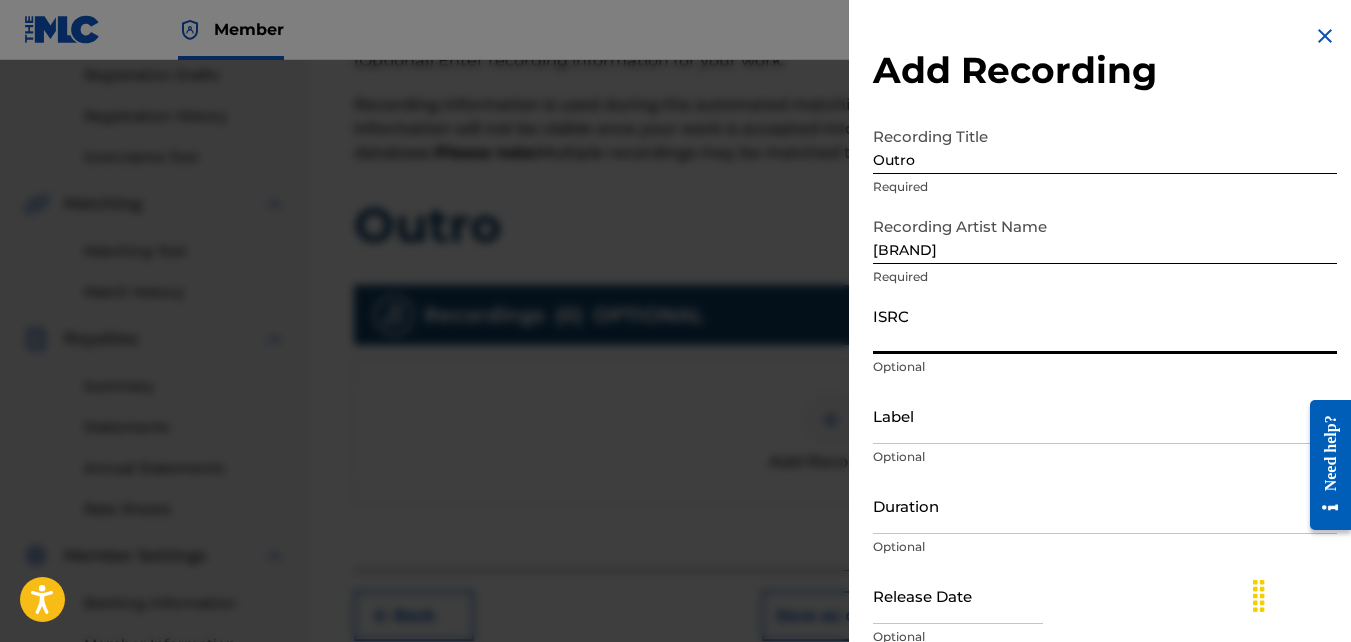 click on "ISRC" at bounding box center (1105, 325) 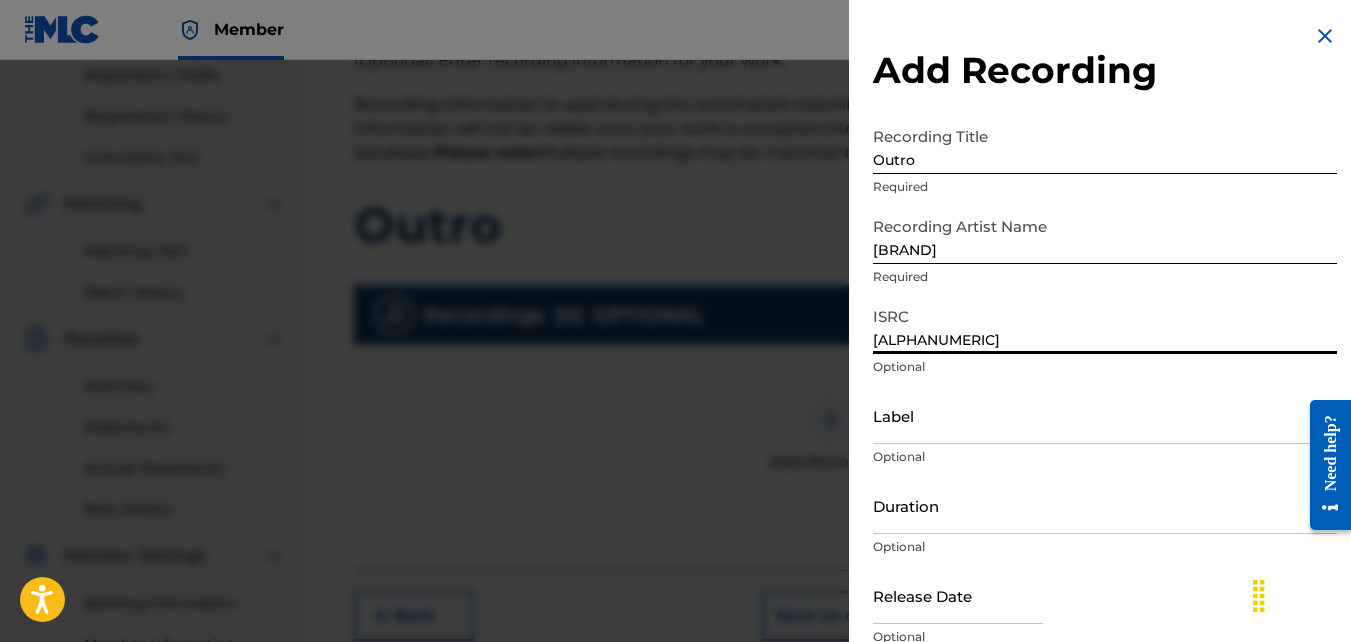scroll, scrollTop: 89, scrollLeft: 0, axis: vertical 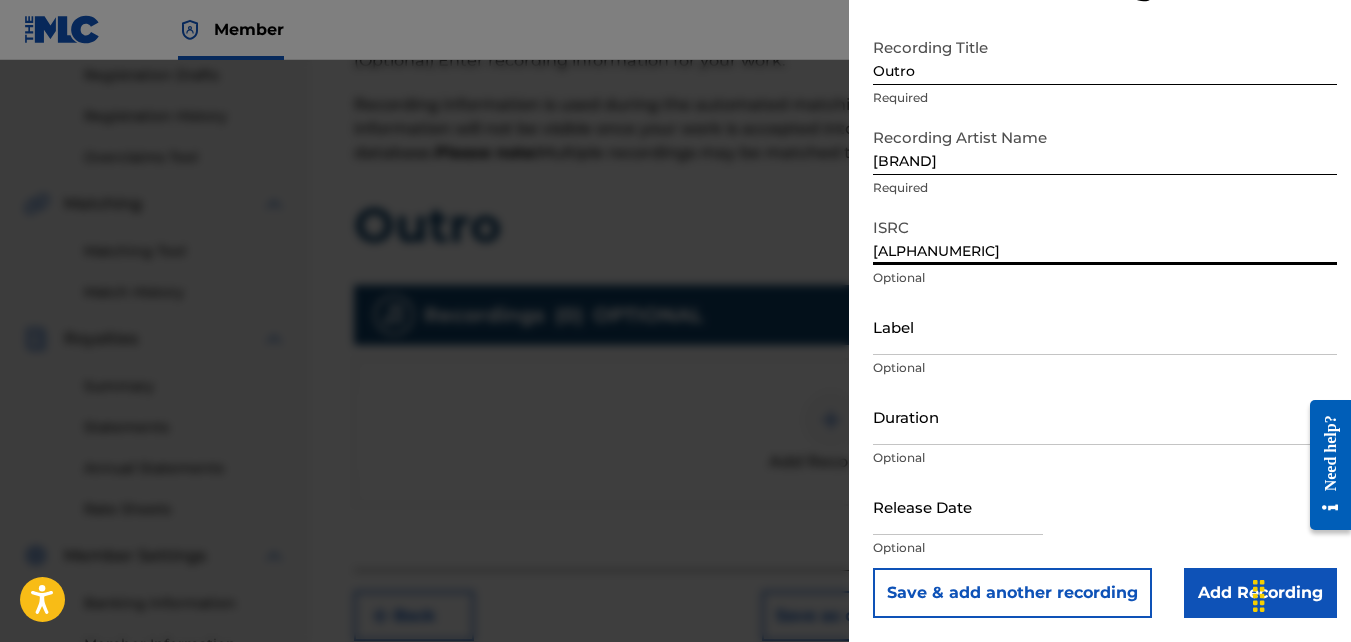 type on "[ALPHANUMERIC]" 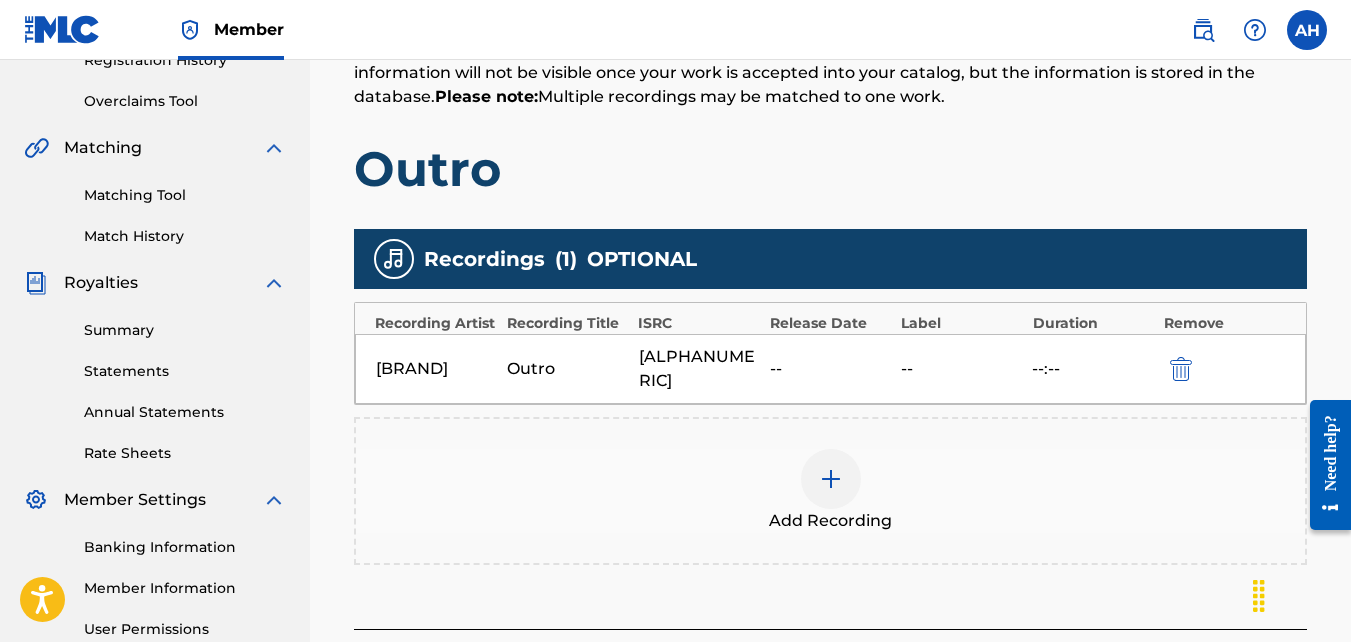 scroll, scrollTop: 598, scrollLeft: 0, axis: vertical 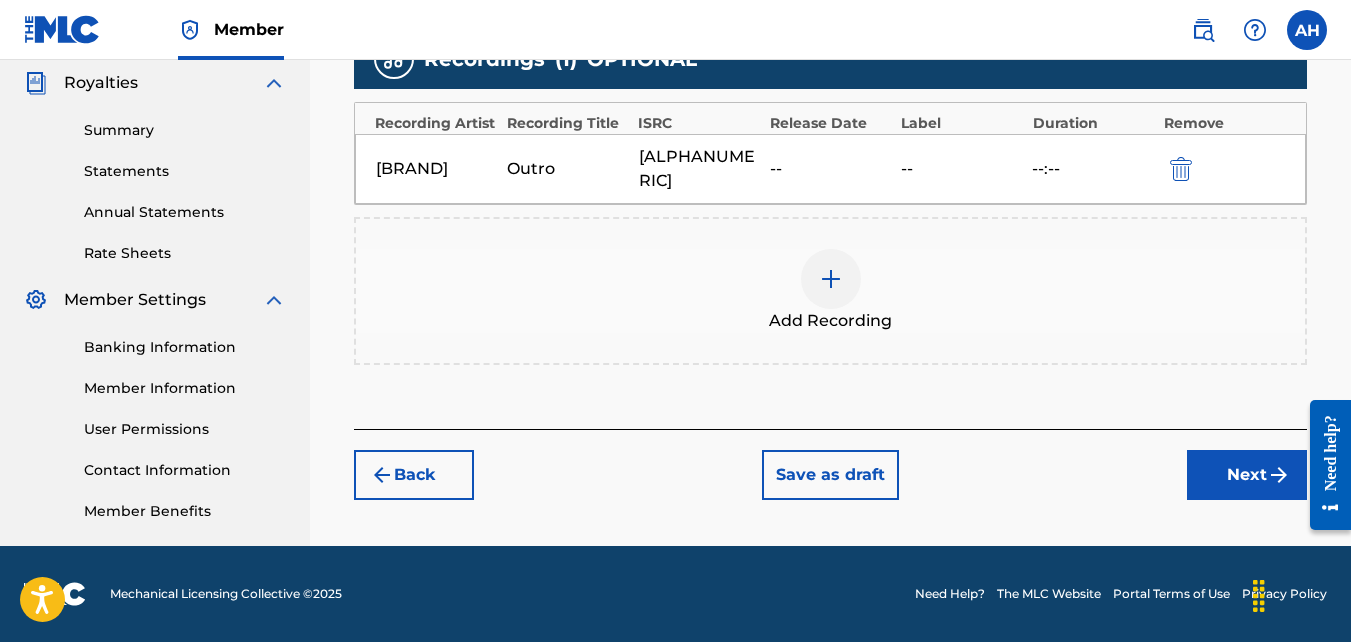 click on "Next" at bounding box center (1247, 475) 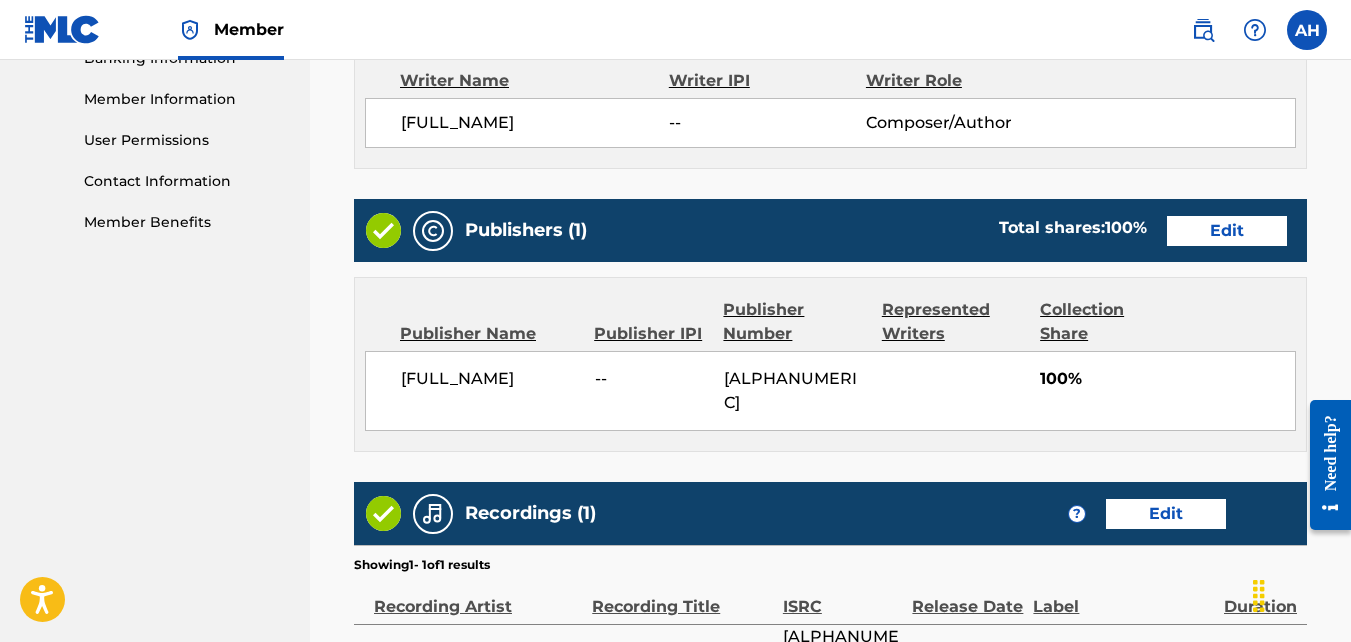 scroll, scrollTop: 1113, scrollLeft: 0, axis: vertical 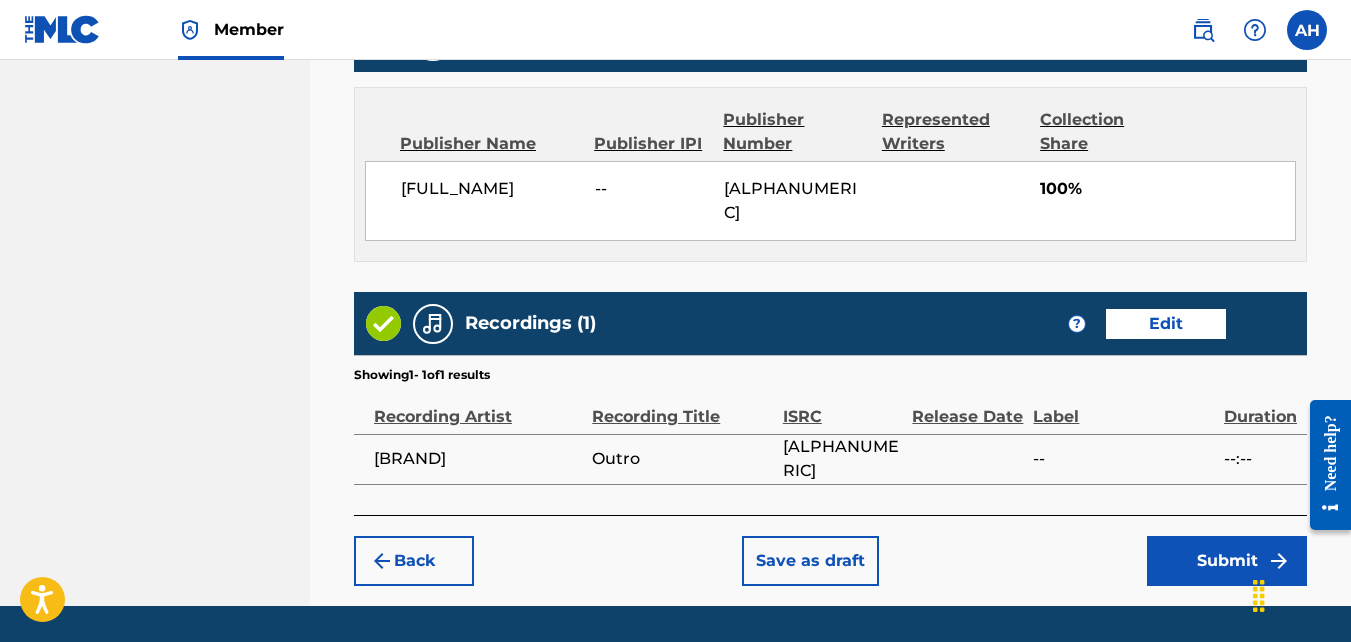 click on "Back" at bounding box center [414, 561] 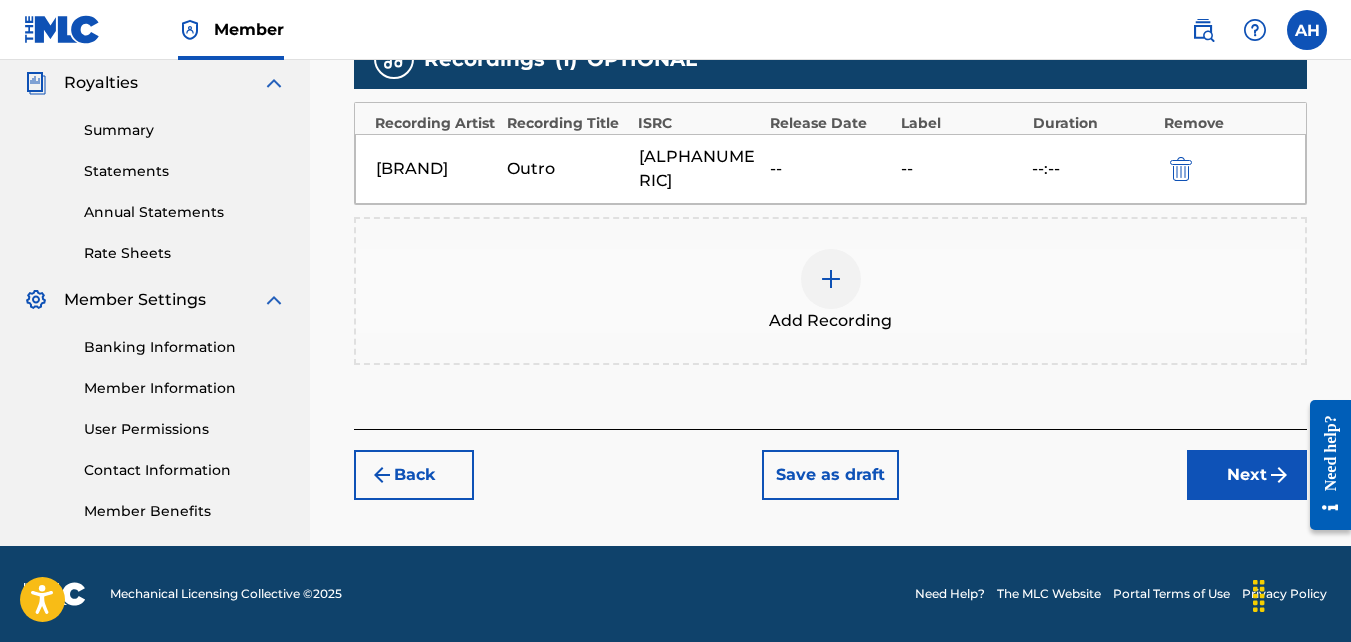 scroll, scrollTop: 598, scrollLeft: 0, axis: vertical 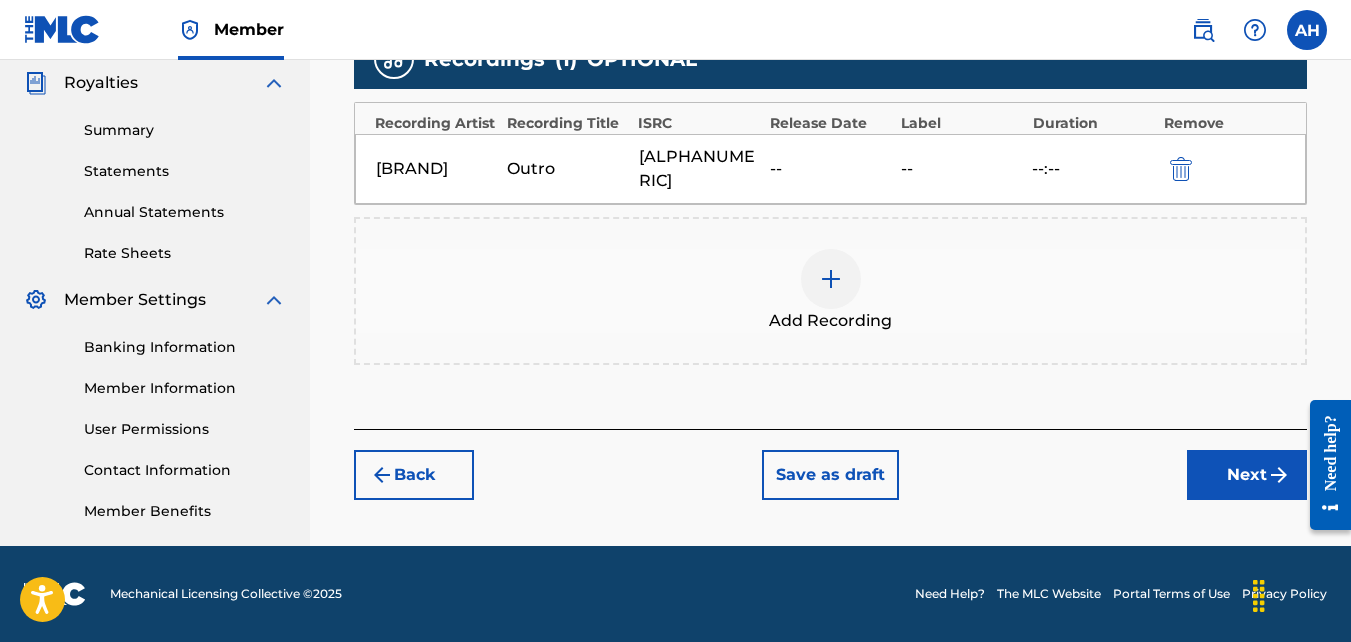 click on "Add Recording" at bounding box center (830, 291) 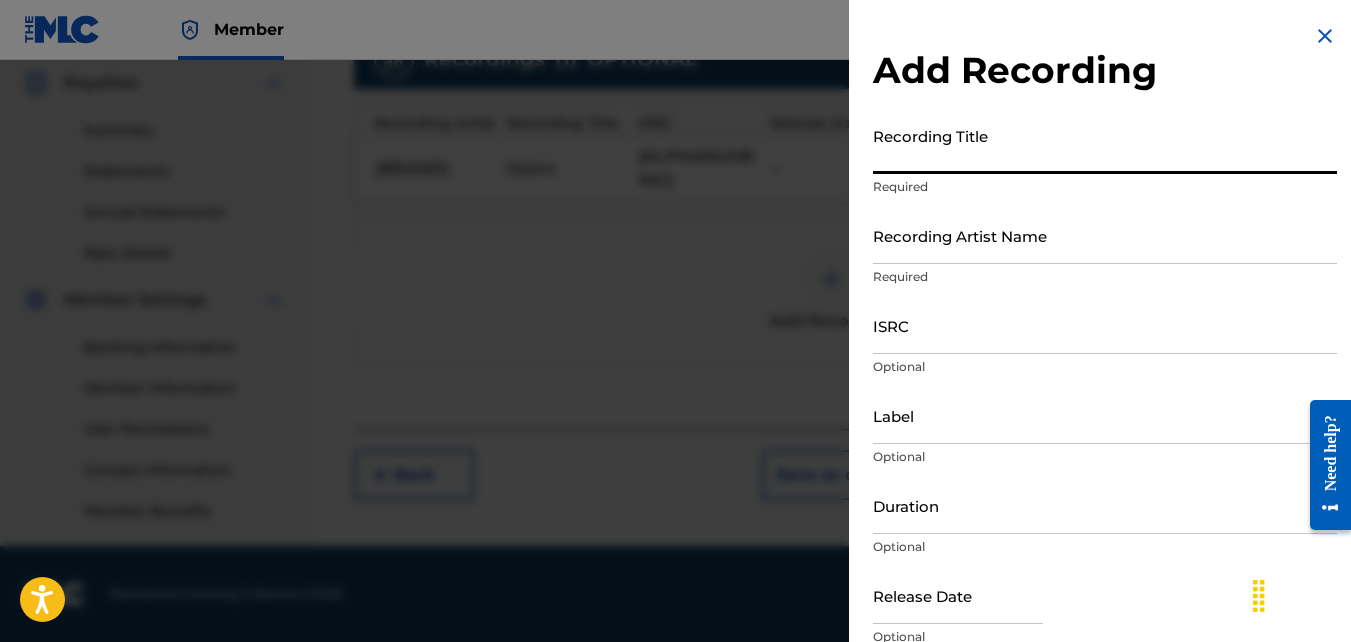 click on "Recording Title" at bounding box center (1105, 145) 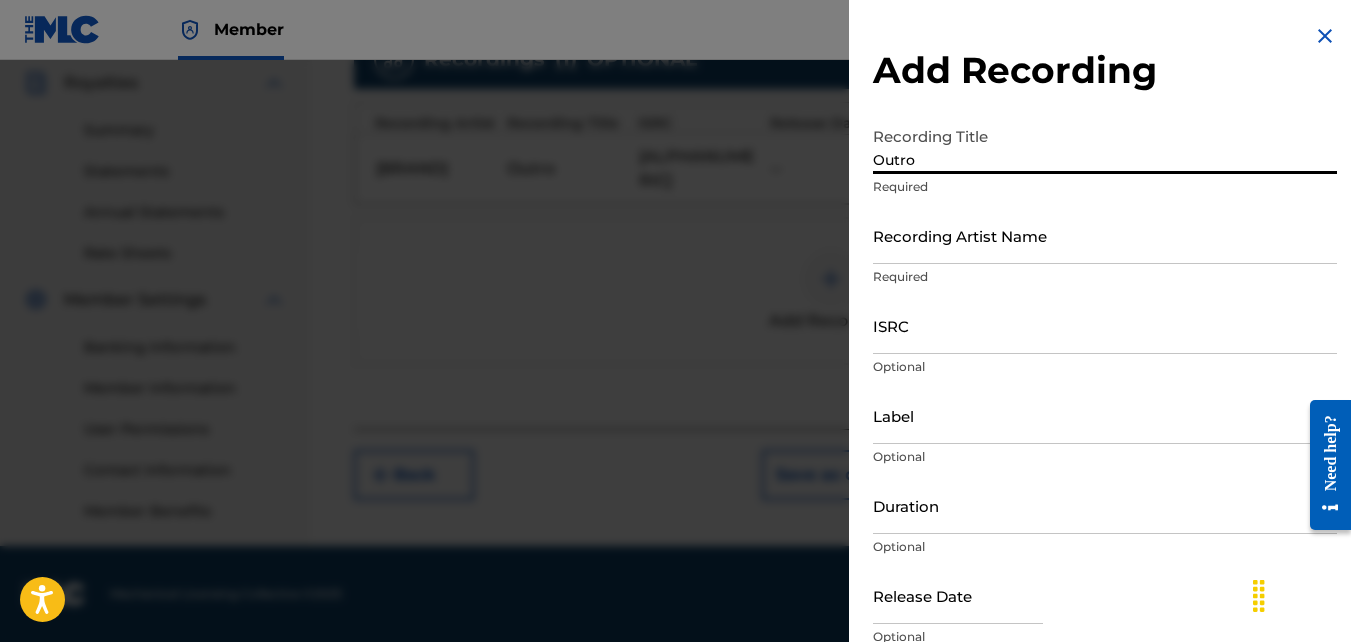 type on "Outro" 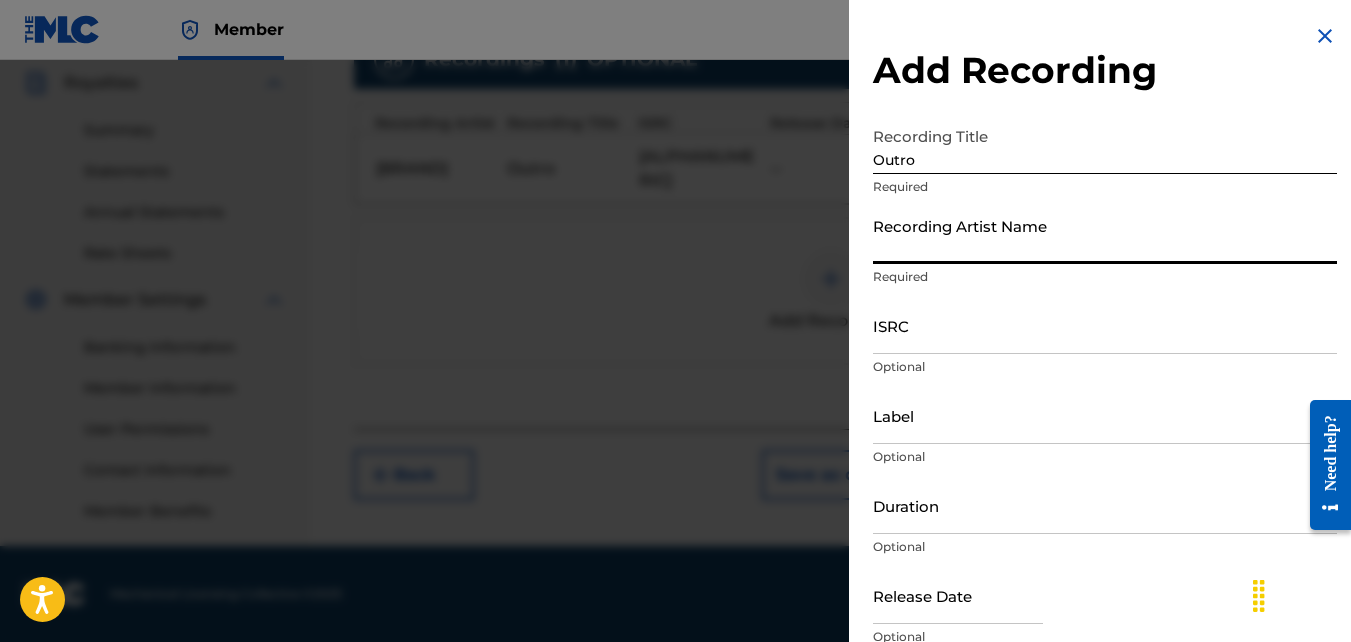 type on "[BRAND]" 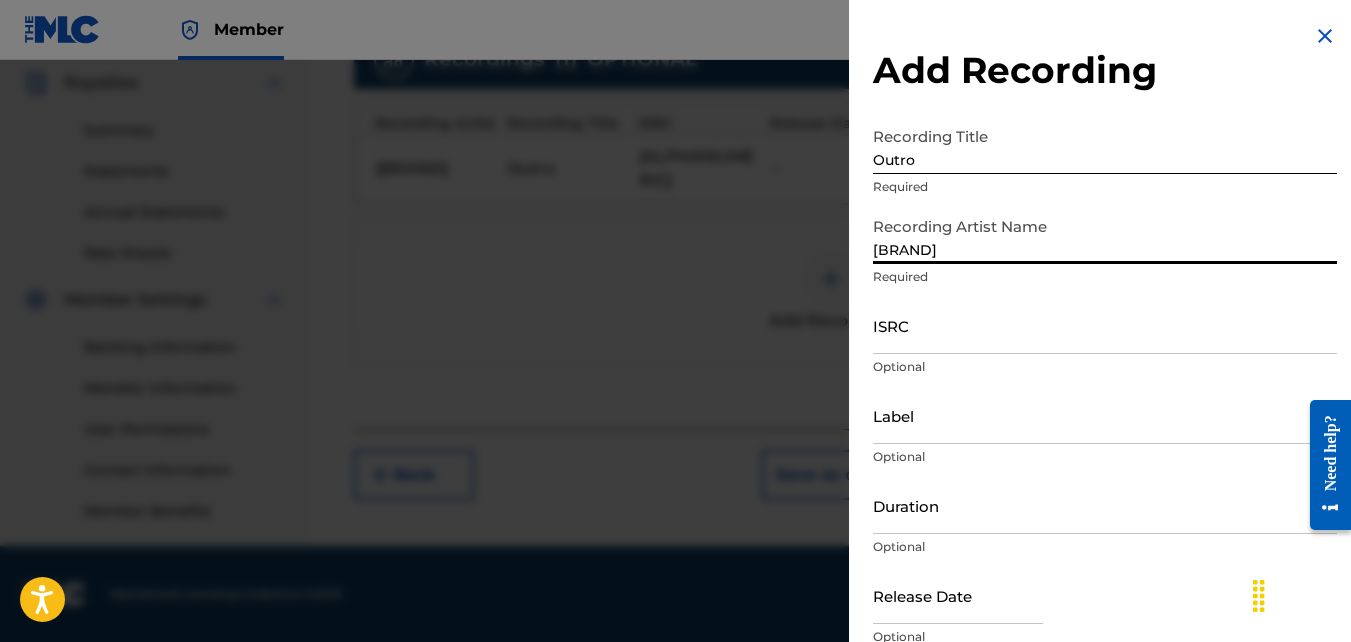 click on "ISRC" at bounding box center (1105, 325) 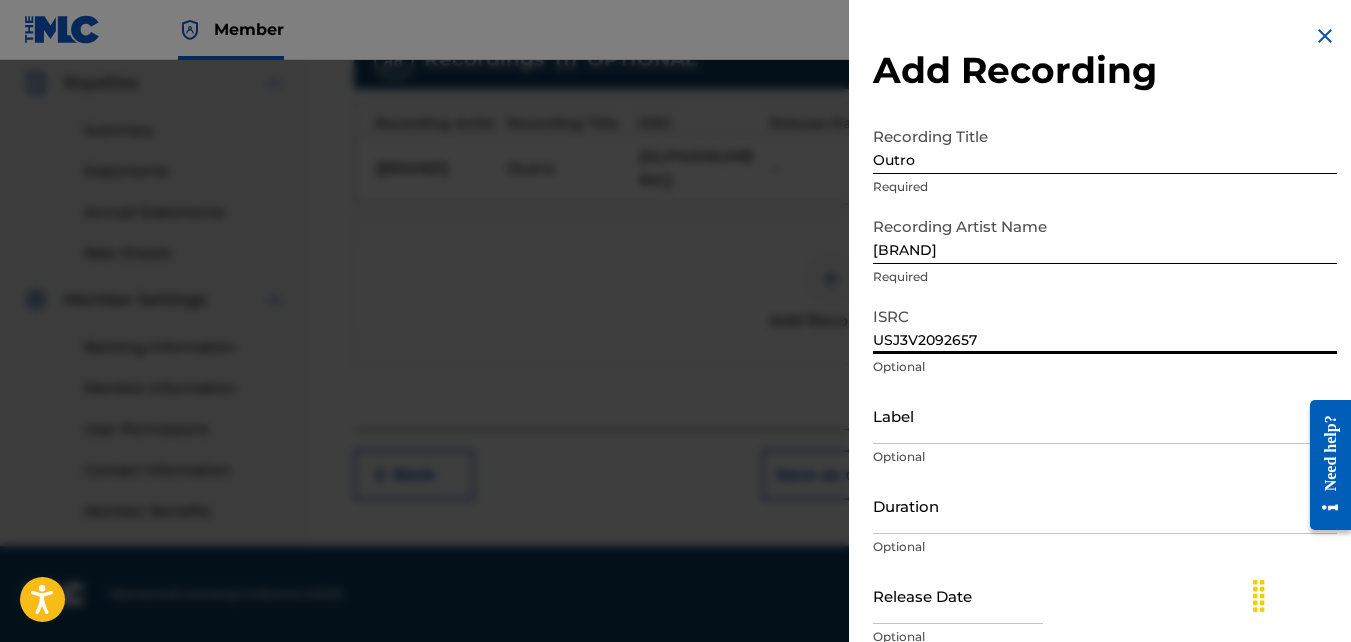 scroll, scrollTop: 89, scrollLeft: 0, axis: vertical 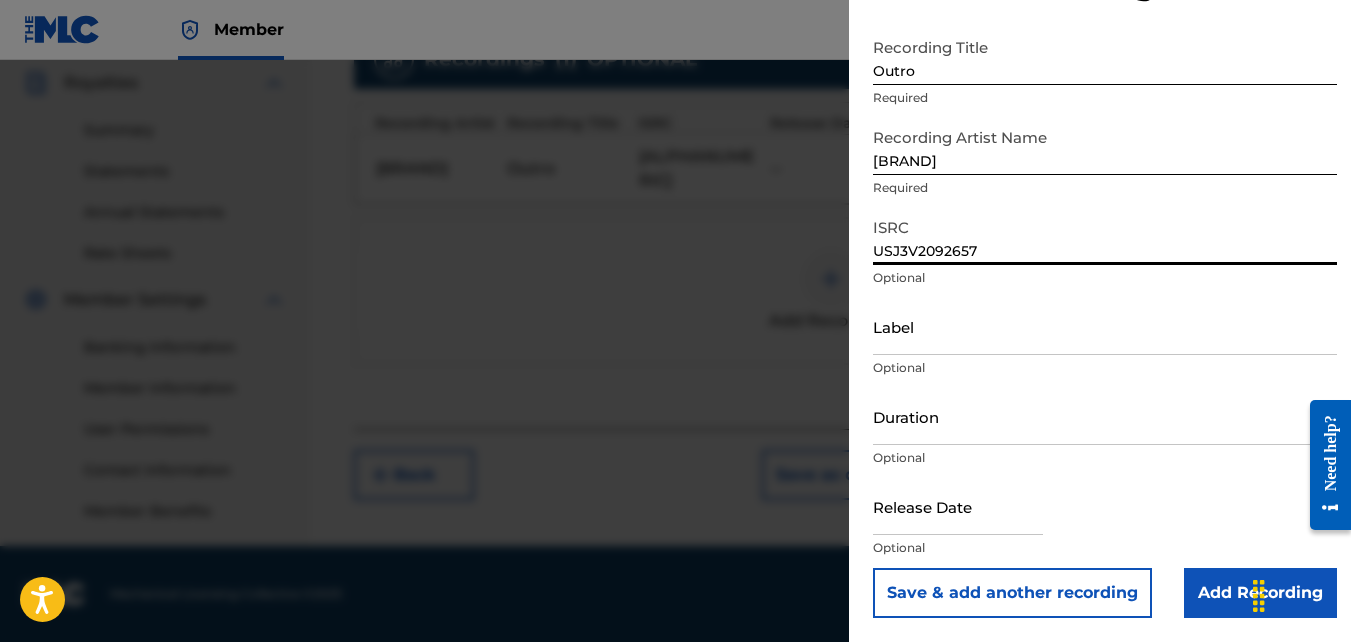 type on "USJ3V2092657" 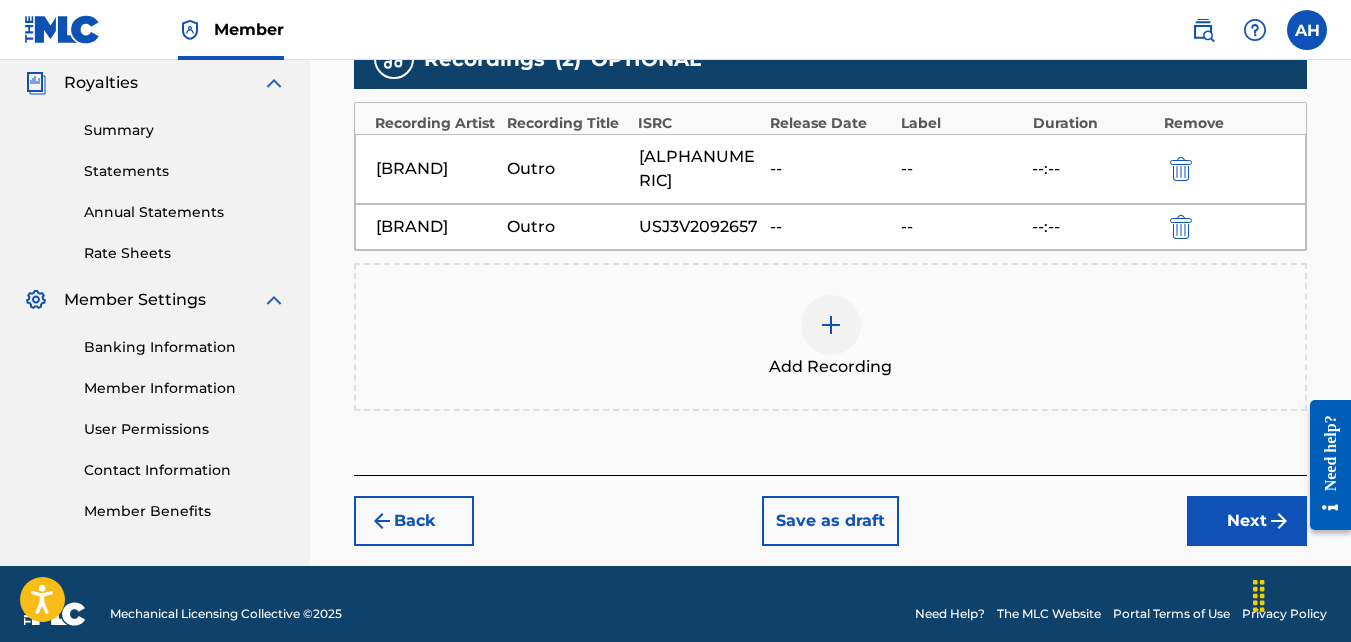 click on "Next" at bounding box center (1247, 521) 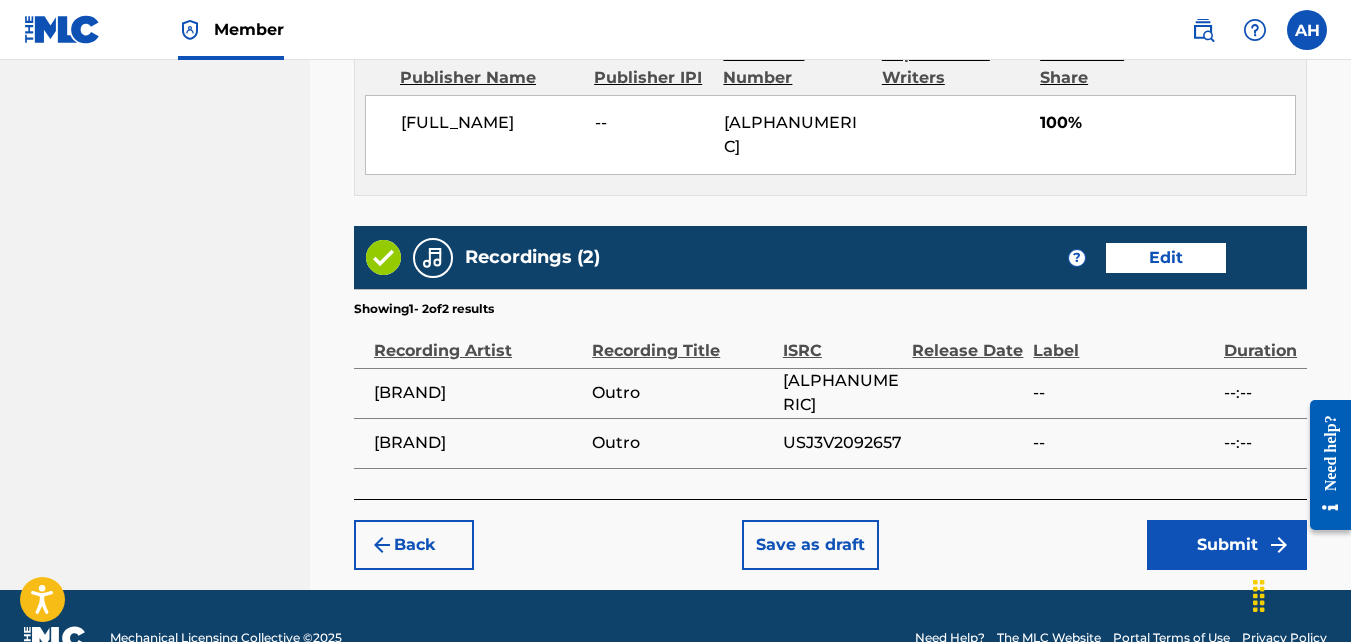 scroll, scrollTop: 1163, scrollLeft: 0, axis: vertical 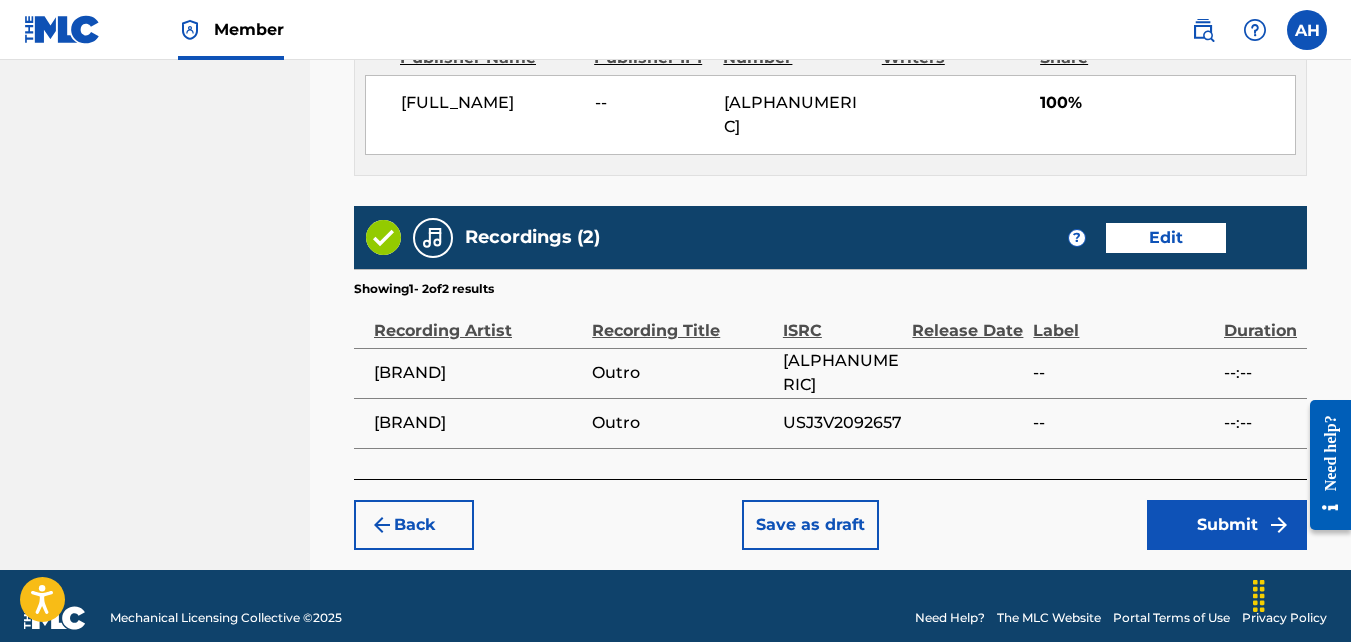 click on "Submit" at bounding box center [1227, 525] 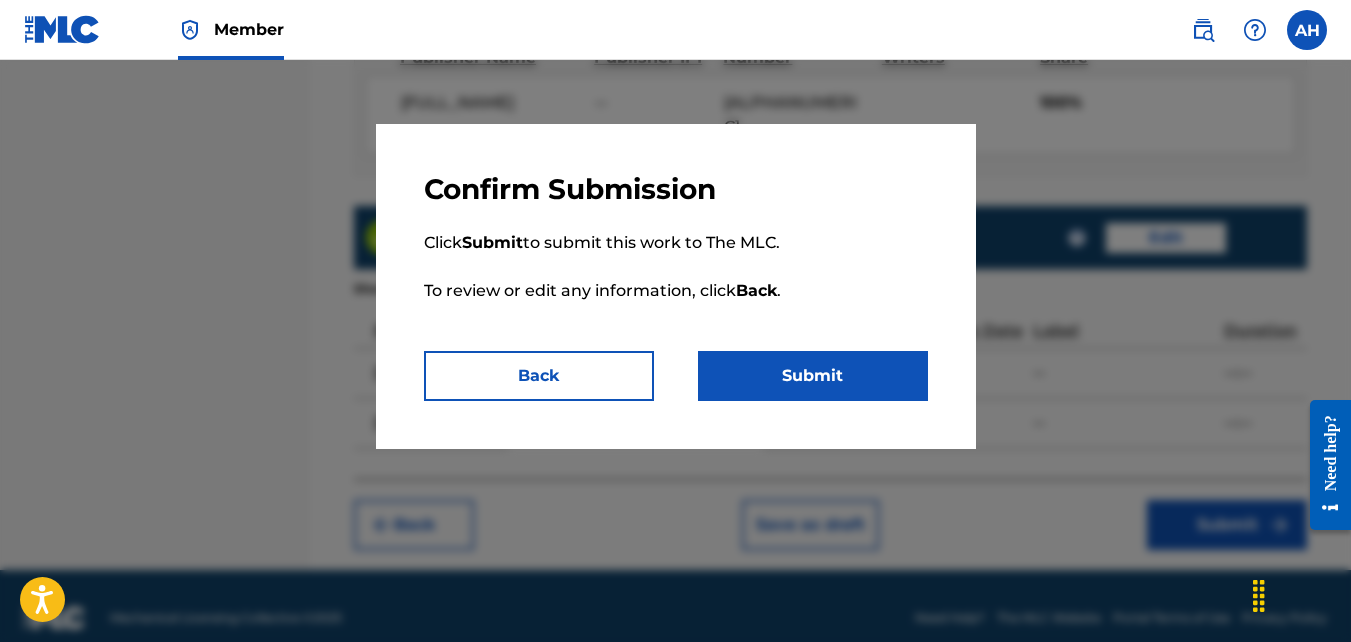 click on "Submit" at bounding box center [813, 376] 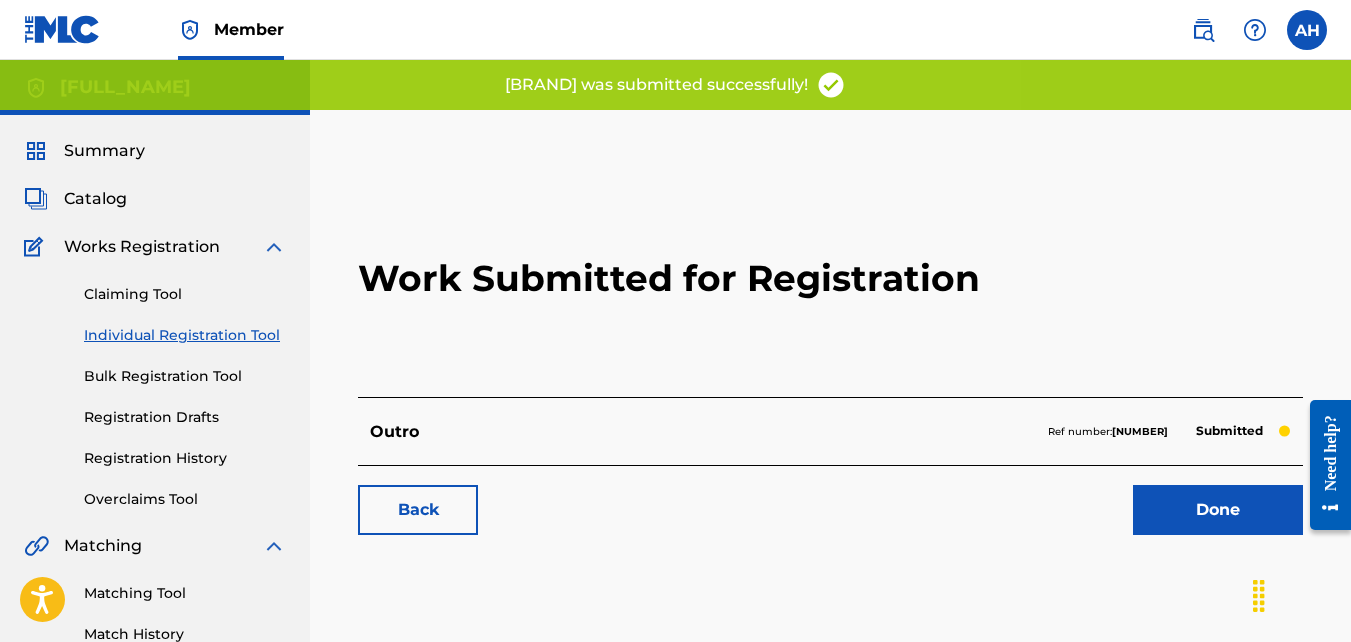 click on "Back" at bounding box center [418, 510] 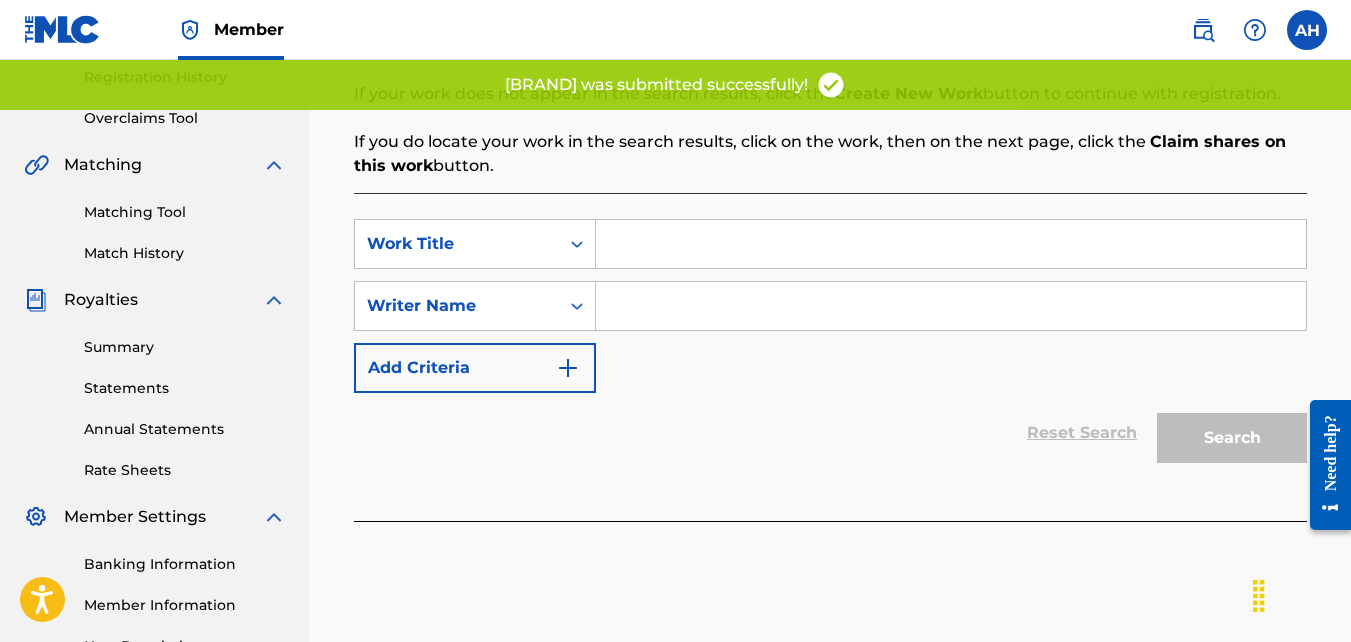 scroll, scrollTop: 390, scrollLeft: 0, axis: vertical 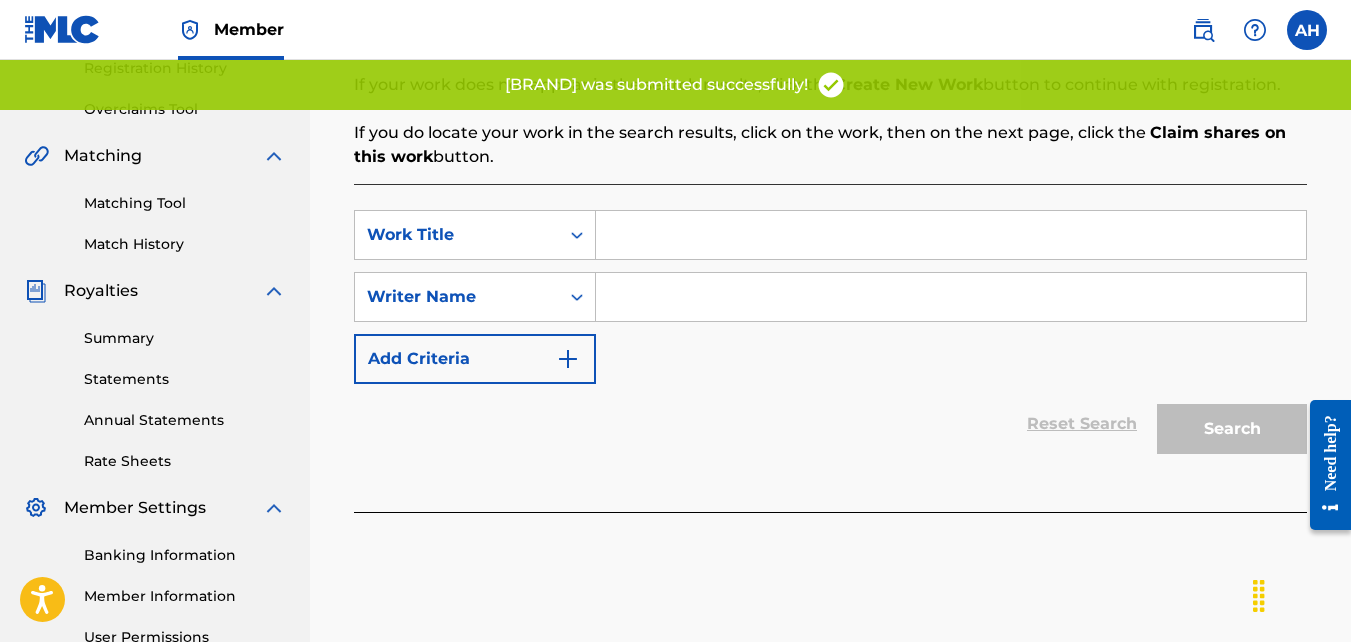 click at bounding box center [951, 235] 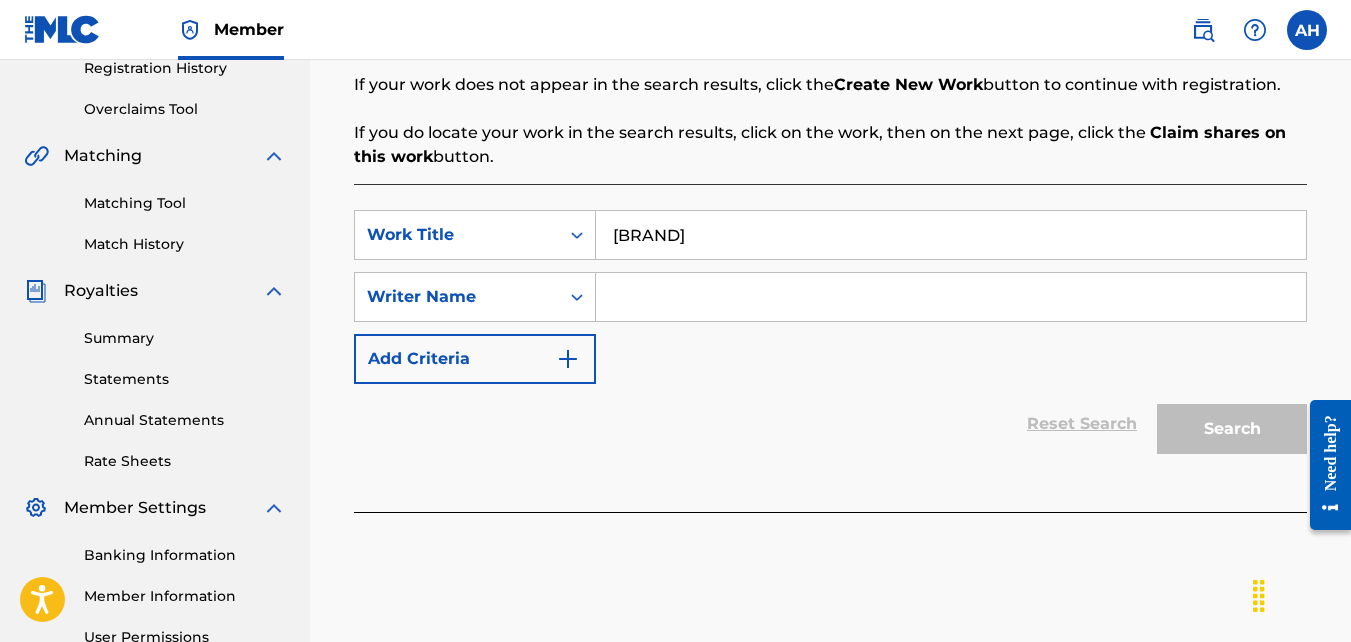 type on "[BRAND]" 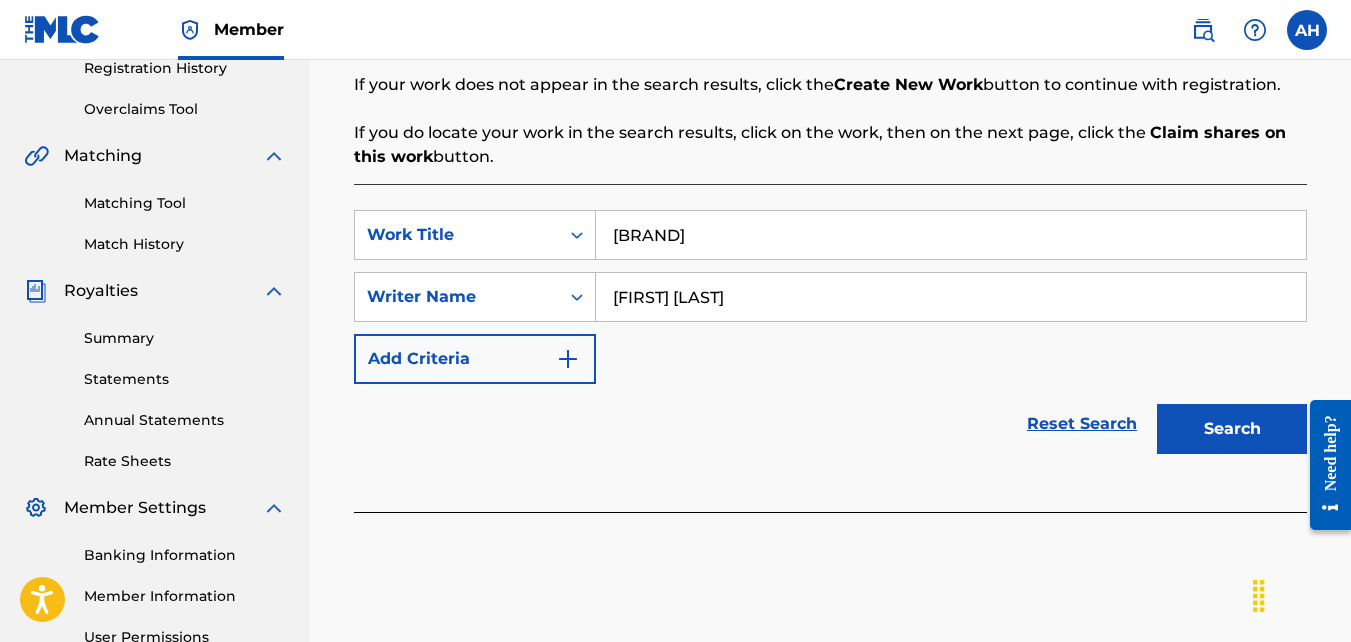 click on "Search" at bounding box center [1232, 429] 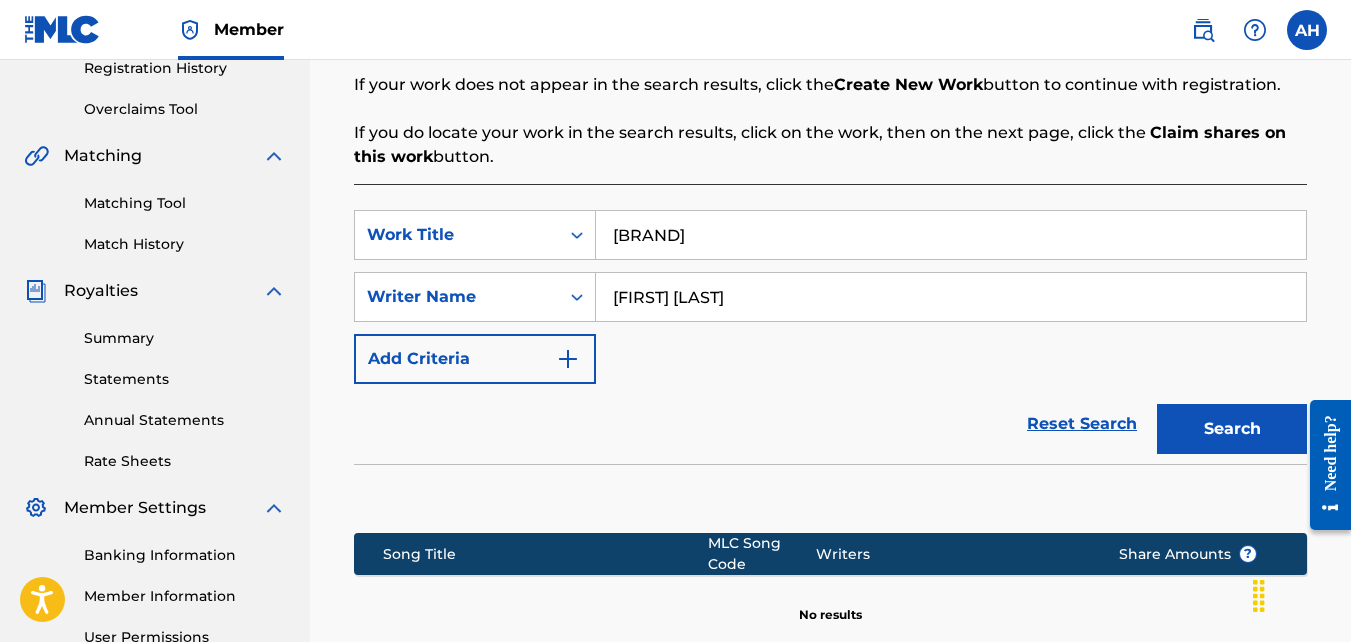 scroll, scrollTop: 639, scrollLeft: 0, axis: vertical 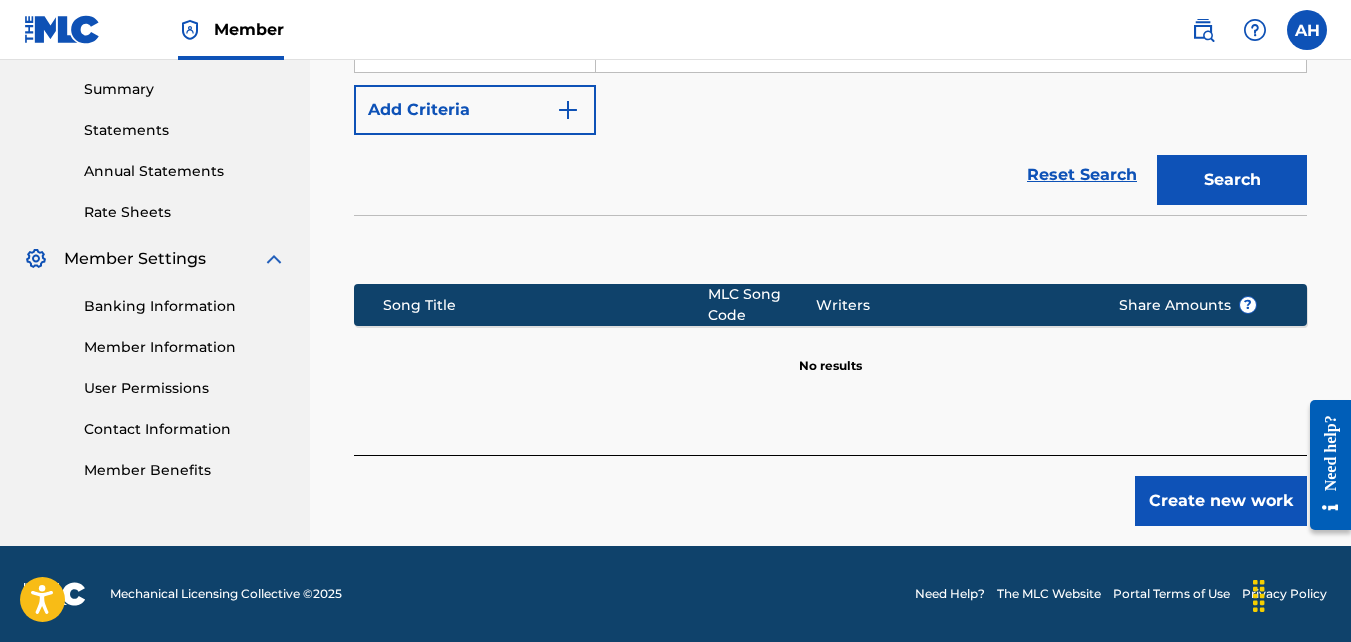 click on "Create new work" at bounding box center [1221, 501] 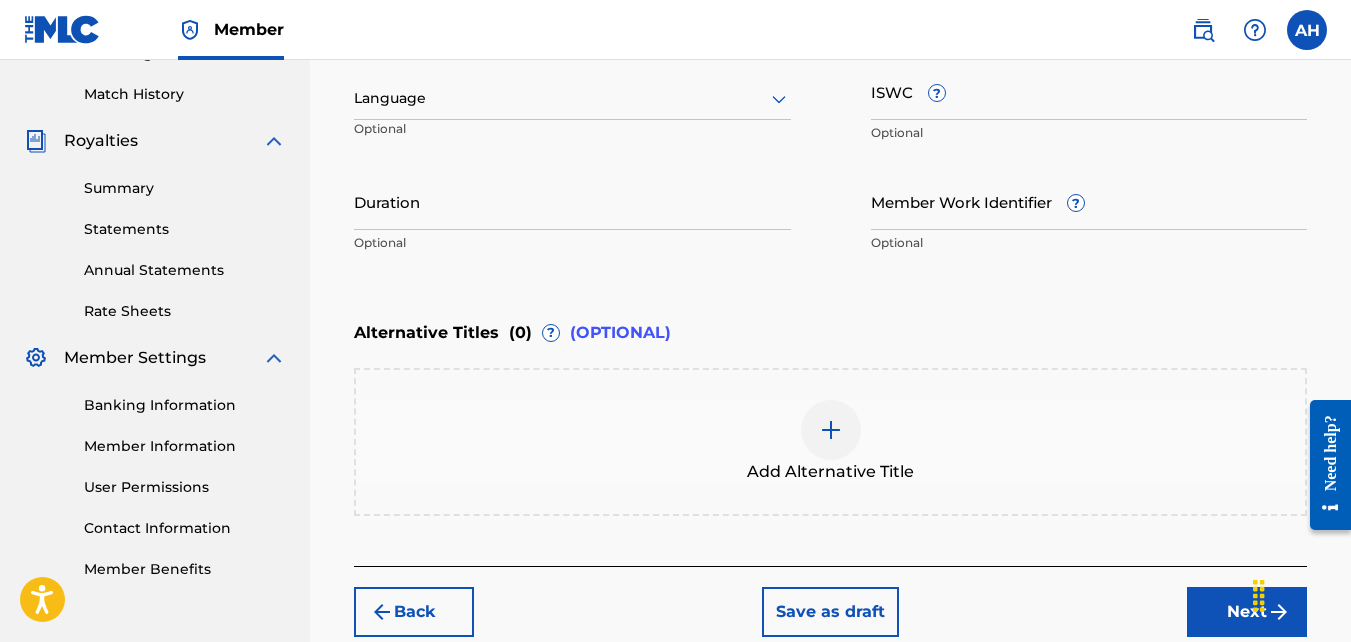 scroll, scrollTop: 651, scrollLeft: 0, axis: vertical 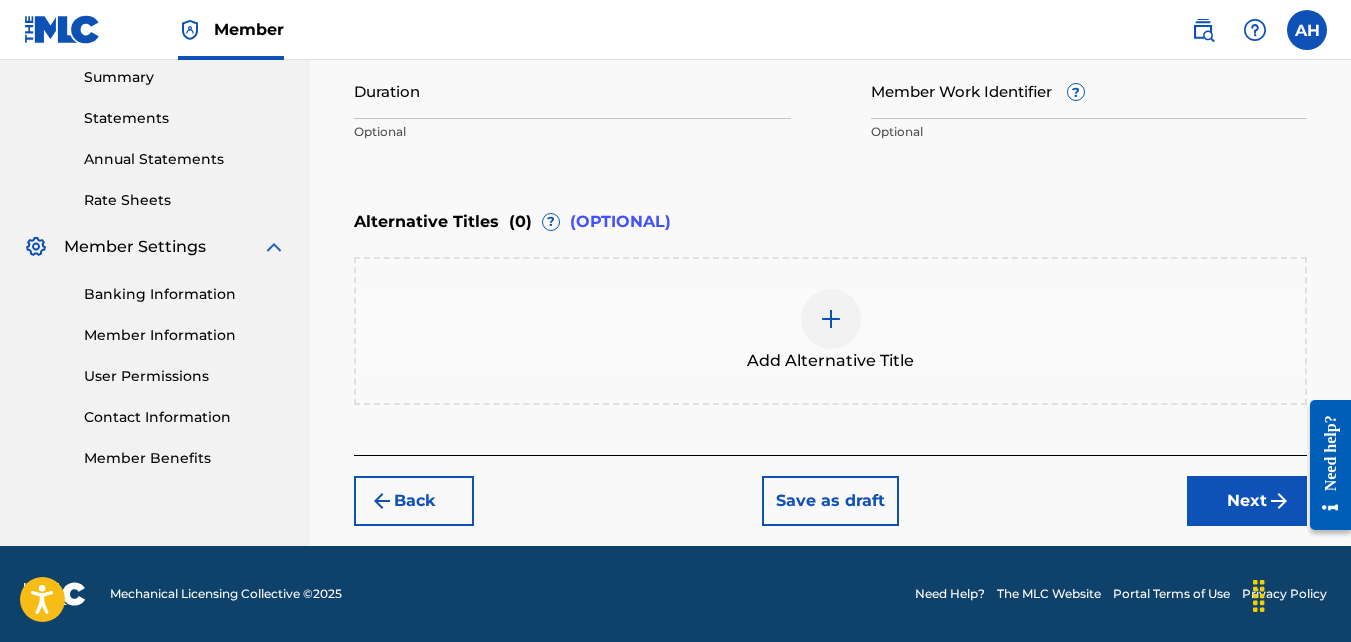click on "Next" at bounding box center (1247, 501) 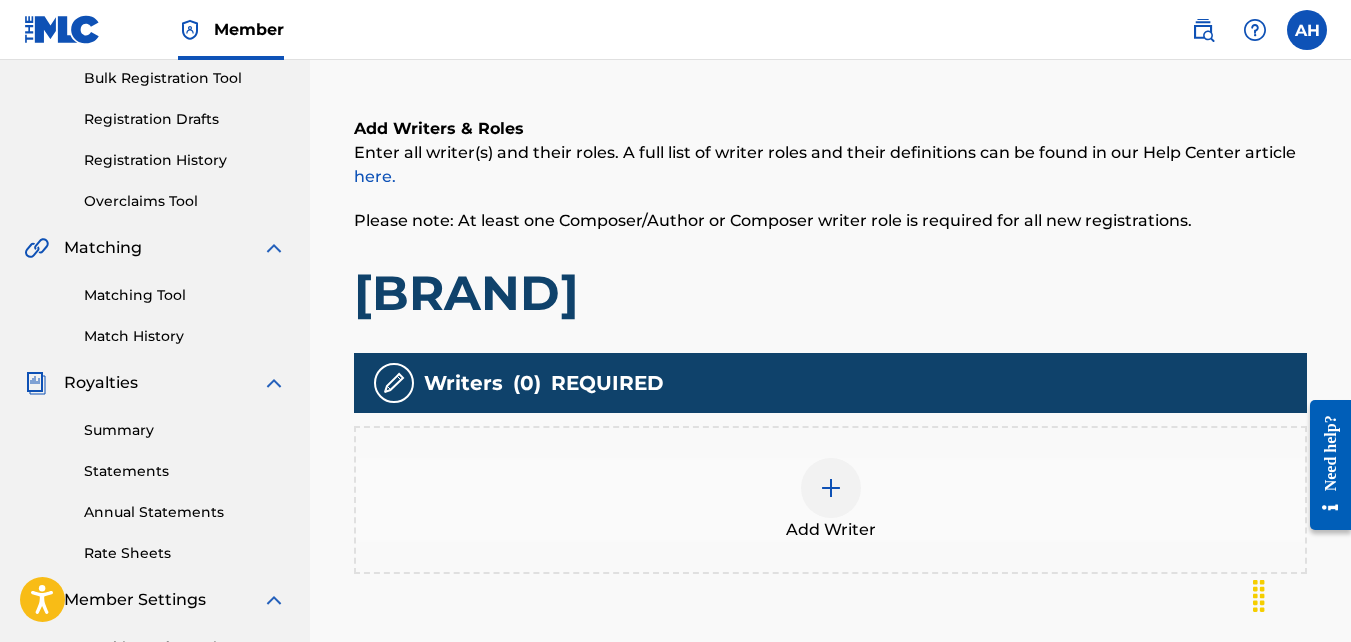 scroll, scrollTop: 299, scrollLeft: 0, axis: vertical 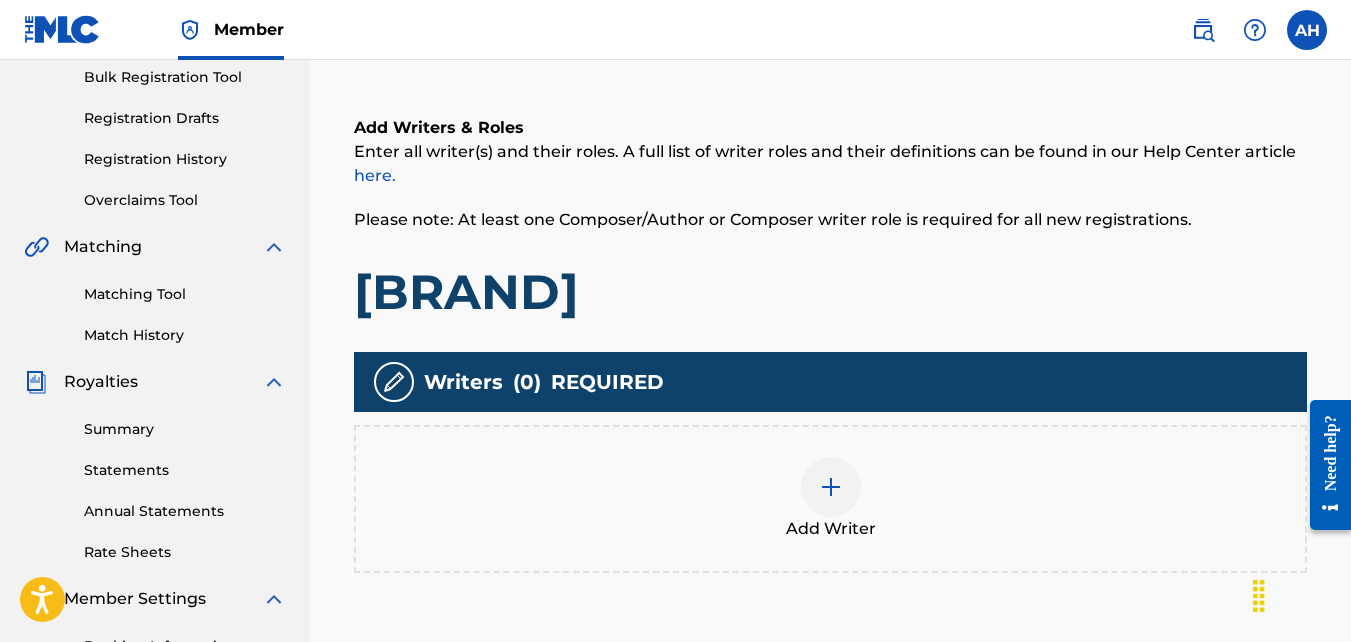 click on "Add Writer" at bounding box center (830, 499) 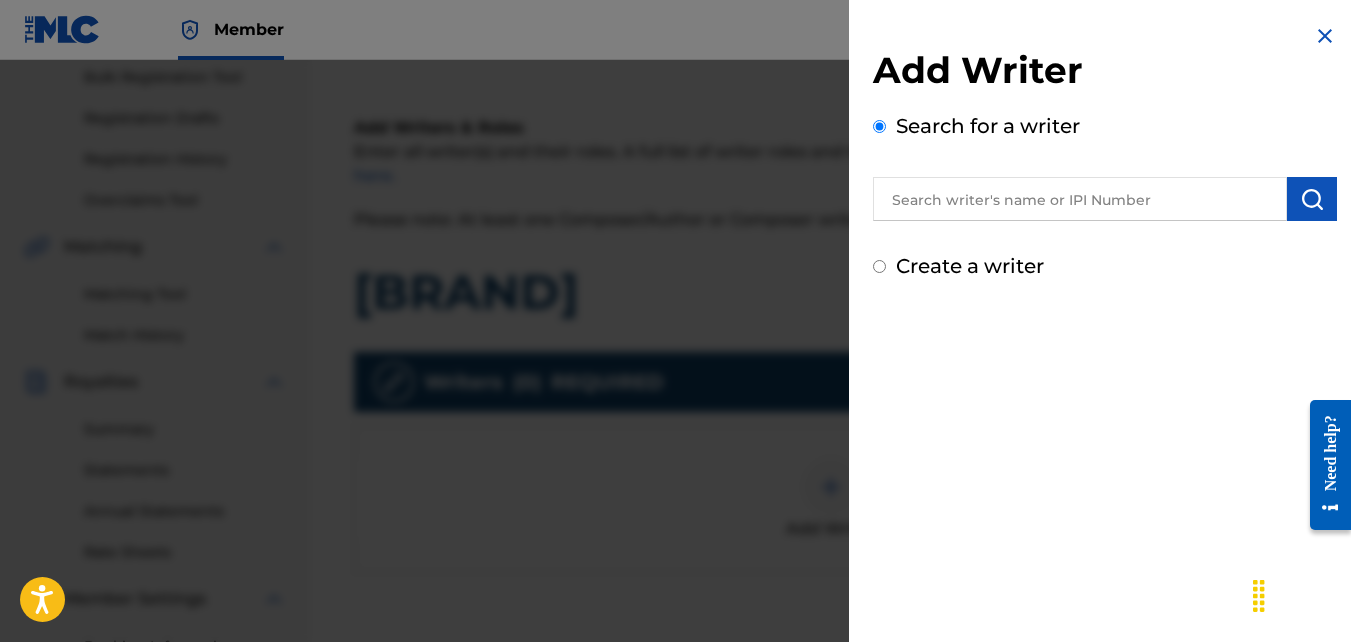 click on "Create a writer" at bounding box center [970, 266] 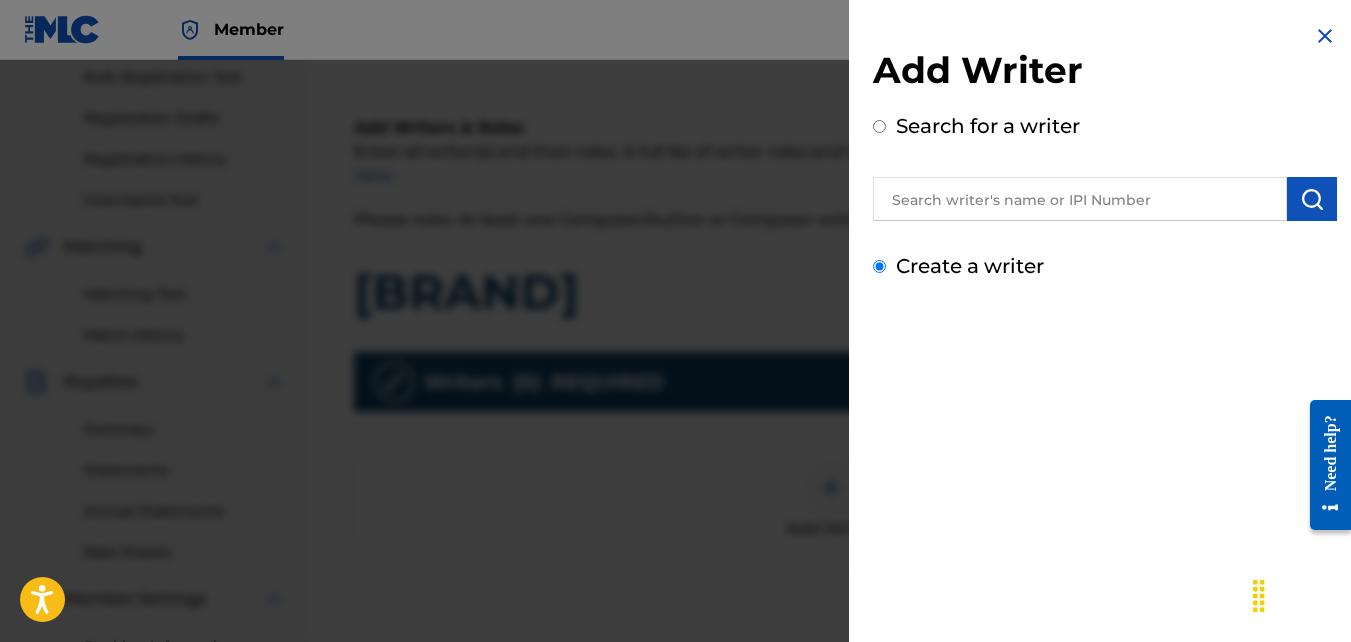 click on "Create a writer" at bounding box center (879, 266) 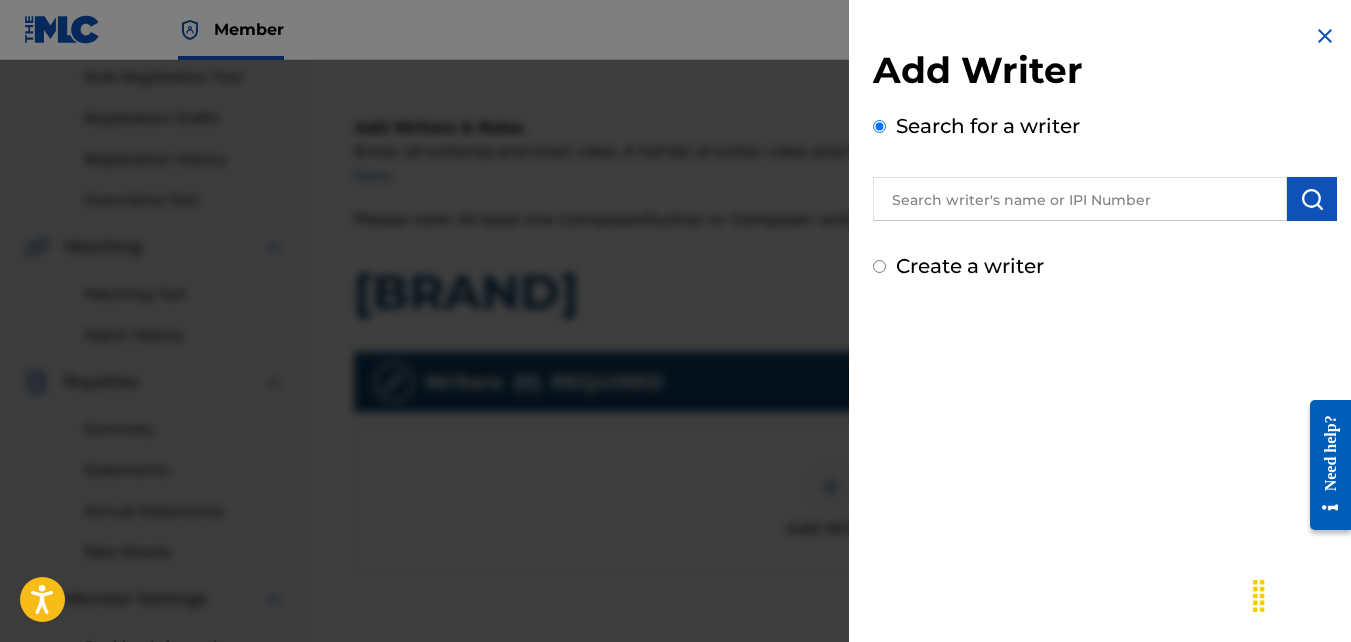 radio on "false" 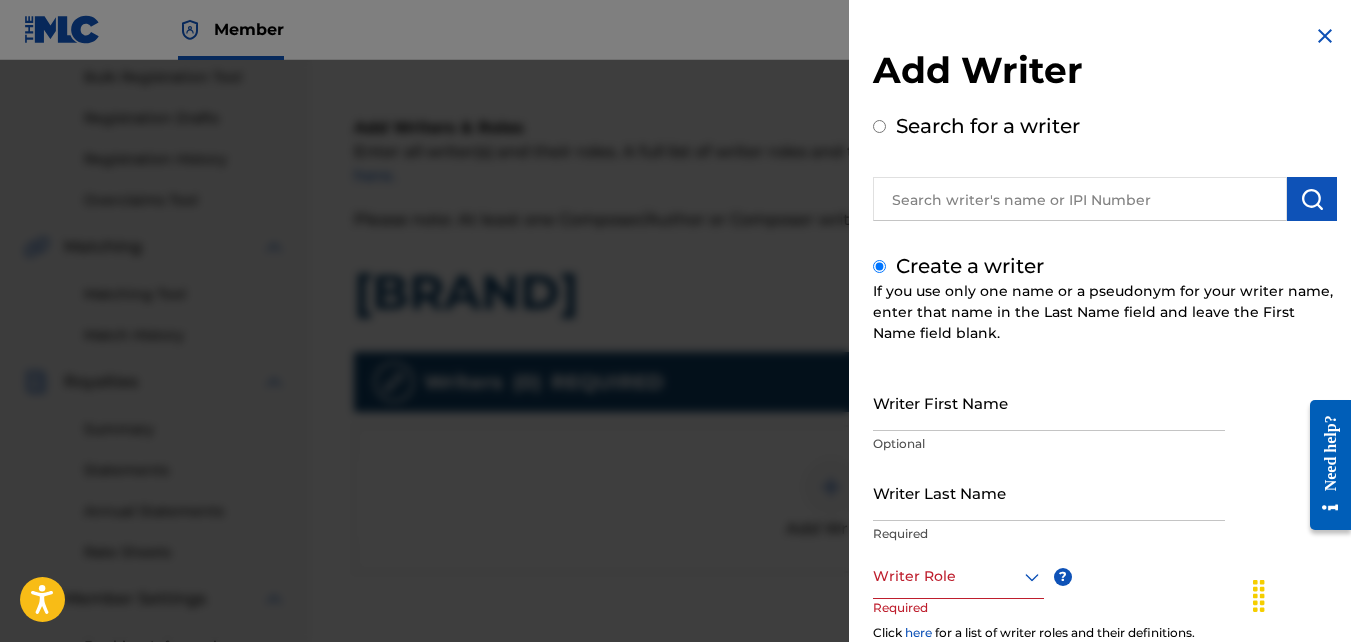 click on "Search for a writer" at bounding box center (988, 126) 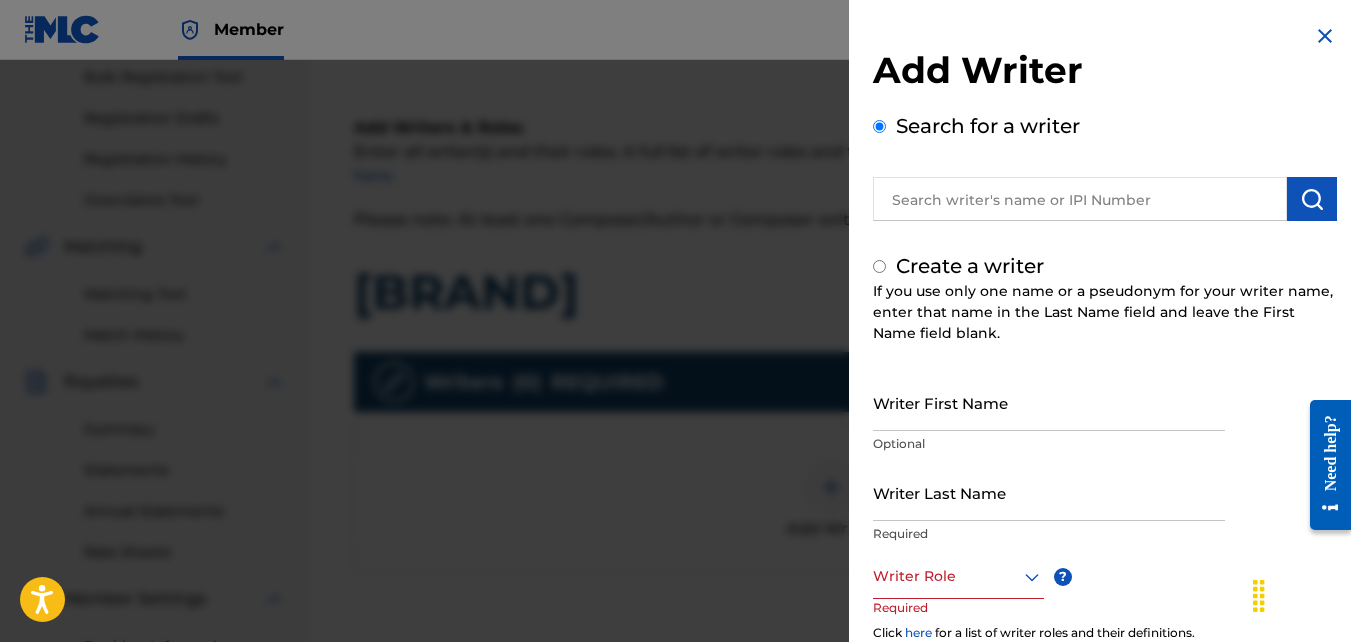 click on "Search for a writer" at bounding box center (879, 126) 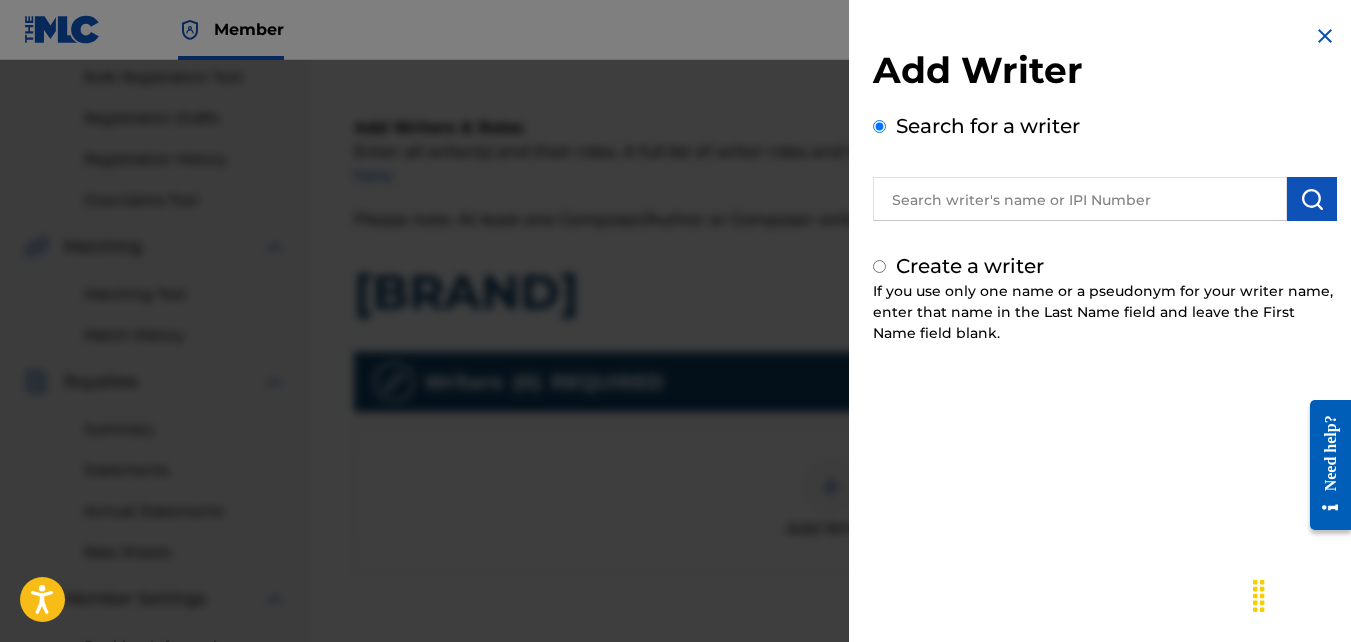 radio on "false" 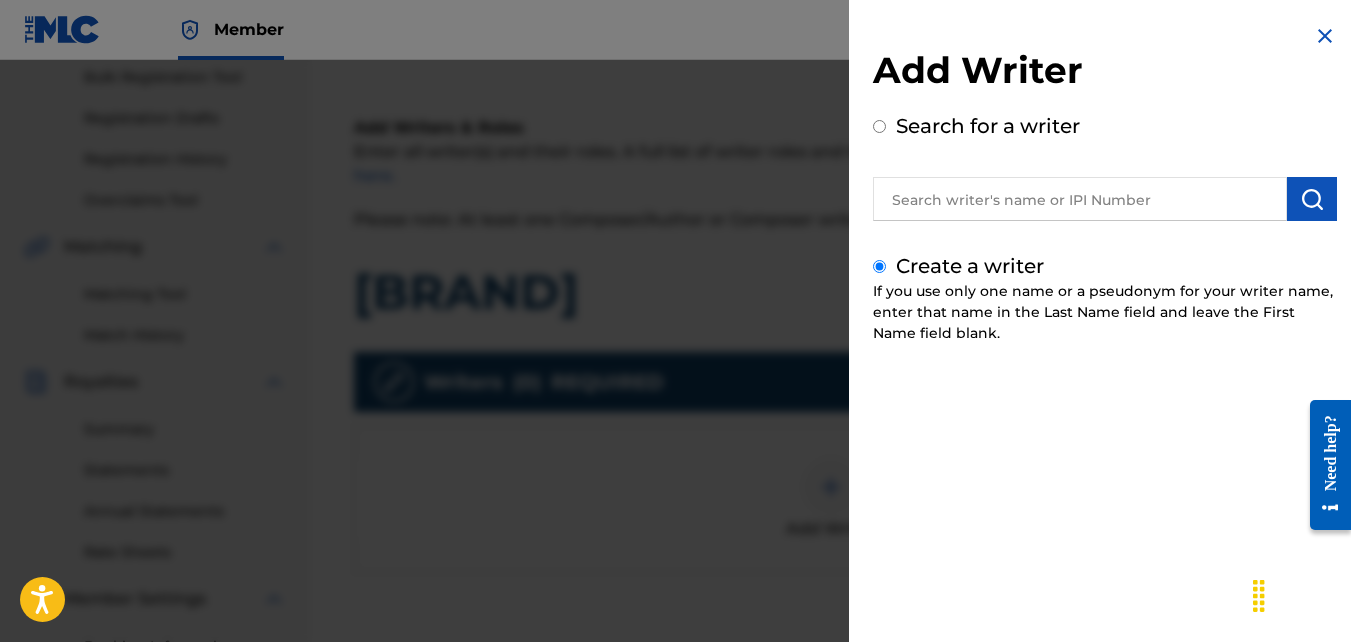 radio on "true" 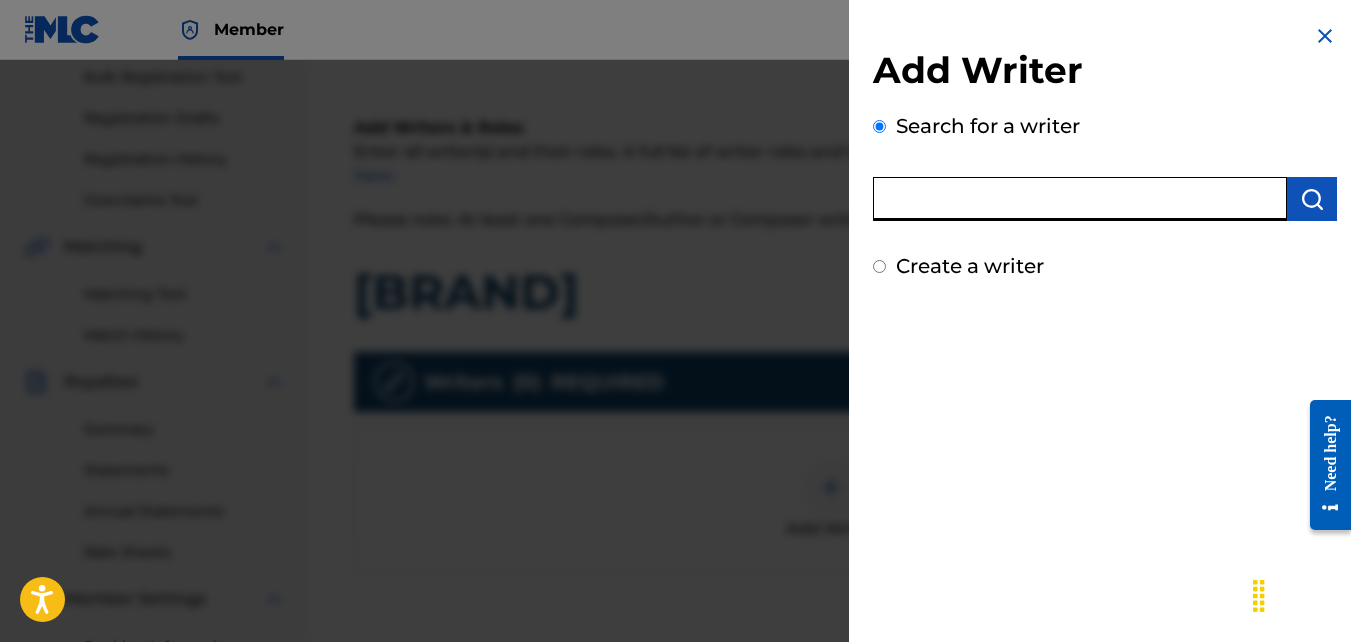 click at bounding box center [1080, 199] 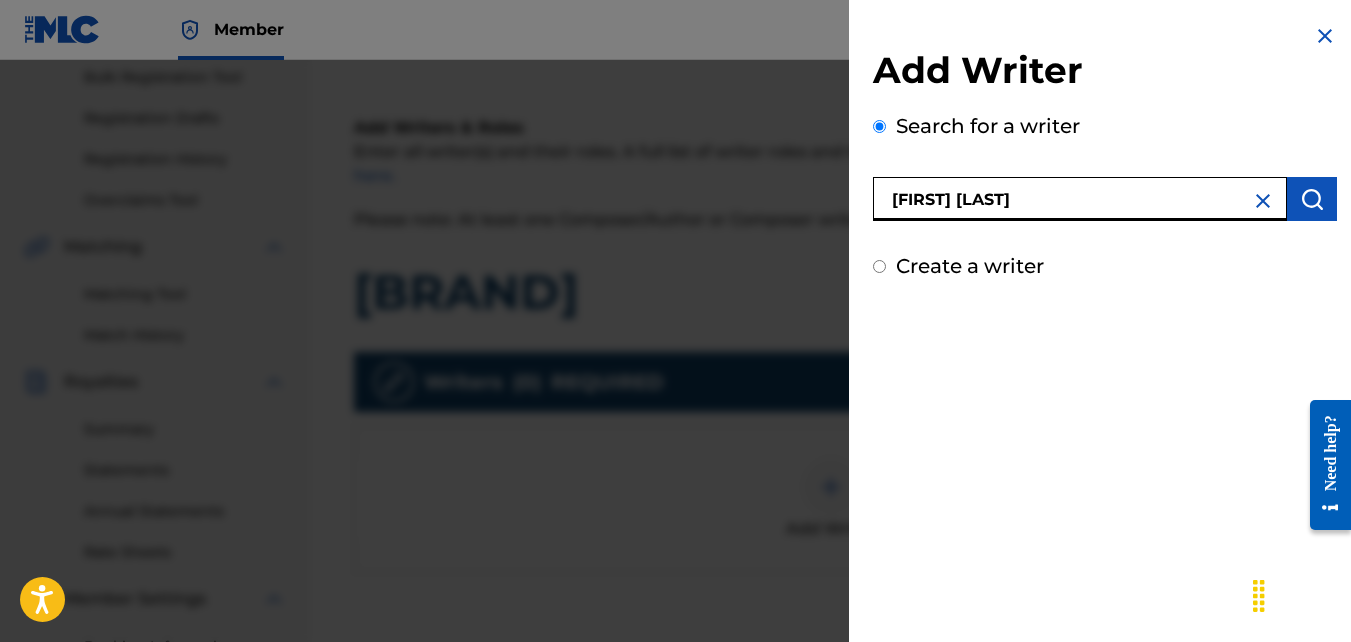 type on "[FIRST] [LAST]" 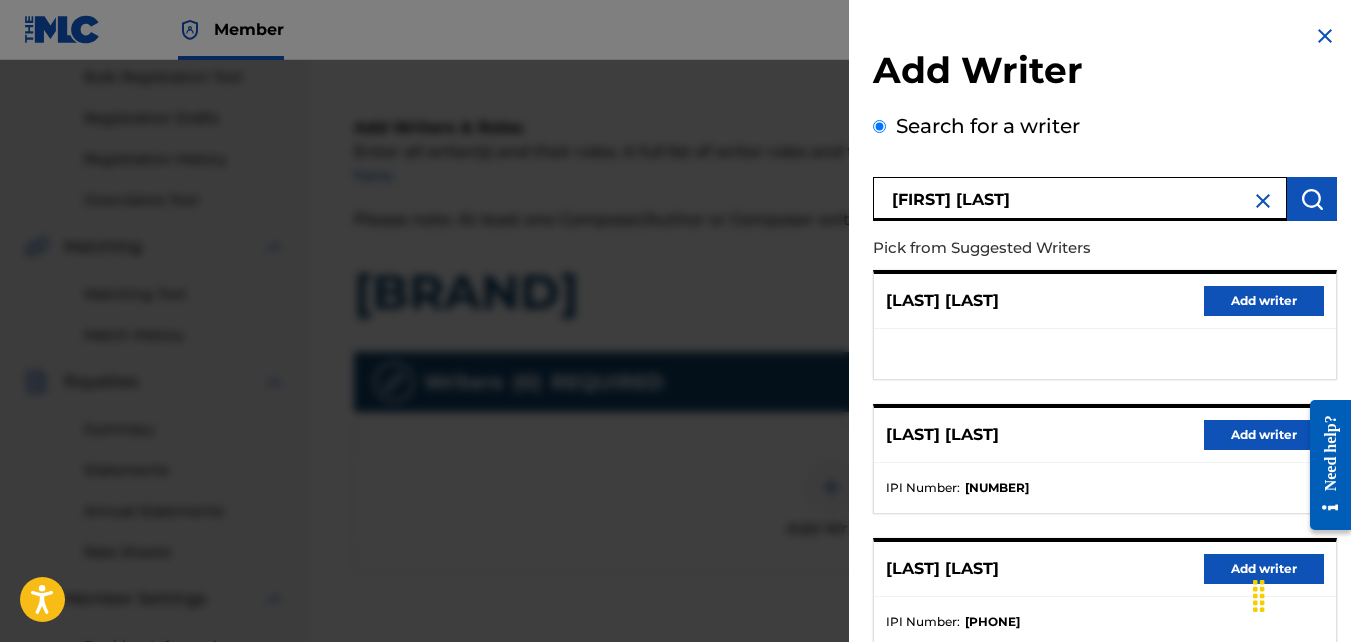 scroll, scrollTop: 400, scrollLeft: 0, axis: vertical 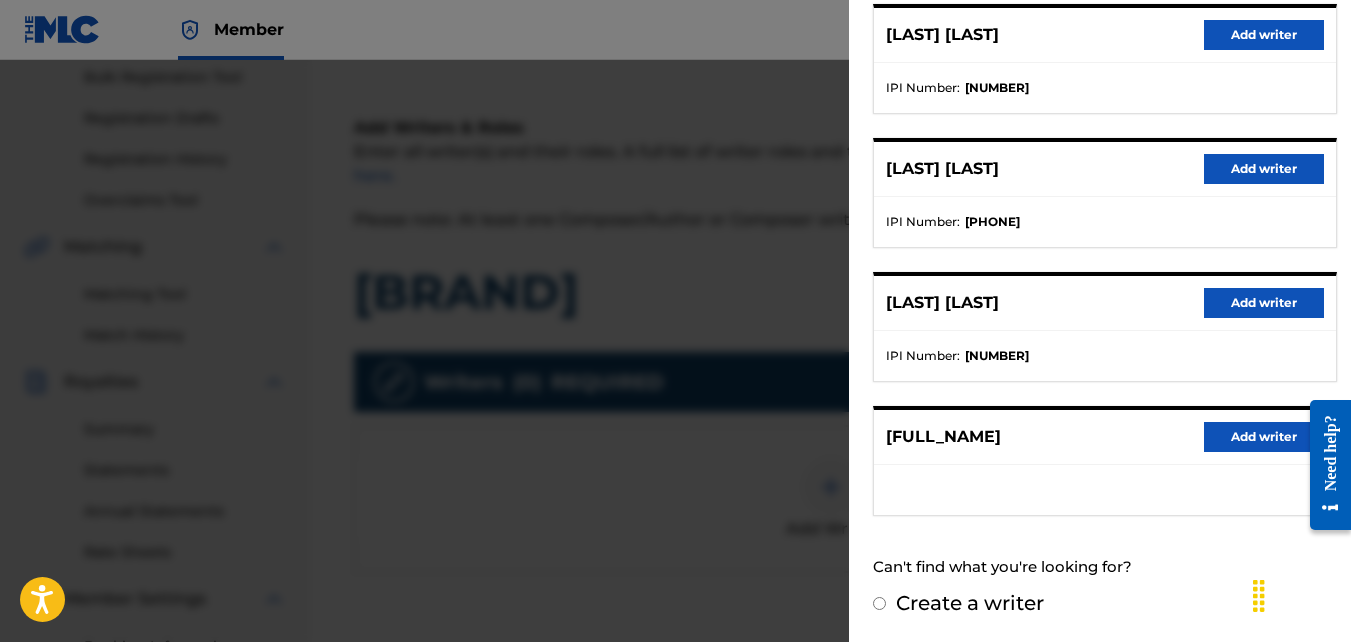 click on "Add writer" at bounding box center [1264, 437] 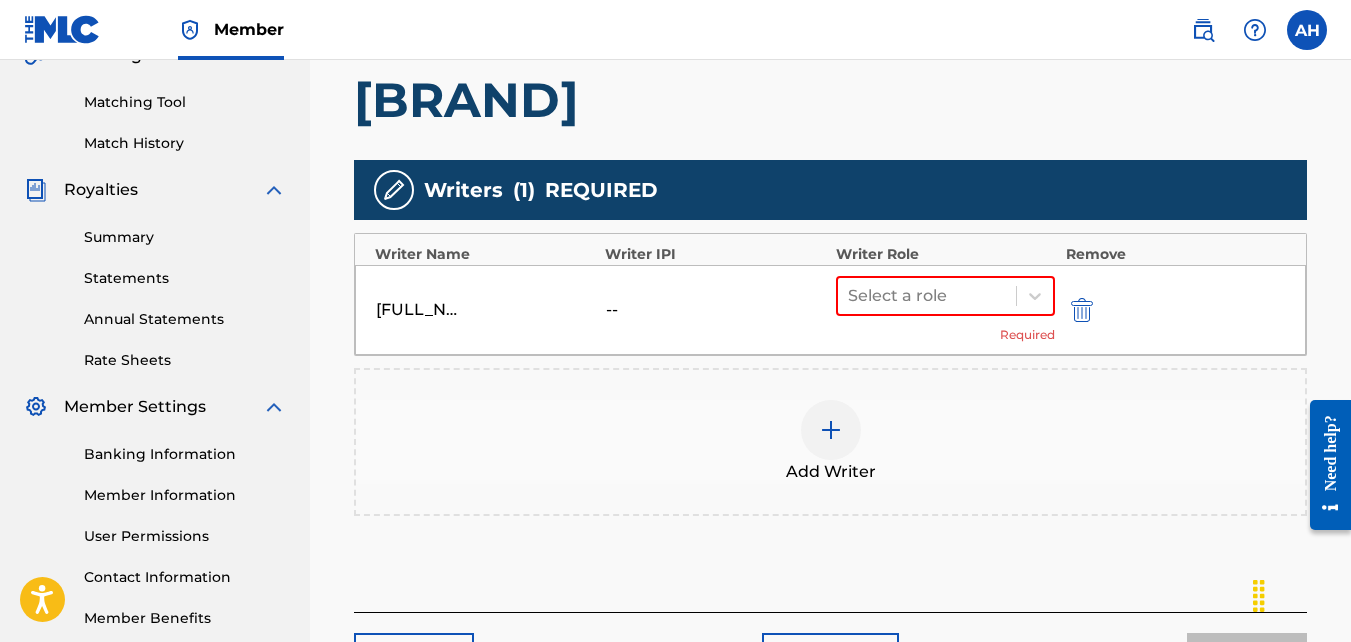 scroll, scrollTop: 492, scrollLeft: 0, axis: vertical 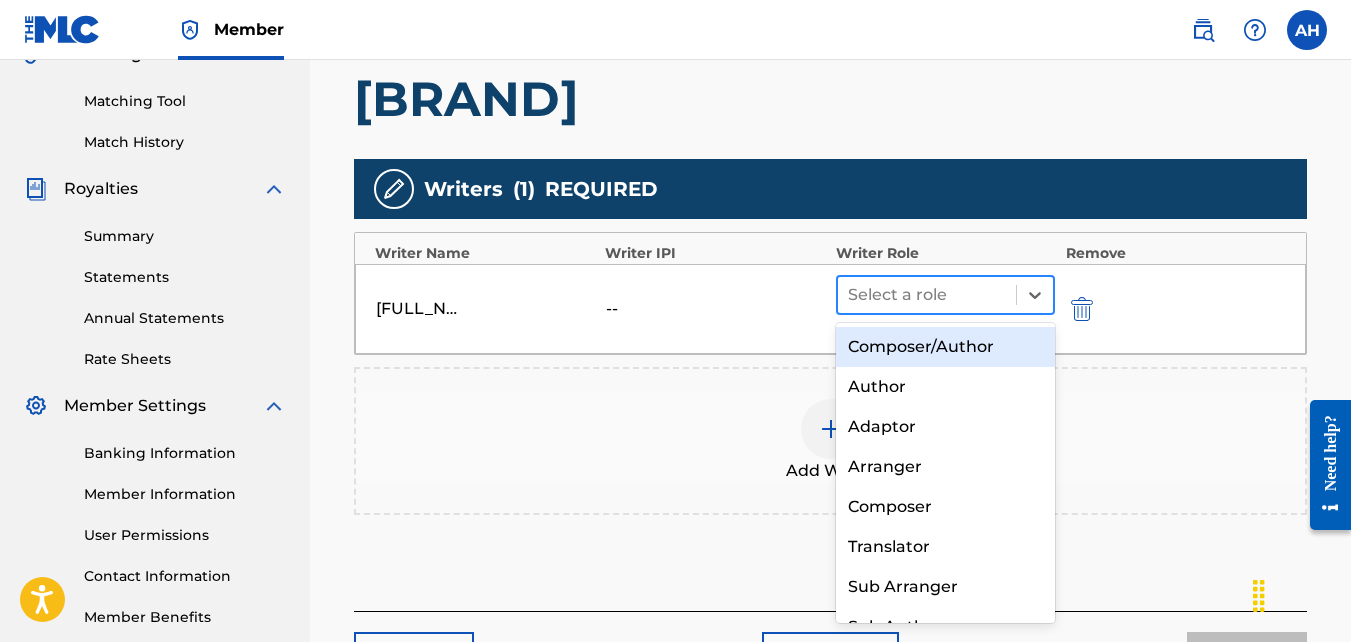 click on "Select a role" at bounding box center (927, 295) 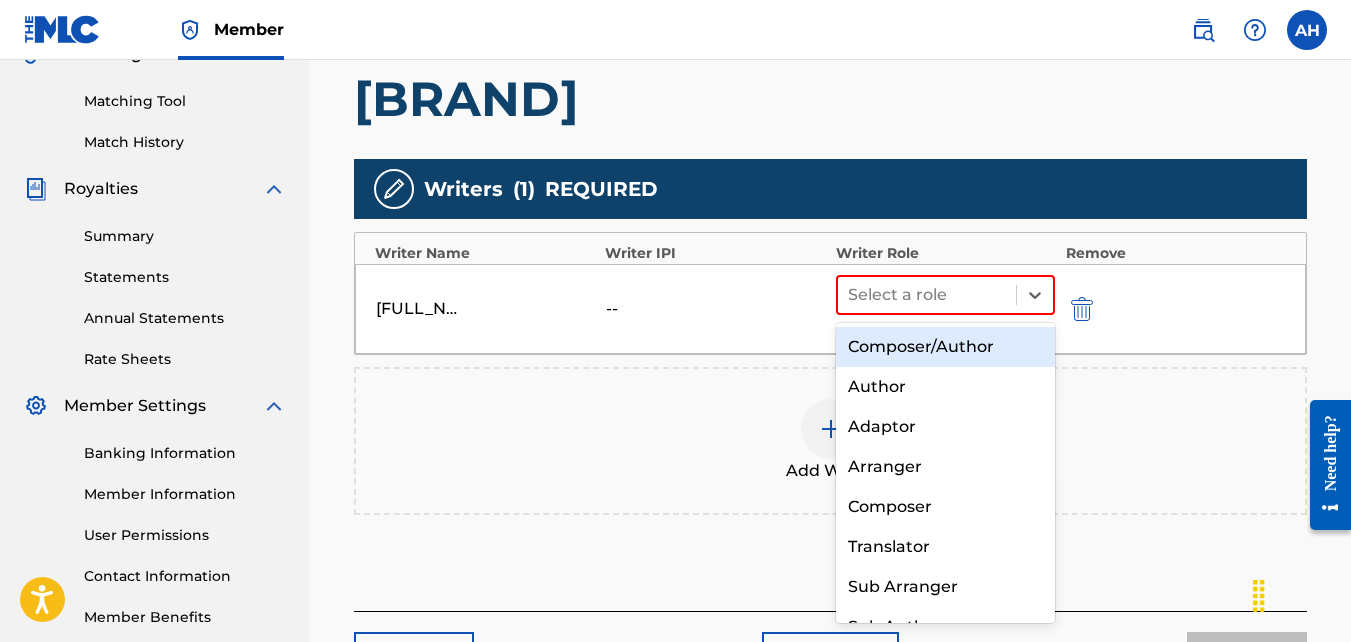 click on "Composer/Author" at bounding box center [946, 347] 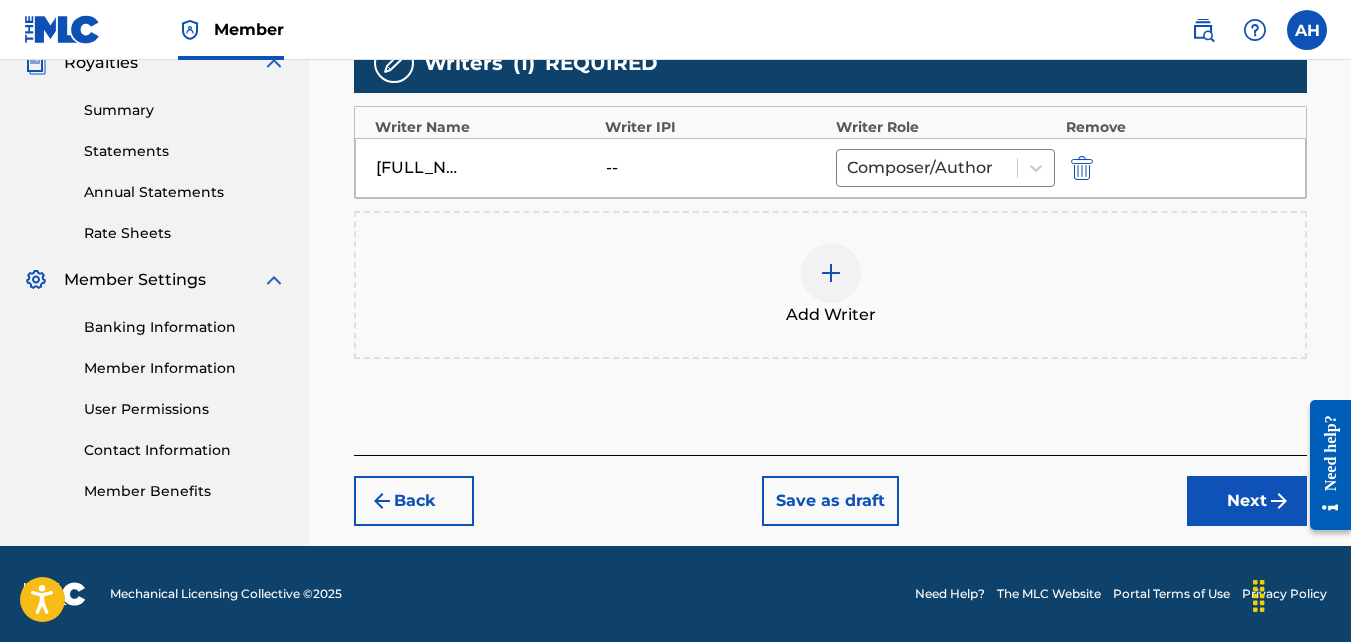 click on "Next" at bounding box center (1247, 501) 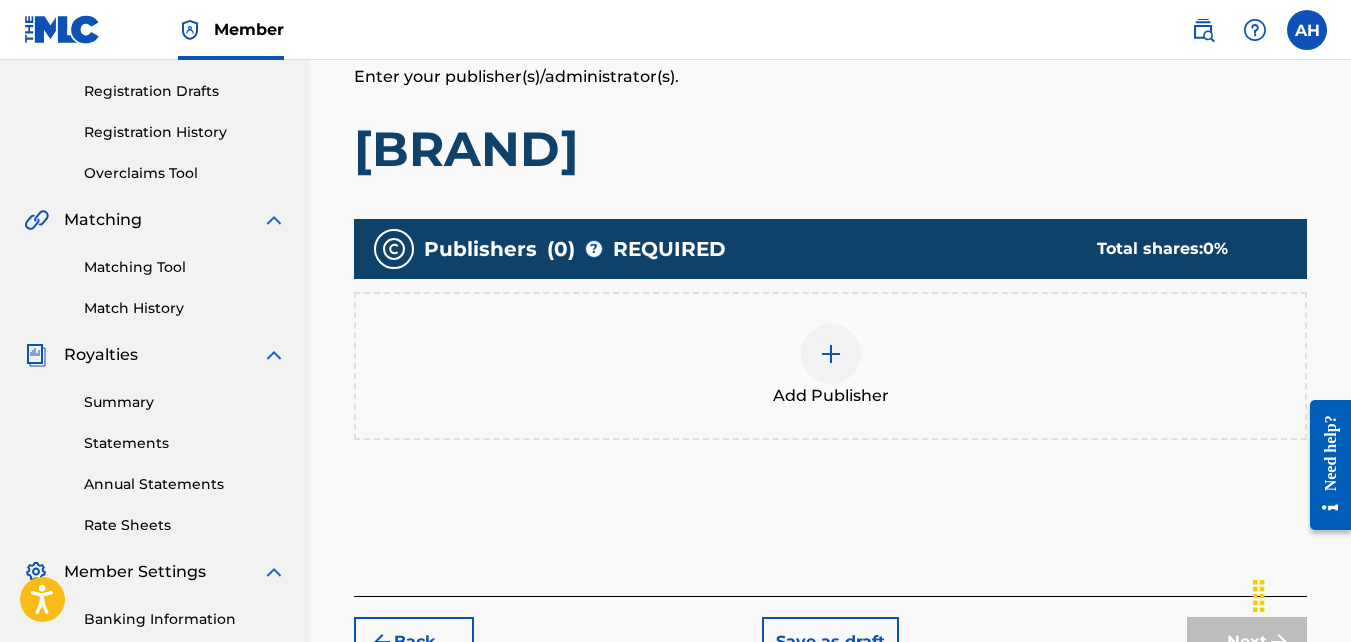 scroll, scrollTop: 330, scrollLeft: 0, axis: vertical 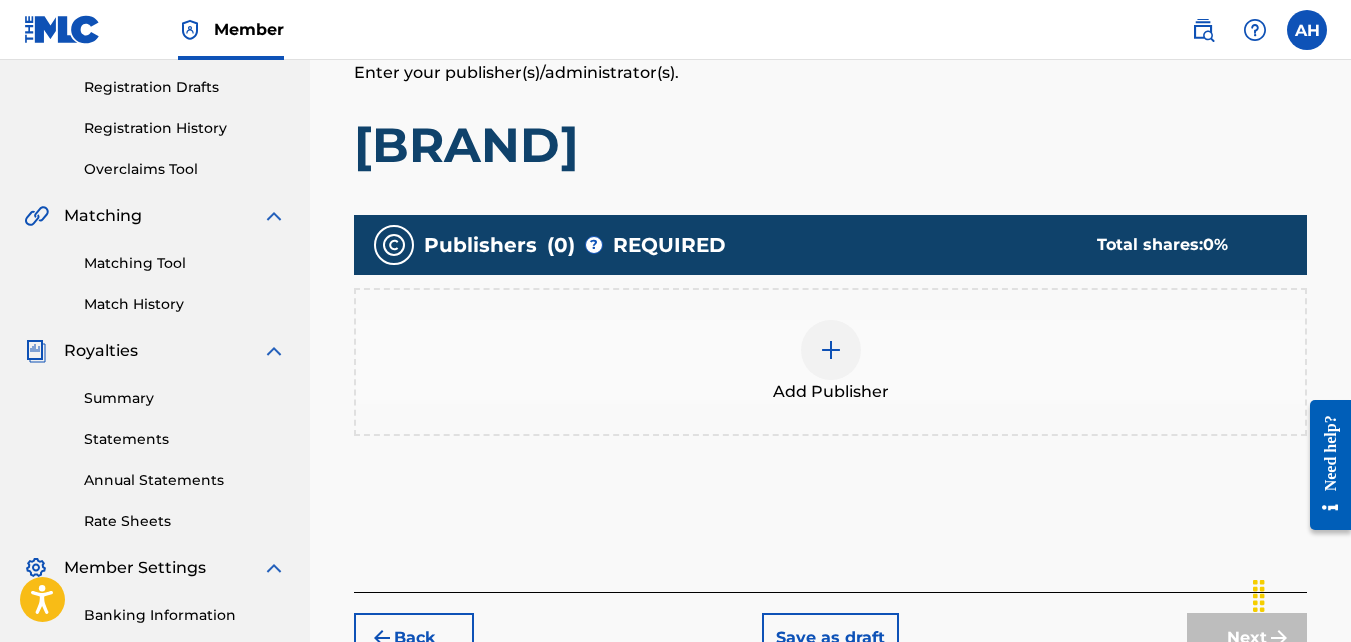 click on "Add Publisher" at bounding box center [830, 362] 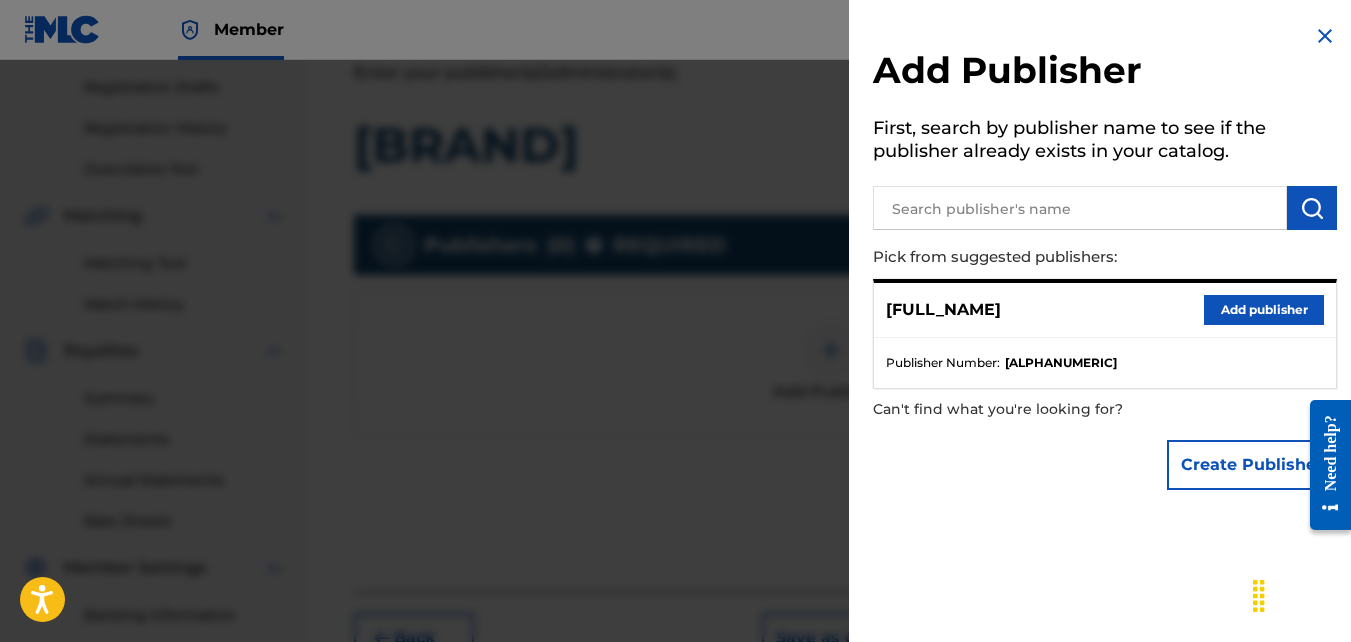 click on "Add publisher" at bounding box center (1264, 310) 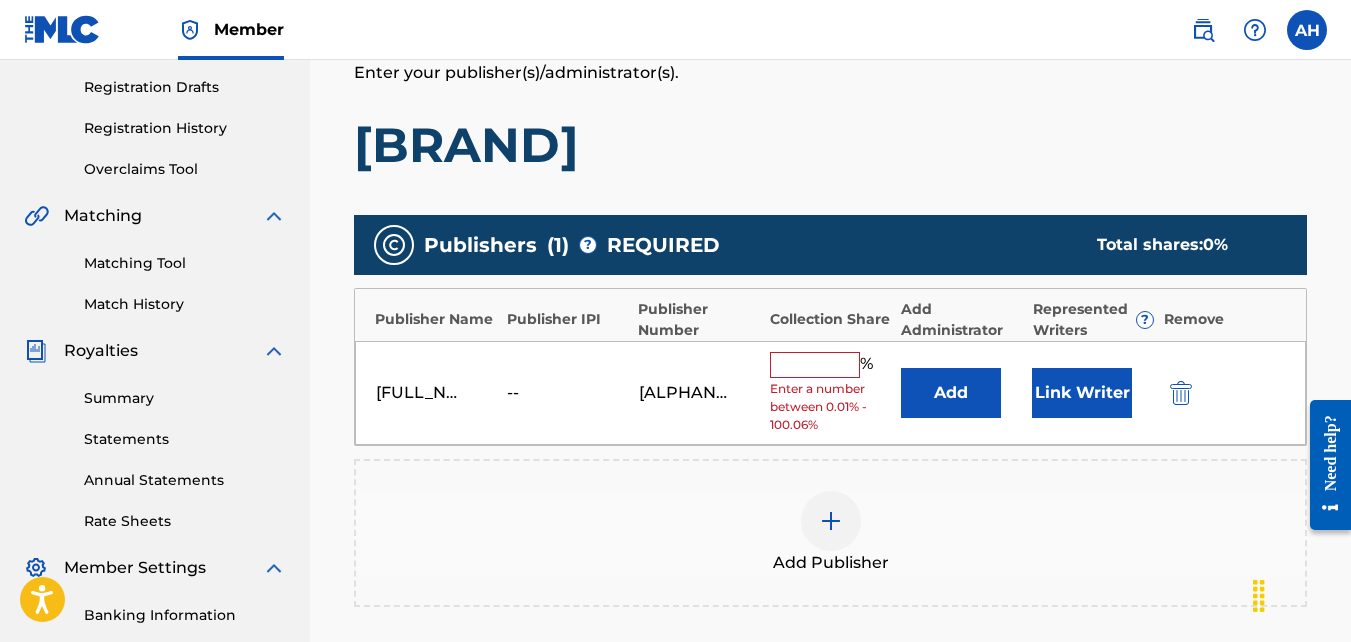 click at bounding box center [815, 365] 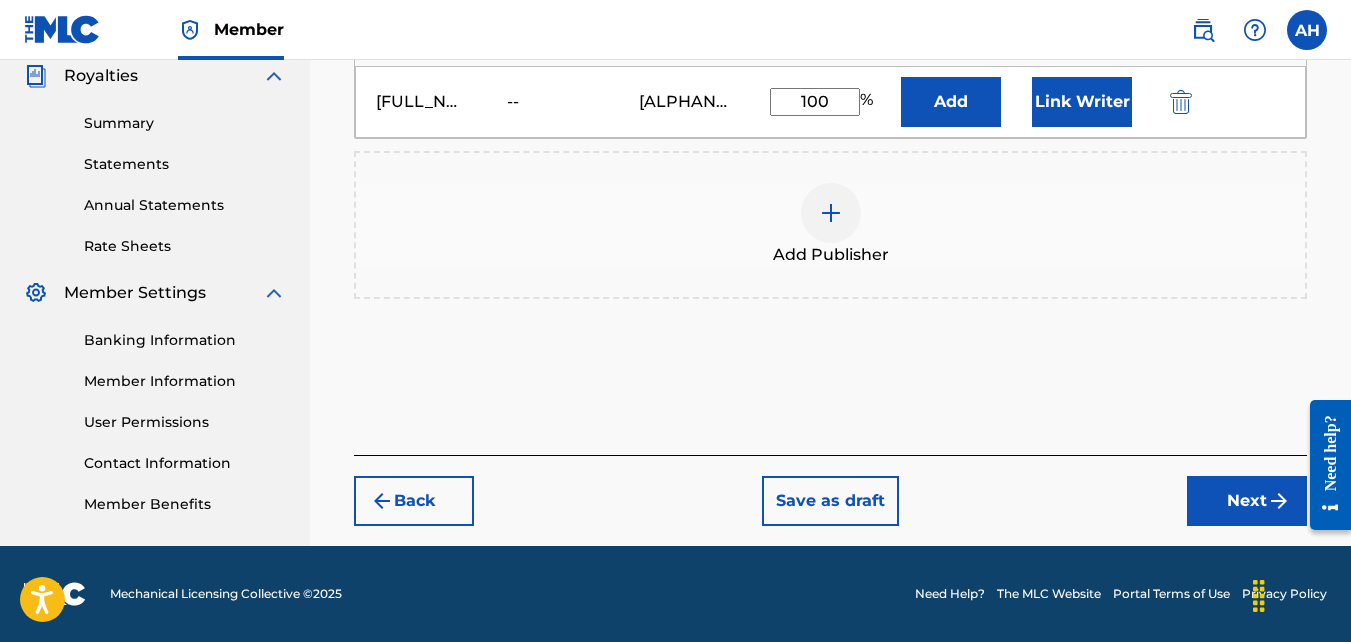 click on "Next" at bounding box center (1247, 501) 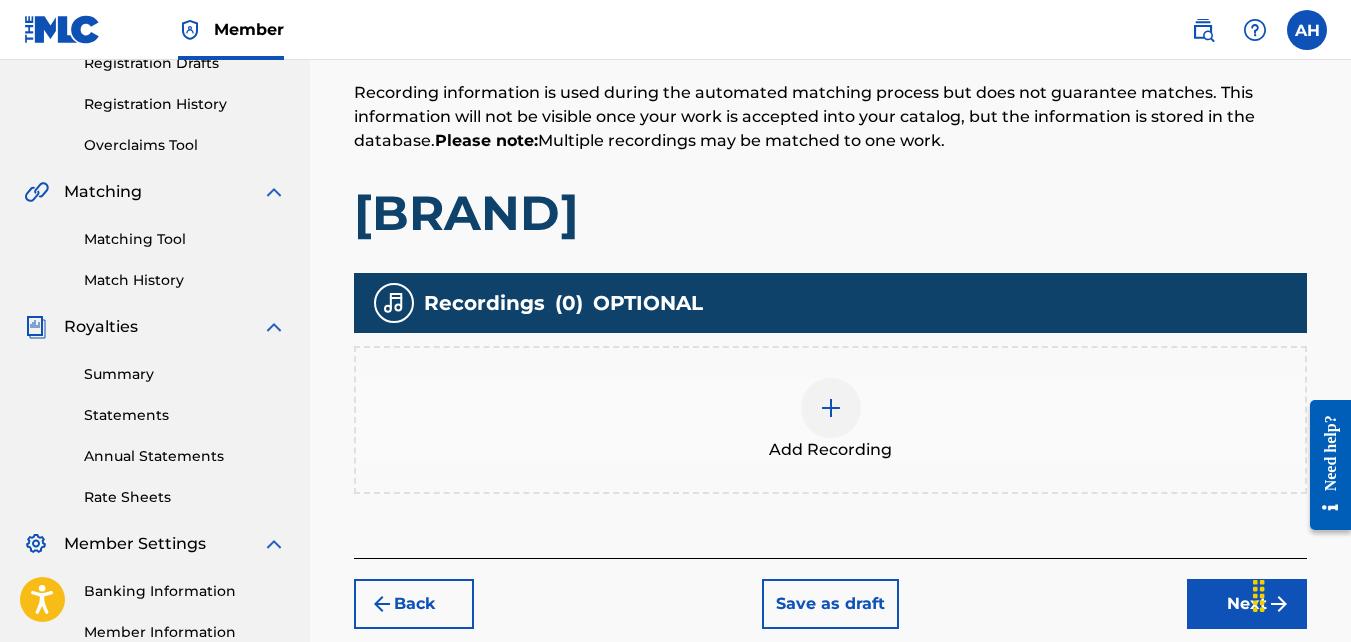 scroll, scrollTop: 368, scrollLeft: 0, axis: vertical 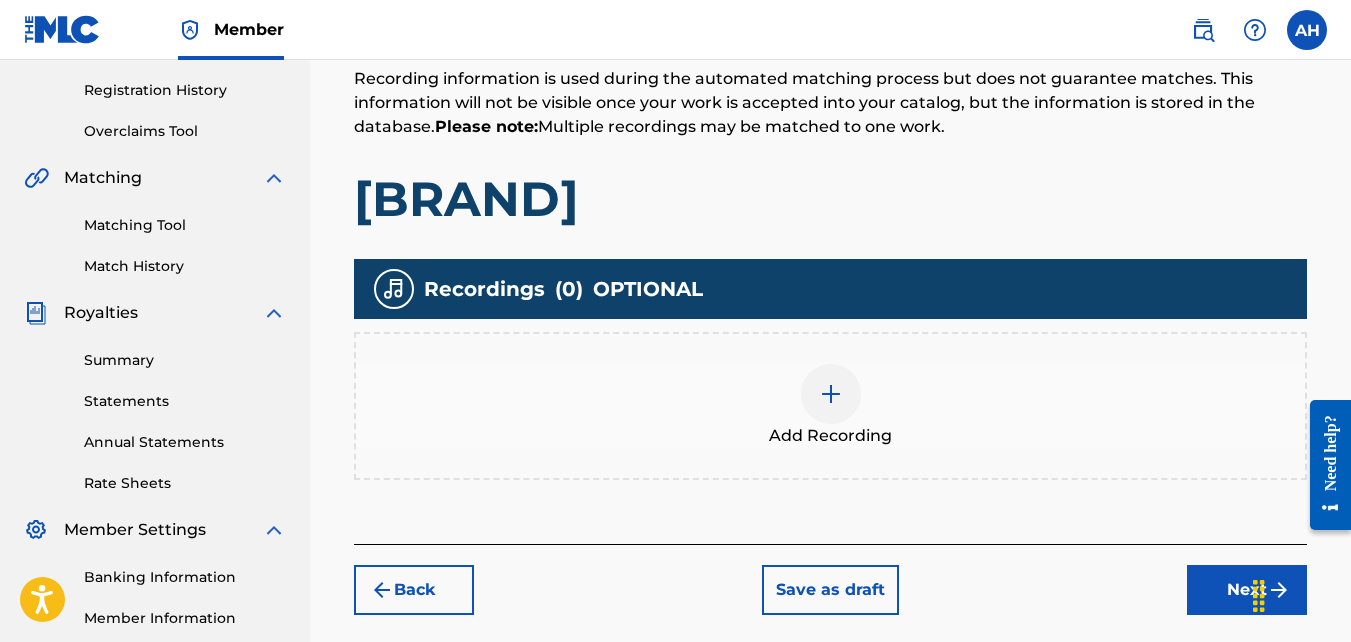 click at bounding box center [831, 394] 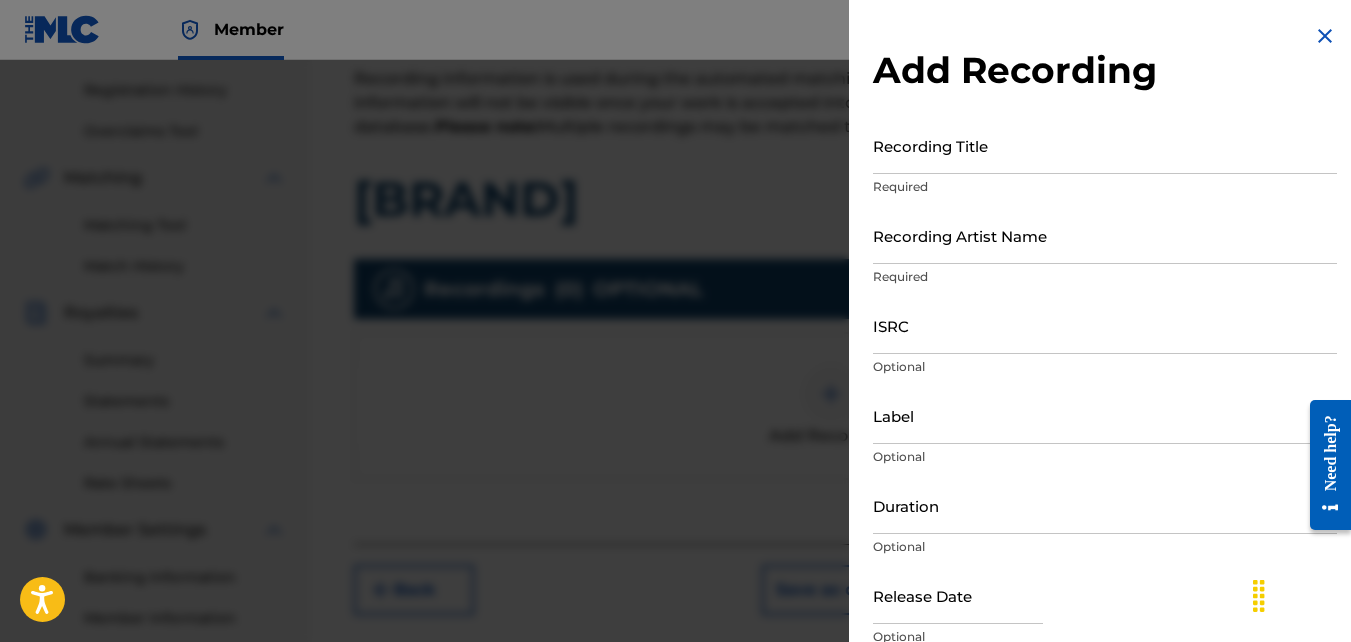 click on "Recording Title" at bounding box center [1105, 145] 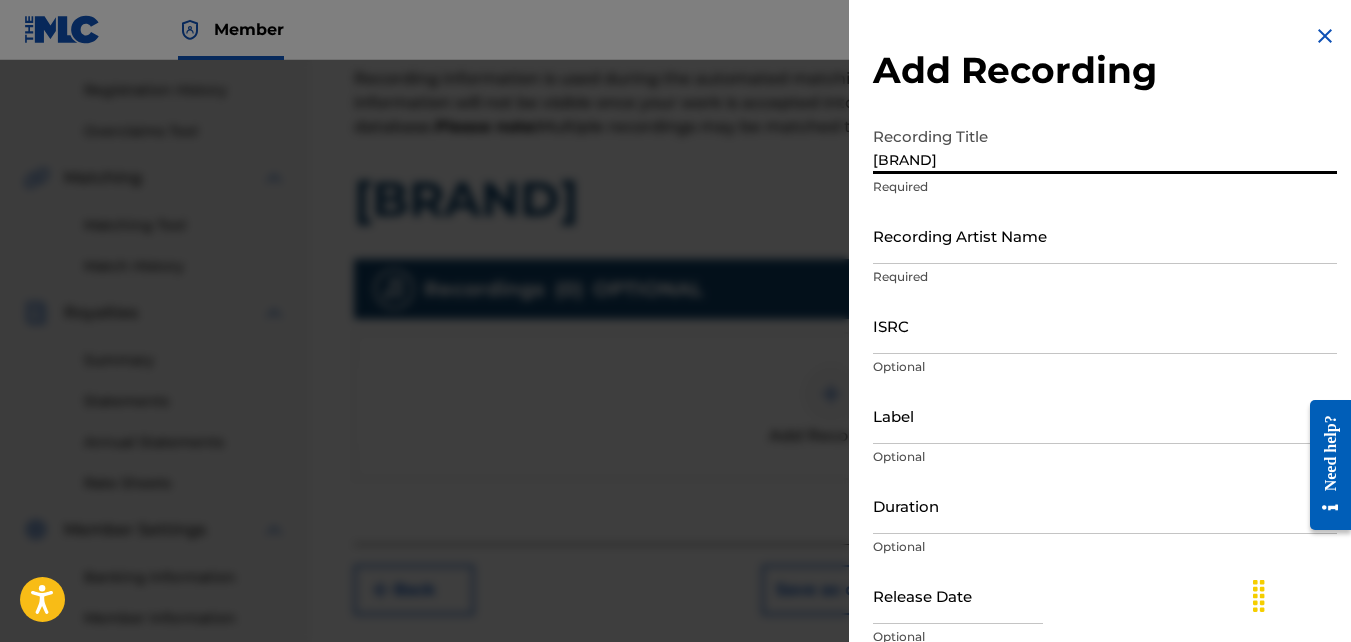 type on "[BRAND]" 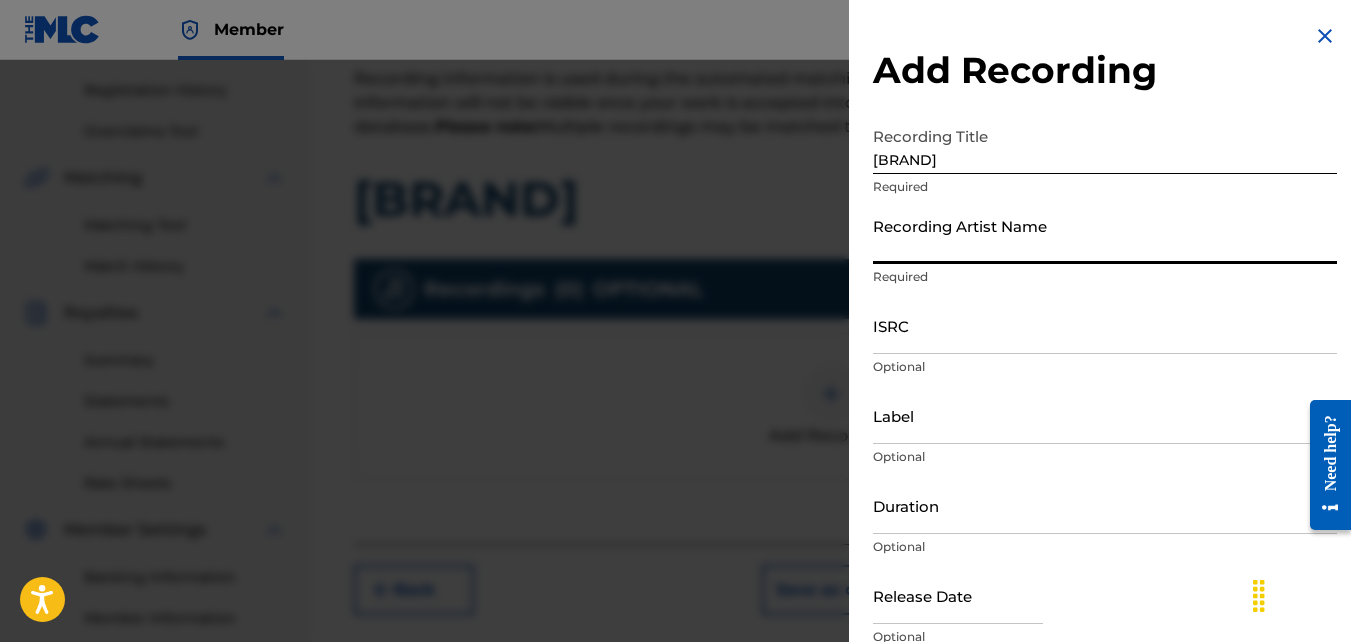 type on "[BRAND]" 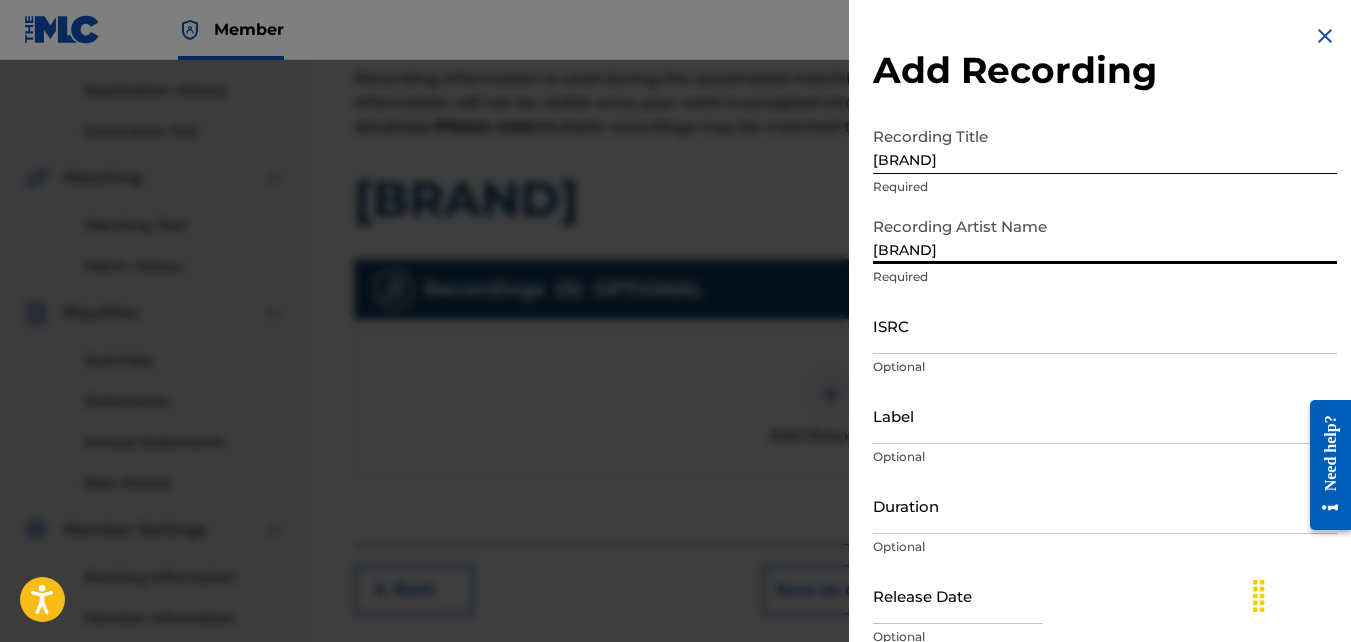 click on "ISRC" at bounding box center [1105, 325] 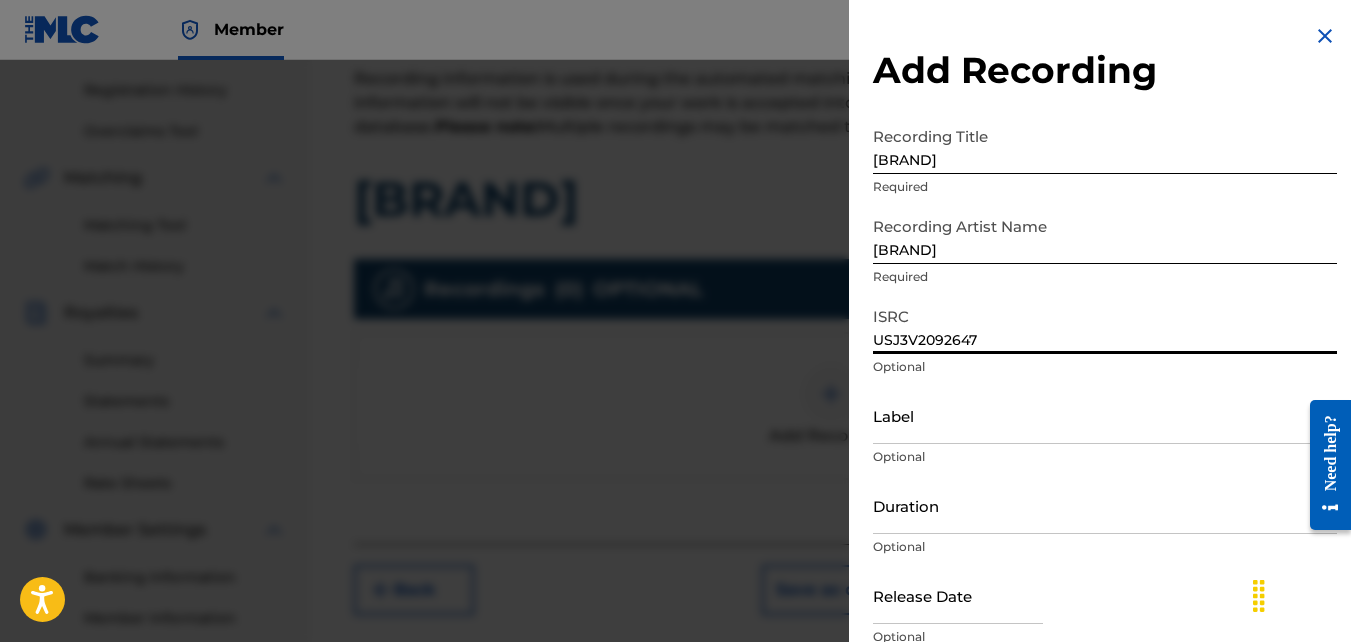 scroll, scrollTop: 89, scrollLeft: 0, axis: vertical 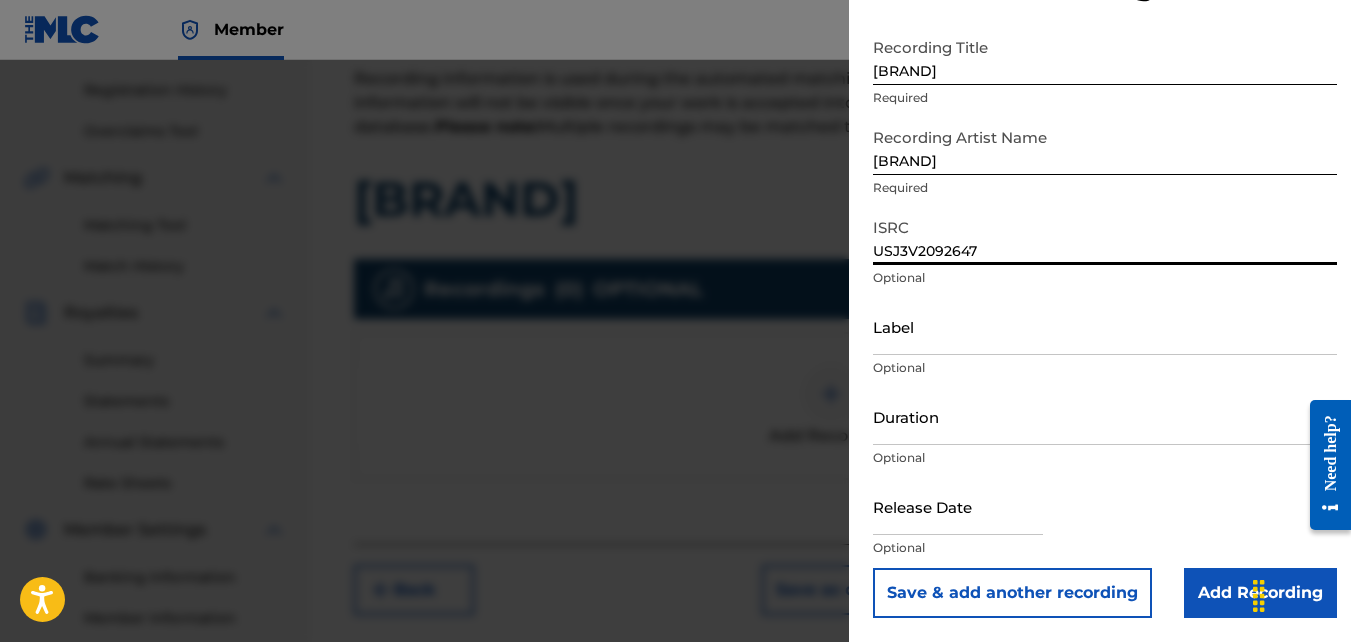 type on "USJ3V2092647" 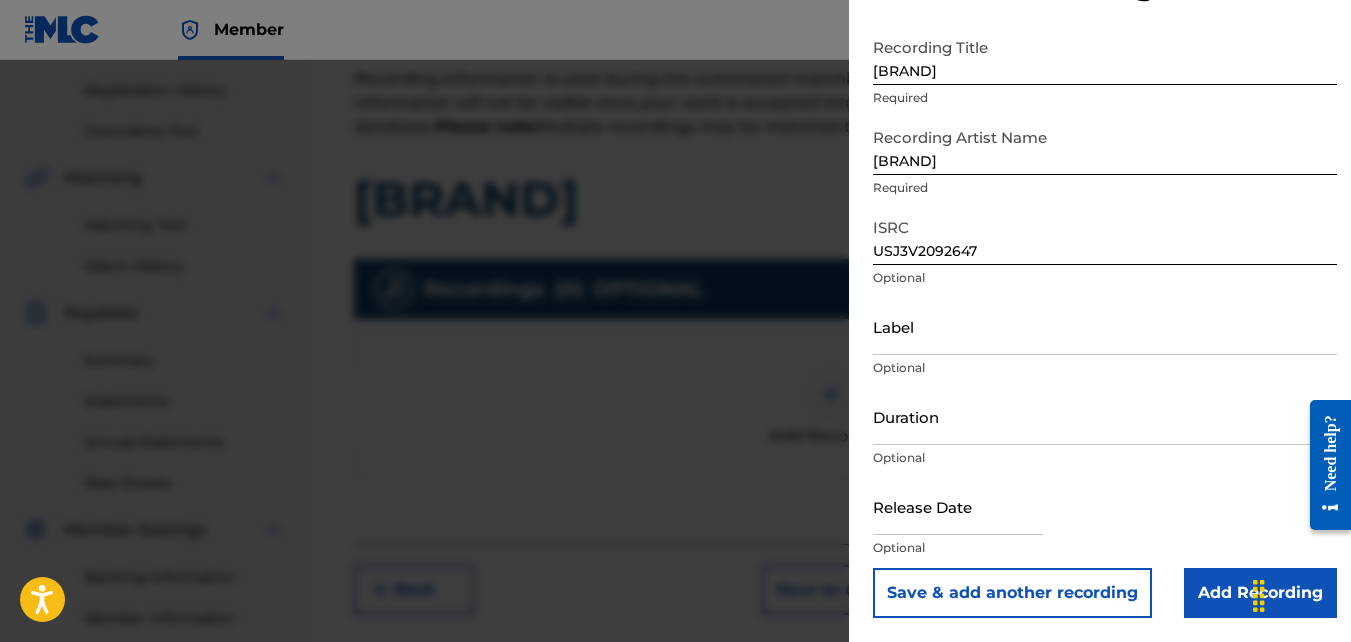 click on "Add Recording" at bounding box center (1260, 593) 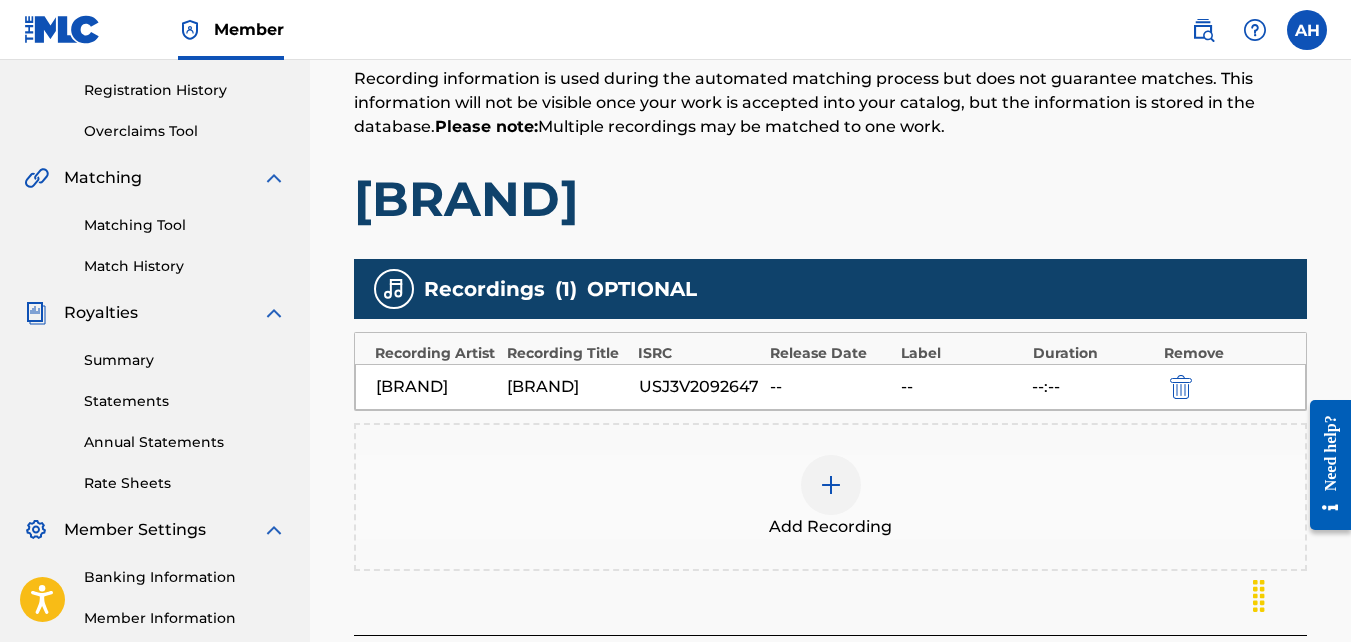 scroll, scrollTop: 598, scrollLeft: 0, axis: vertical 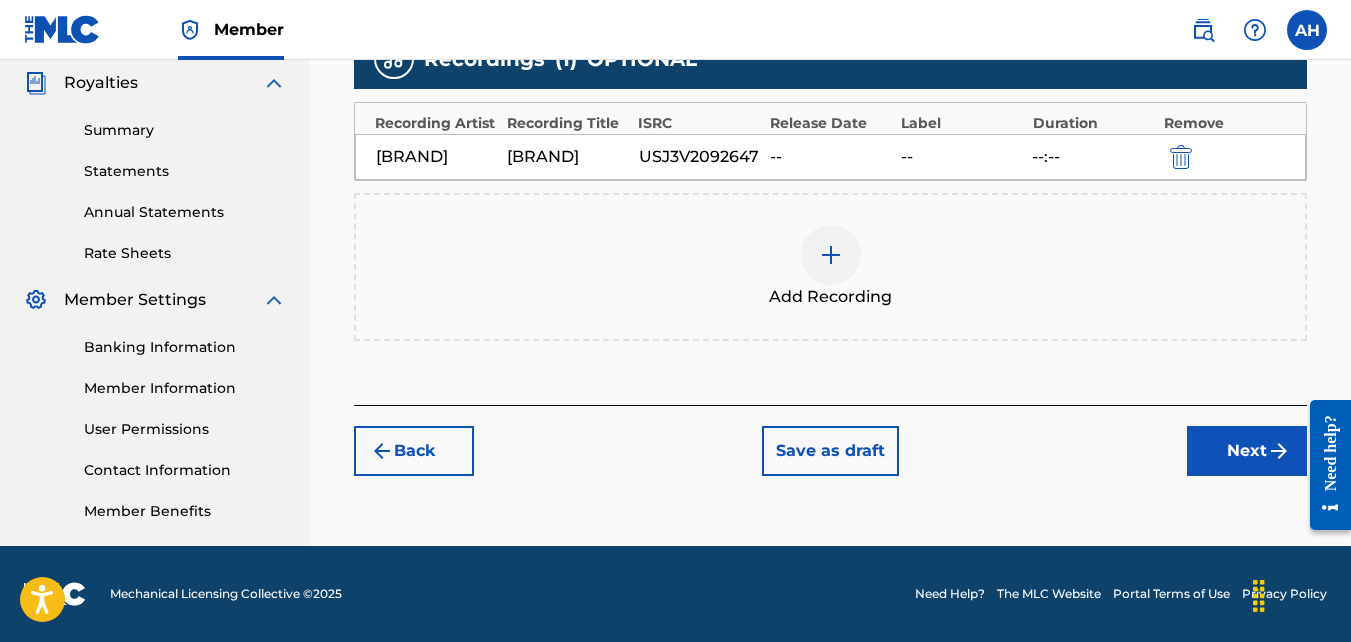 click on "Next" at bounding box center [1247, 451] 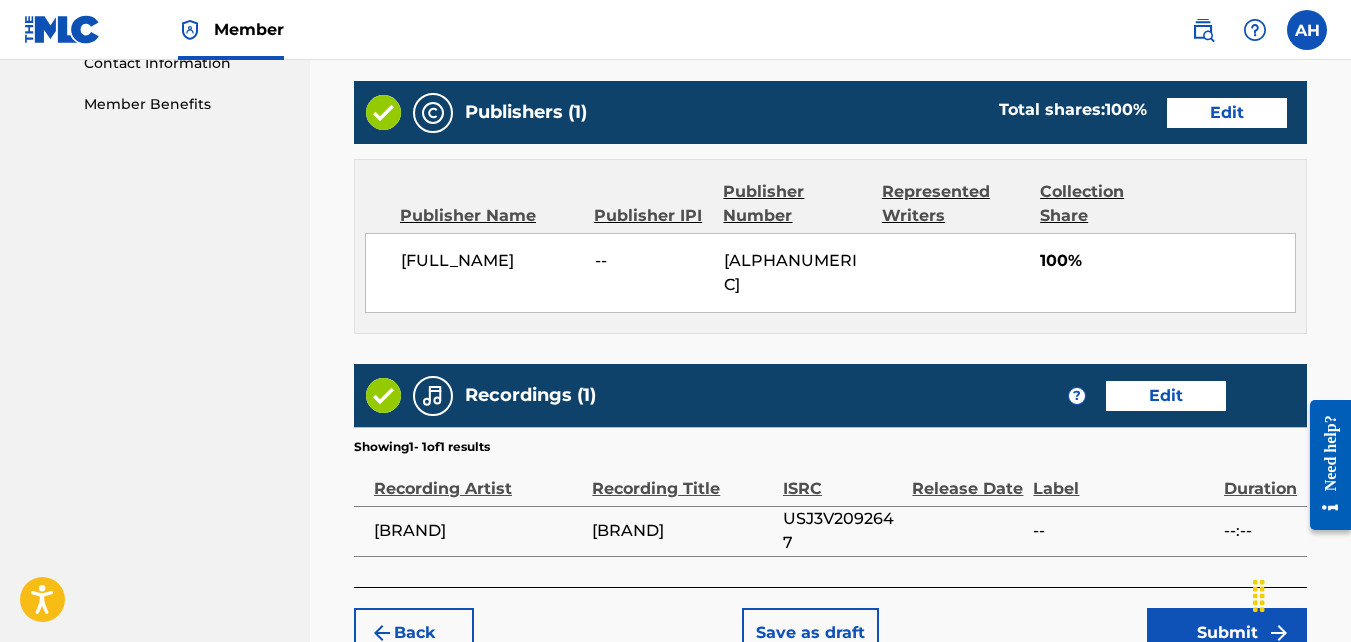 scroll, scrollTop: 1113, scrollLeft: 0, axis: vertical 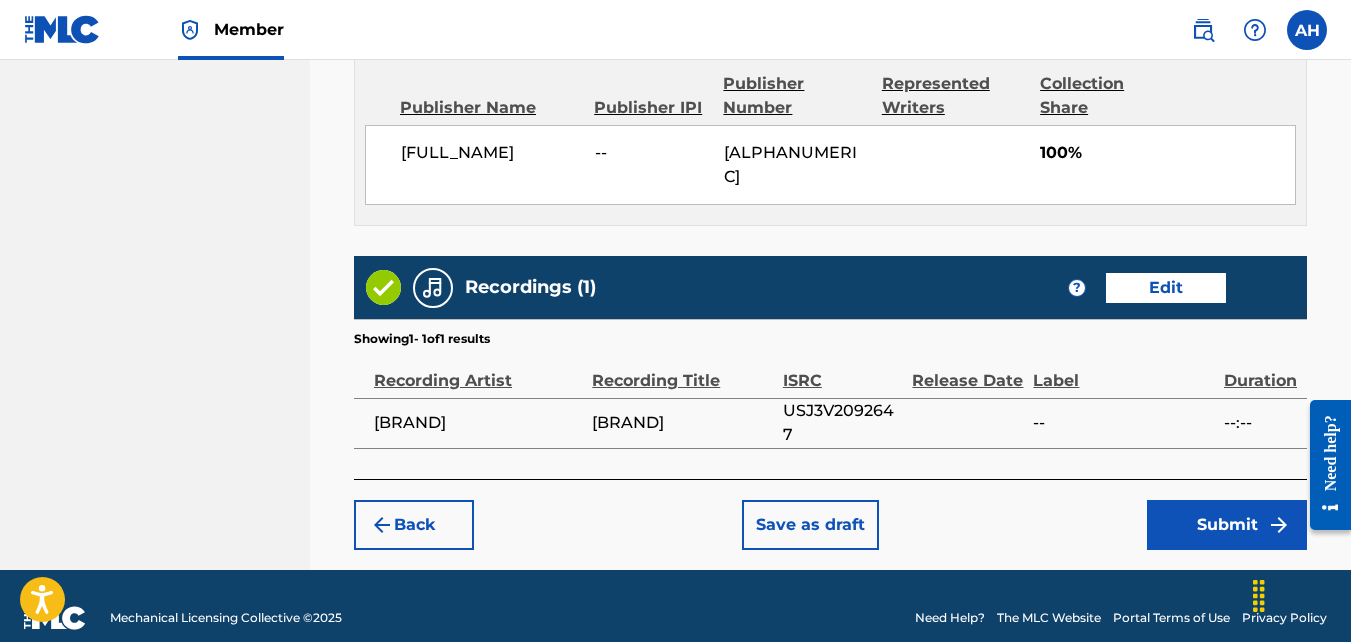click on "Submit" at bounding box center [1227, 525] 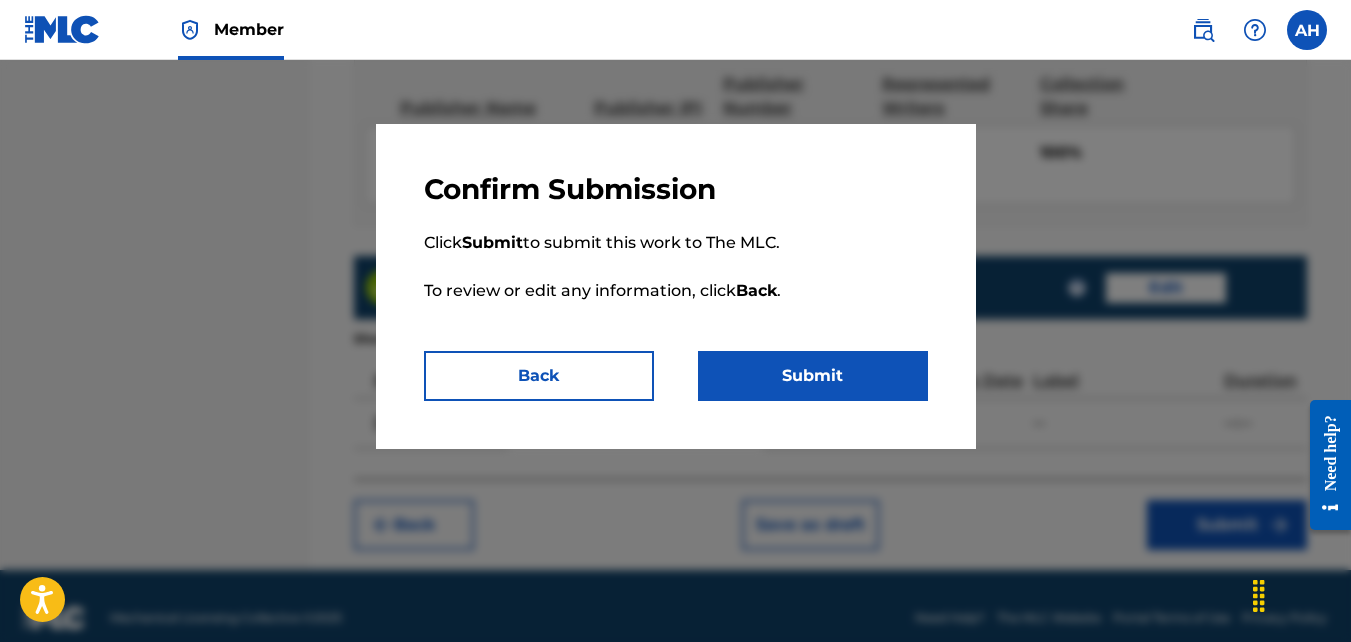 click on "Submit" at bounding box center [813, 376] 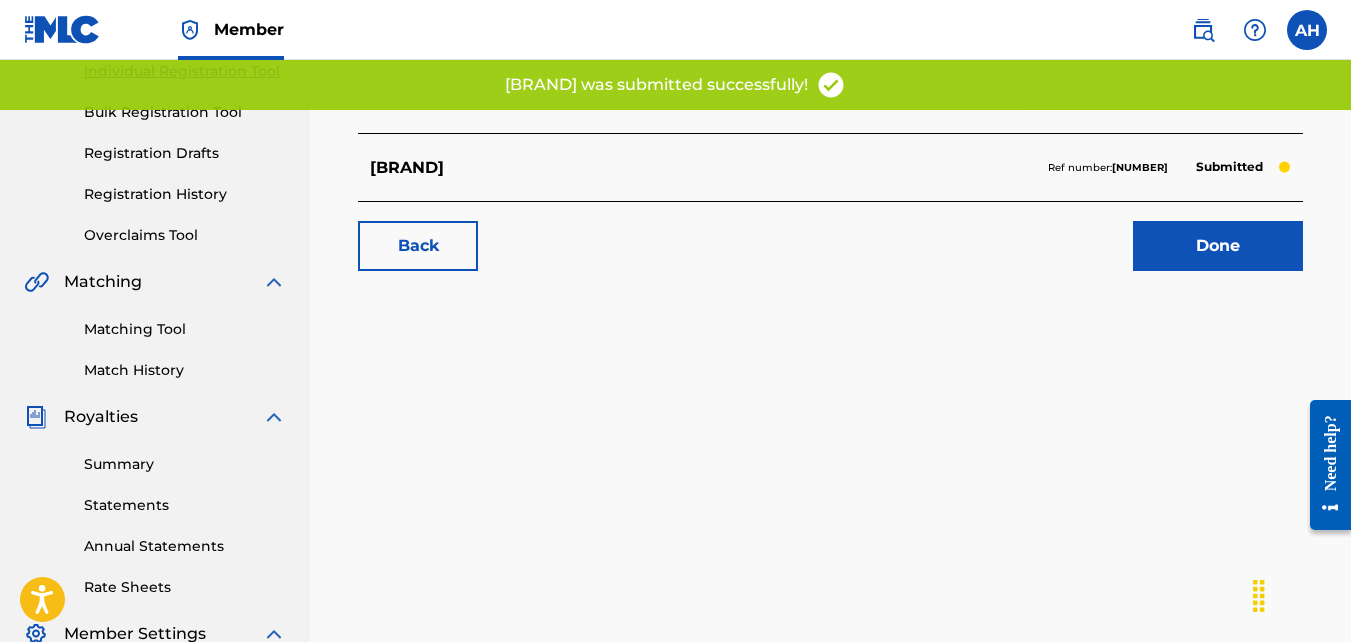 scroll, scrollTop: 263, scrollLeft: 0, axis: vertical 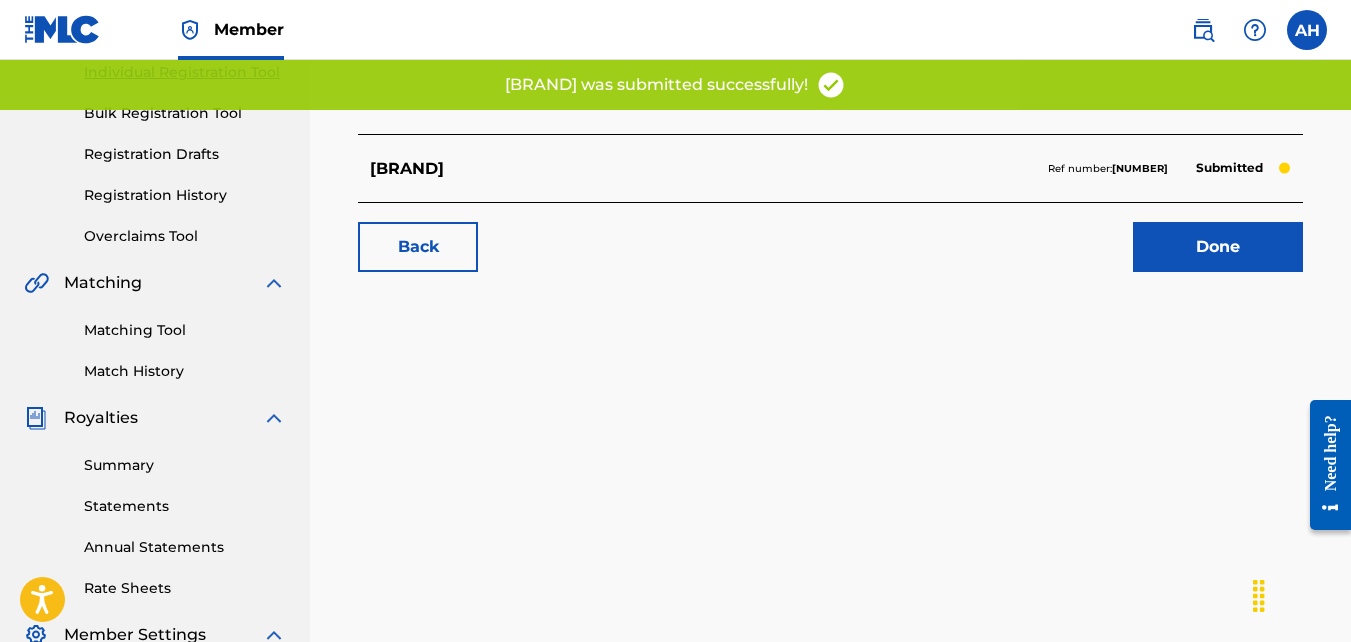 click on "Back" at bounding box center [418, 247] 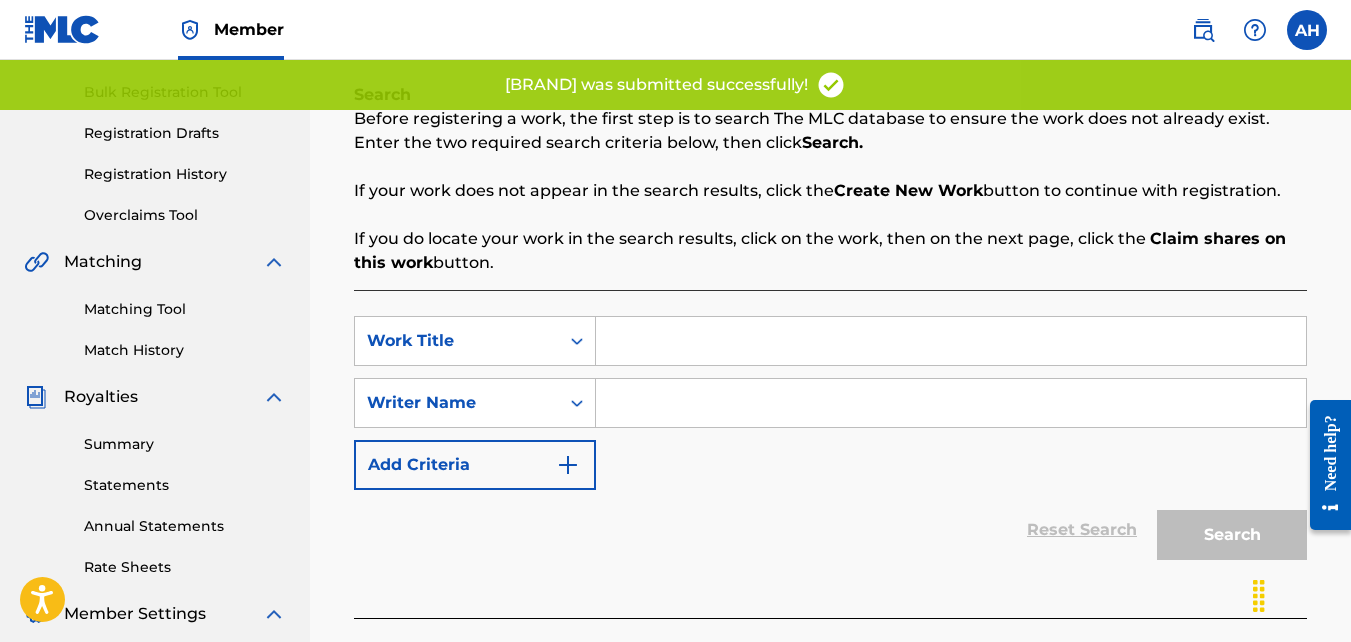 scroll, scrollTop: 296, scrollLeft: 0, axis: vertical 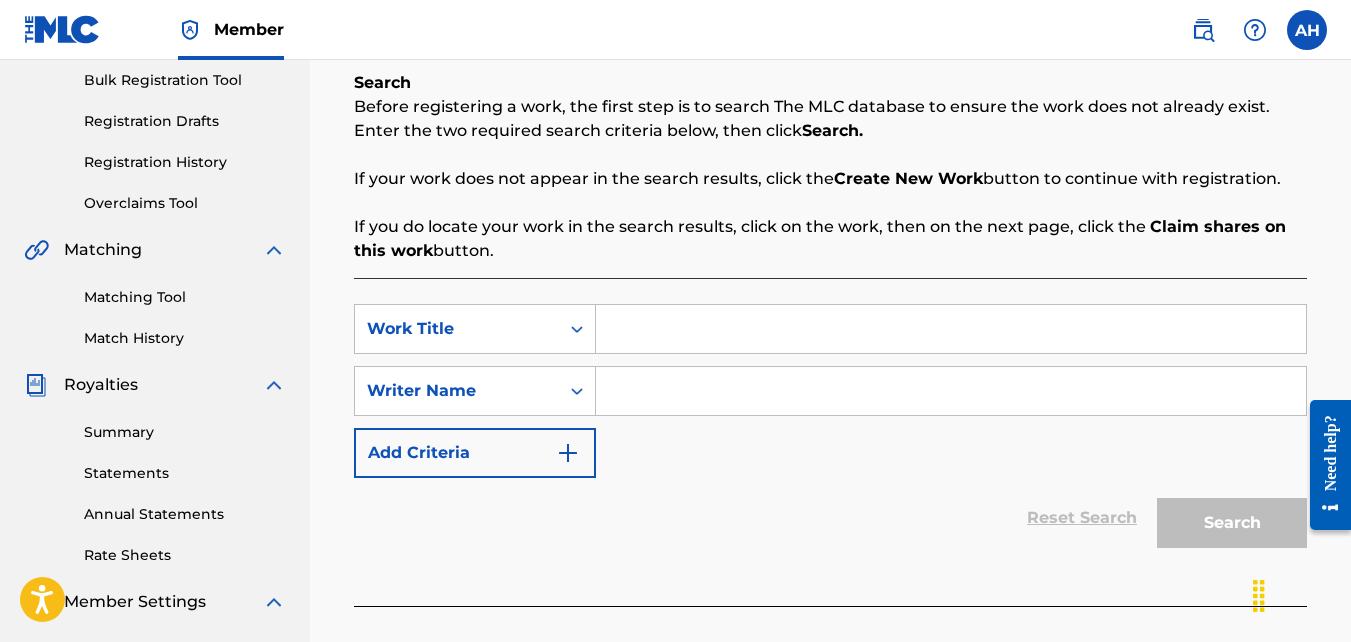click at bounding box center [951, 329] 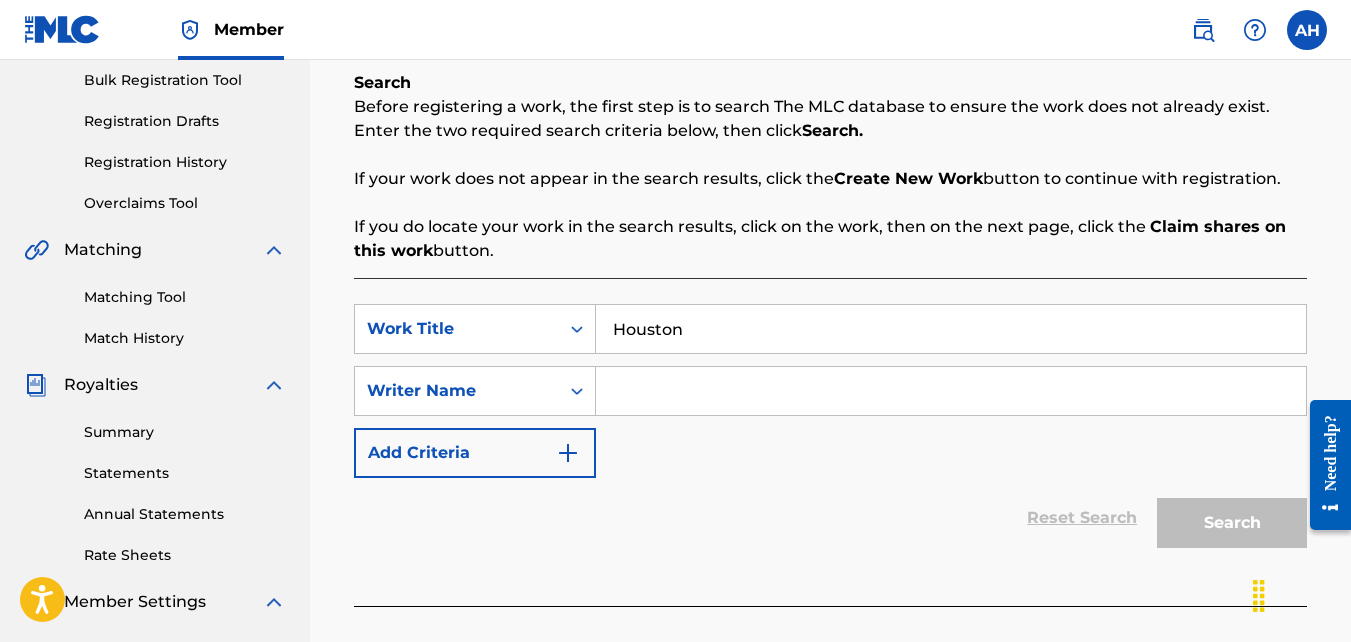type on "Houston" 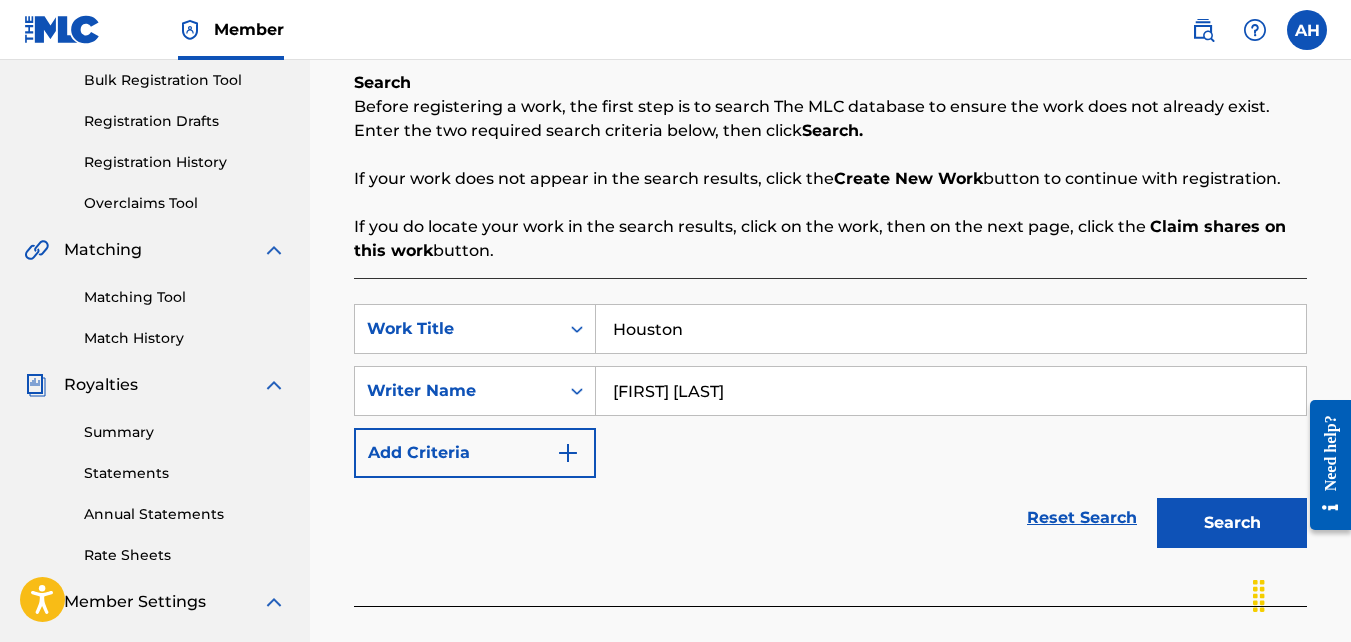 click on "Search" at bounding box center [1232, 523] 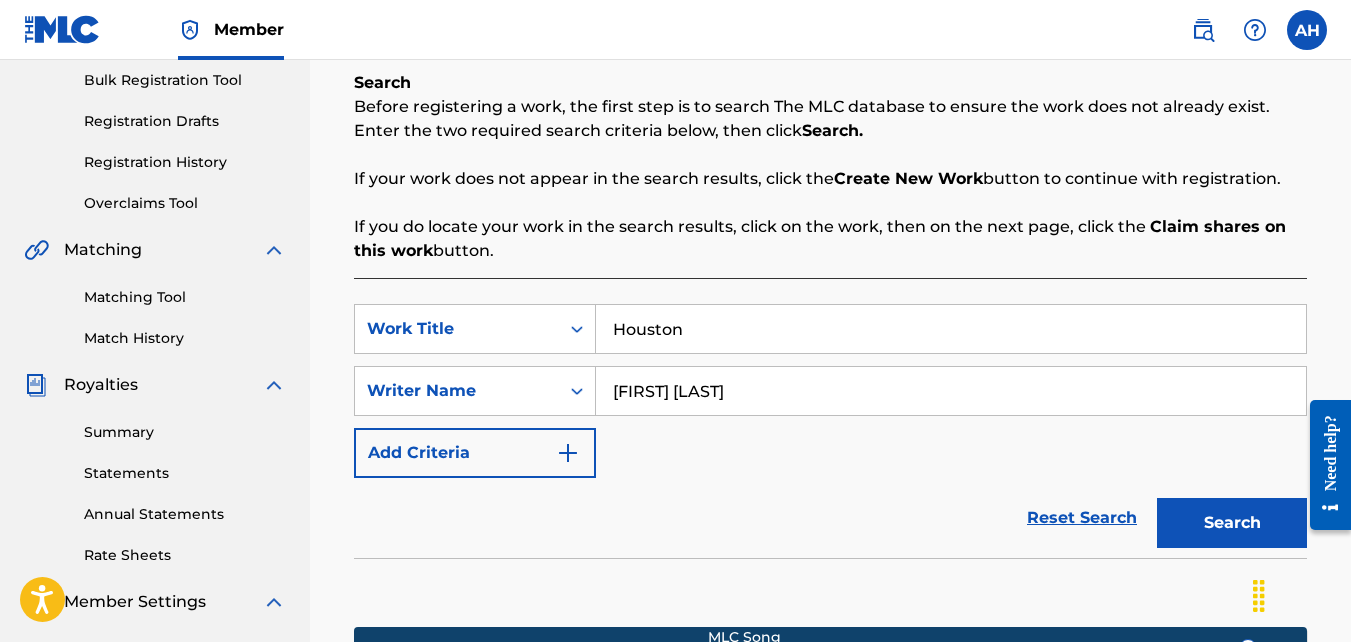 scroll, scrollTop: 639, scrollLeft: 0, axis: vertical 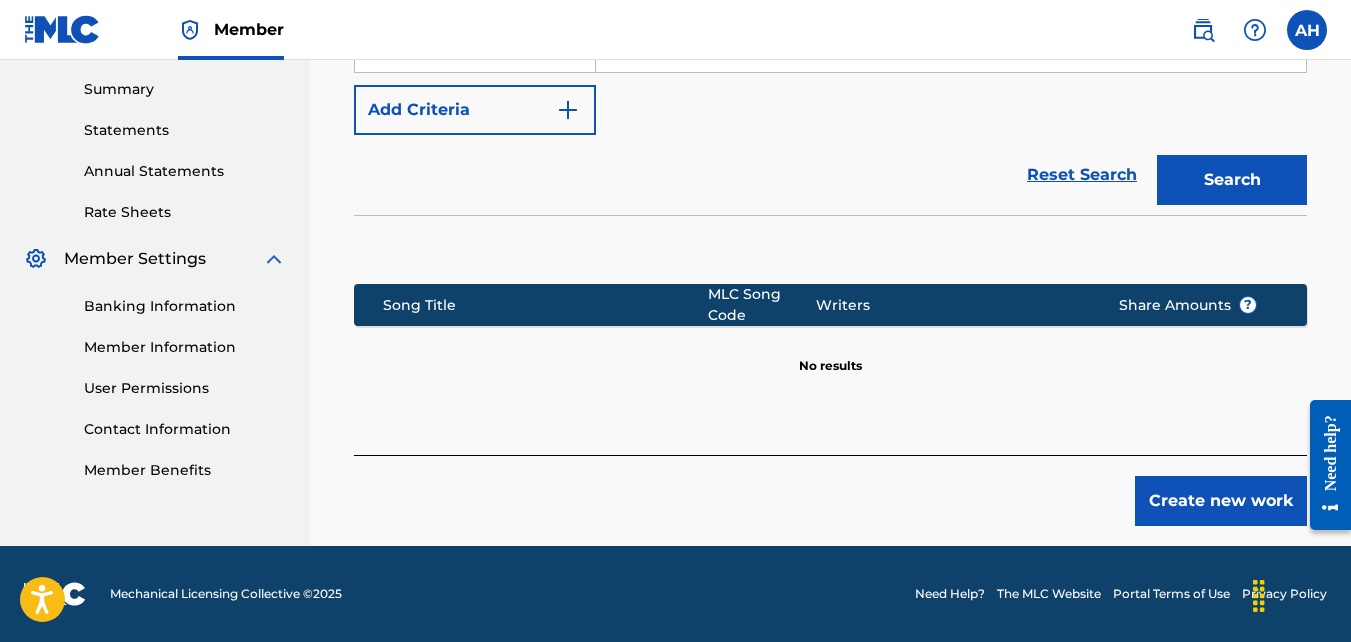 click on "Create new work" at bounding box center [1221, 501] 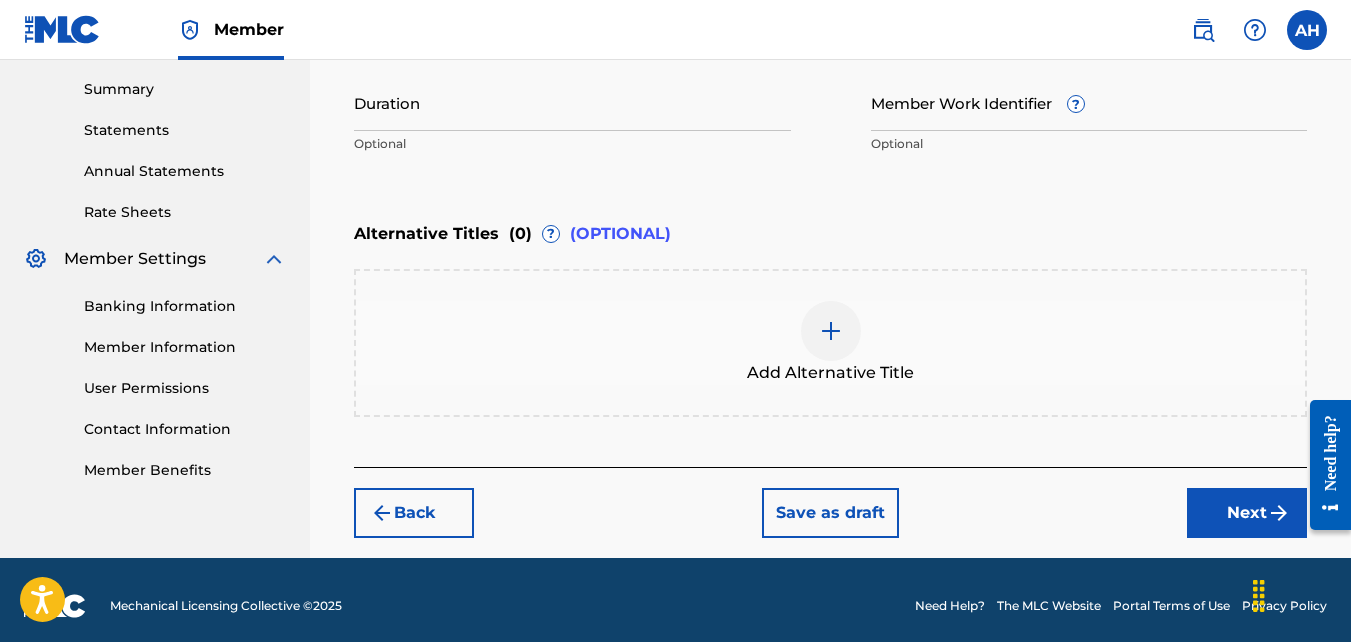 scroll, scrollTop: 588, scrollLeft: 0, axis: vertical 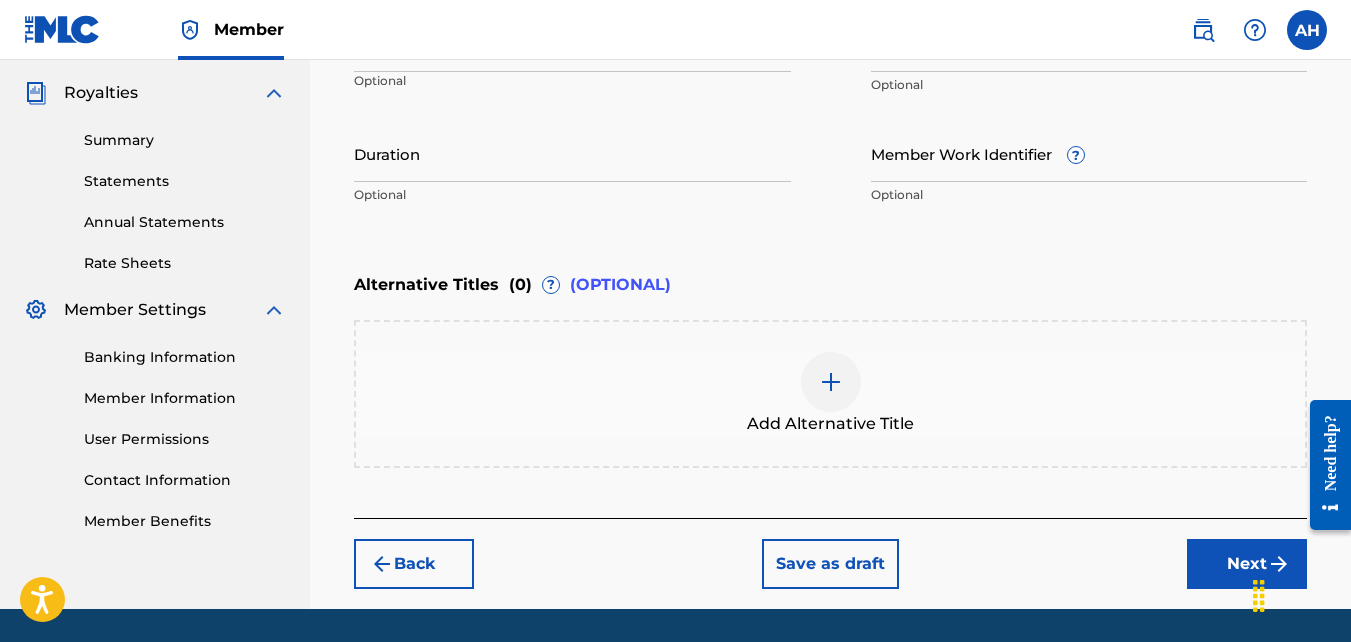 click on "Next" at bounding box center (1247, 564) 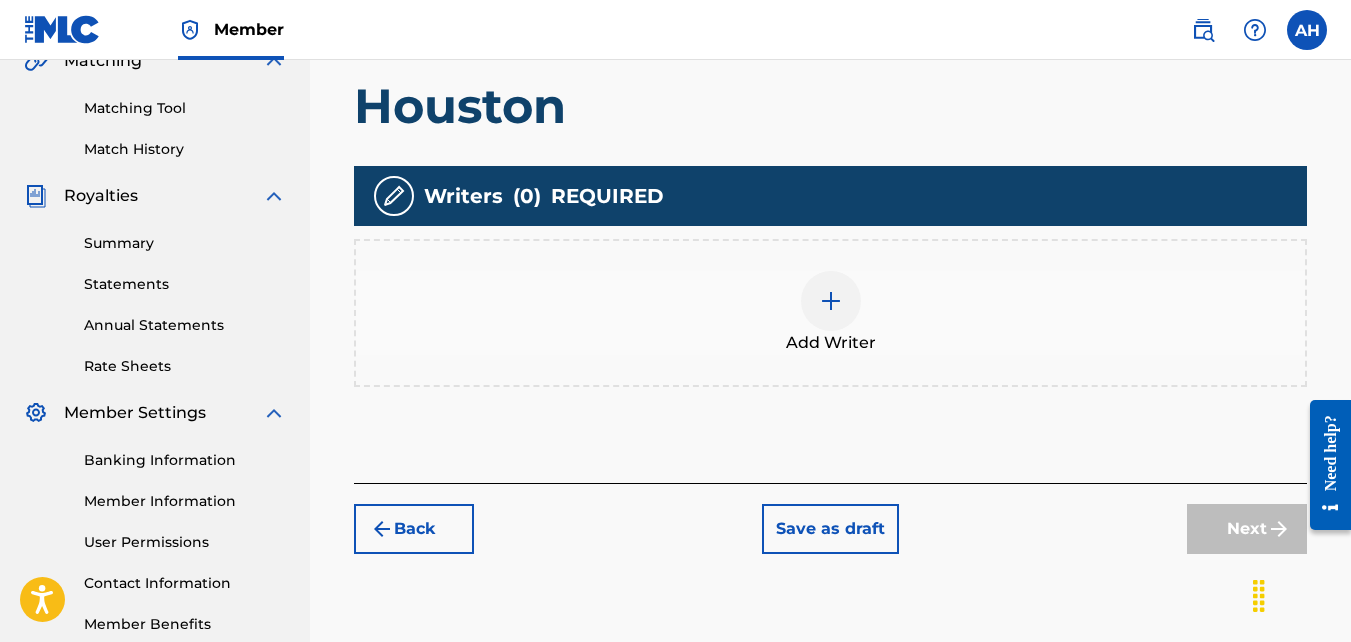 scroll, scrollTop: 598, scrollLeft: 0, axis: vertical 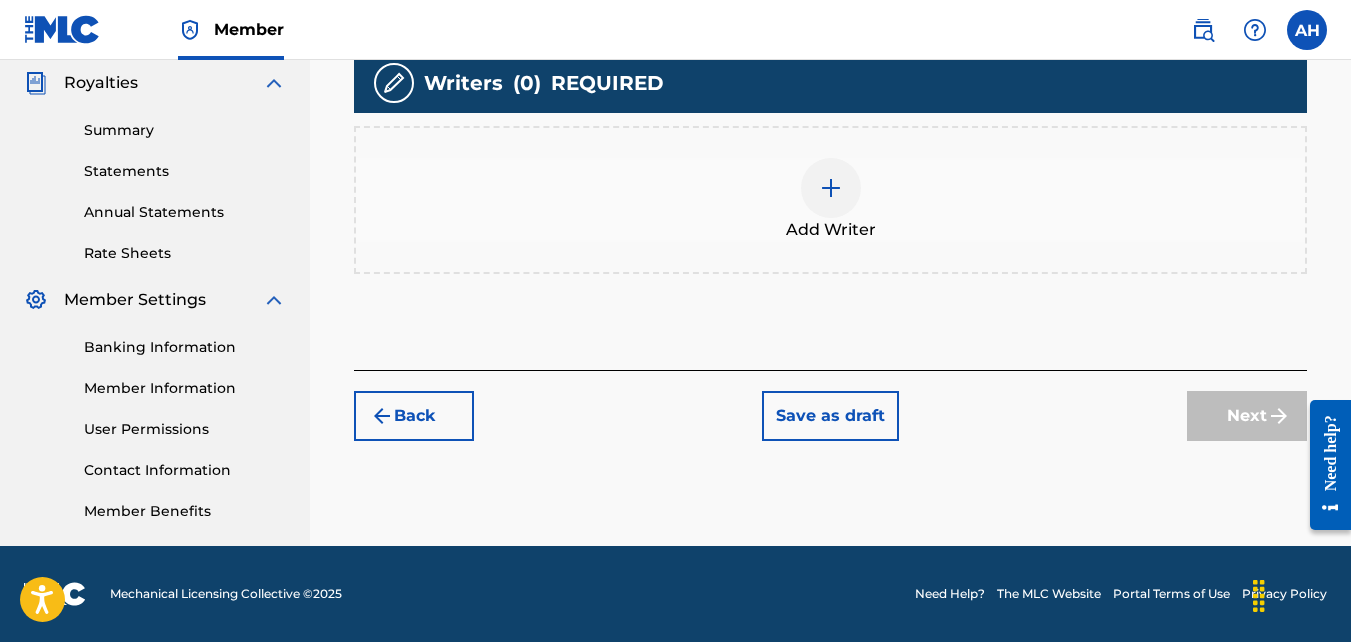click on "Add Writer" at bounding box center [830, 200] 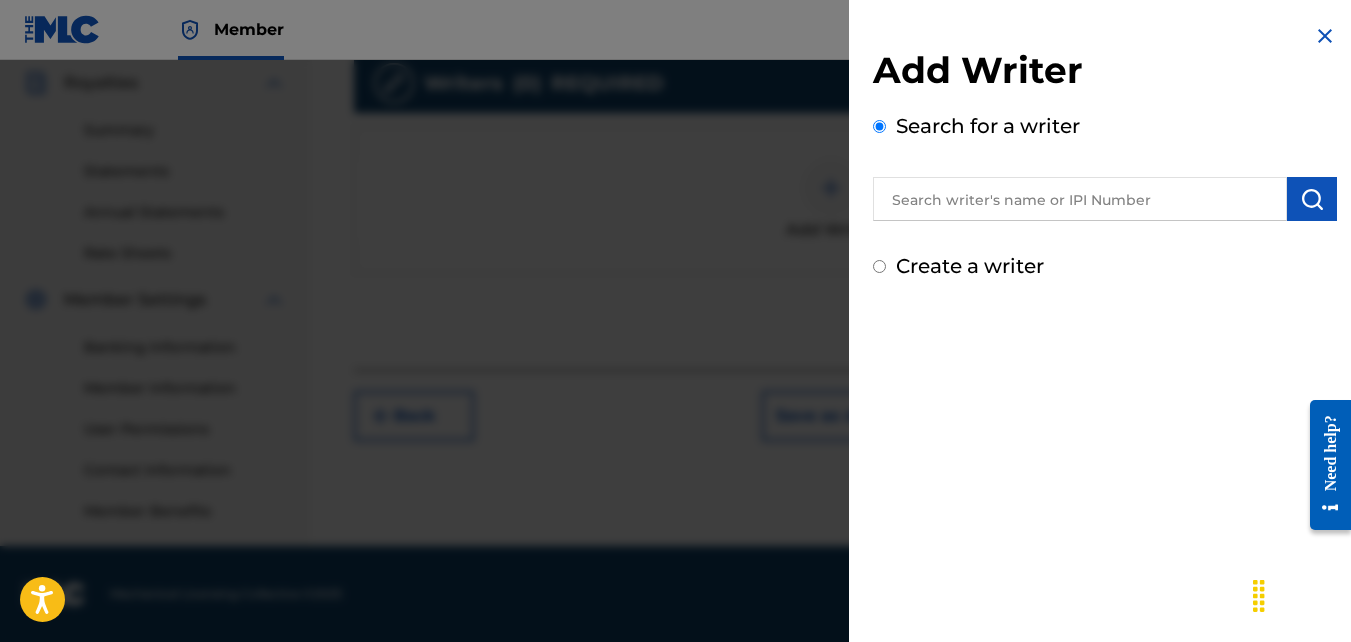 click at bounding box center [1080, 199] 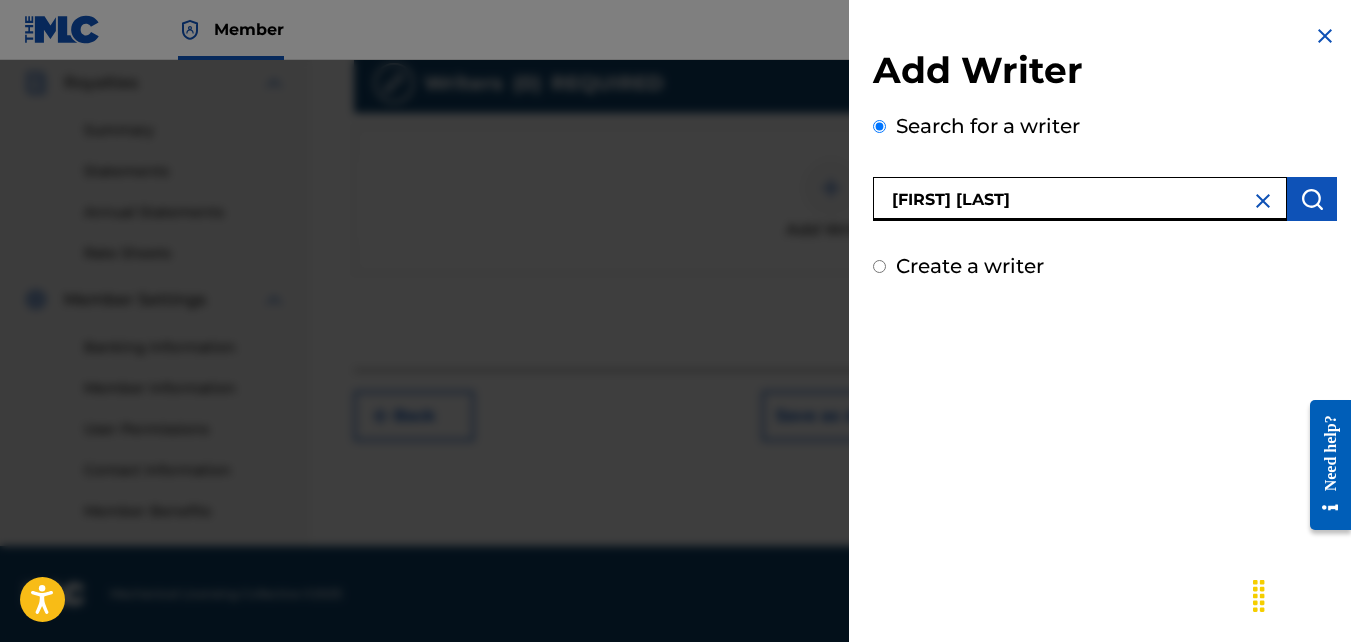type on "[FIRST] [LAST]" 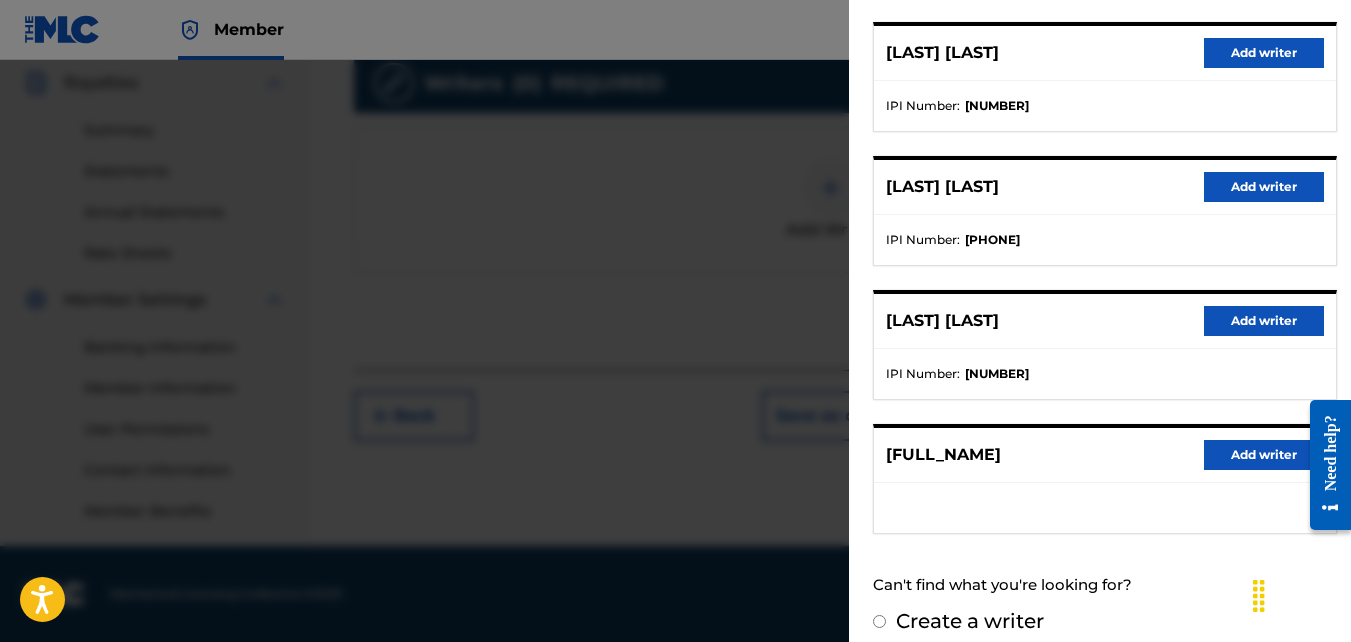 scroll, scrollTop: 400, scrollLeft: 0, axis: vertical 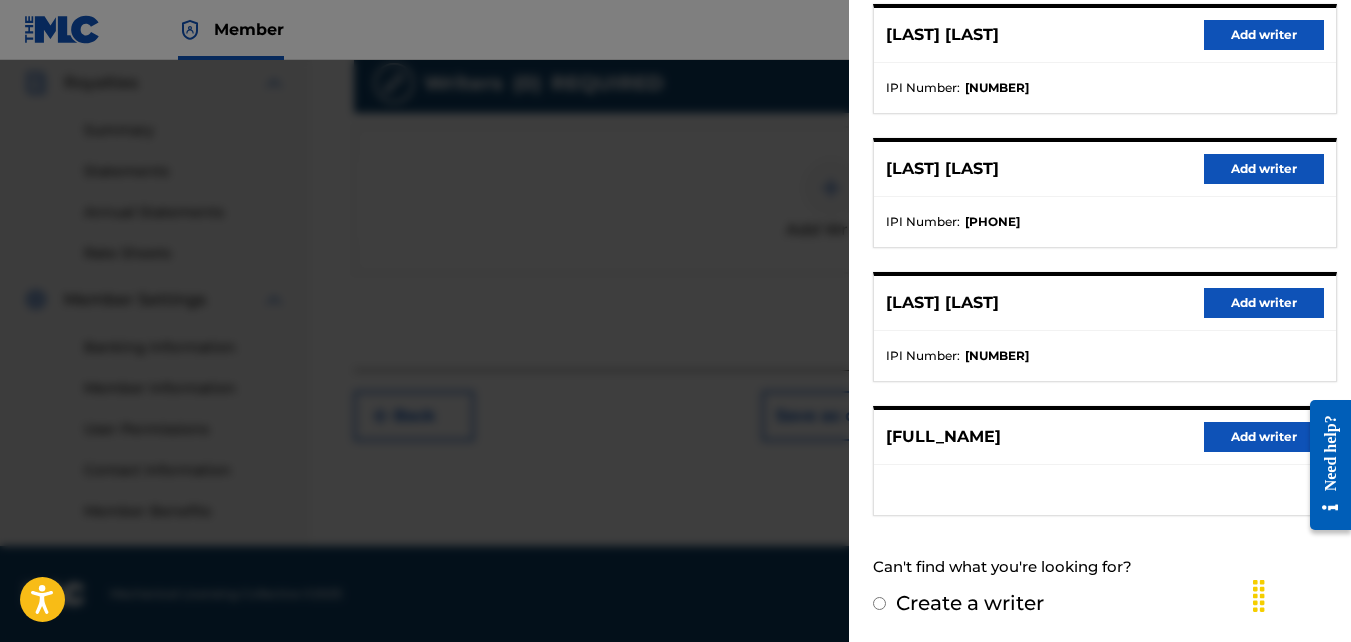 click on "Add writer" at bounding box center [1264, 437] 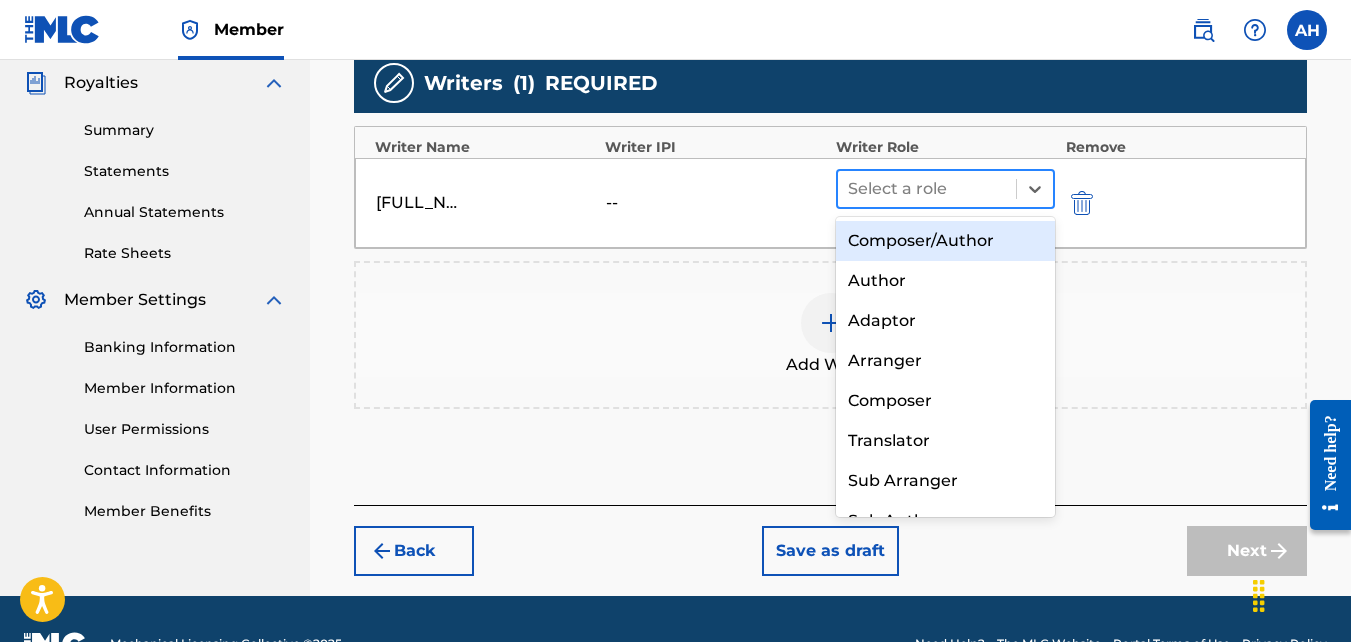 click at bounding box center (927, 189) 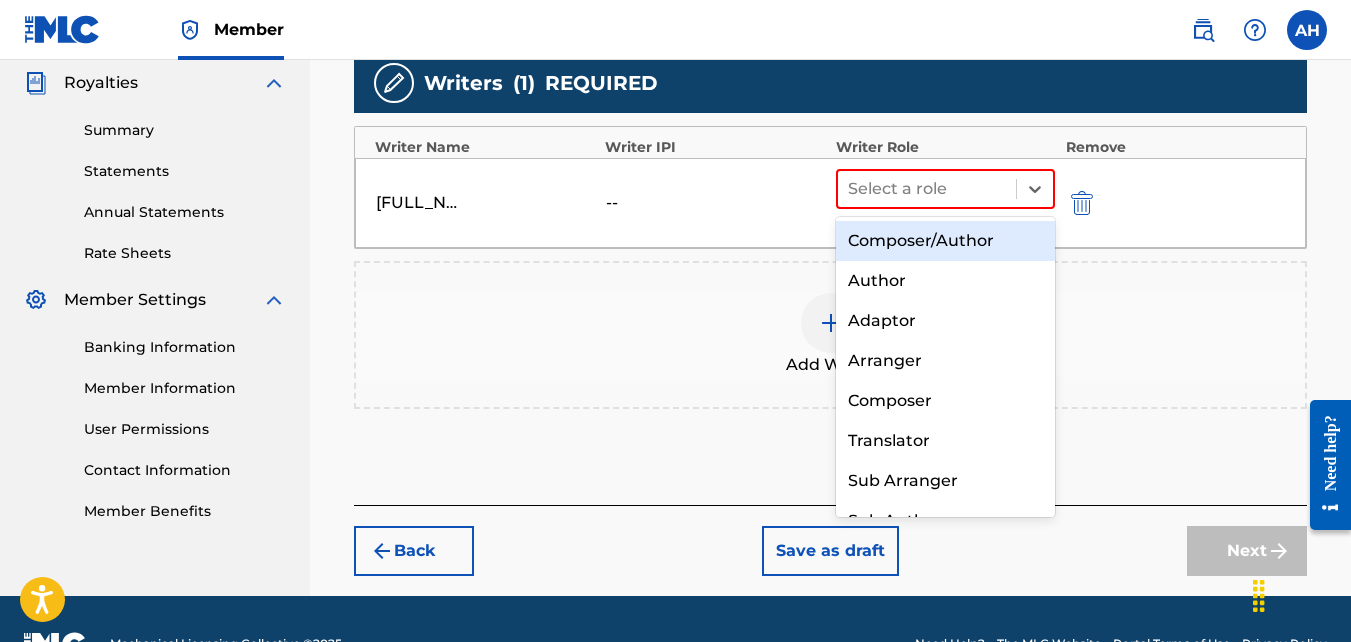 click on "Composer/Author" at bounding box center [946, 241] 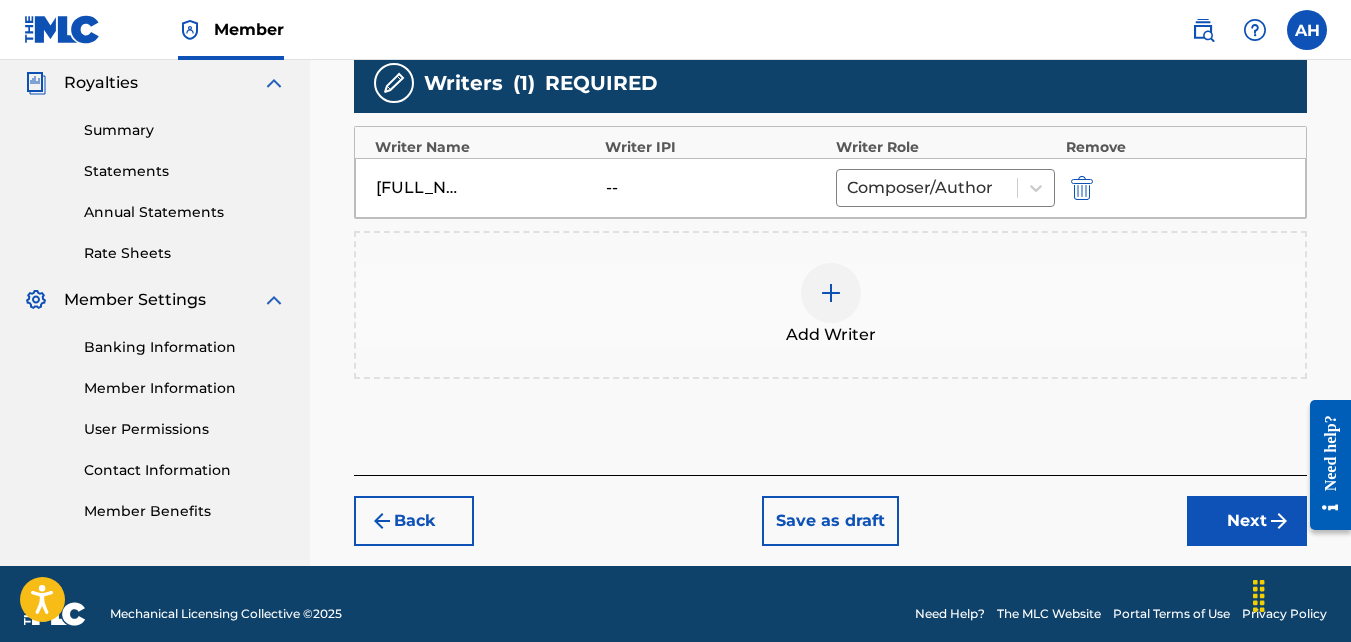 click on "Next" at bounding box center [1247, 521] 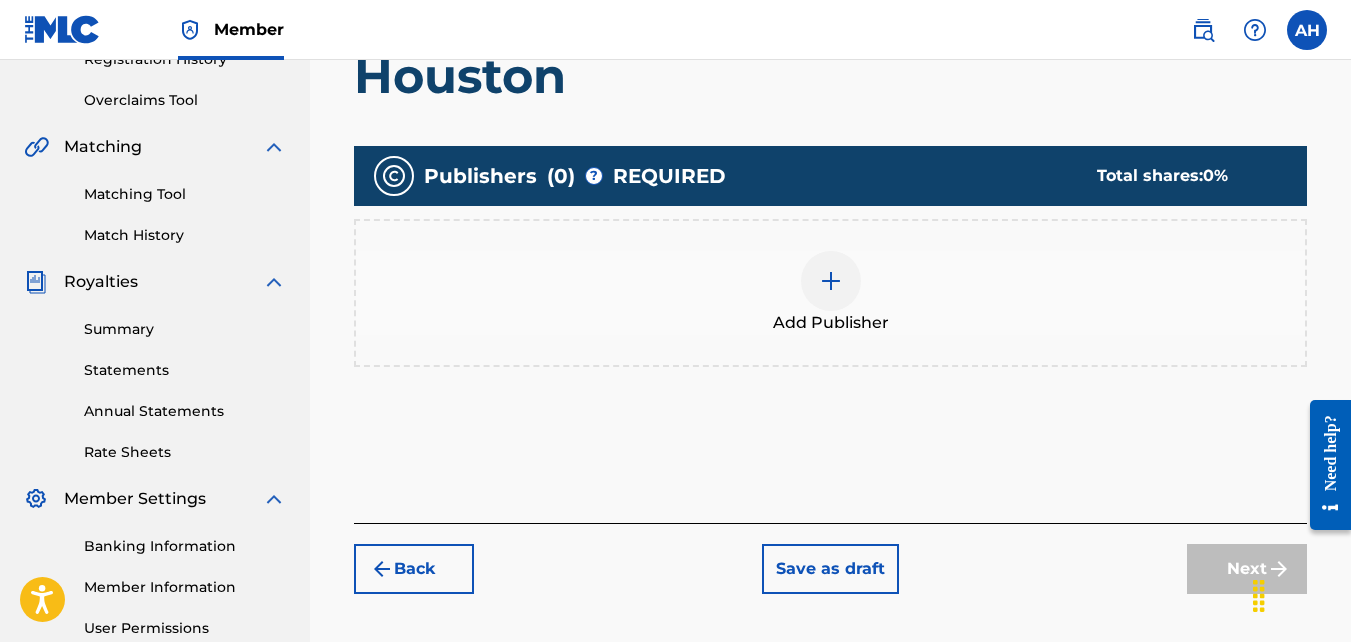 scroll, scrollTop: 412, scrollLeft: 0, axis: vertical 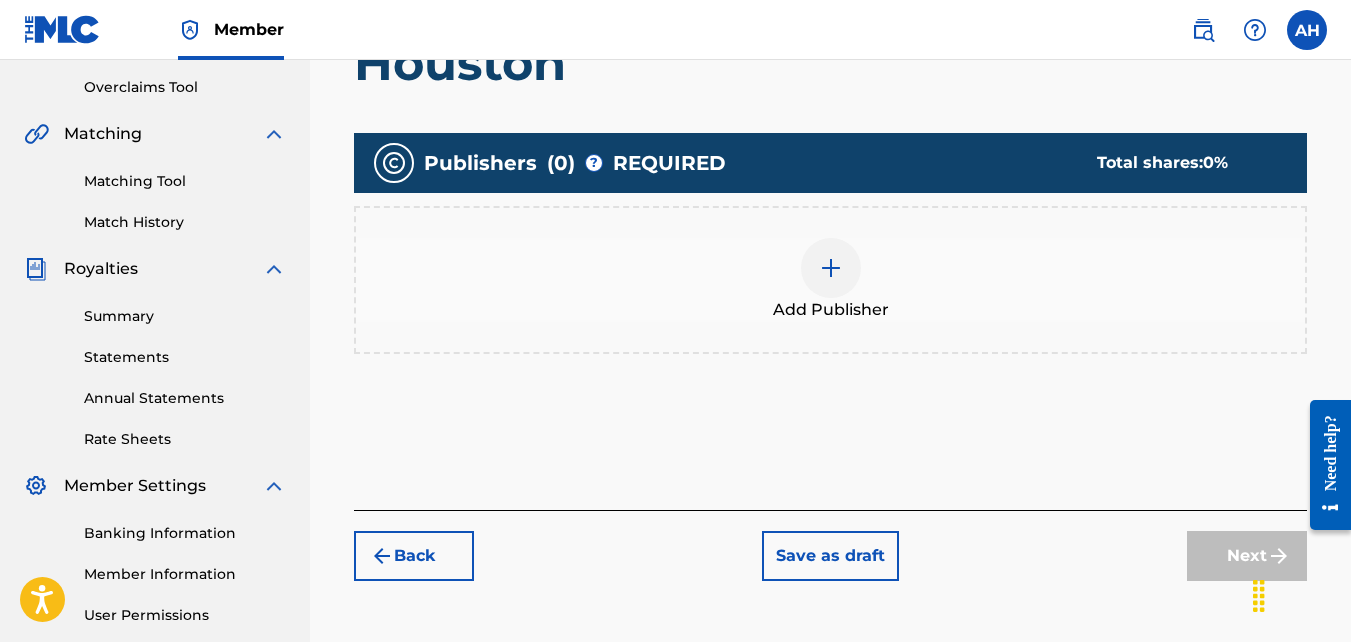 click at bounding box center (831, 268) 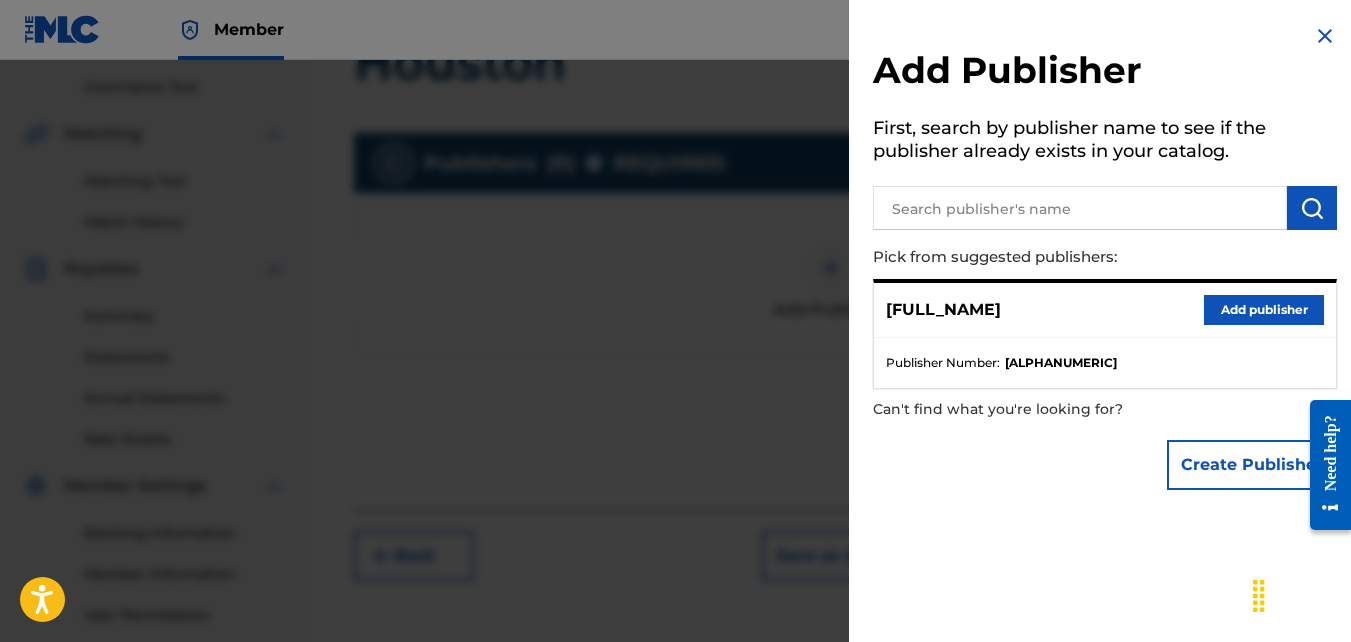click on "Add publisher" at bounding box center (1264, 310) 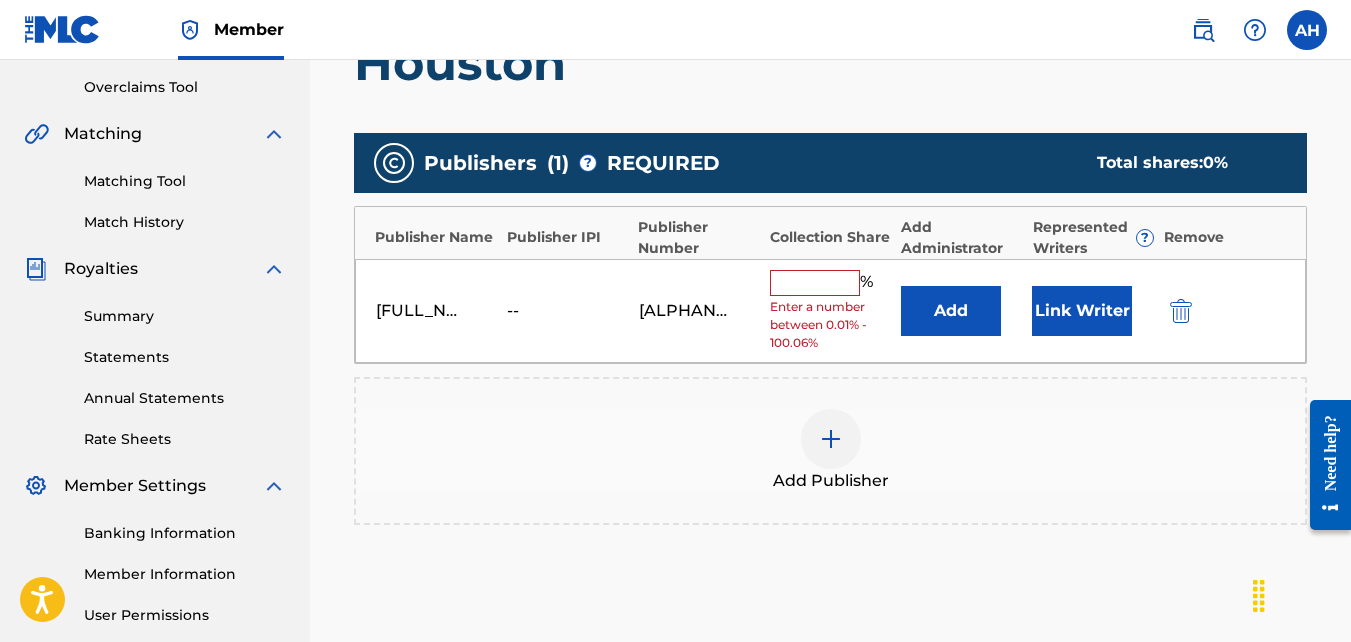 click at bounding box center (815, 283) 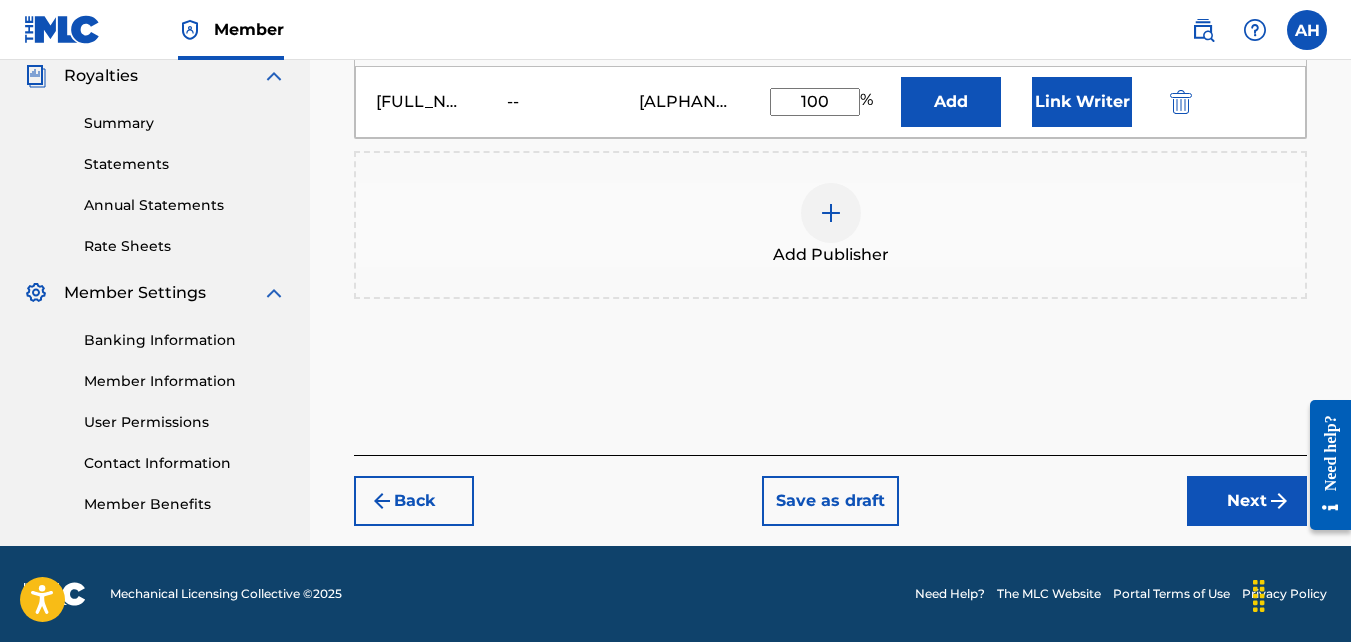 click on "Next" at bounding box center [1247, 501] 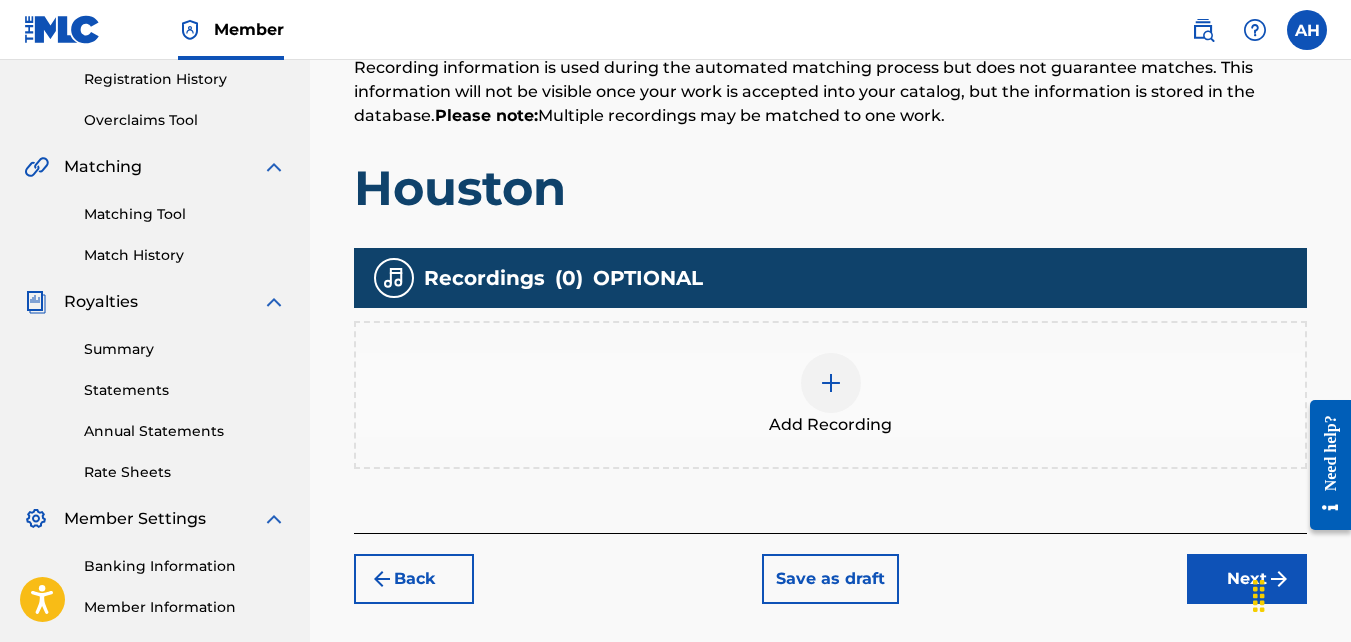 scroll, scrollTop: 380, scrollLeft: 0, axis: vertical 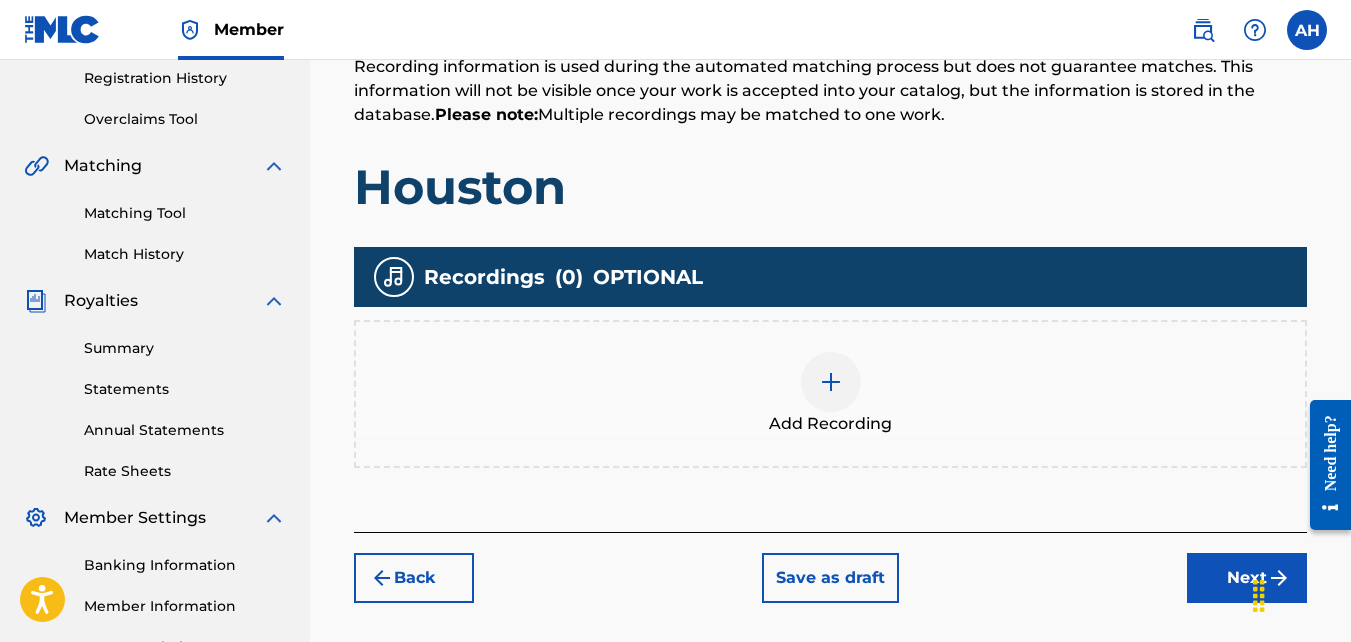 click on "Add Recording" at bounding box center (830, 394) 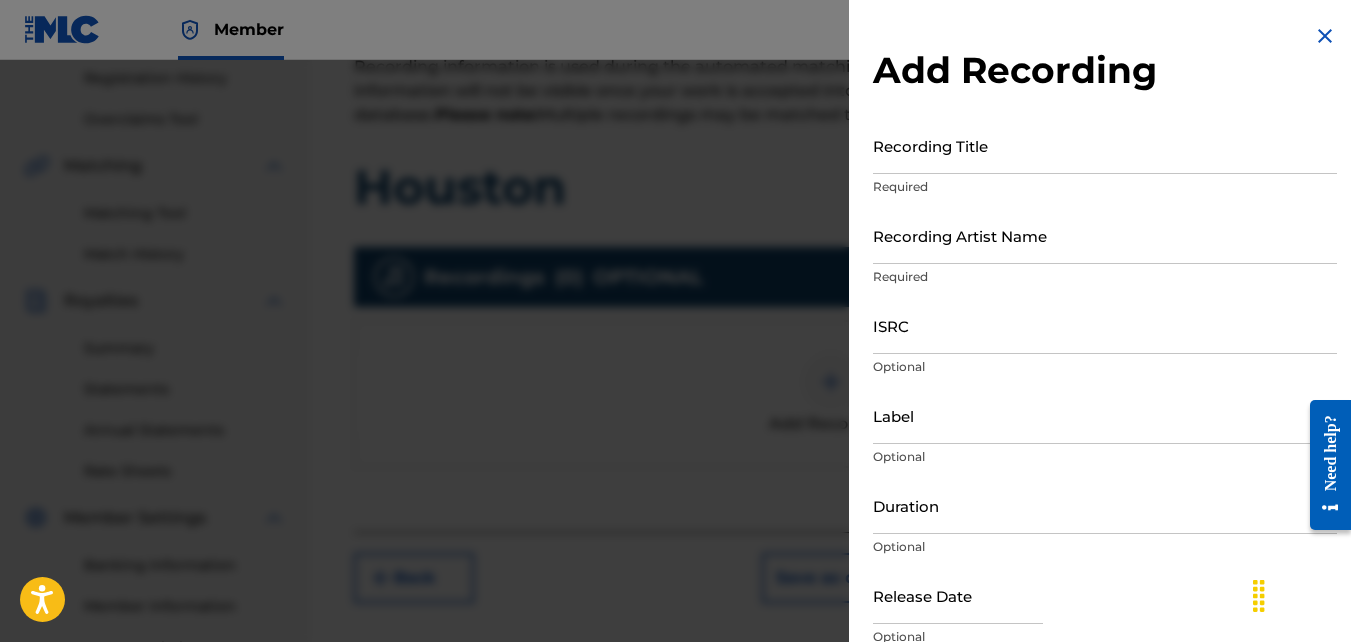 click on "Recording Title" at bounding box center (1105, 145) 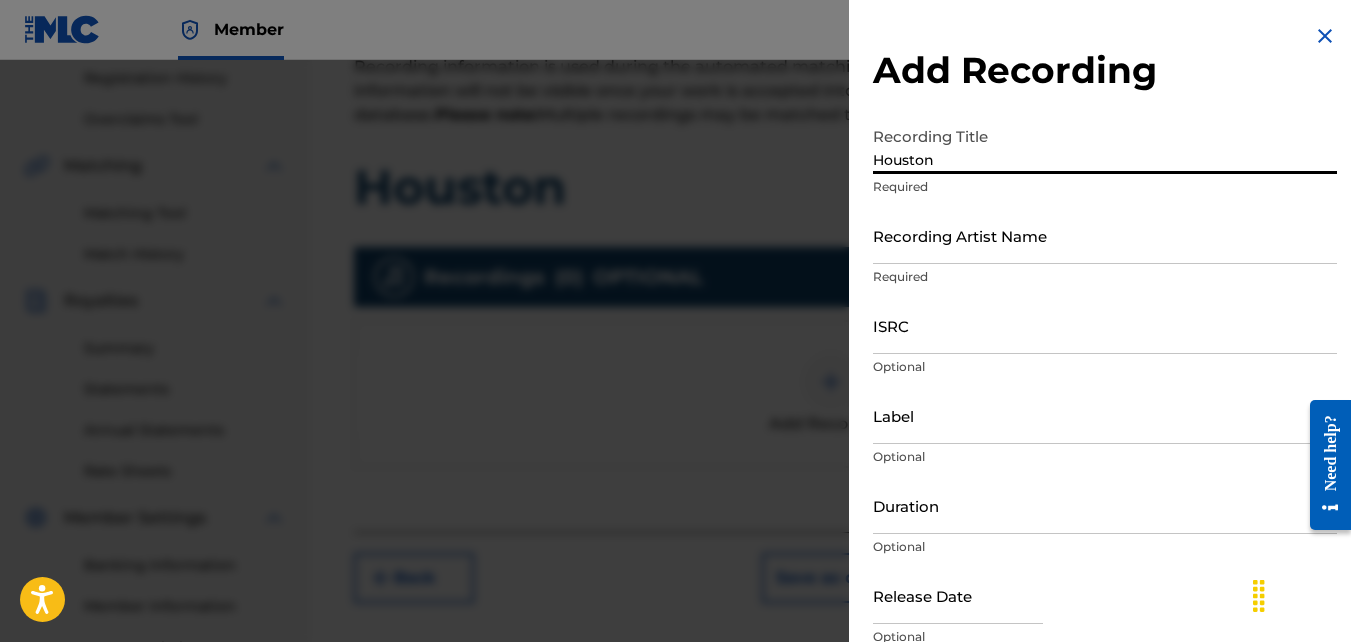 type on "Houston" 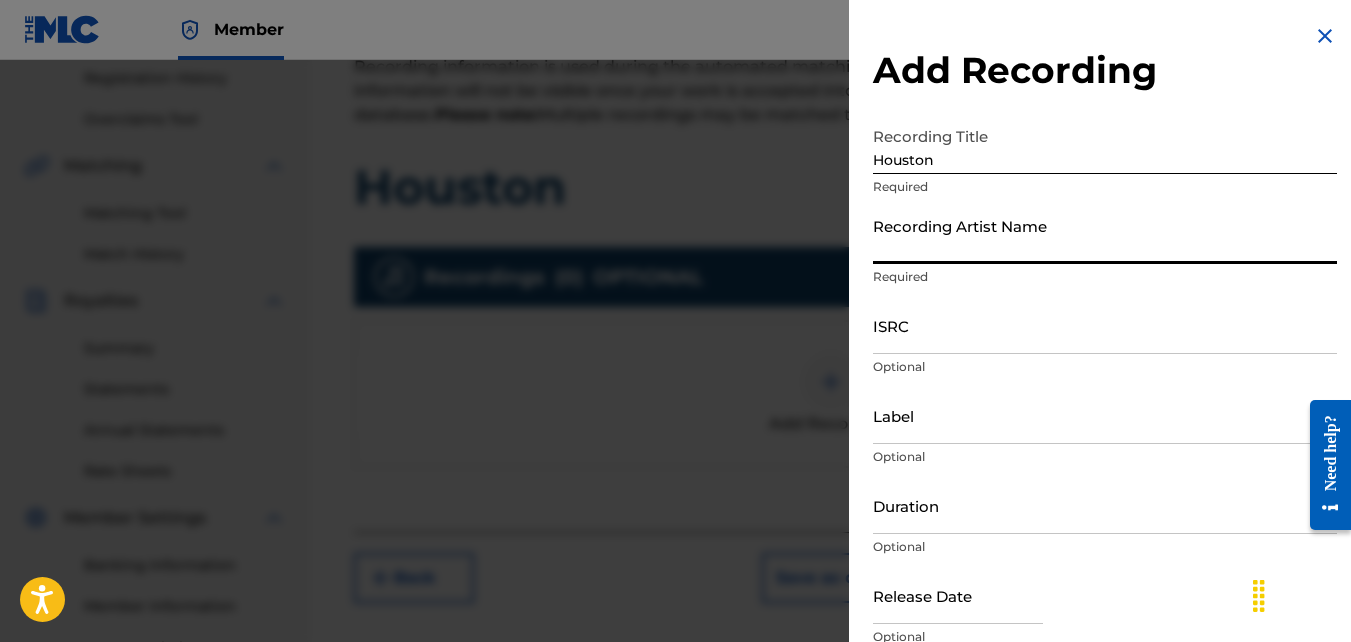 type on "[BRAND]" 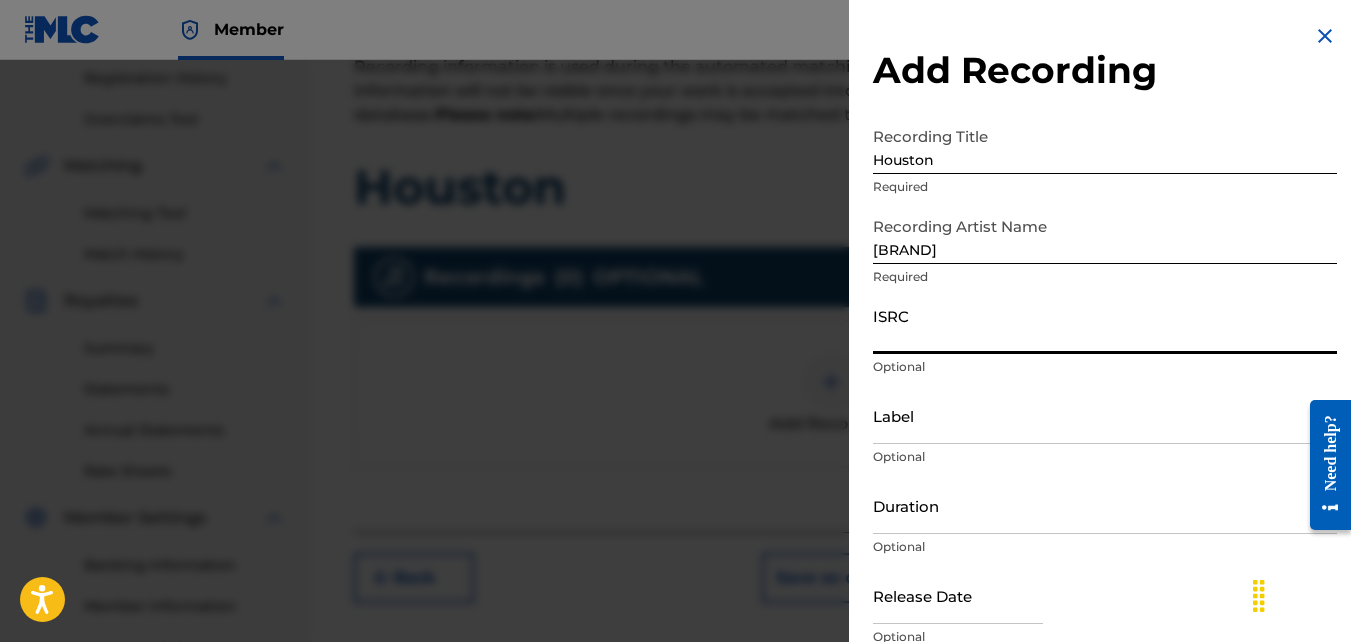click on "ISRC" at bounding box center [1105, 325] 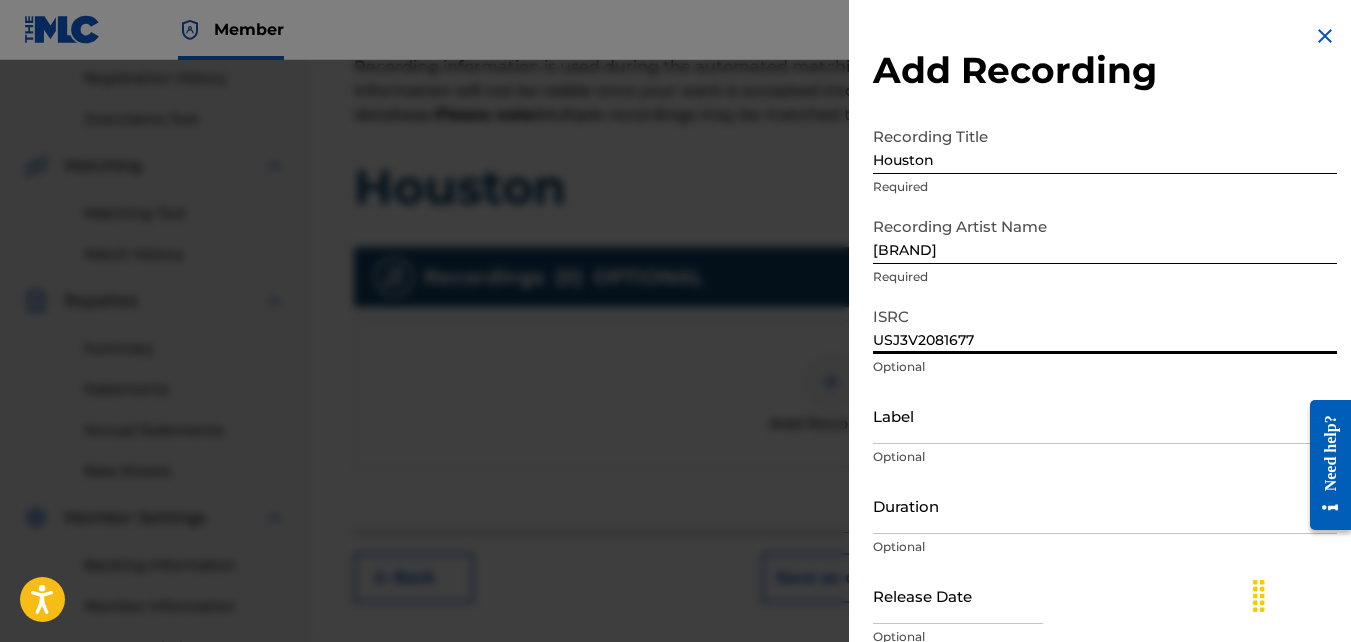 scroll, scrollTop: 89, scrollLeft: 0, axis: vertical 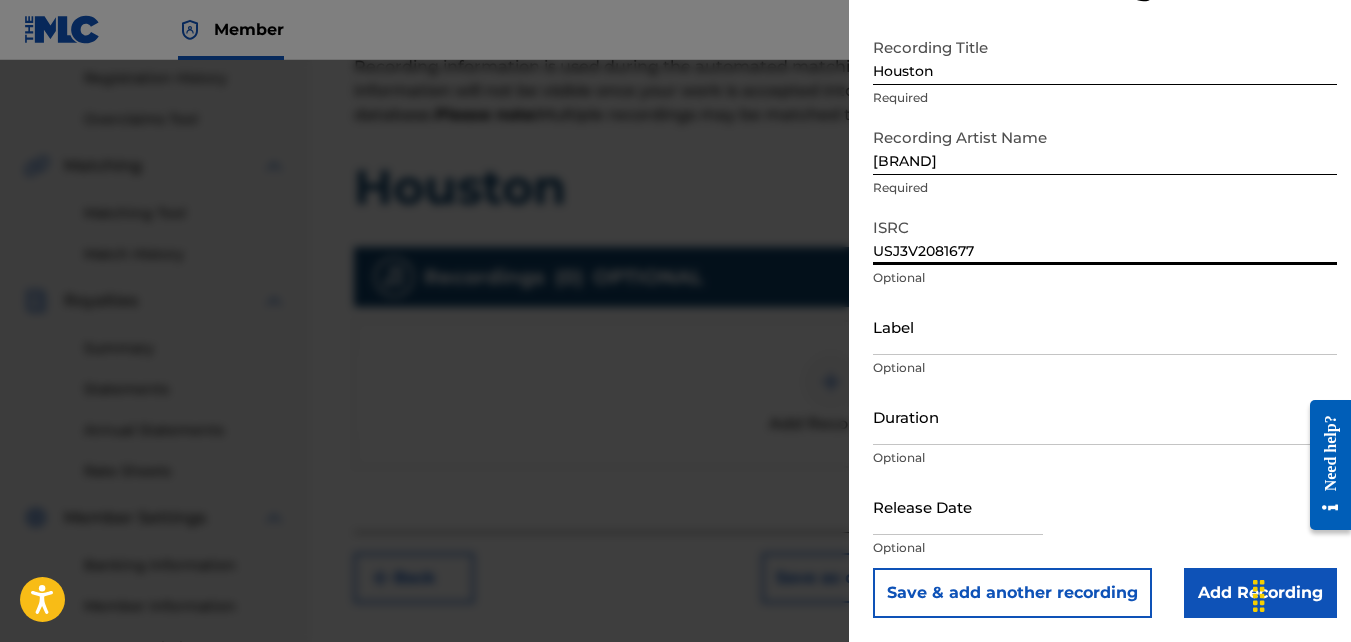 type on "USJ3V2081677" 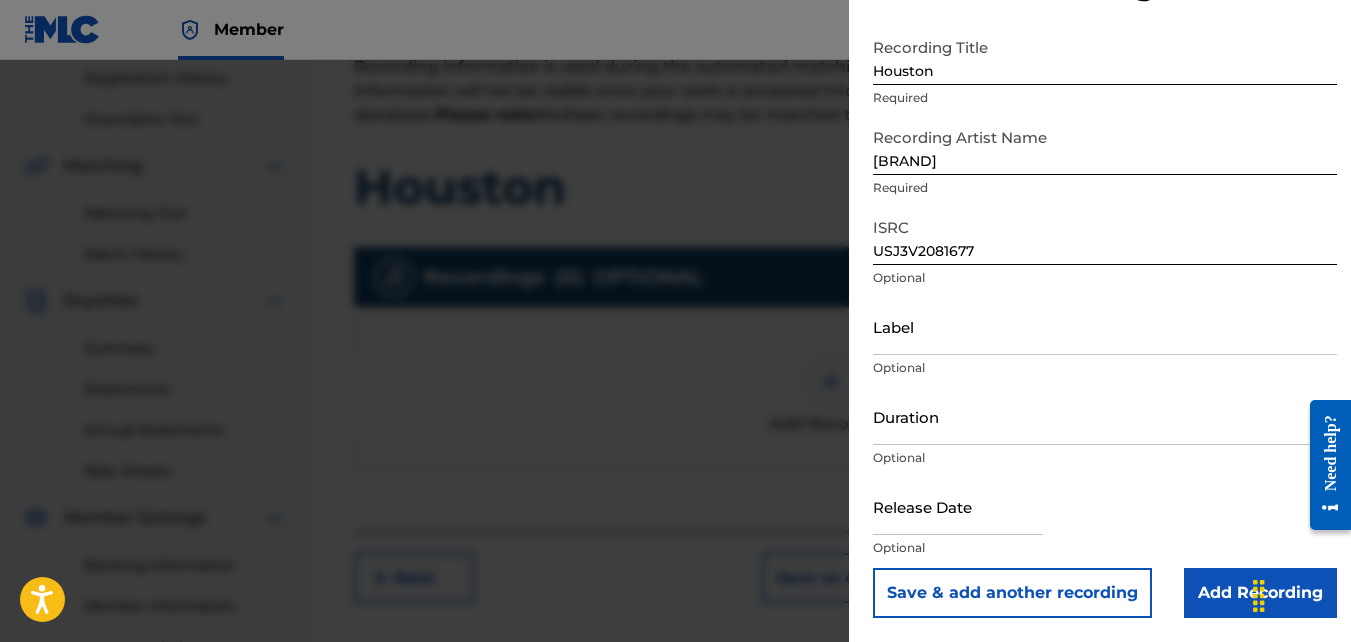 click on "Add Recording" at bounding box center [1260, 593] 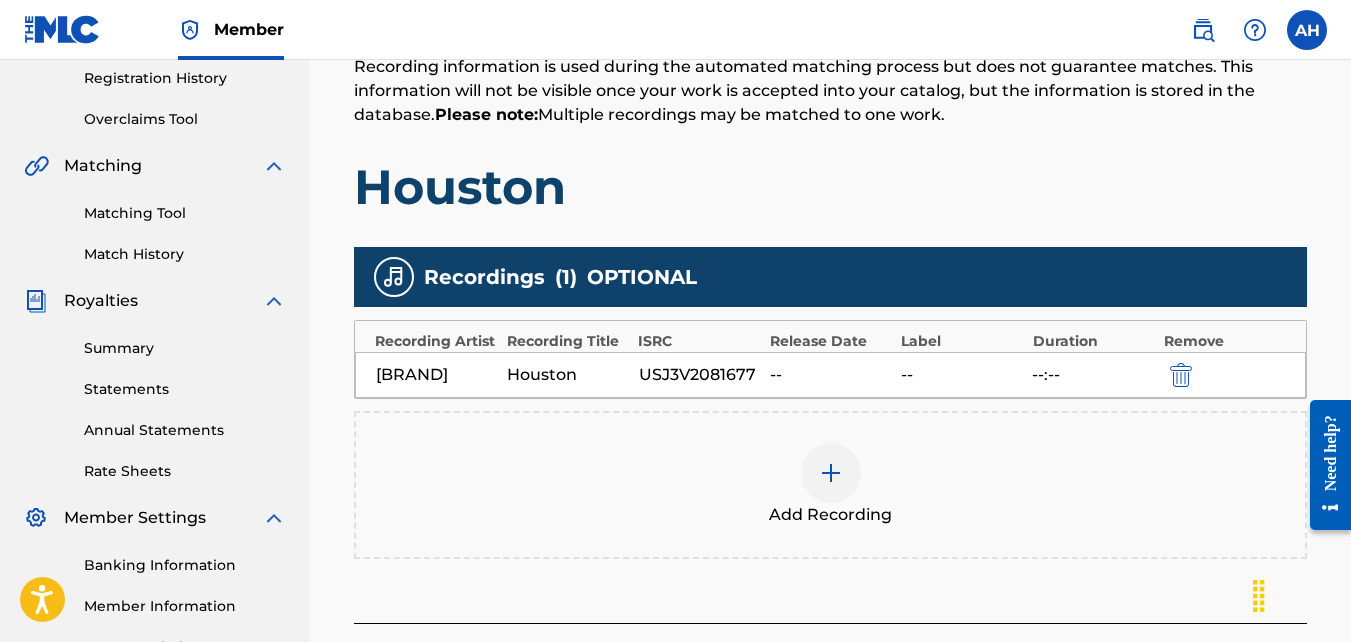 scroll, scrollTop: 598, scrollLeft: 0, axis: vertical 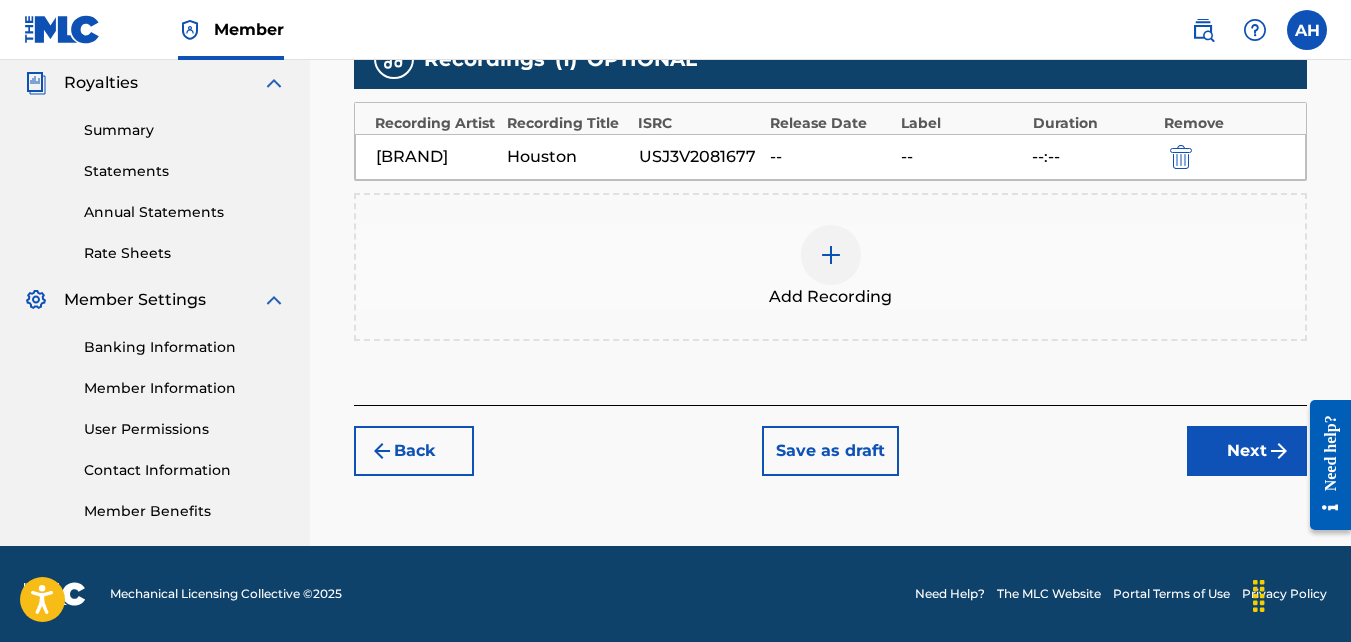 click on "Next" at bounding box center (1247, 451) 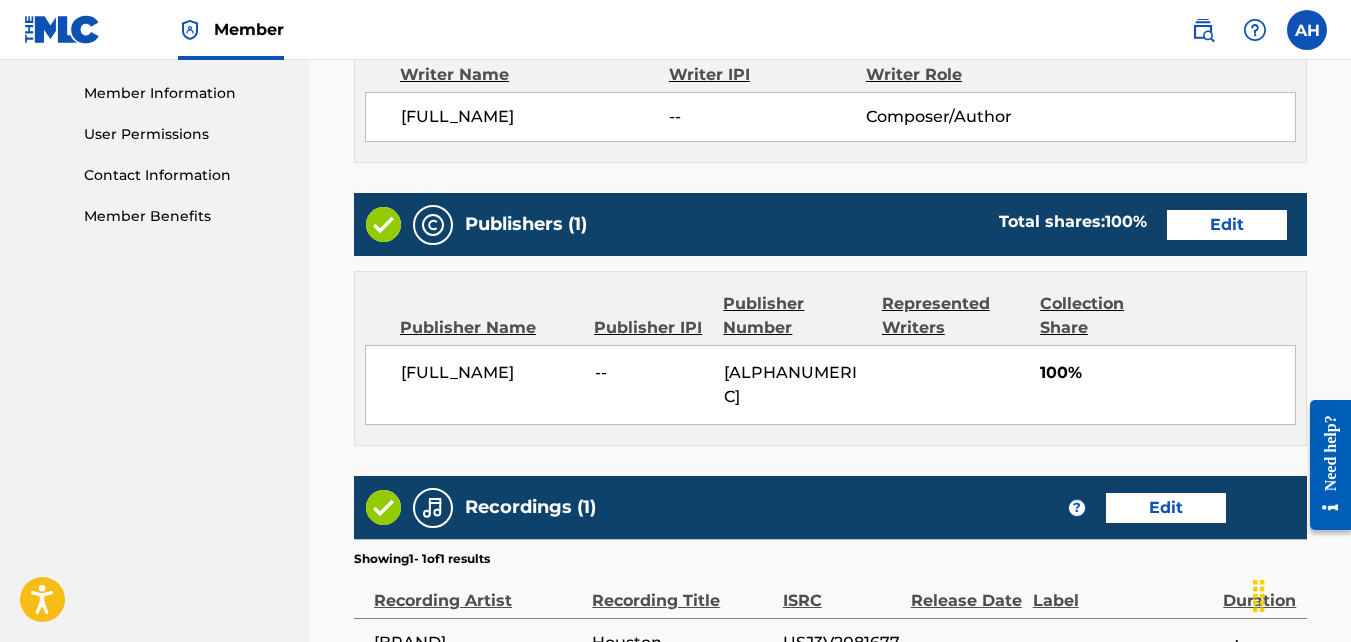 scroll, scrollTop: 1113, scrollLeft: 0, axis: vertical 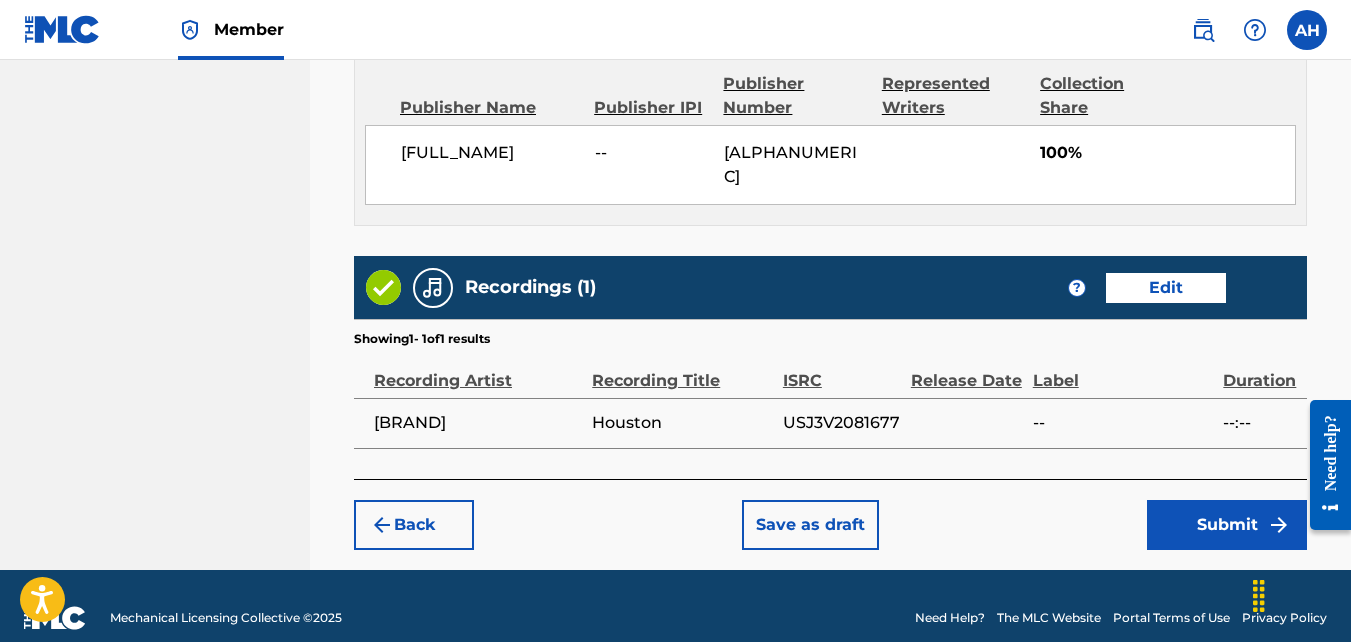 click on "Submit" at bounding box center [1227, 525] 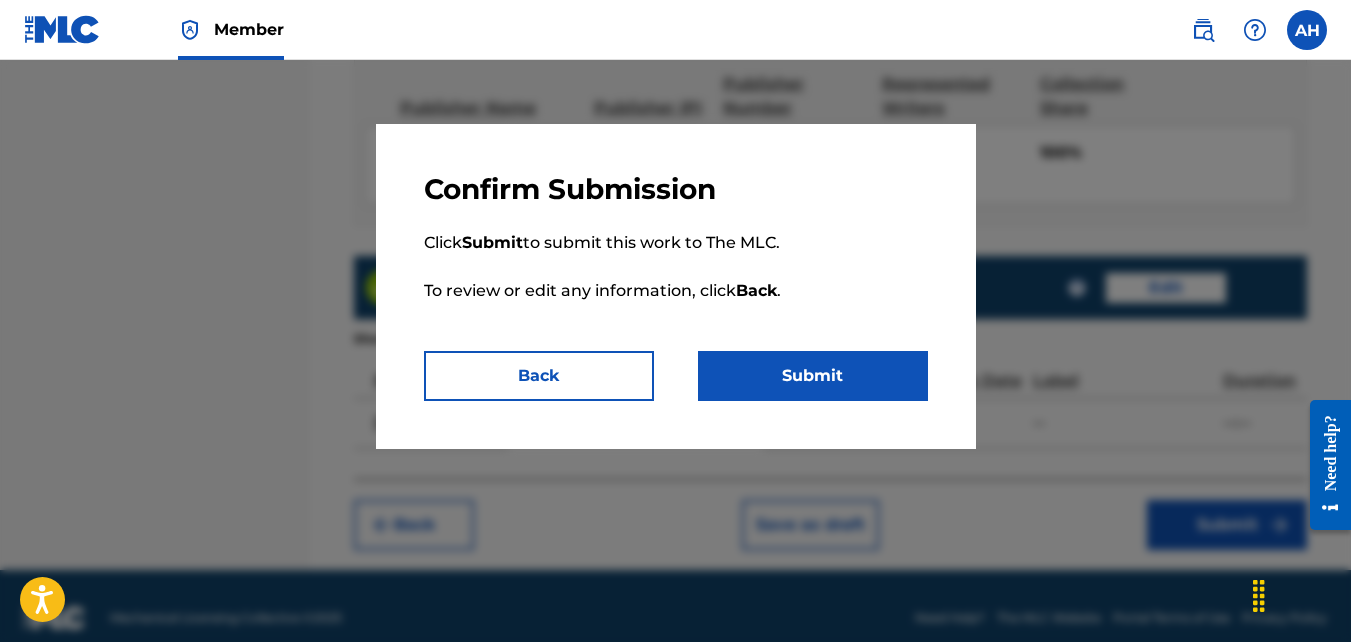 click on "Submit" at bounding box center (813, 376) 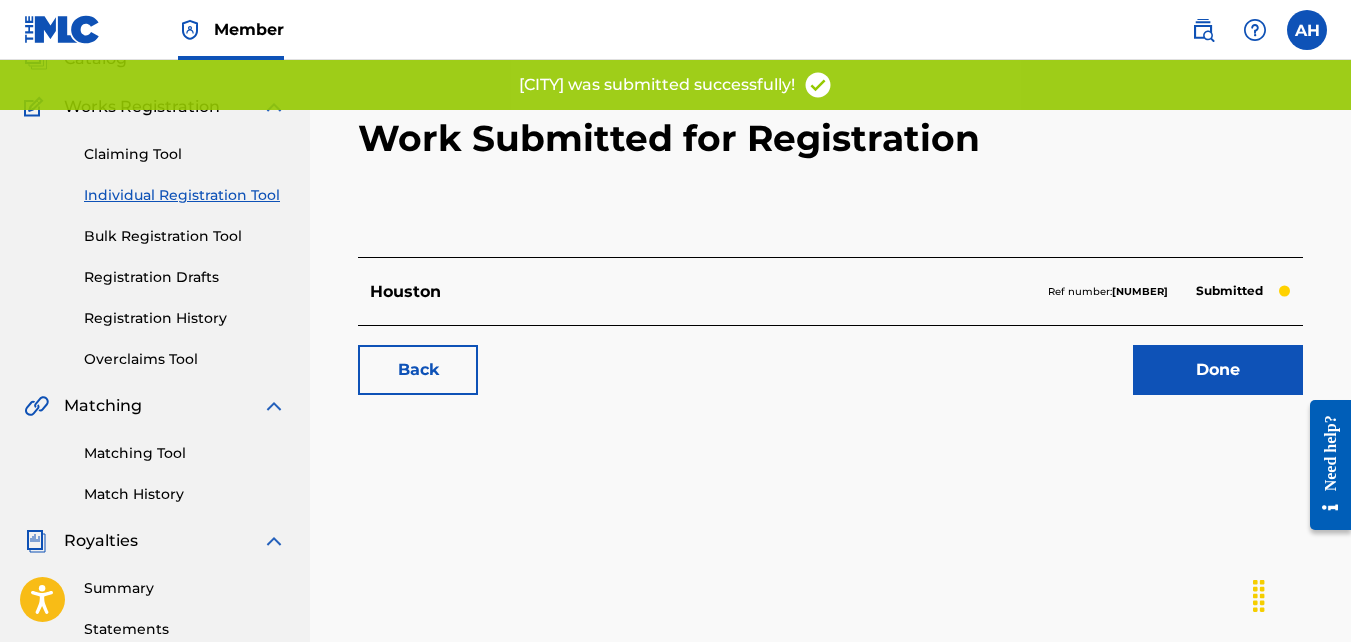 scroll, scrollTop: 88, scrollLeft: 0, axis: vertical 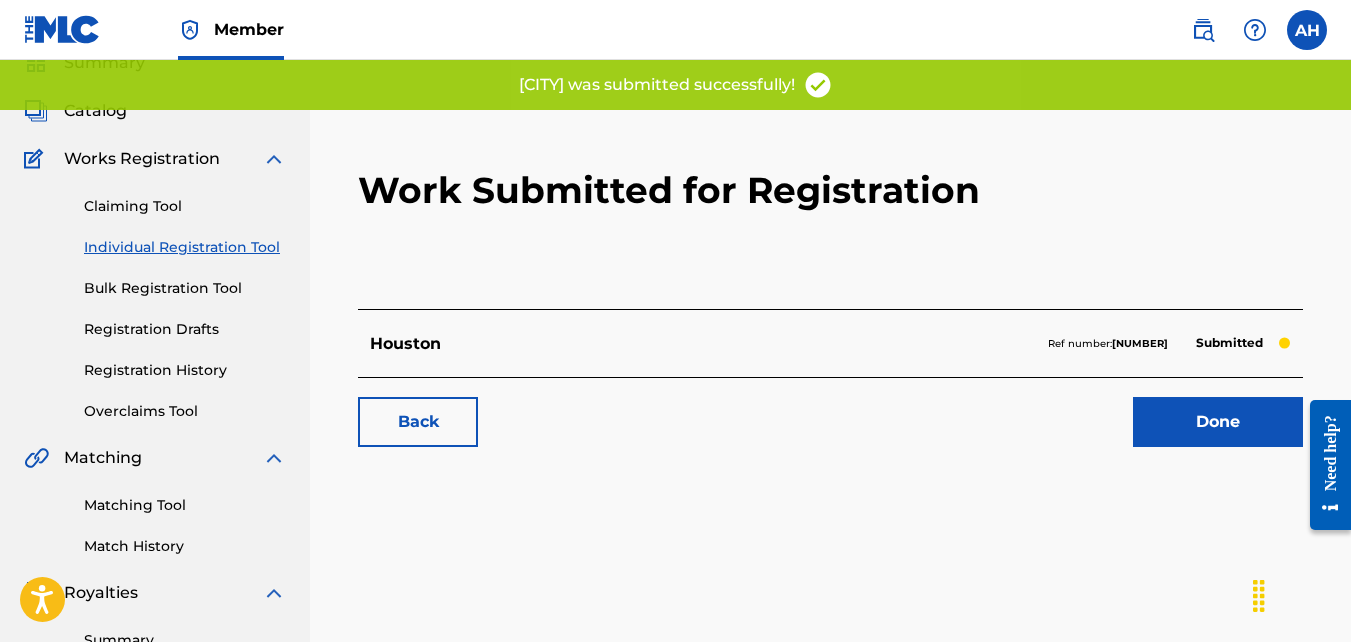 click on "Back" at bounding box center [418, 422] 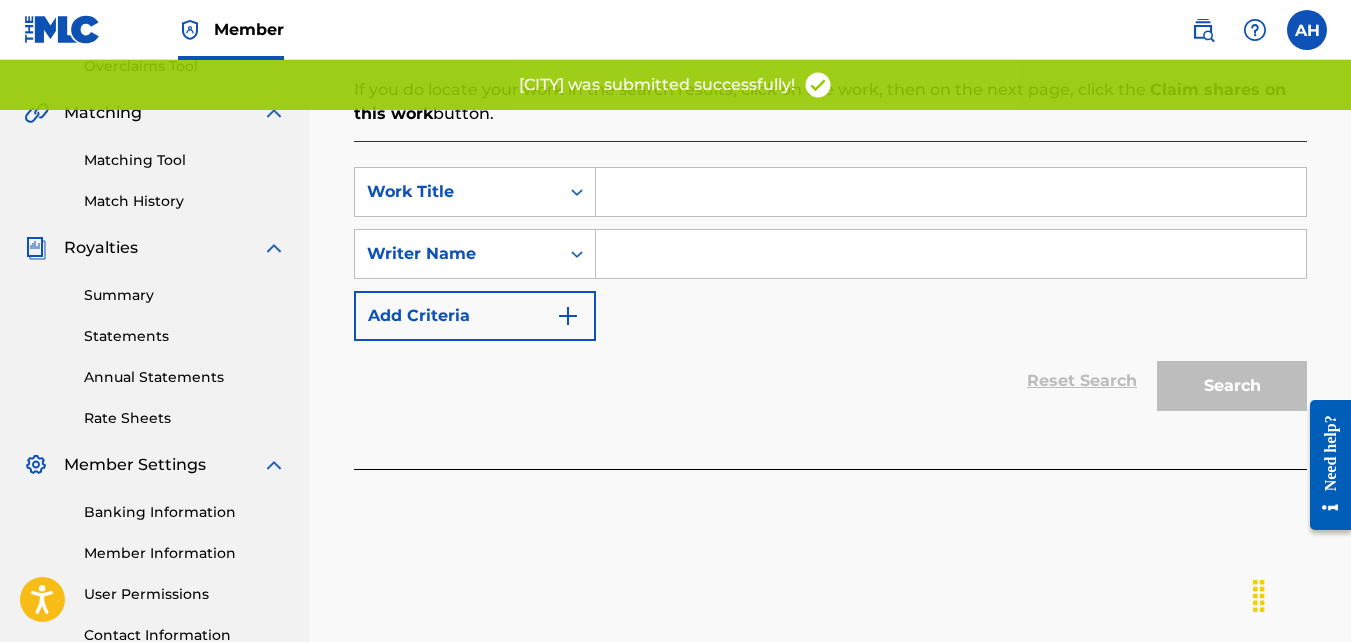scroll, scrollTop: 434, scrollLeft: 0, axis: vertical 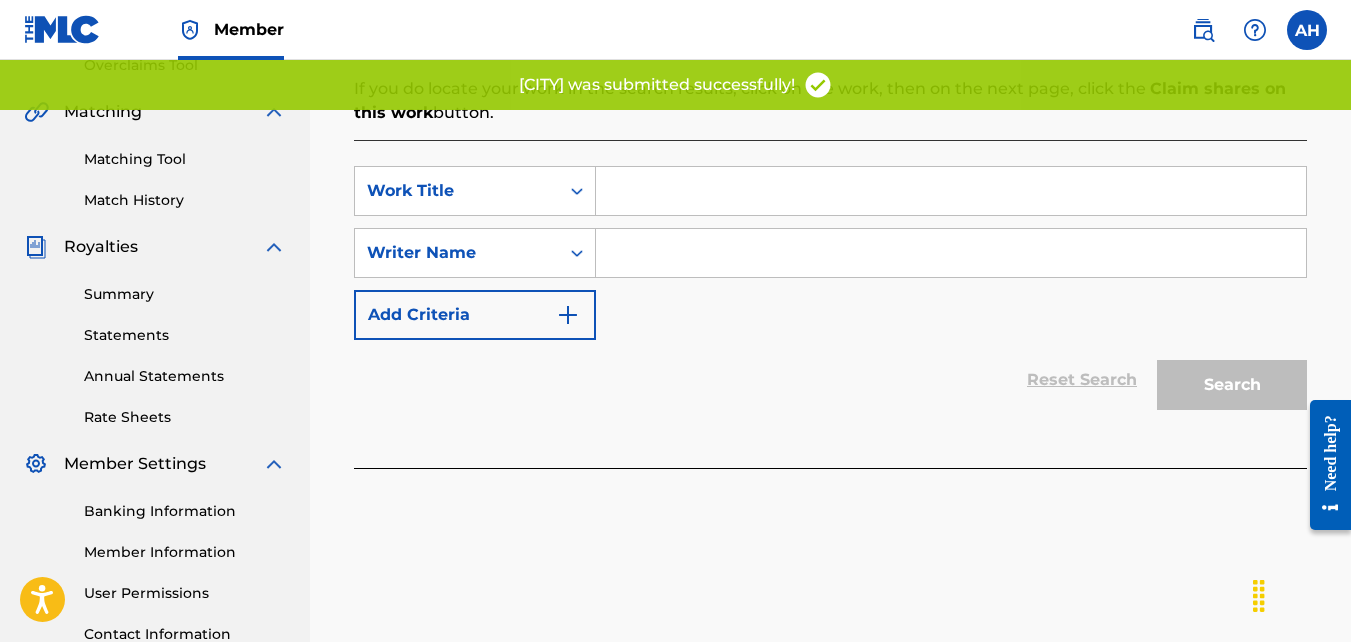 click at bounding box center [951, 191] 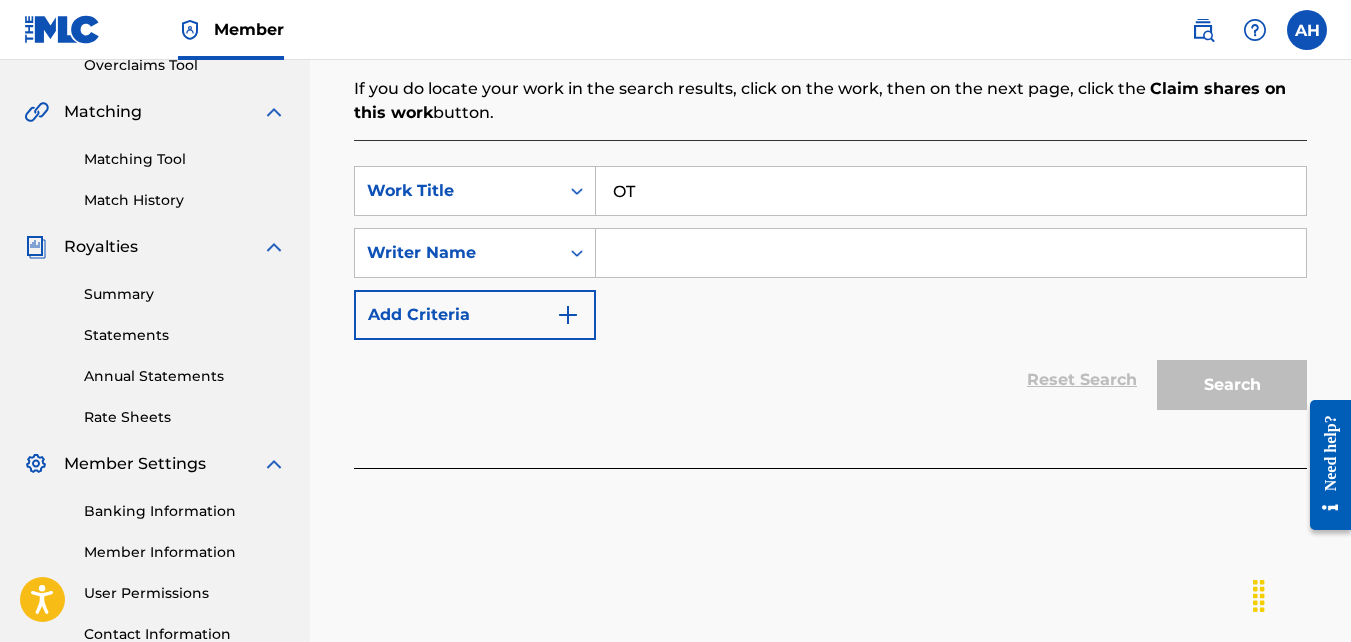 type on "OT" 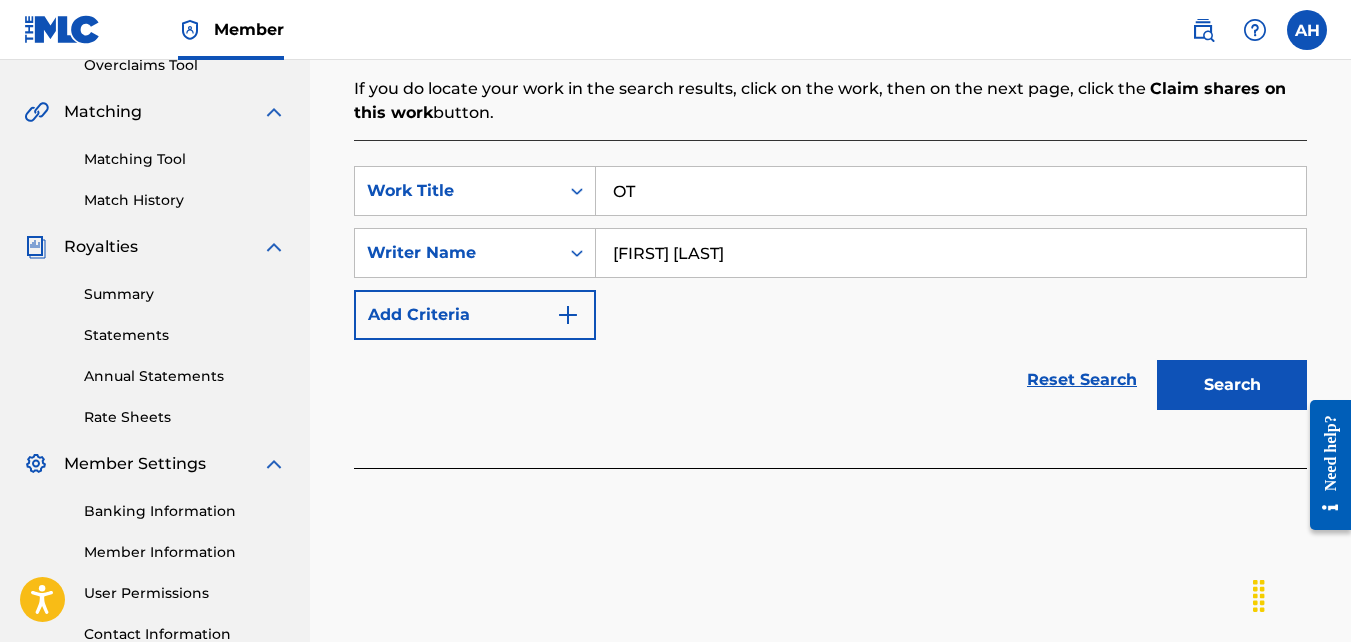 click on "Search" at bounding box center (1232, 385) 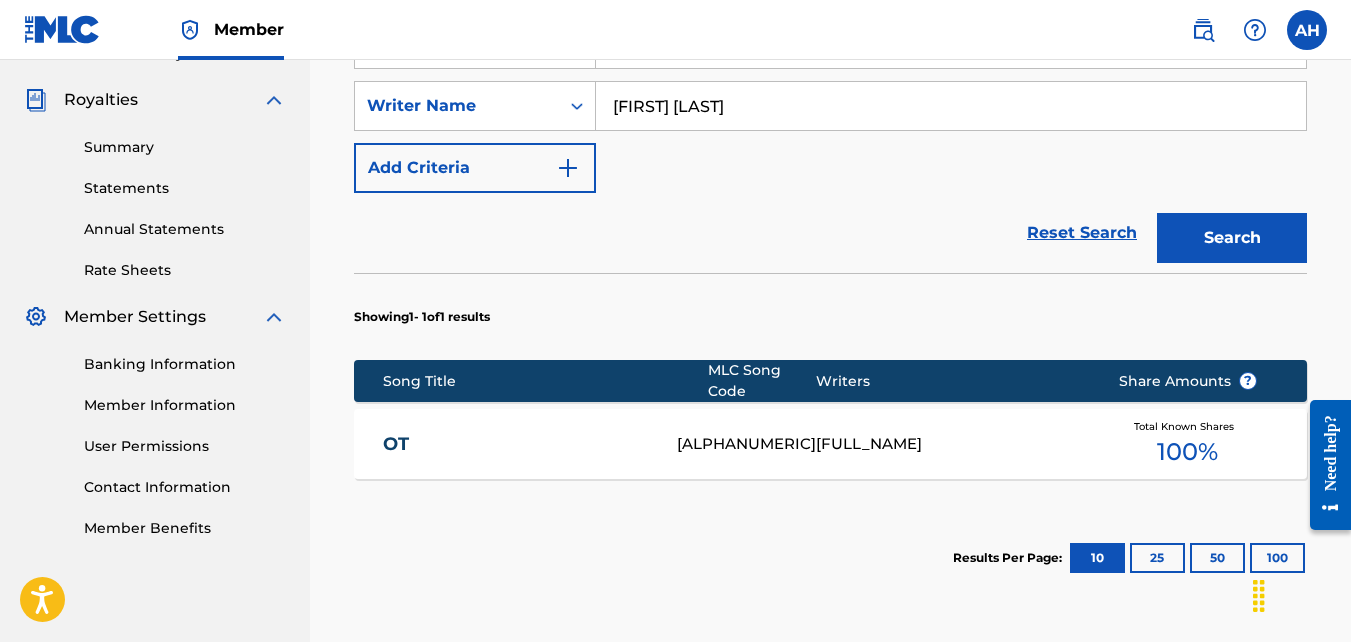 scroll, scrollTop: 580, scrollLeft: 0, axis: vertical 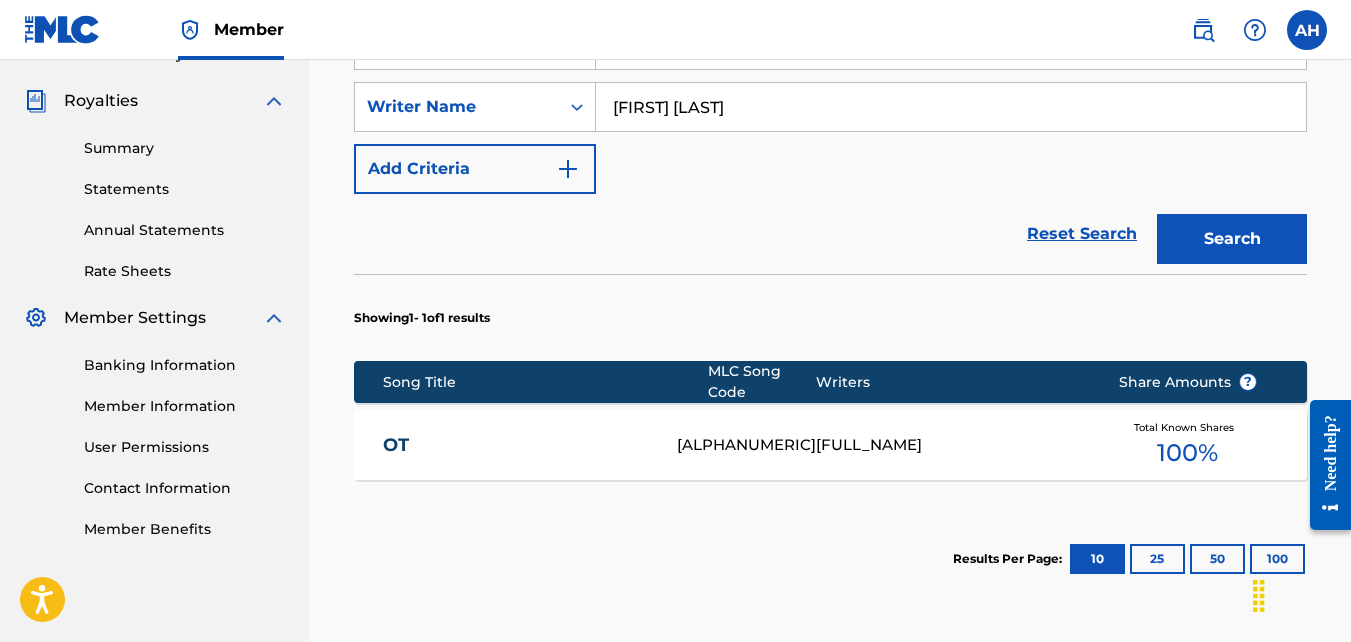 click on "[BRAND] [ALPHANUMERIC] [FULL_NAME] Total Known Shares 100 %" at bounding box center [830, 445] 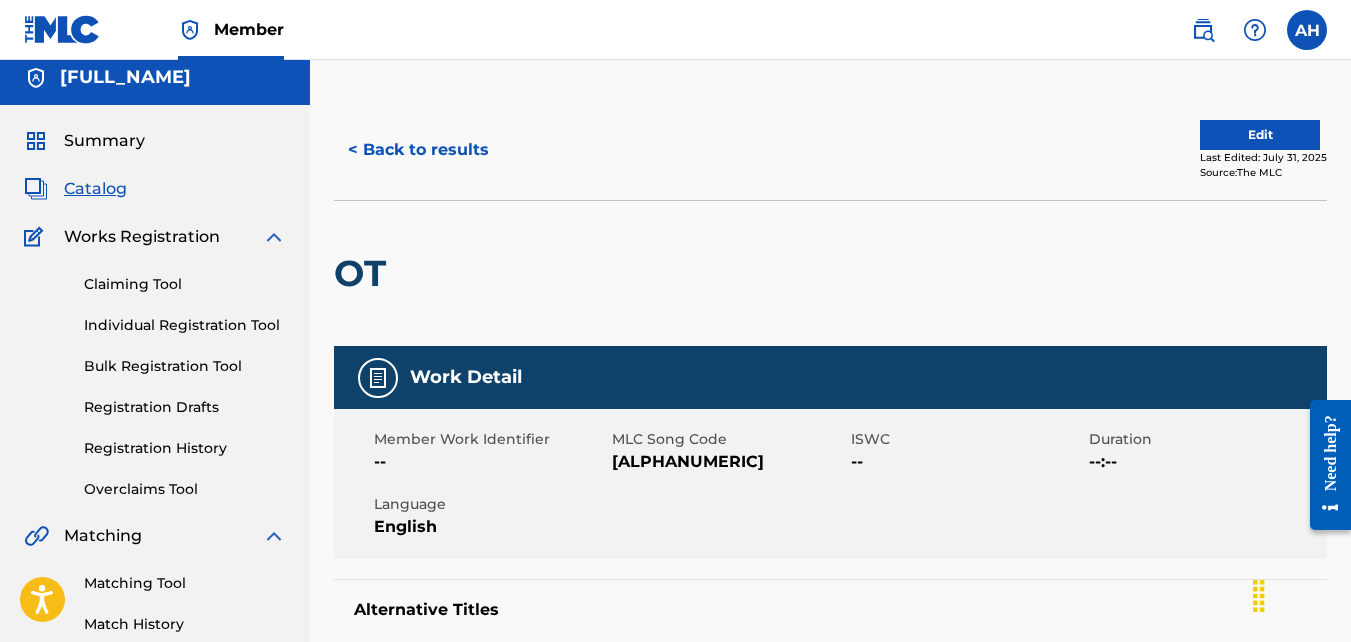 scroll, scrollTop: 0, scrollLeft: 0, axis: both 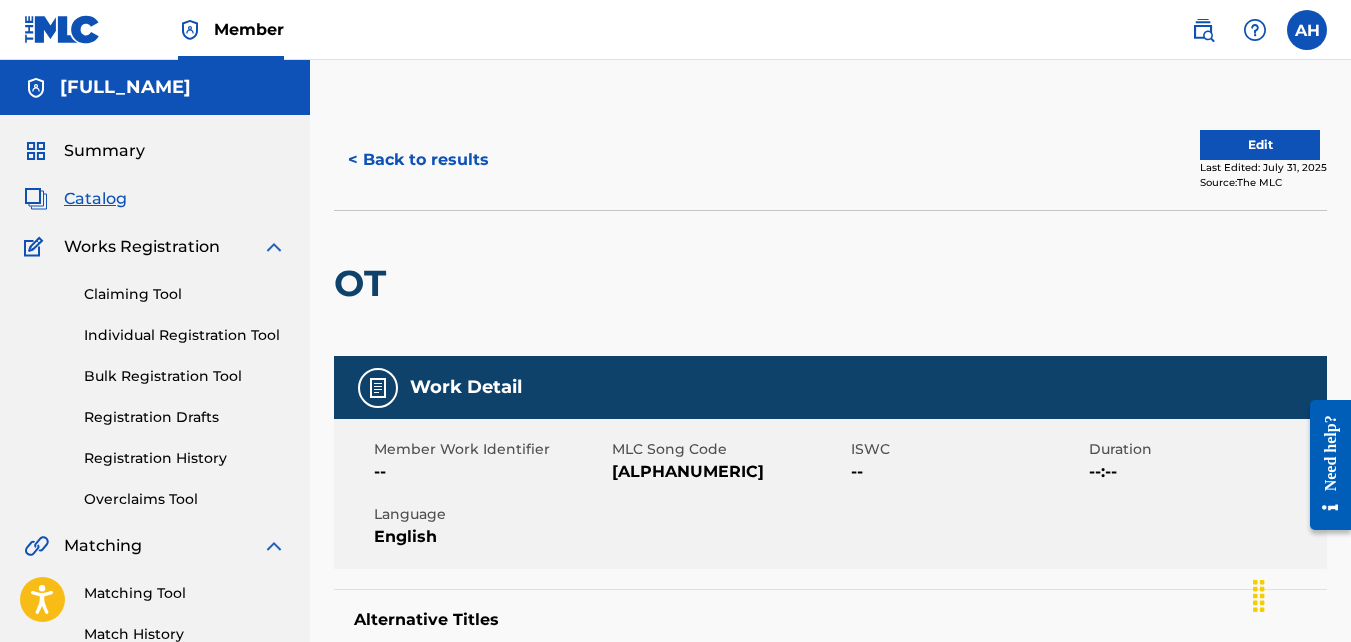 click on "Edit" at bounding box center [1260, 145] 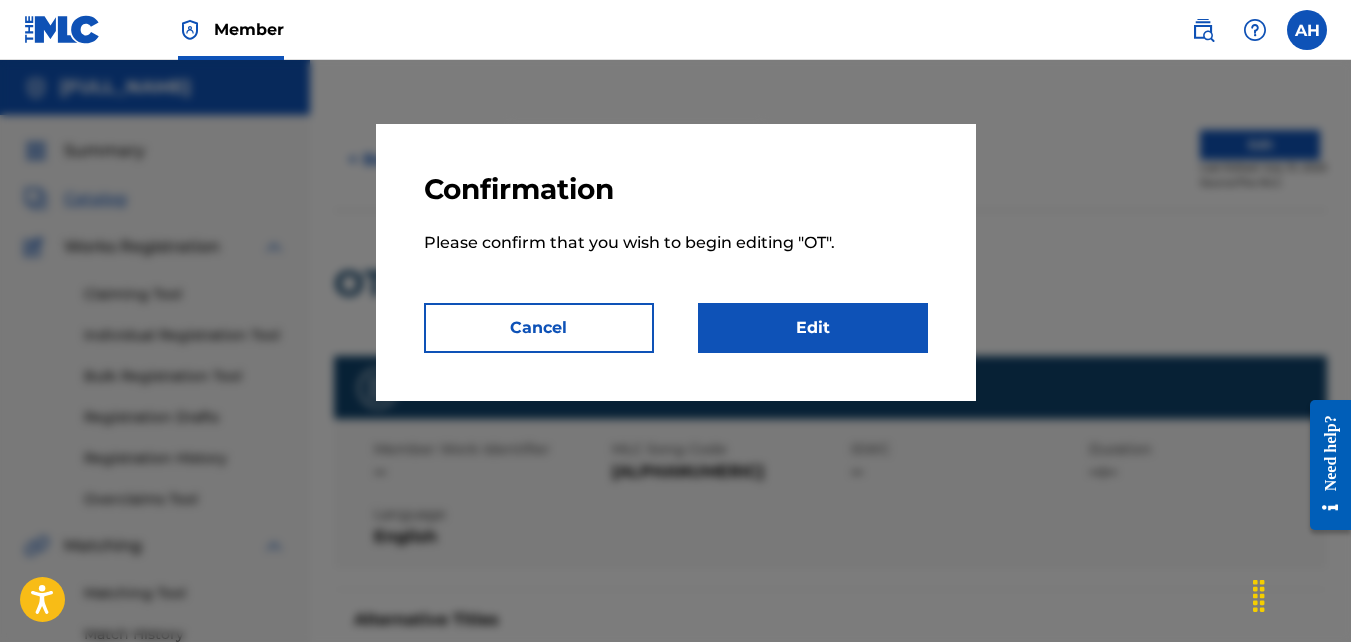 click on "Edit" at bounding box center [813, 328] 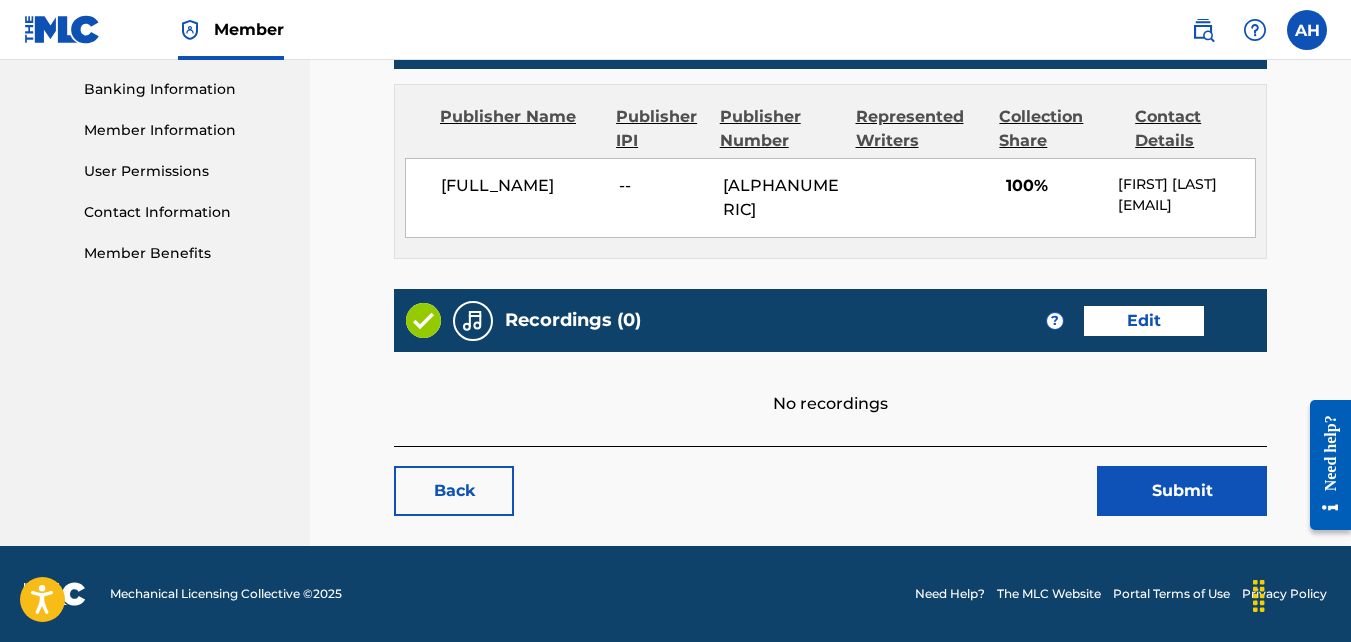scroll, scrollTop: 871, scrollLeft: 0, axis: vertical 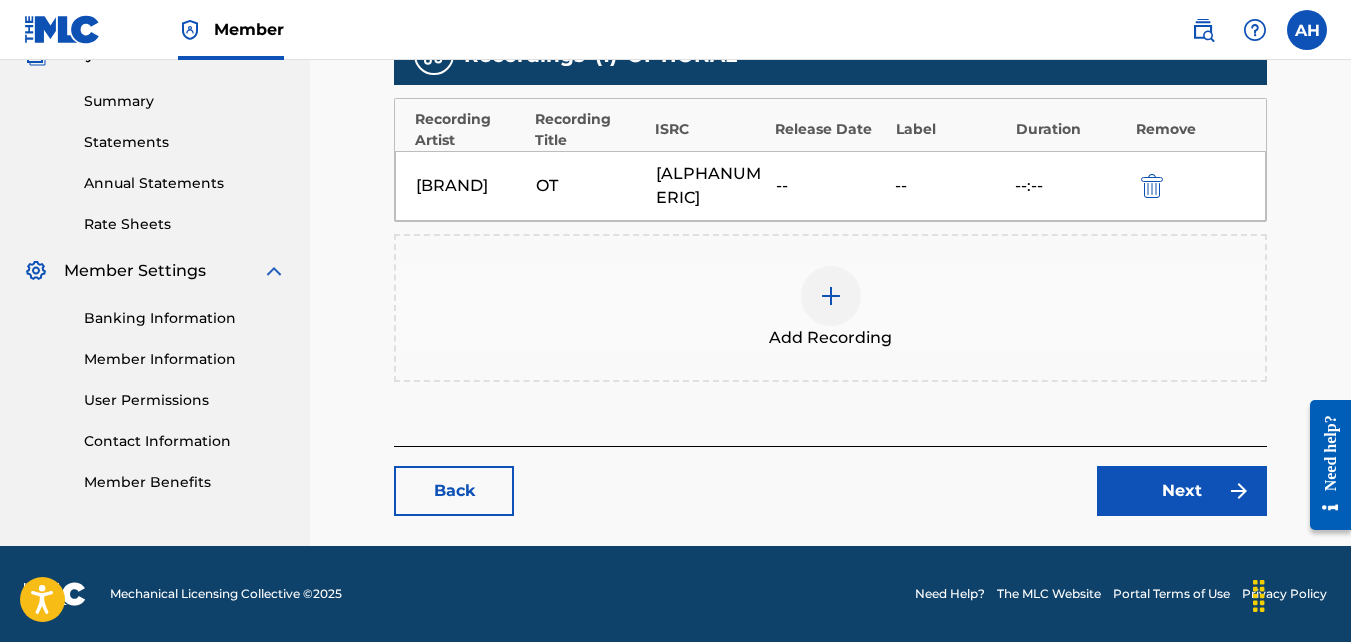 click at bounding box center [831, 296] 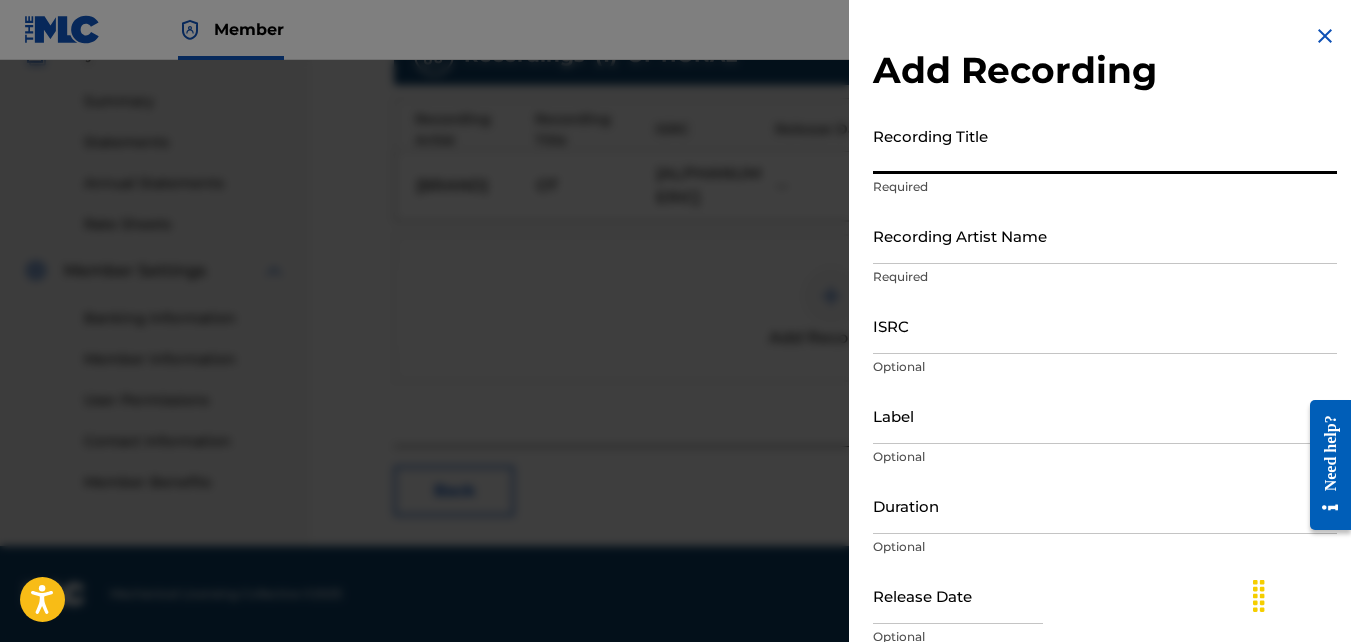 click on "Recording Title" at bounding box center (1105, 145) 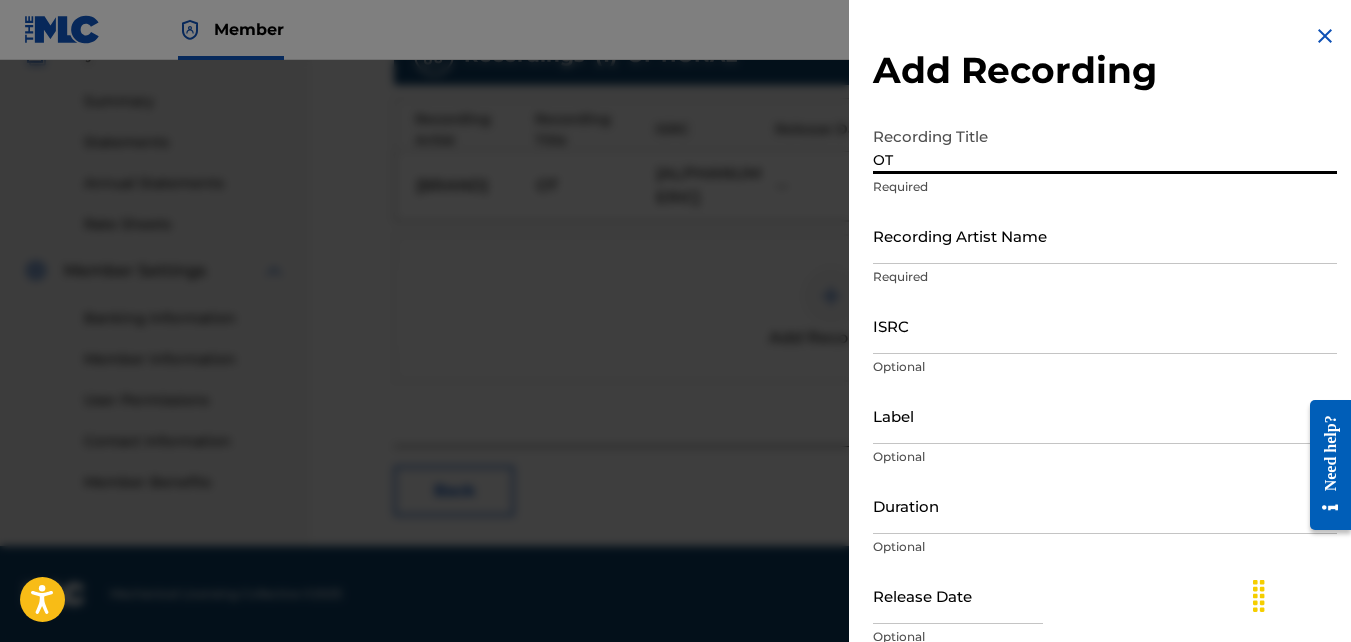type on "OT" 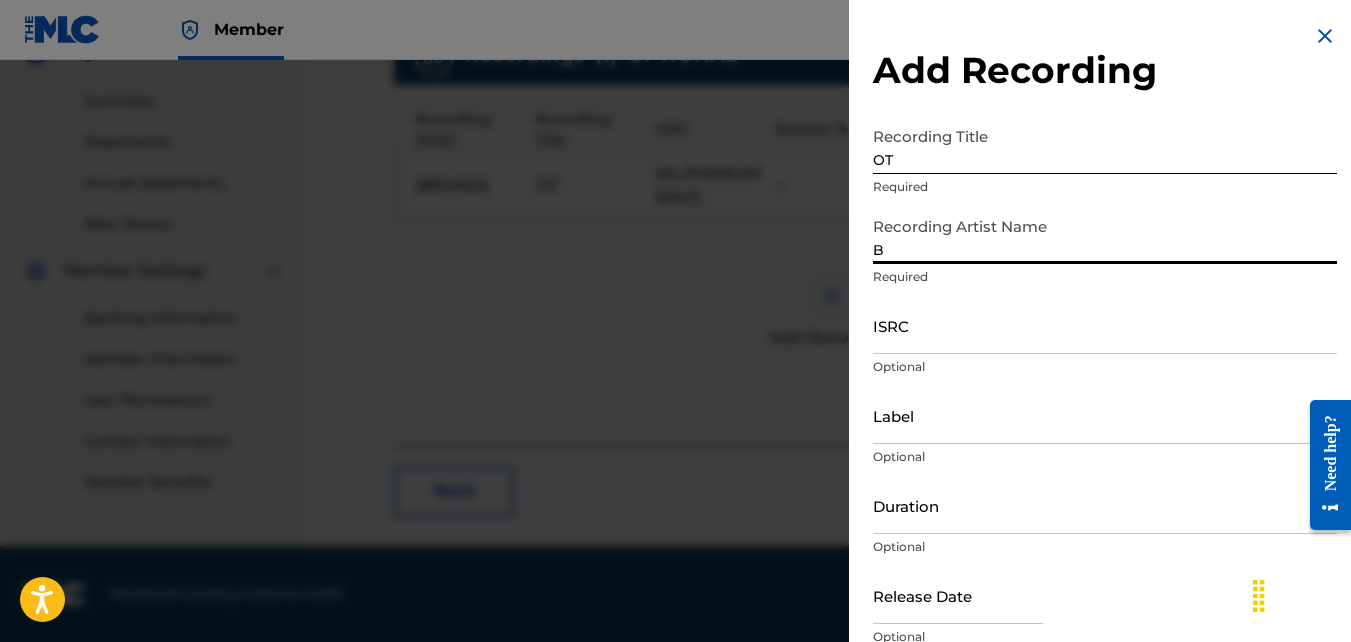 type on "[BRAND]" 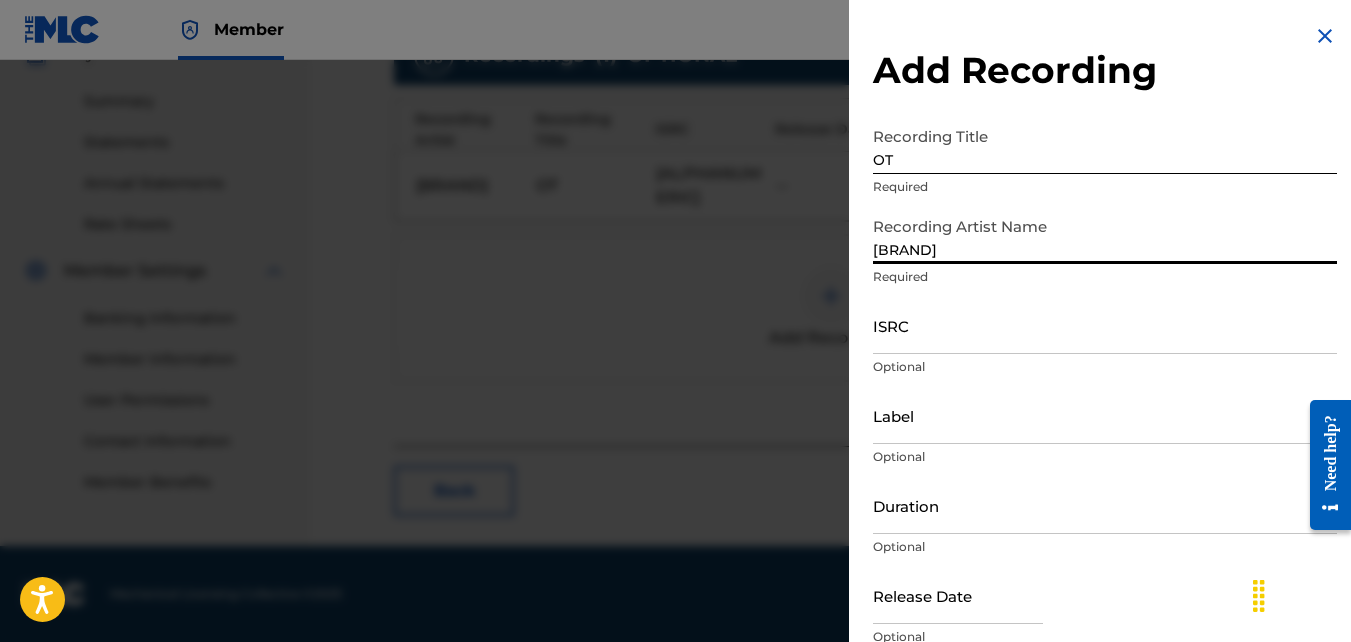click on "ISRC" at bounding box center [1105, 325] 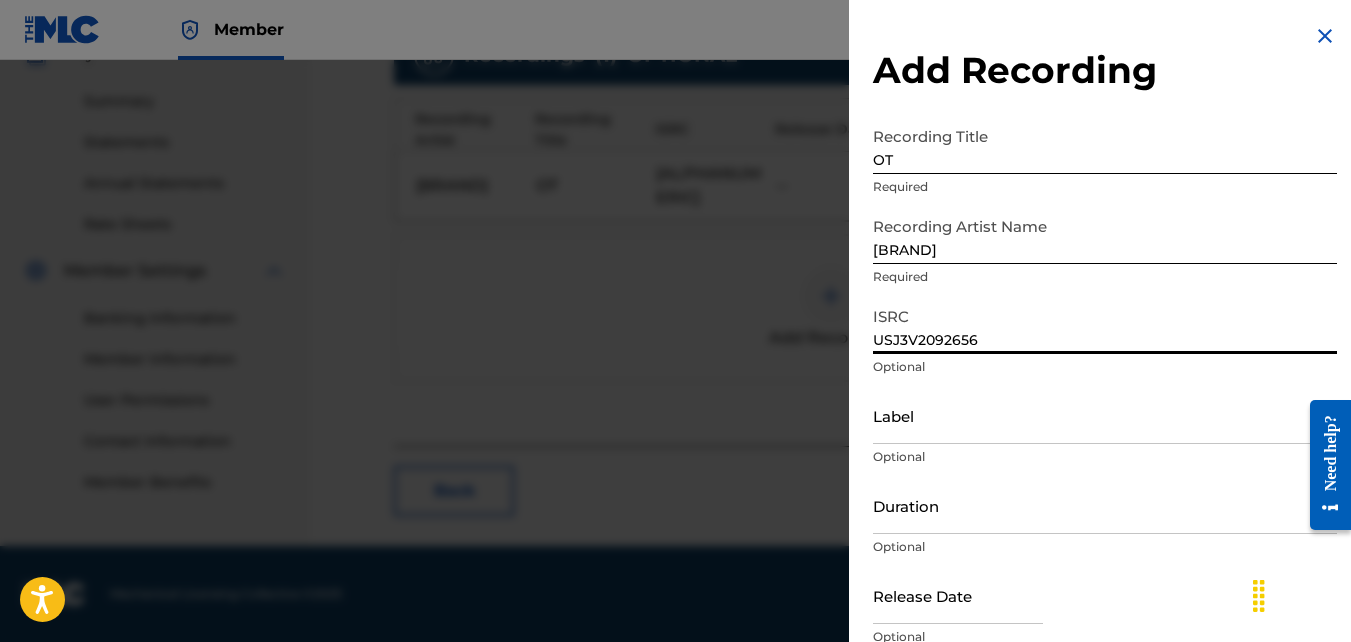 scroll, scrollTop: 89, scrollLeft: 0, axis: vertical 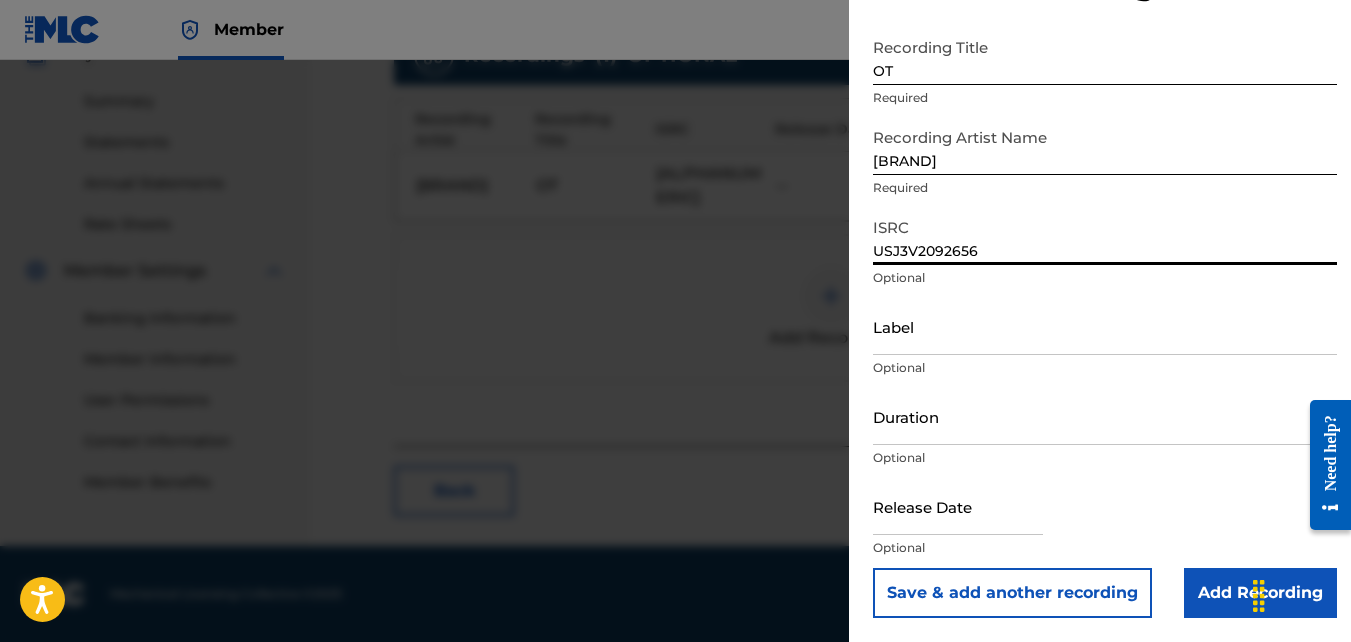 type on "USJ3V2092656" 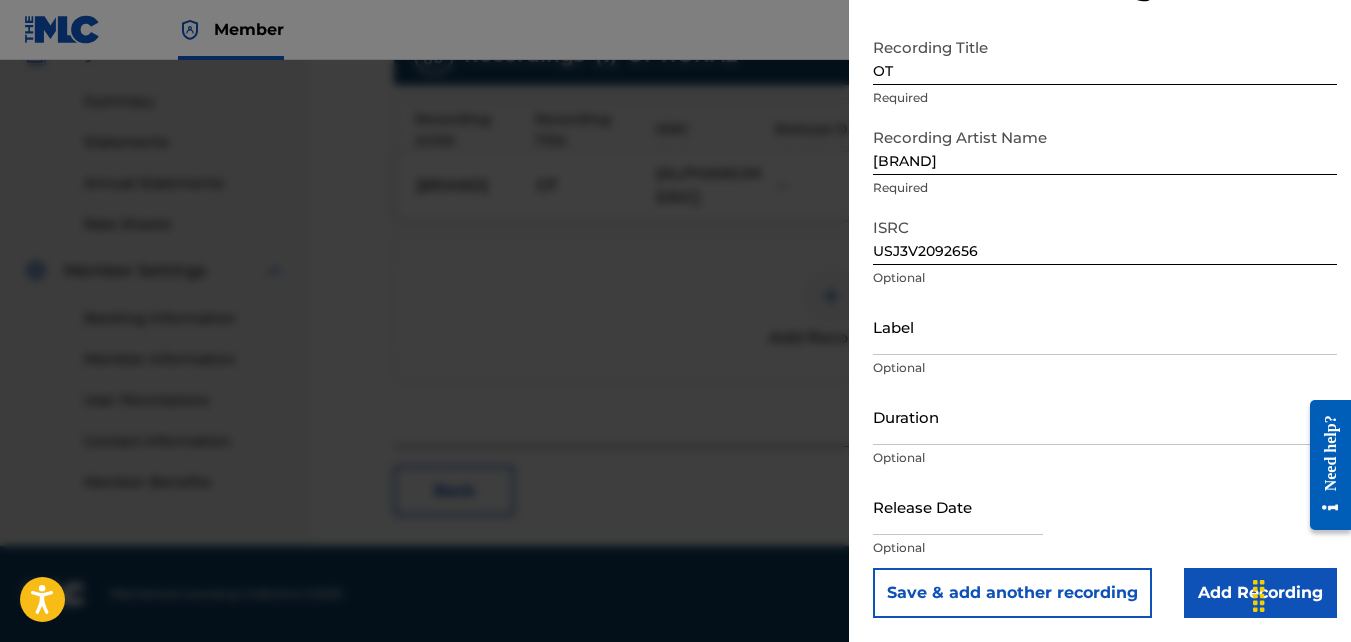 click on "Add Recording" at bounding box center [1260, 593] 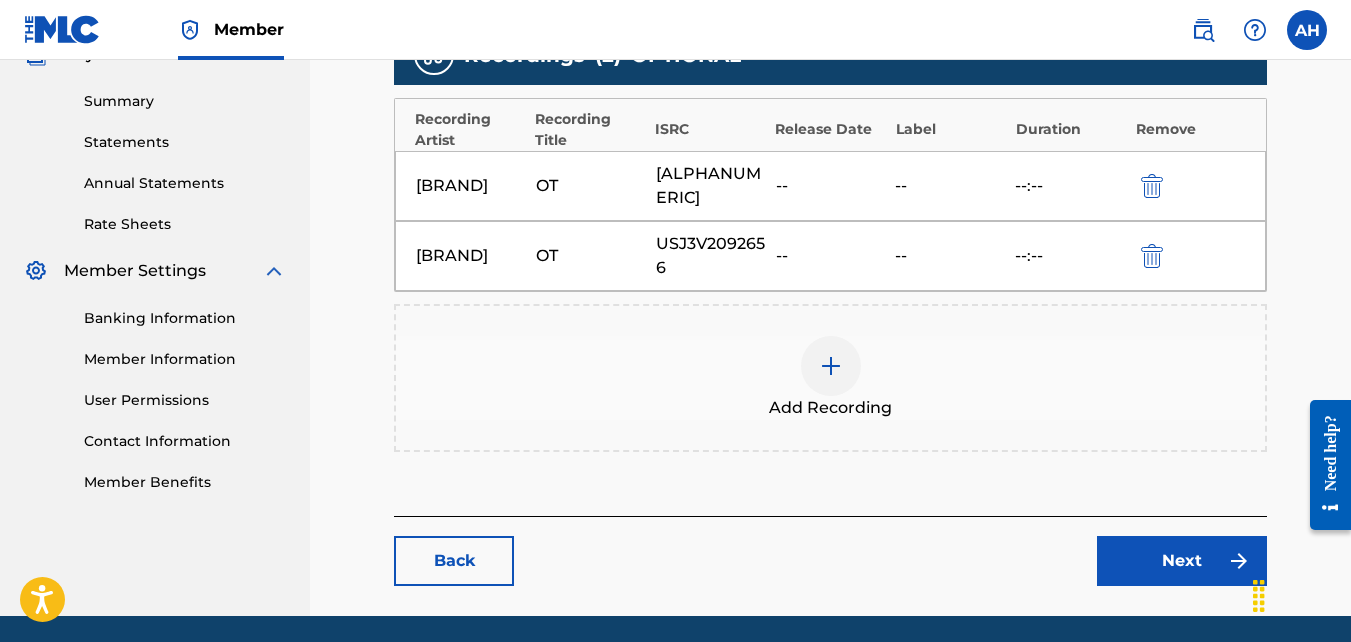 click on "Next" at bounding box center (1182, 561) 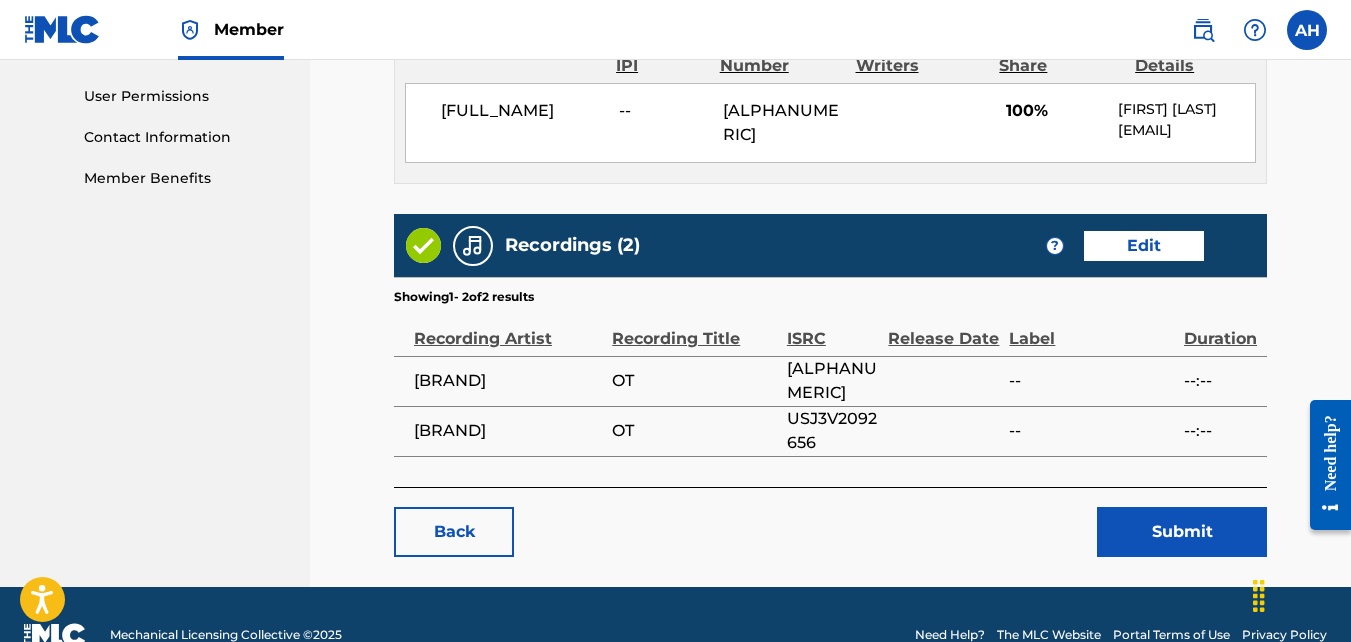 scroll, scrollTop: 932, scrollLeft: 0, axis: vertical 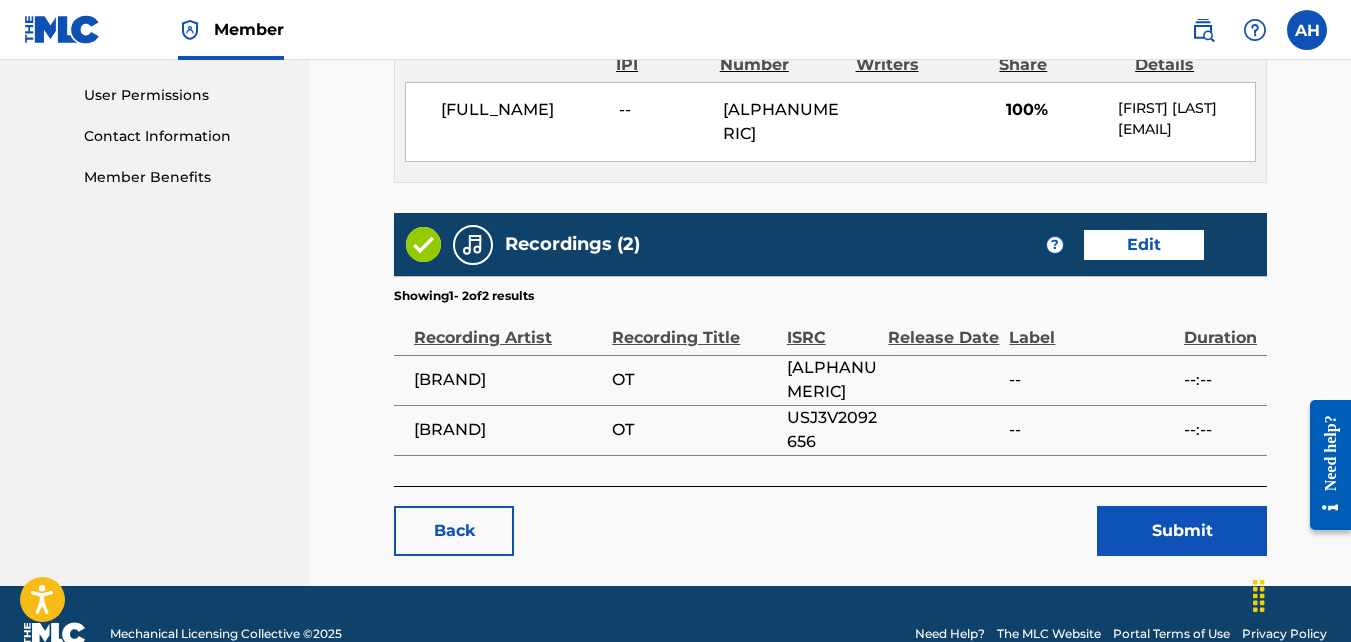 click on "Submit" at bounding box center [1182, 531] 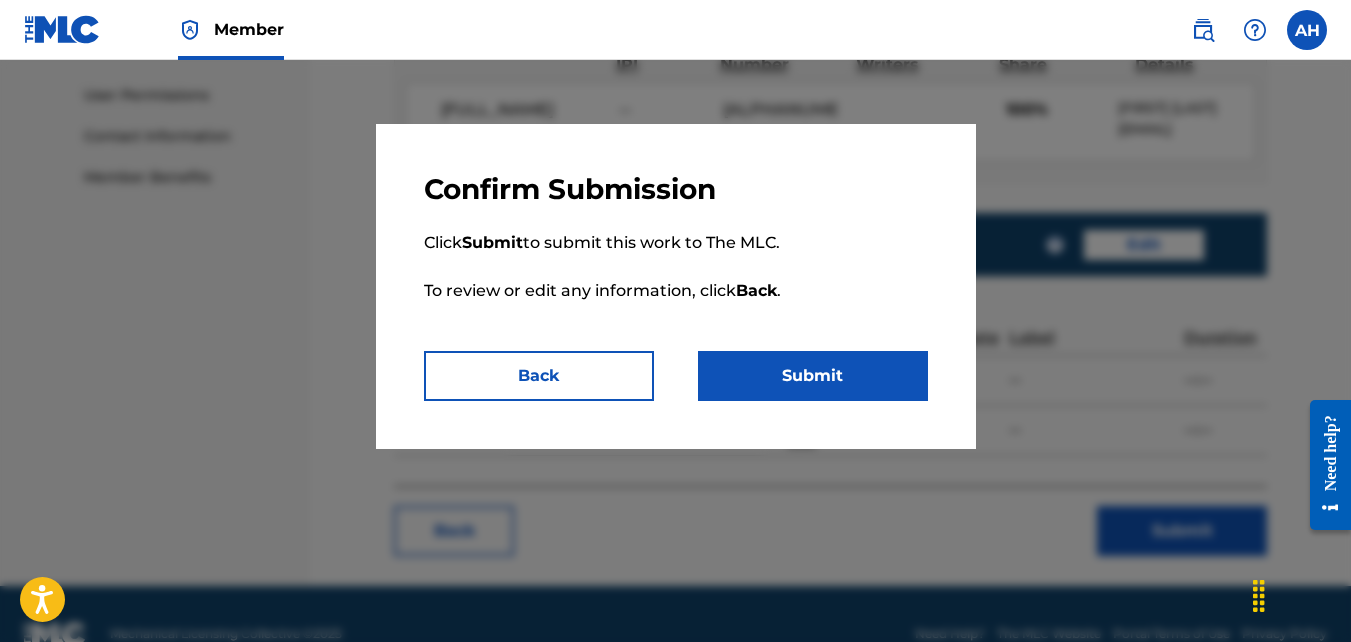 click on "Submit" at bounding box center (813, 376) 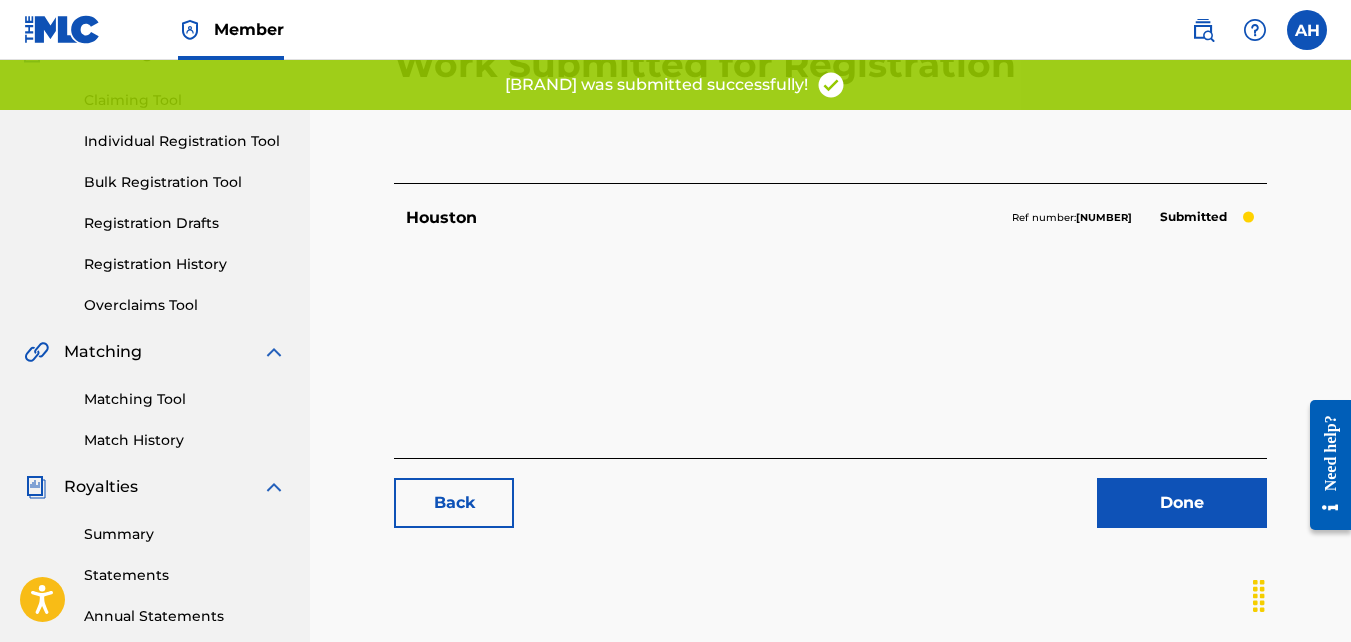 scroll, scrollTop: 147, scrollLeft: 0, axis: vertical 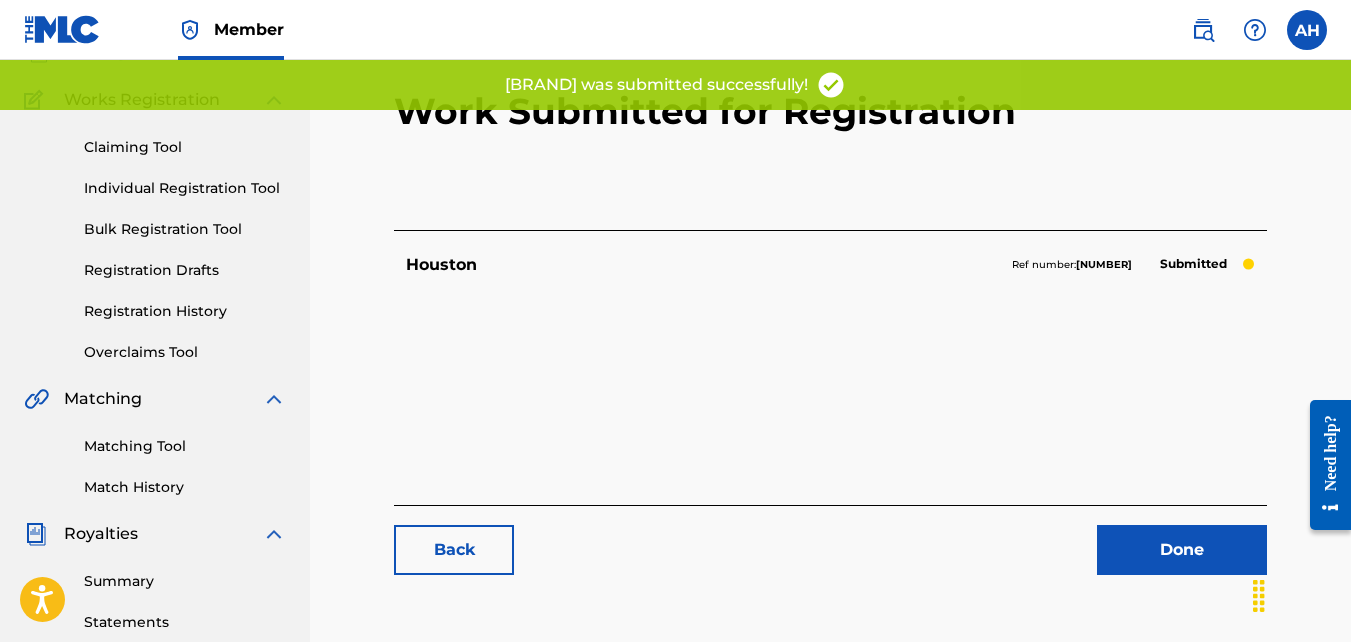click on "Back" at bounding box center [454, 550] 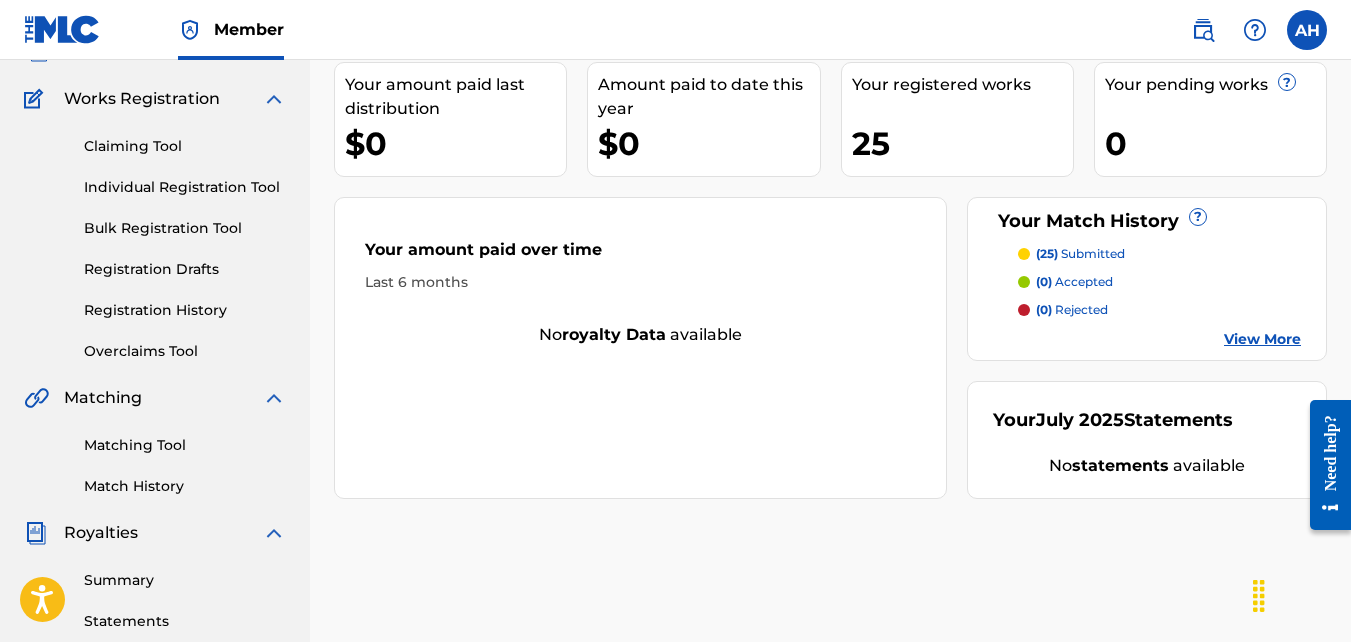 scroll, scrollTop: 149, scrollLeft: 0, axis: vertical 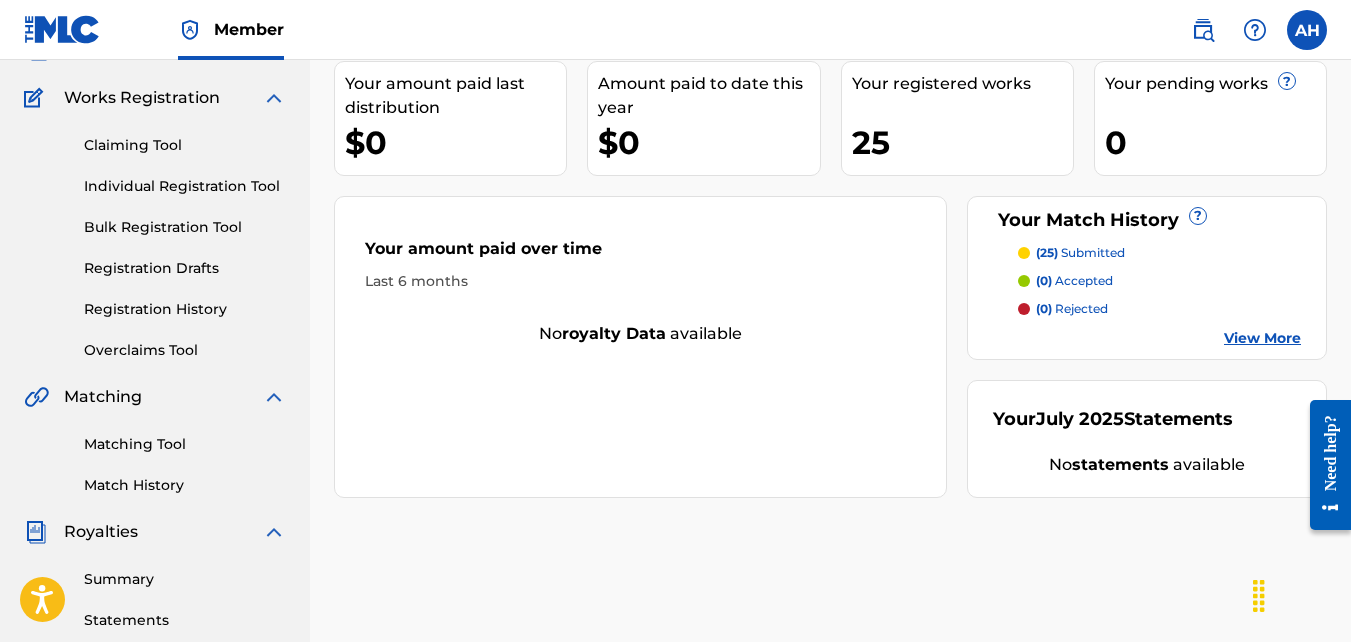 click on "Individual Registration Tool" at bounding box center [185, 186] 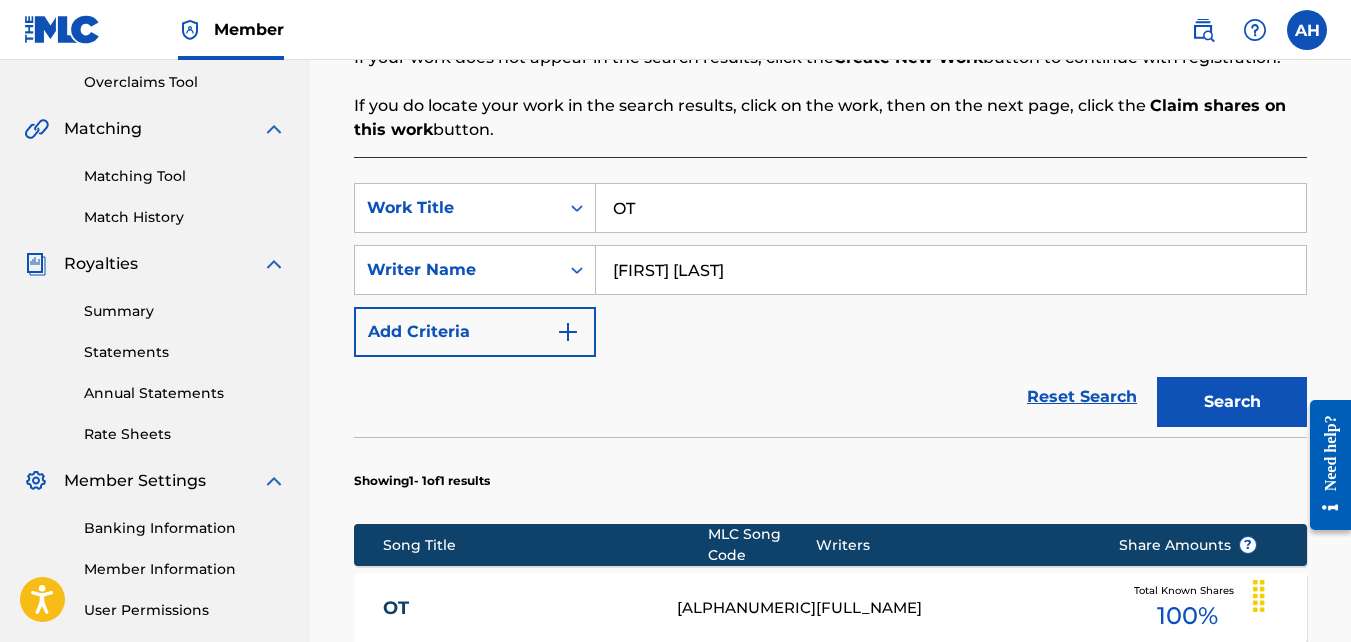 scroll, scrollTop: 432, scrollLeft: 0, axis: vertical 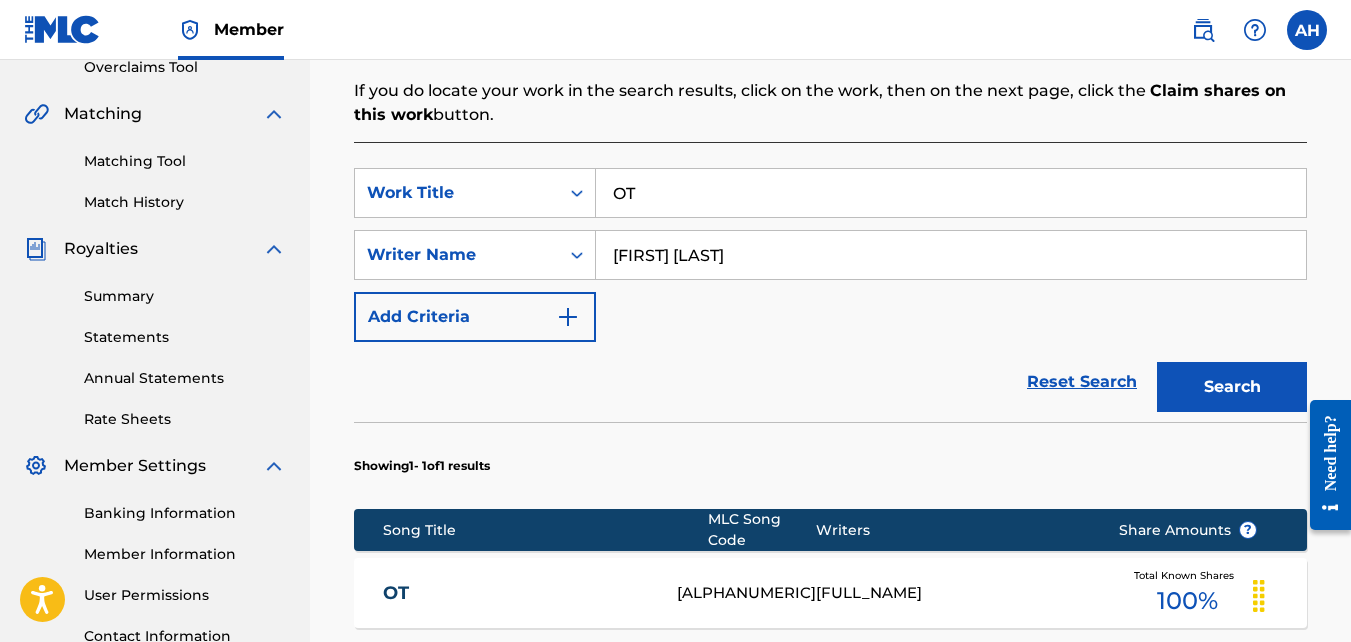 click on "OT" at bounding box center [951, 193] 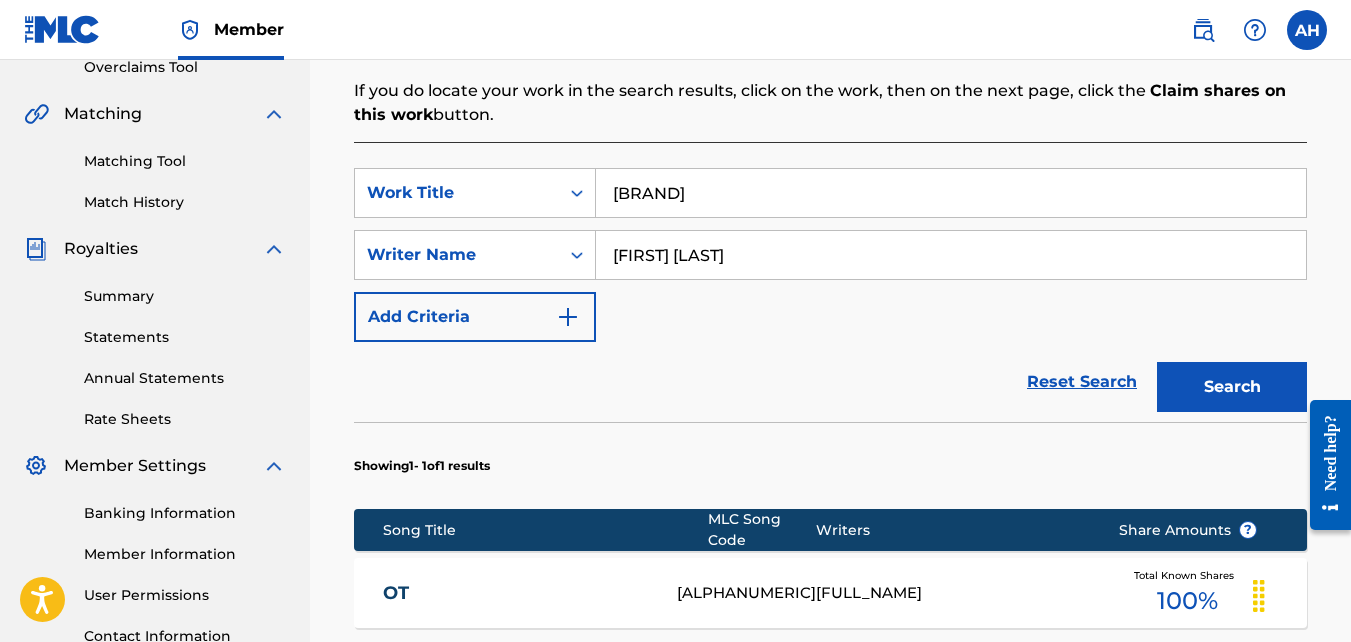 type on "[BRAND]" 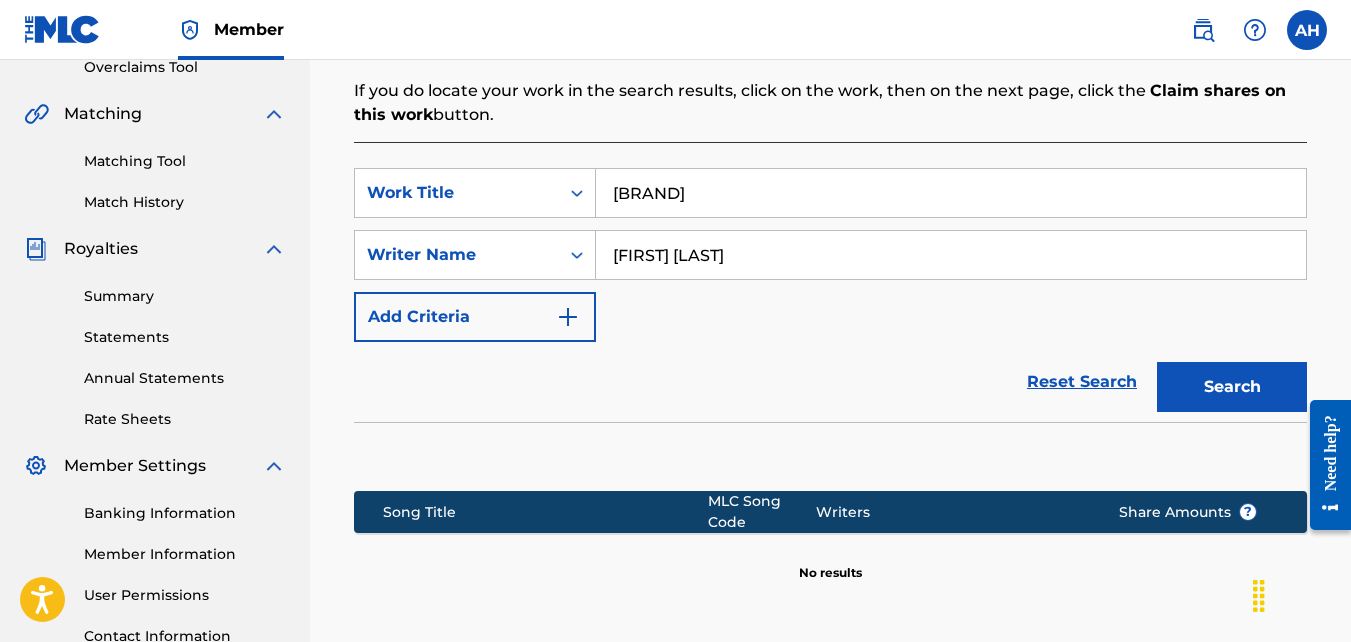 scroll, scrollTop: 639, scrollLeft: 0, axis: vertical 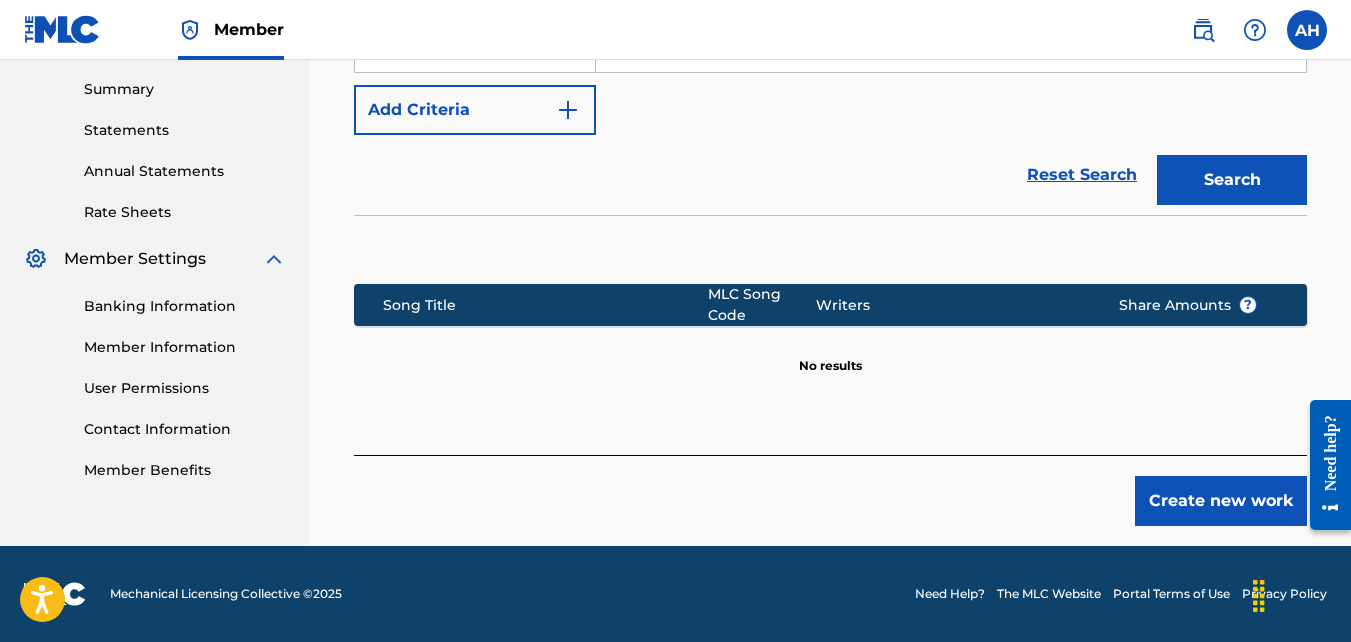 click on "Create new work" at bounding box center [1221, 501] 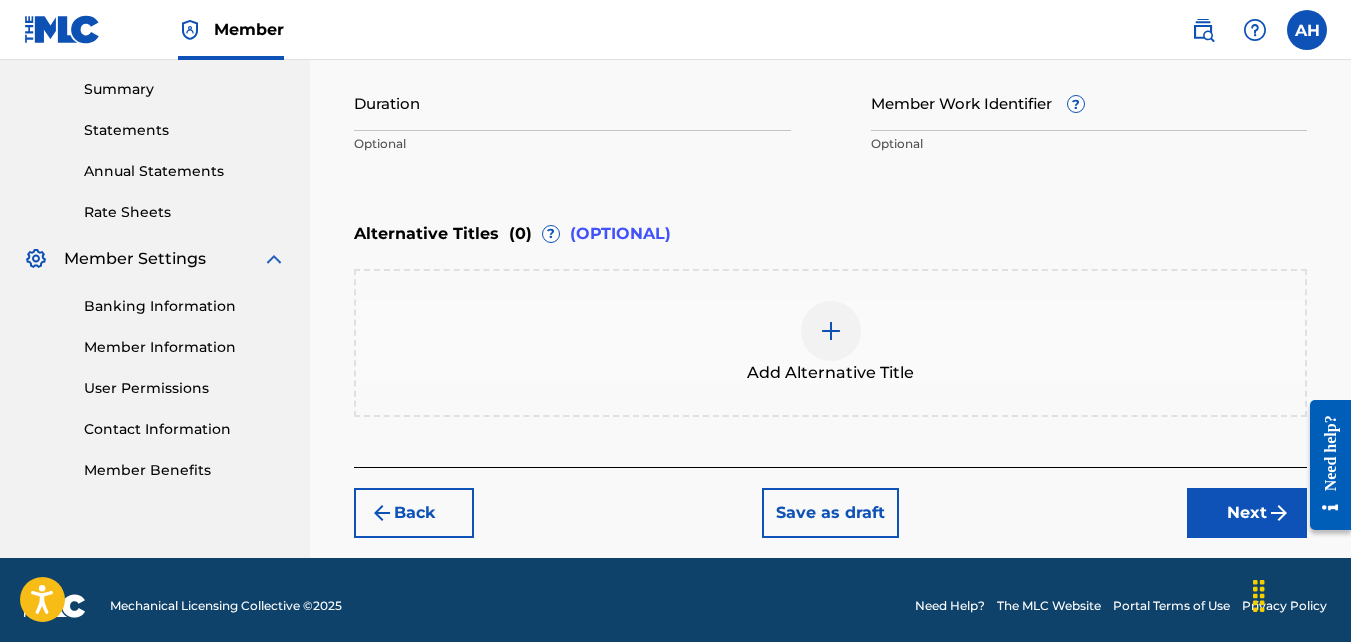 click on "Next" at bounding box center [1247, 513] 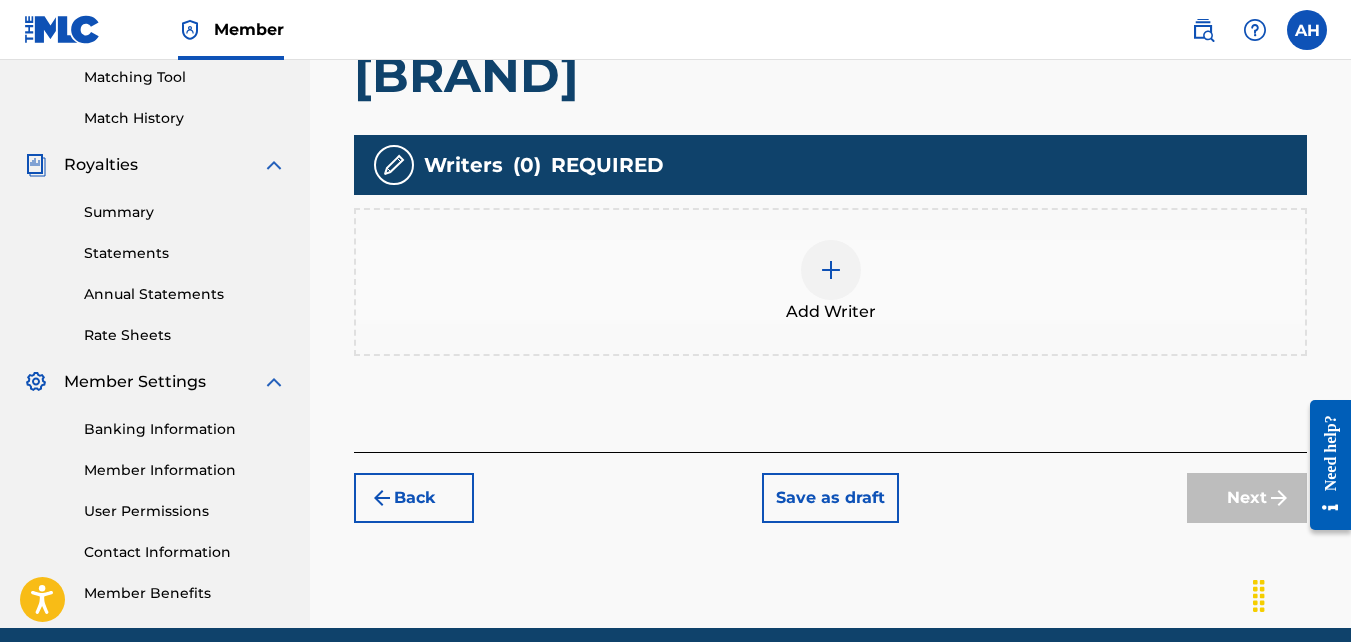 scroll, scrollTop: 524, scrollLeft: 0, axis: vertical 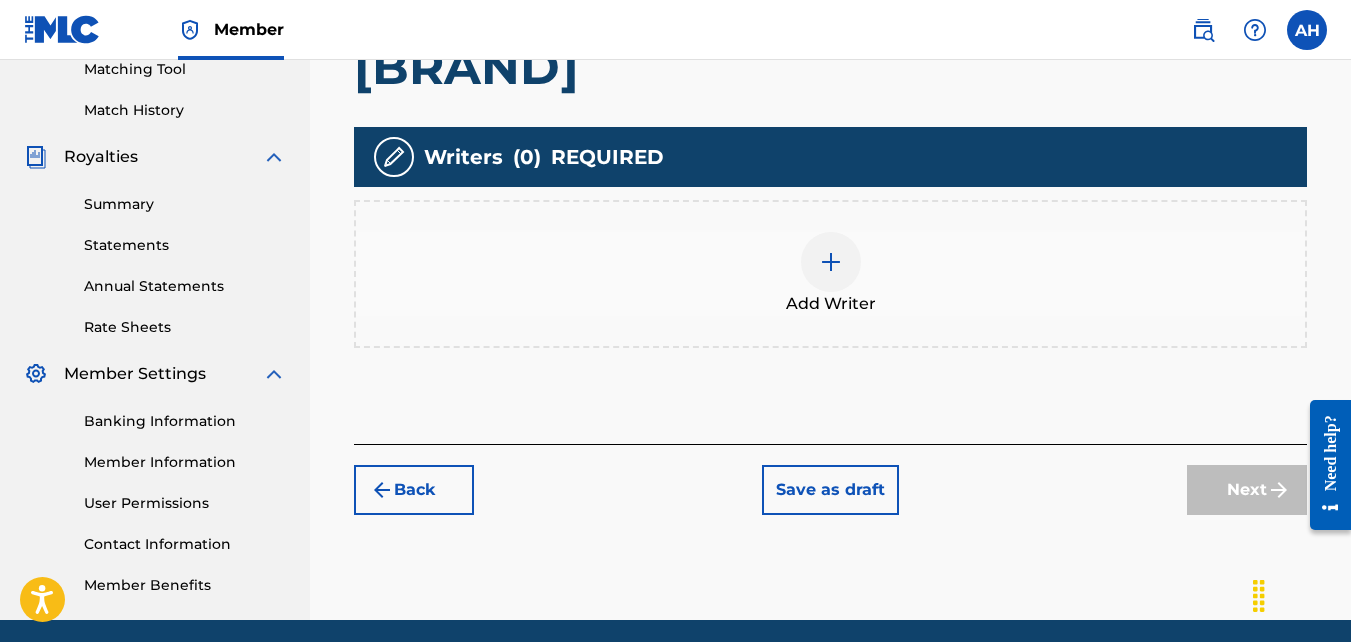 click on "Add Writer" at bounding box center (830, 274) 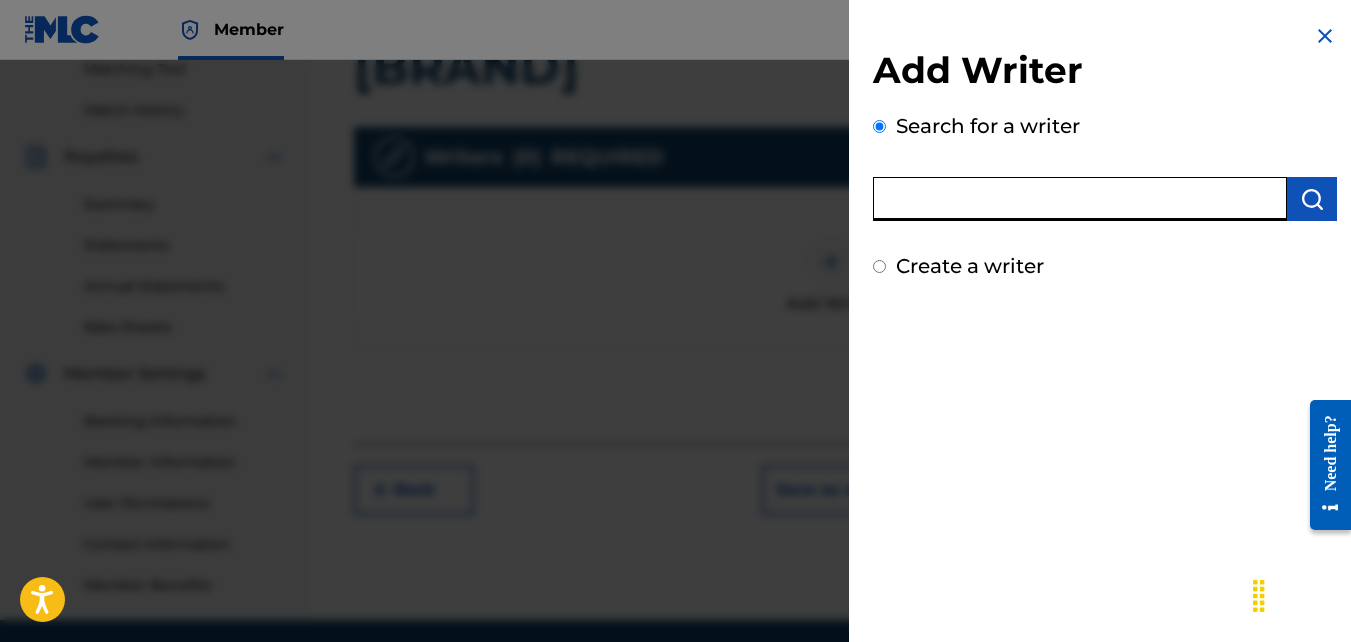 click at bounding box center (1080, 199) 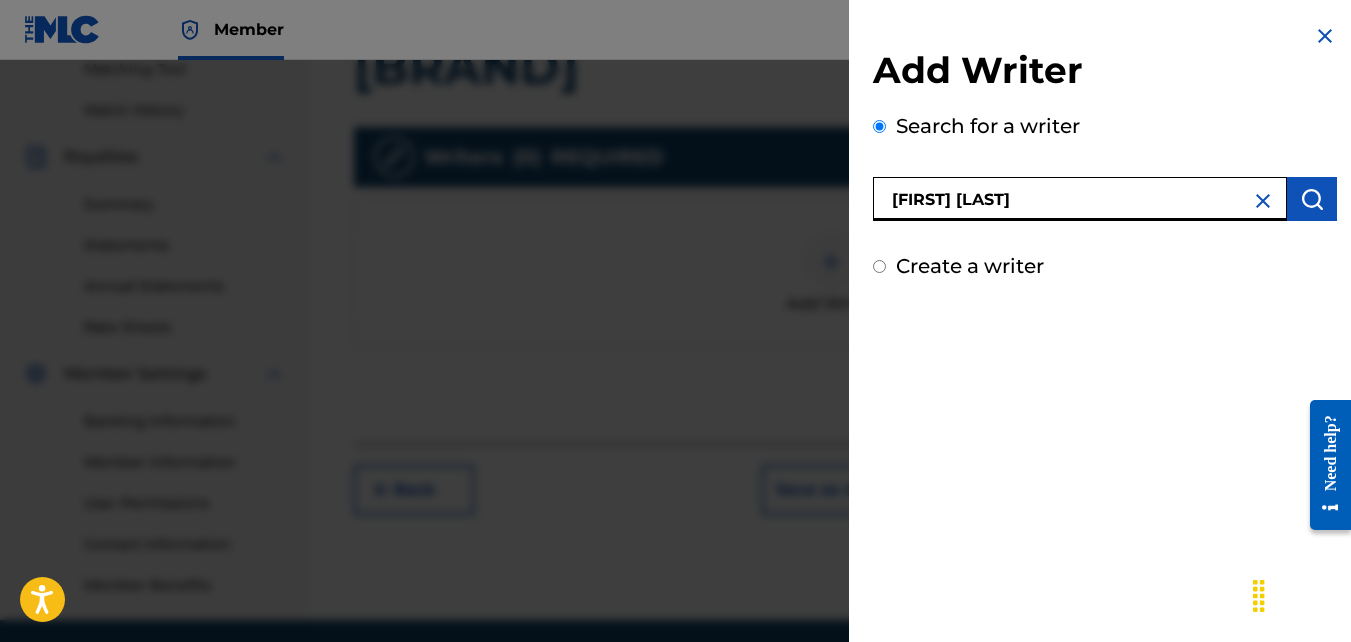 type on "[FIRST] [LAST]" 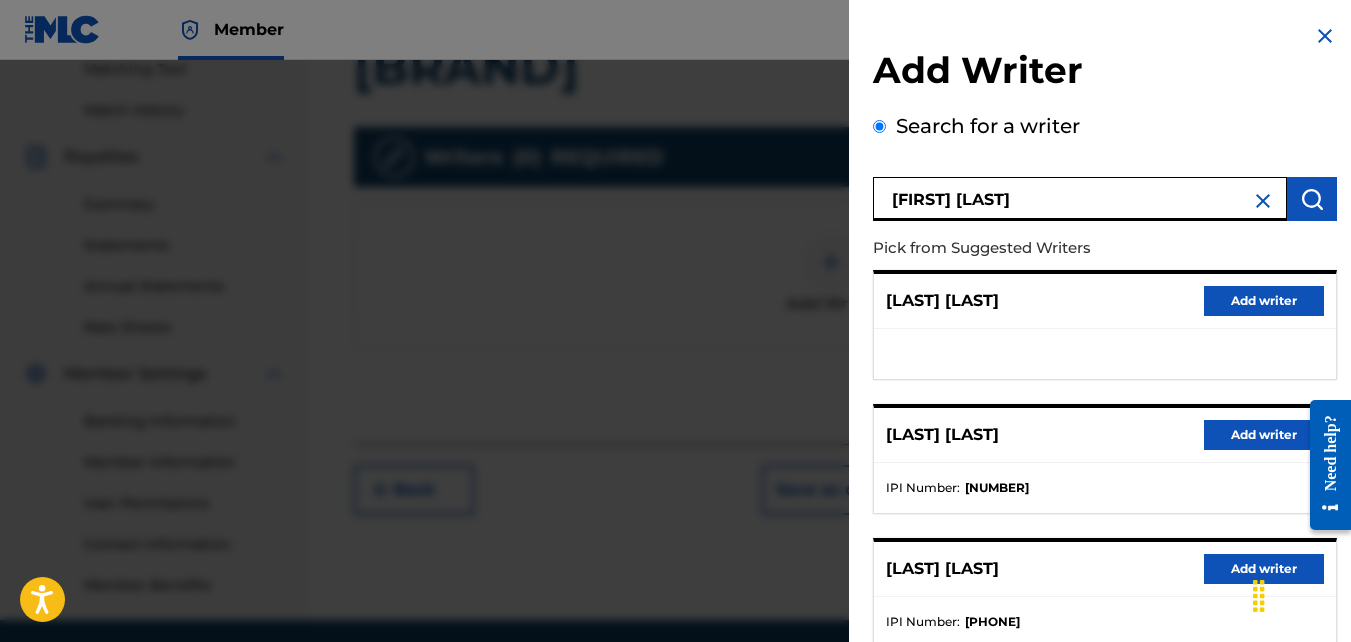 scroll, scrollTop: 400, scrollLeft: 0, axis: vertical 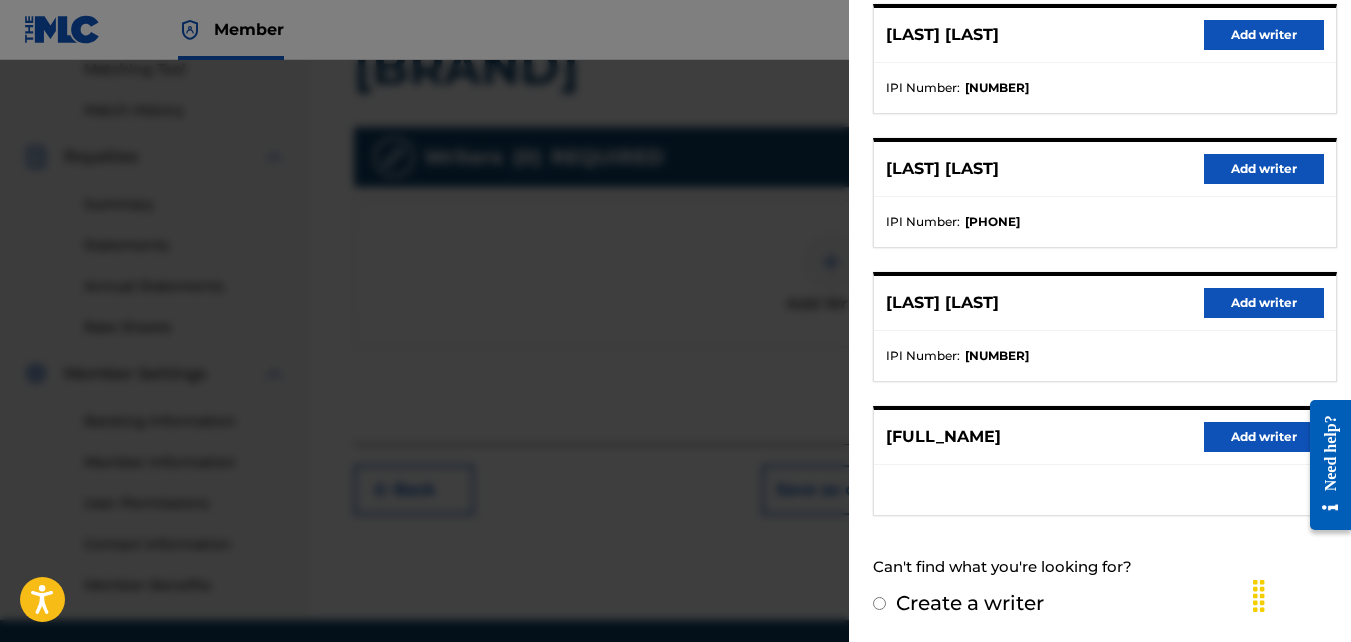 click on "Add writer" at bounding box center (1264, 437) 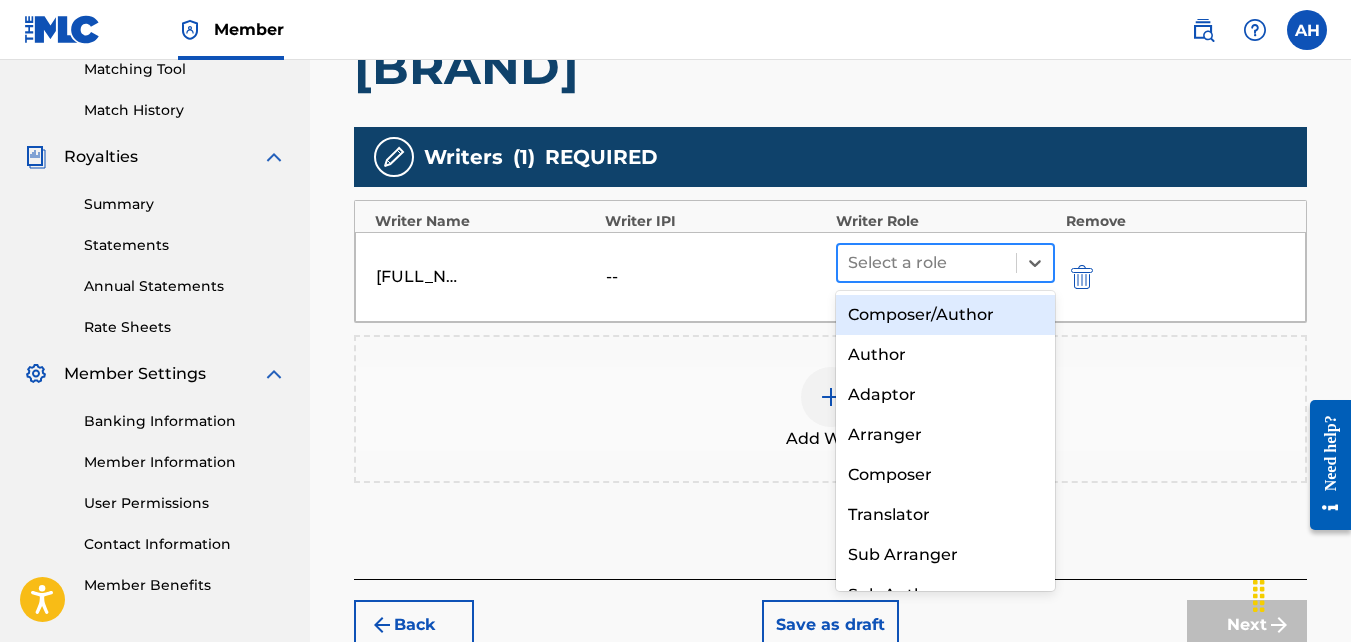 click at bounding box center (927, 263) 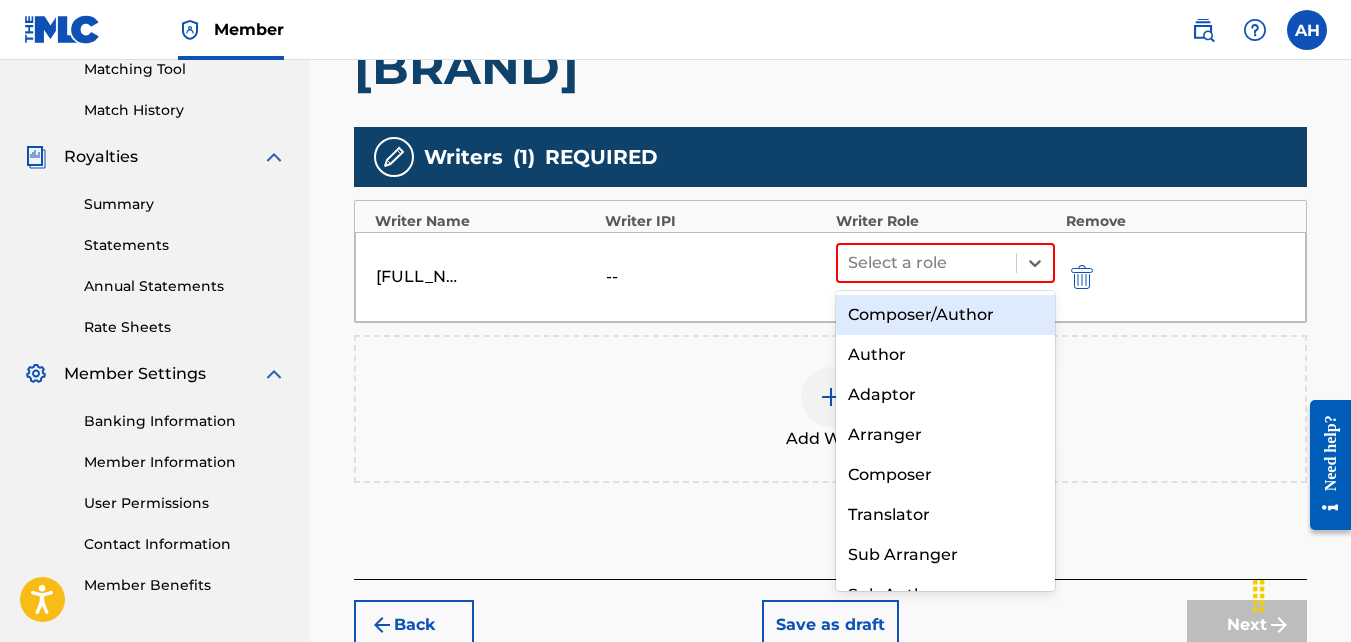 click on "Composer/Author Author Adaptor Arranger Composer Translator Sub Arranger Sub Author" at bounding box center [946, 441] 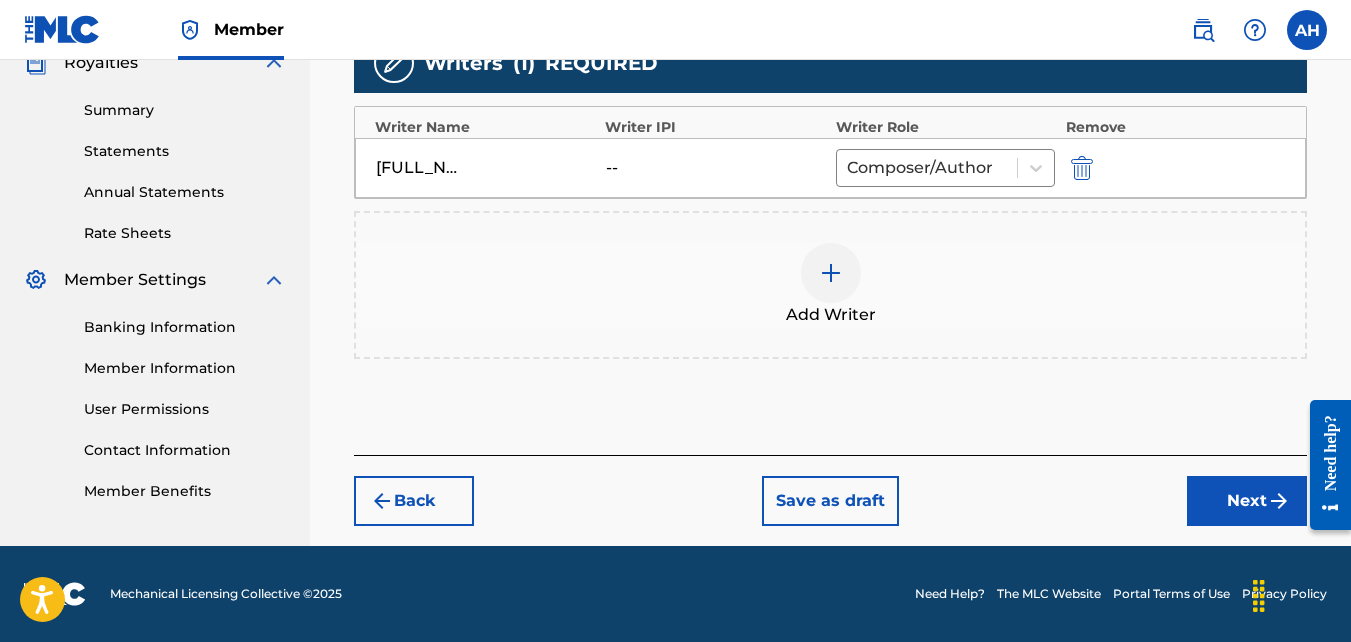 click on "Next" at bounding box center (1247, 501) 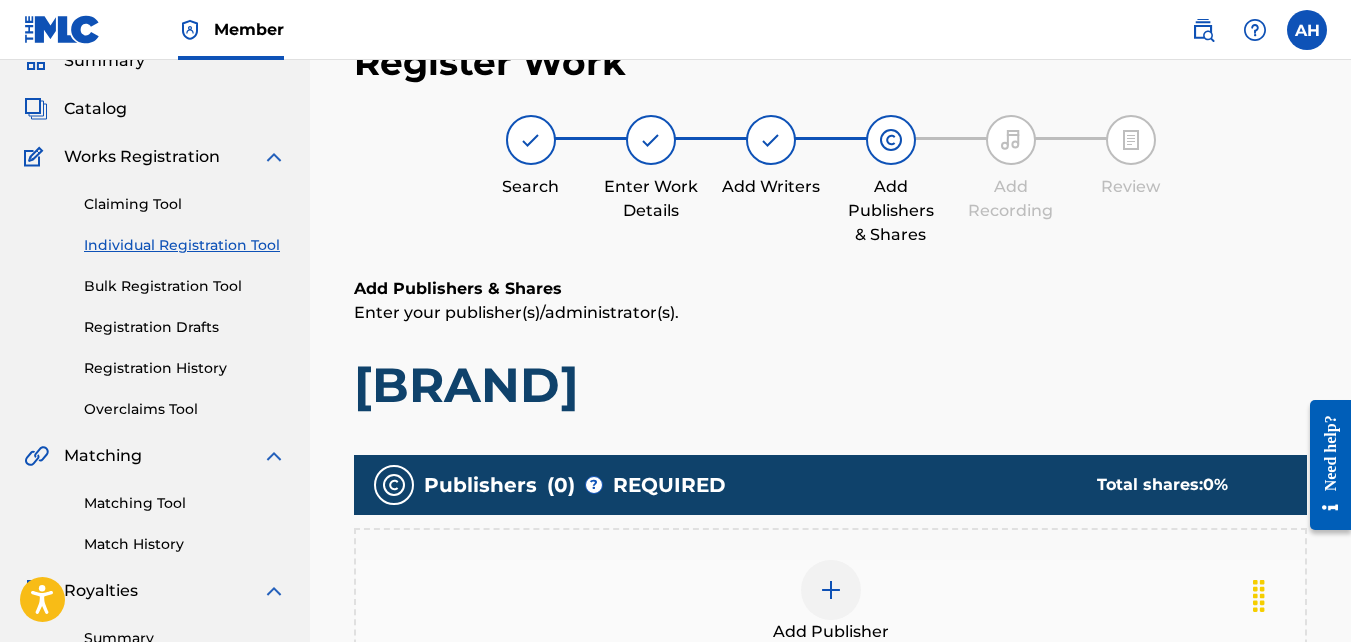 scroll, scrollTop: 304, scrollLeft: 0, axis: vertical 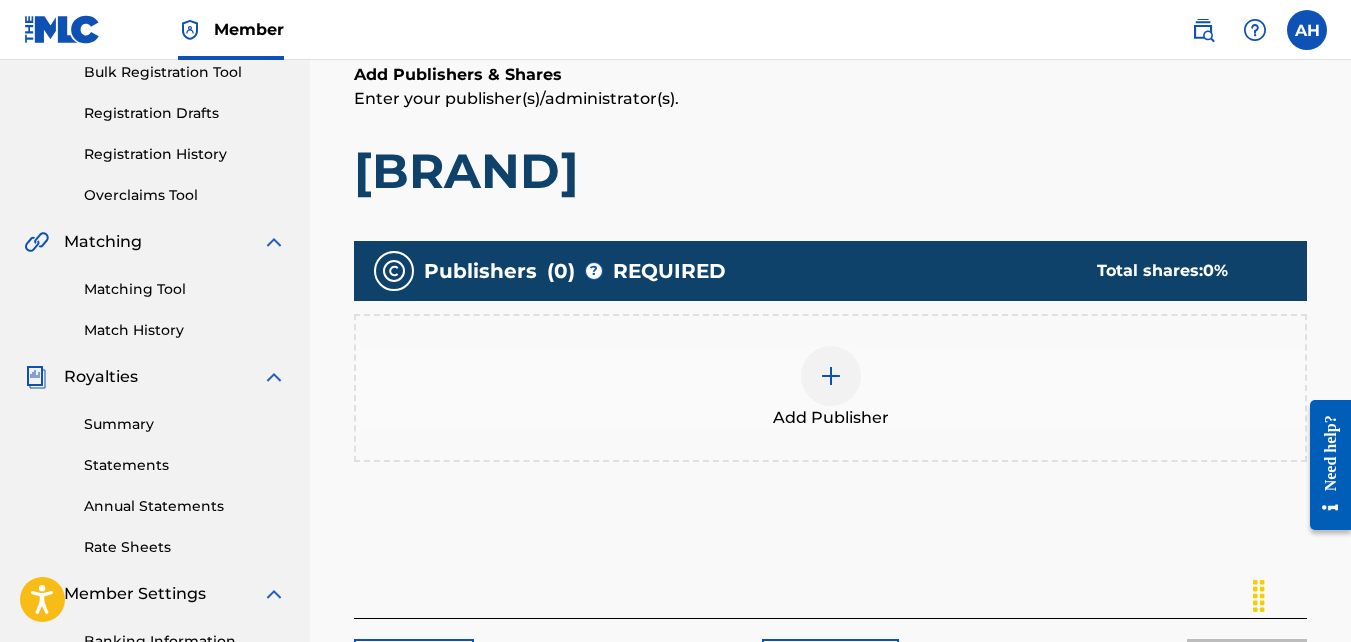 click at bounding box center (831, 376) 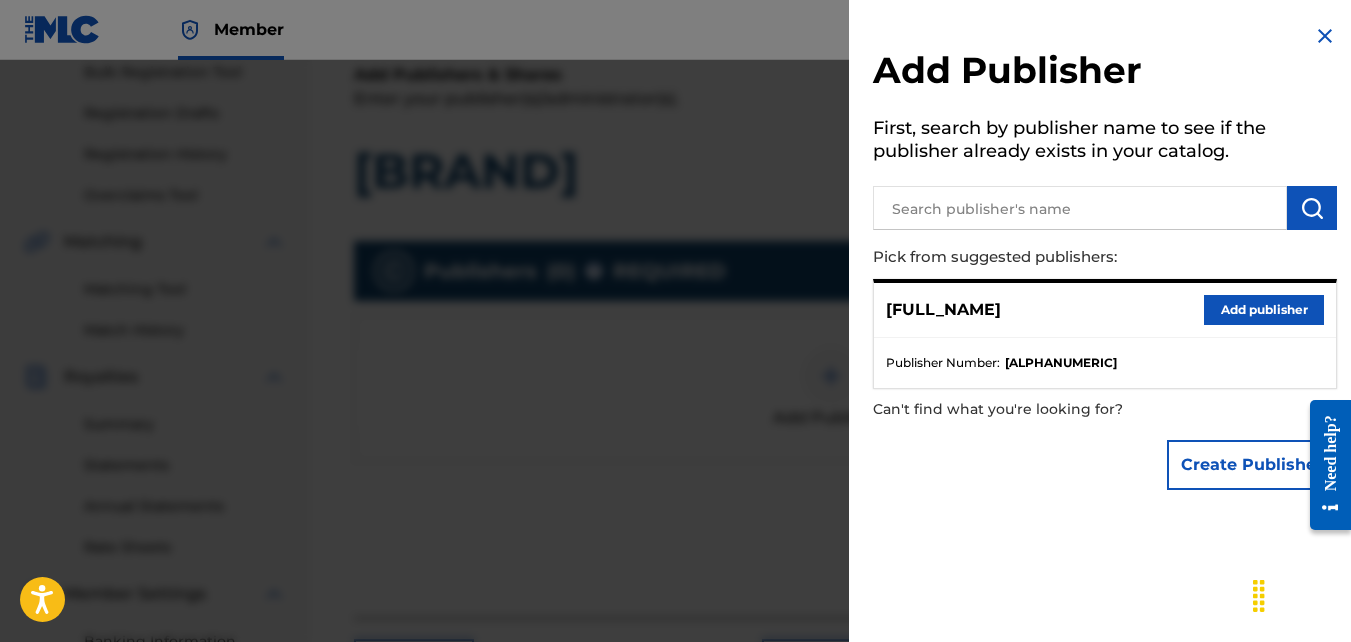click on "Add publisher" at bounding box center [1264, 310] 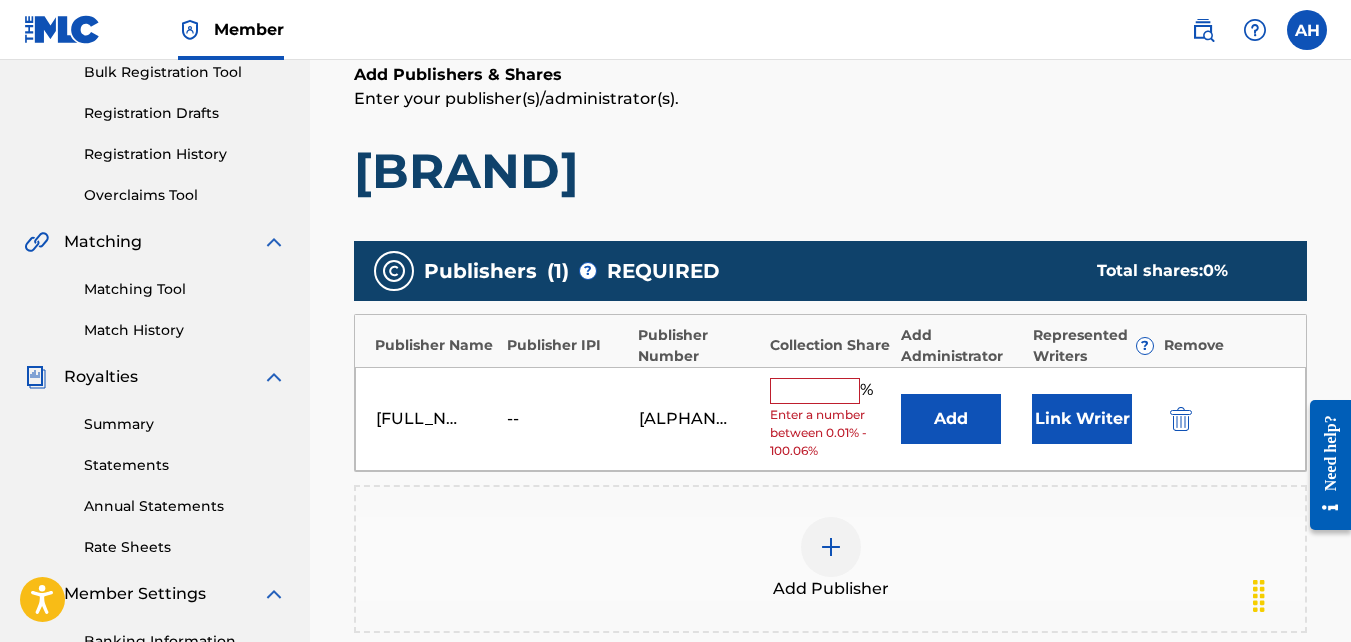 click at bounding box center [815, 391] 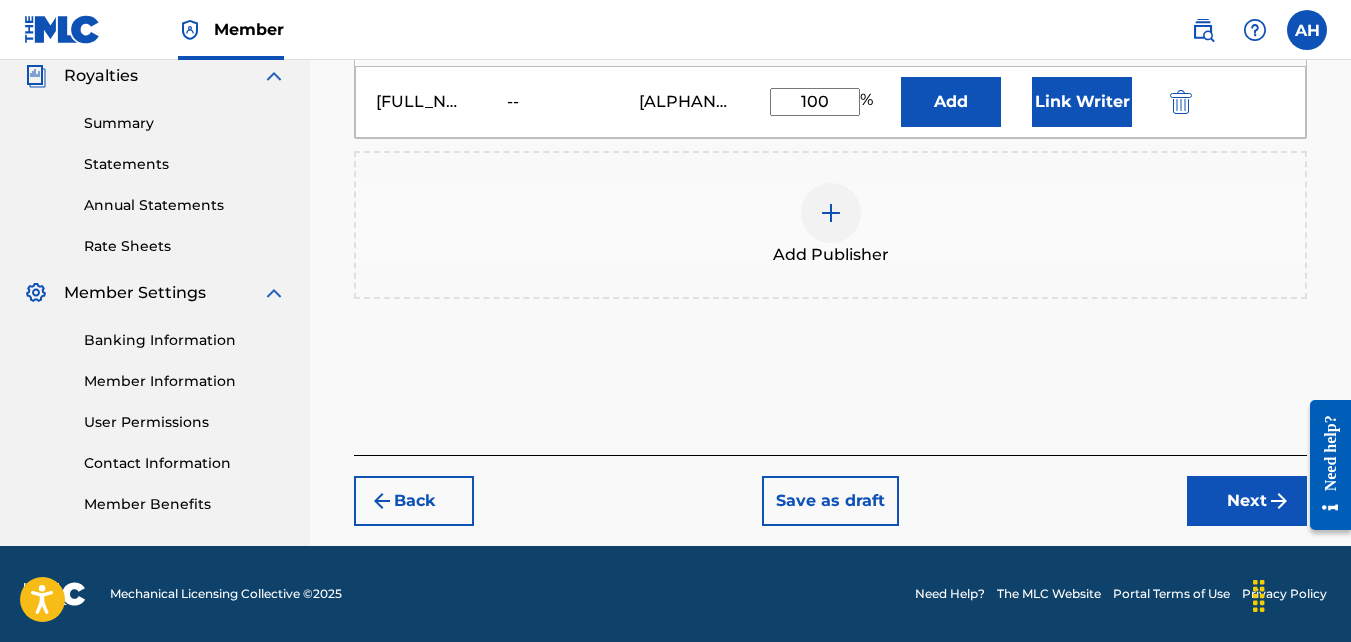 click on "Next" at bounding box center [1247, 501] 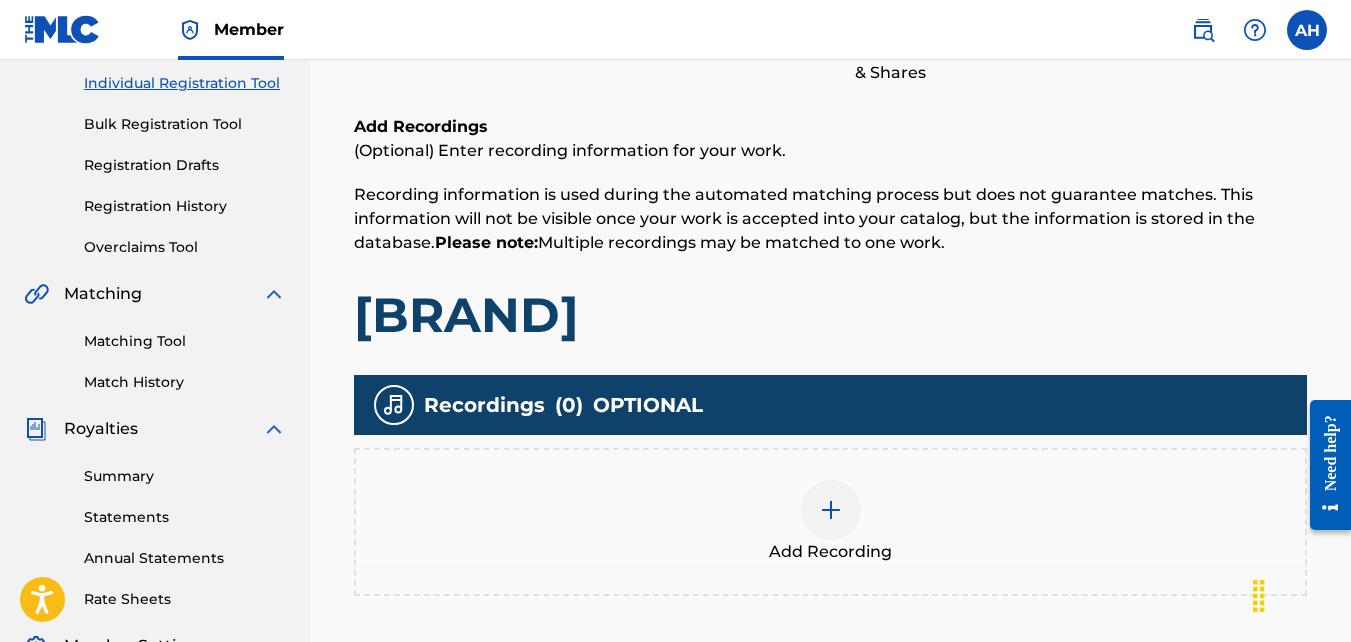 scroll, scrollTop: 253, scrollLeft: 0, axis: vertical 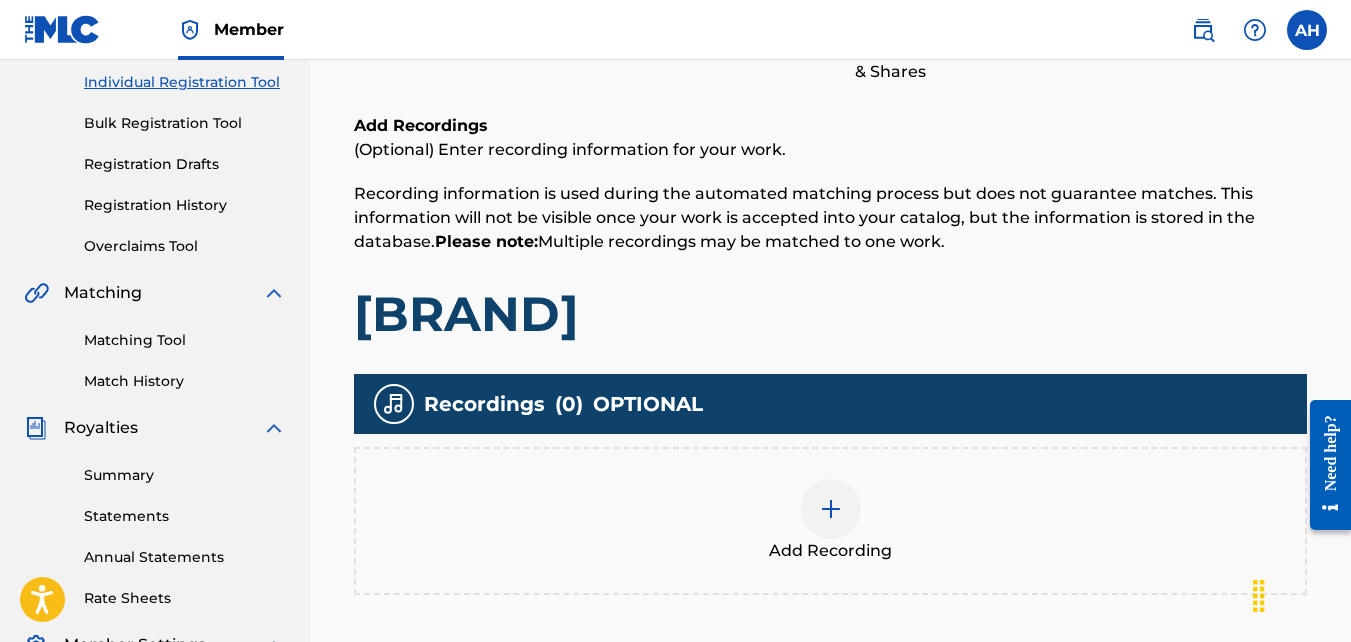 click on "Add Recording" at bounding box center (830, 521) 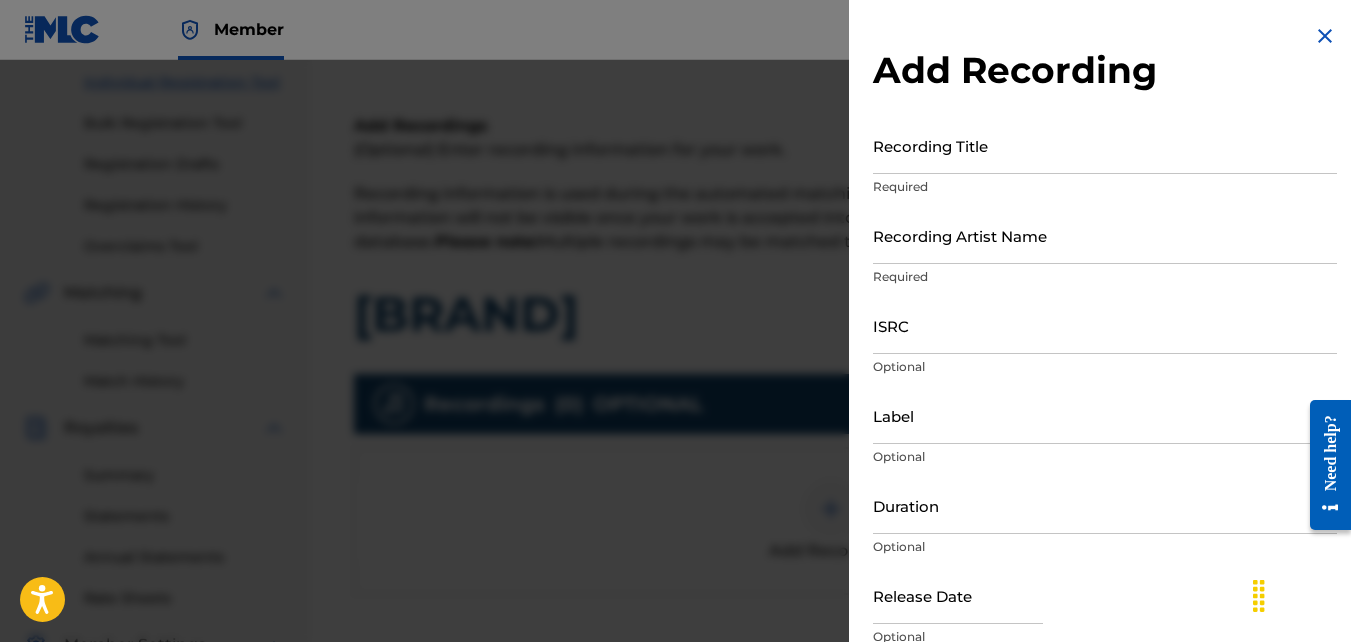 click on "Recording Title" at bounding box center (1105, 145) 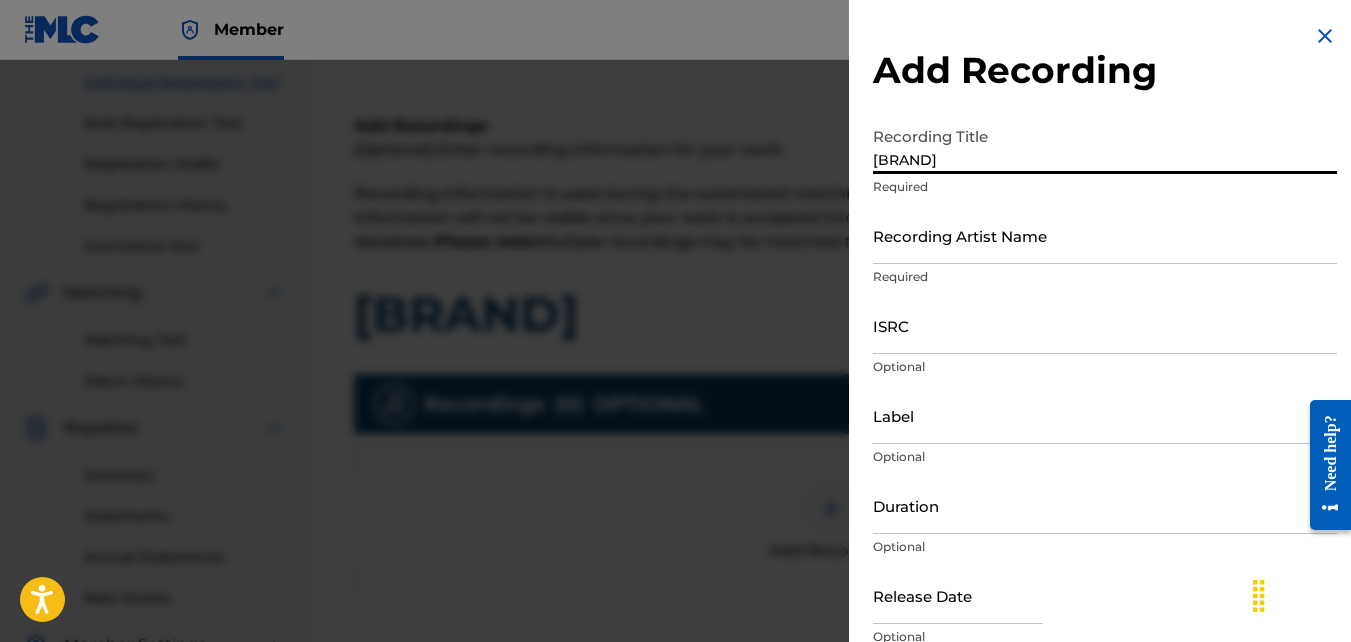 type on "[BRAND]" 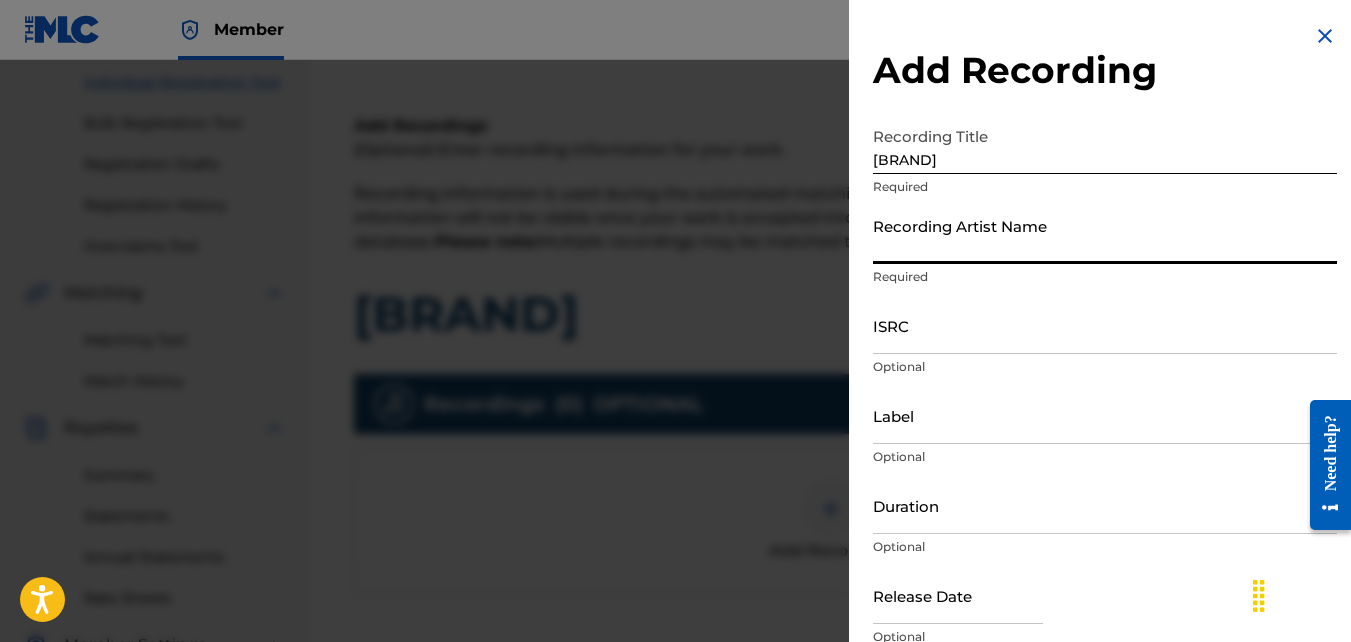 type on "[BRAND]" 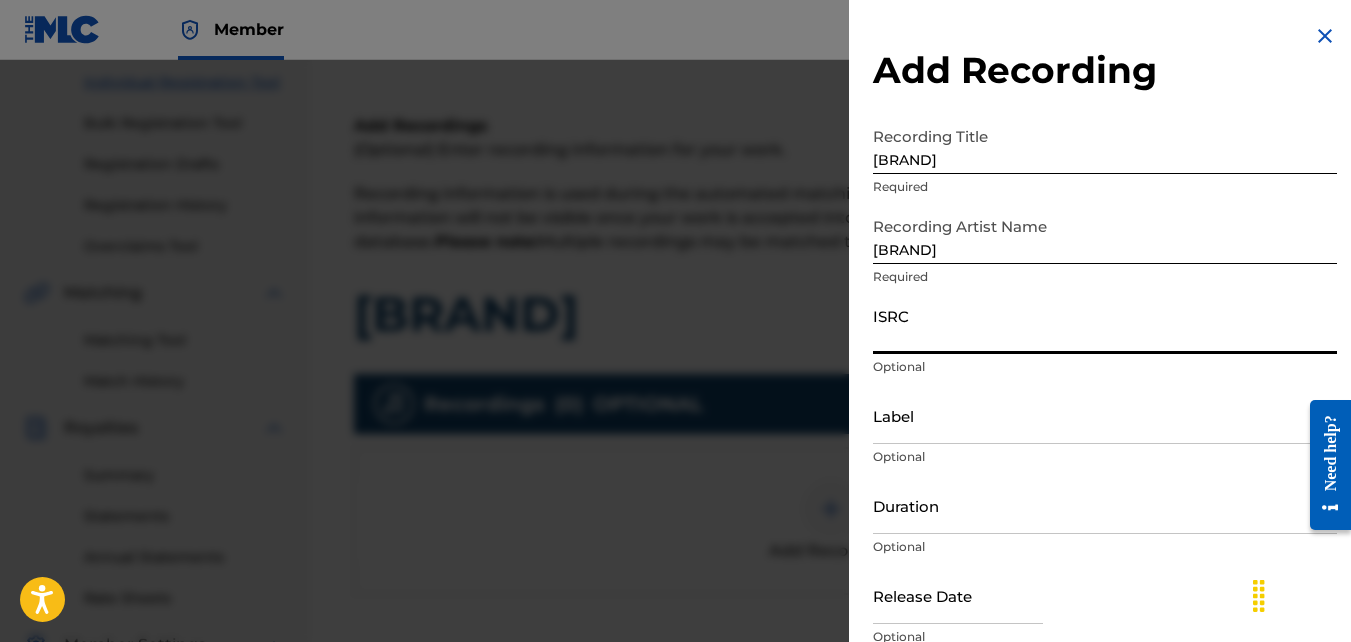click on "ISRC" at bounding box center [1105, 325] 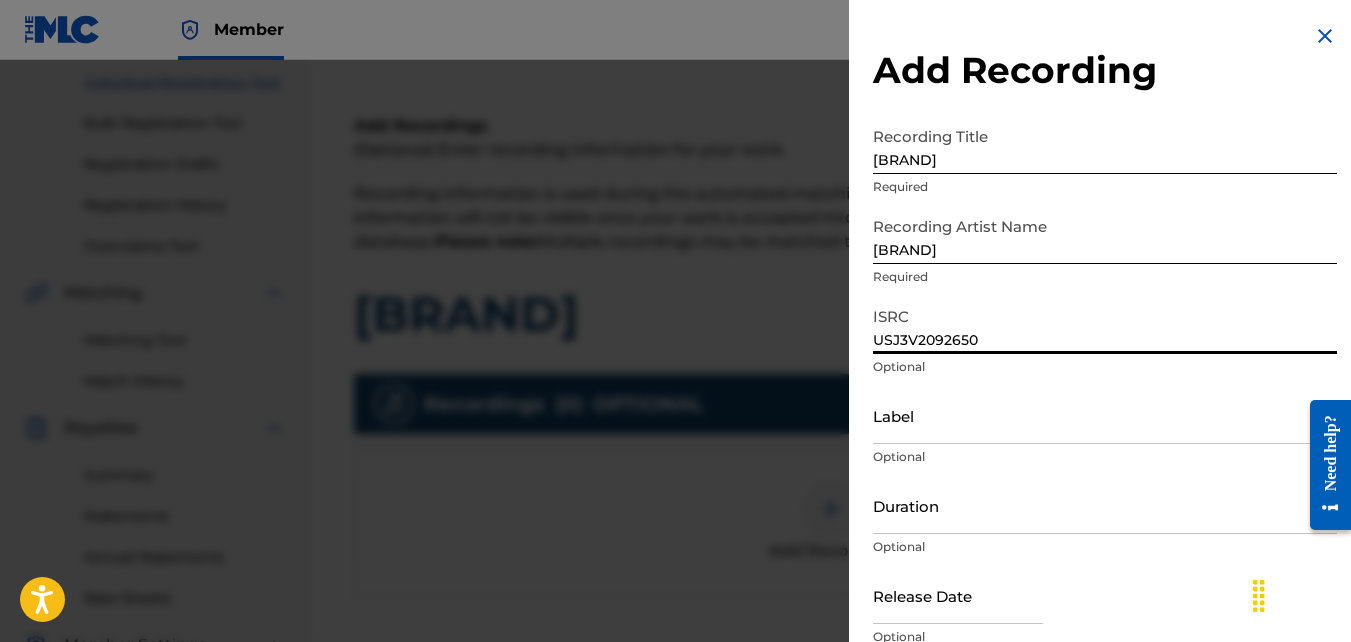scroll, scrollTop: 89, scrollLeft: 0, axis: vertical 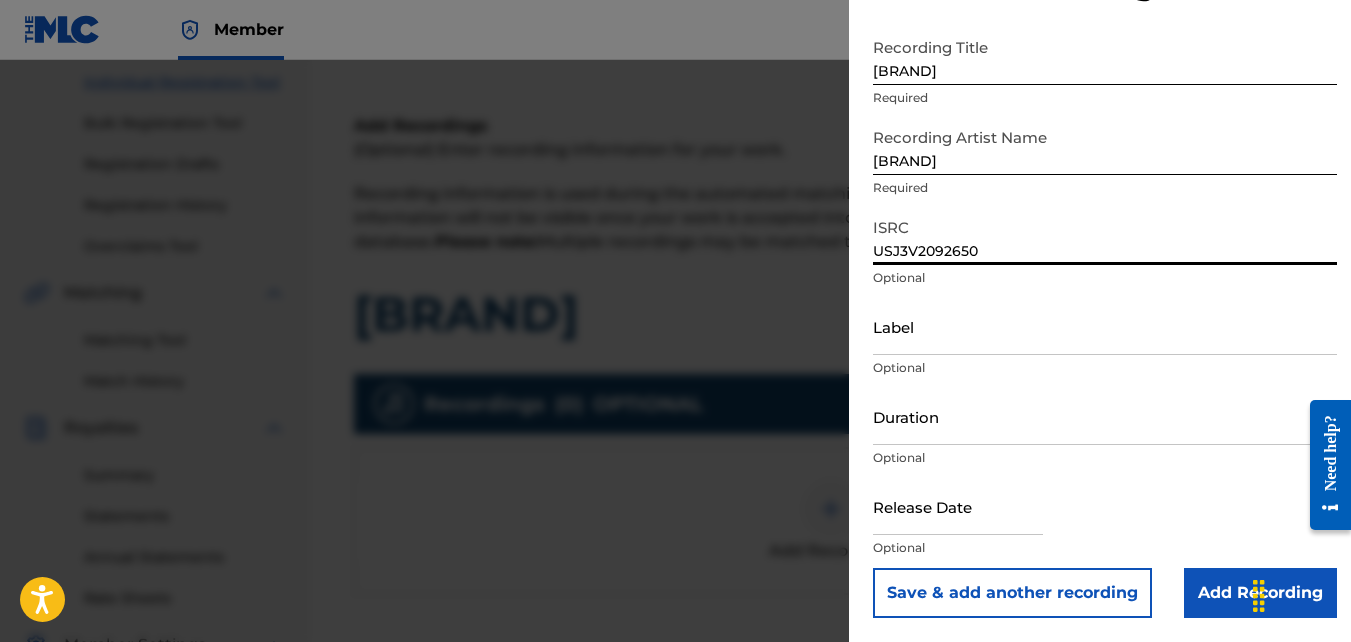 type on "USJ3V2092650" 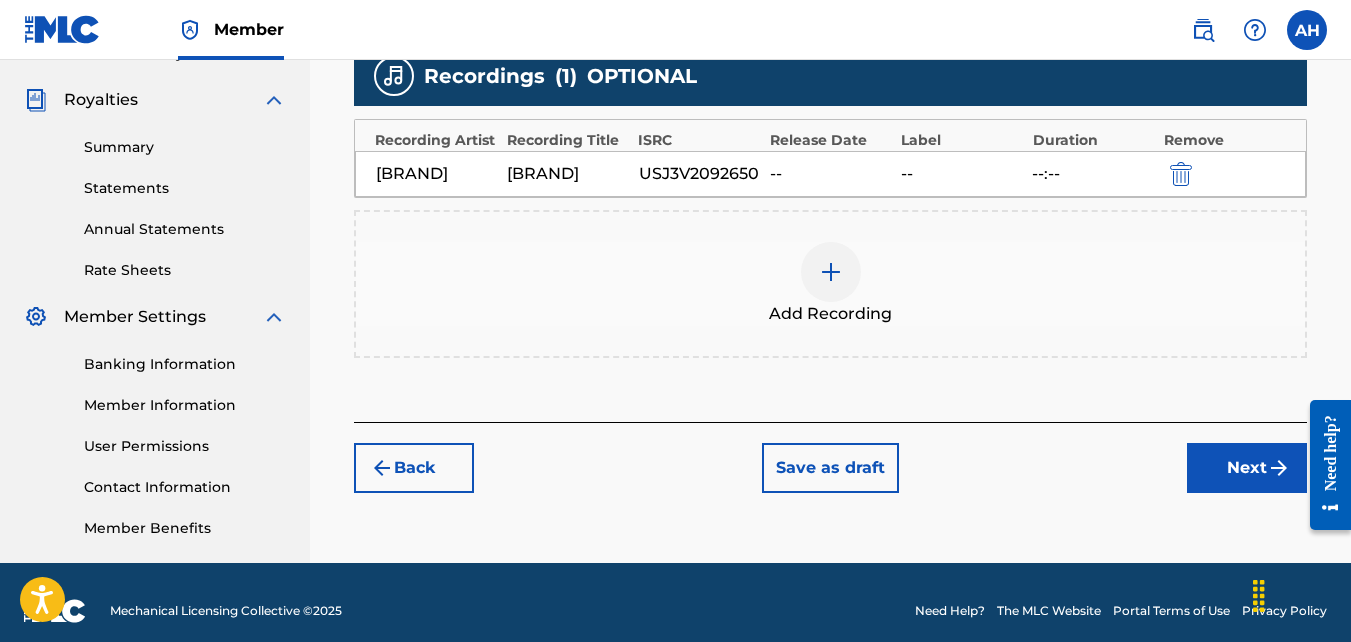 scroll, scrollTop: 598, scrollLeft: 0, axis: vertical 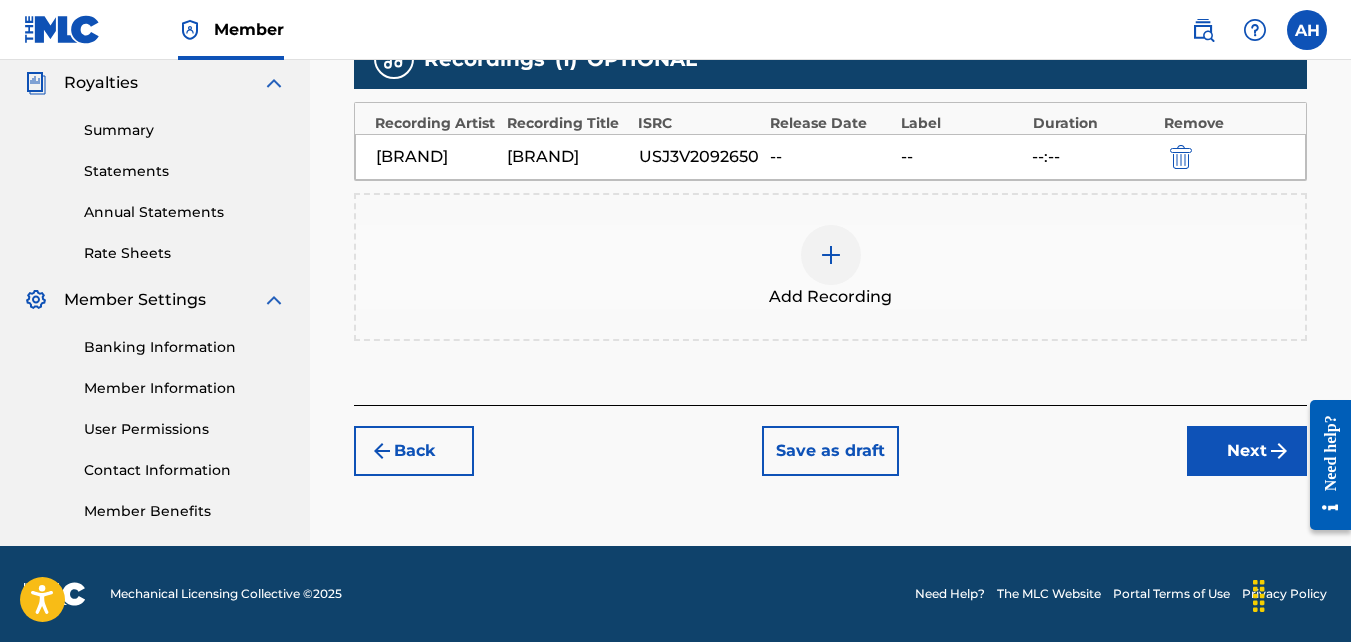 click on "Next" at bounding box center [1247, 451] 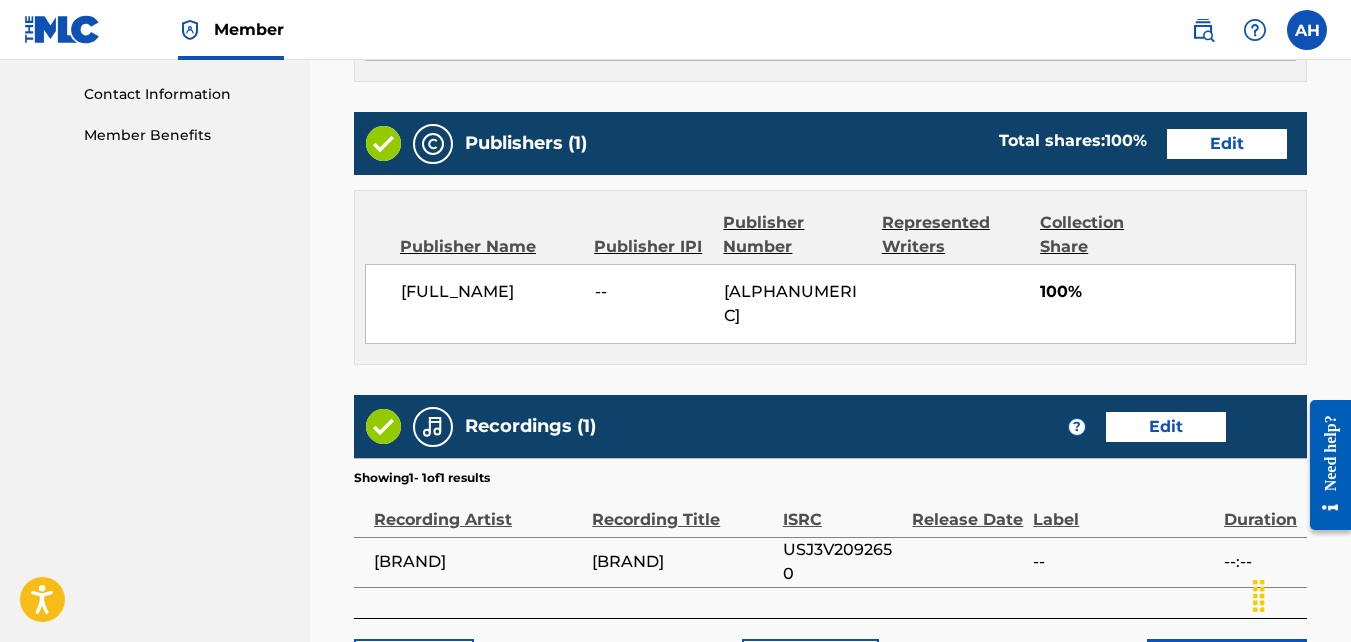 scroll, scrollTop: 1032, scrollLeft: 0, axis: vertical 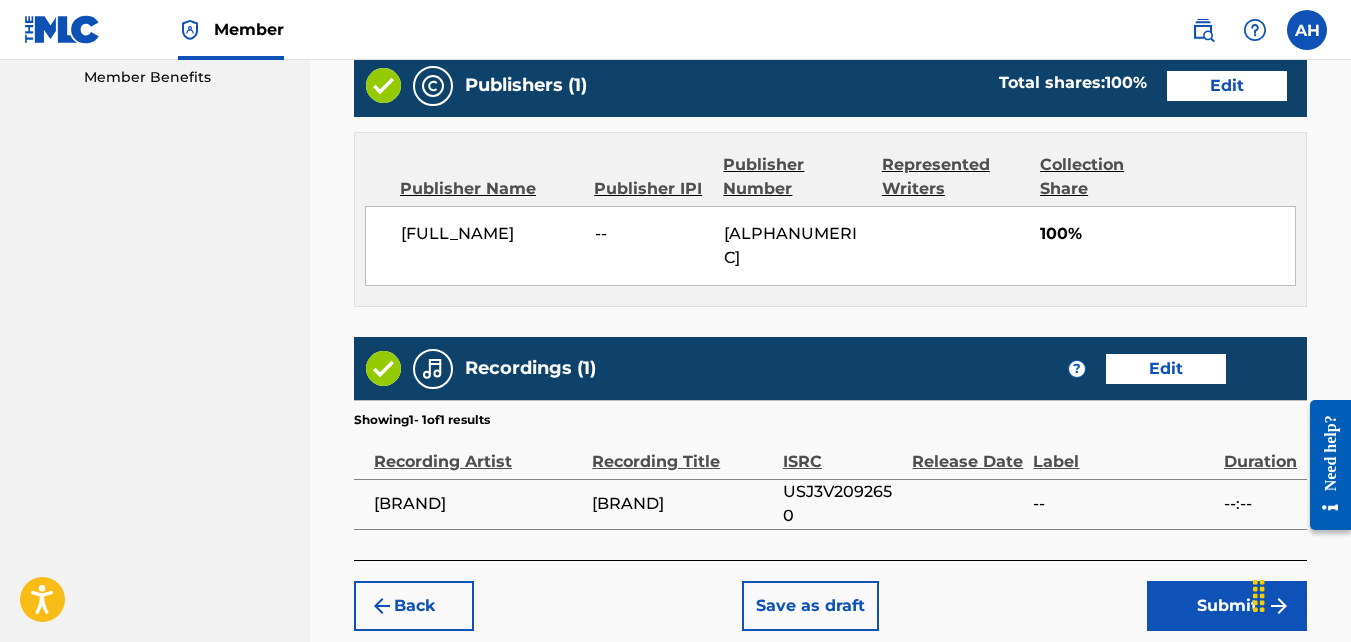 click on "Submit" at bounding box center [1227, 606] 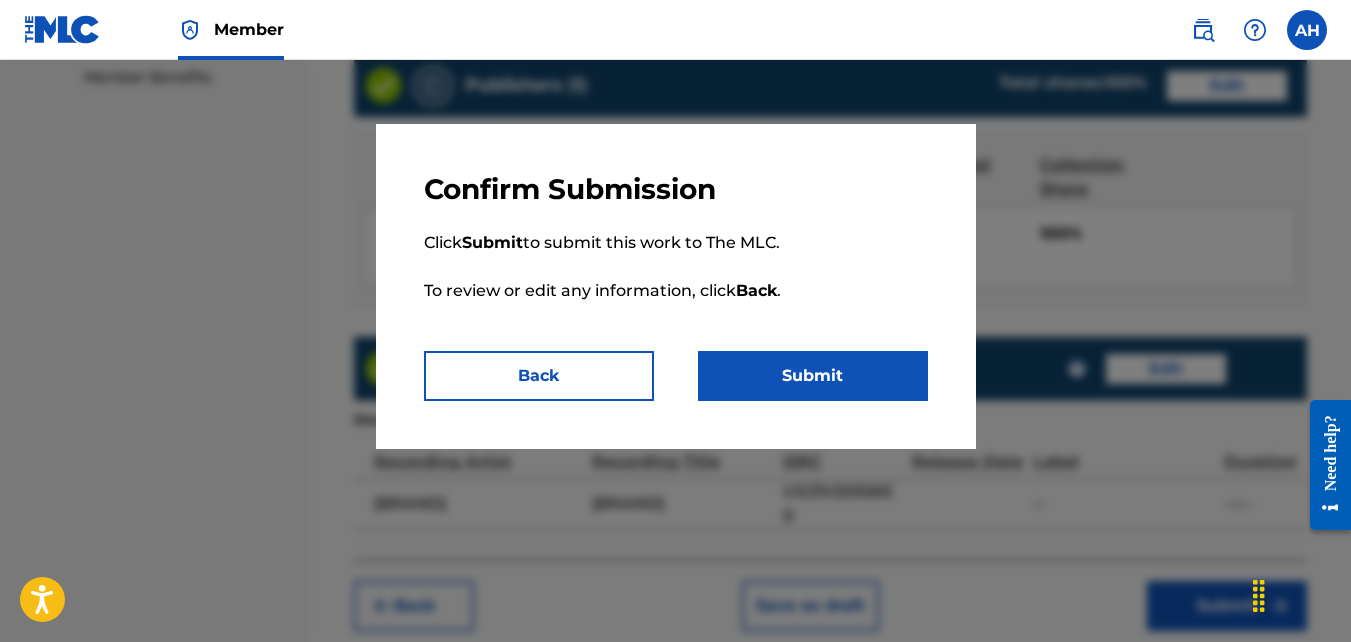 click on "Submit" at bounding box center (813, 376) 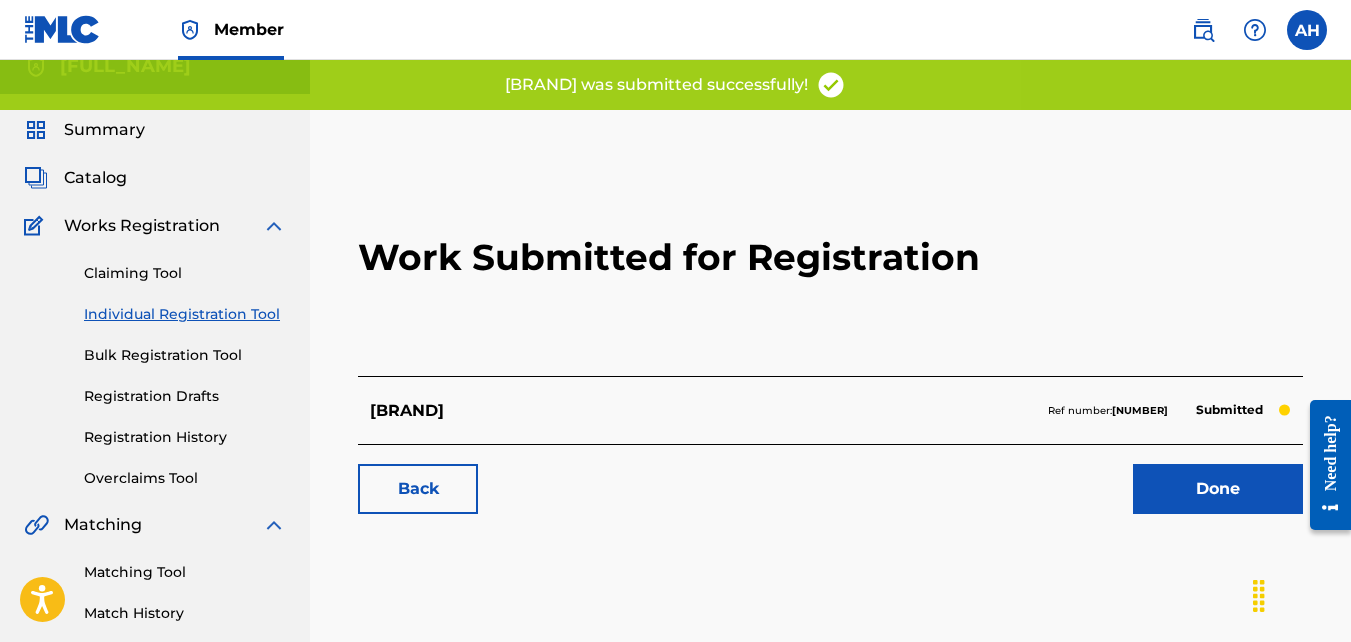 scroll, scrollTop: 22, scrollLeft: 0, axis: vertical 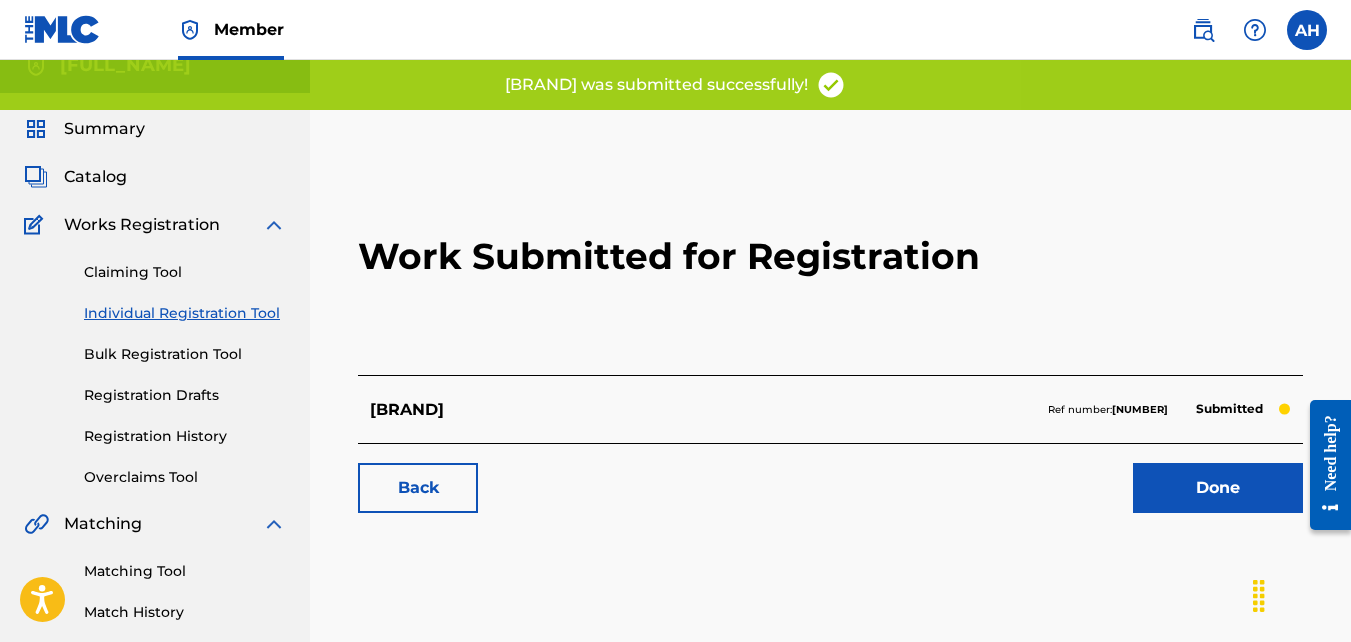 click on "Back" at bounding box center [418, 488] 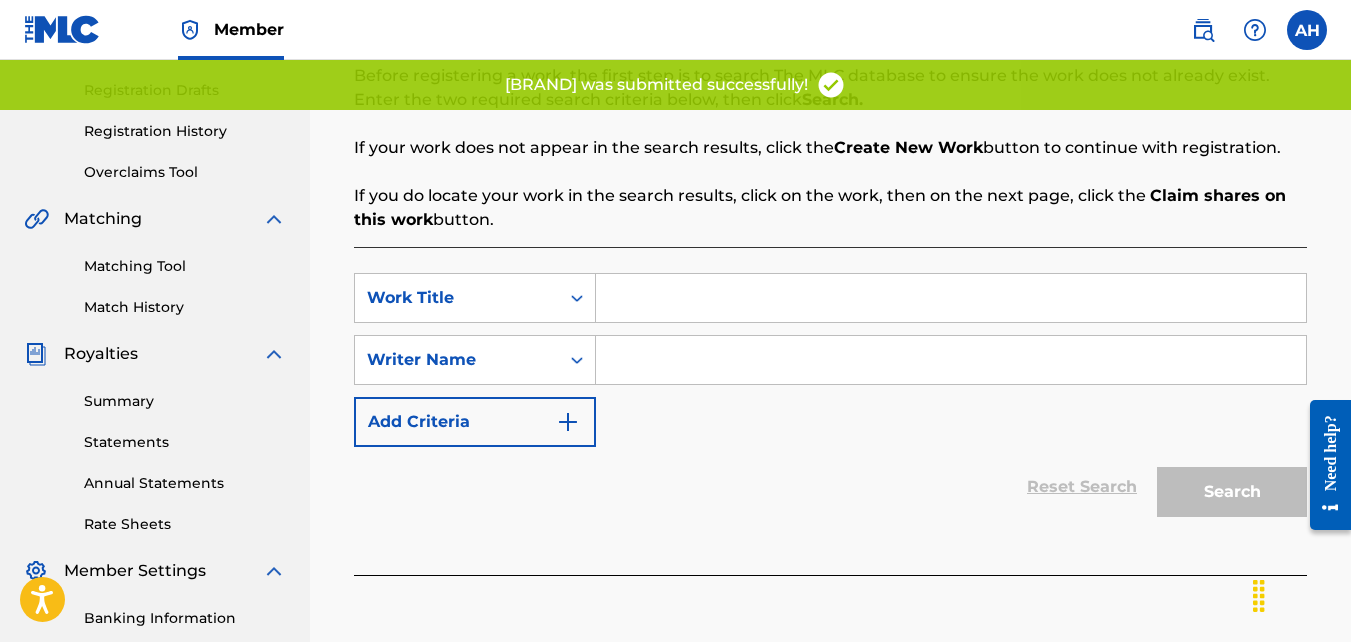 scroll, scrollTop: 328, scrollLeft: 0, axis: vertical 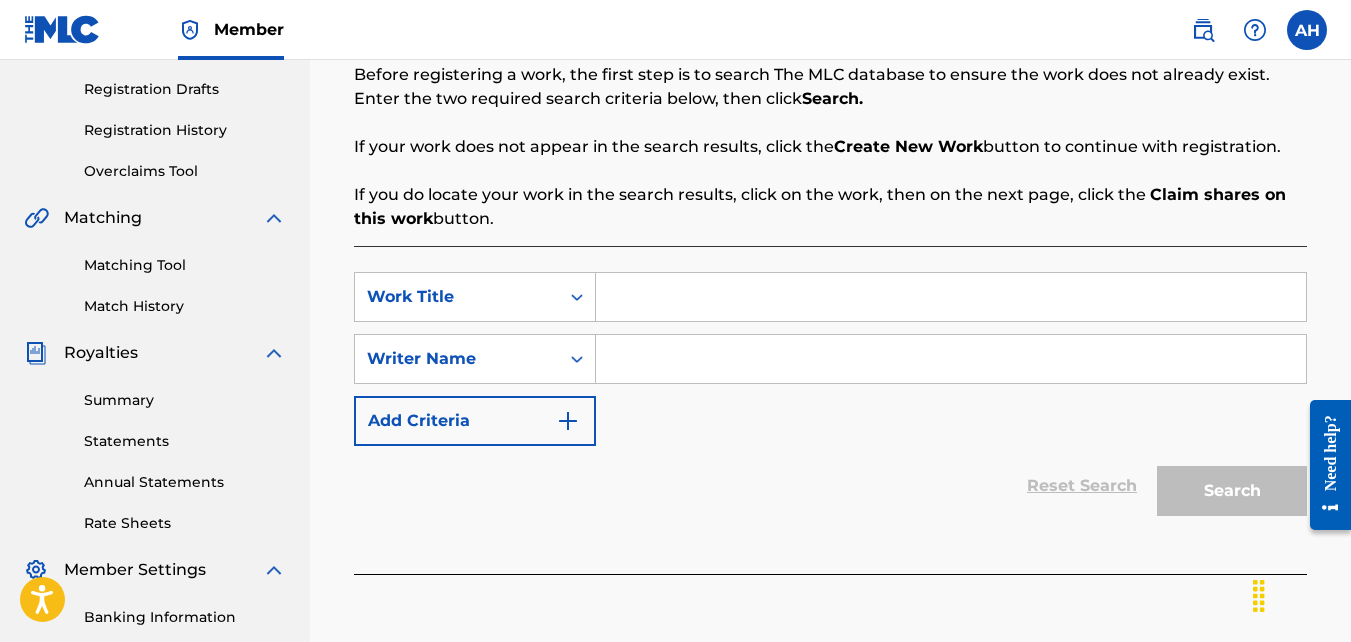 click at bounding box center (951, 297) 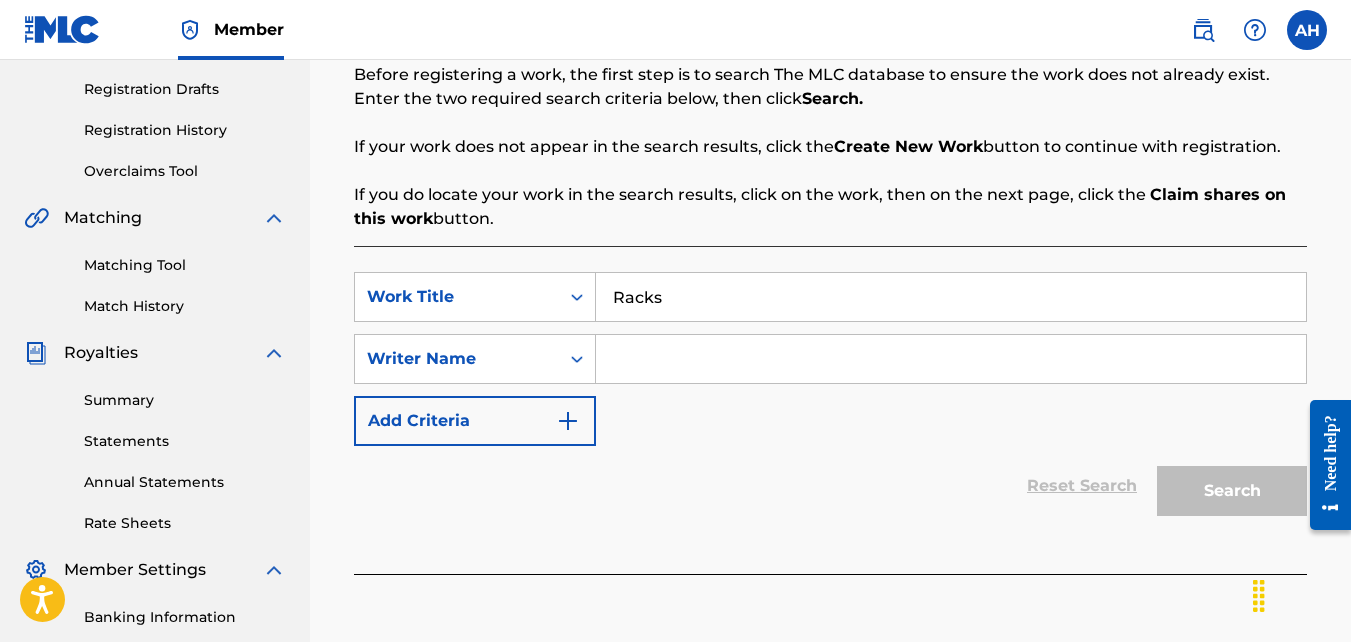 type on "Racks" 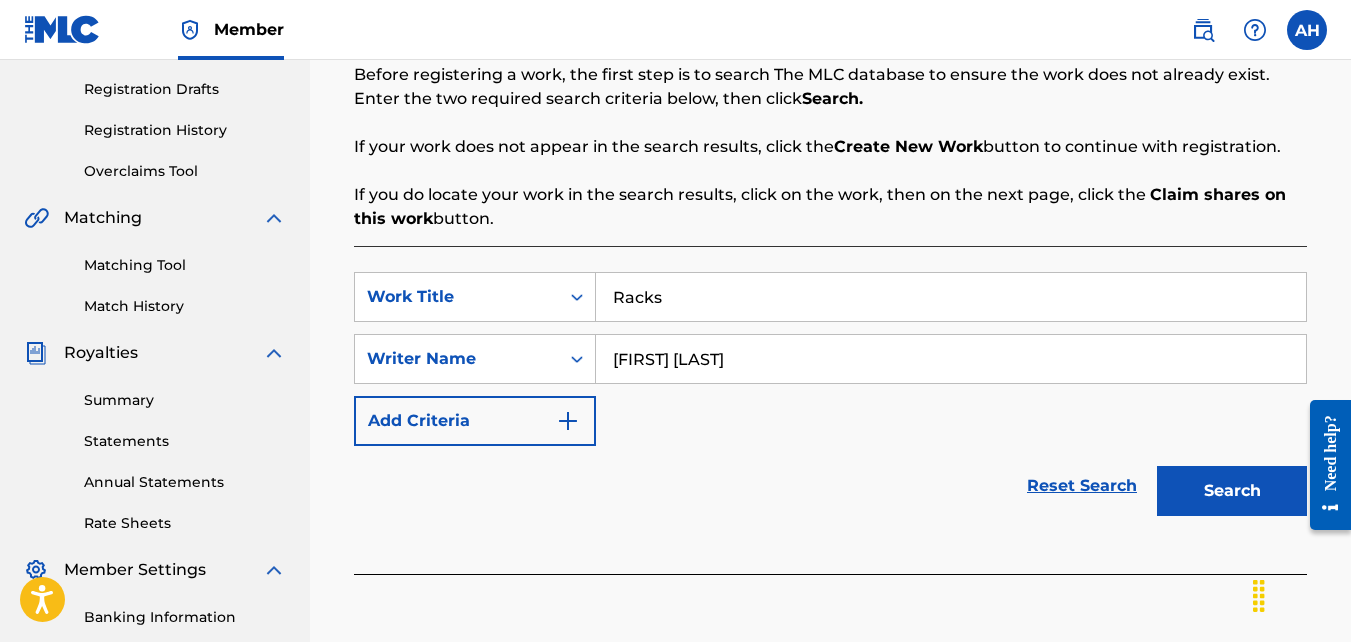 click on "Search" at bounding box center (1232, 491) 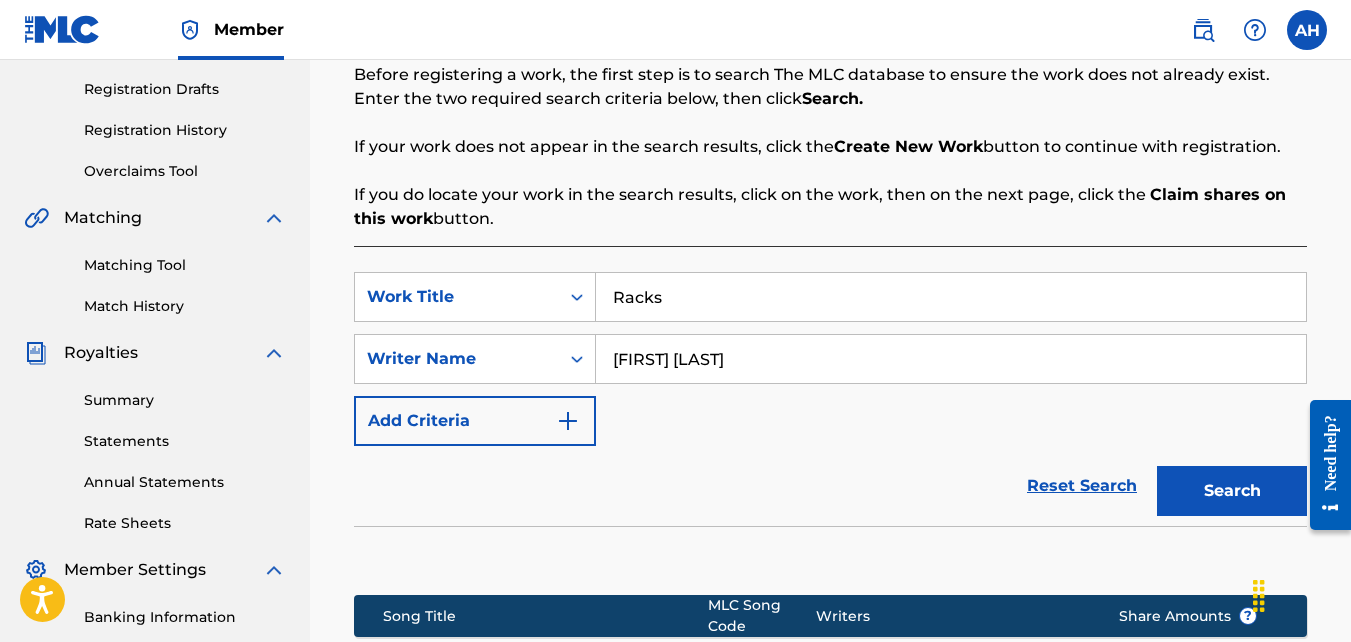 scroll, scrollTop: 639, scrollLeft: 0, axis: vertical 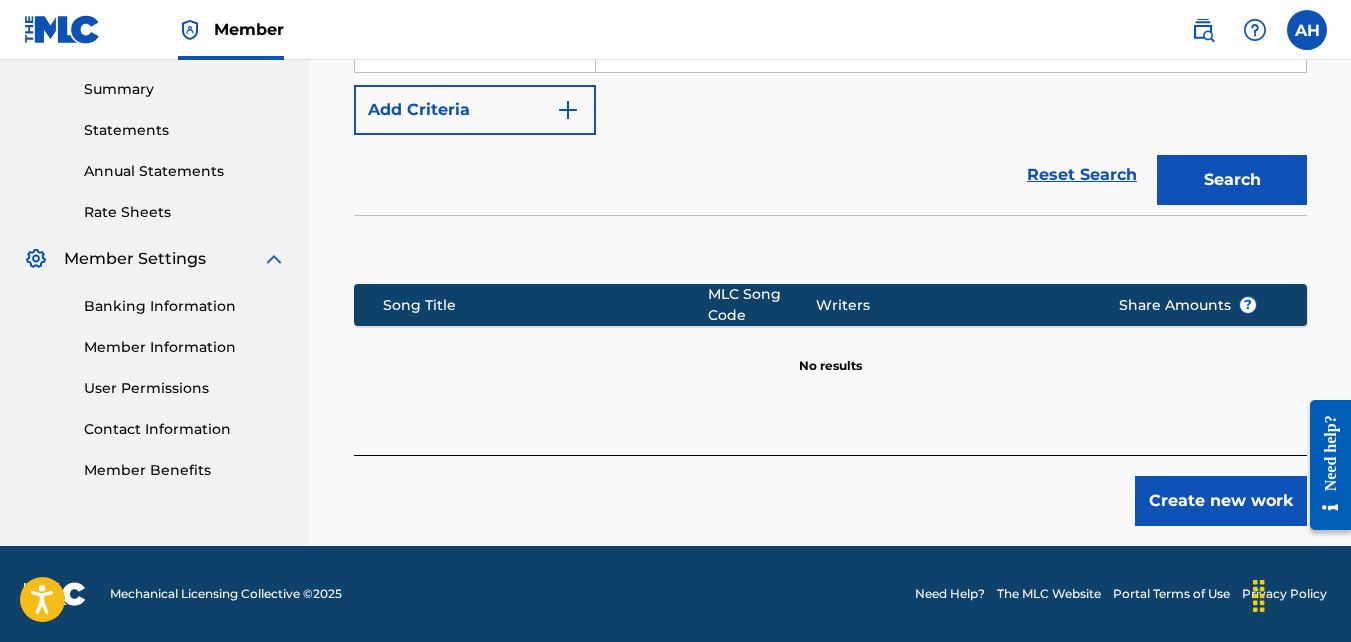 click on "Create new work" at bounding box center (1221, 501) 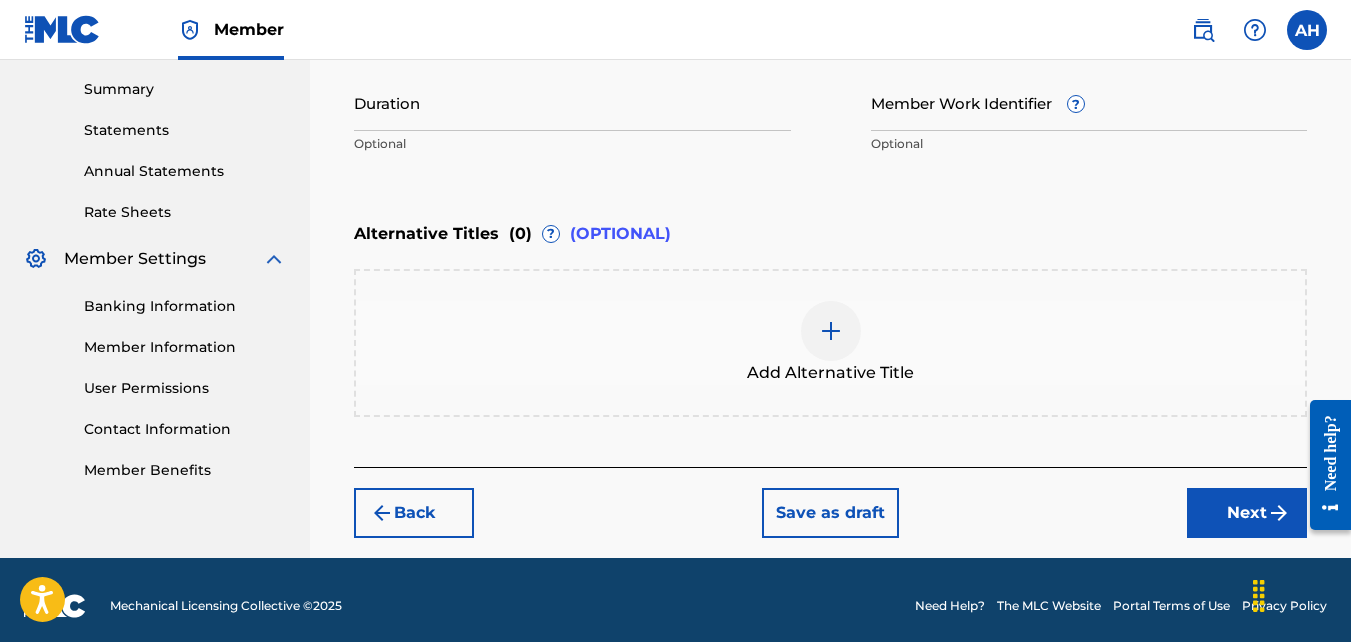 click on "Next" at bounding box center (1247, 513) 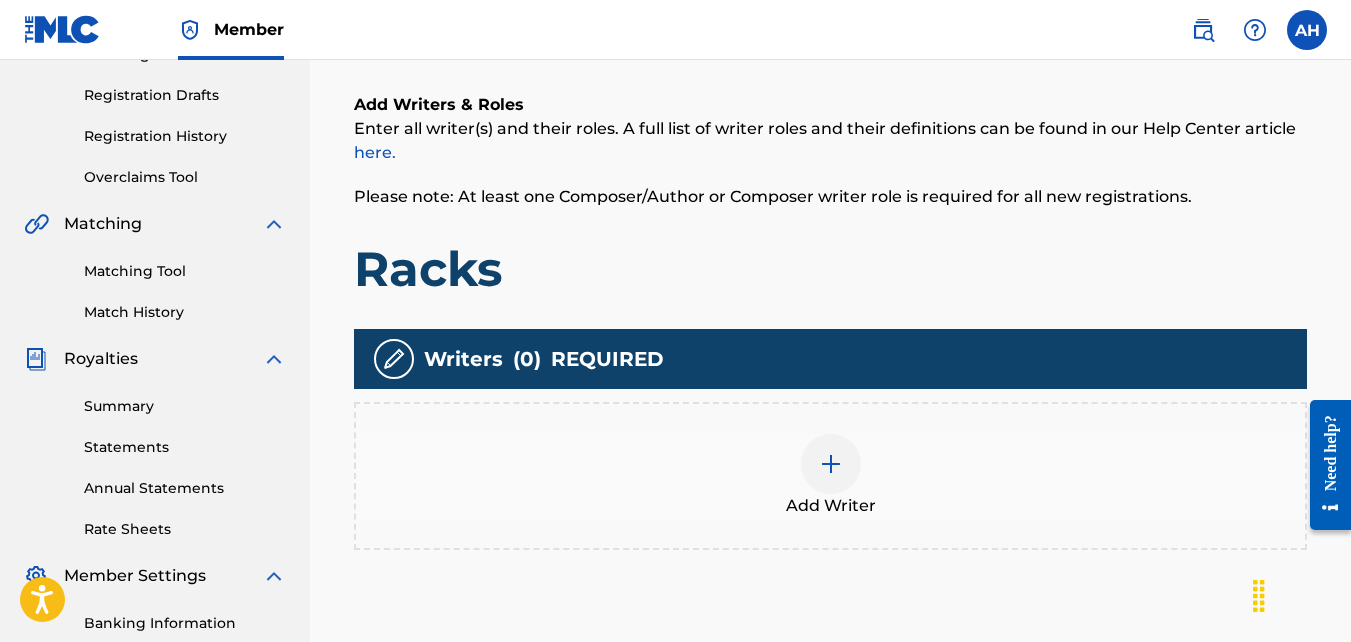 scroll, scrollTop: 326, scrollLeft: 0, axis: vertical 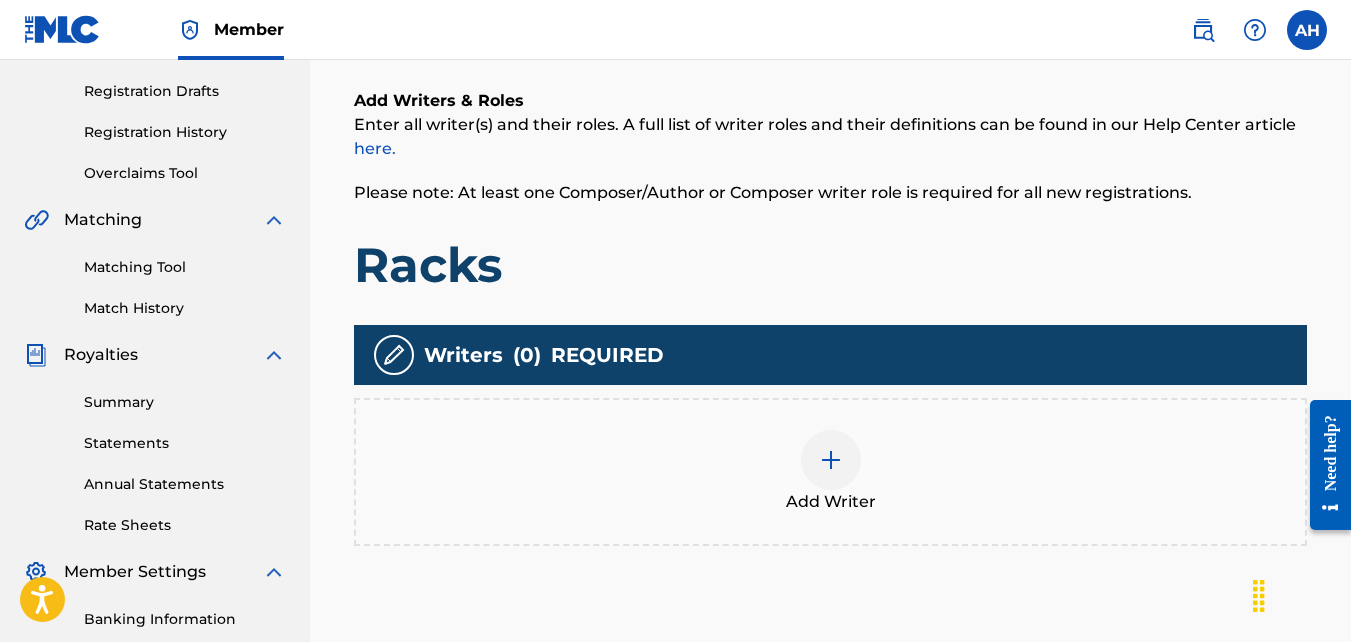 click on "Add Writer" at bounding box center (830, 472) 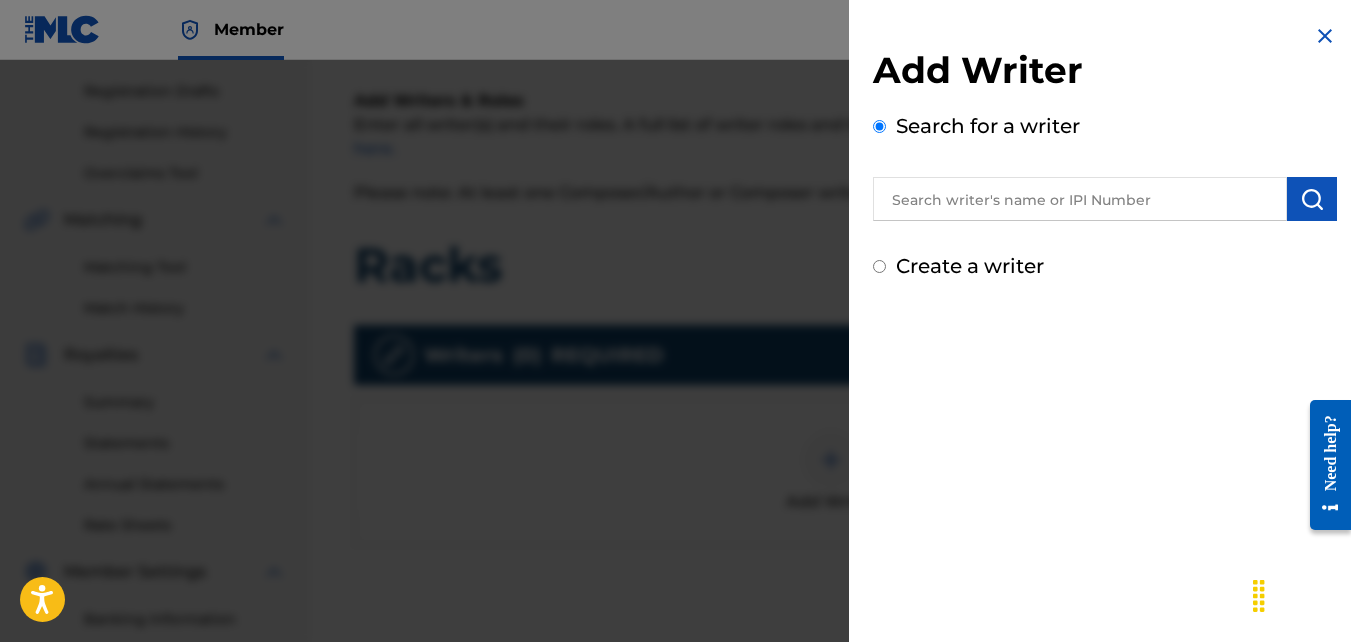 click at bounding box center (1080, 199) 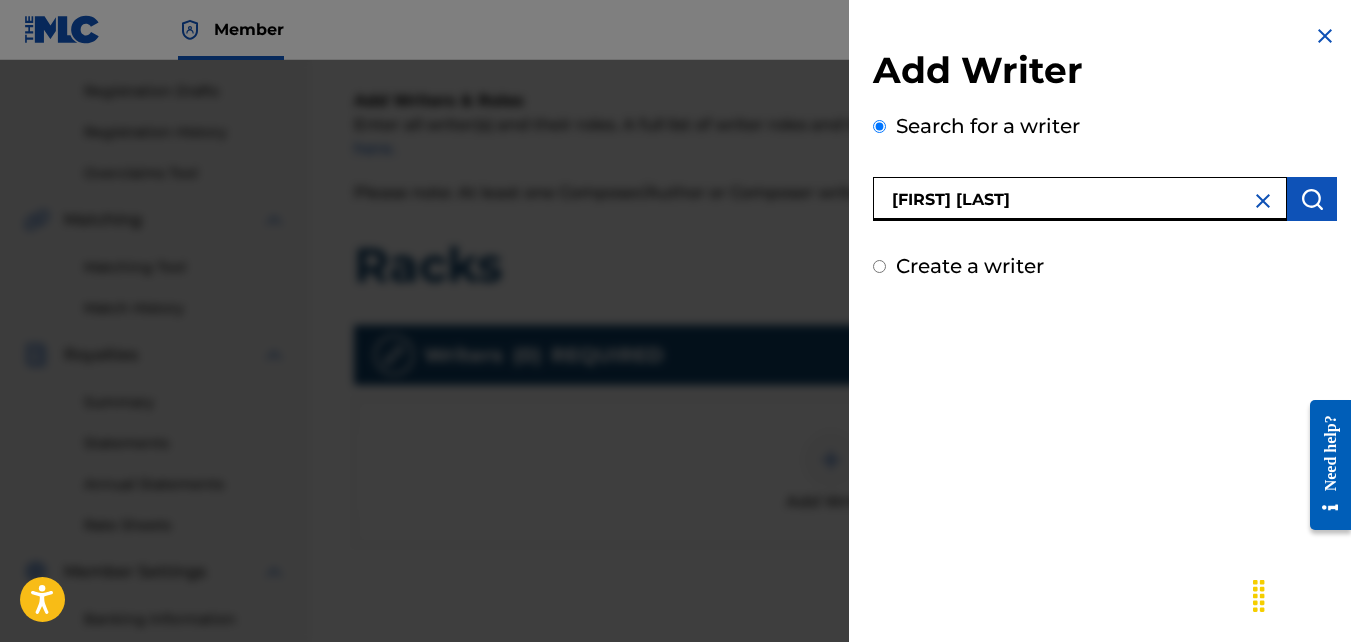 type on "[FIRST] [LAST]" 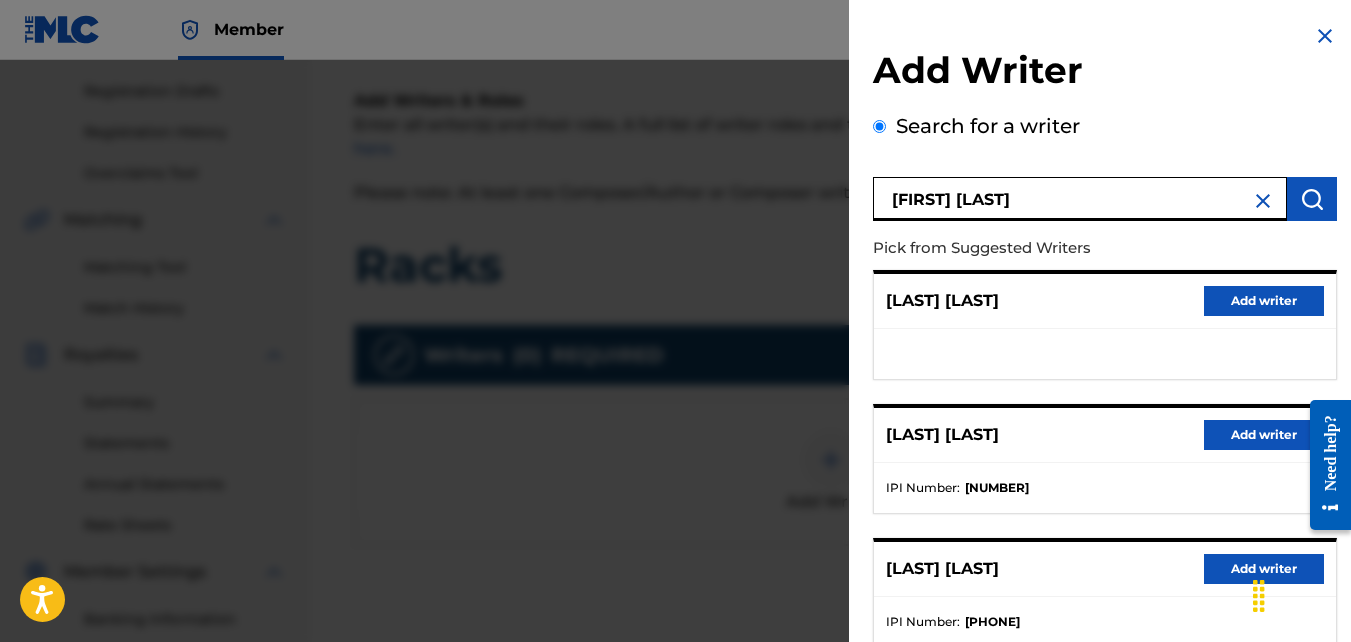 scroll, scrollTop: 400, scrollLeft: 0, axis: vertical 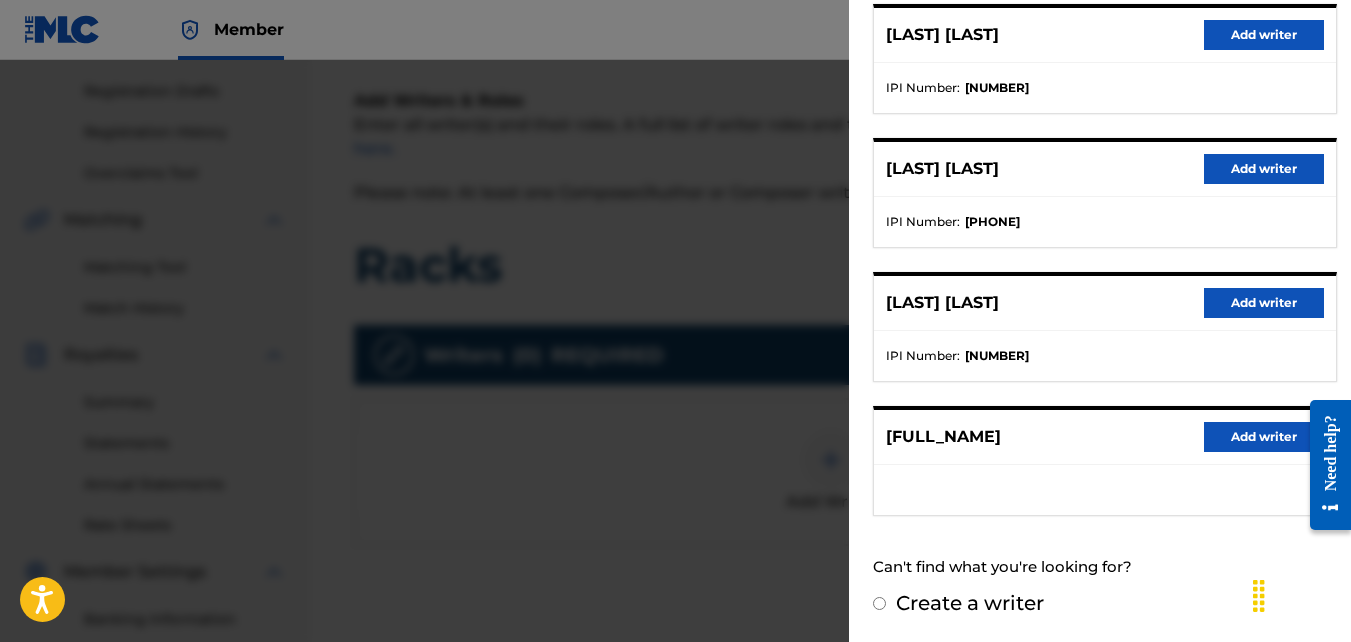 click on "Add writer" at bounding box center (1264, 437) 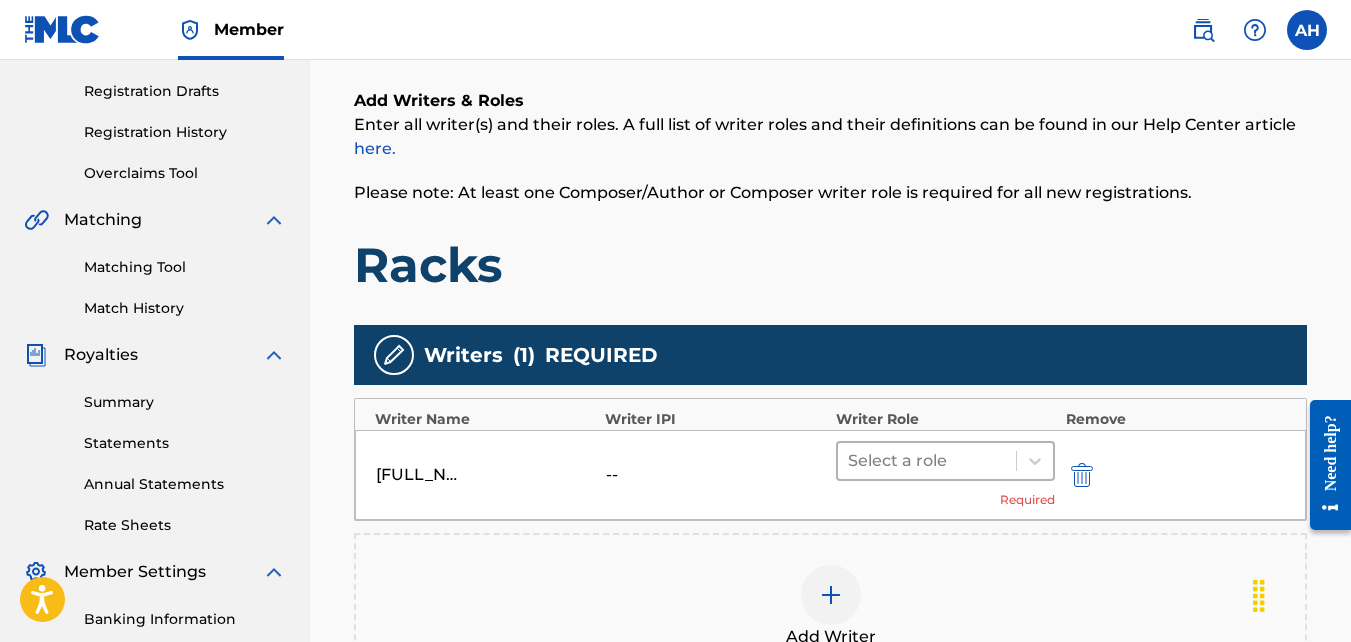 click at bounding box center (927, 461) 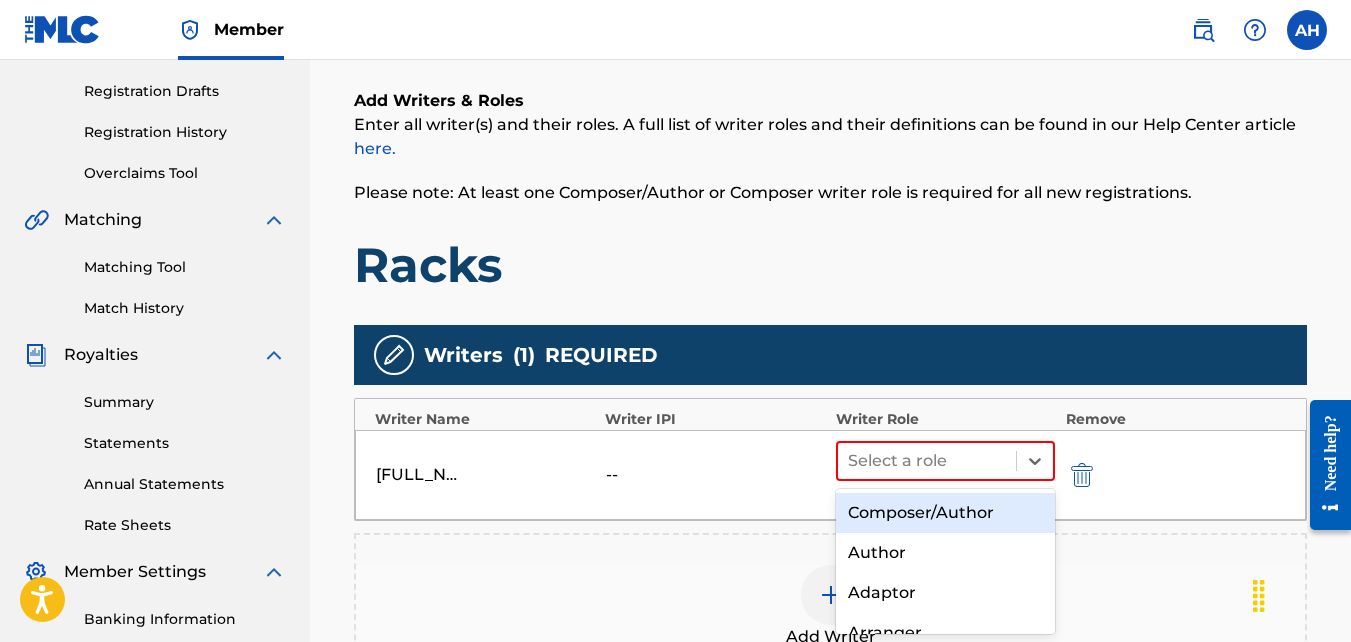 click on "Composer/Author" at bounding box center [946, 513] 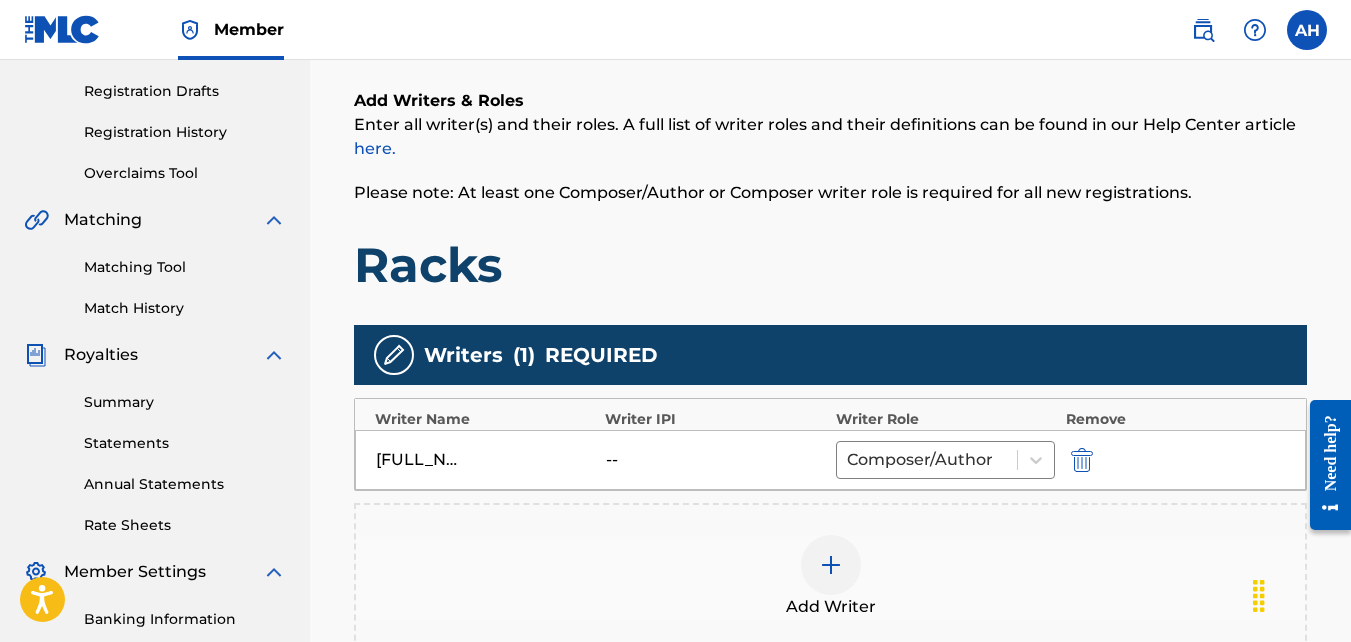 scroll, scrollTop: 618, scrollLeft: 0, axis: vertical 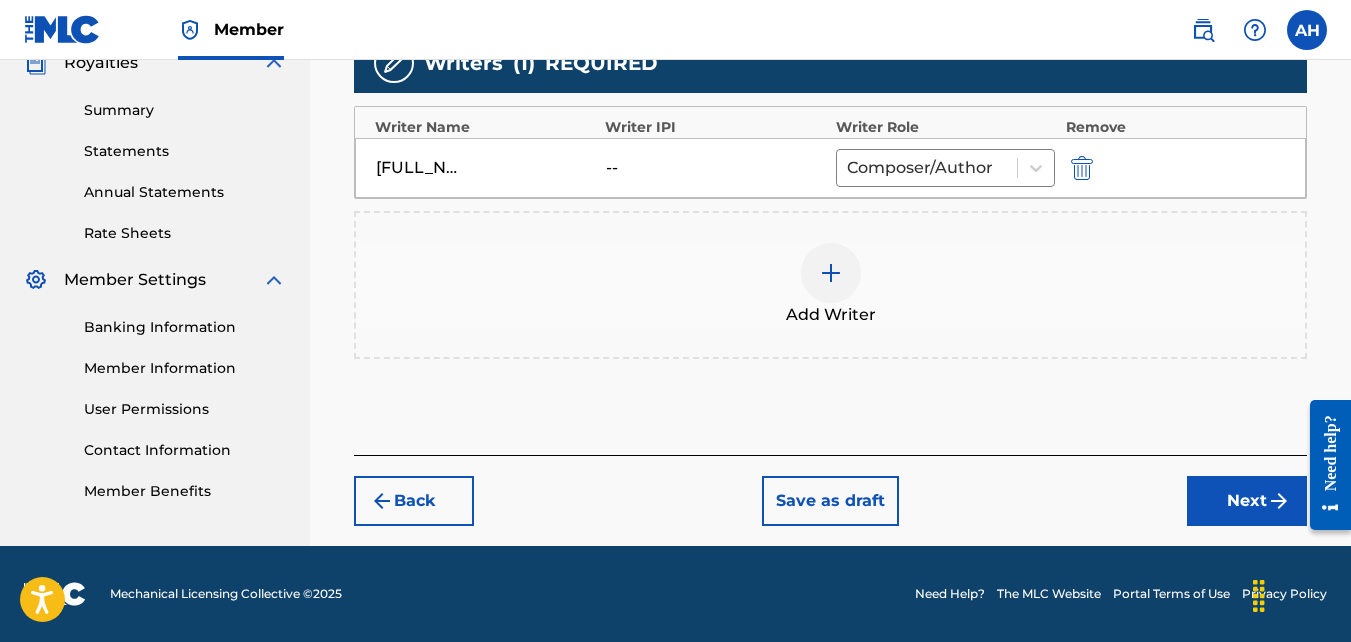 click on "Next" at bounding box center (1247, 501) 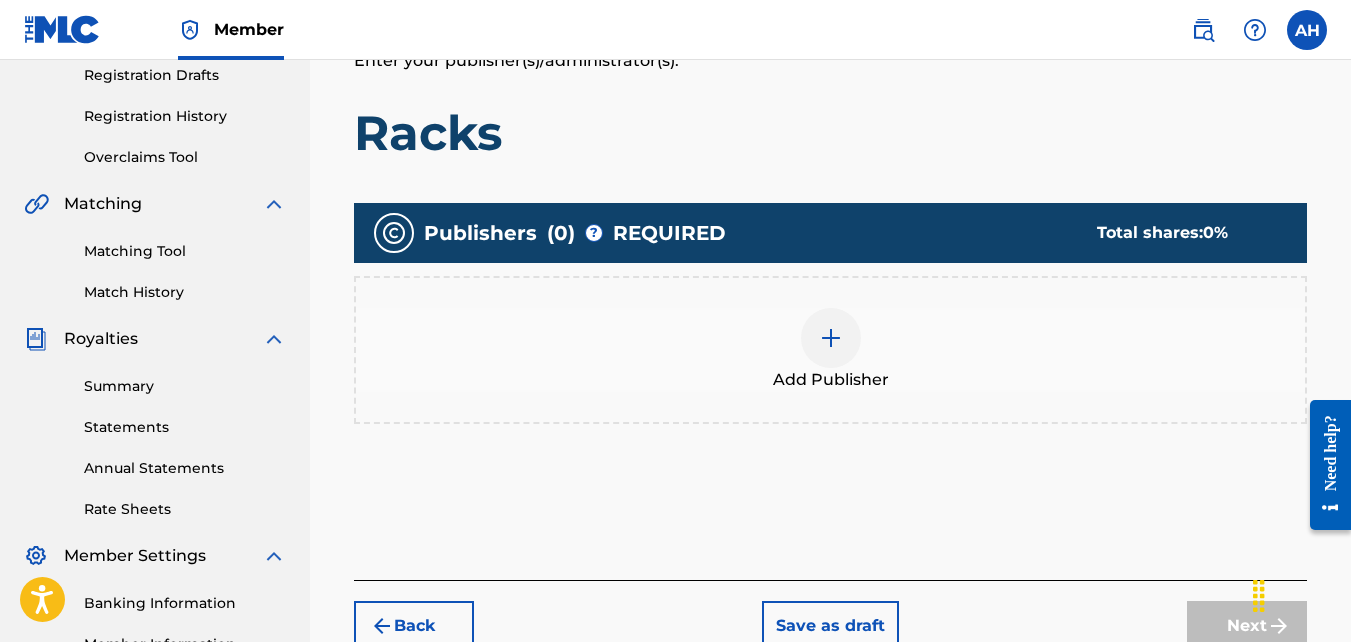 scroll, scrollTop: 371, scrollLeft: 0, axis: vertical 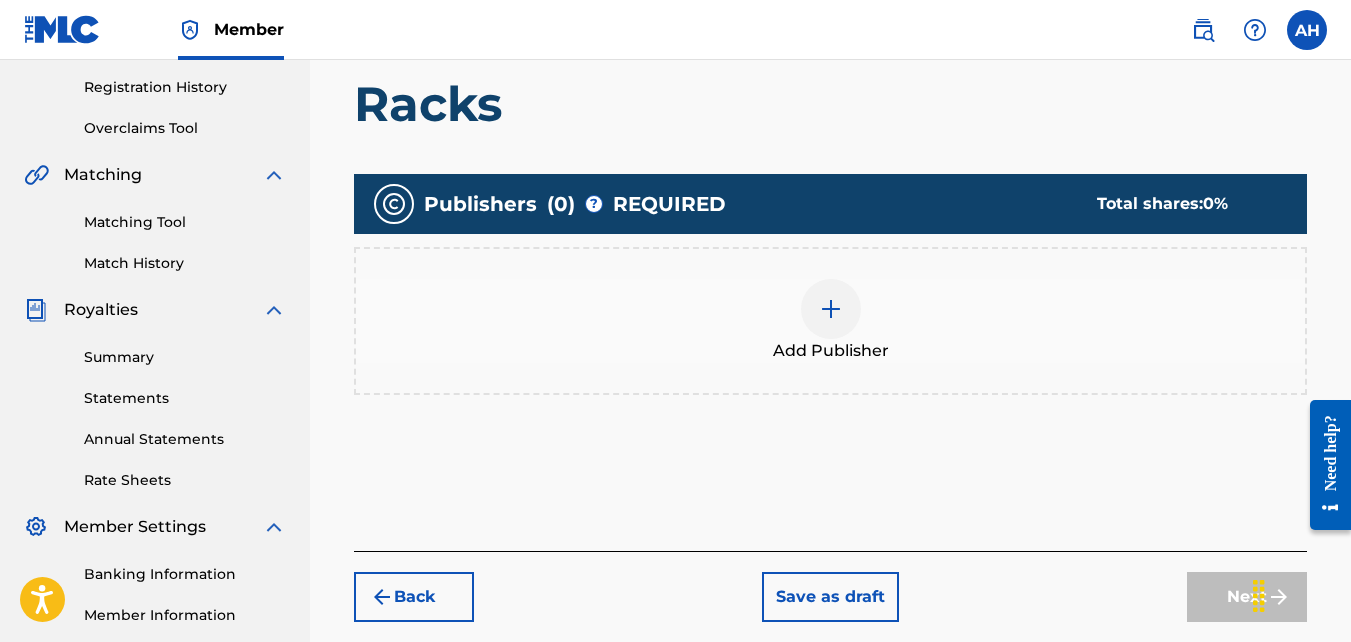 click on "Add Publisher" at bounding box center [830, 321] 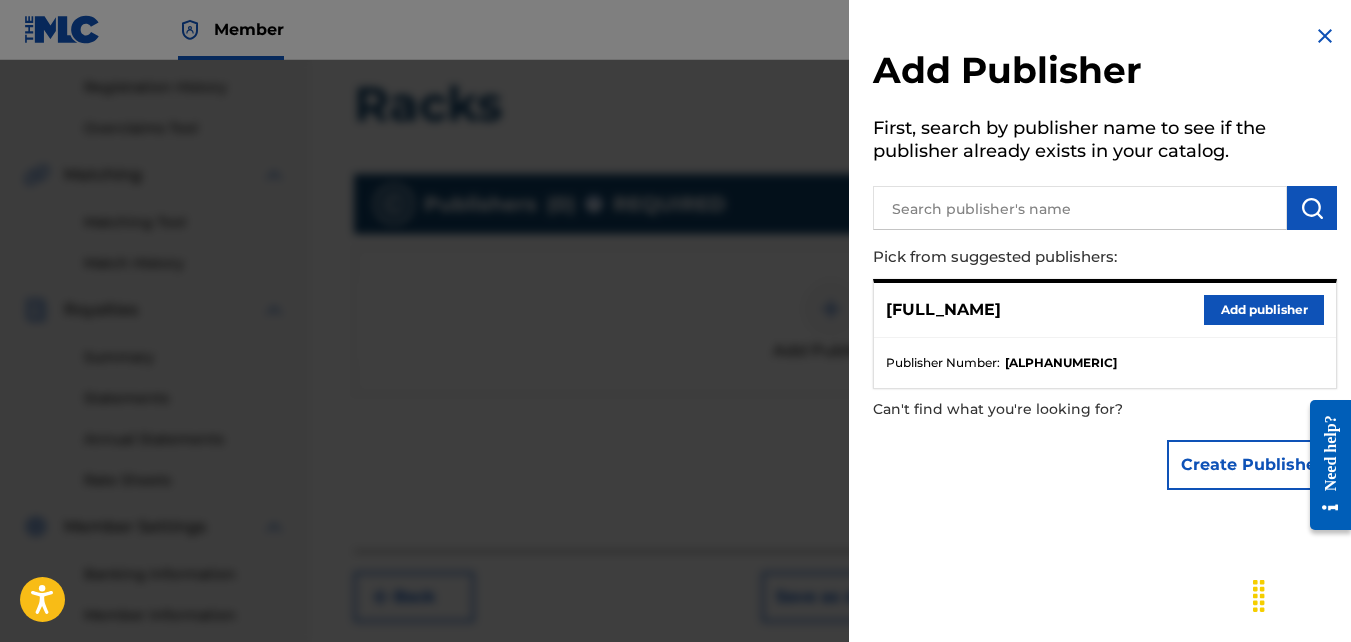click on "Add publisher" at bounding box center [1264, 310] 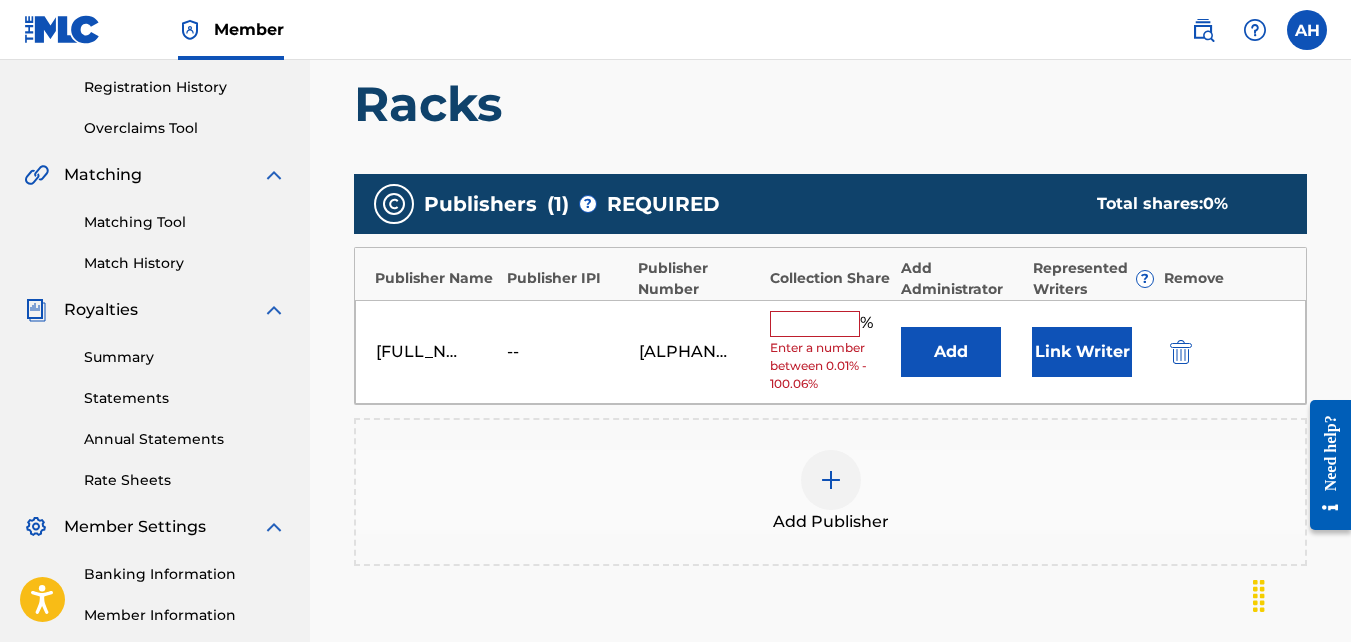 click at bounding box center (815, 324) 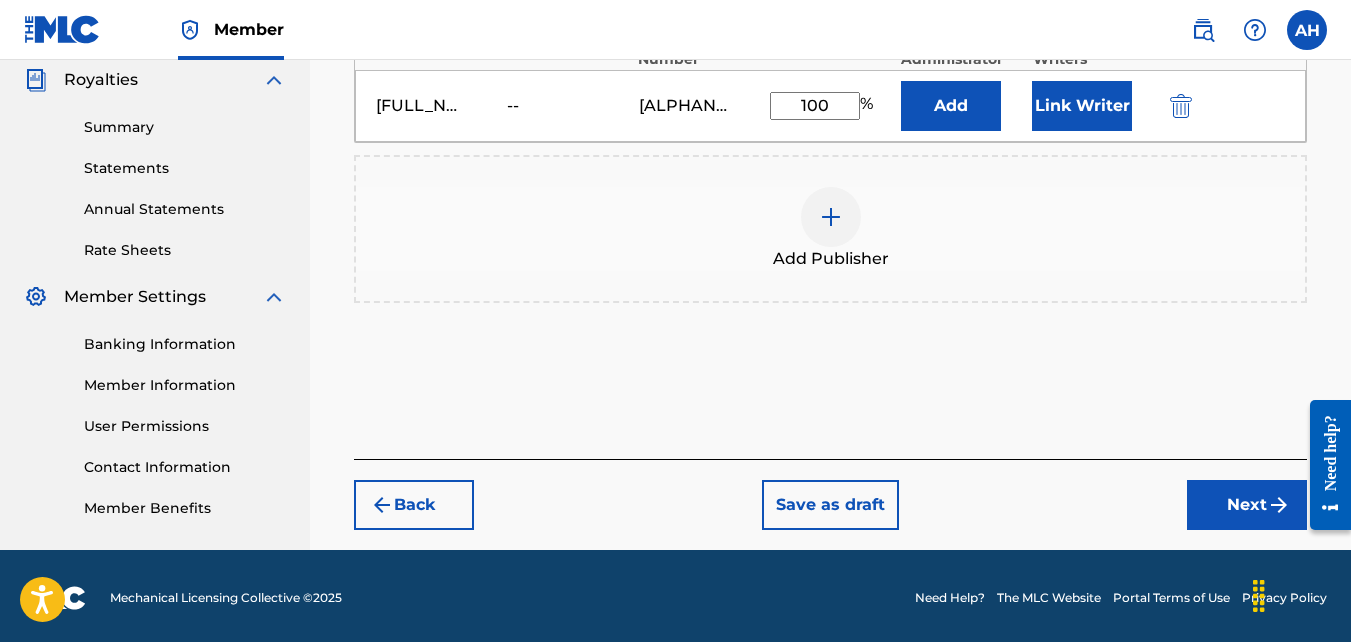 scroll, scrollTop: 602, scrollLeft: 0, axis: vertical 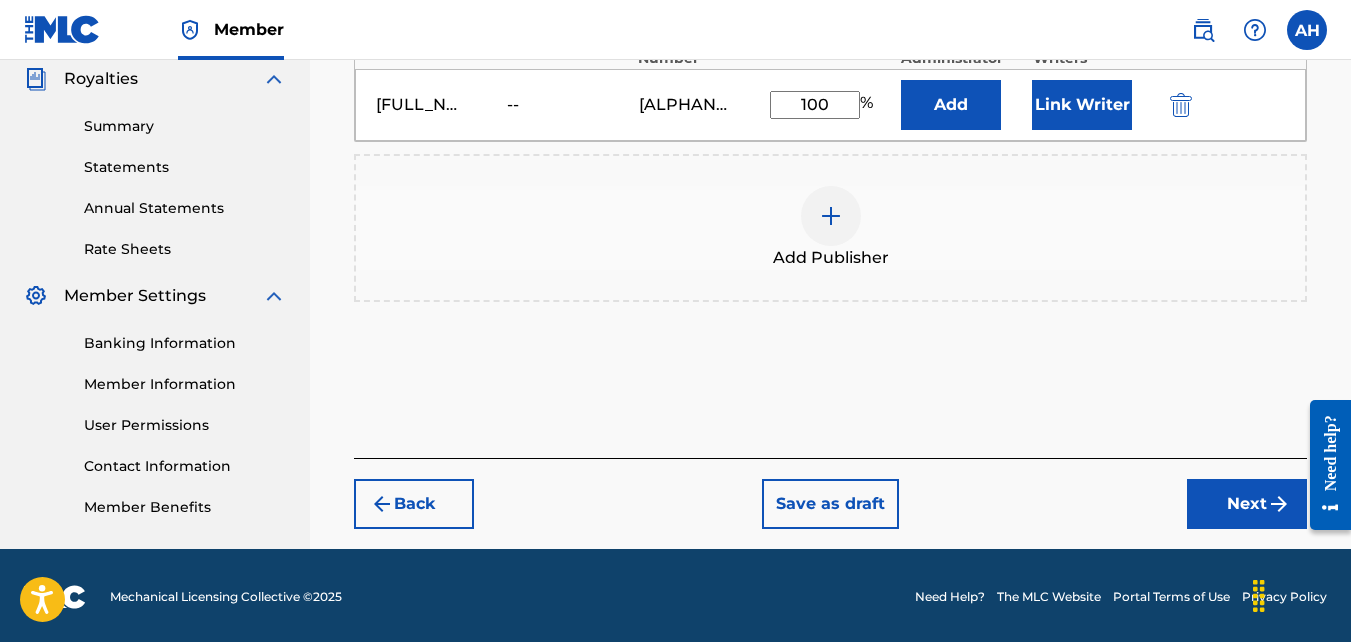 click on "Next" at bounding box center (1247, 504) 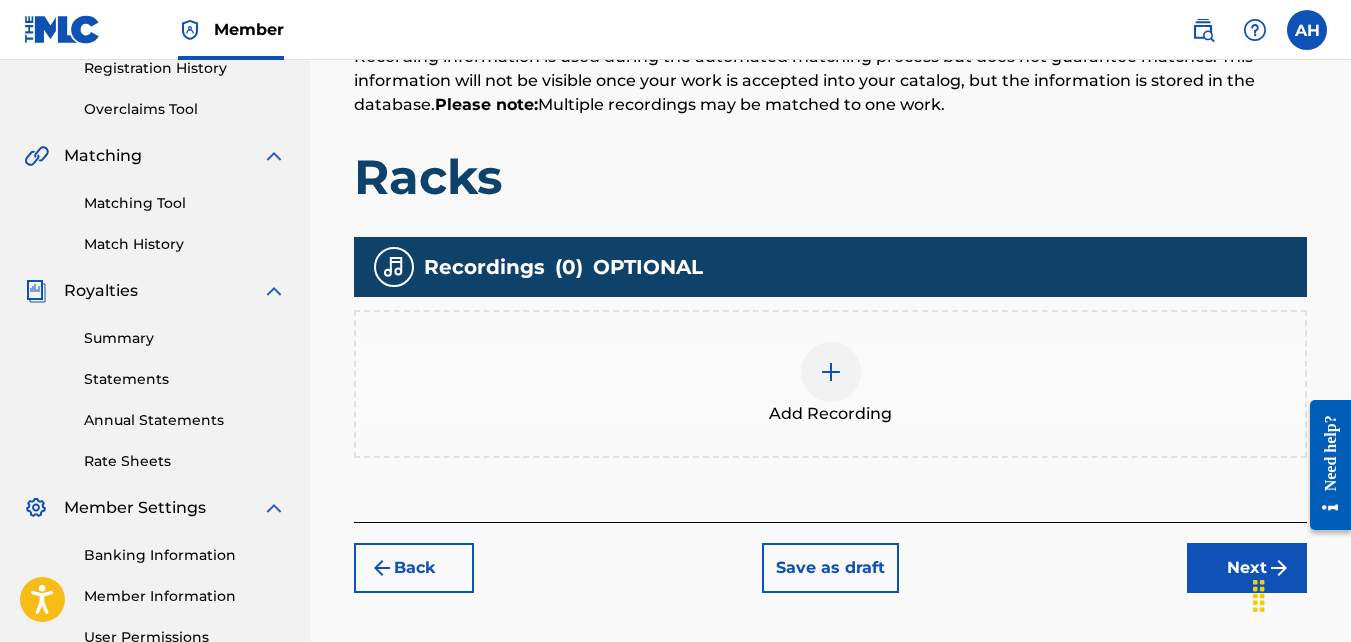 scroll, scrollTop: 392, scrollLeft: 0, axis: vertical 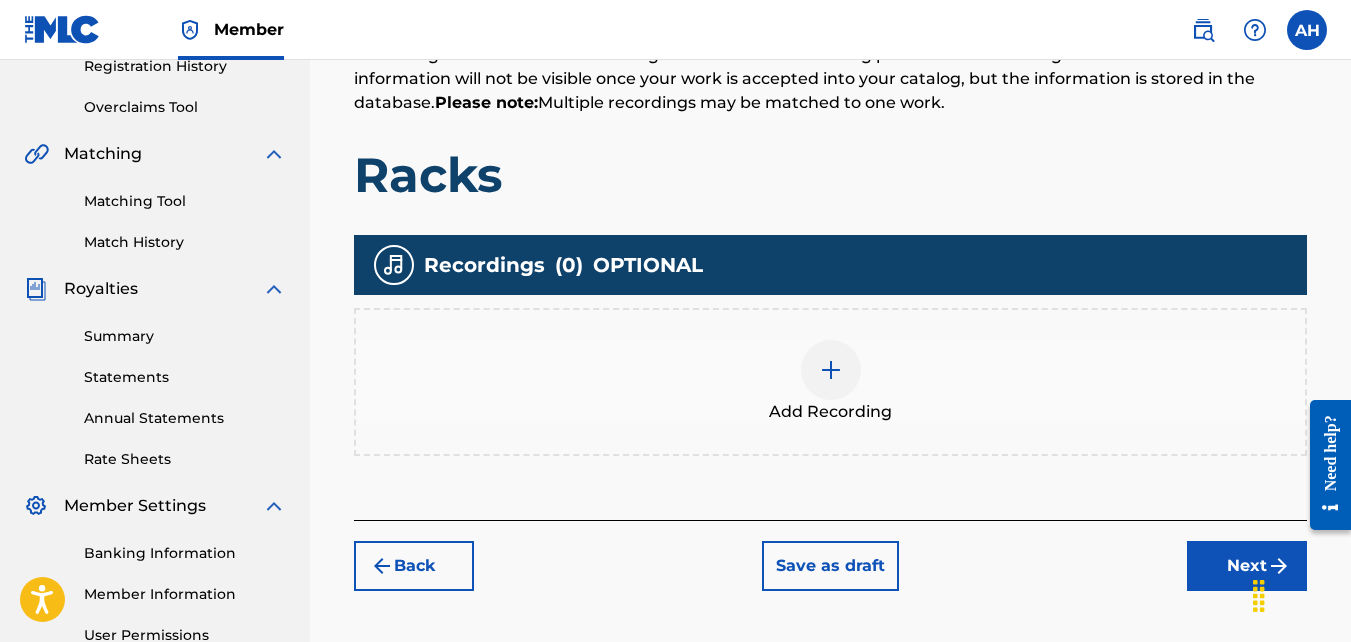 click on "Add Recording" at bounding box center [830, 412] 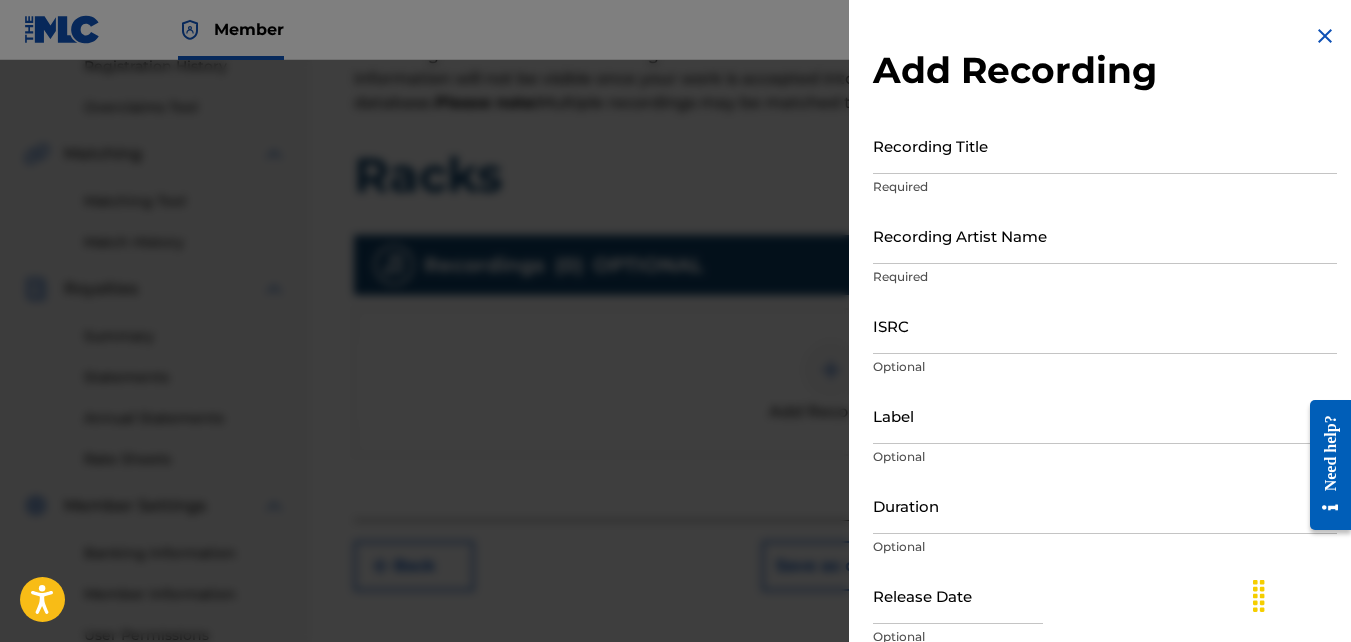 click on "Recording Title" at bounding box center [1105, 145] 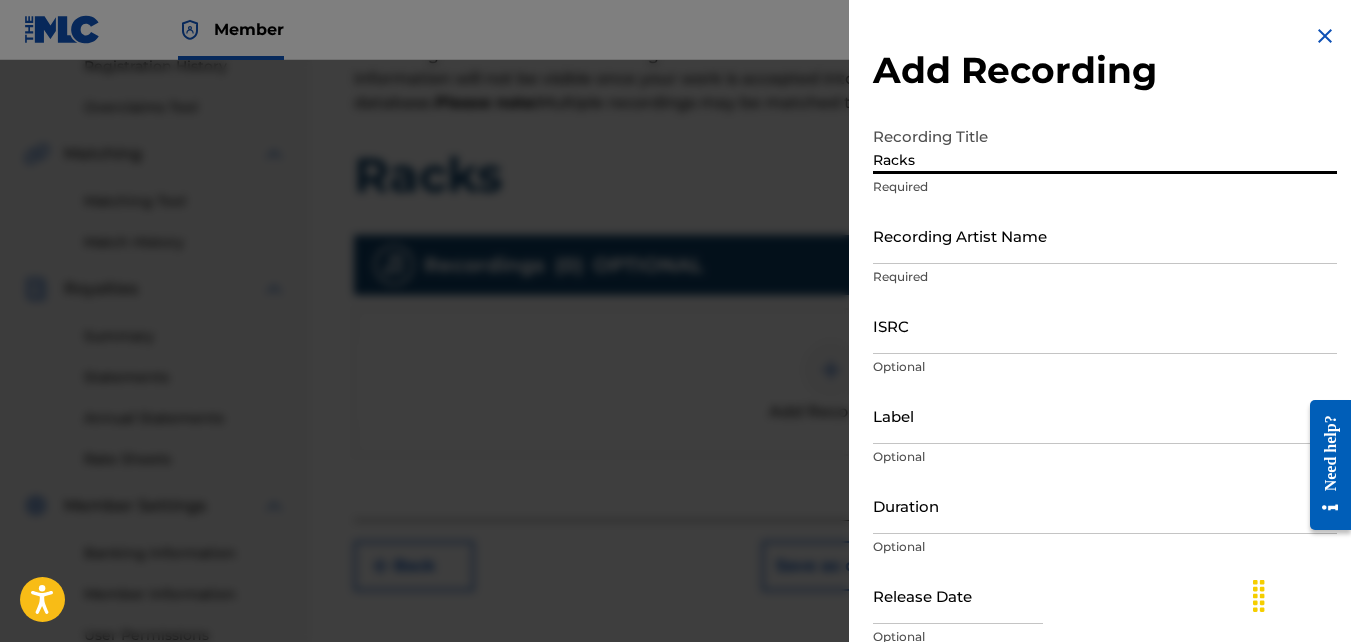 type on "Racks" 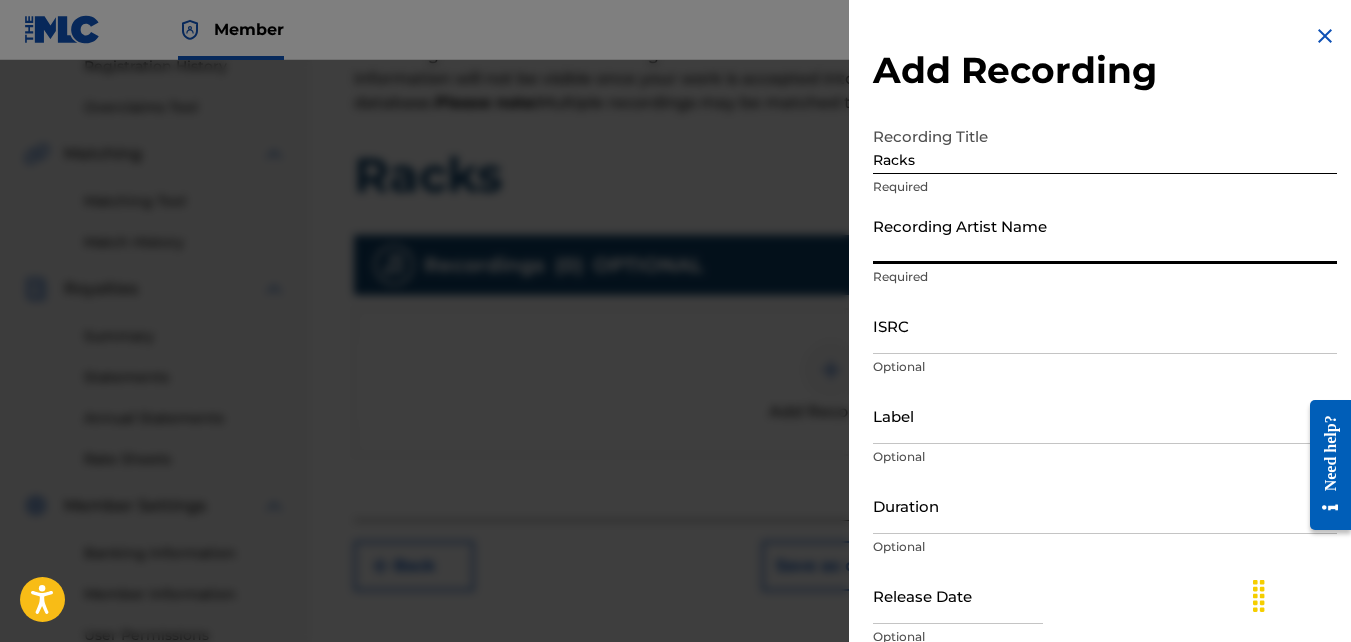 click on "Recording Artist Name" at bounding box center [1105, 235] 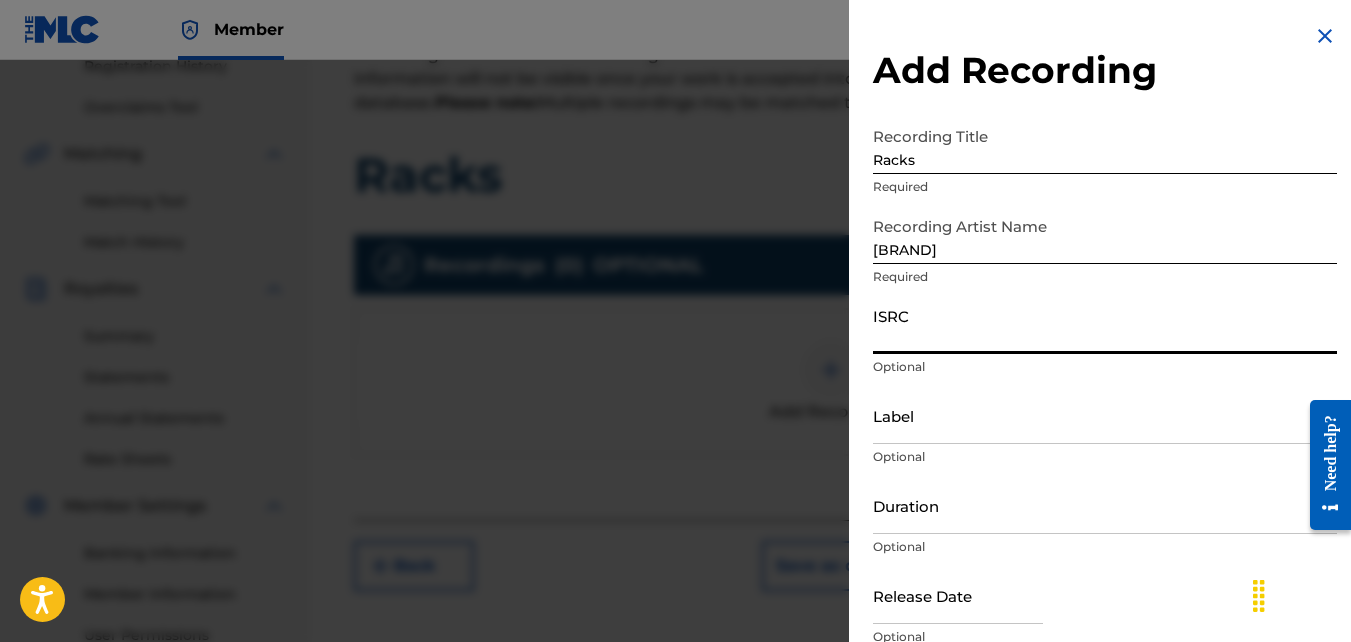 click on "ISRC" at bounding box center [1105, 325] 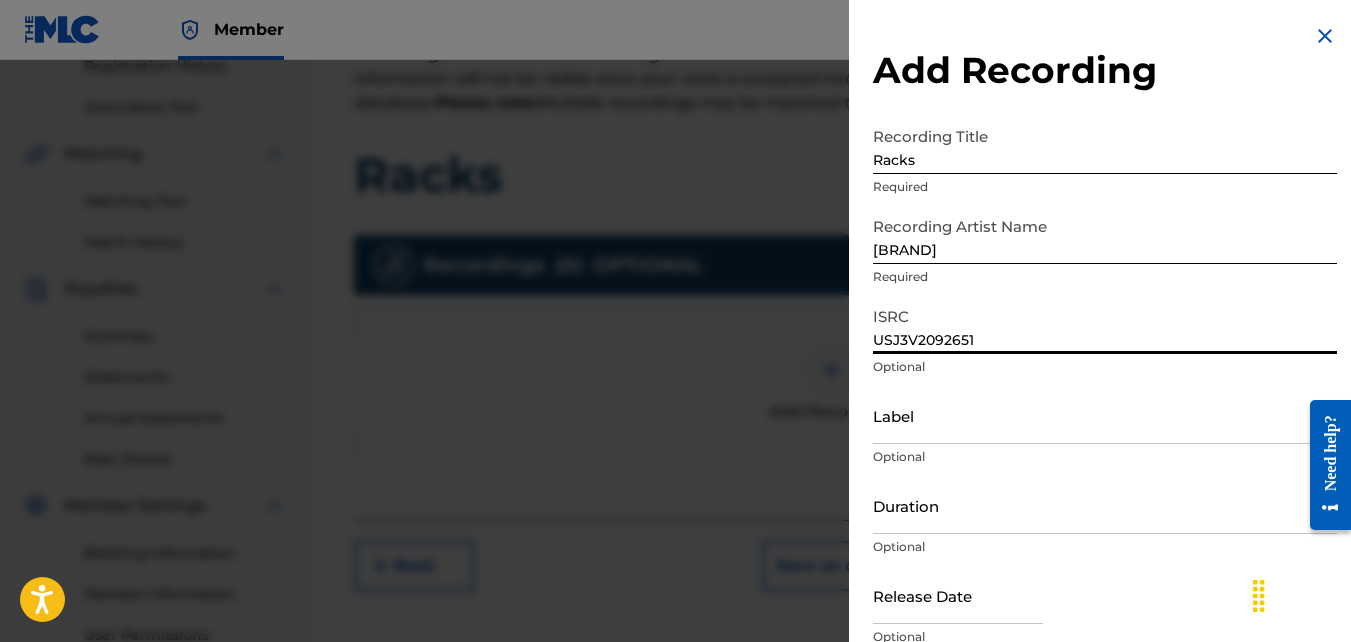 scroll, scrollTop: 89, scrollLeft: 0, axis: vertical 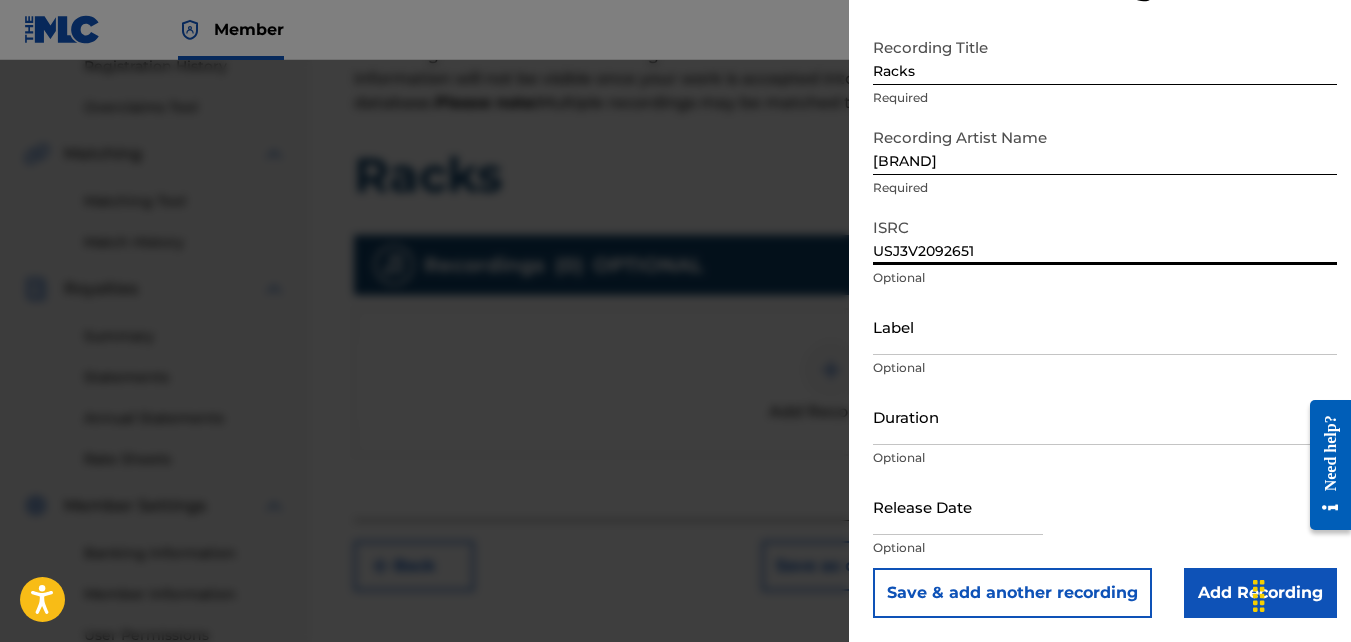 type on "USJ3V2092651" 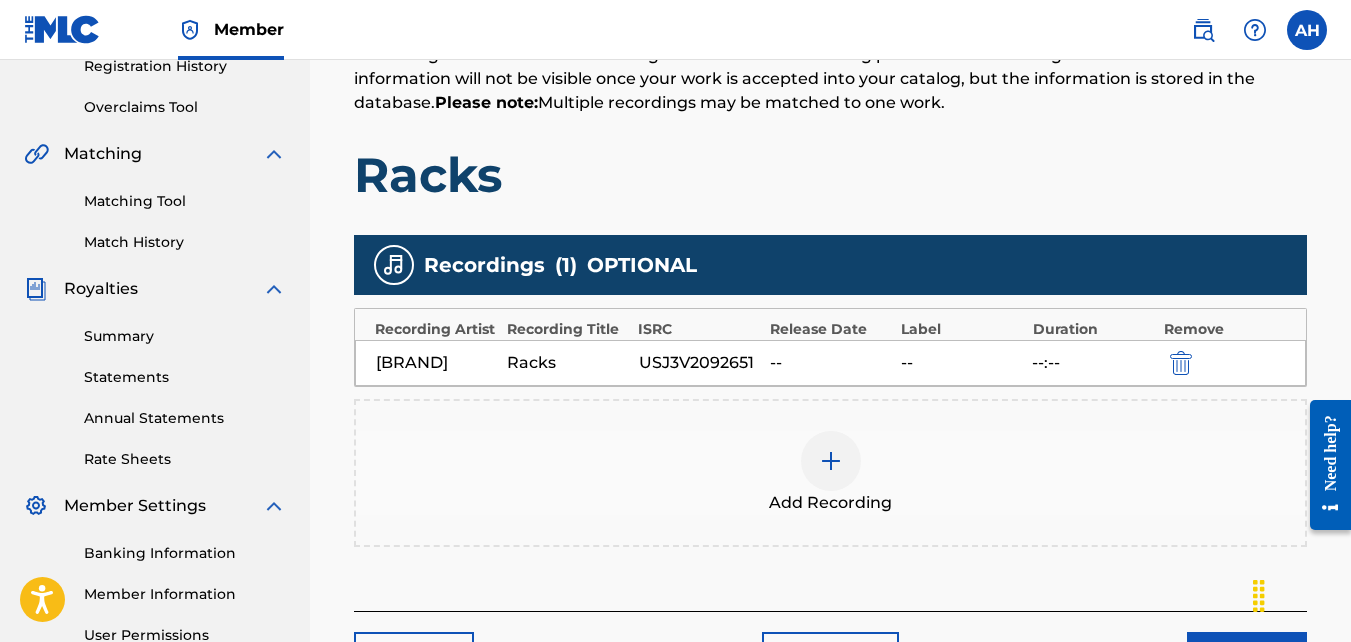 scroll, scrollTop: 598, scrollLeft: 0, axis: vertical 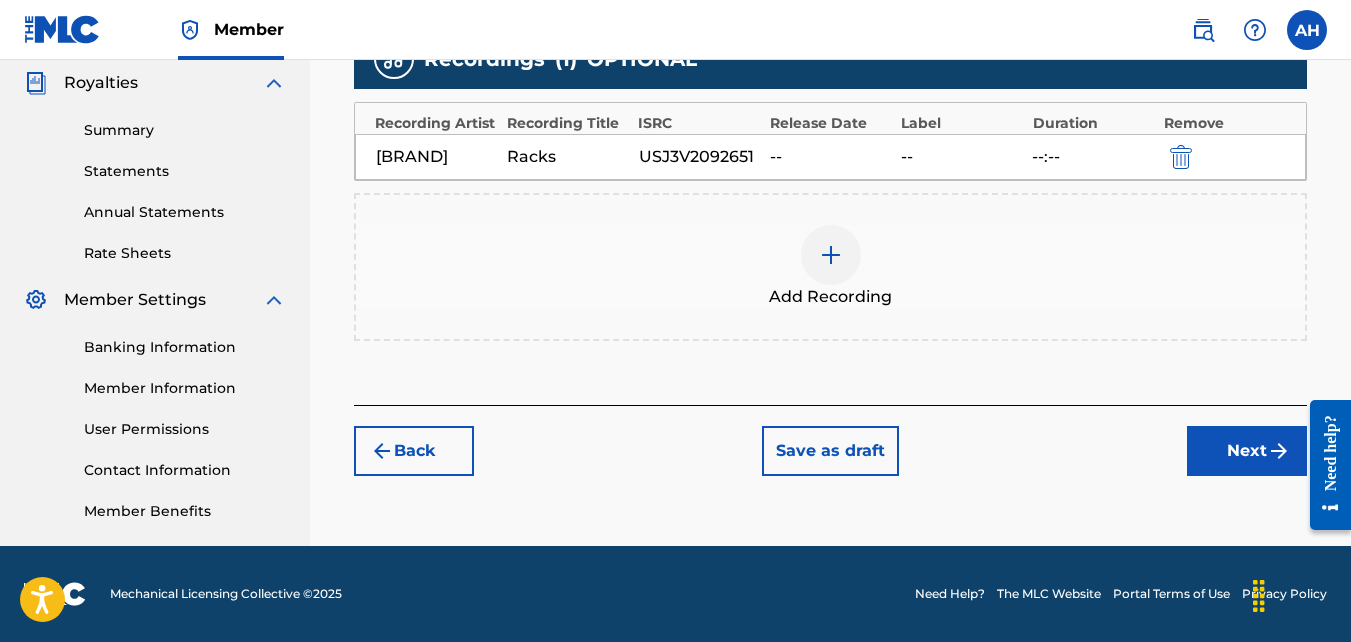 click on "Next" at bounding box center [1247, 451] 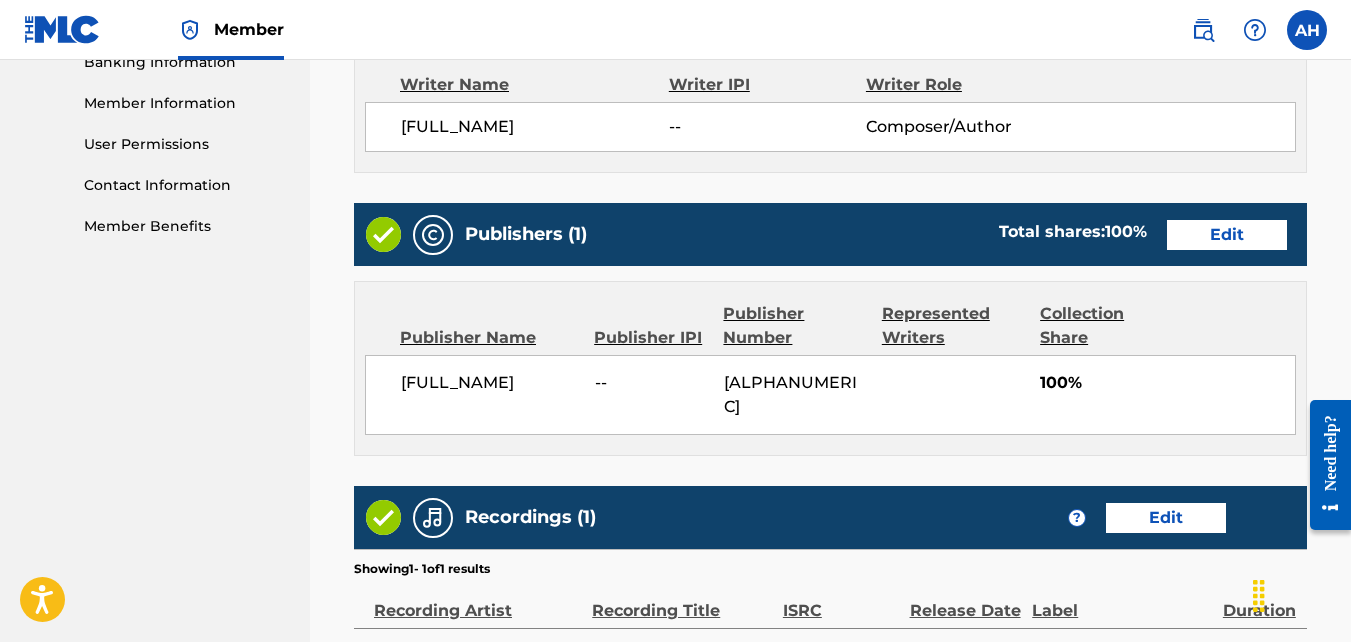 scroll, scrollTop: 1113, scrollLeft: 0, axis: vertical 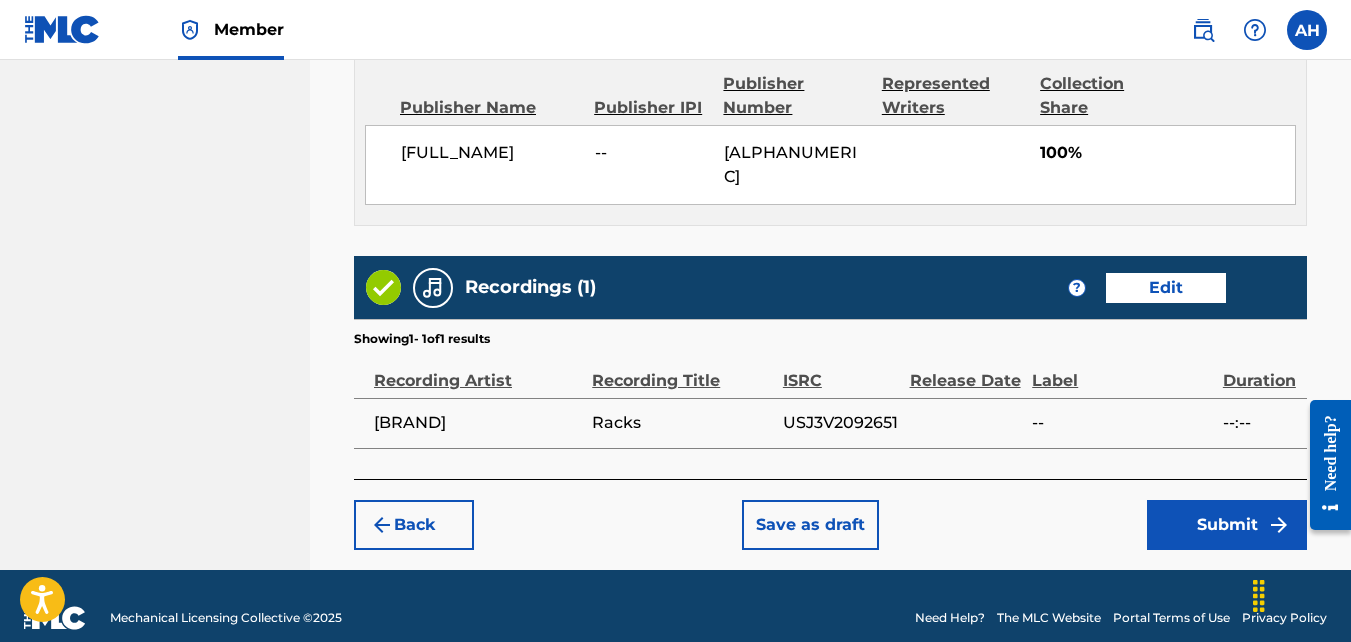 click on "Submit" at bounding box center (1227, 525) 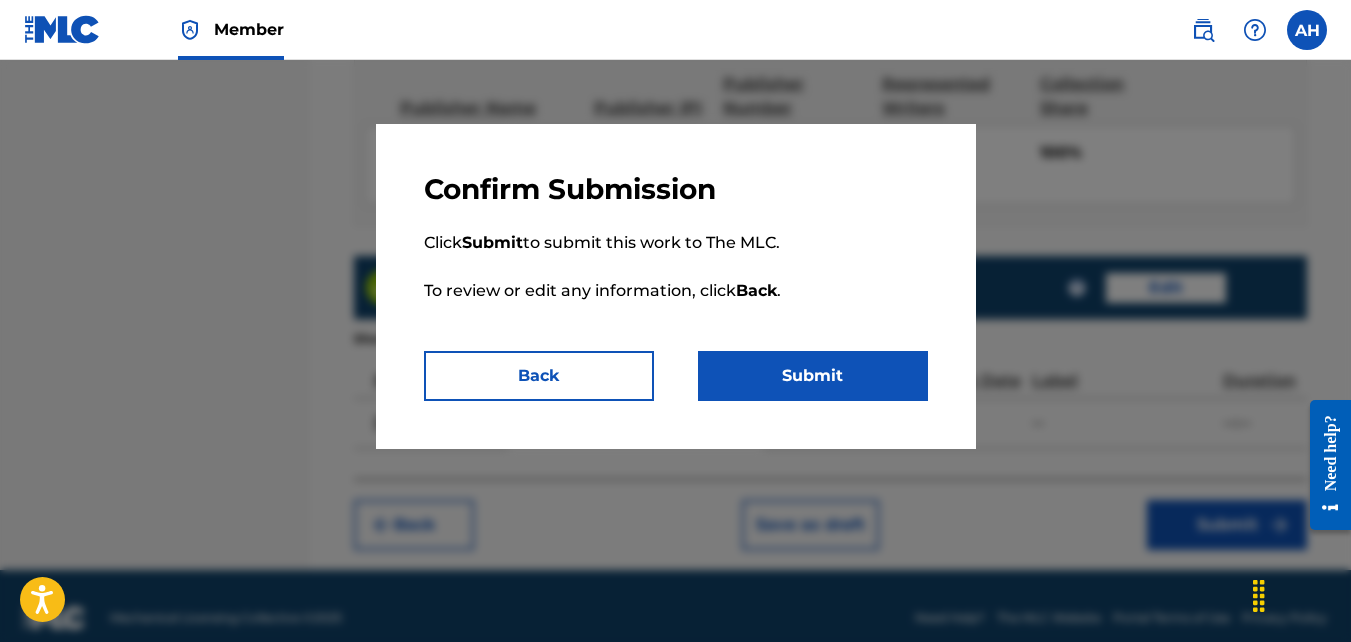 click on "Submit" at bounding box center [813, 376] 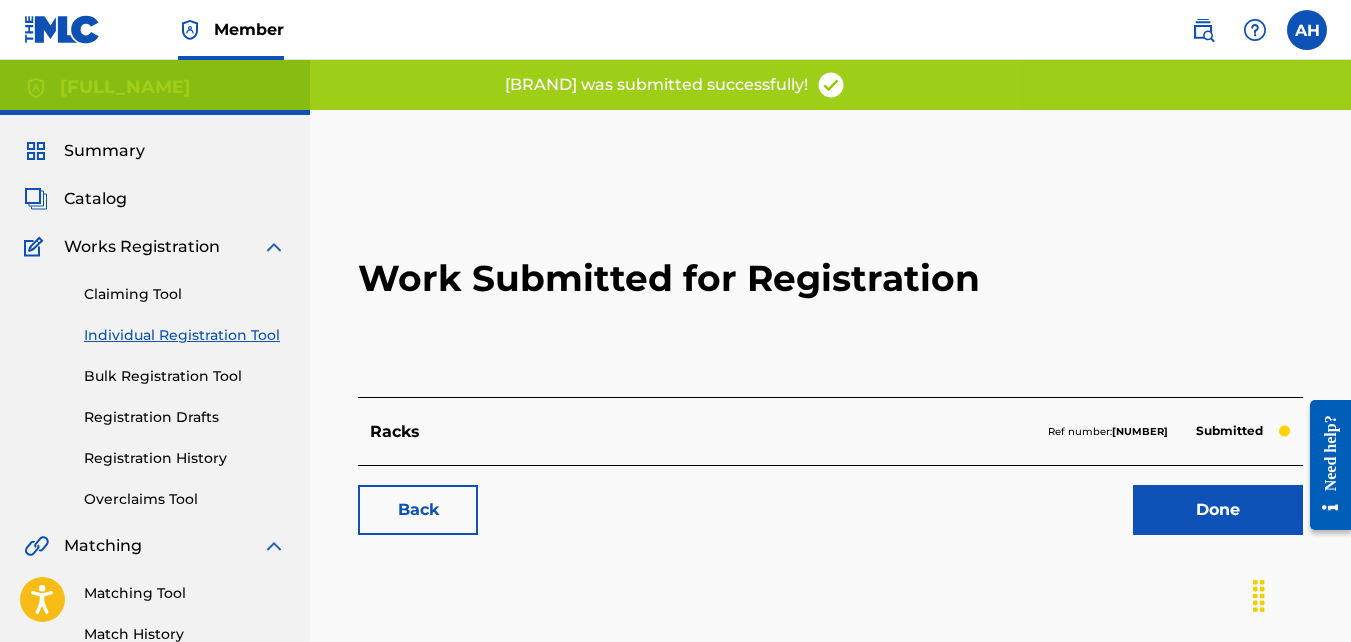 click on "Back Done" at bounding box center (830, 500) 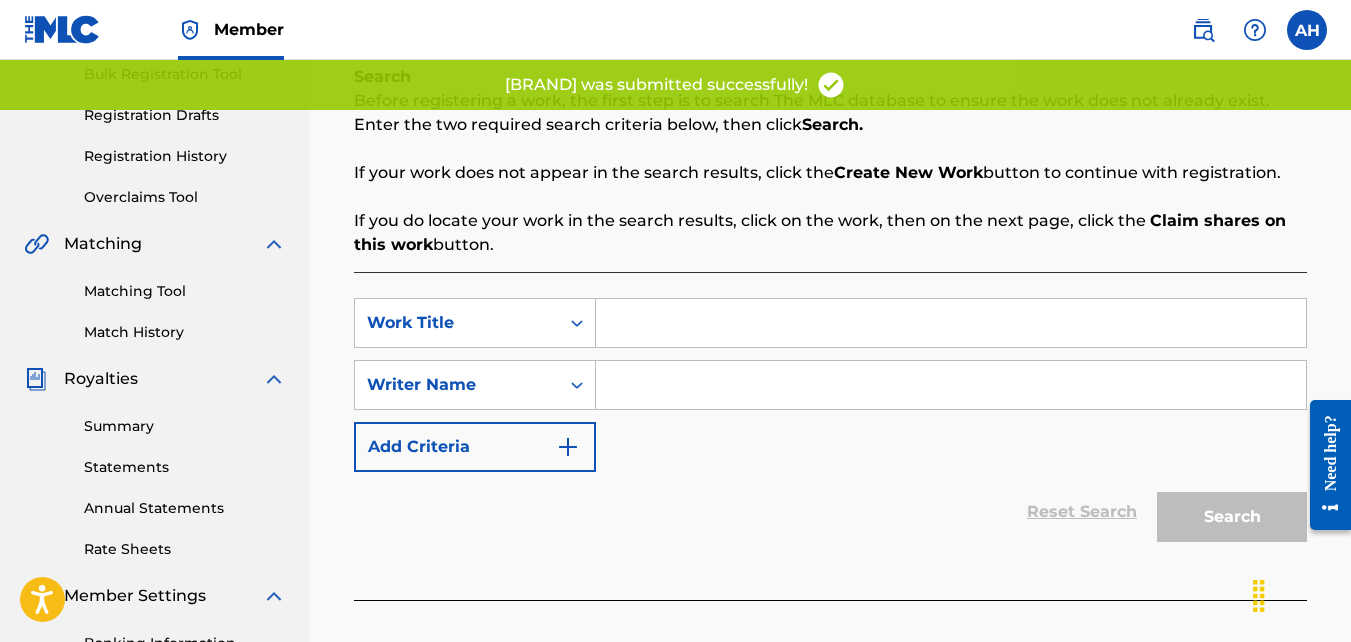 scroll, scrollTop: 308, scrollLeft: 0, axis: vertical 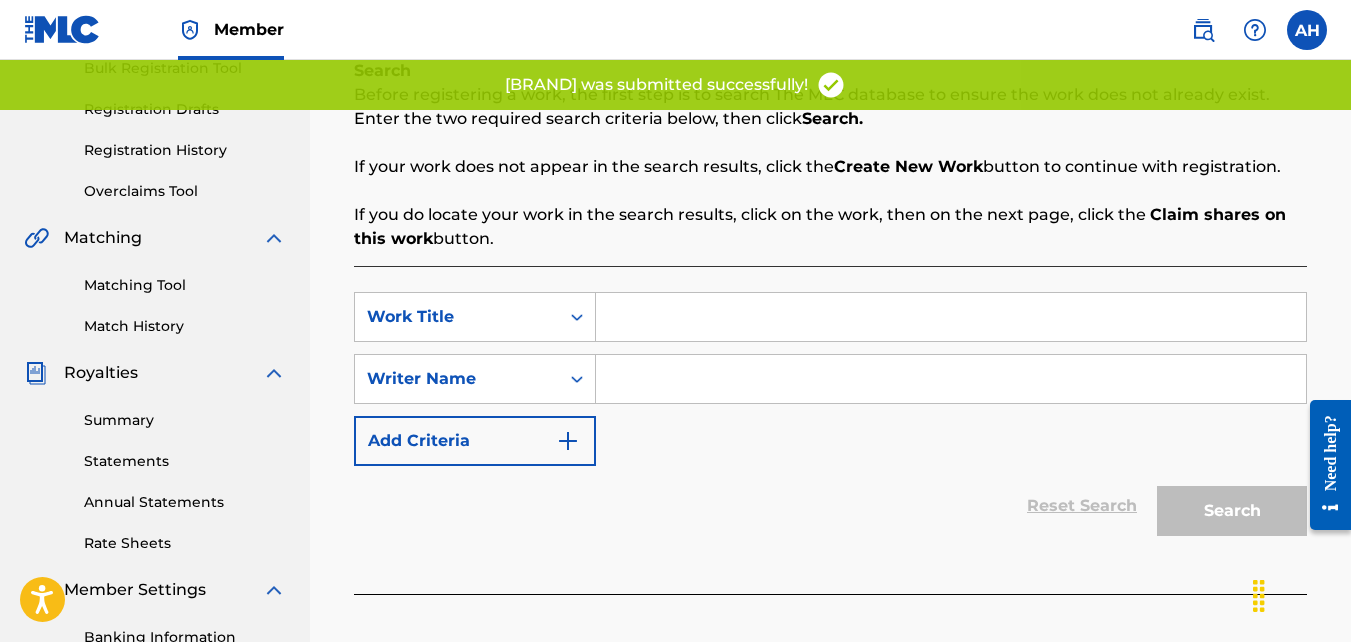click at bounding box center (951, 317) 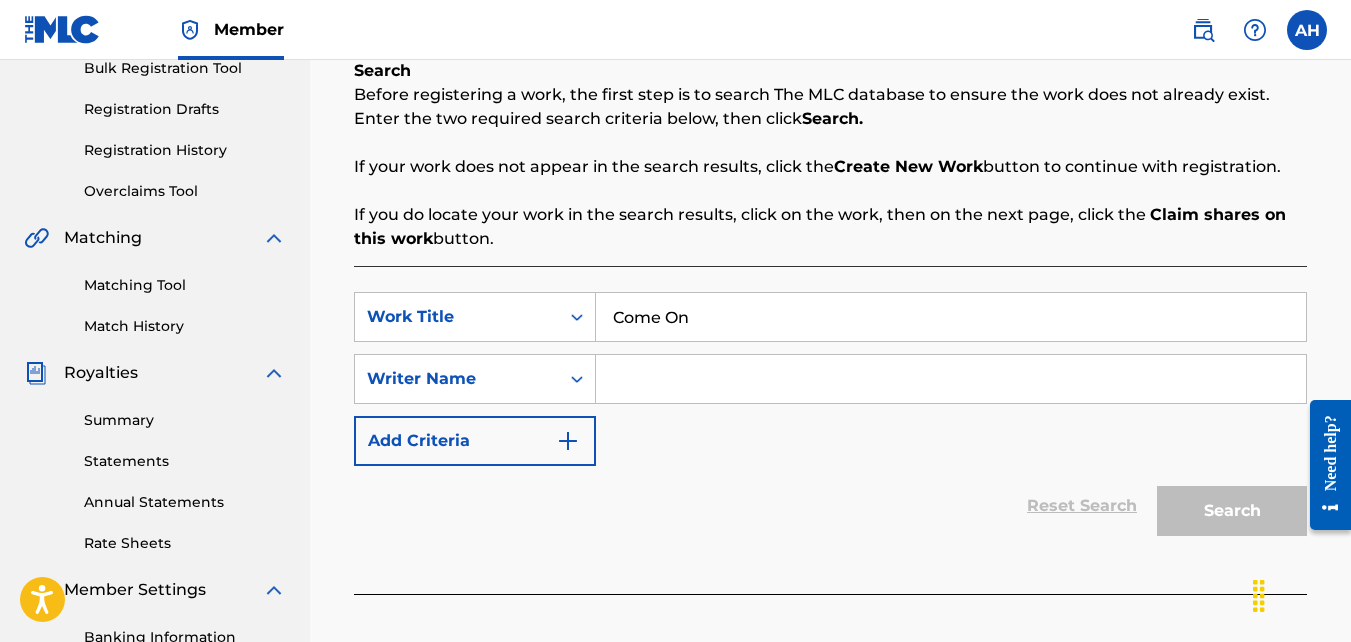 type on "Come On" 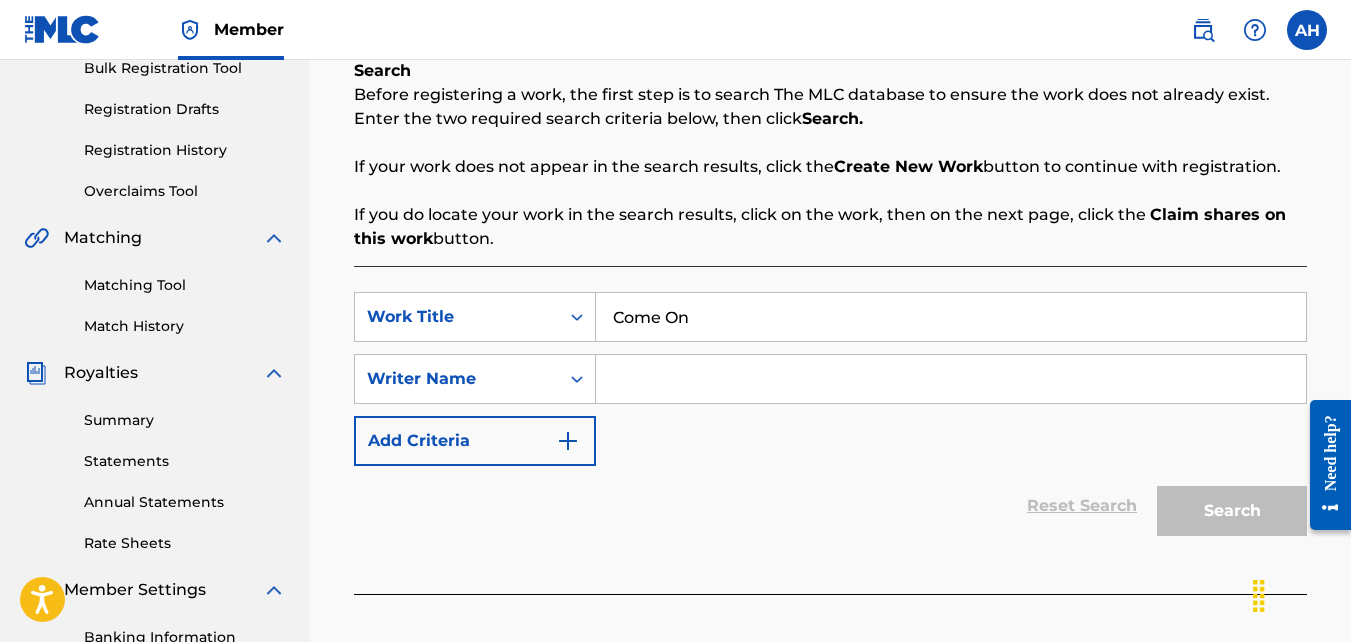 type on "[FIRST] [LAST]" 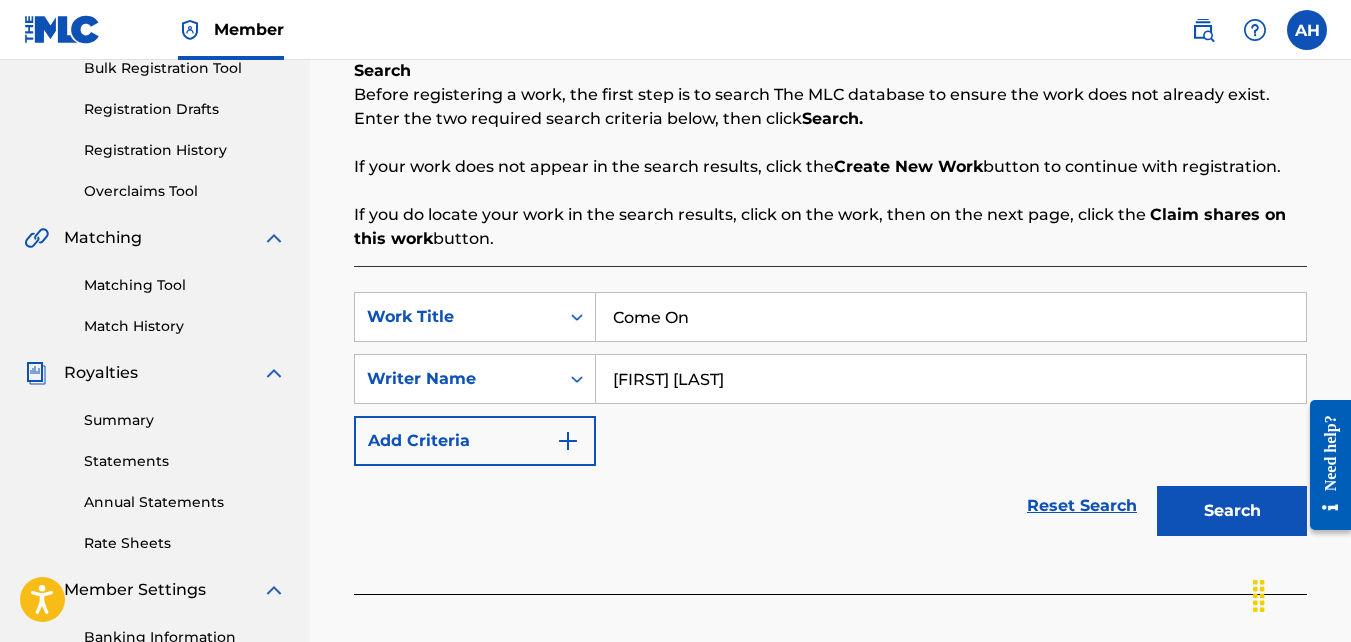 click on "Search" at bounding box center [1232, 511] 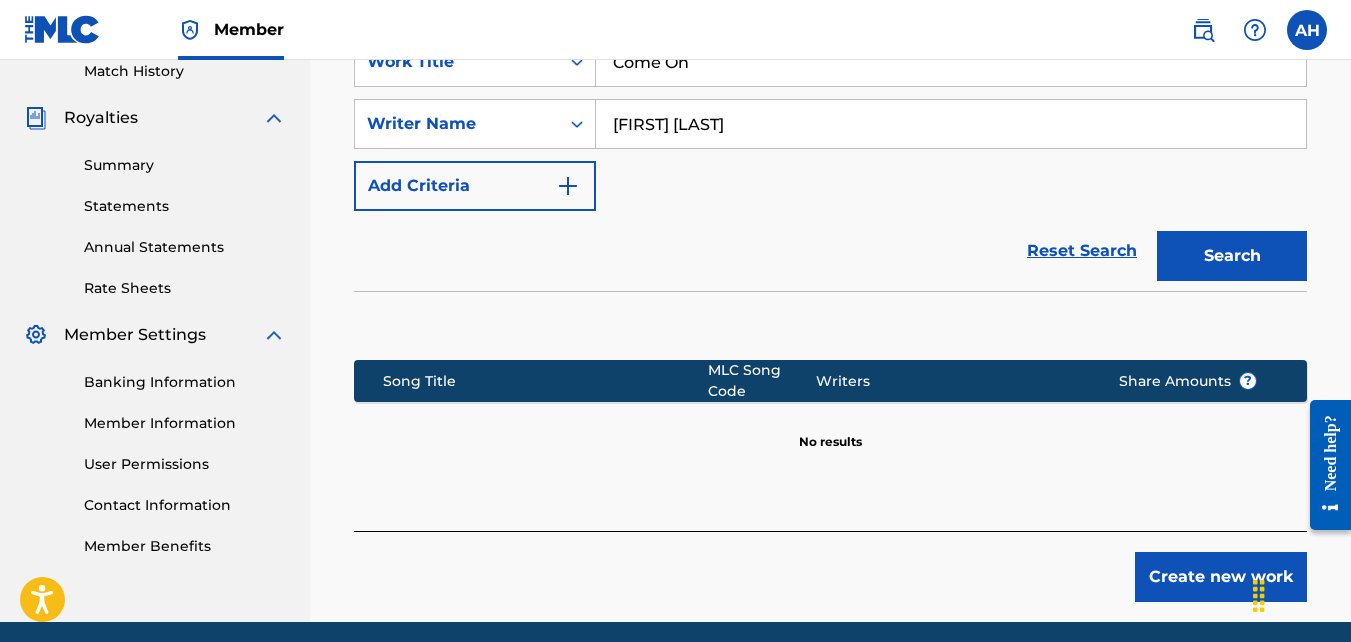 scroll, scrollTop: 574, scrollLeft: 0, axis: vertical 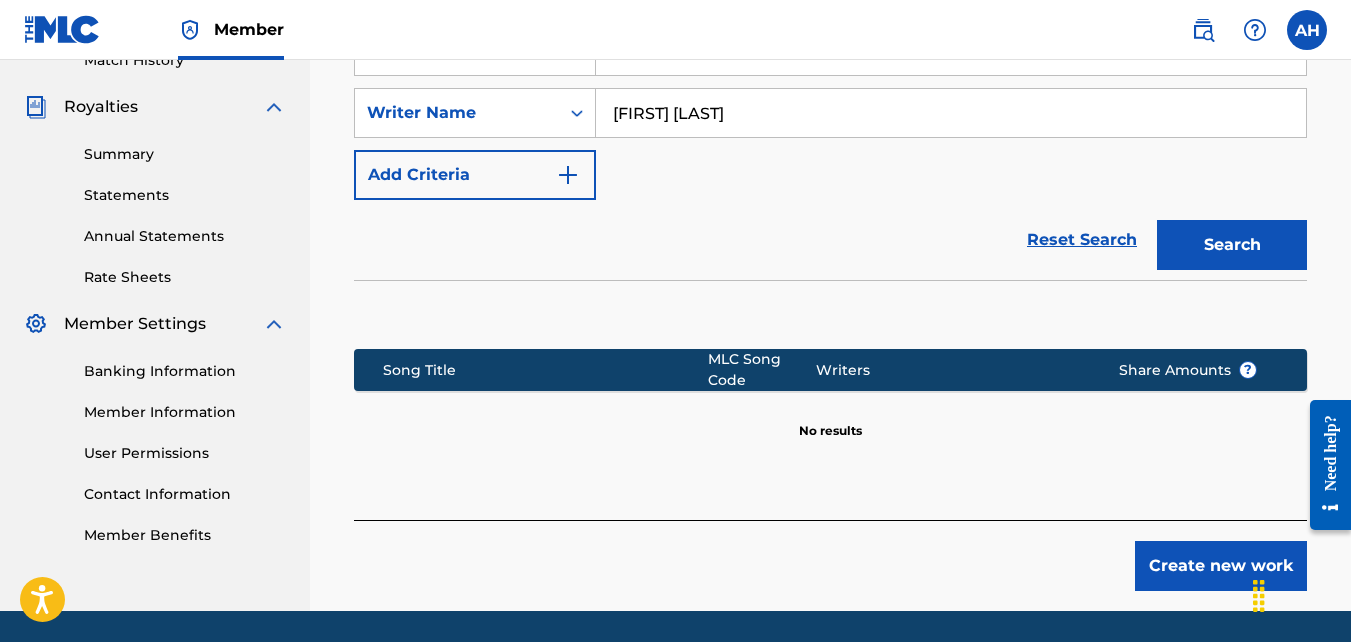 click on "Create new work" at bounding box center (1221, 566) 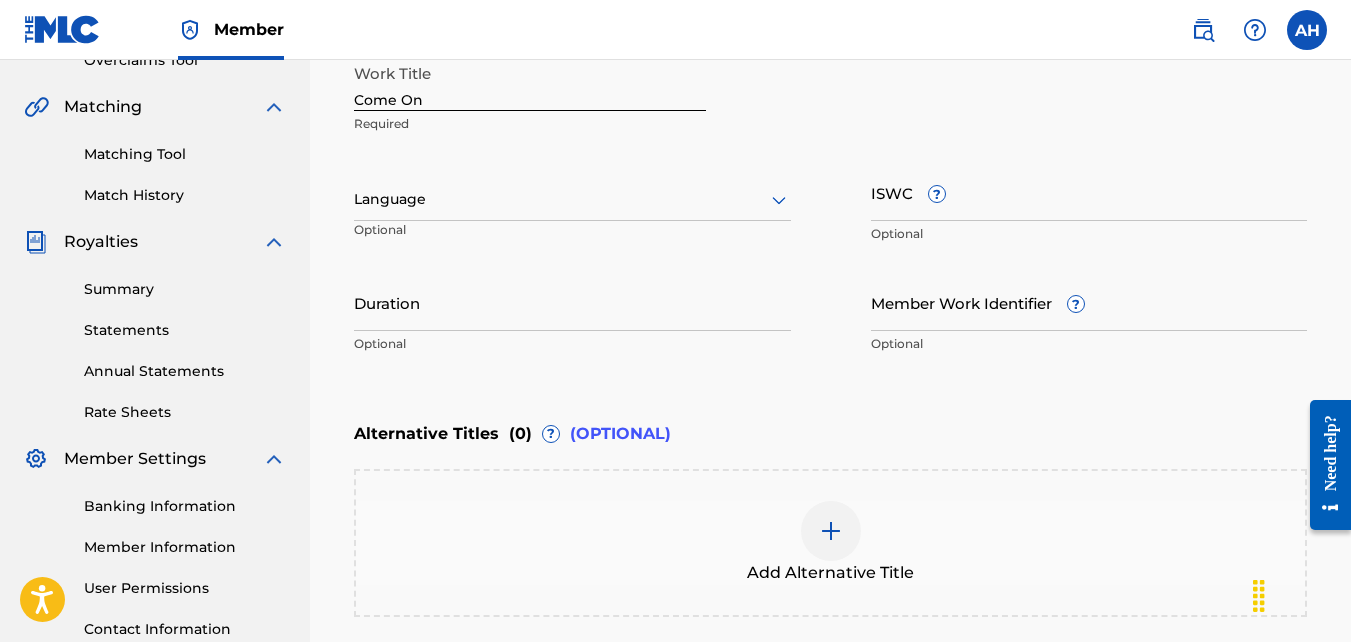 scroll, scrollTop: 651, scrollLeft: 0, axis: vertical 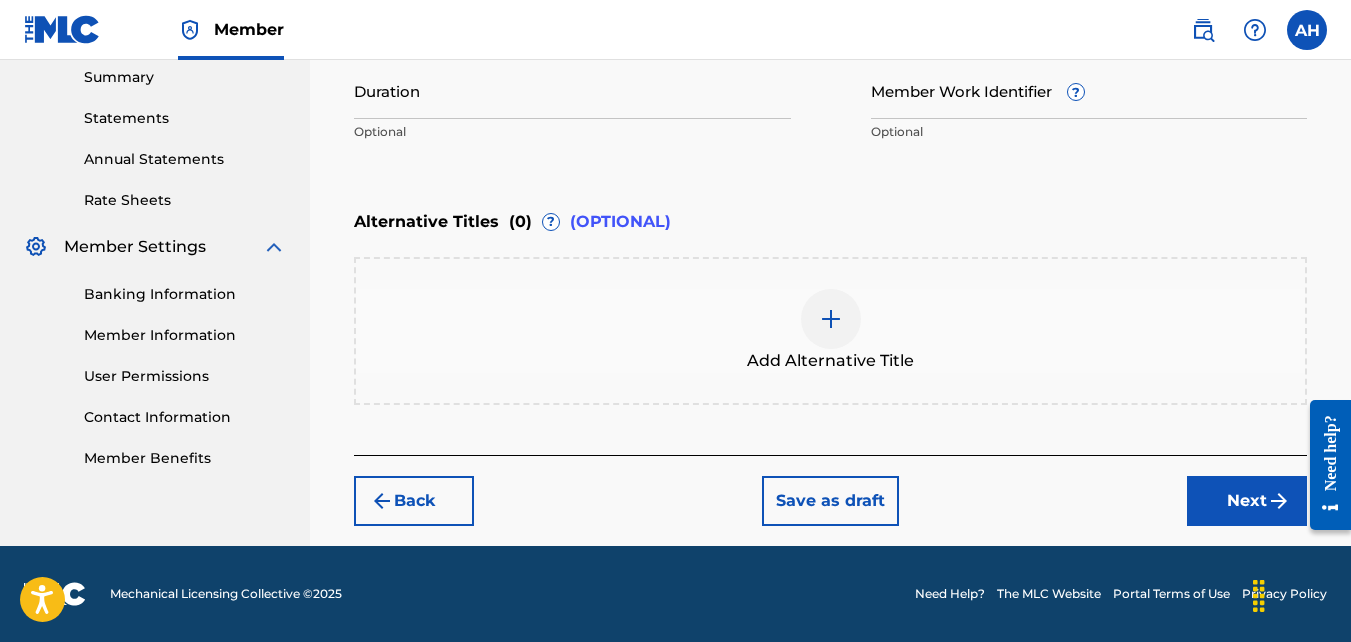 click on "Next" at bounding box center [1247, 501] 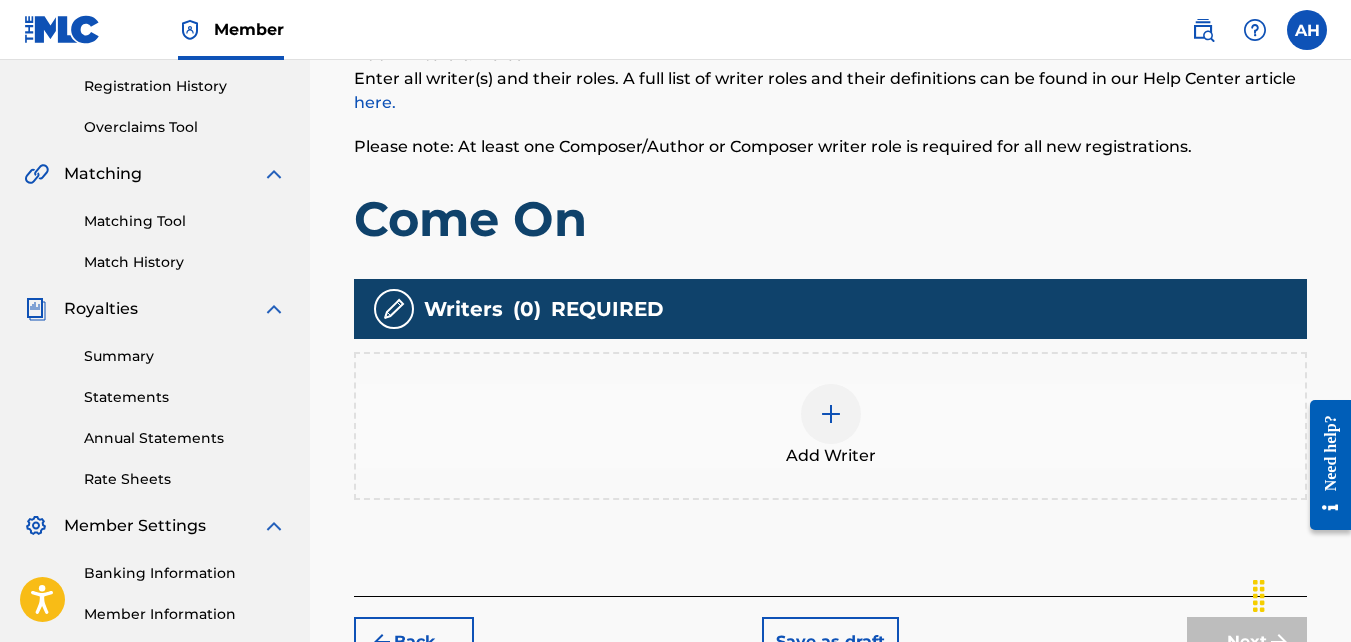 scroll, scrollTop: 377, scrollLeft: 0, axis: vertical 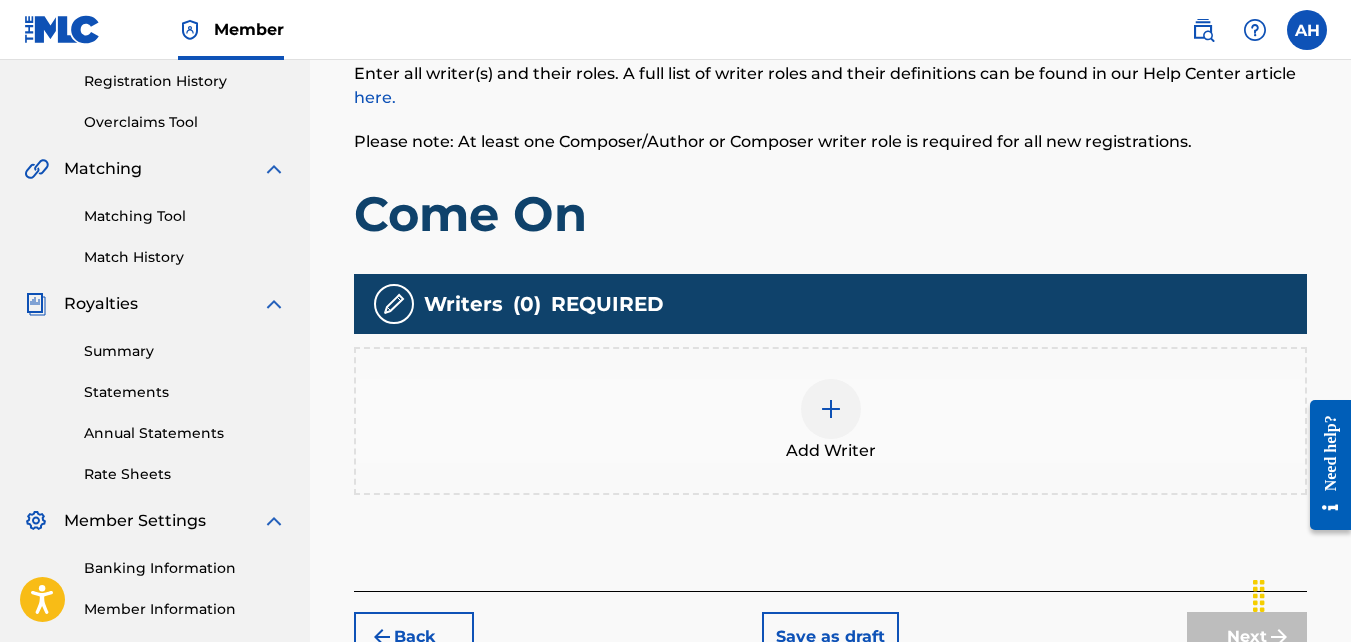 click on "Add Writer" at bounding box center [830, 421] 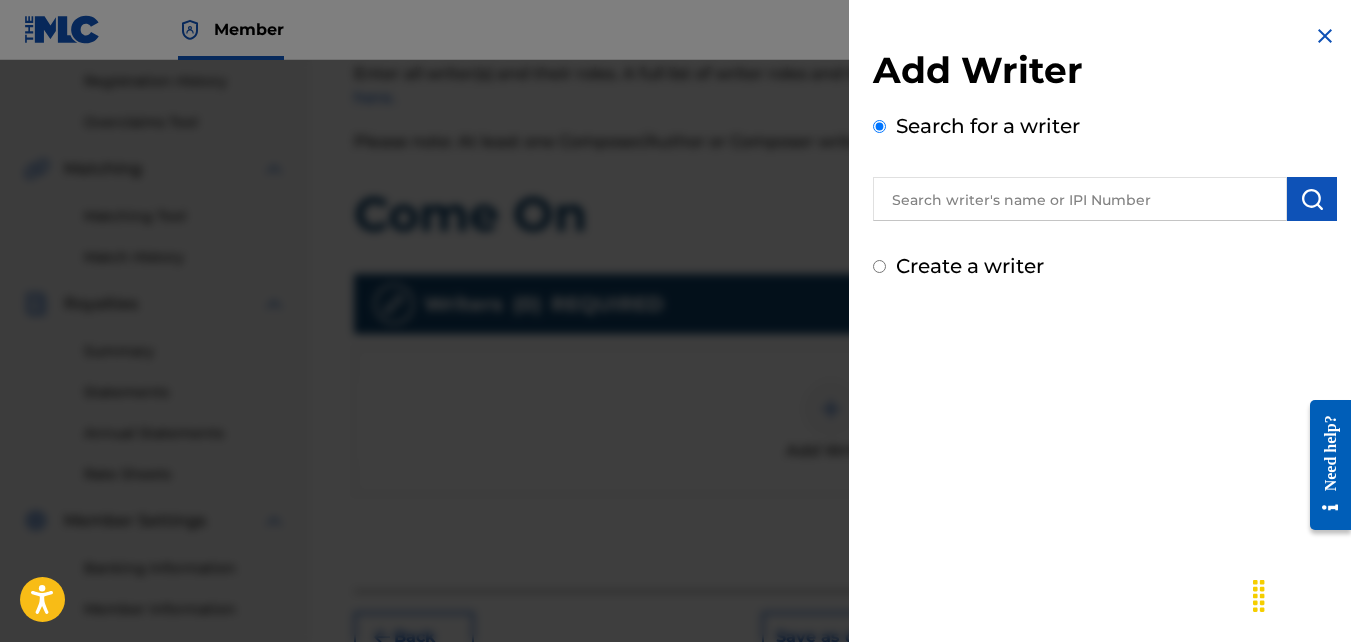 click at bounding box center (1080, 199) 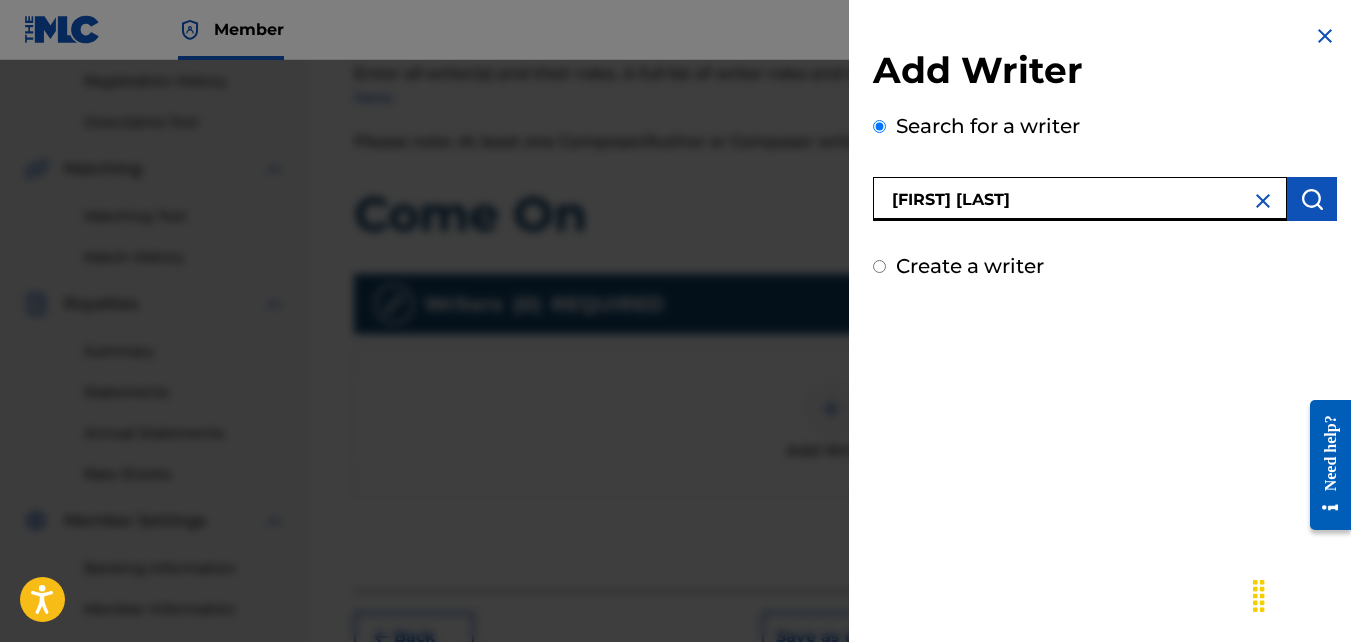 type on "[FIRST] [LAST]" 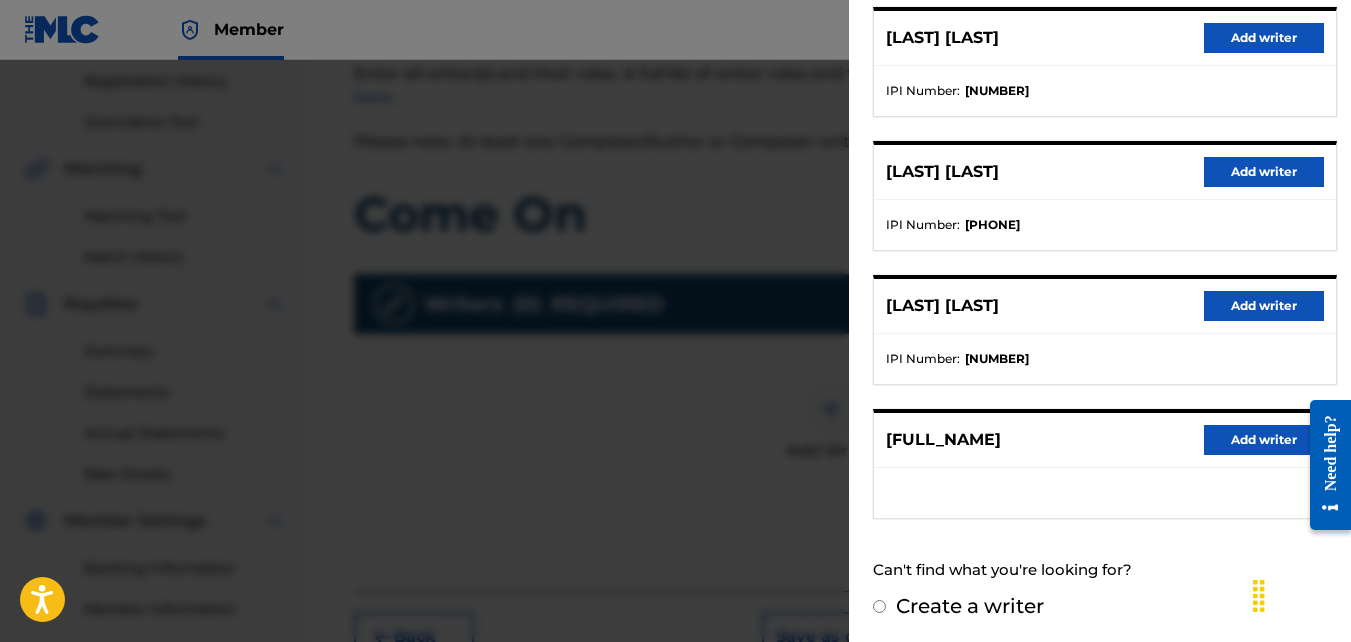 scroll, scrollTop: 400, scrollLeft: 0, axis: vertical 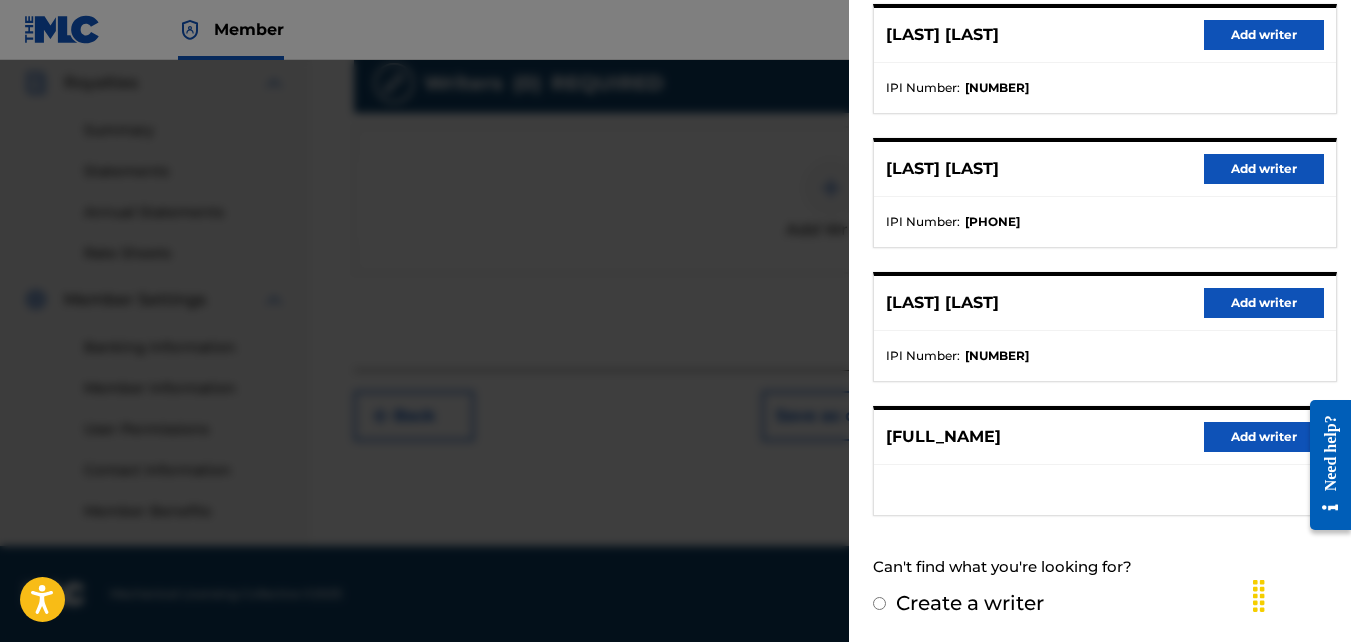 click on "Add writer" at bounding box center [1264, 437] 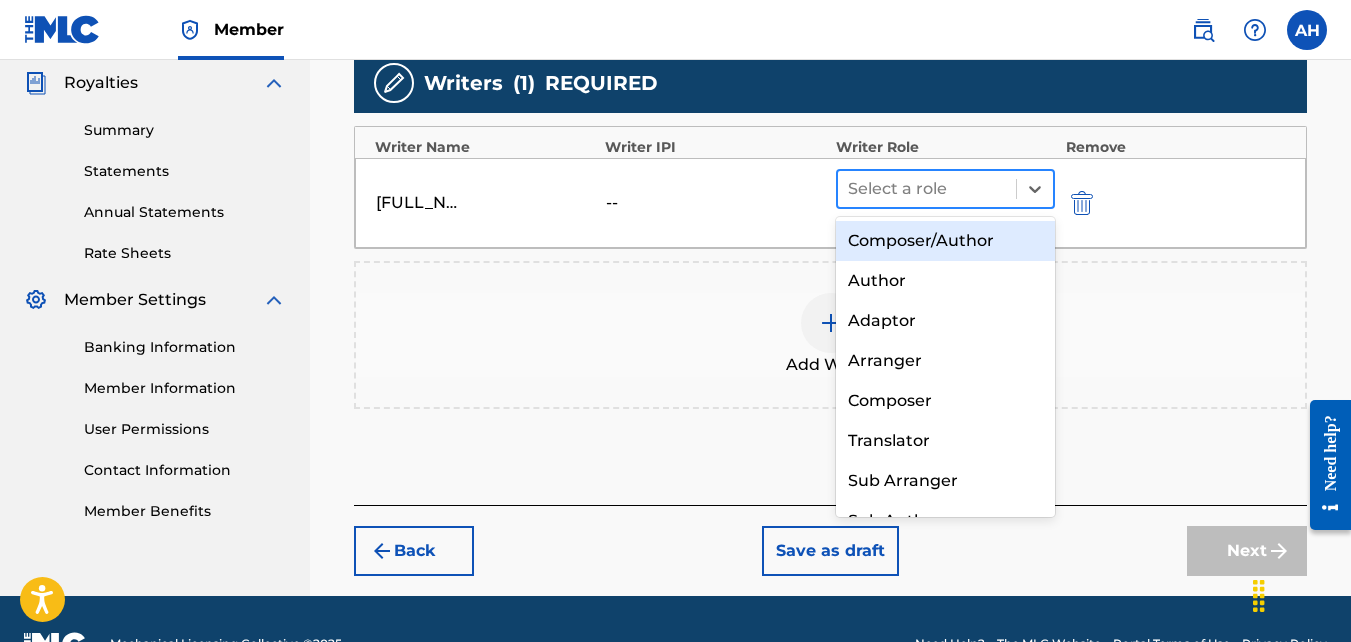 click at bounding box center [927, 189] 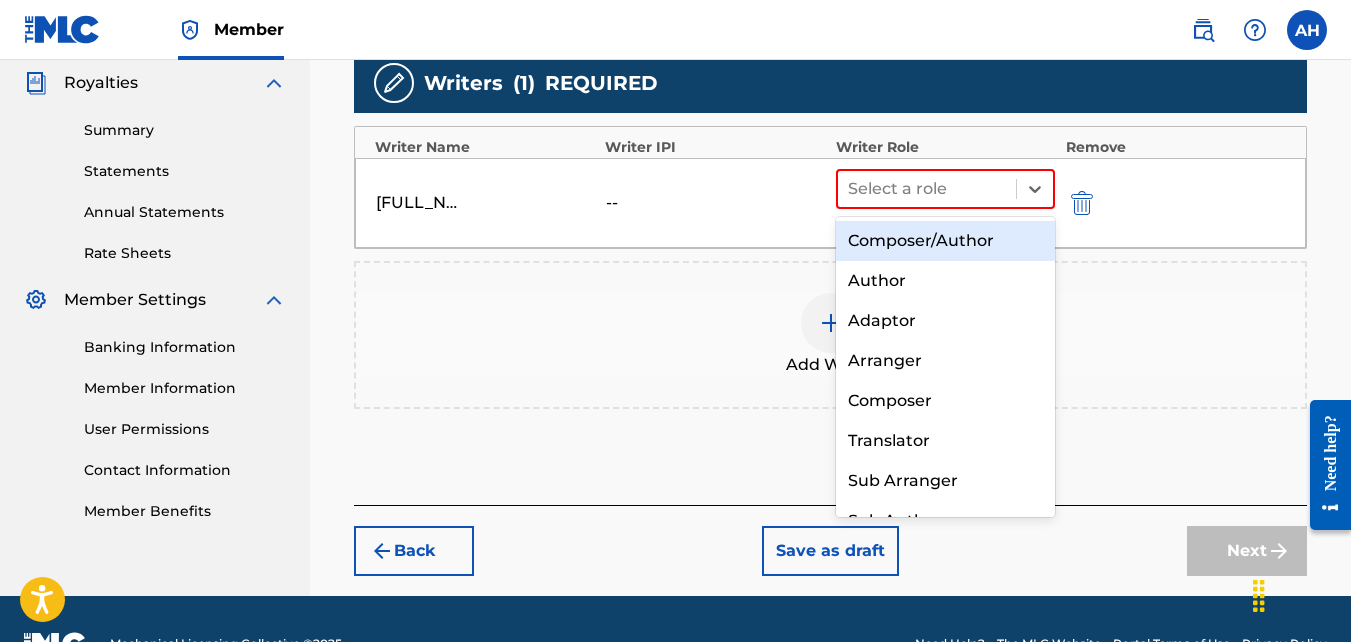 click on "Composer/Author" at bounding box center [946, 241] 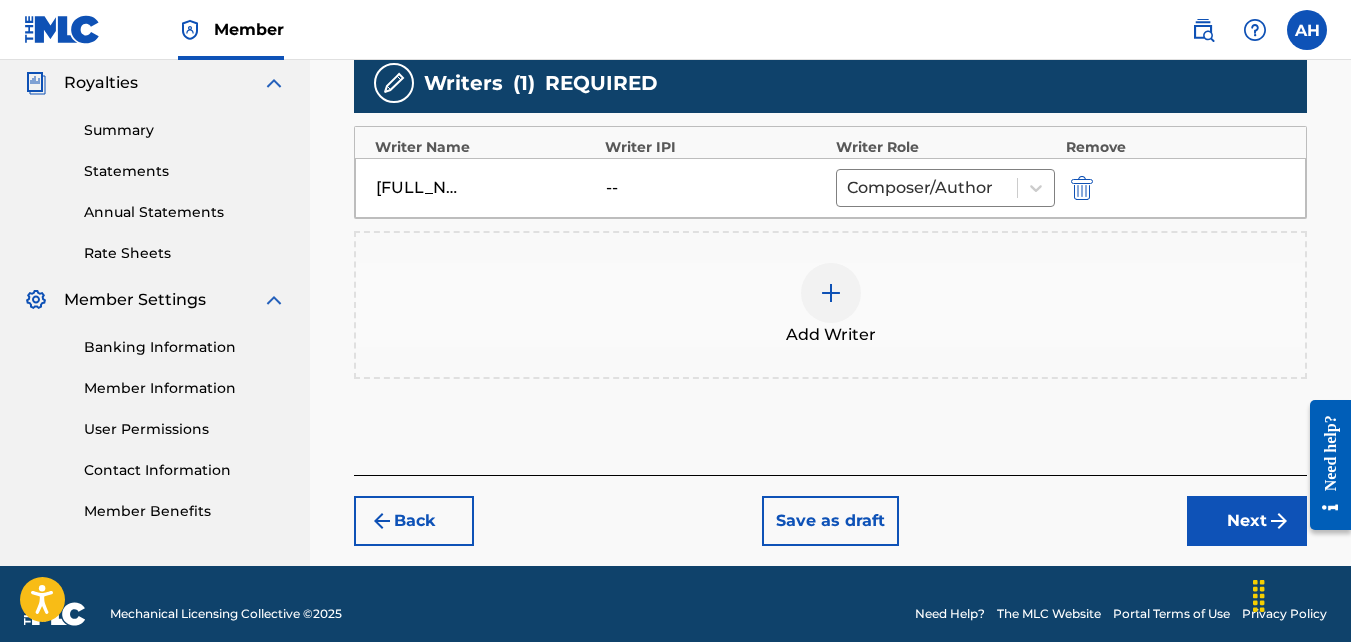 click on "Next" at bounding box center (1247, 521) 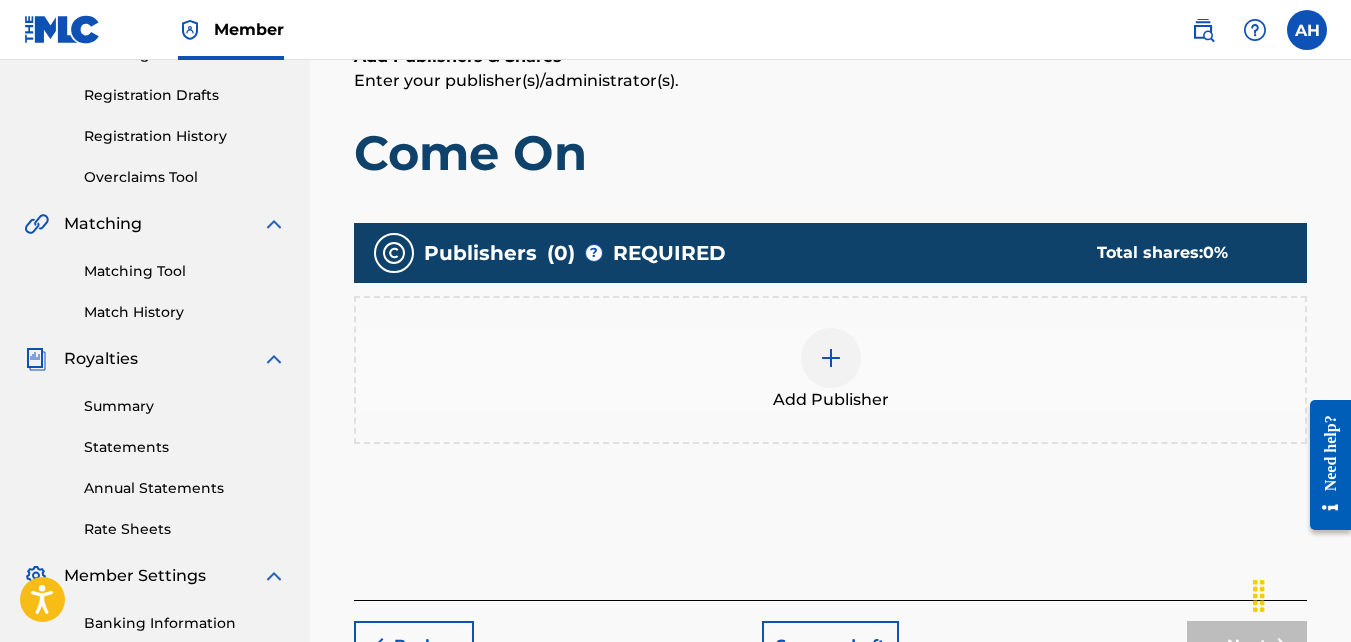 scroll, scrollTop: 323, scrollLeft: 0, axis: vertical 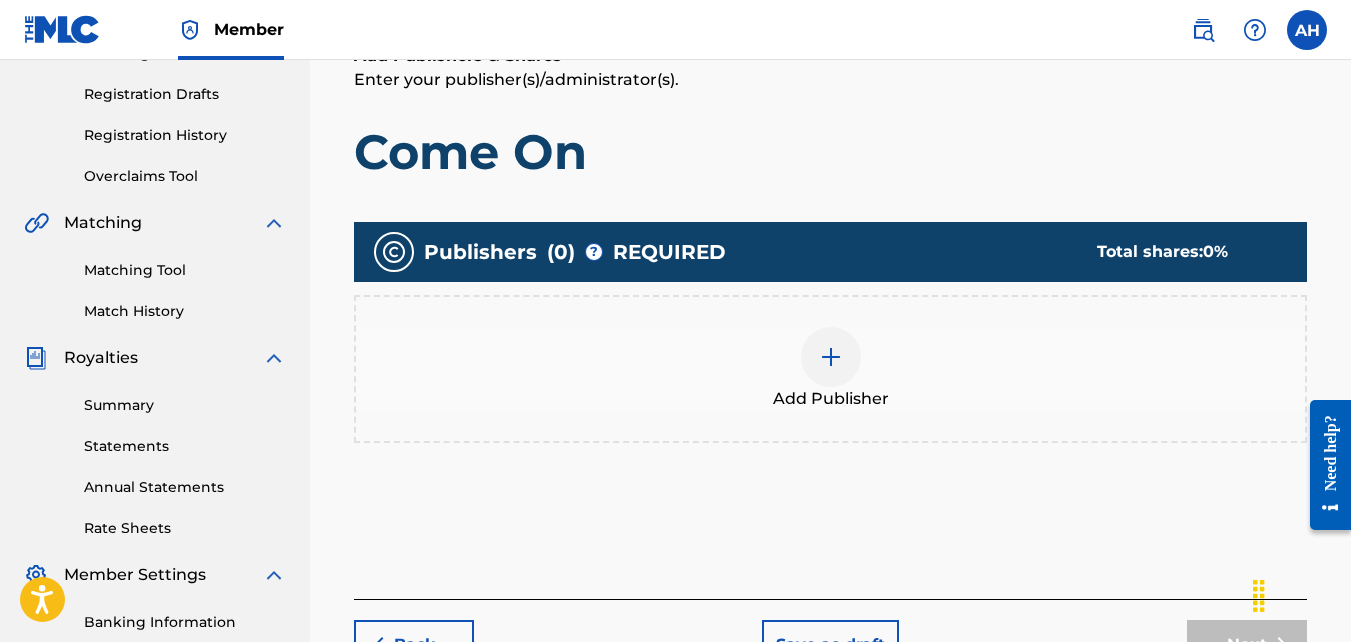 click on "Add Publisher" at bounding box center [830, 369] 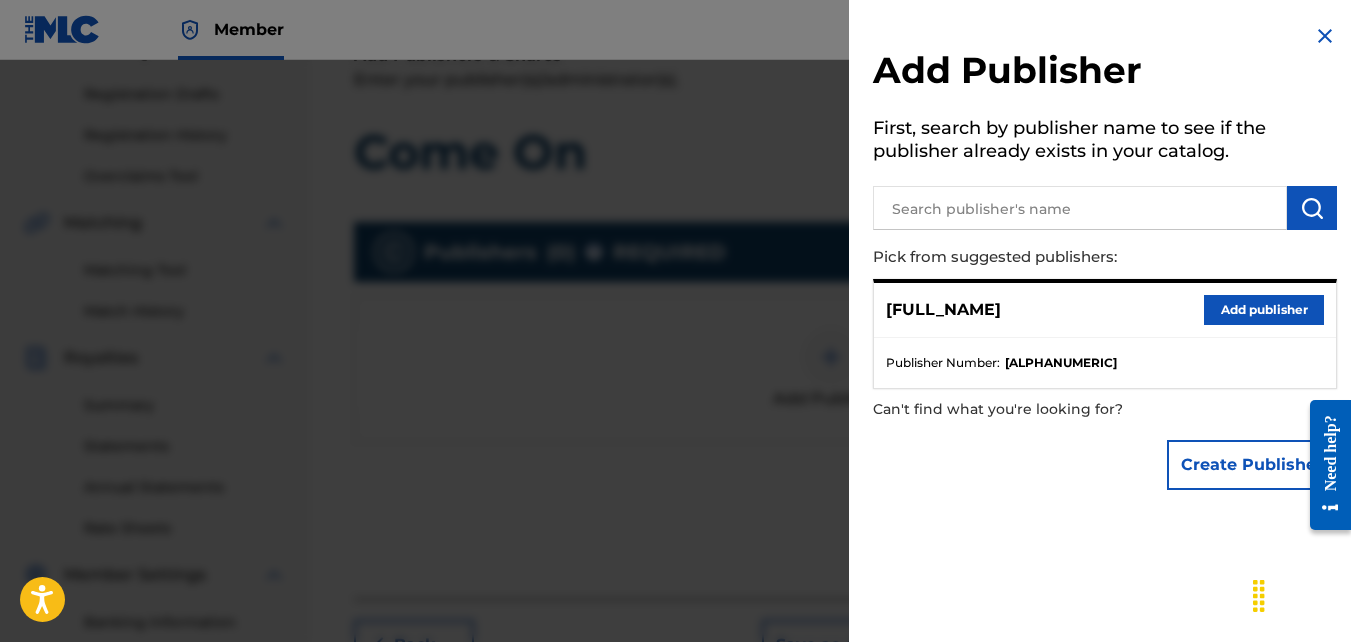 click on "Add publisher" at bounding box center (1264, 310) 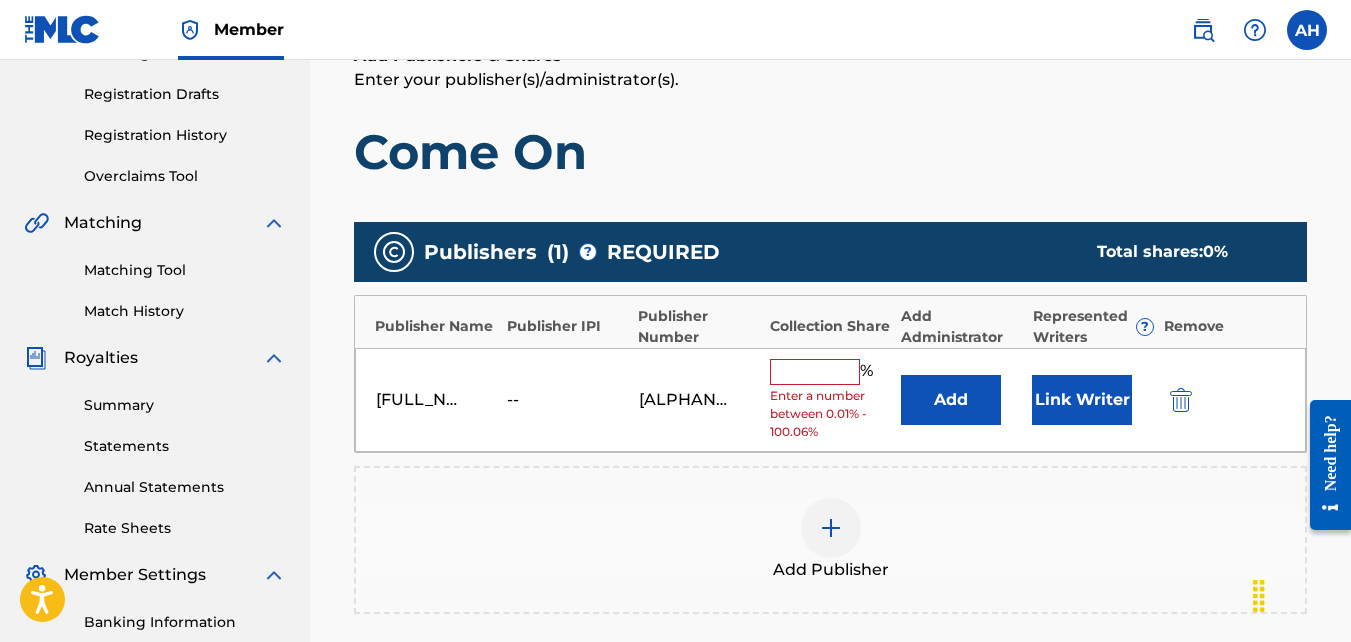 click at bounding box center [815, 372] 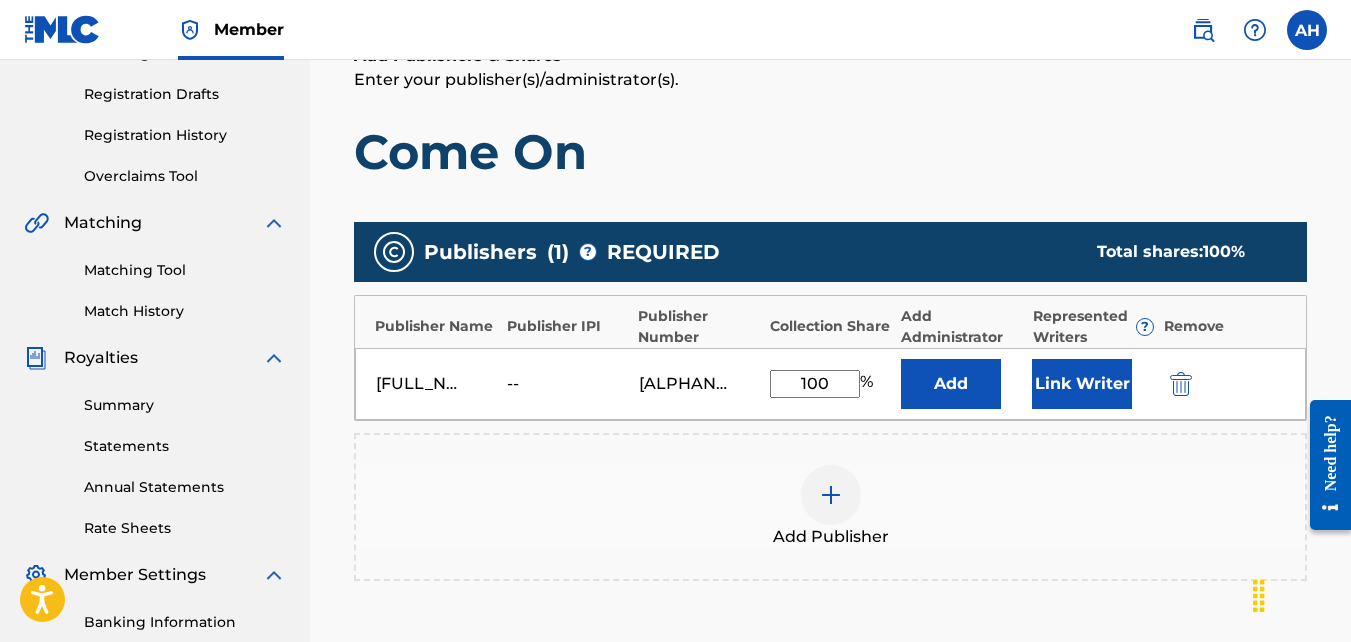 scroll, scrollTop: 602, scrollLeft: 0, axis: vertical 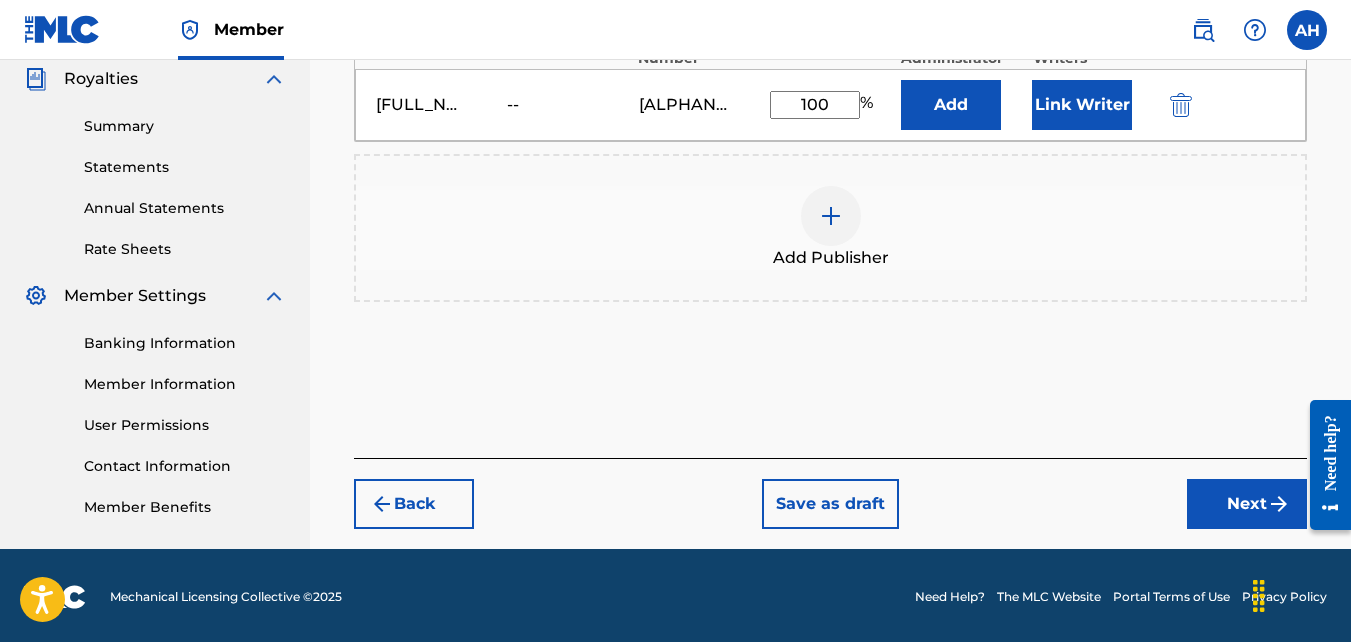 click on "Next" at bounding box center [1247, 504] 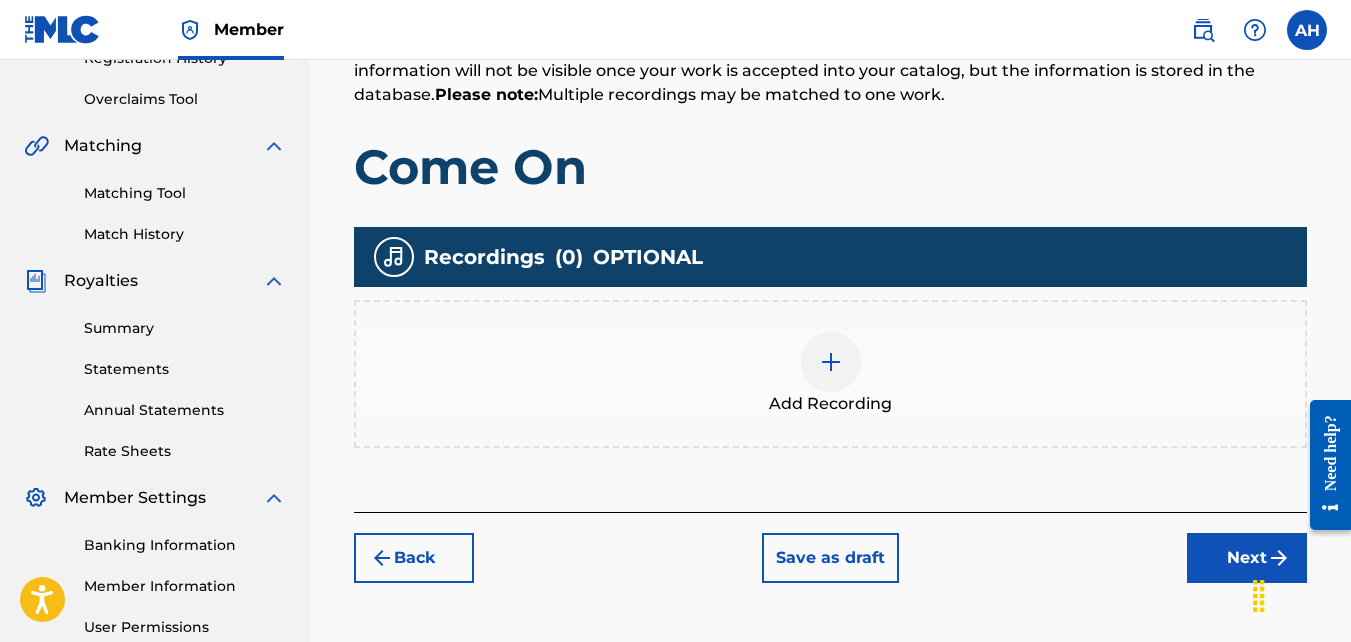 scroll, scrollTop: 407, scrollLeft: 0, axis: vertical 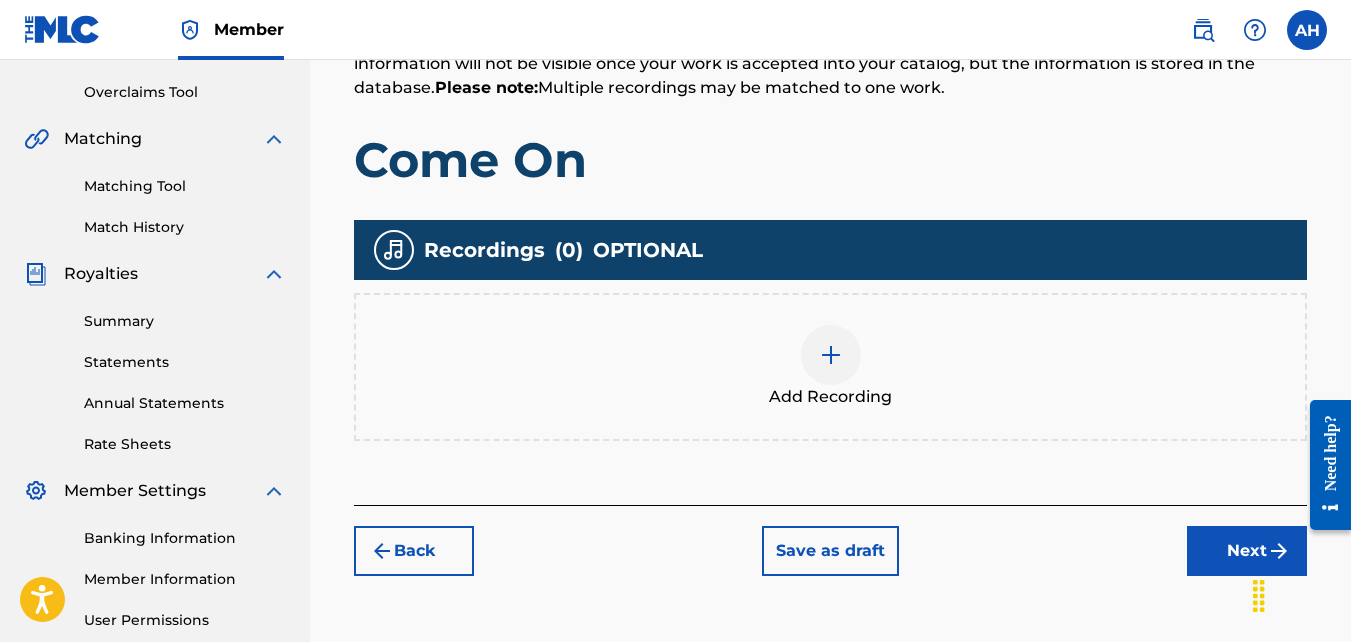 click at bounding box center [831, 355] 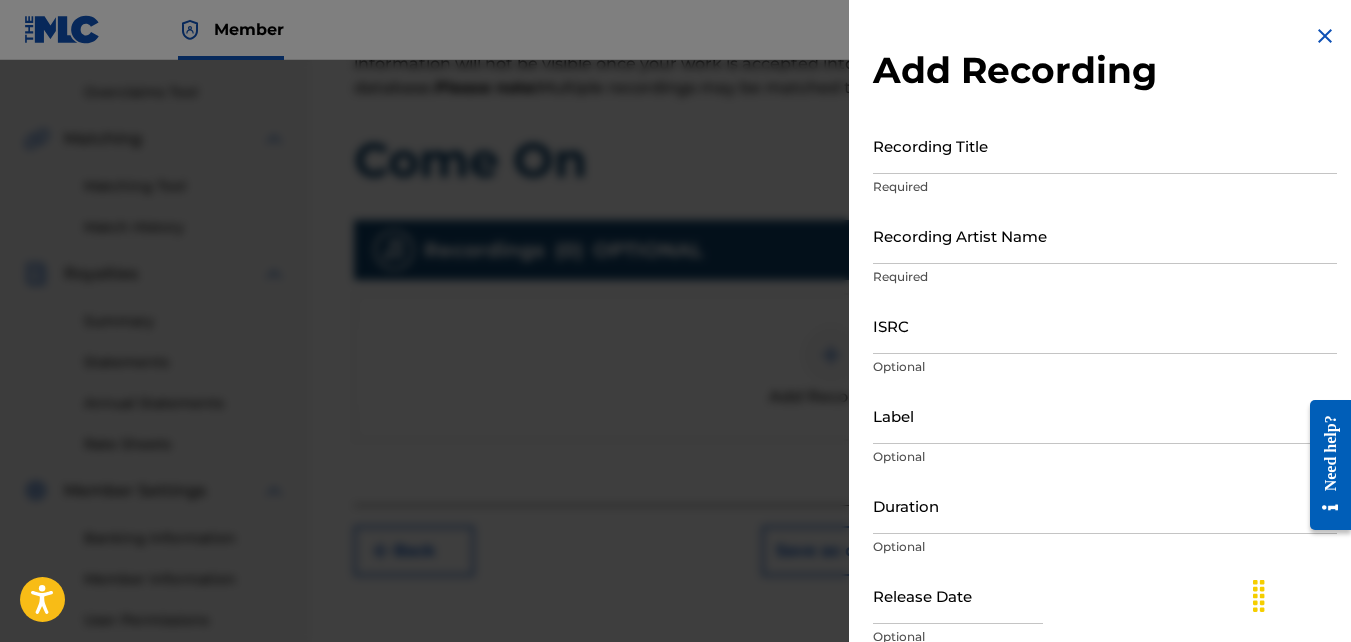 click on "Recording Title" at bounding box center [1105, 145] 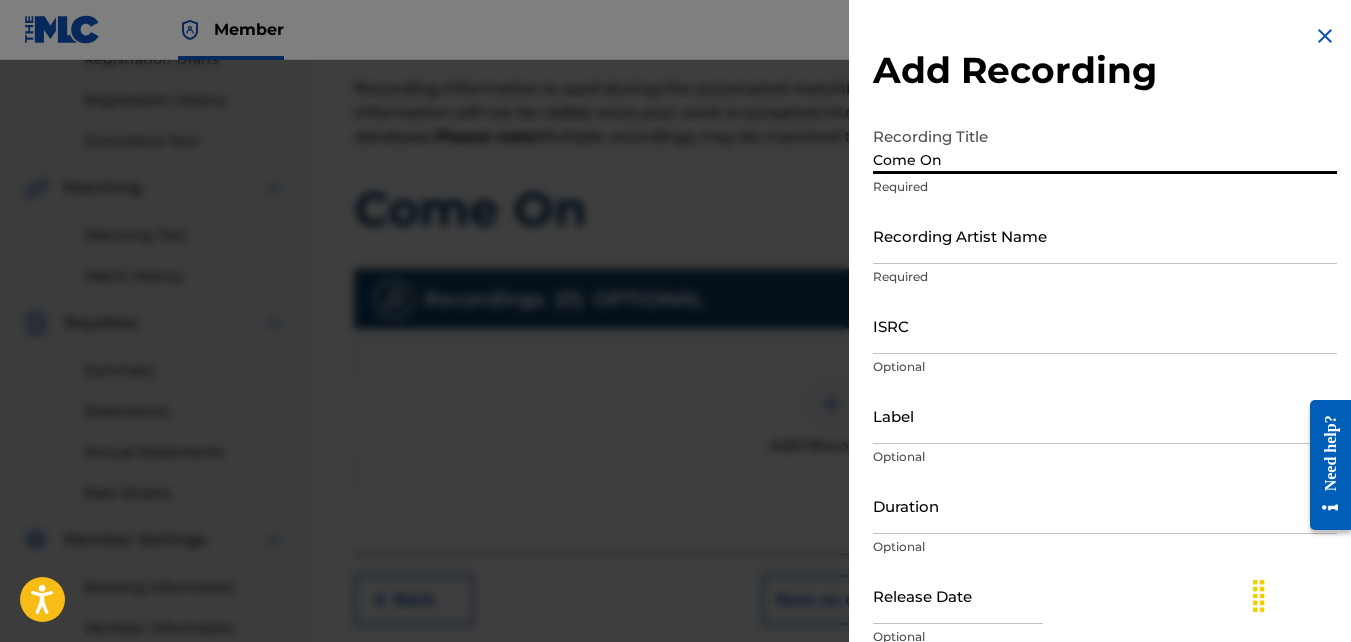 scroll, scrollTop: 351, scrollLeft: 0, axis: vertical 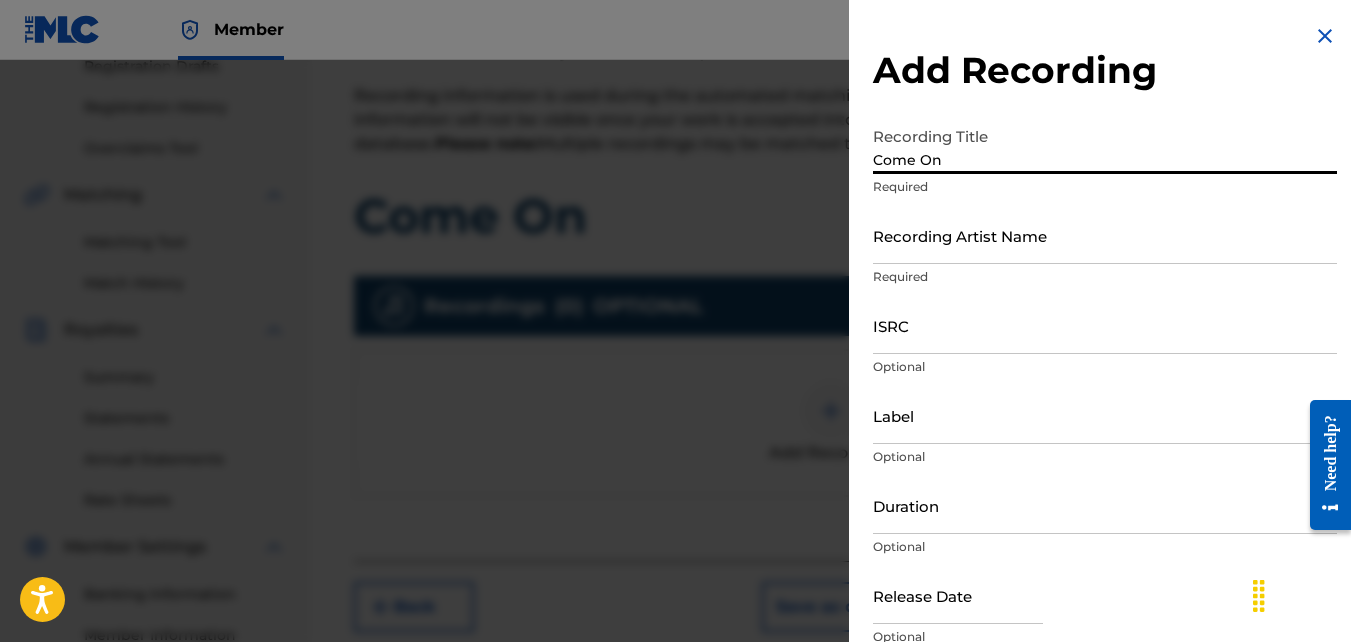 type on "Come On" 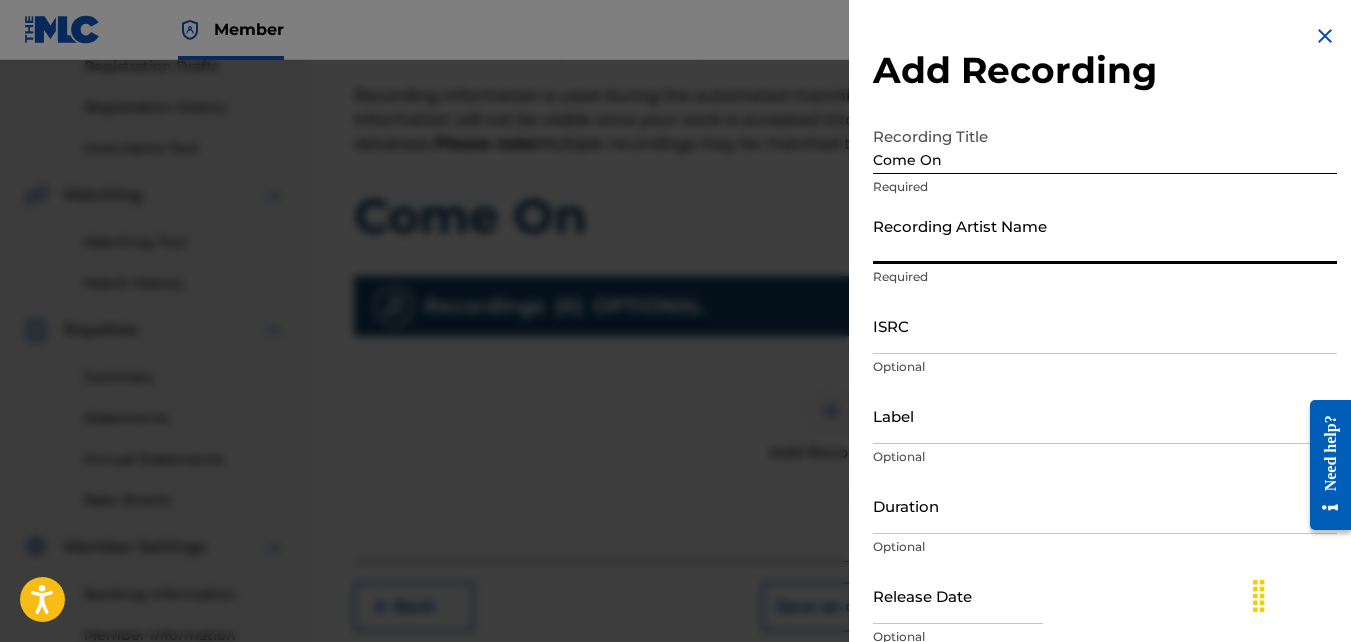 click on "Recording Artist Name" at bounding box center [1105, 235] 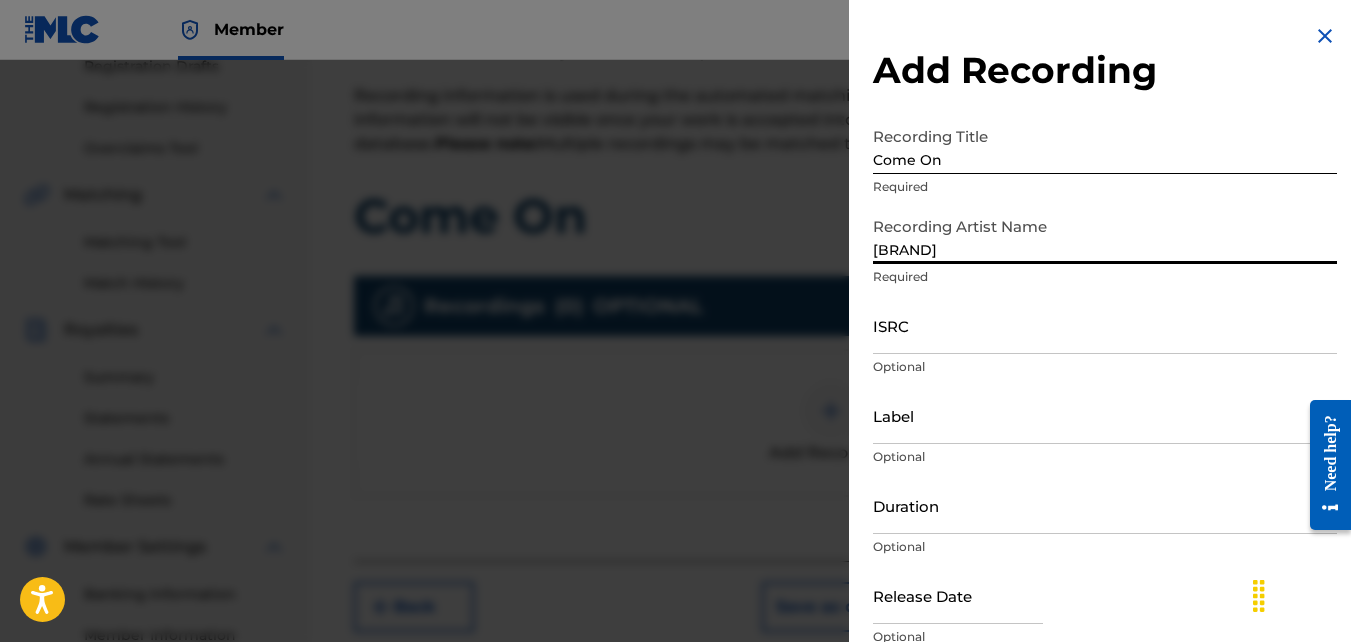 click on "ISRC" at bounding box center [1105, 325] 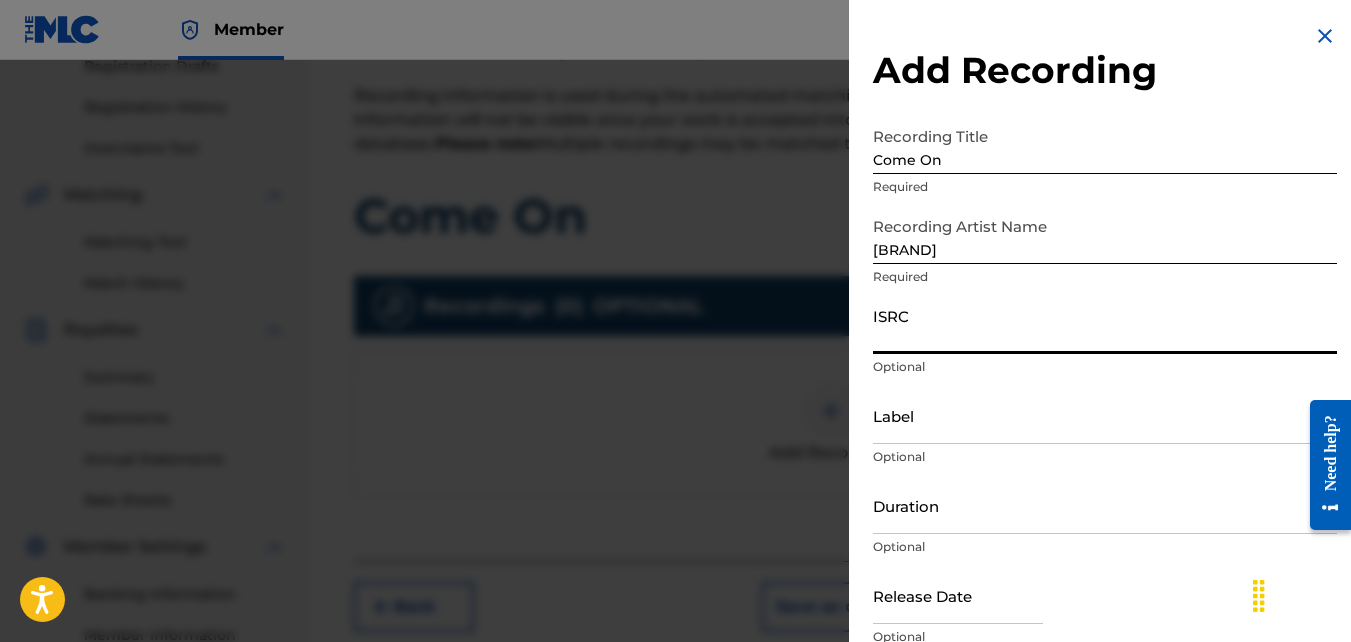 click on "ISRC" at bounding box center (1105, 325) 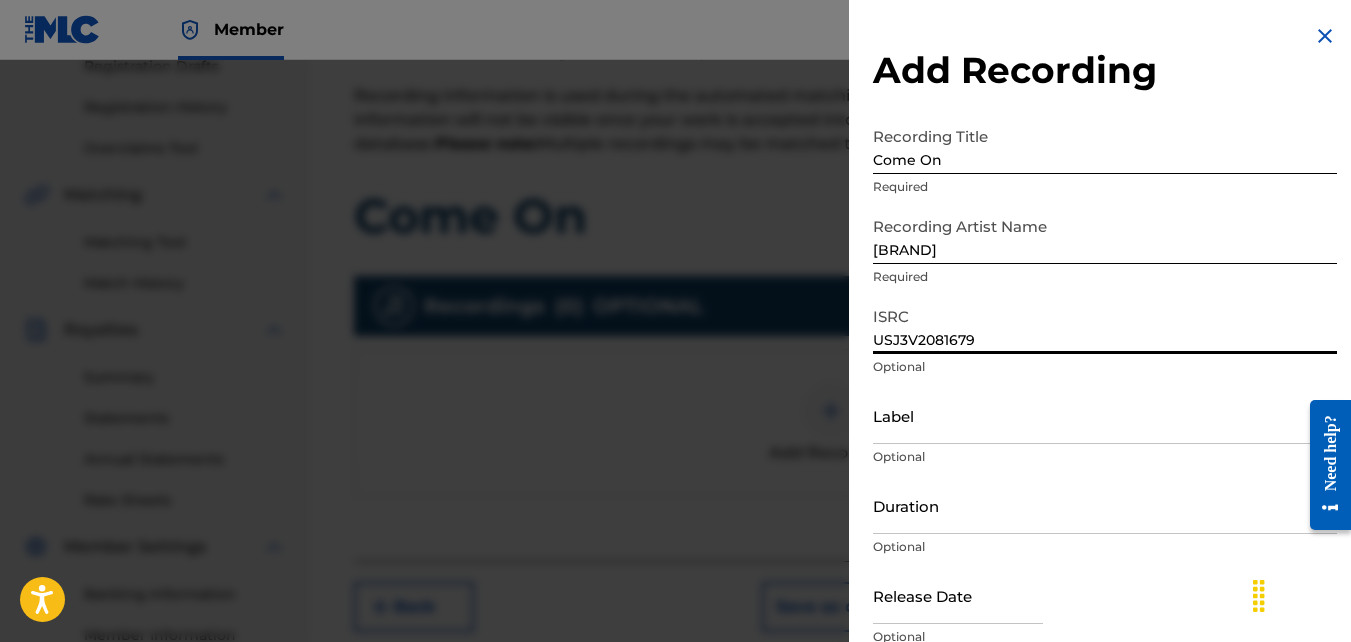 scroll, scrollTop: 89, scrollLeft: 0, axis: vertical 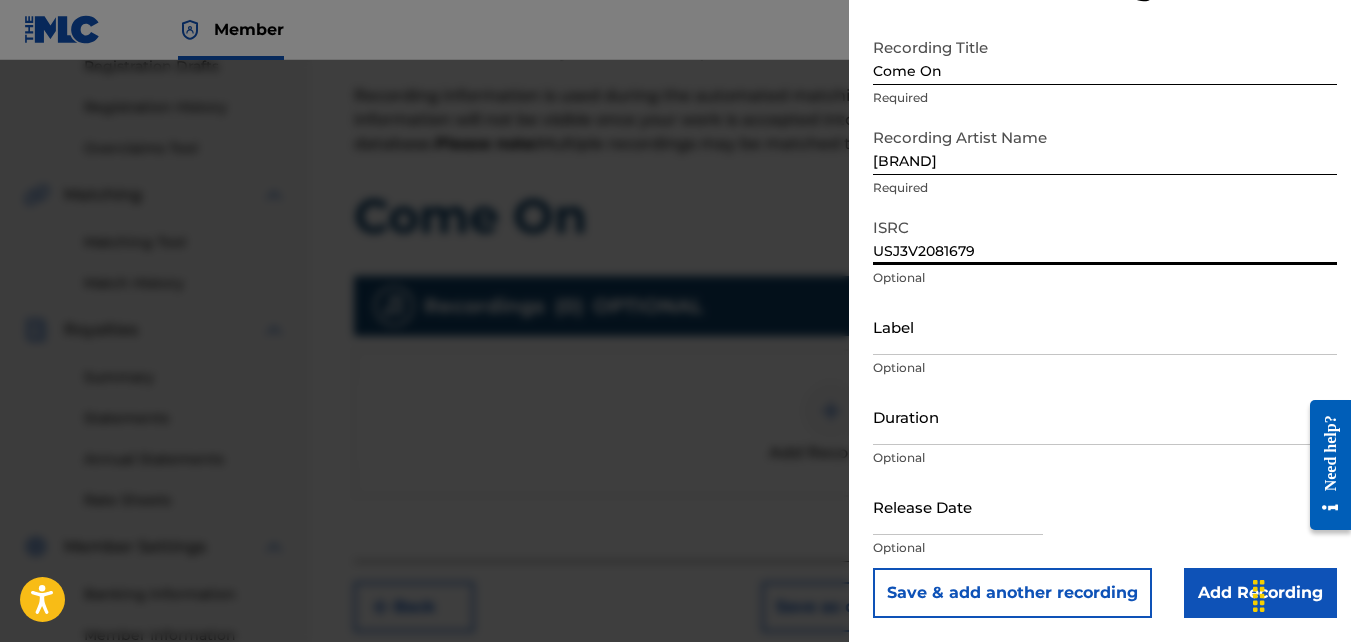 type on "USJ3V2081679" 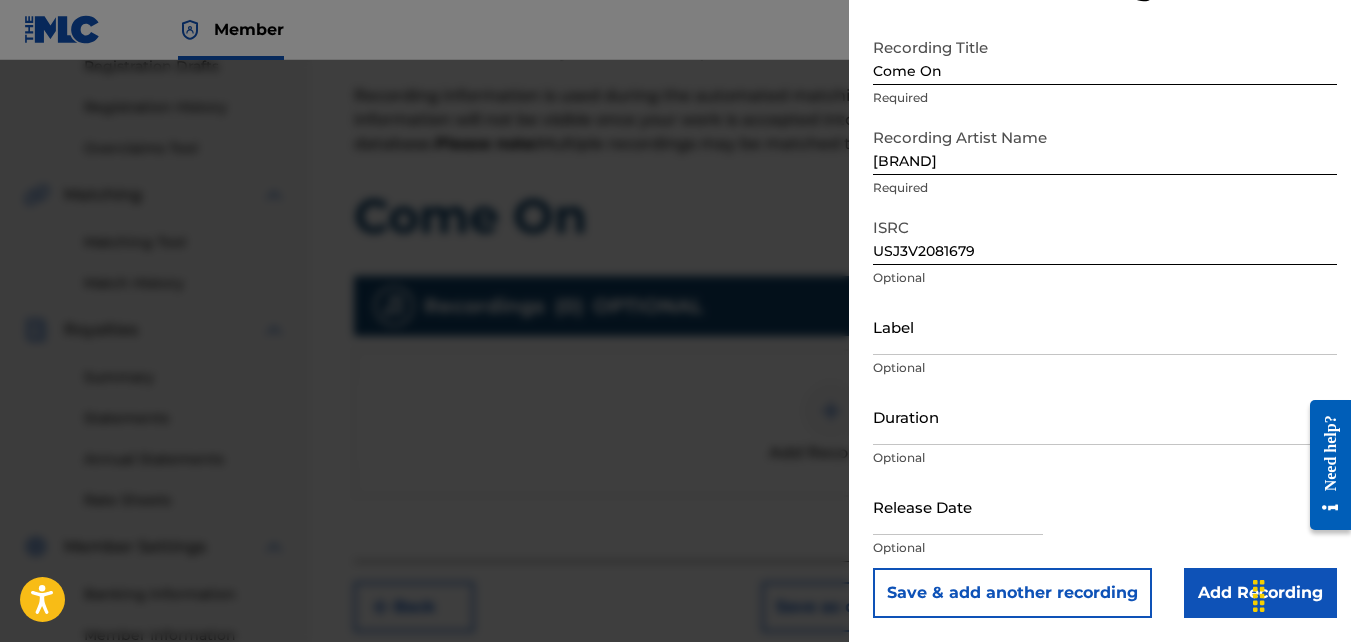 click on "Add Recording" at bounding box center [1260, 593] 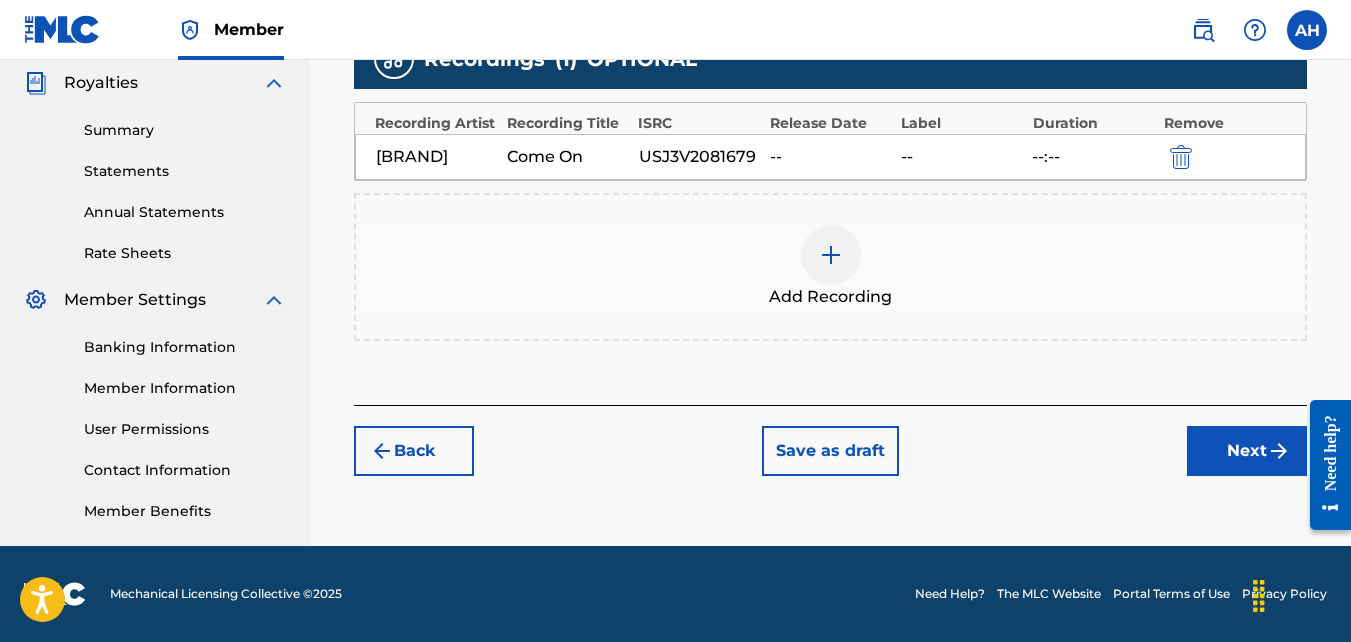click on "Next" at bounding box center [1247, 451] 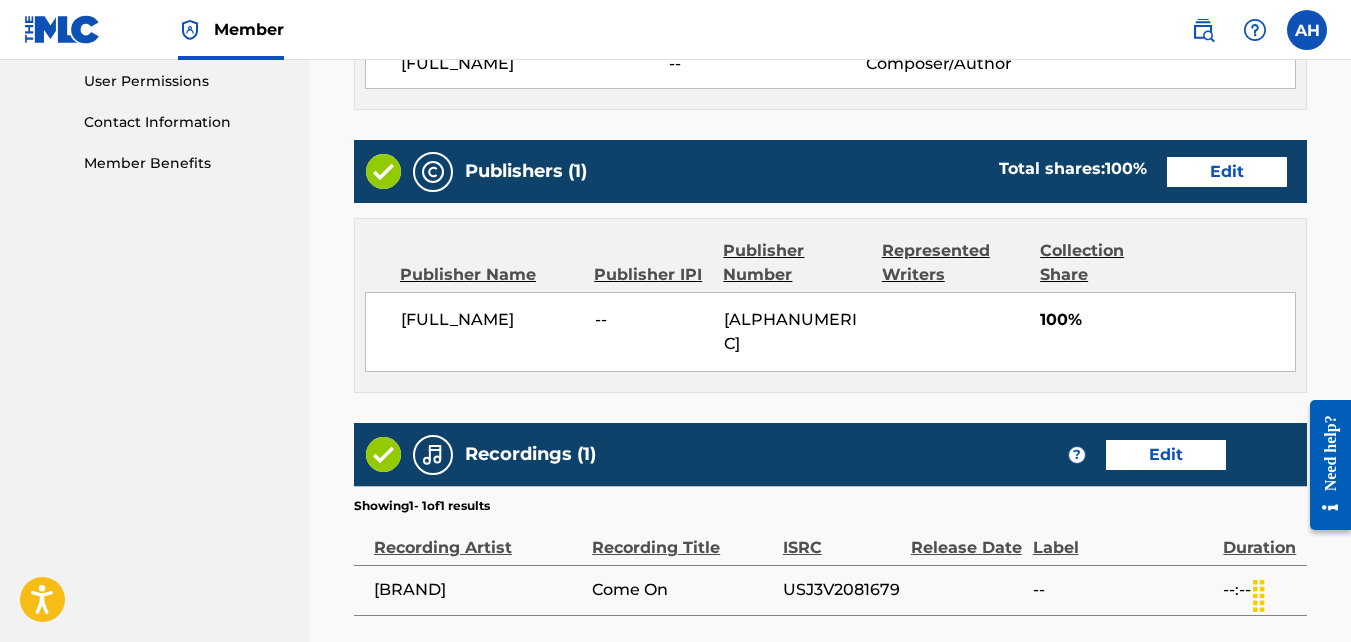 scroll, scrollTop: 1113, scrollLeft: 0, axis: vertical 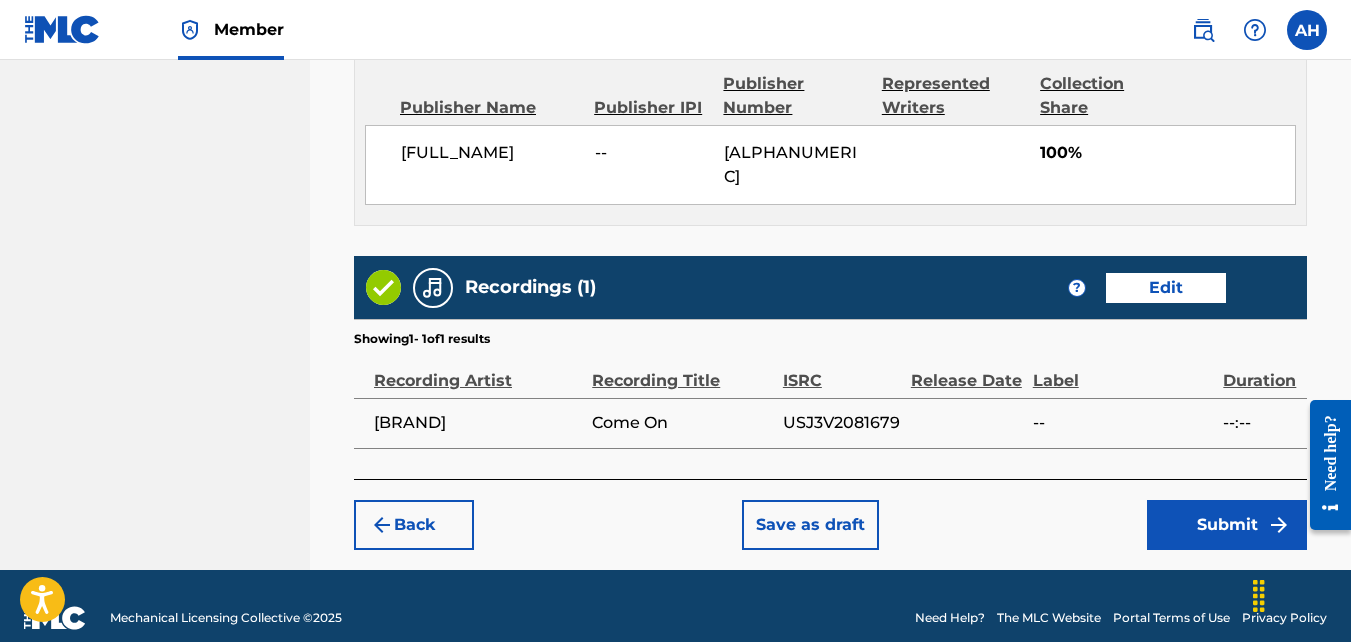 click on "Submit" at bounding box center (1227, 525) 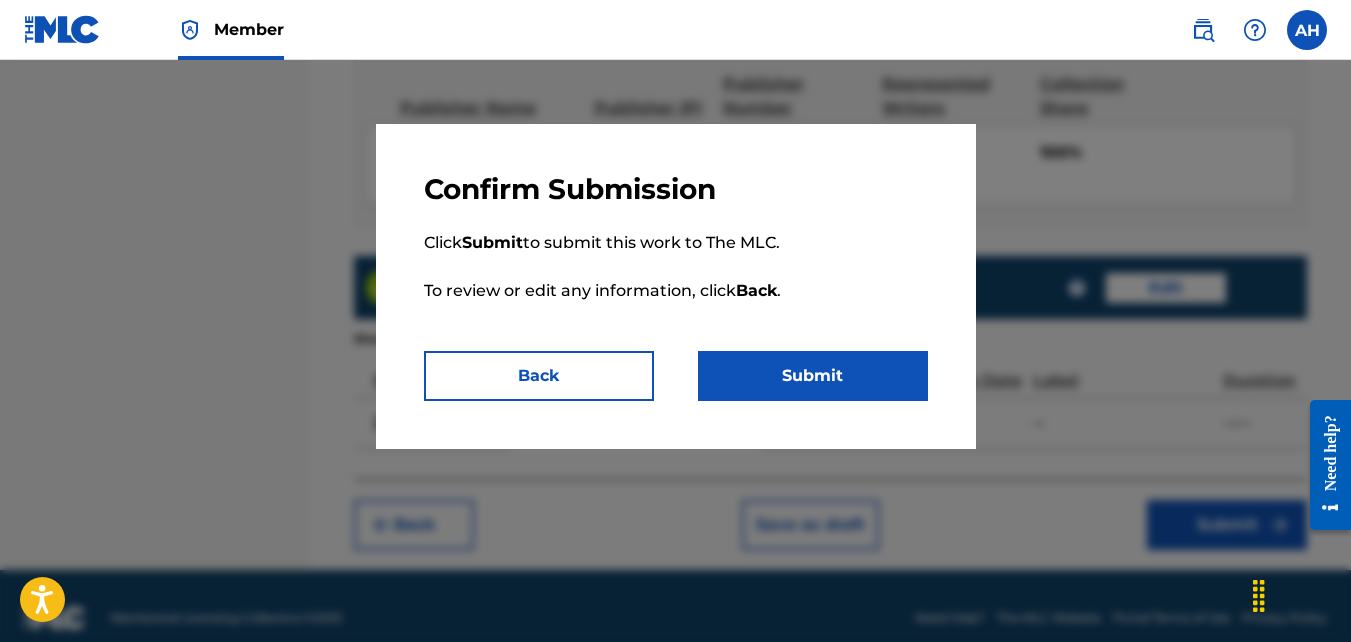 click on "Submit" at bounding box center [813, 376] 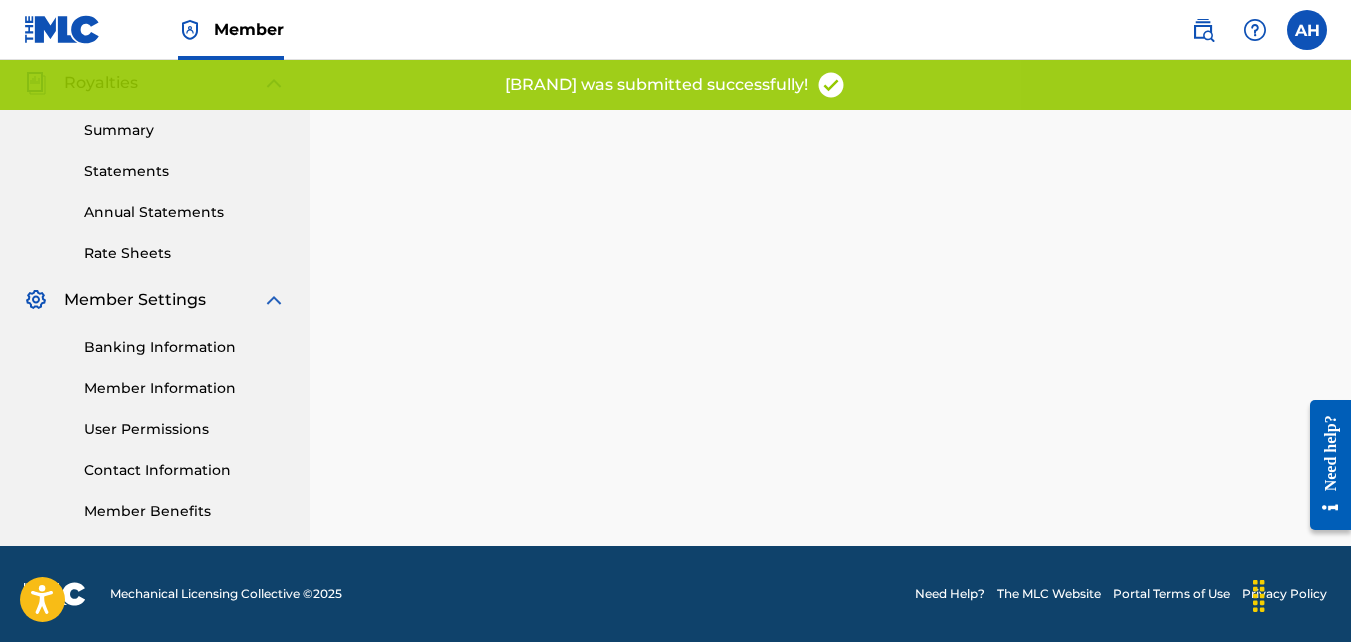 scroll, scrollTop: 0, scrollLeft: 0, axis: both 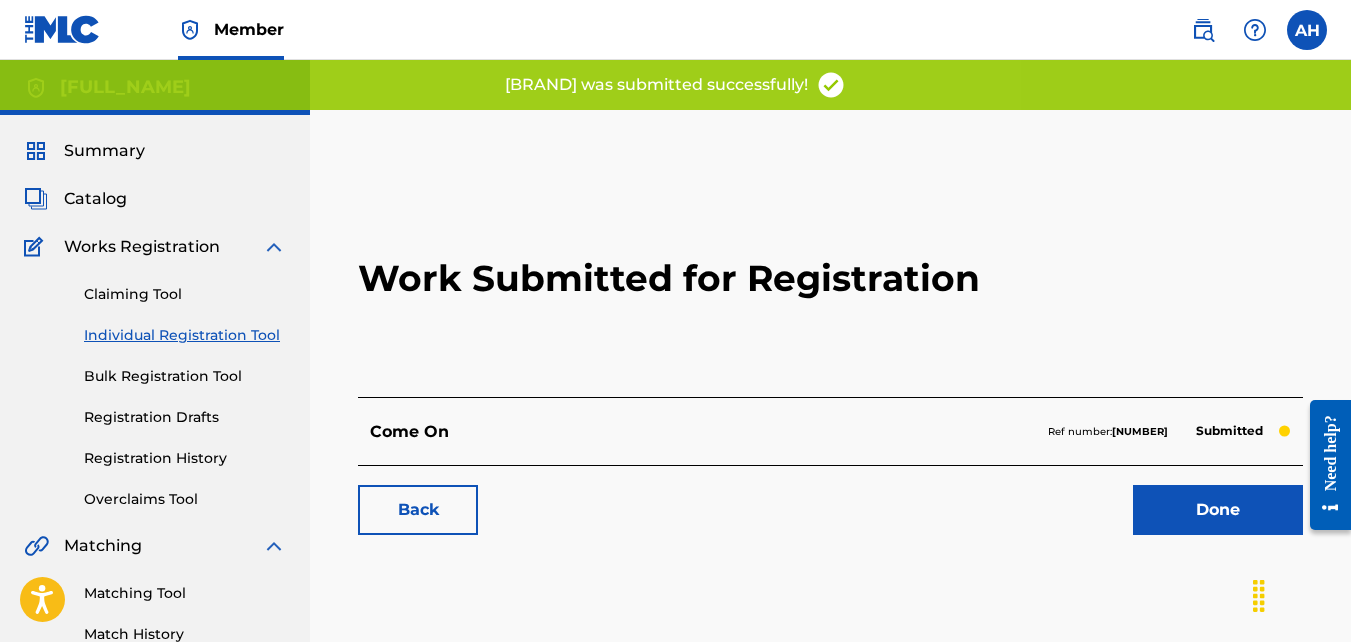 click on "Back" at bounding box center (418, 510) 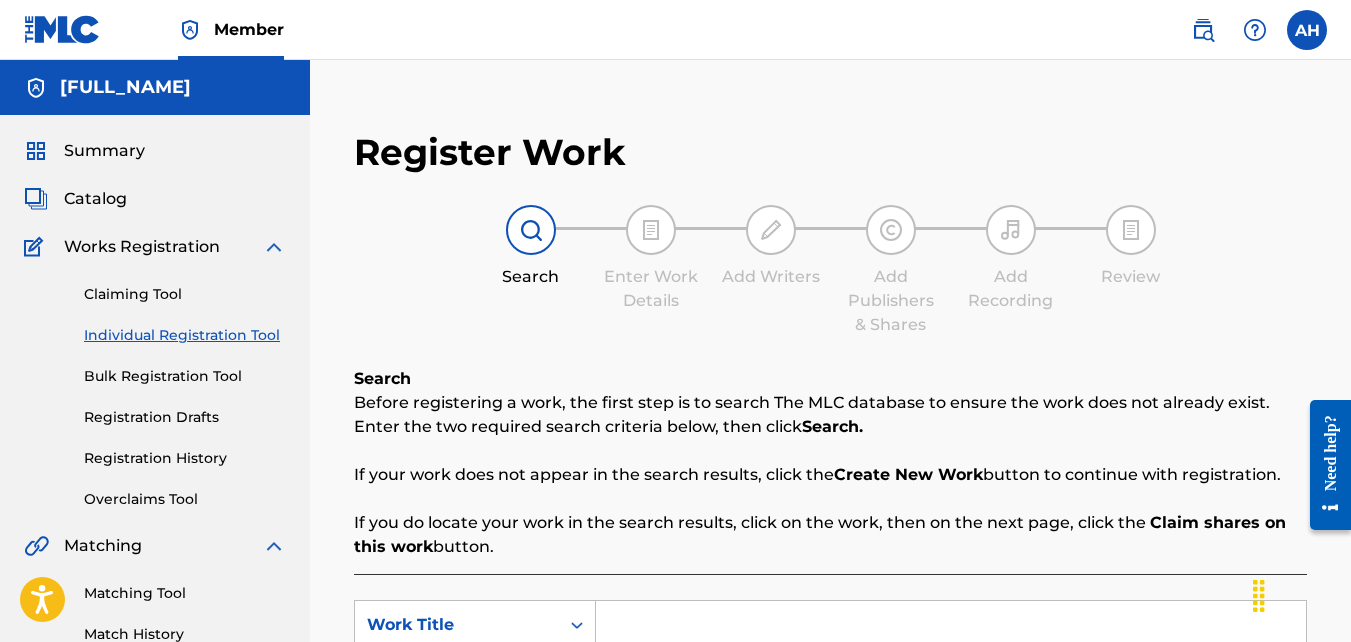 scroll, scrollTop: 231, scrollLeft: 0, axis: vertical 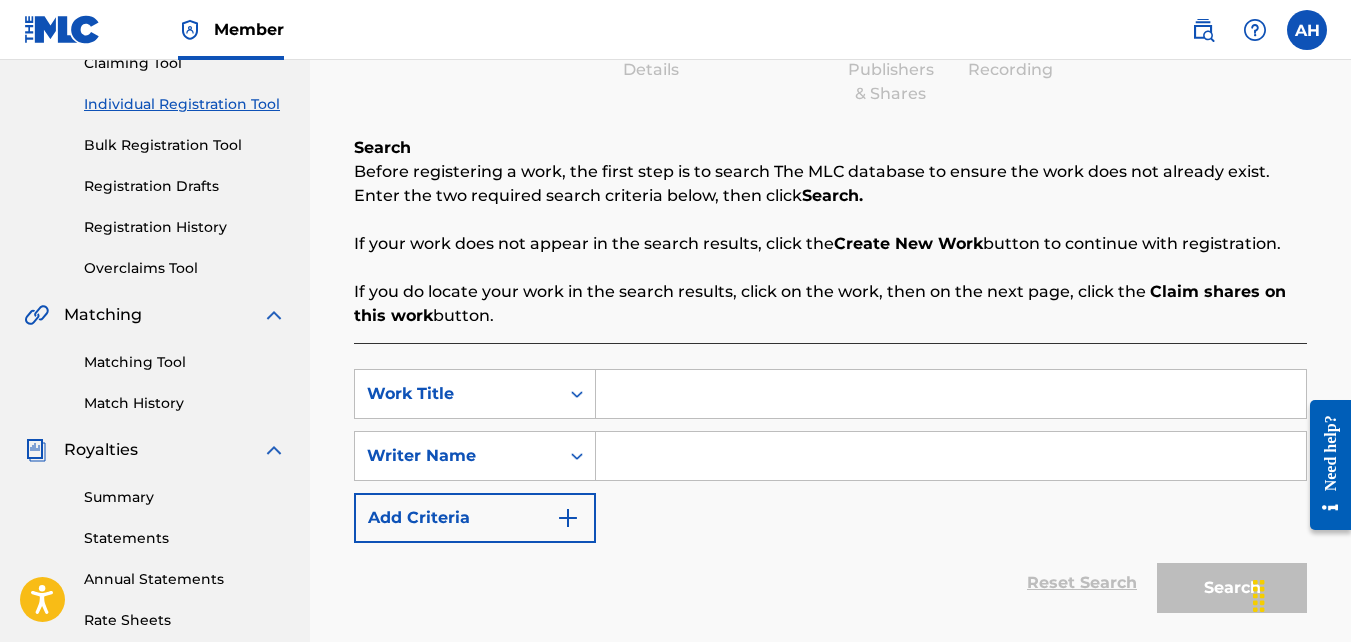 click at bounding box center [951, 394] 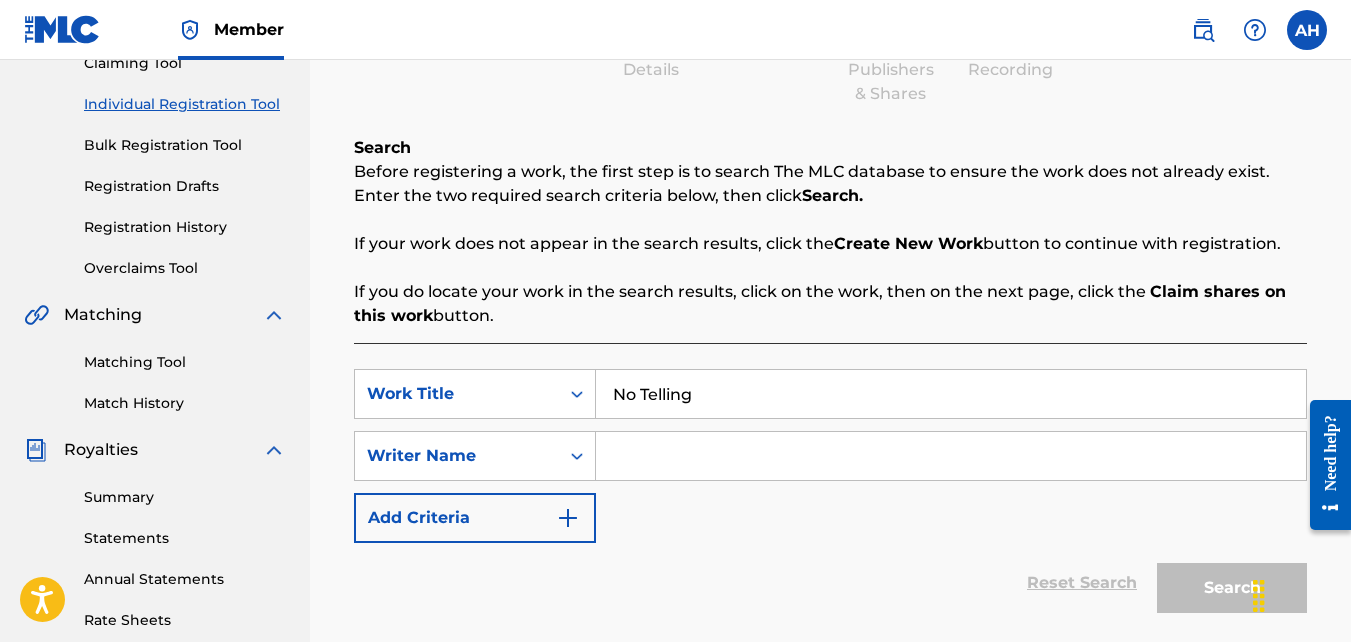 type on "No Telling" 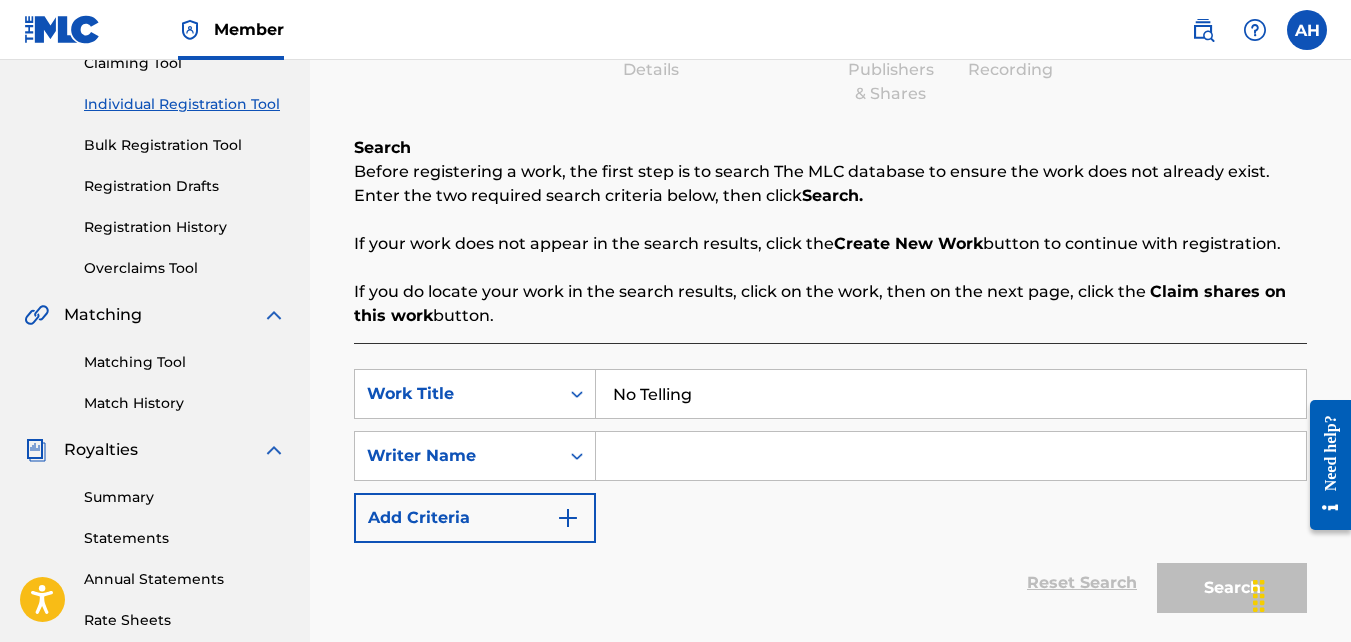type on "[FIRST] [LAST]" 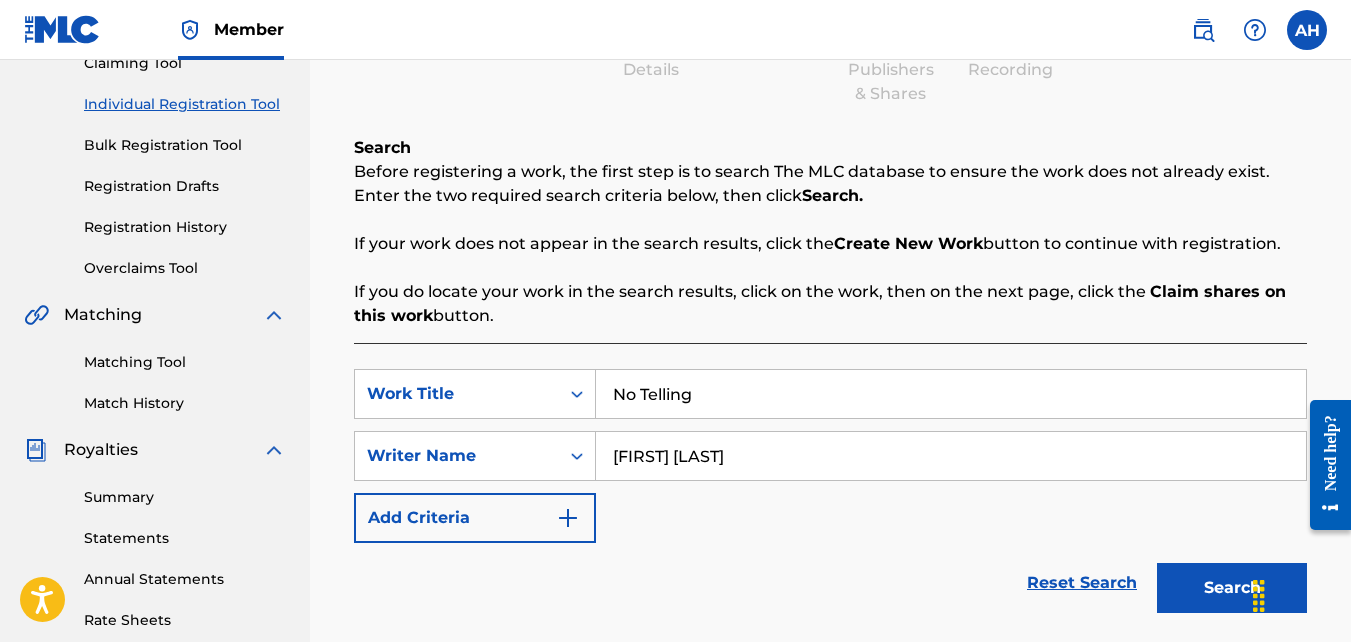 click on "Search" at bounding box center [1232, 588] 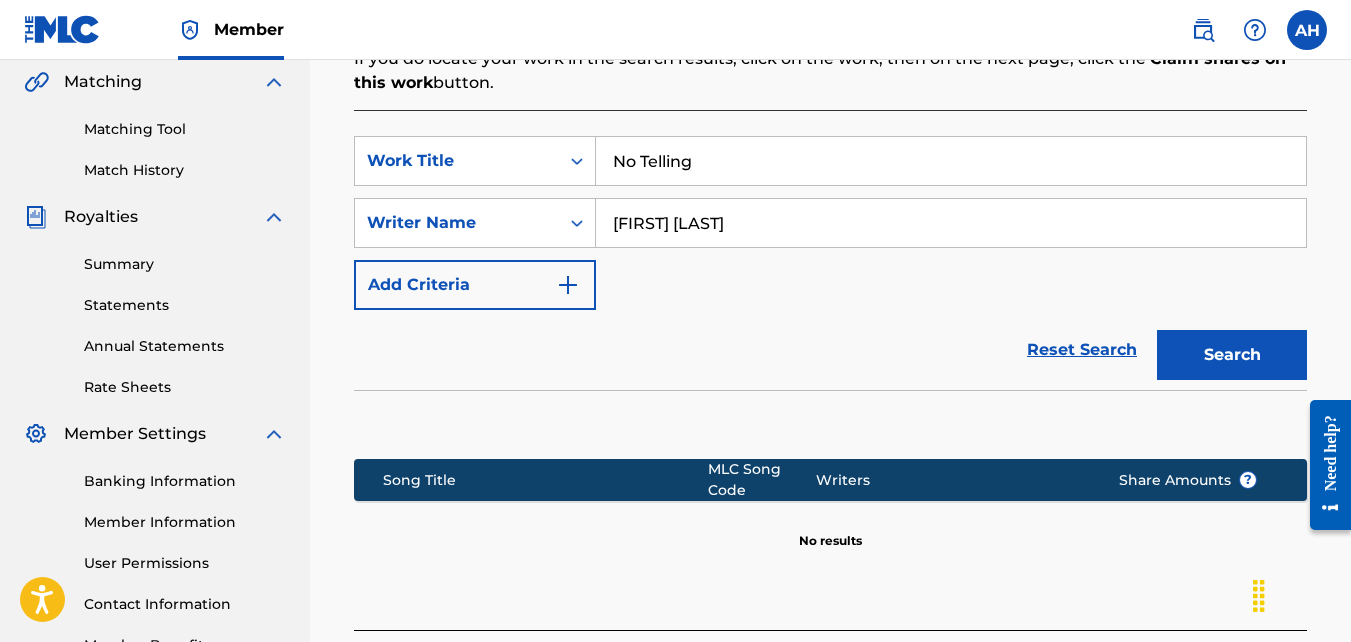 scroll, scrollTop: 639, scrollLeft: 0, axis: vertical 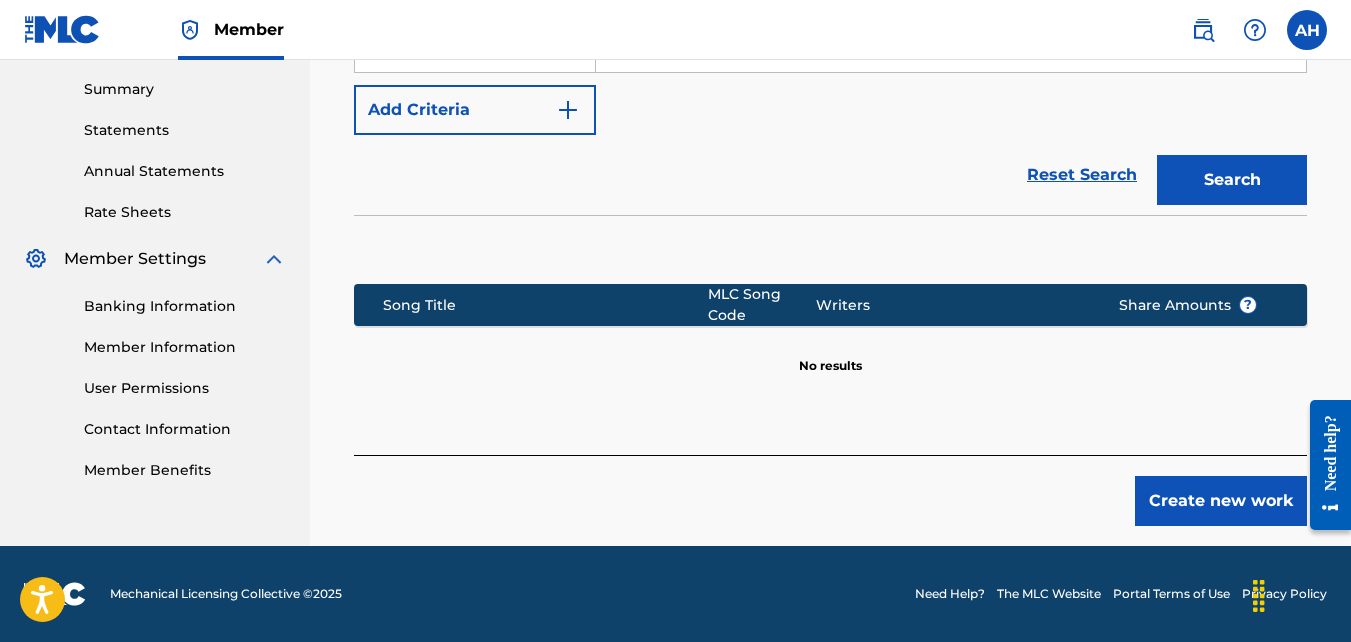 click on "Create new work" at bounding box center (1221, 501) 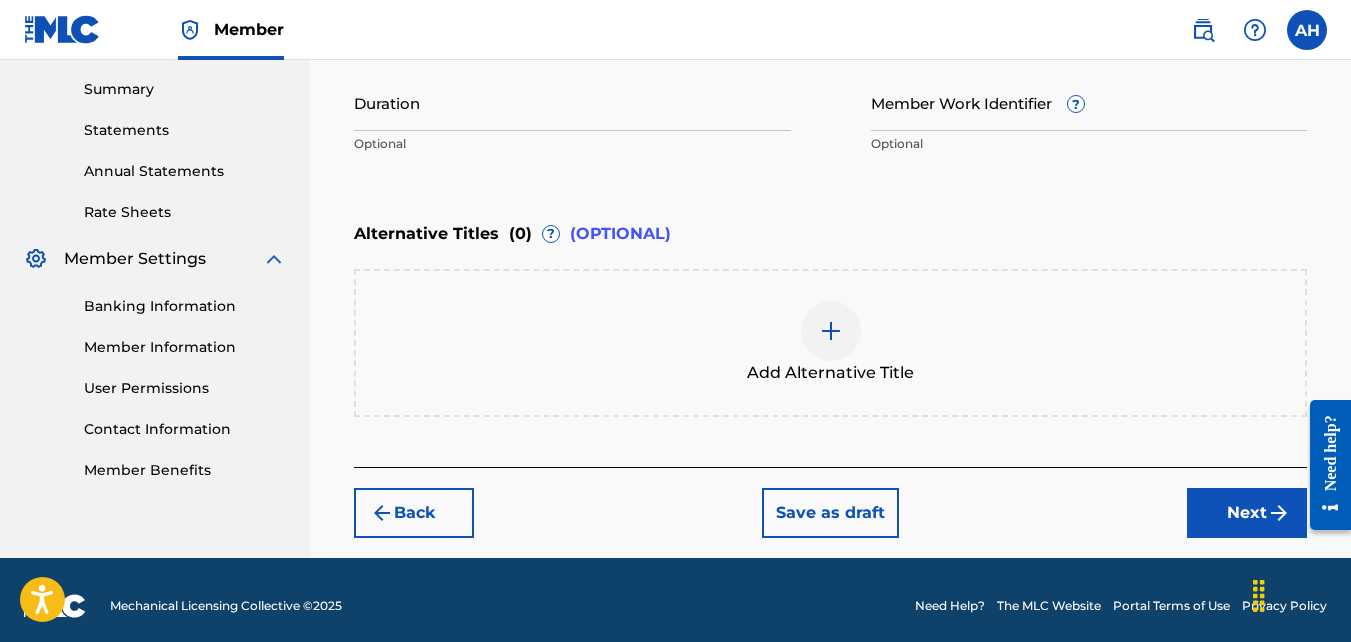 click on "Next" at bounding box center [1247, 513] 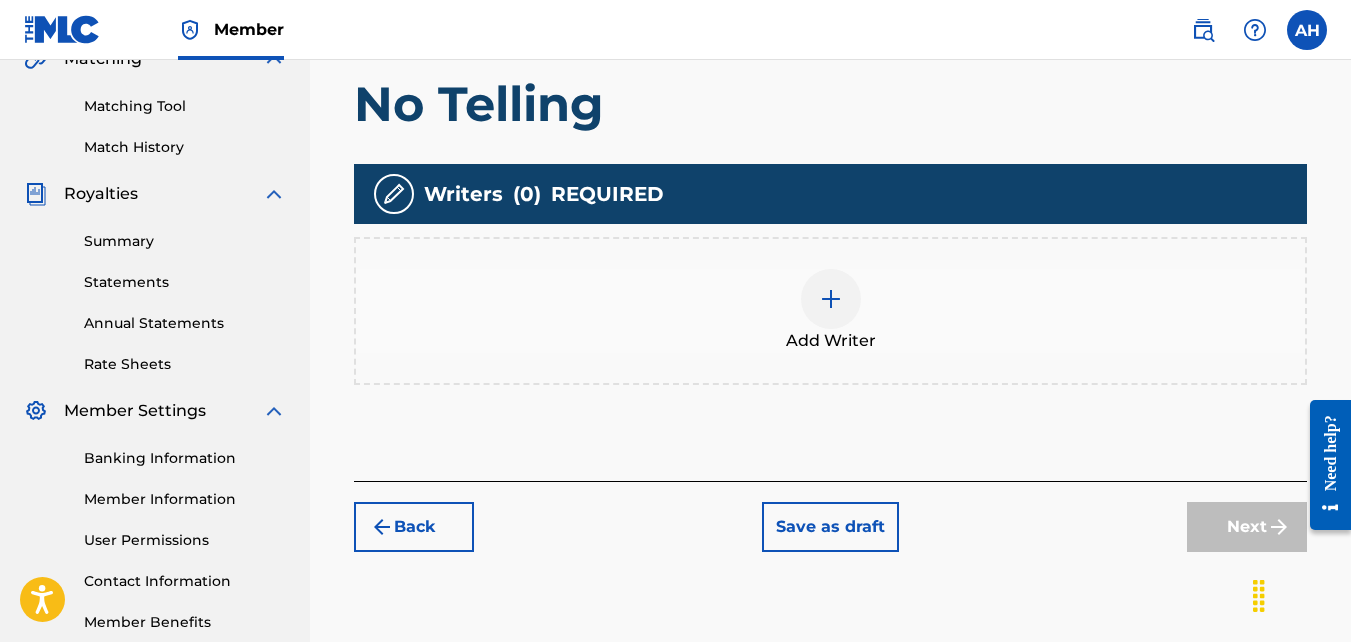 scroll, scrollTop: 495, scrollLeft: 0, axis: vertical 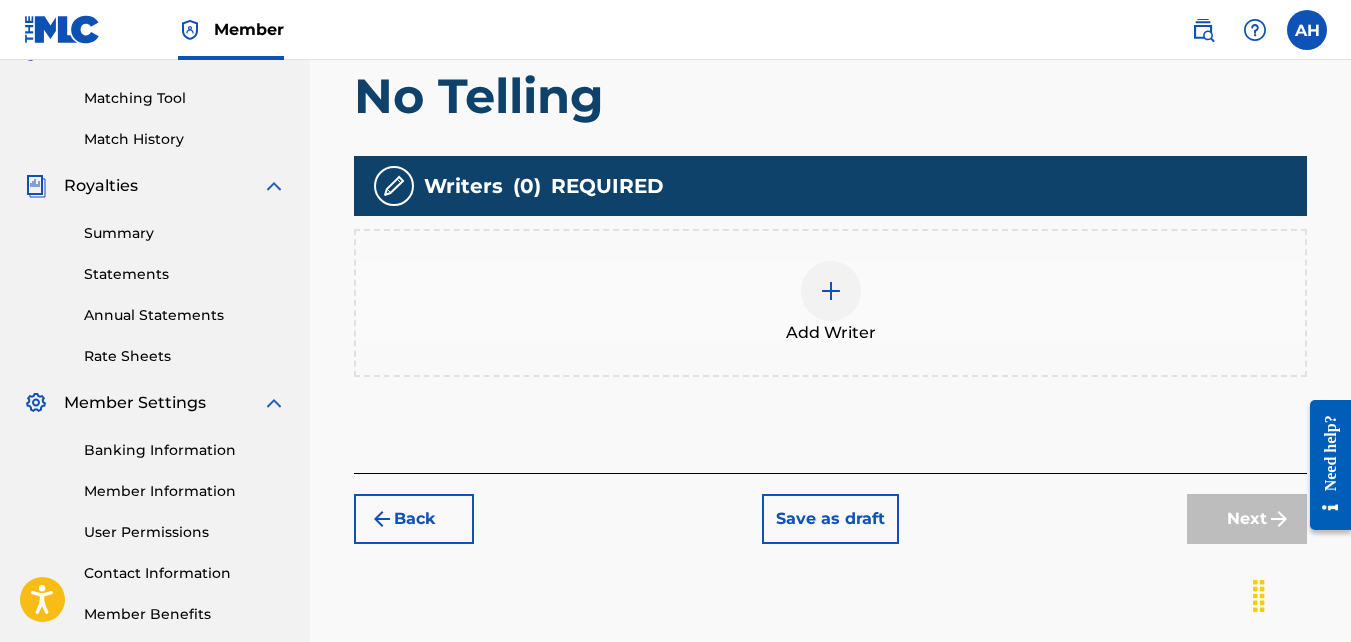 click on "Add Writer" at bounding box center (830, 303) 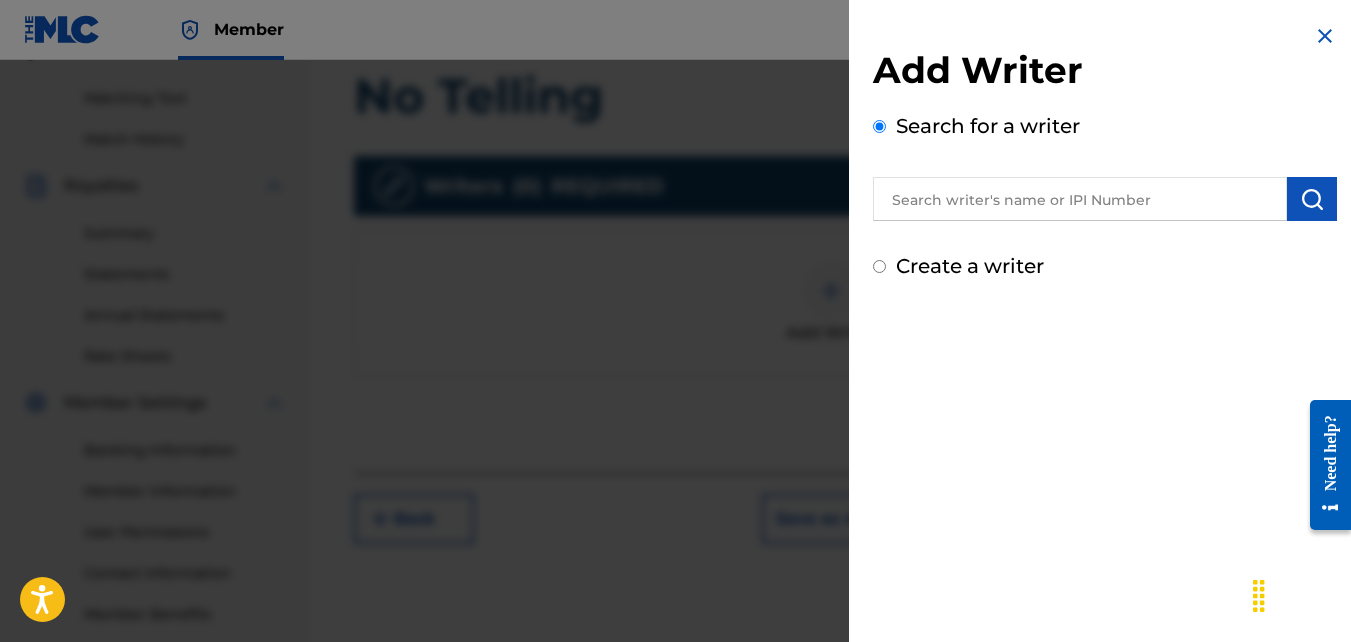 click at bounding box center [1080, 199] 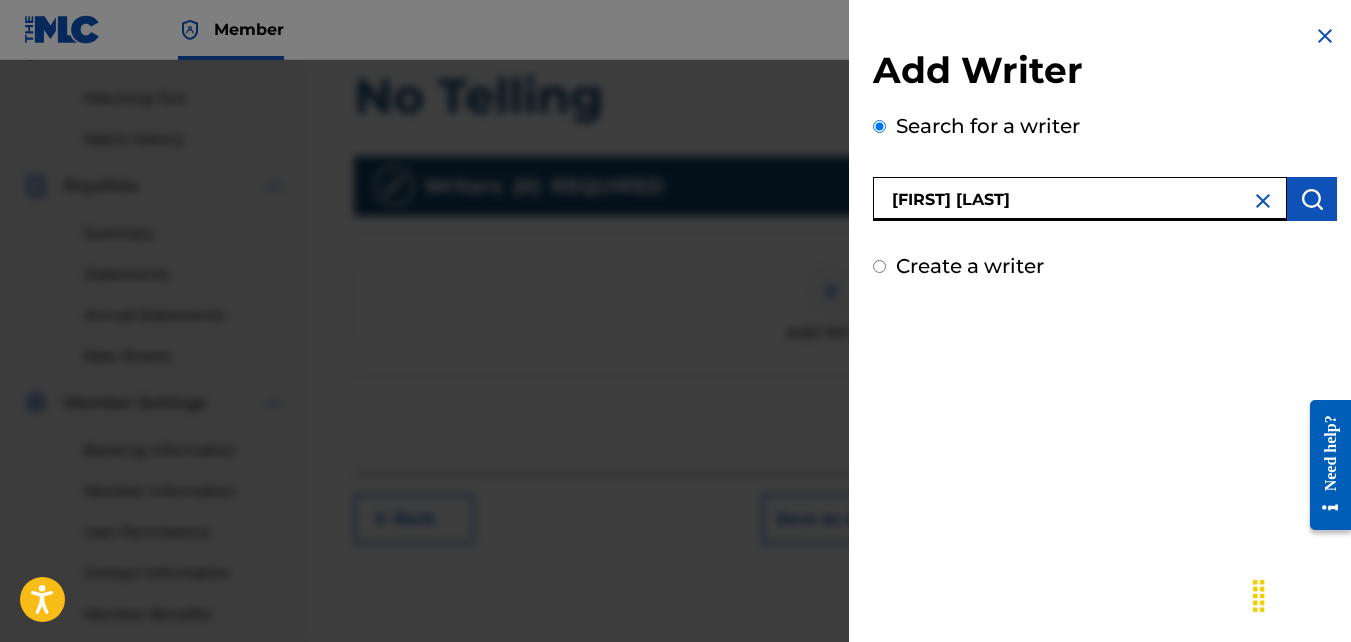 type on "[FIRST] [LAST]" 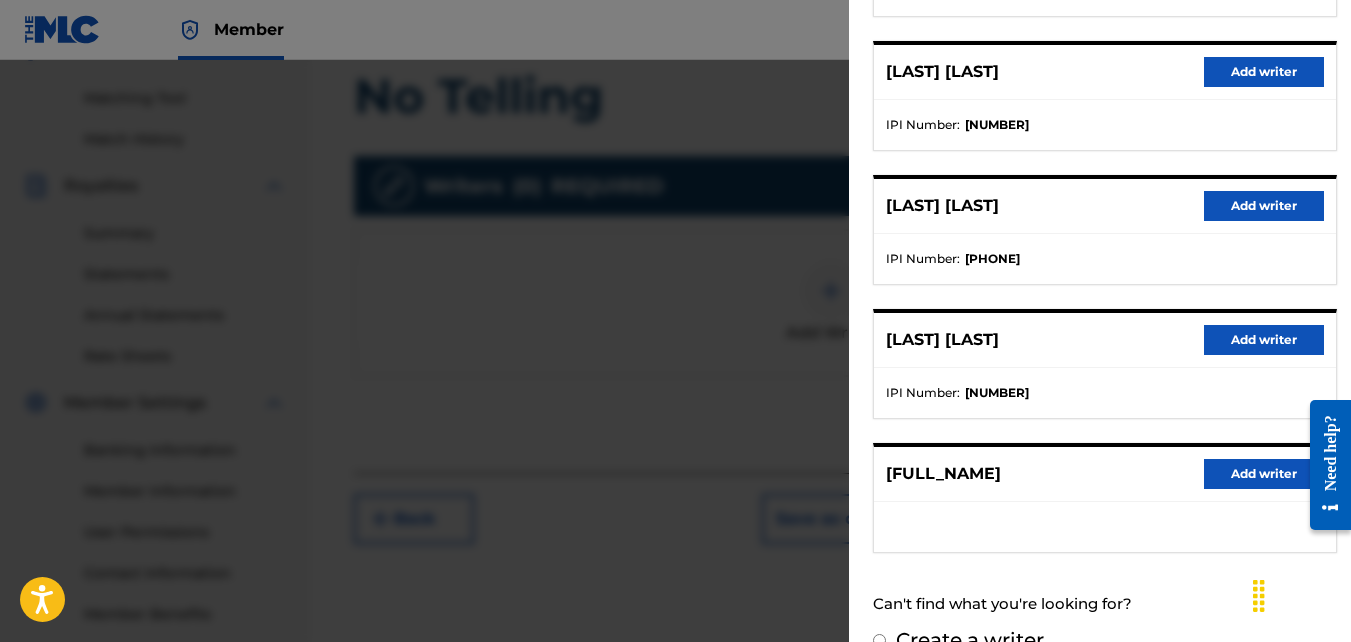 scroll, scrollTop: 400, scrollLeft: 0, axis: vertical 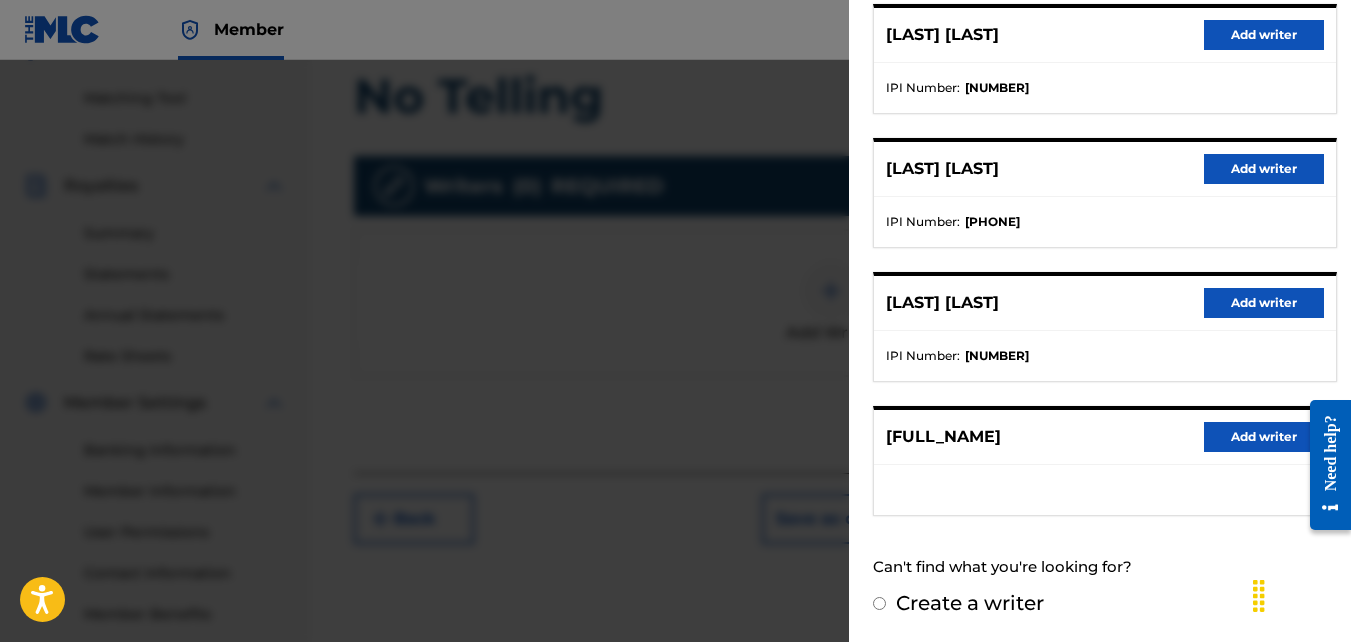 click on "Add writer" at bounding box center (1264, 437) 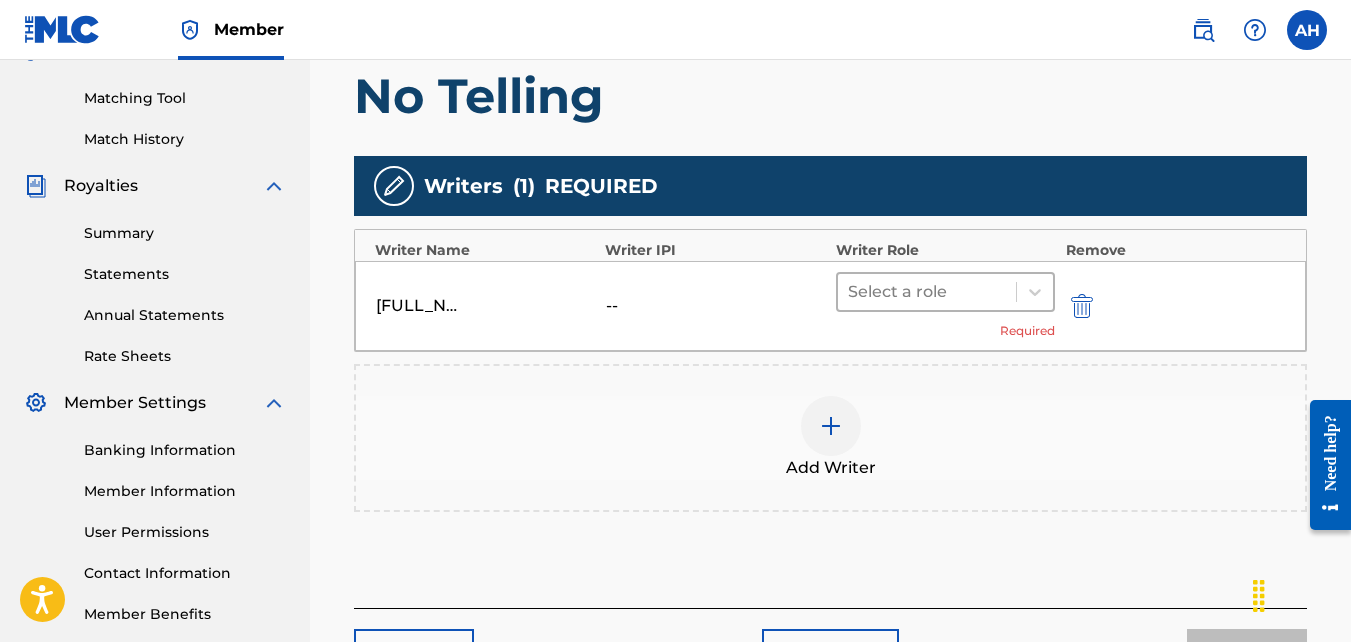 click at bounding box center (927, 292) 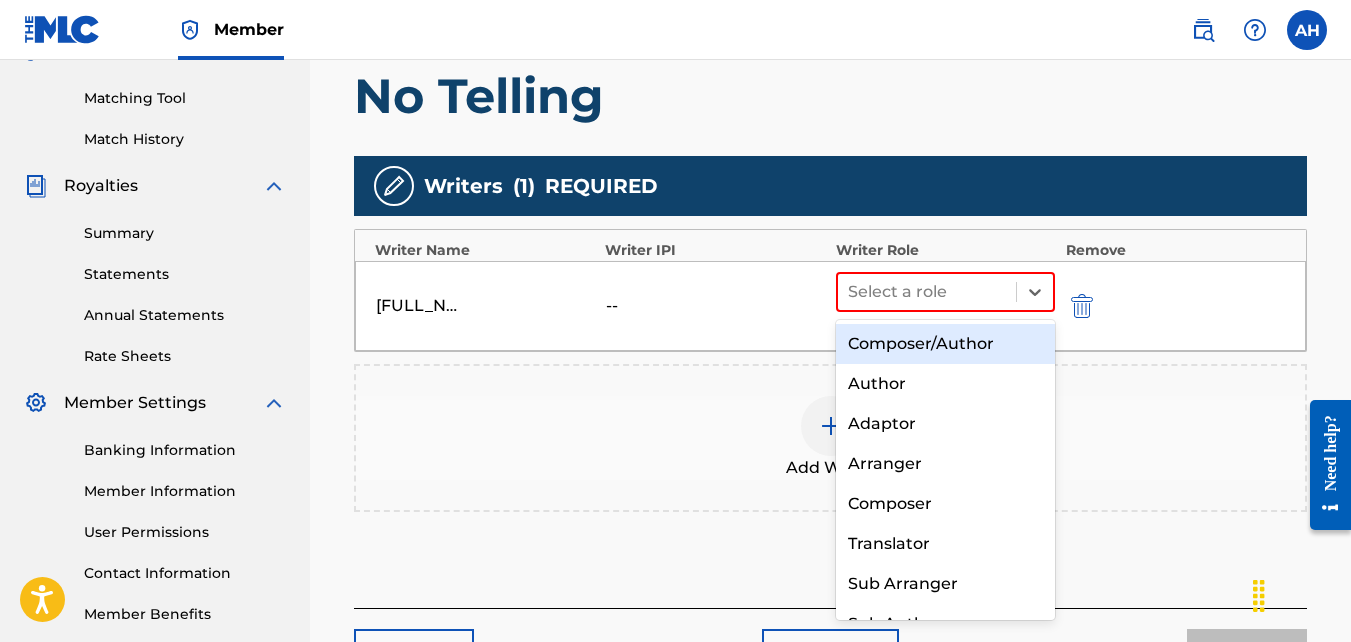 click on "Composer/Author" at bounding box center (946, 344) 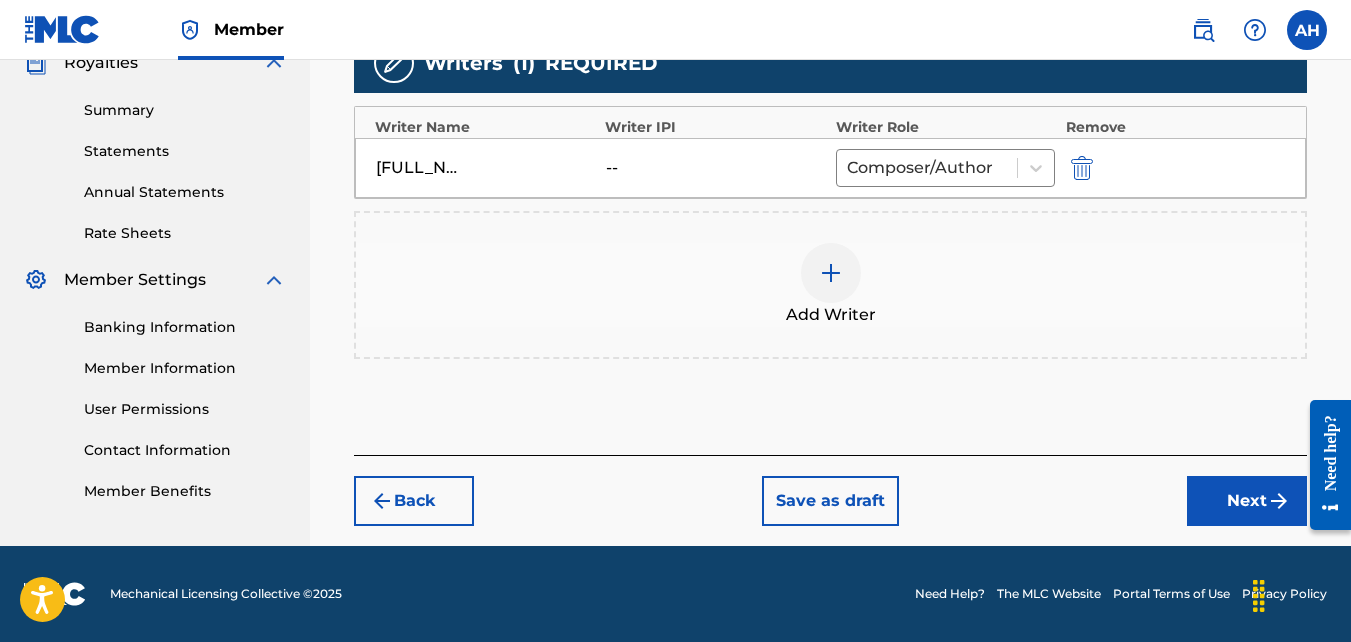 click on "Next" at bounding box center [1247, 501] 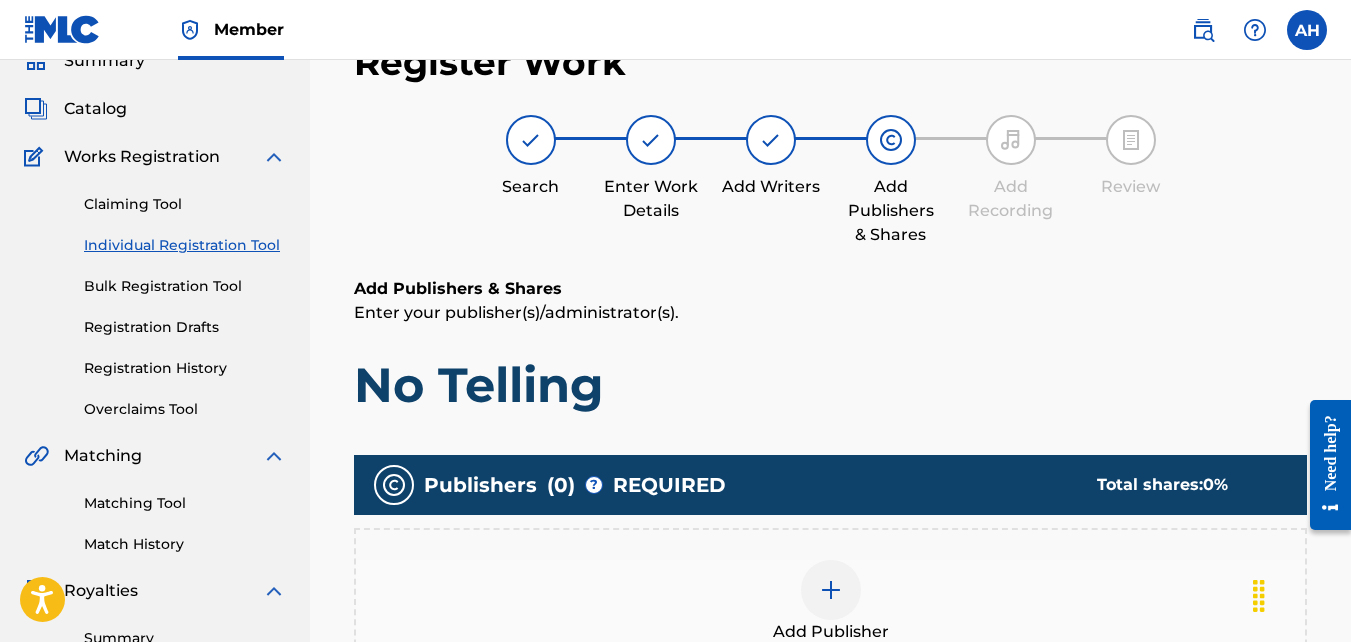 scroll, scrollTop: 336, scrollLeft: 0, axis: vertical 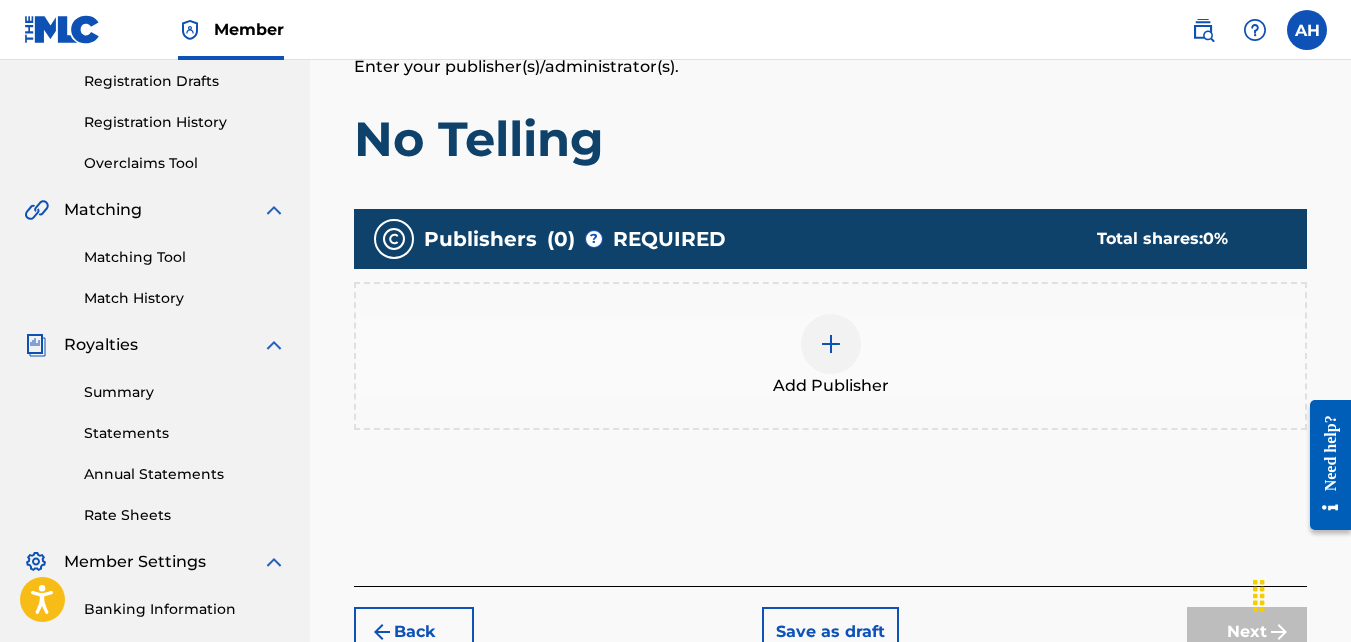 click on "Add Publisher" at bounding box center [830, 356] 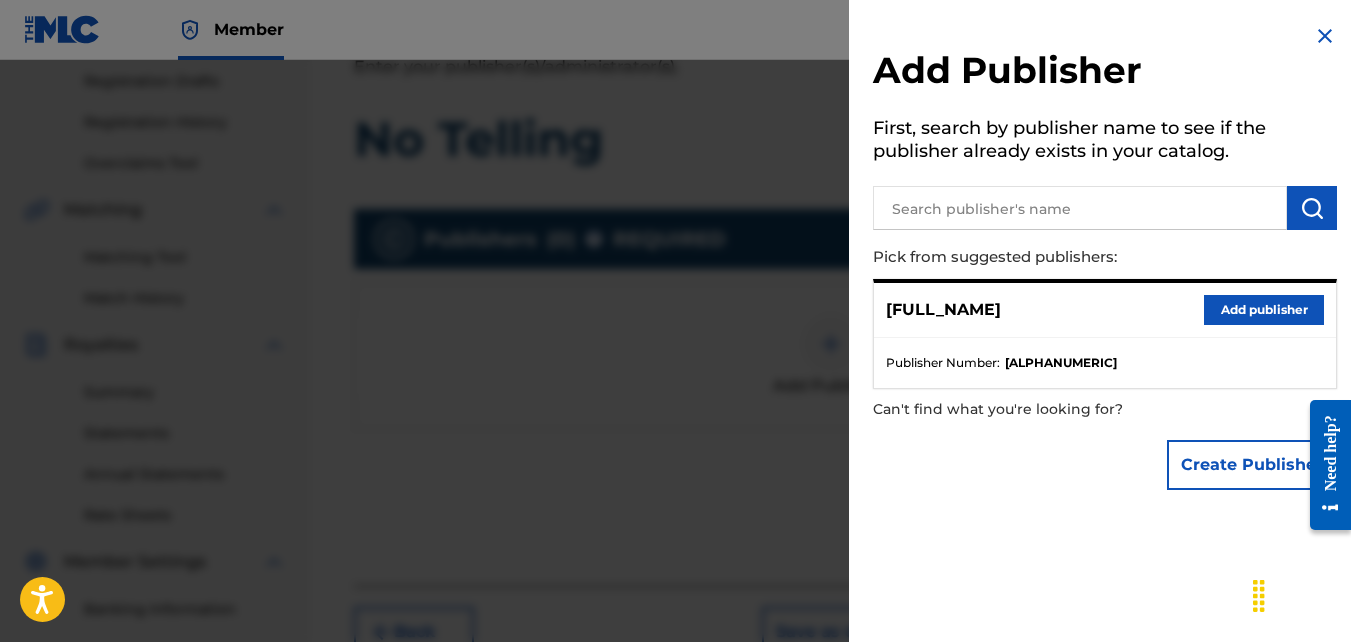 click on "Add publisher" at bounding box center (1264, 310) 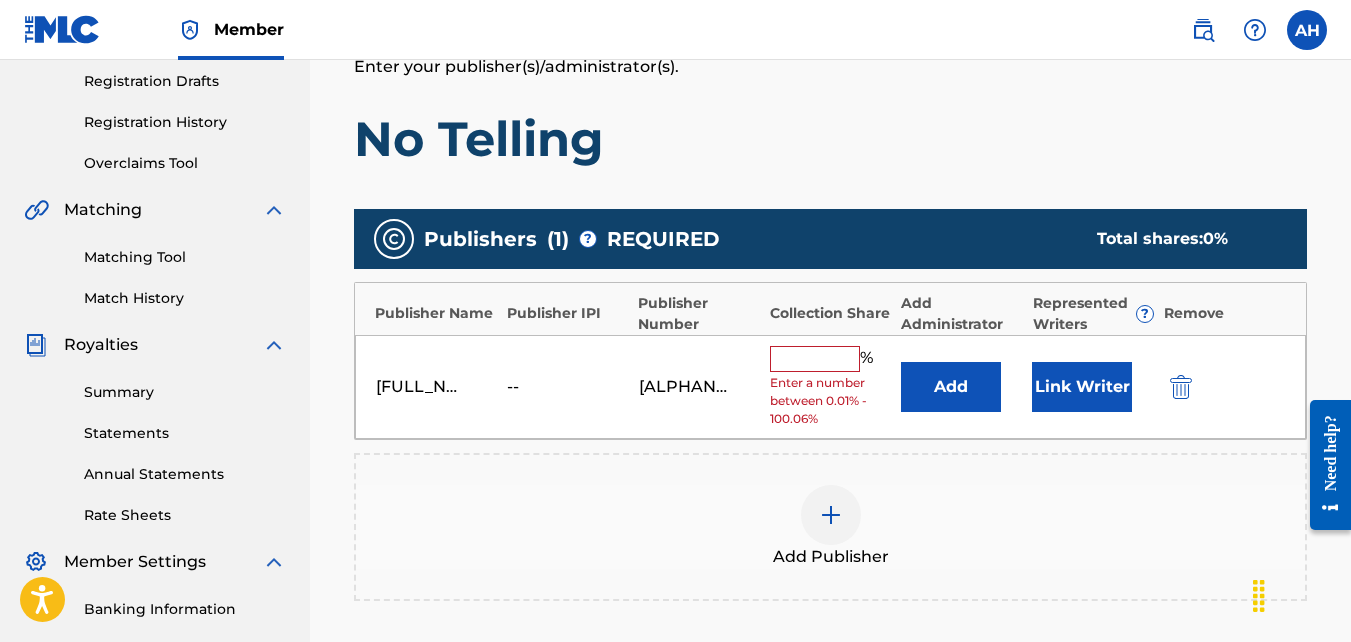 click at bounding box center [815, 359] 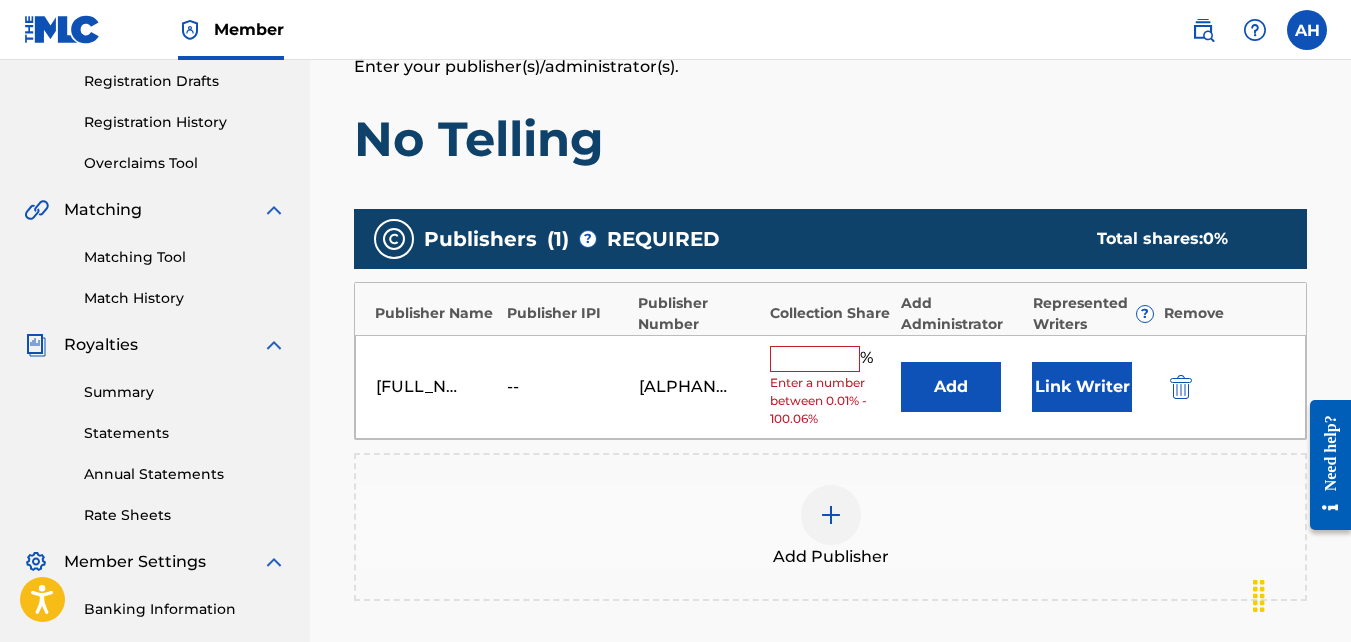 type on "100" 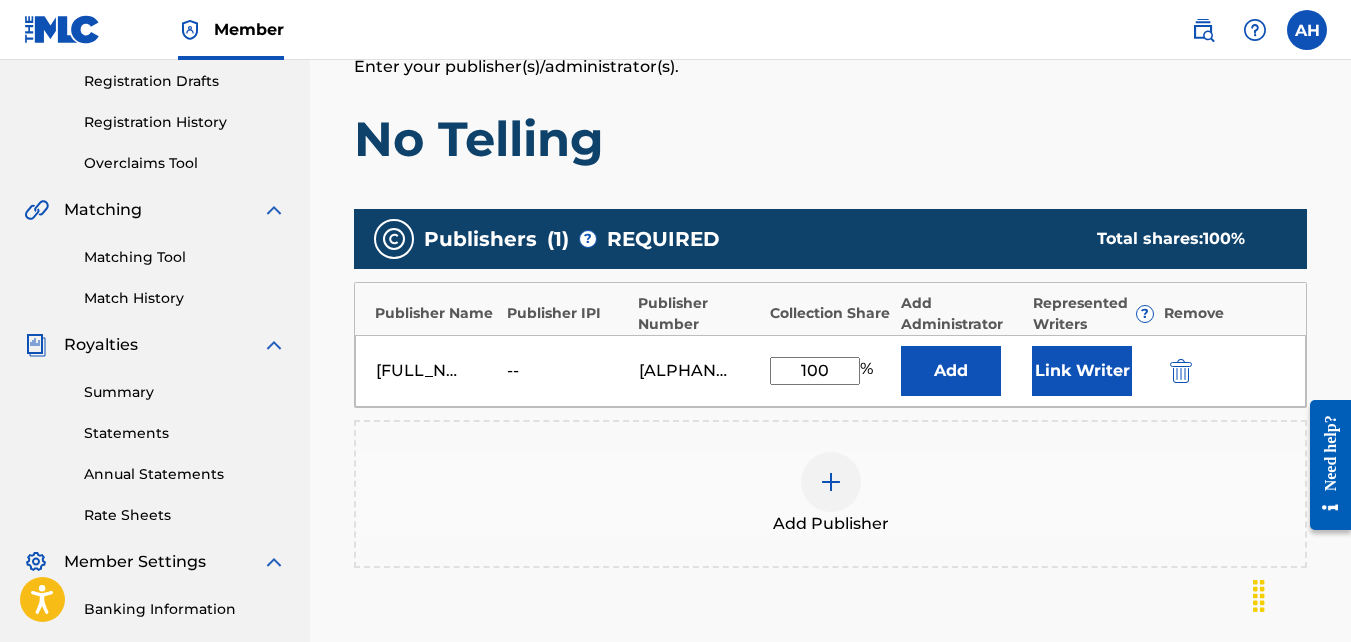 scroll, scrollTop: 605, scrollLeft: 0, axis: vertical 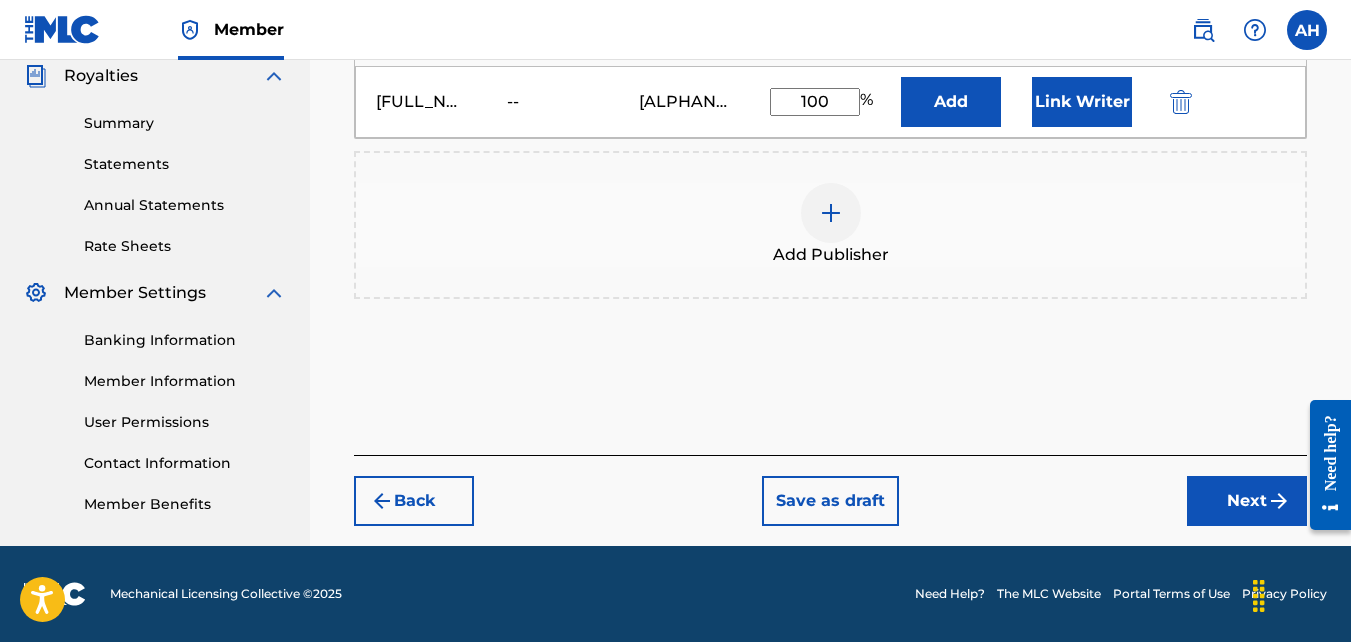 click on "Next" at bounding box center [1247, 501] 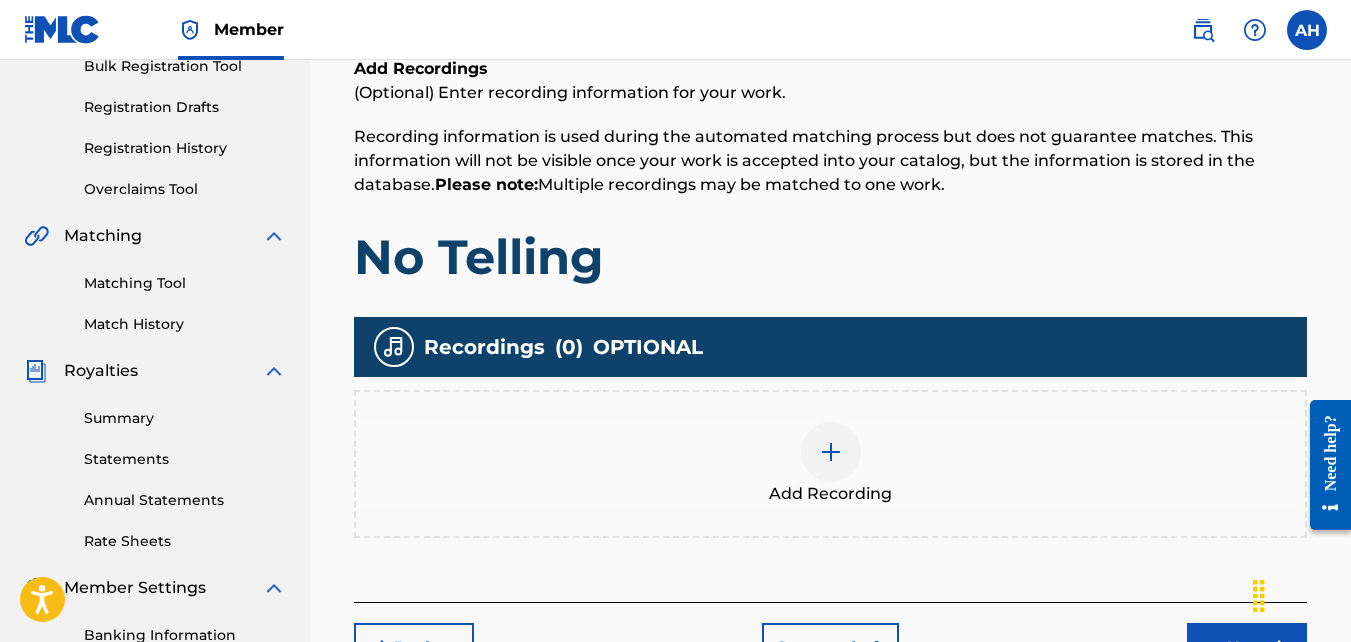 scroll, scrollTop: 325, scrollLeft: 0, axis: vertical 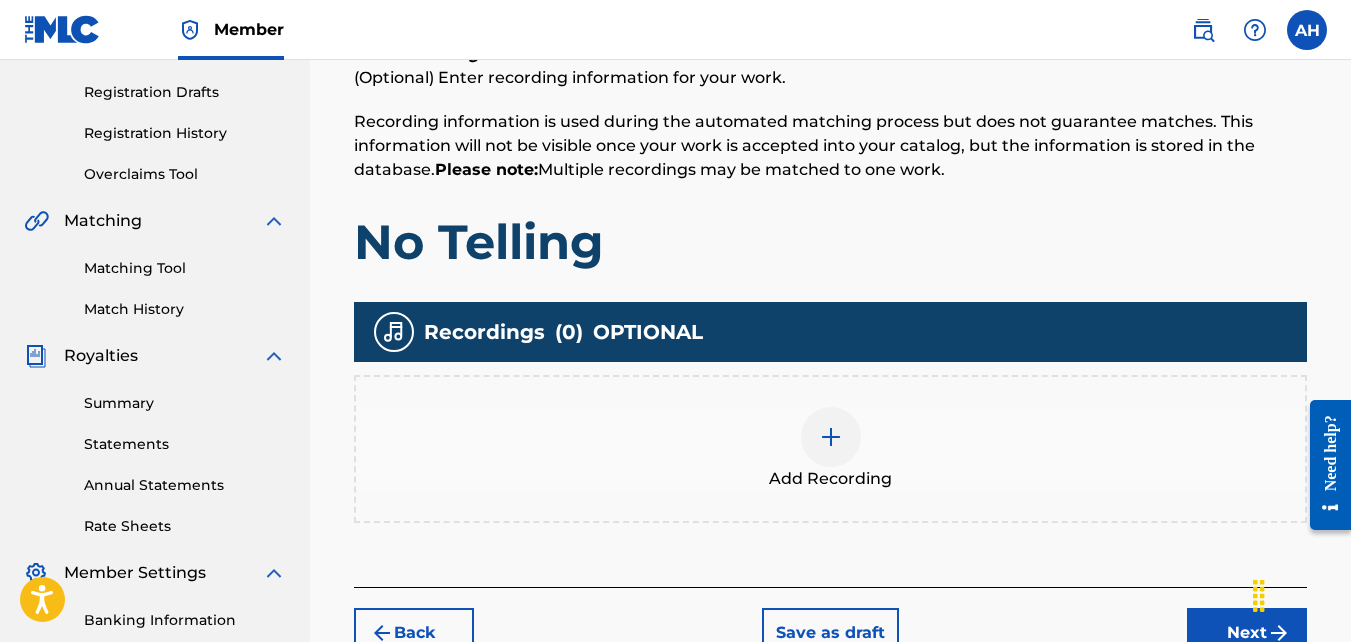 click on "Add Recording" at bounding box center [830, 449] 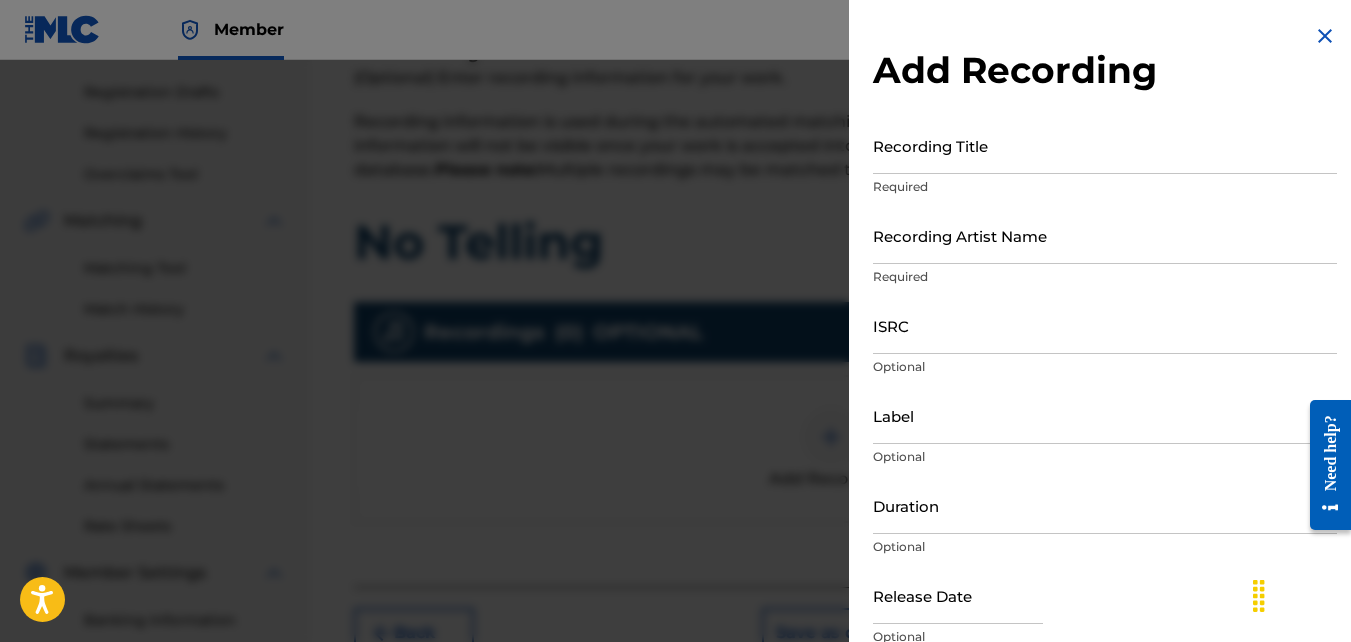 click on "Recording Title" at bounding box center [1105, 145] 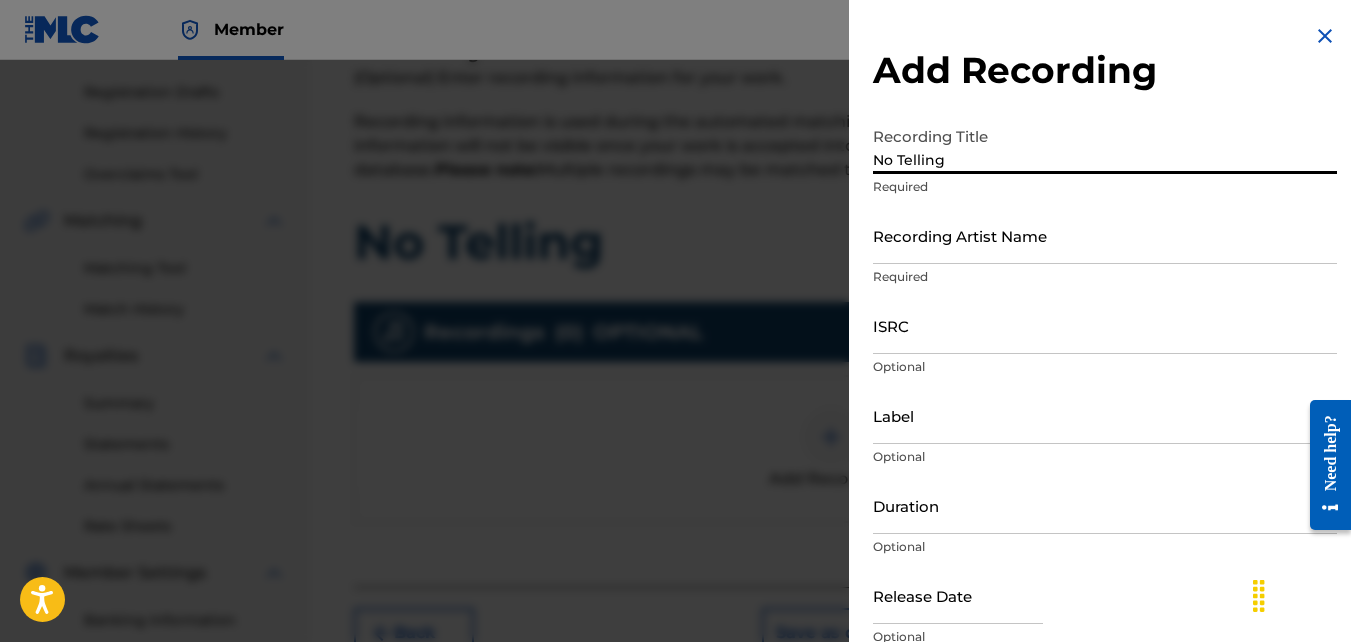 type on "No Telling" 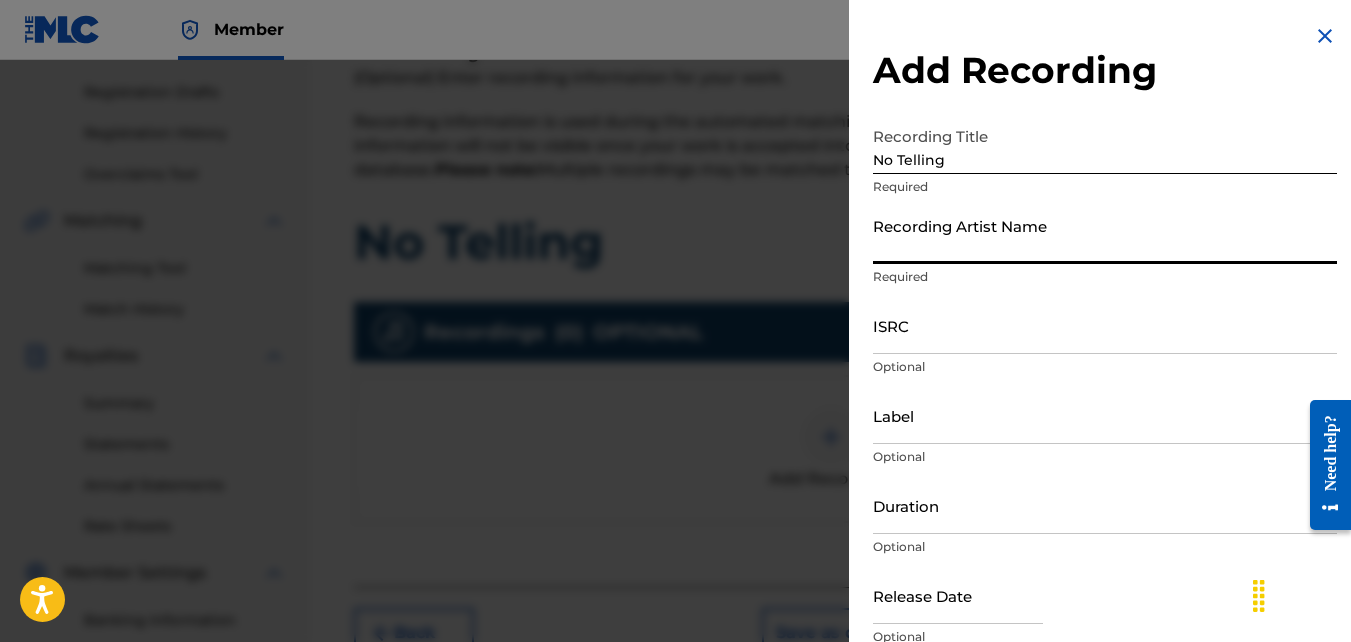 type on "[BRAND]" 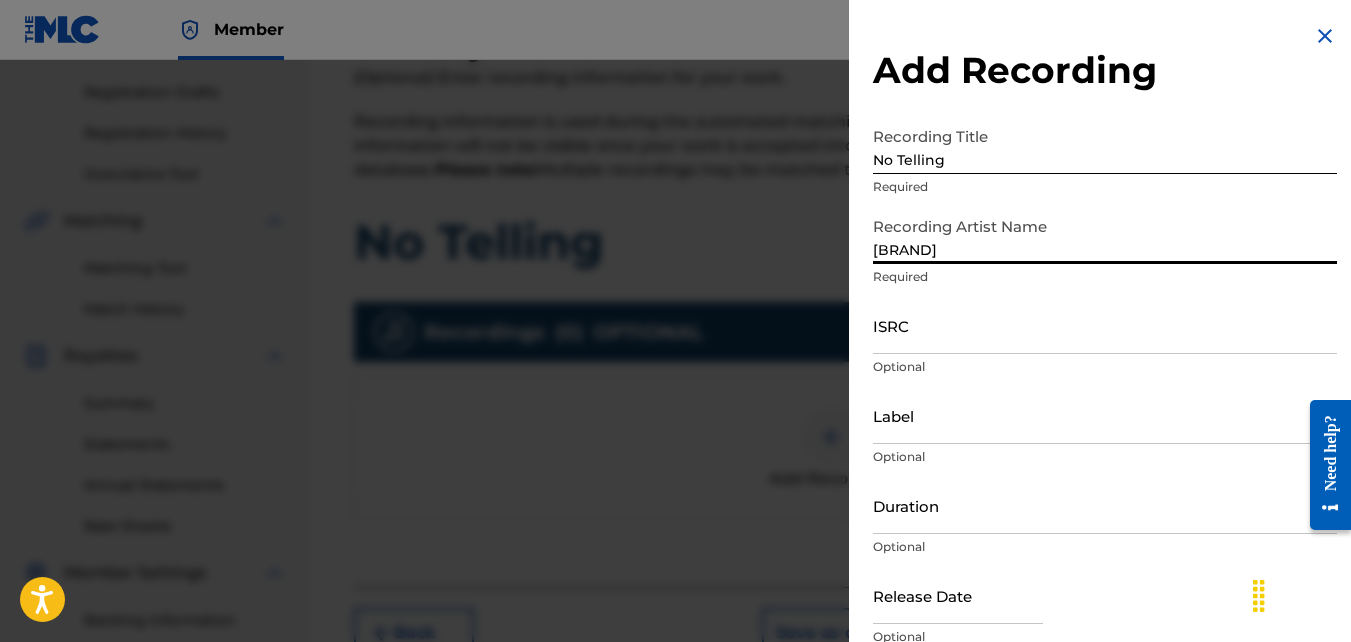 click on "ISRC" at bounding box center (1105, 325) 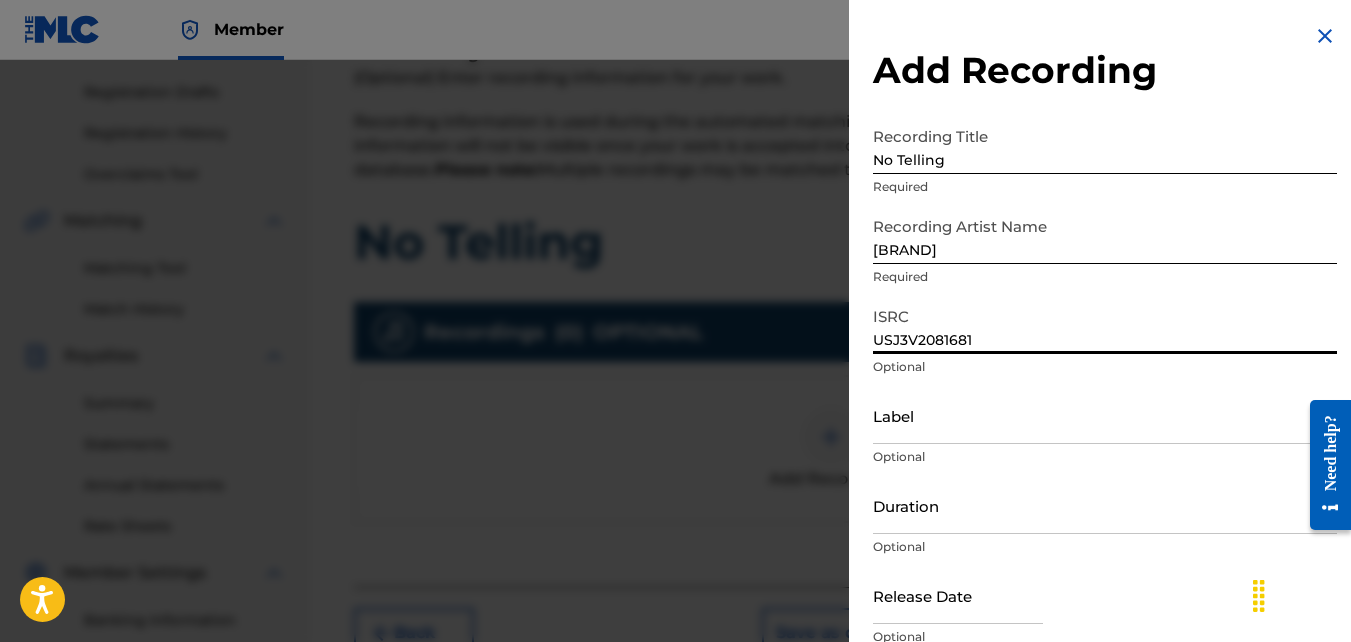scroll, scrollTop: 89, scrollLeft: 0, axis: vertical 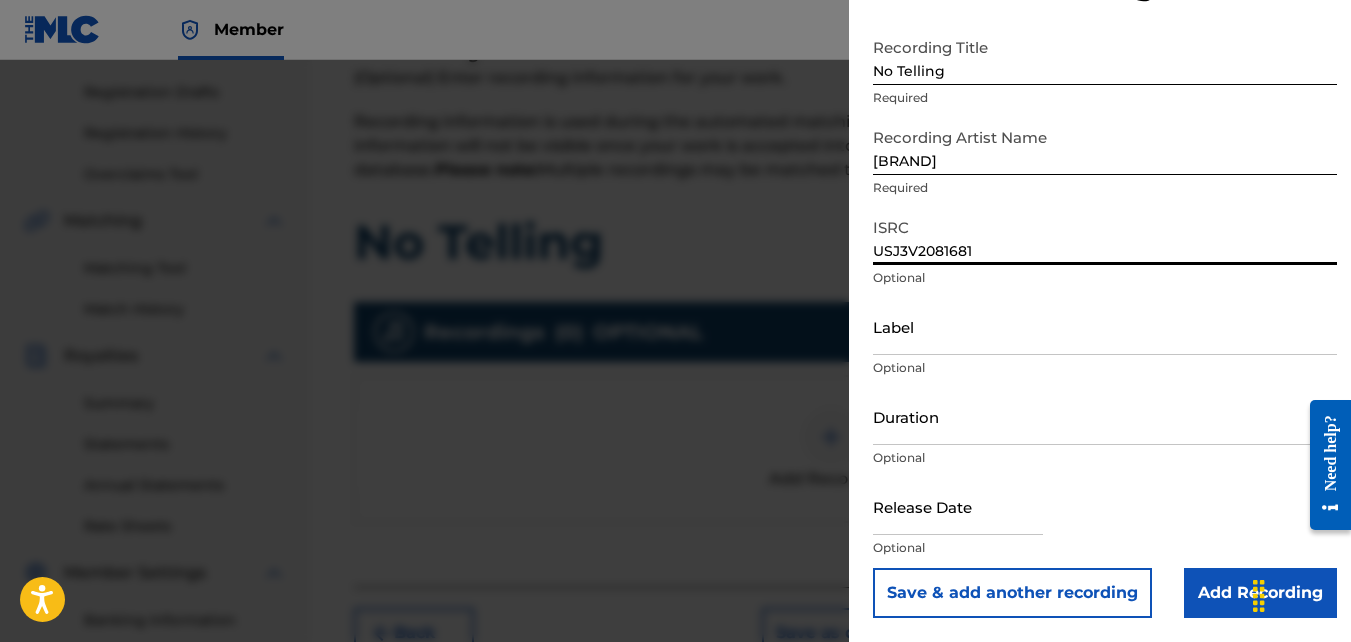 type on "USJ3V2081681" 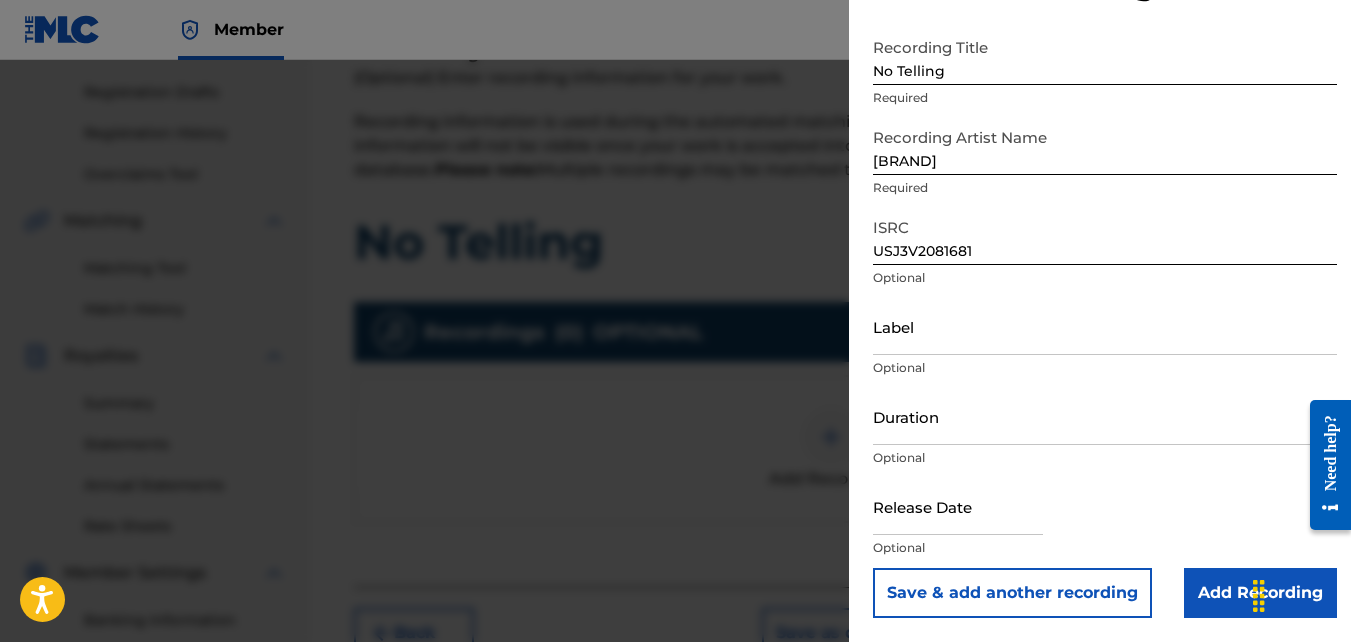 click on "Add Recording" at bounding box center [1260, 593] 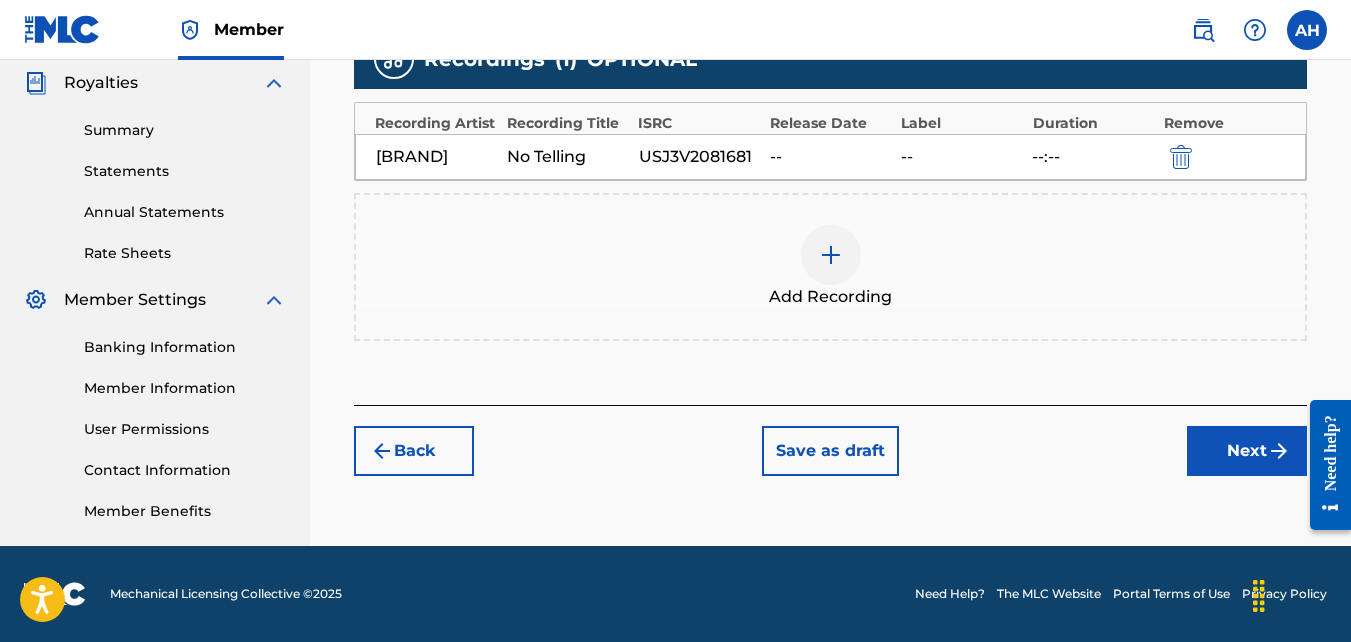 click on "Next" at bounding box center (1247, 451) 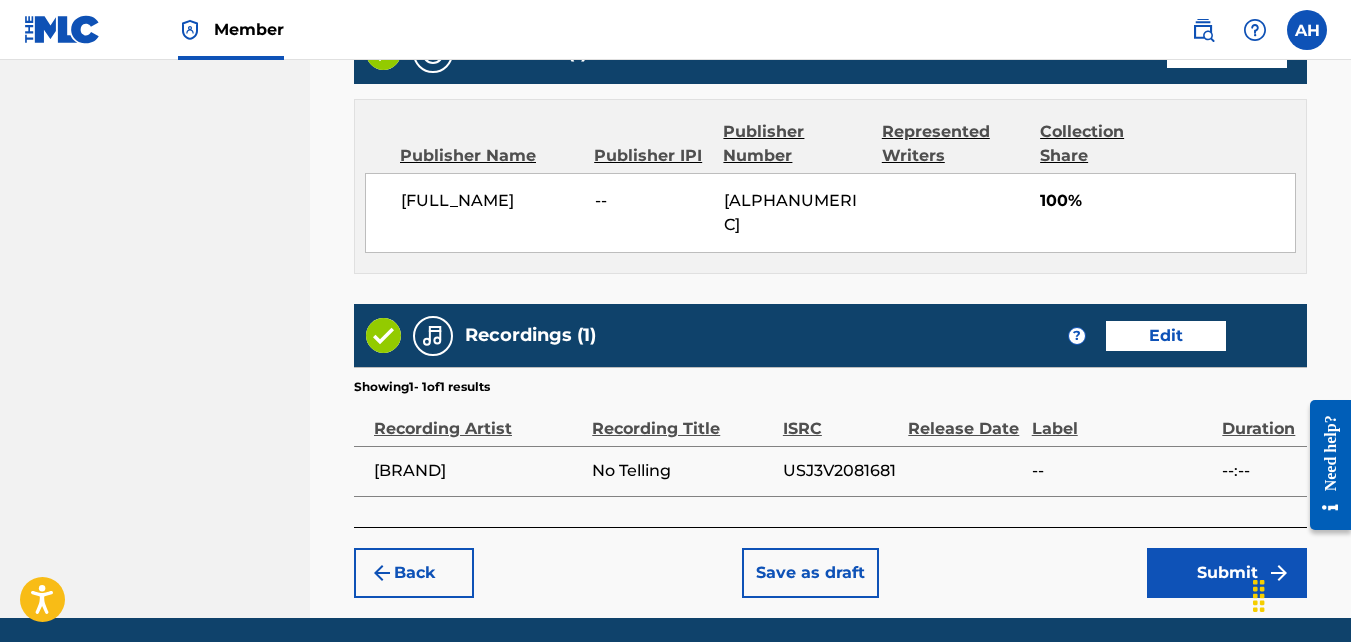 scroll, scrollTop: 1113, scrollLeft: 0, axis: vertical 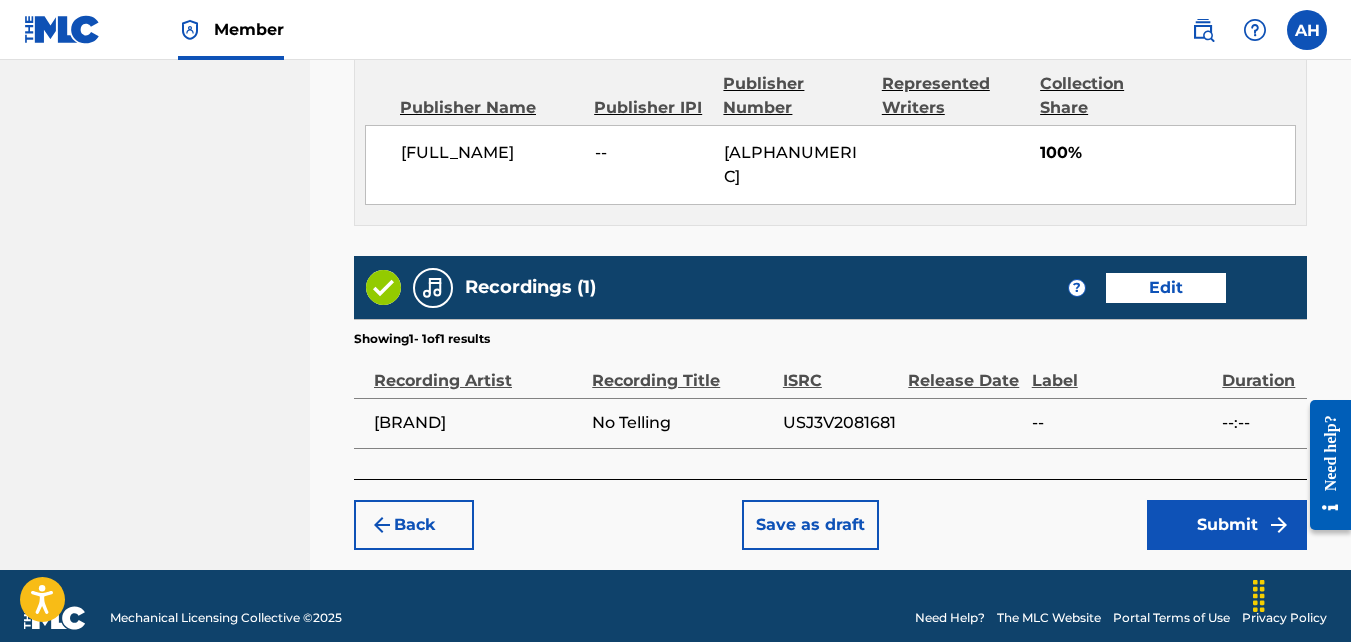 click on "Back Save as draft Submit" at bounding box center (830, 514) 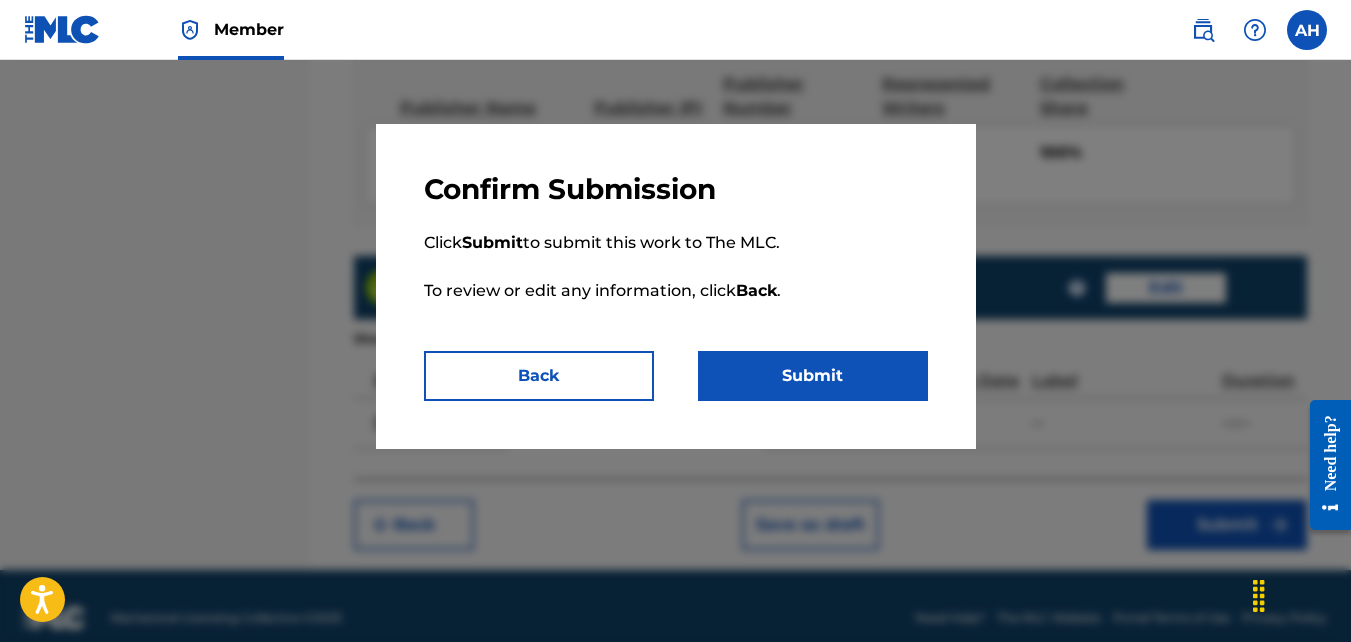 click on "Submit" at bounding box center (813, 376) 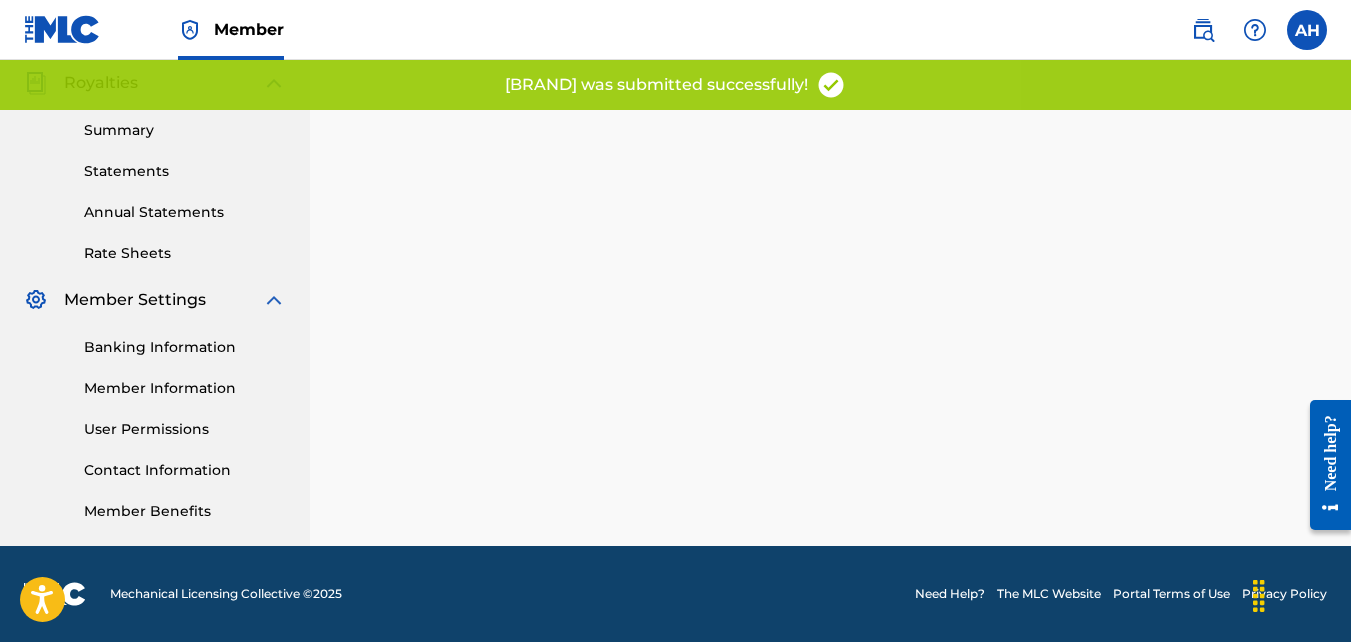 scroll, scrollTop: 0, scrollLeft: 0, axis: both 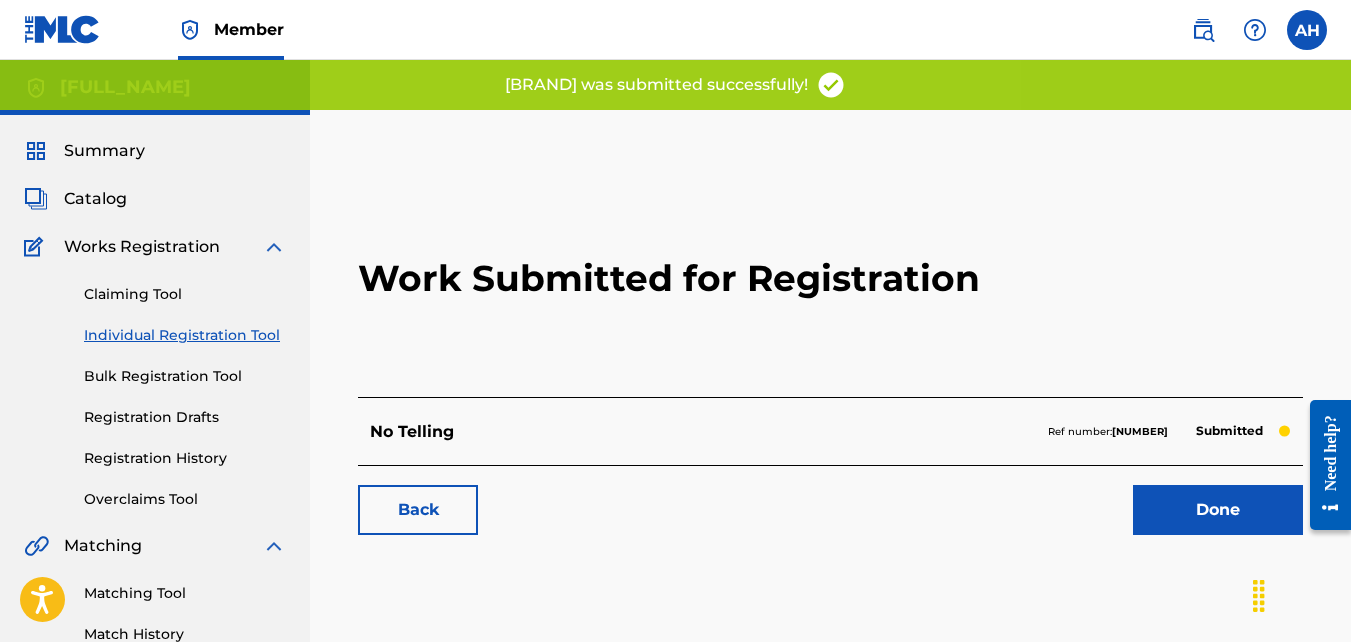 click on "Back" at bounding box center [418, 510] 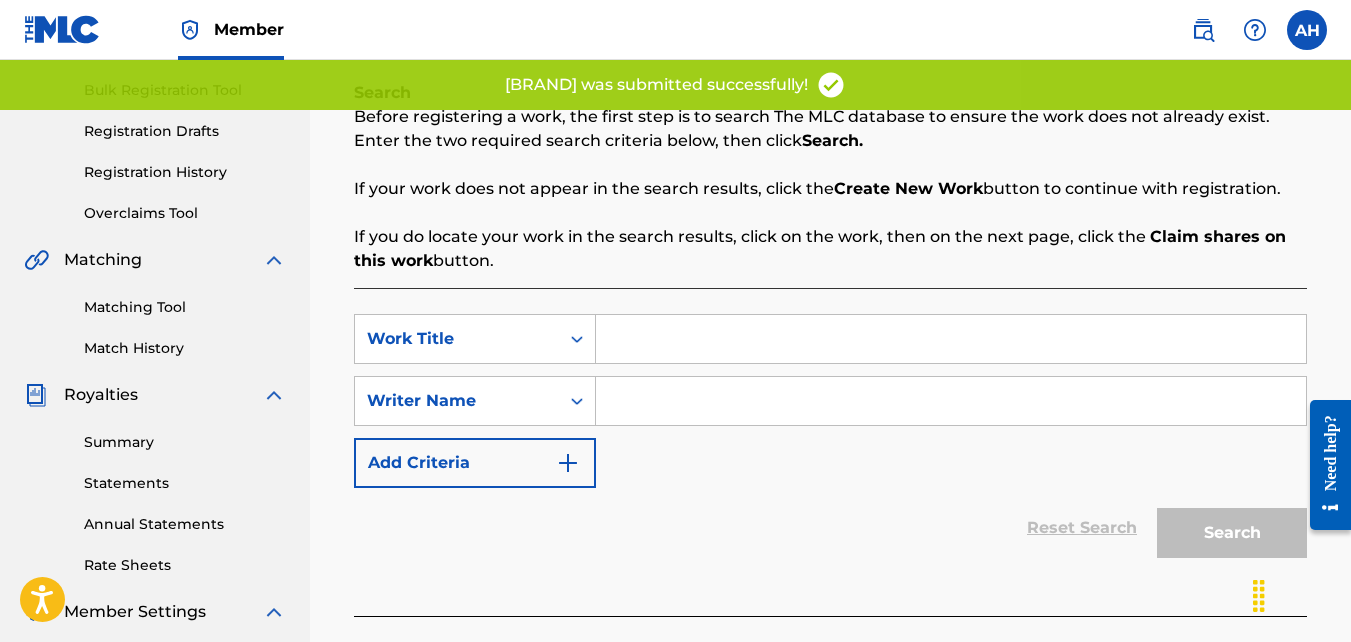 scroll, scrollTop: 282, scrollLeft: 0, axis: vertical 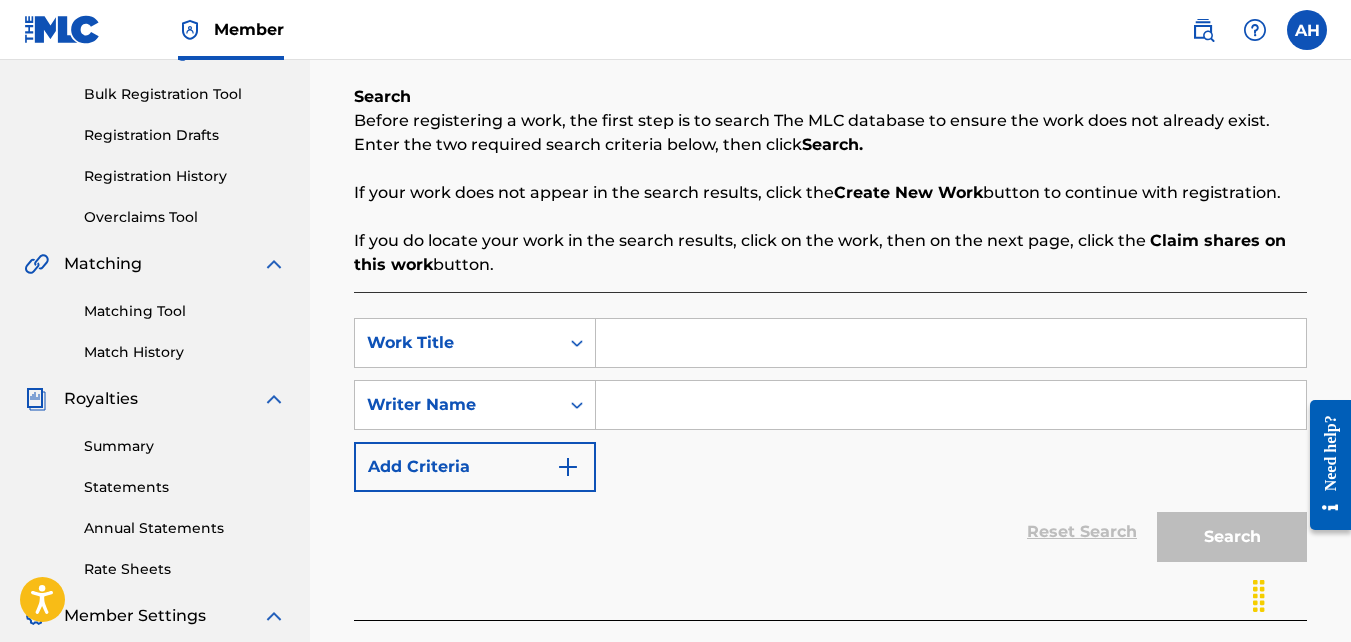 click at bounding box center [951, 343] 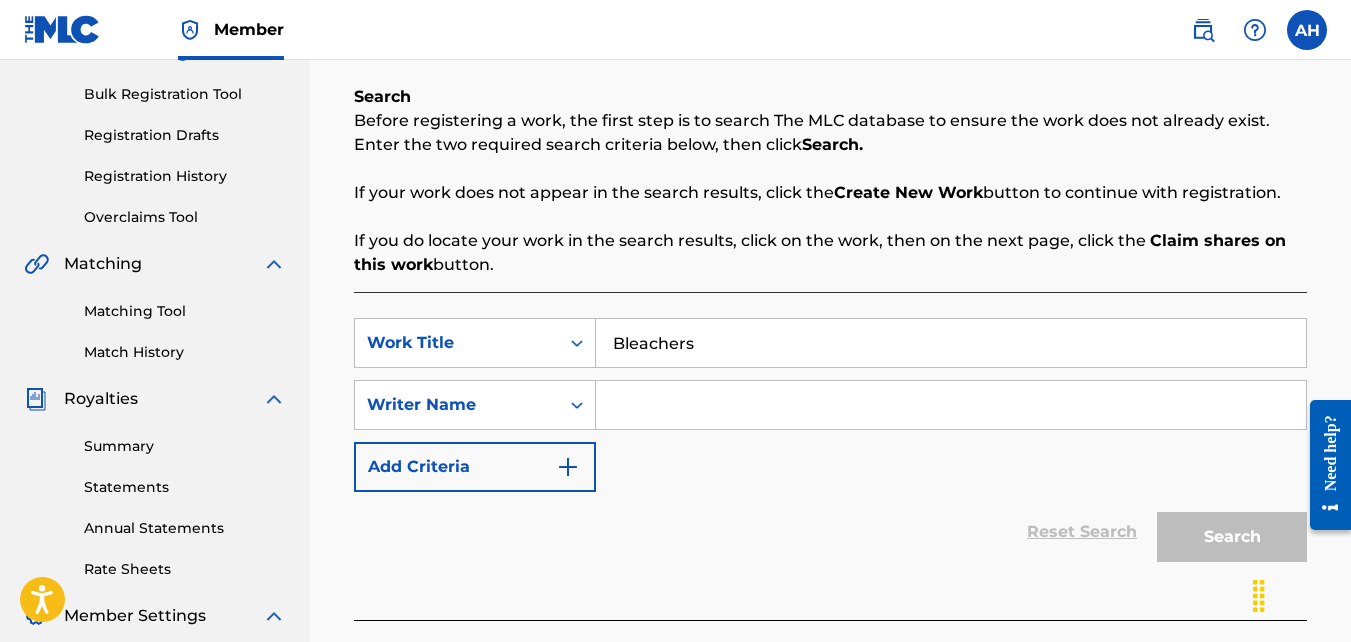 type on "Bleachers" 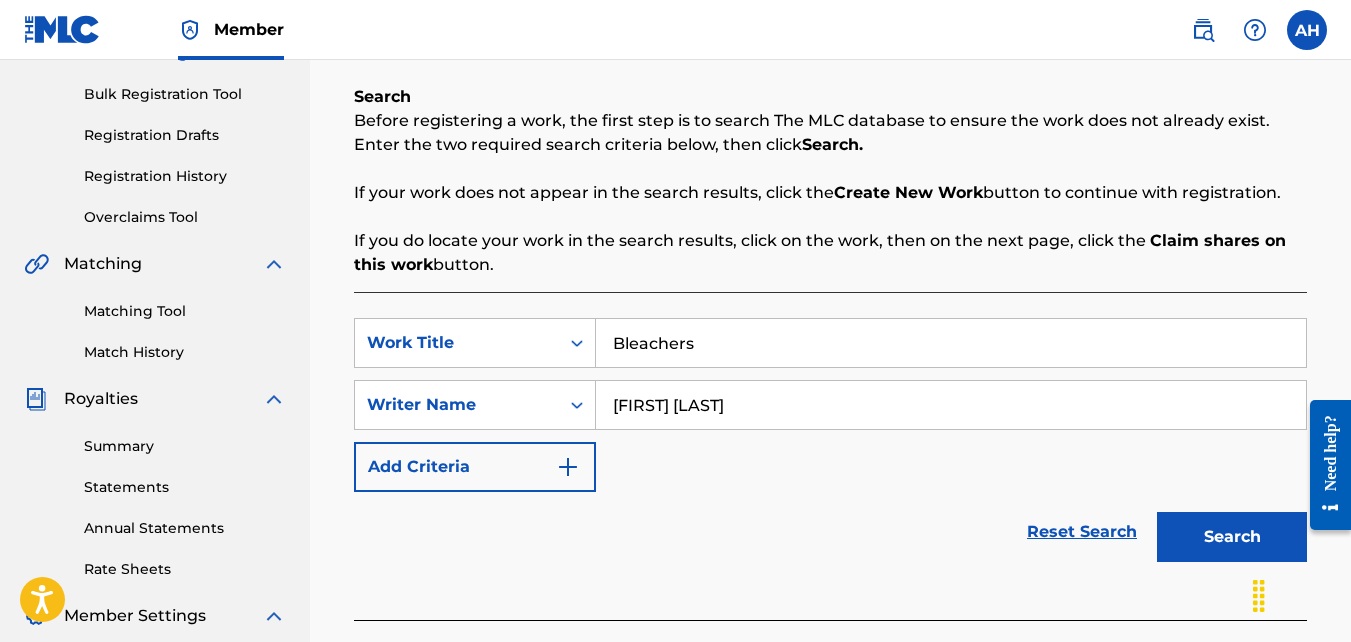 click on "Search" at bounding box center [1232, 537] 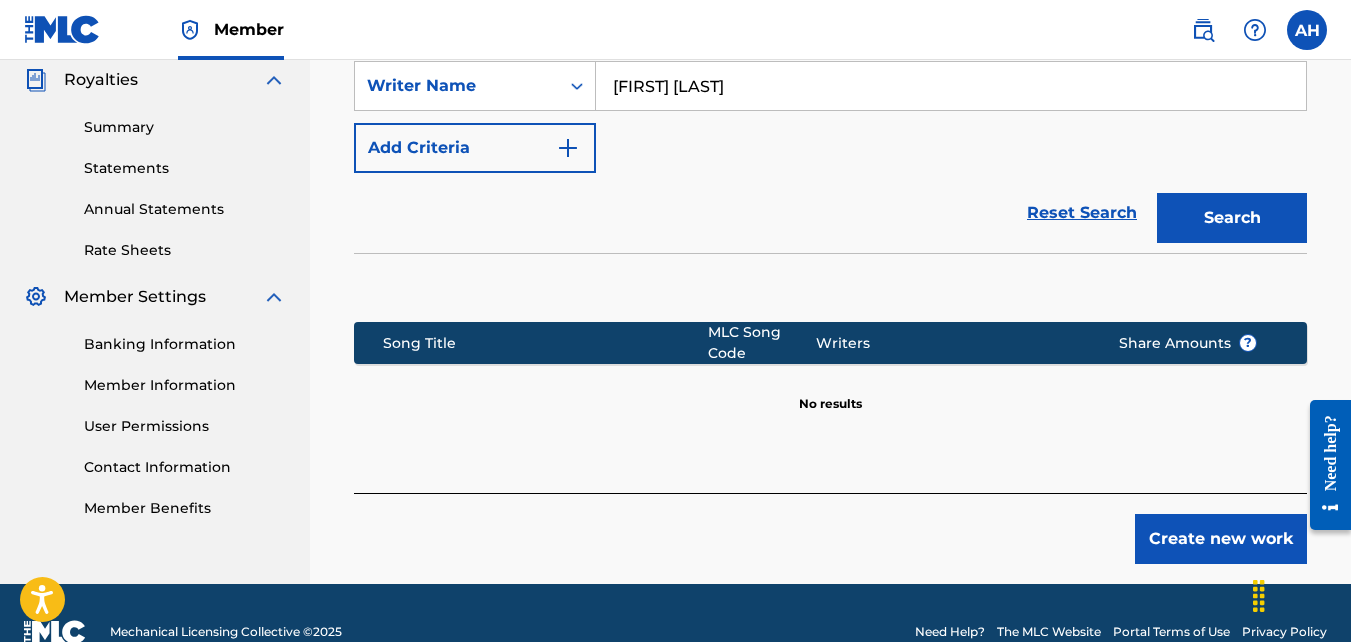 scroll, scrollTop: 639, scrollLeft: 0, axis: vertical 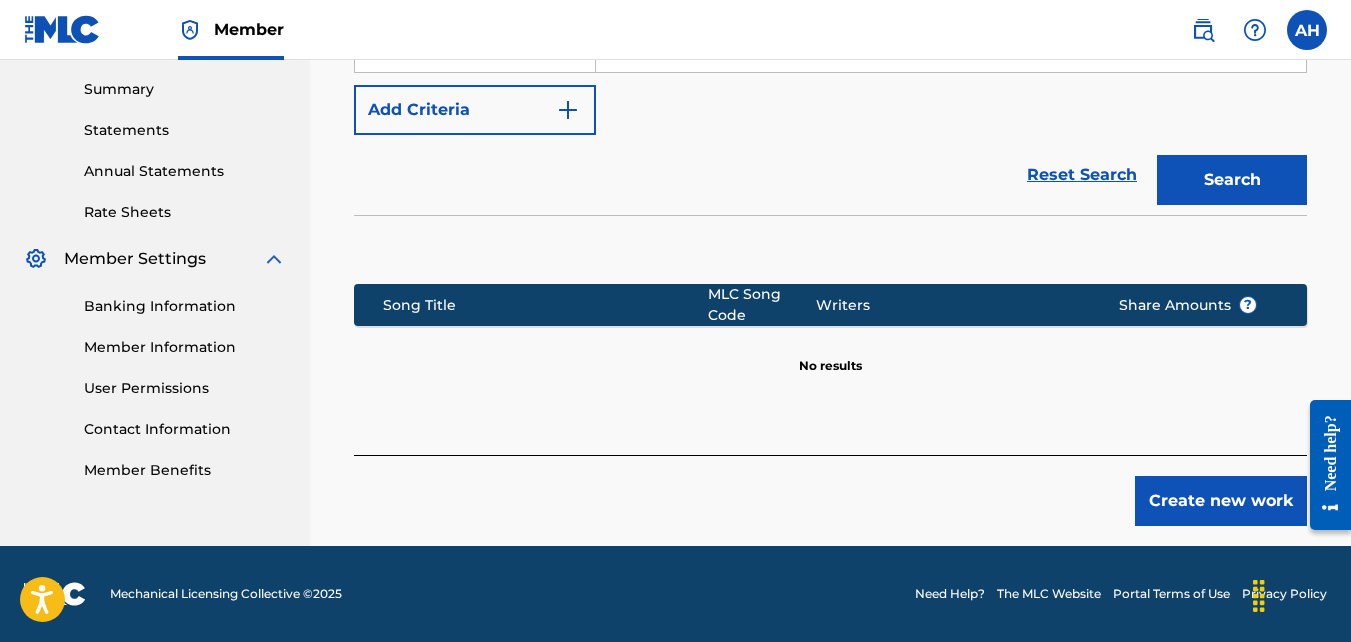 click on "Create new work" at bounding box center [1221, 501] 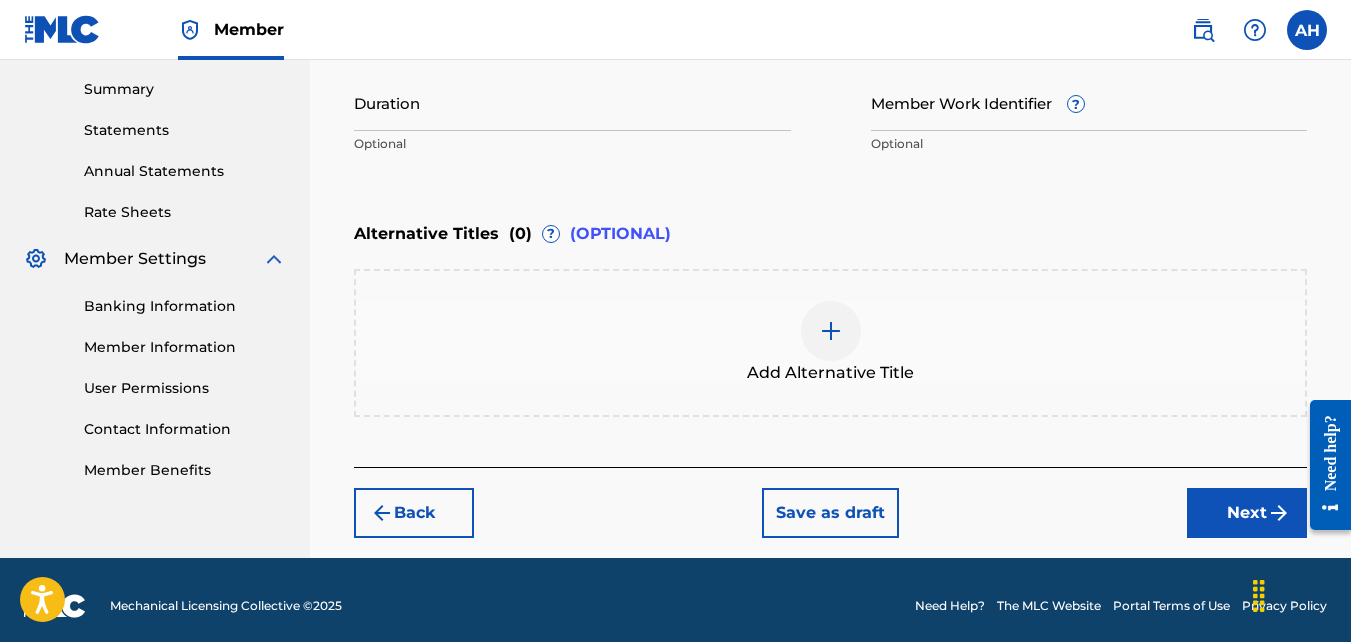 click on "Next" at bounding box center (1247, 513) 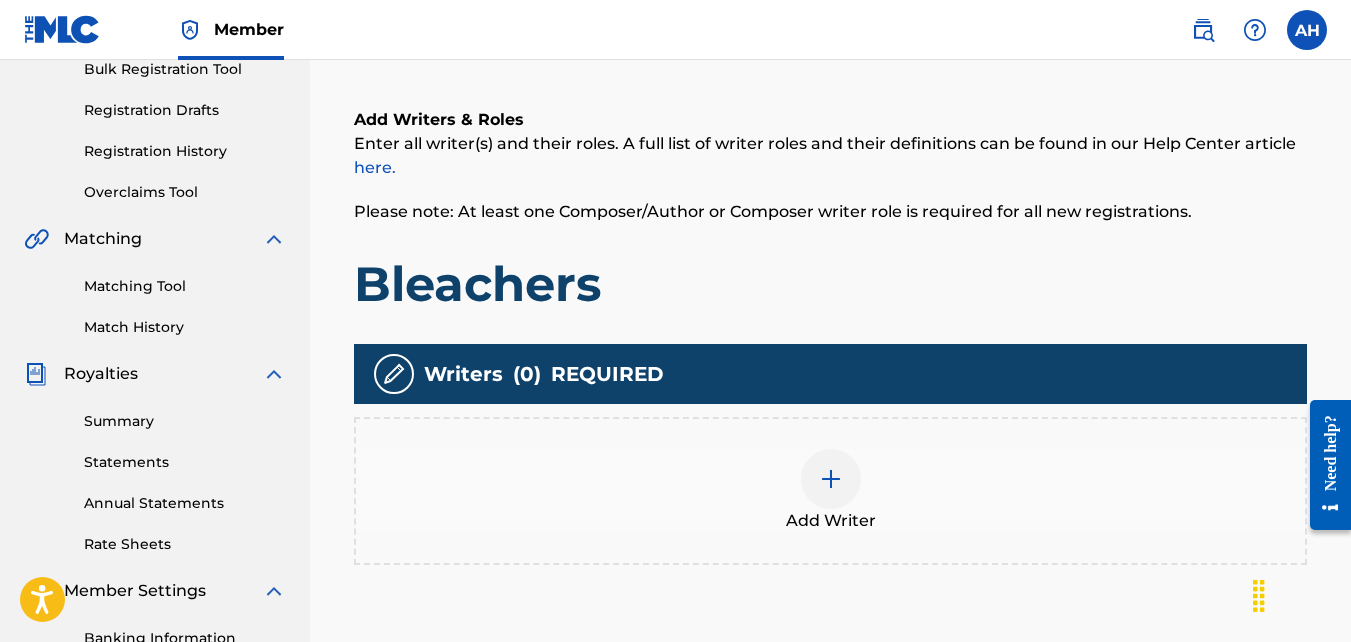 scroll, scrollTop: 362, scrollLeft: 0, axis: vertical 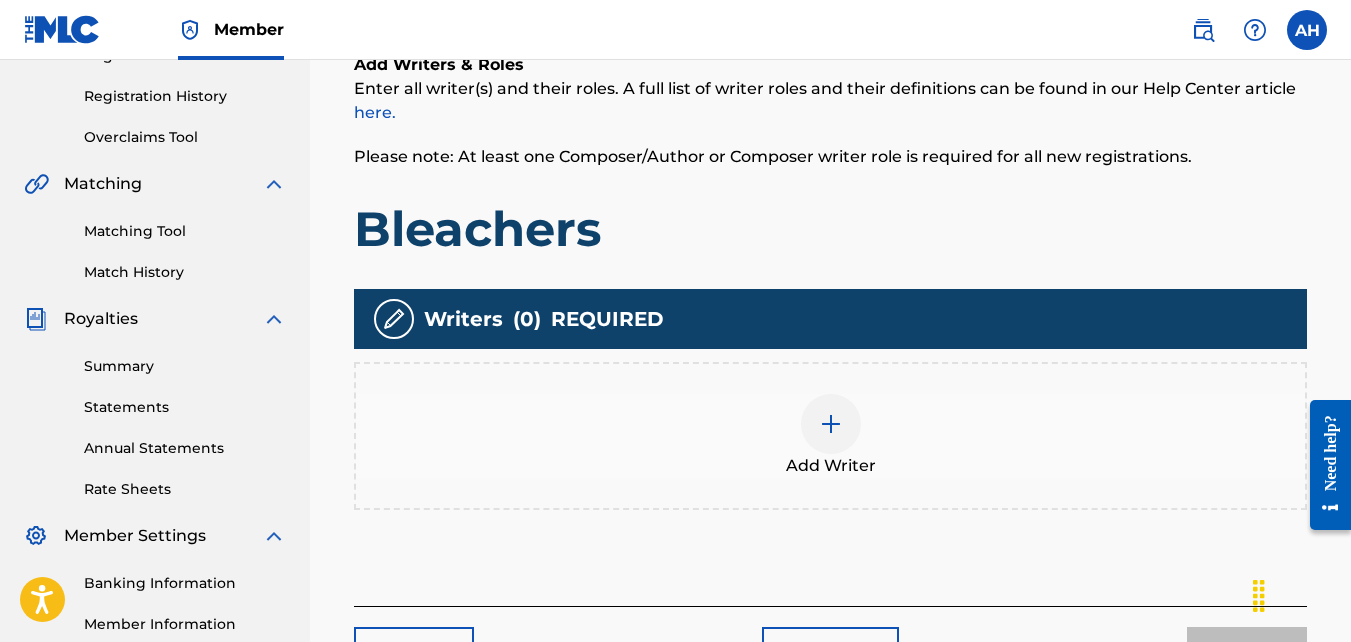 click on "Add Writer" at bounding box center (830, 436) 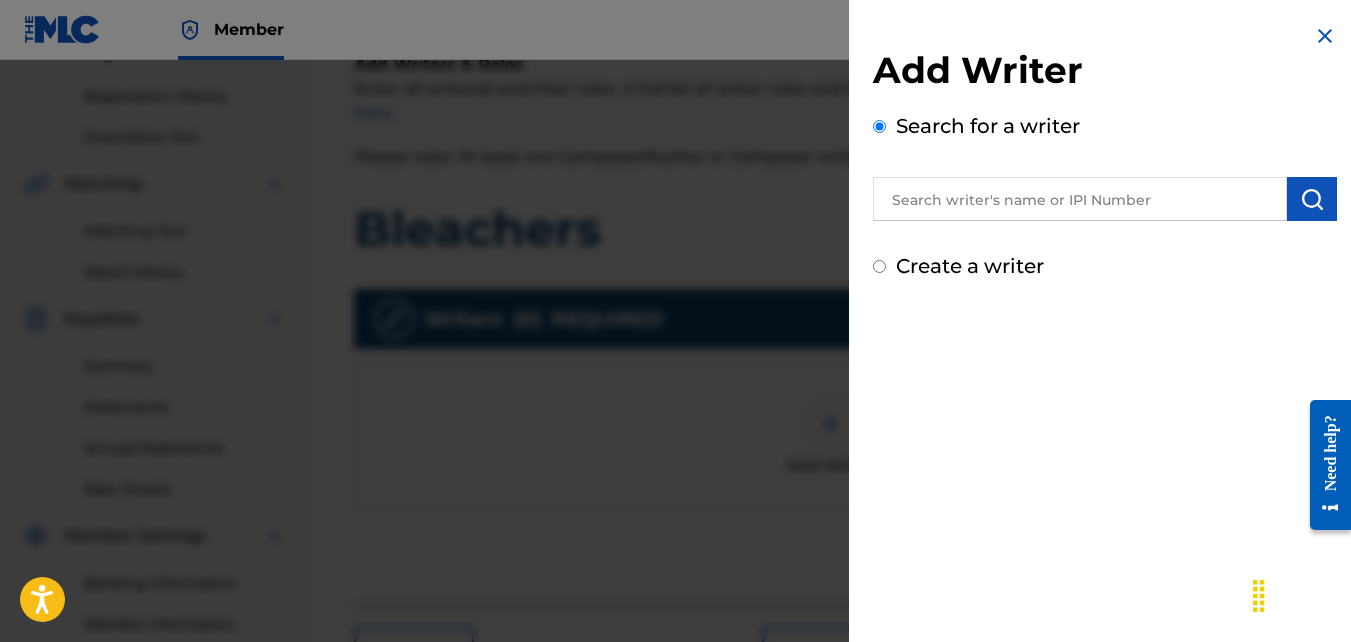 click at bounding box center [1080, 199] 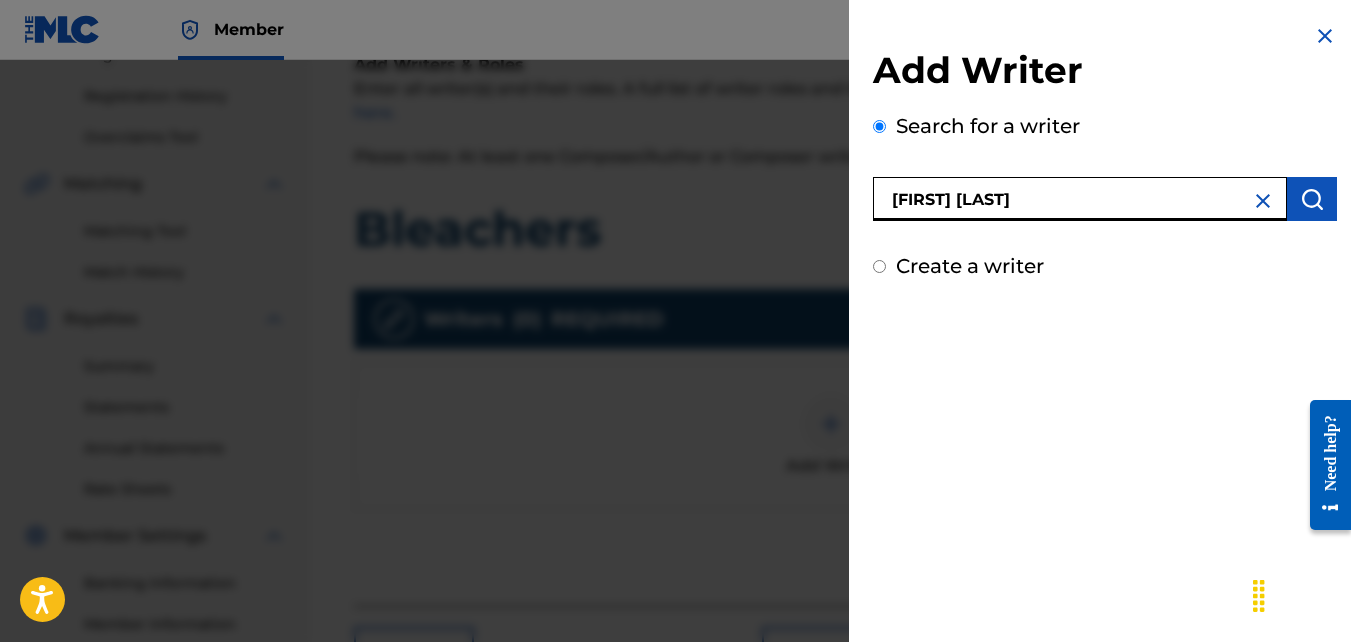 type on "[FIRST] [LAST]" 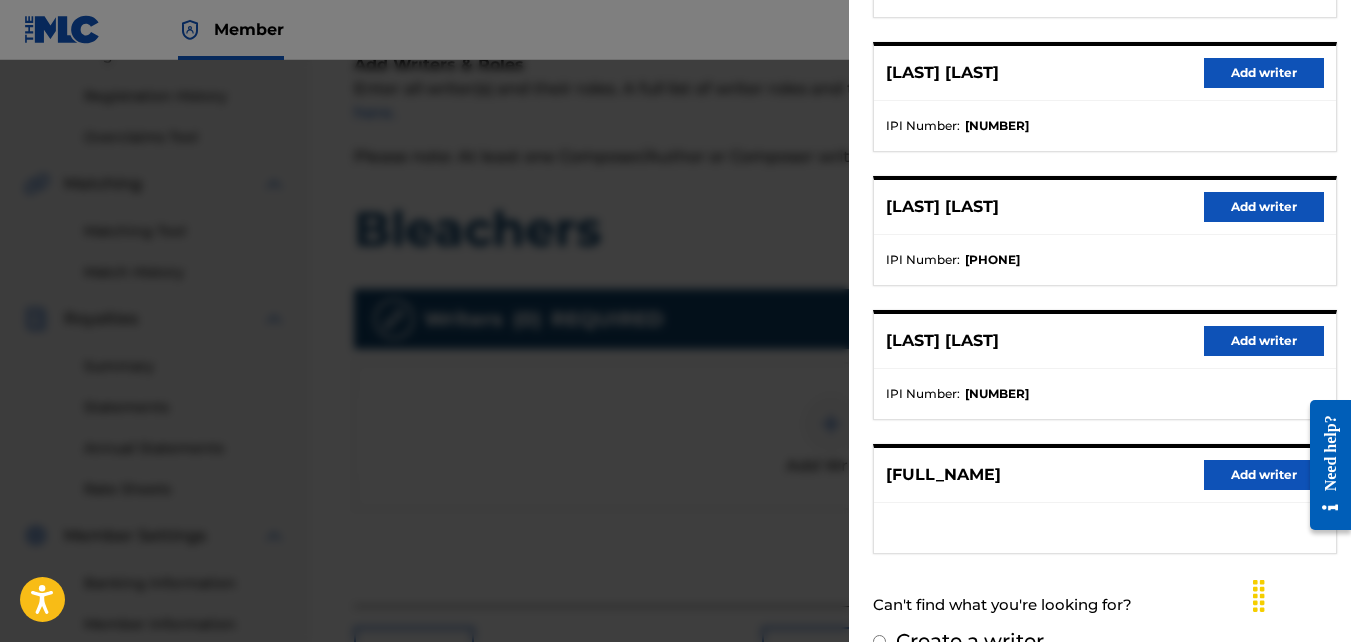 scroll, scrollTop: 363, scrollLeft: 0, axis: vertical 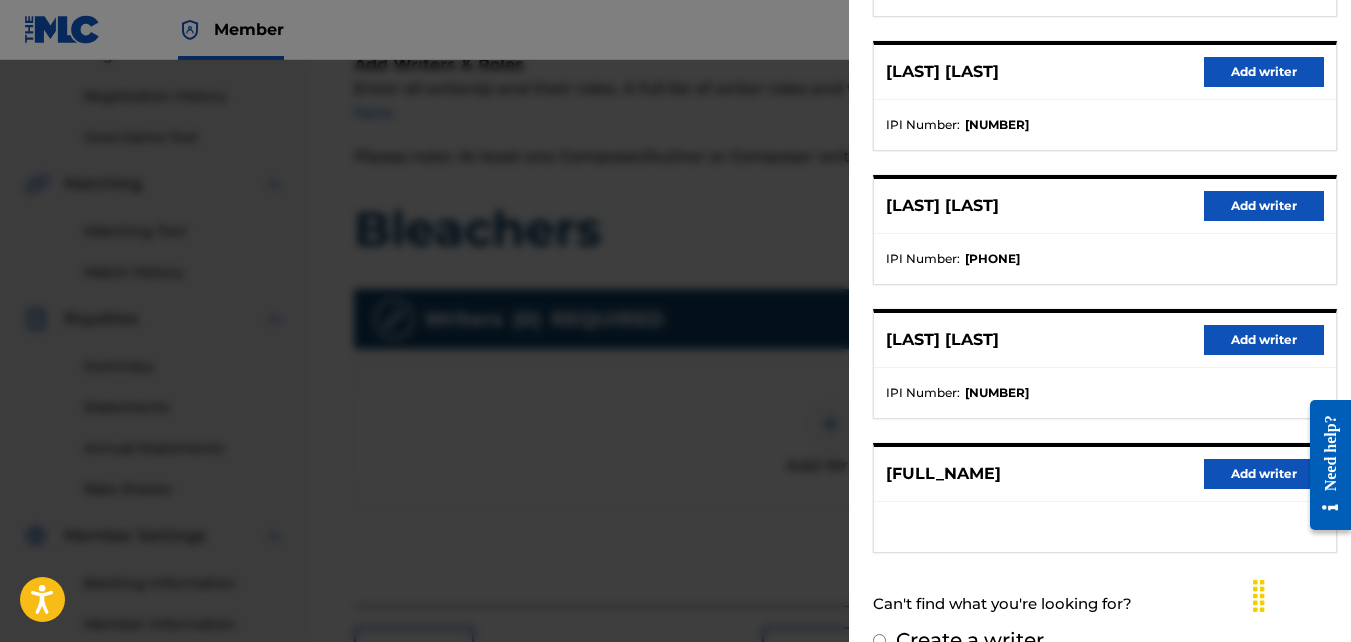 click on "Add writer" at bounding box center [1264, 474] 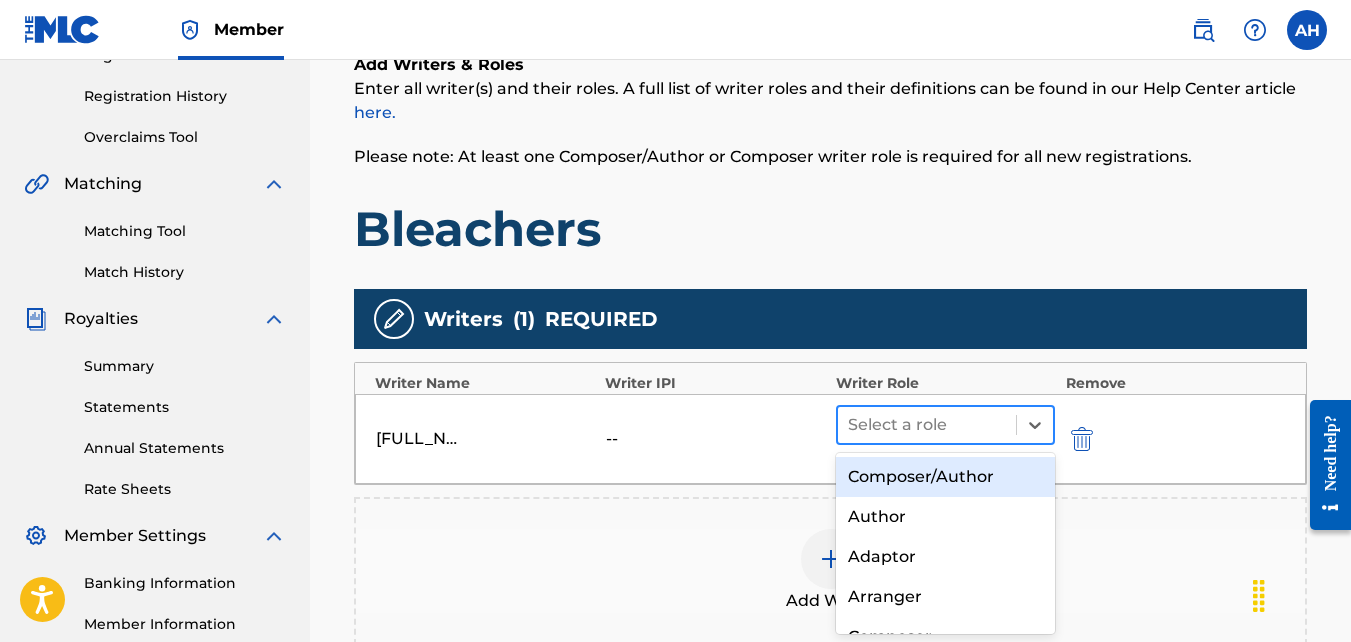 click on "Select a role" at bounding box center [927, 425] 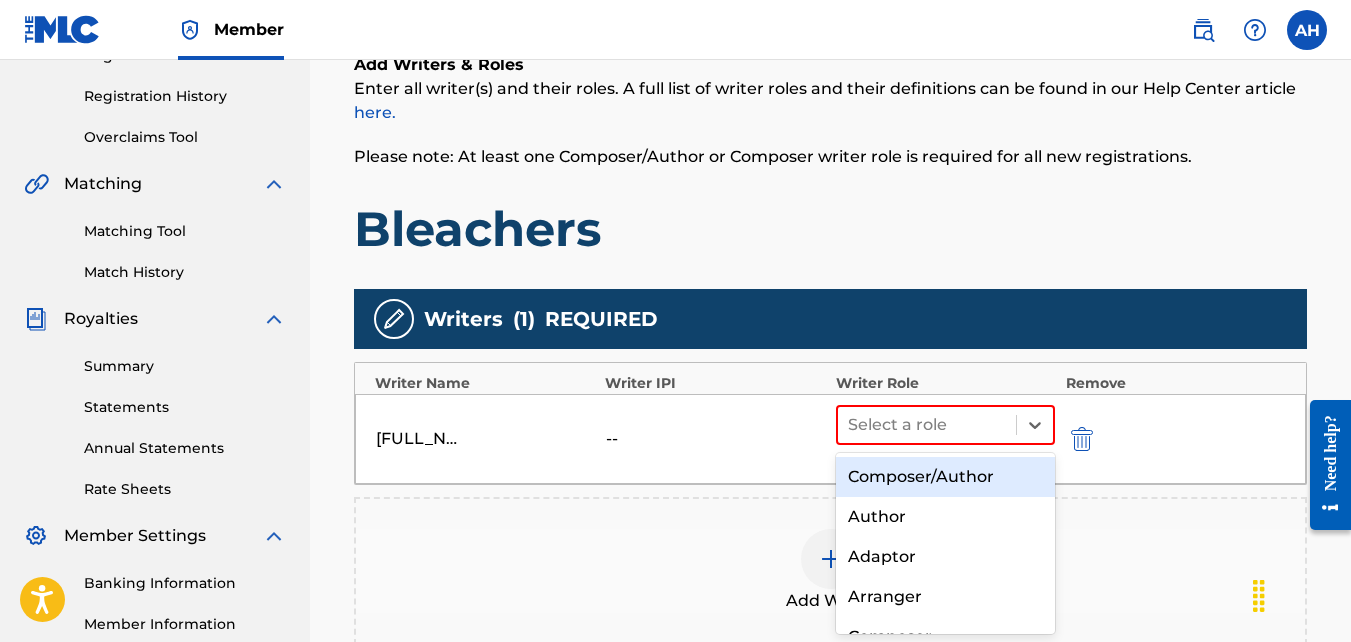 click on "Composer/Author" at bounding box center [946, 477] 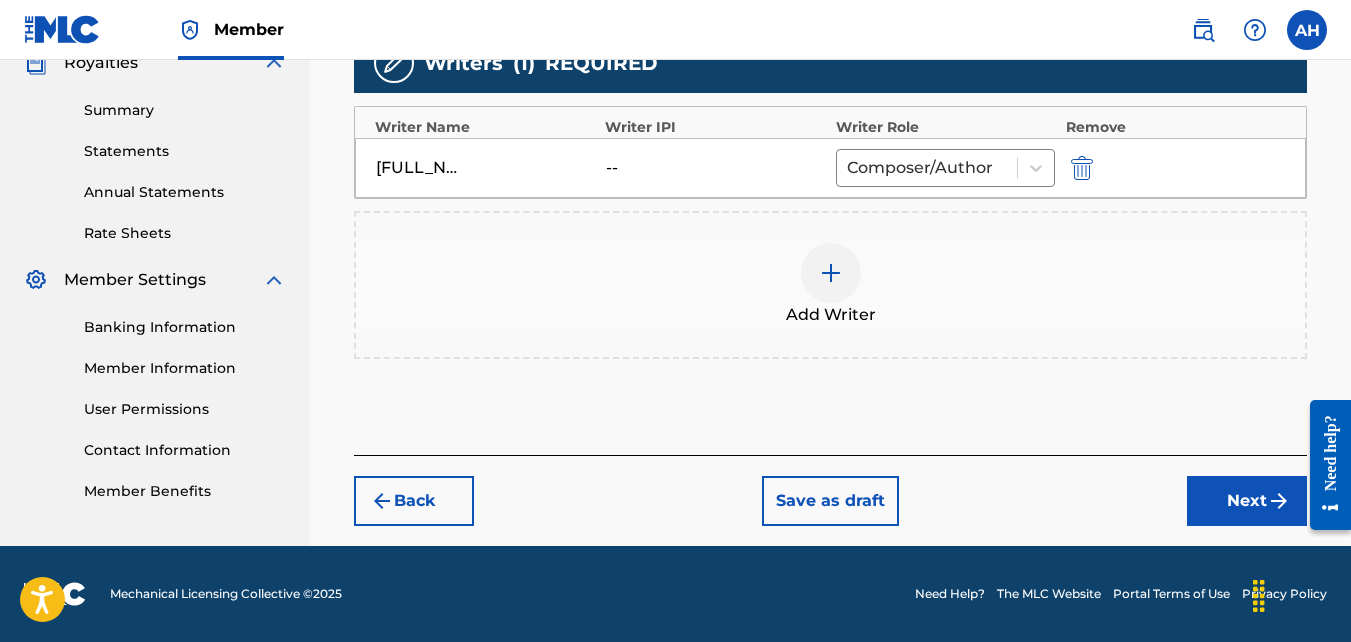 click on "Next" at bounding box center (1247, 501) 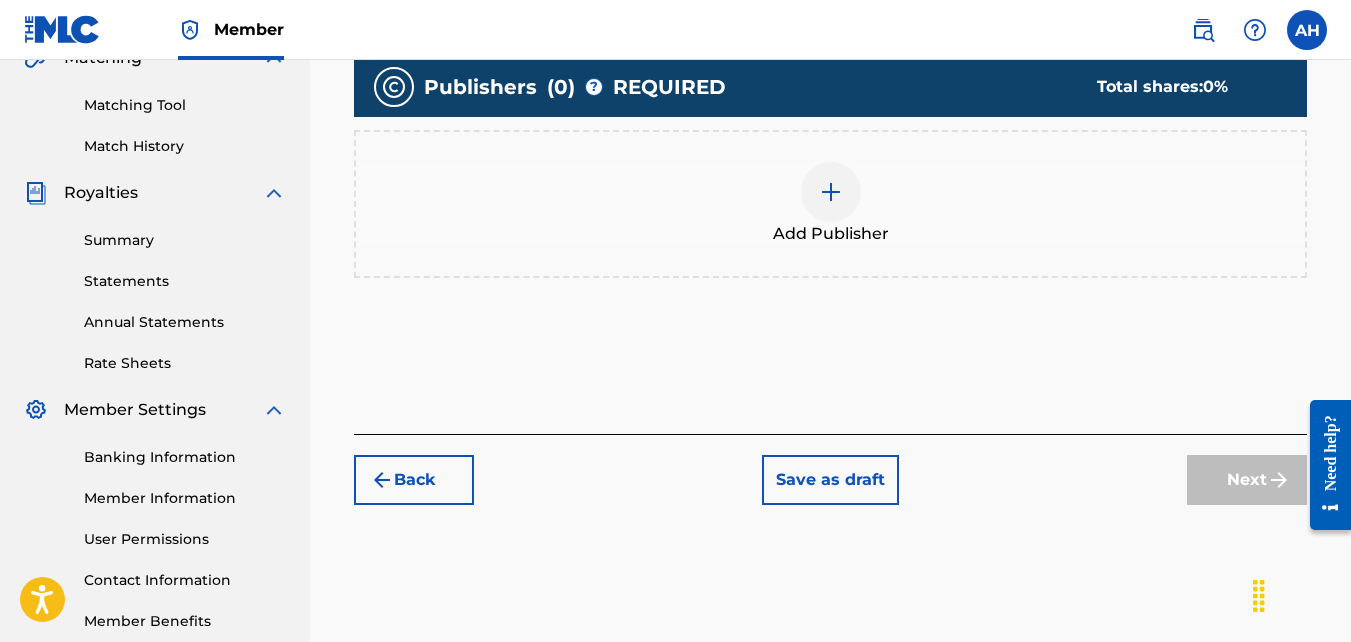 scroll, scrollTop: 513, scrollLeft: 0, axis: vertical 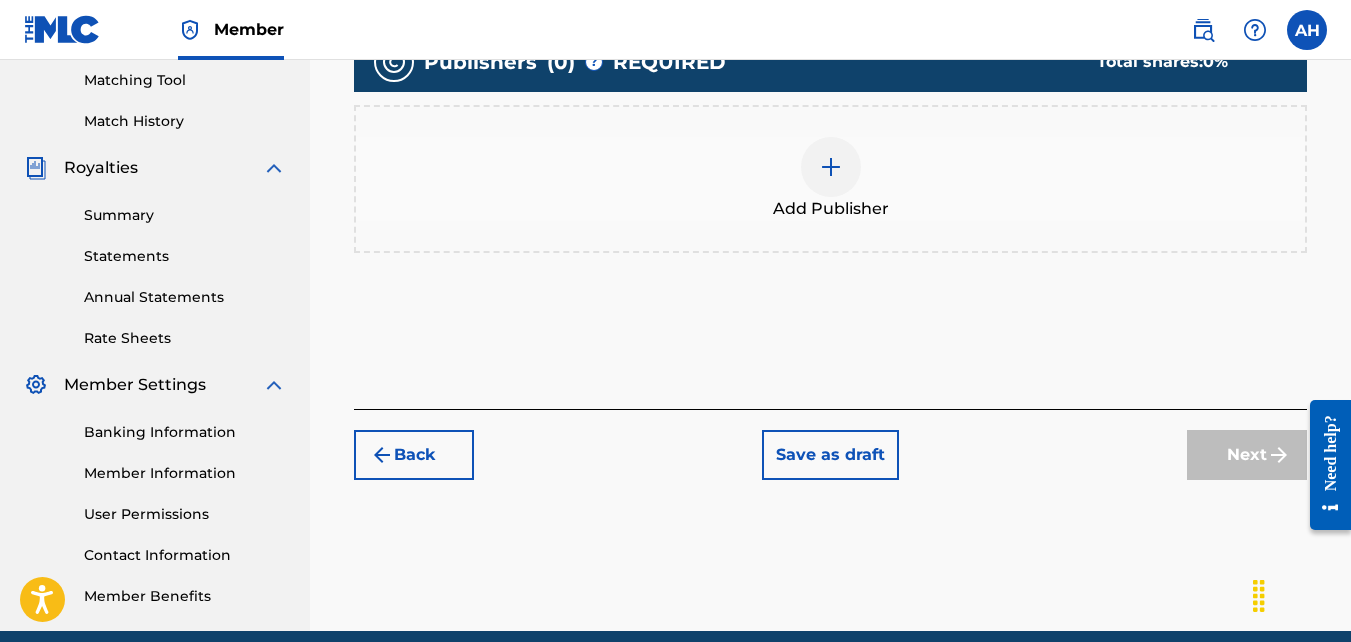 click on "Add Publisher" at bounding box center [831, 209] 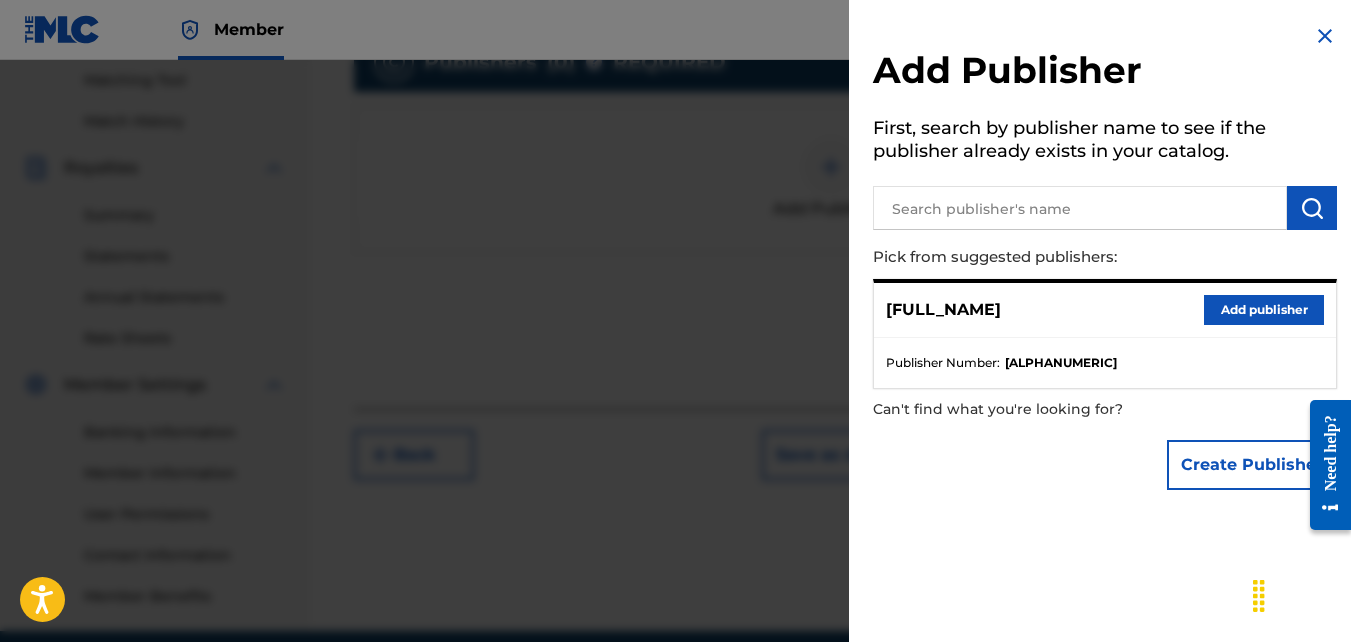 click on "Add publisher" at bounding box center [1264, 310] 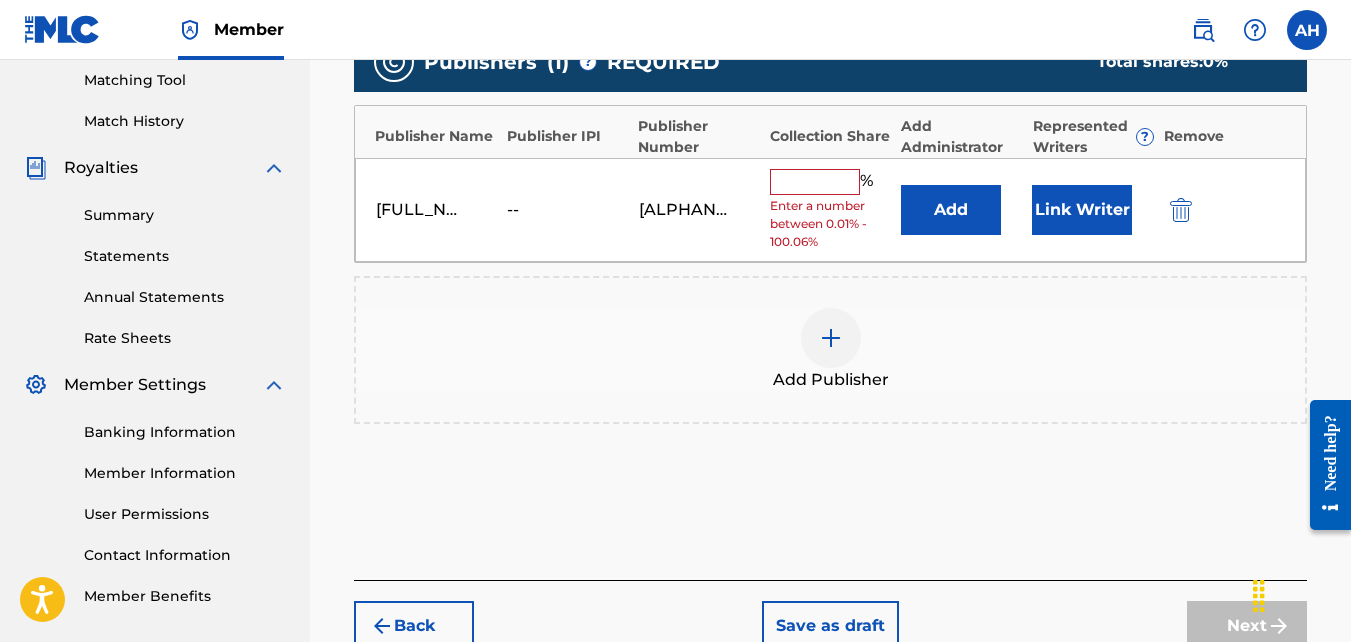 click at bounding box center [815, 182] 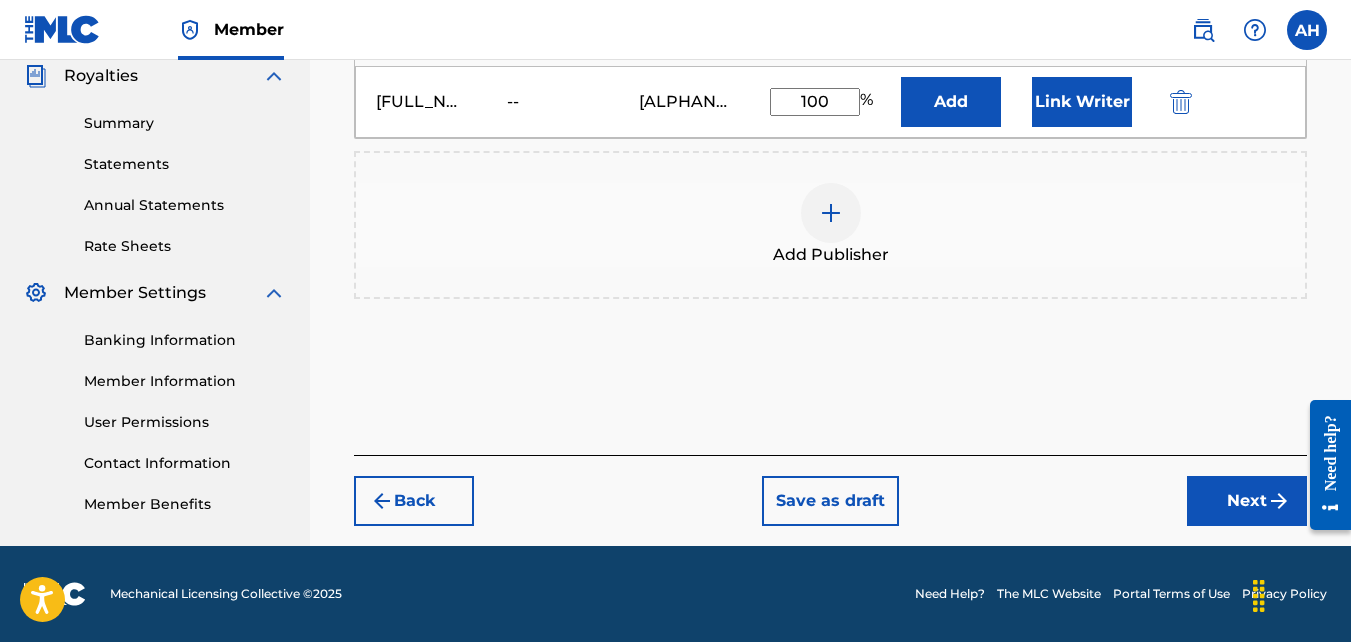 click on "Next" at bounding box center (1247, 501) 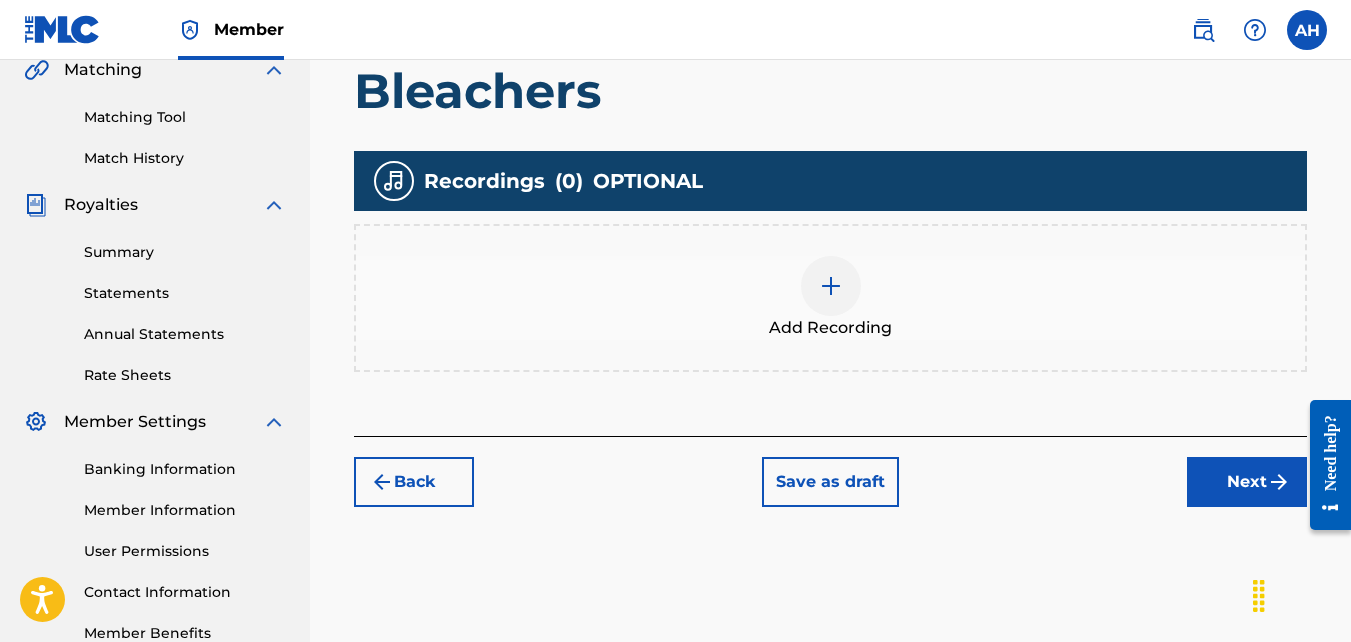 scroll, scrollTop: 483, scrollLeft: 0, axis: vertical 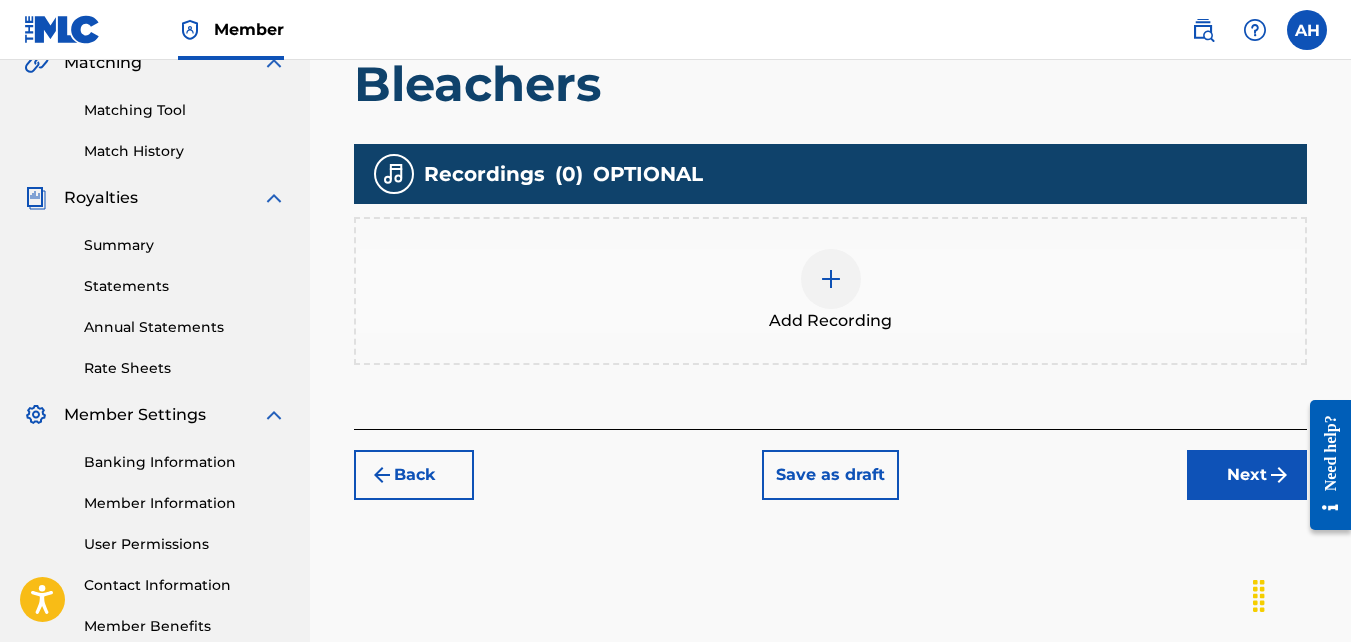 click on "Add Recording" at bounding box center [830, 291] 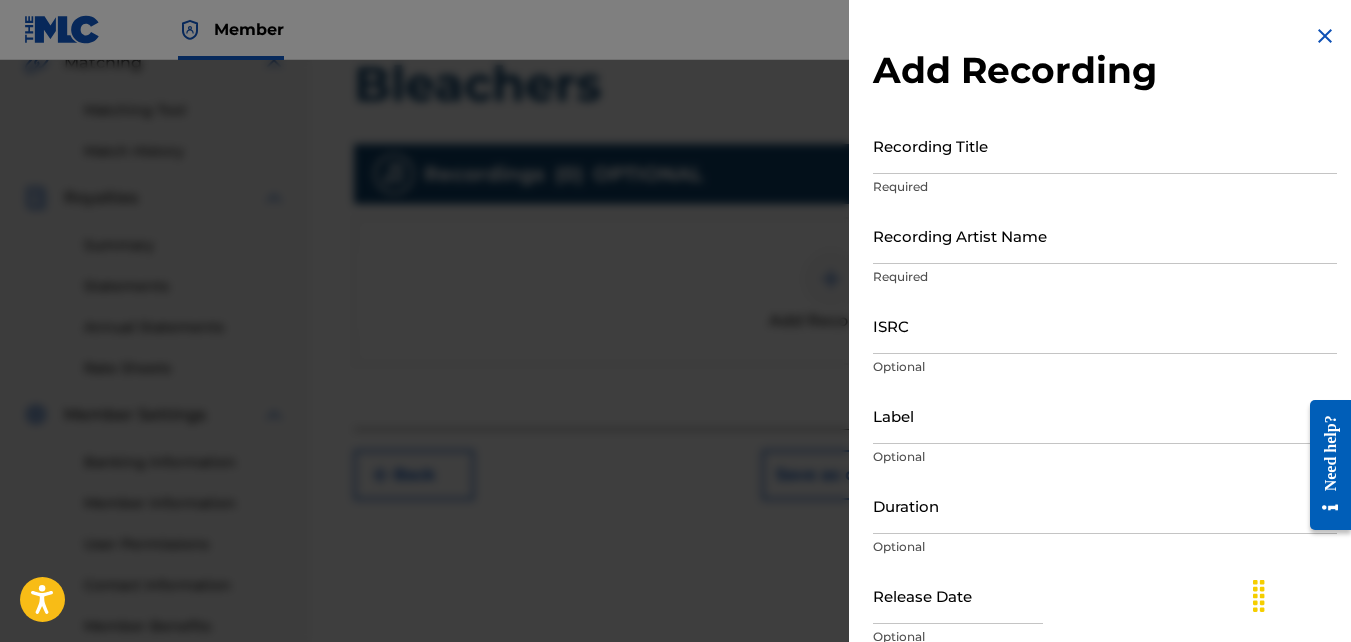 click on "Recording Title" at bounding box center (1105, 145) 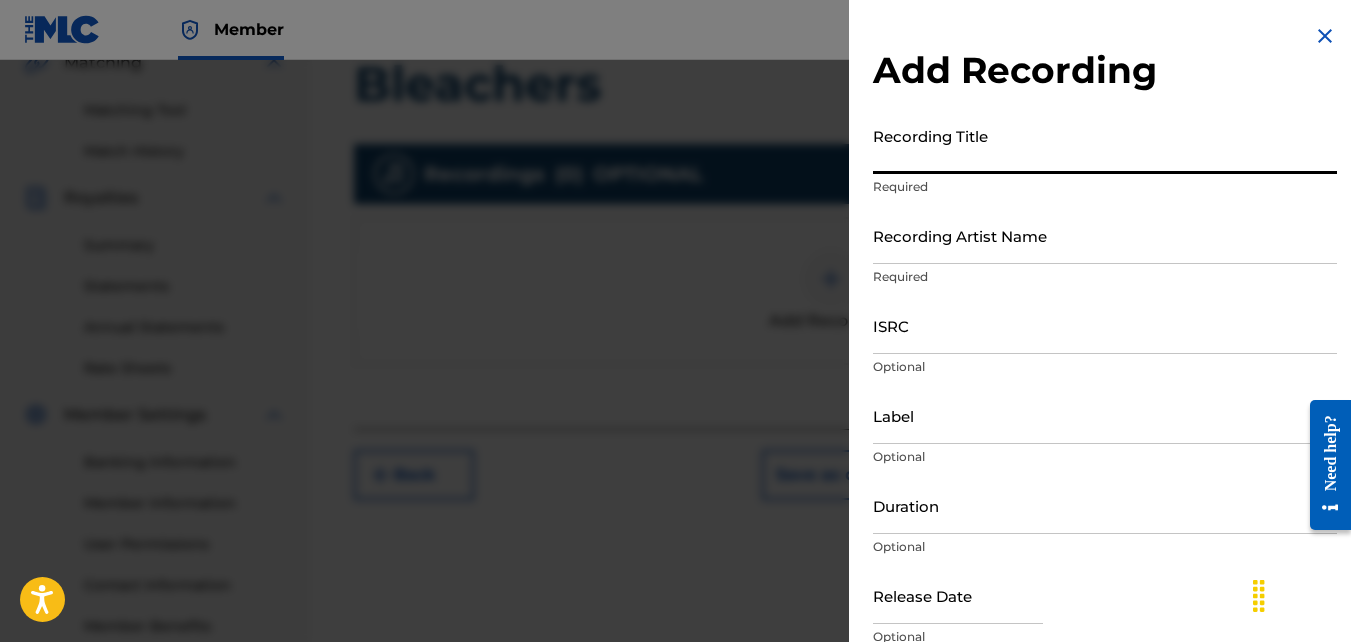 type on "b" 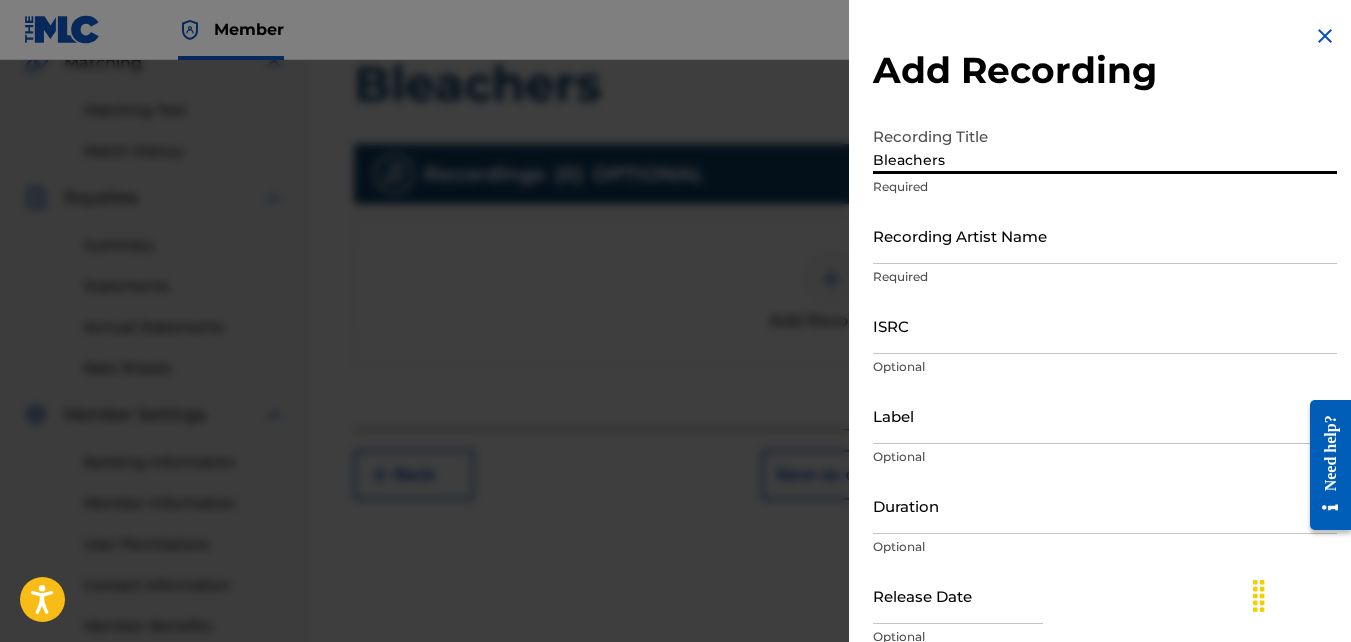 type on "Bleachers" 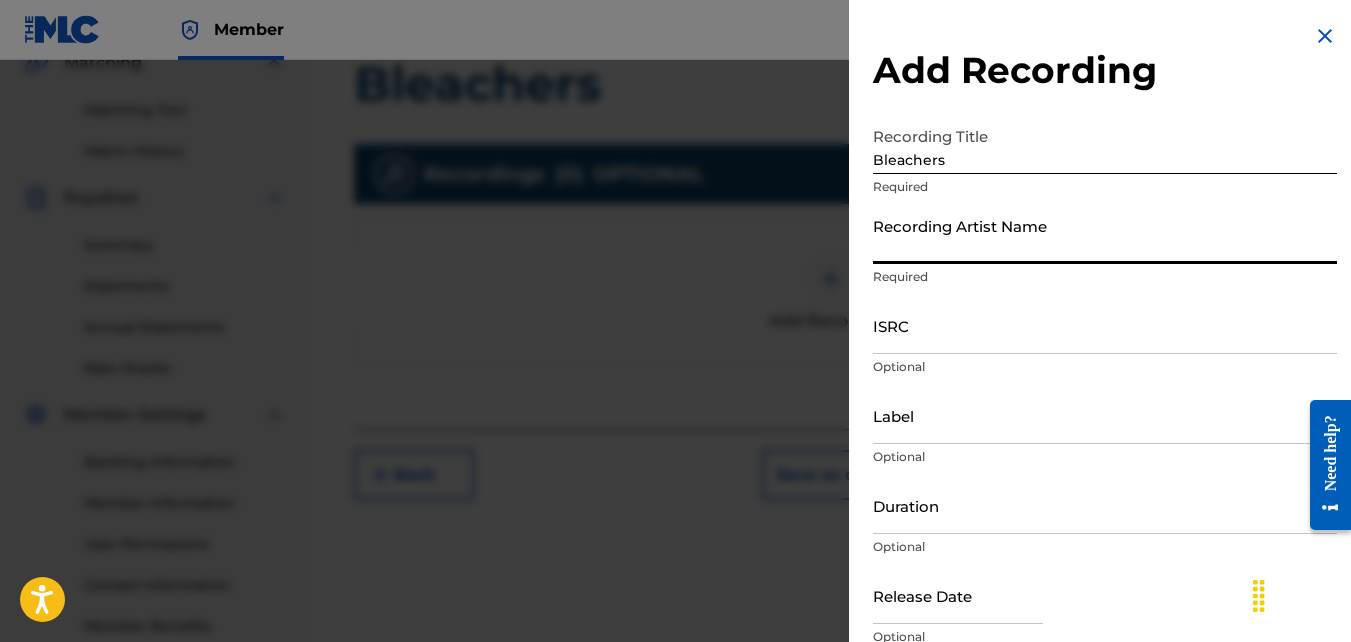 click on "Recording Artist Name" at bounding box center (1105, 235) 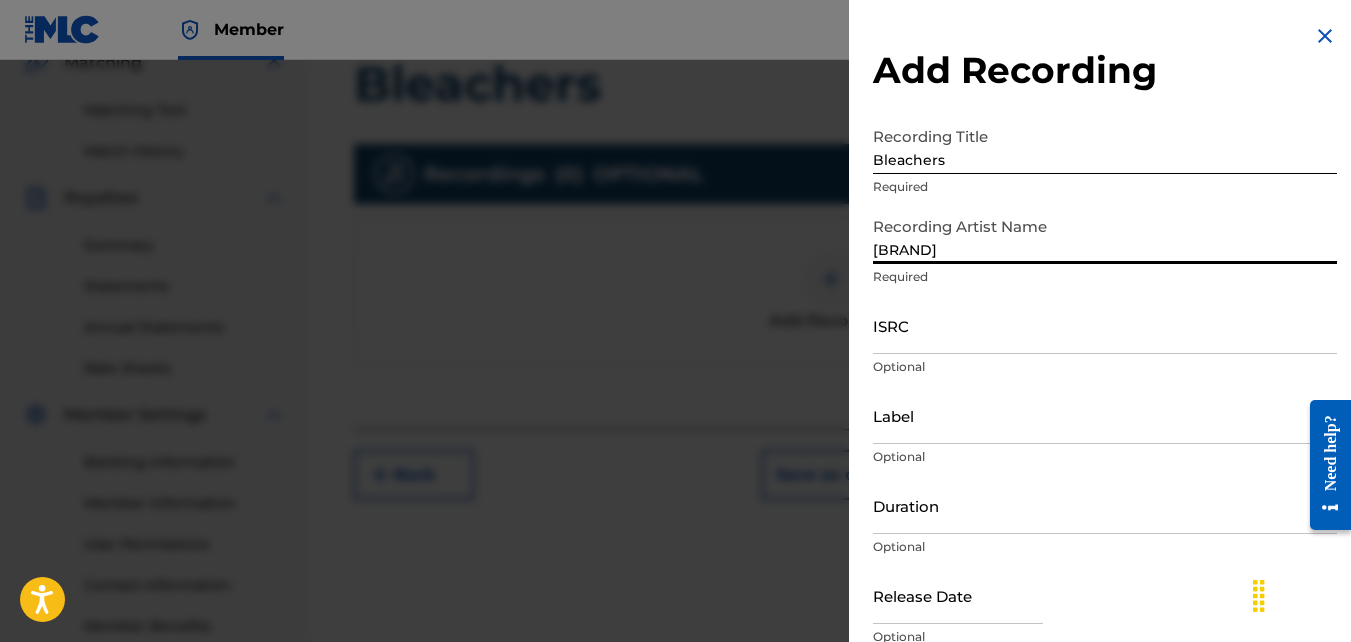click on "ISRC" at bounding box center [1105, 325] 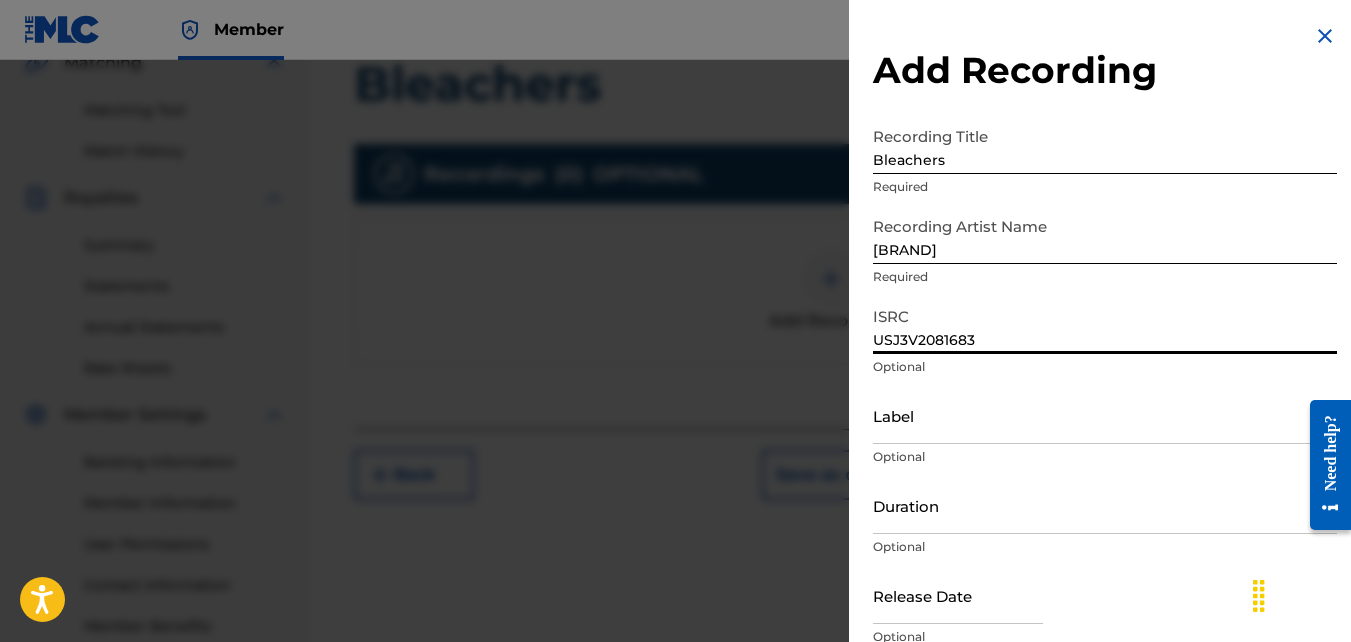 scroll, scrollTop: 89, scrollLeft: 0, axis: vertical 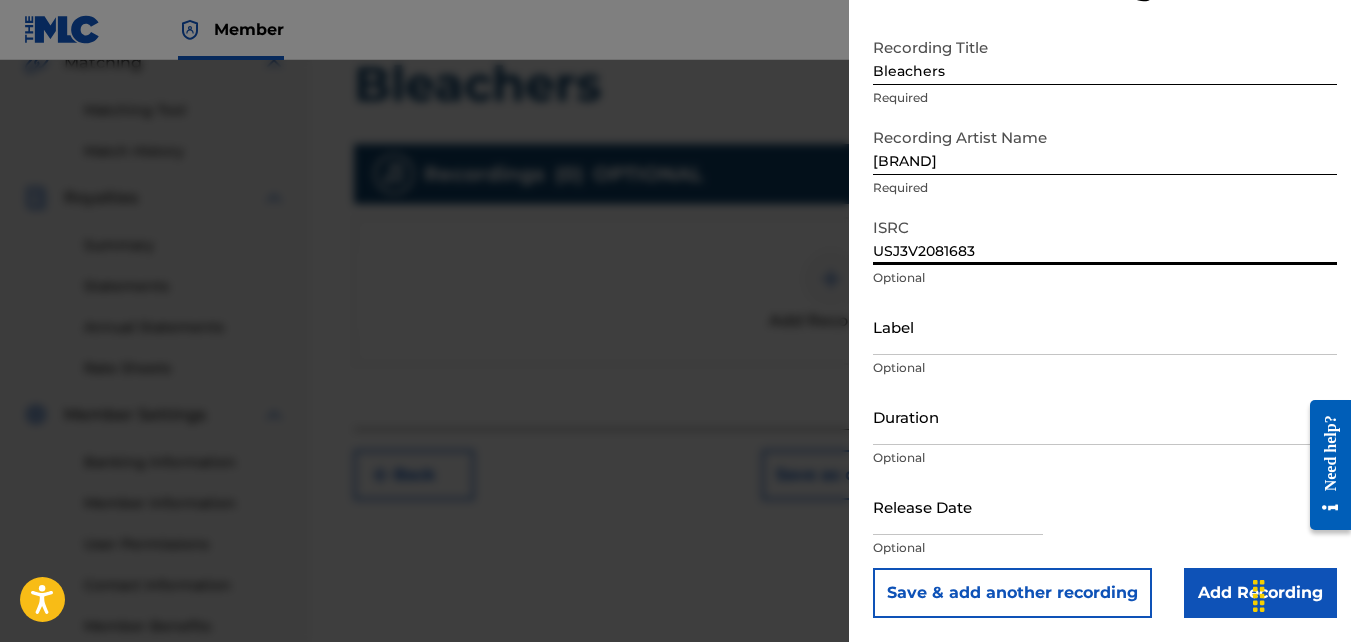 type on "USJ3V2081683" 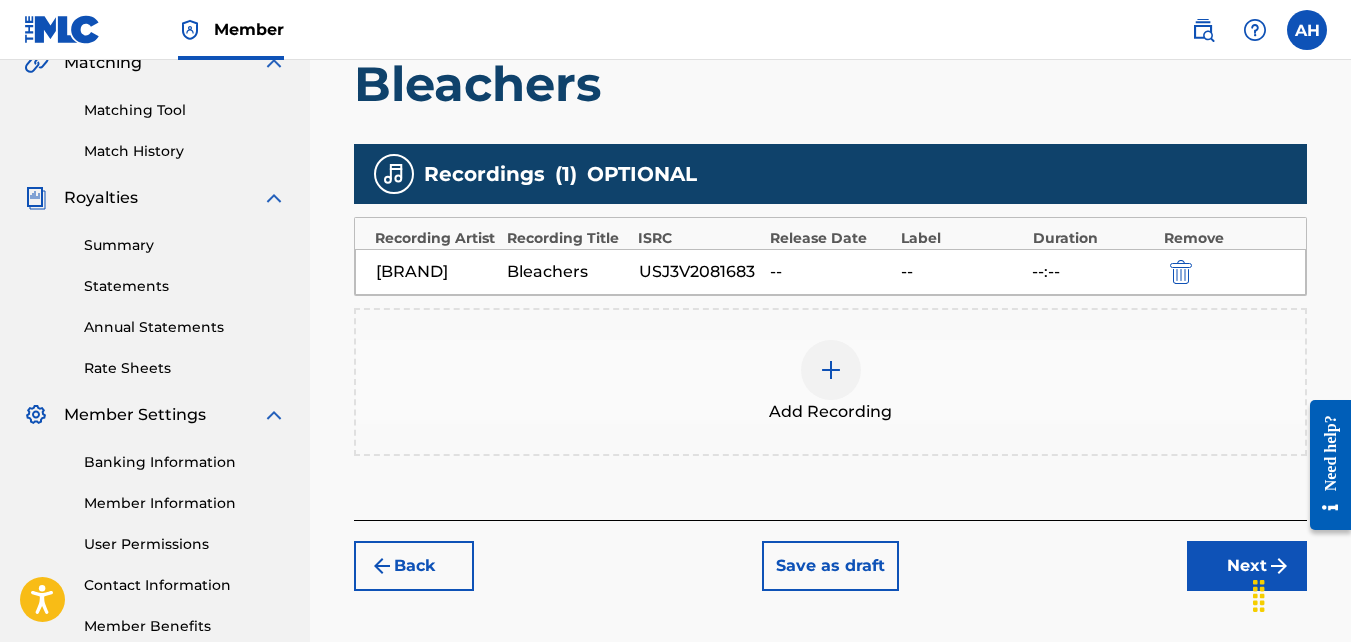 scroll, scrollTop: 598, scrollLeft: 0, axis: vertical 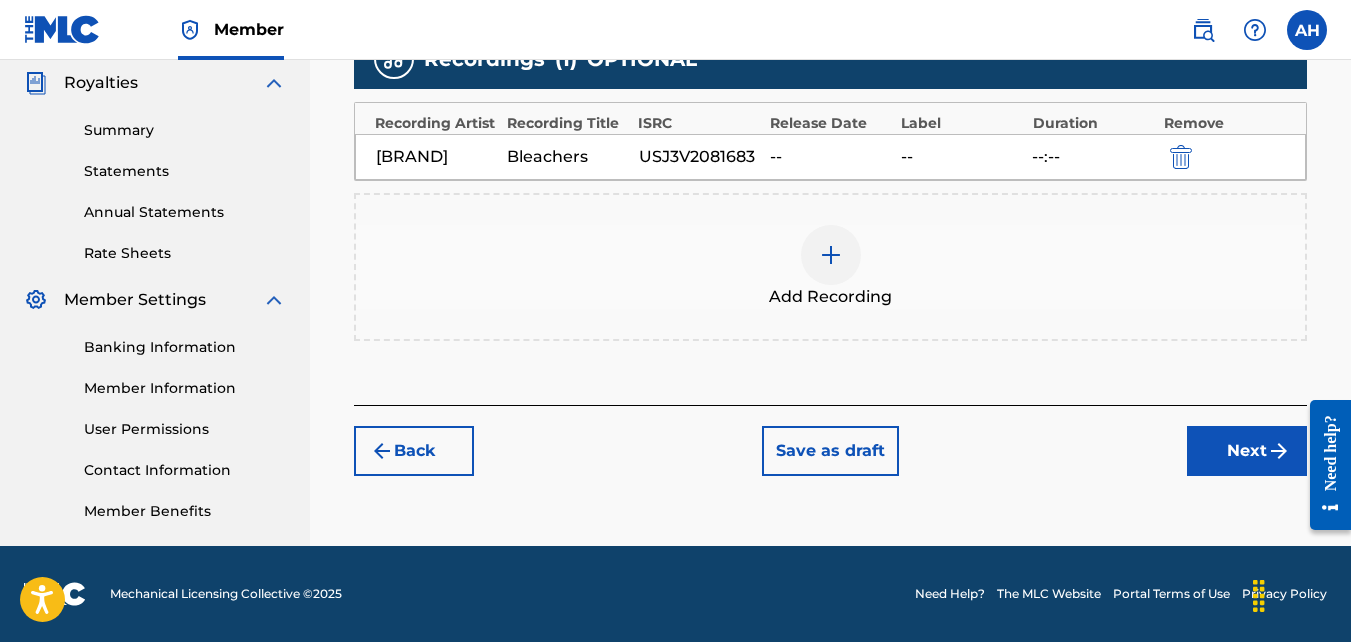 click on "Next" at bounding box center [1247, 451] 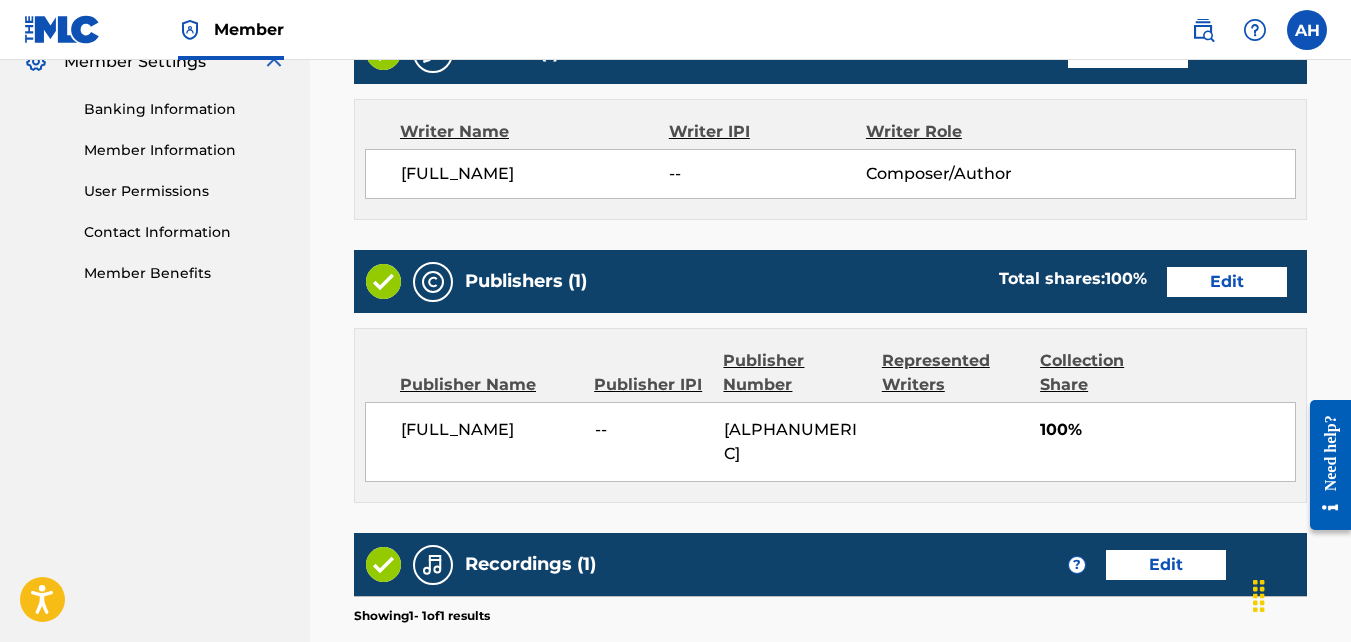 scroll, scrollTop: 1040, scrollLeft: 0, axis: vertical 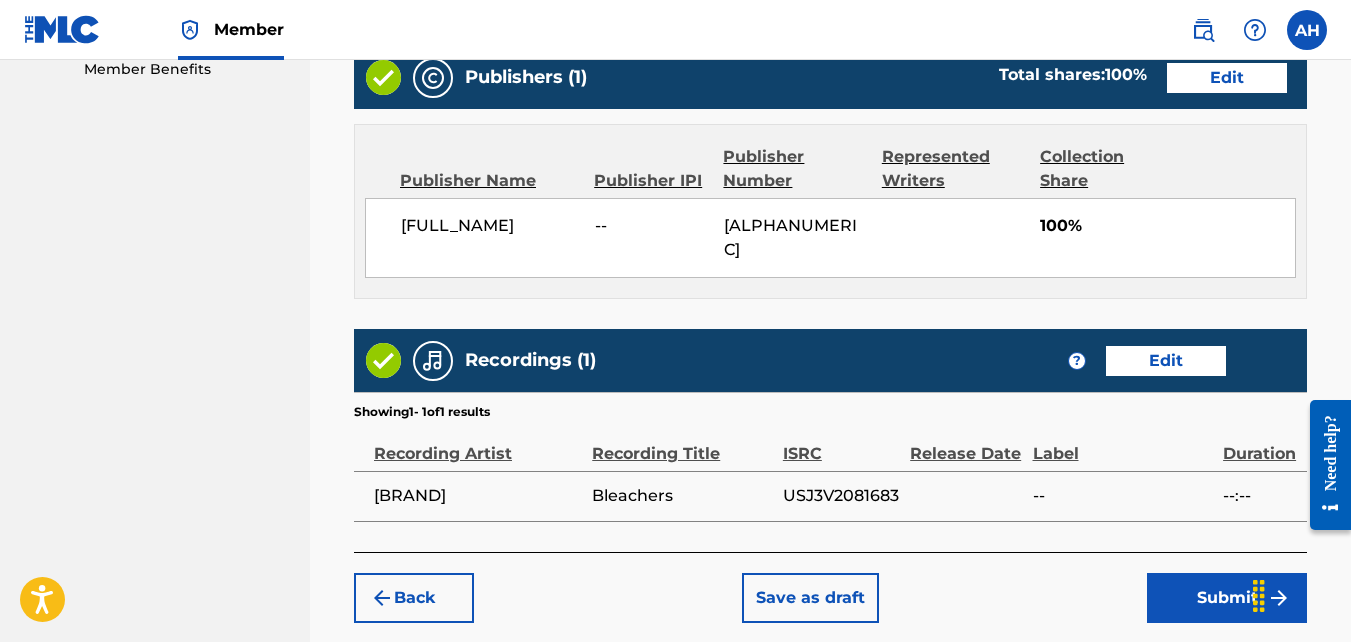click on "Submit" at bounding box center [1227, 598] 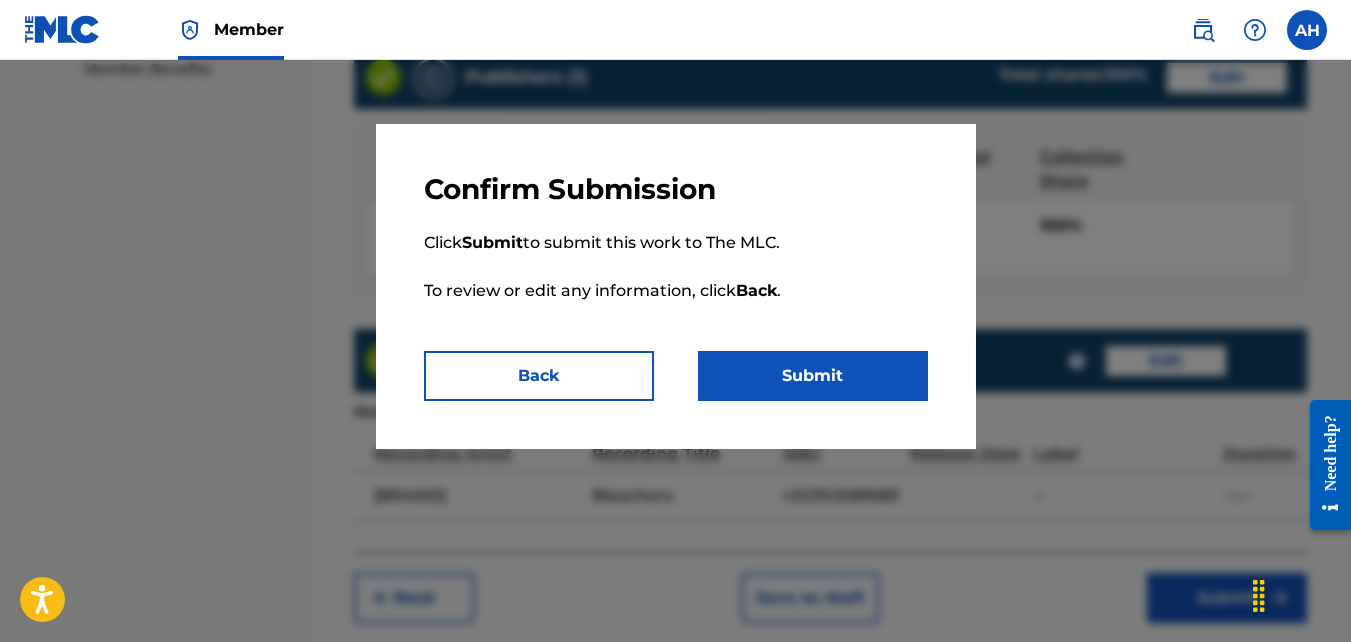 click on "Submit" at bounding box center (813, 376) 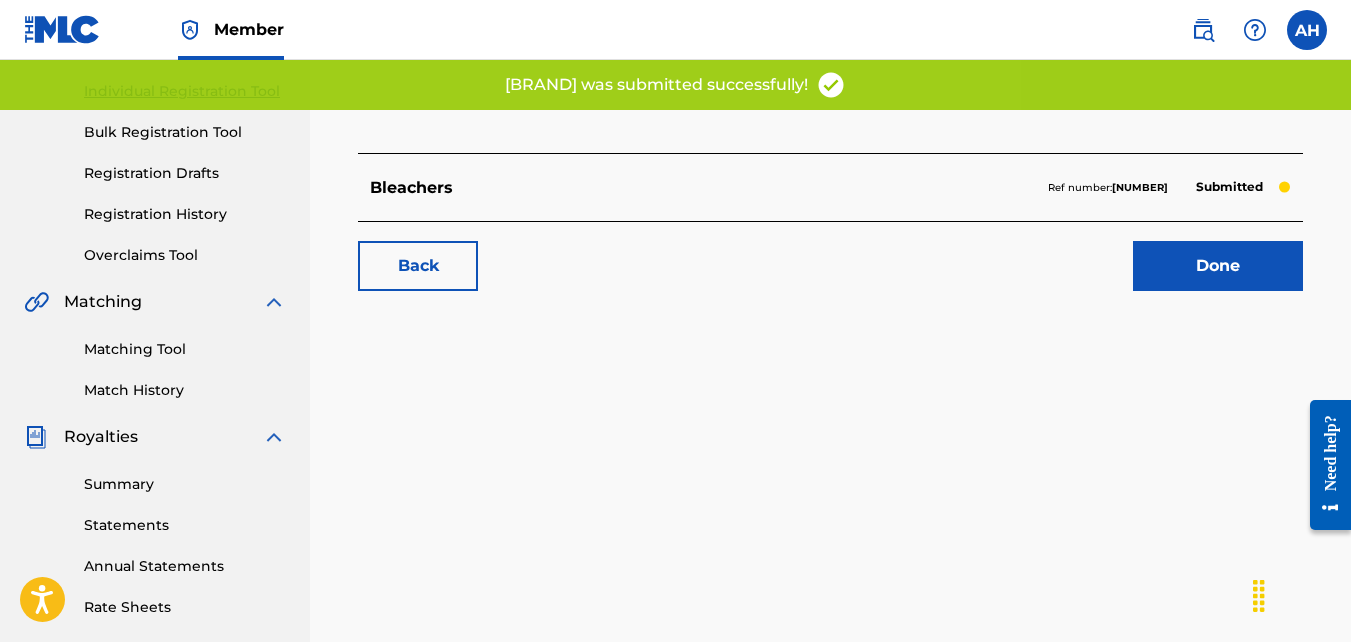 scroll, scrollTop: 249, scrollLeft: 0, axis: vertical 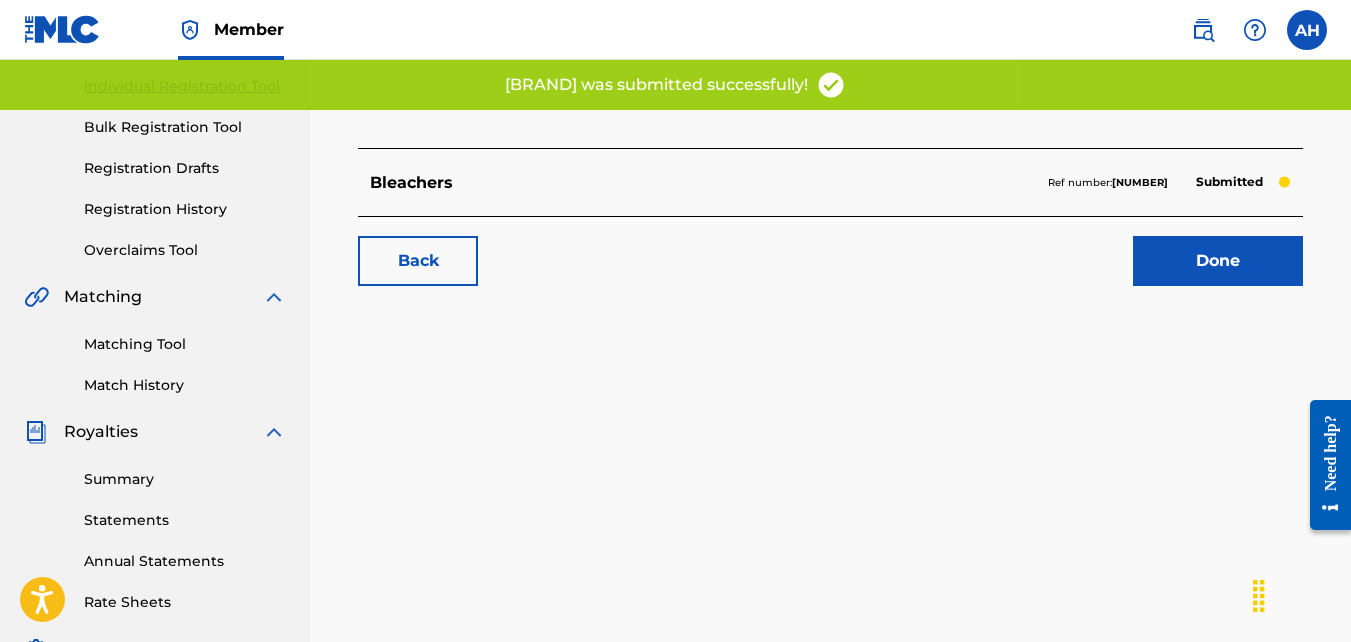 click on "Back" at bounding box center (418, 261) 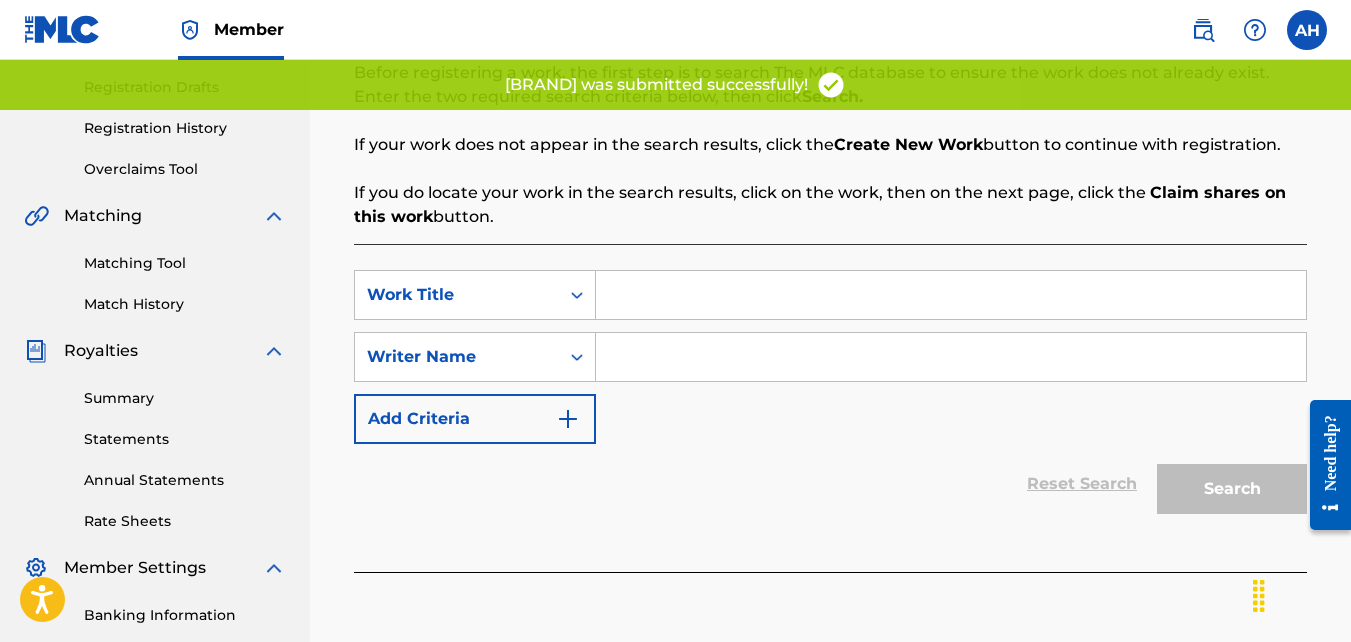 scroll, scrollTop: 329, scrollLeft: 0, axis: vertical 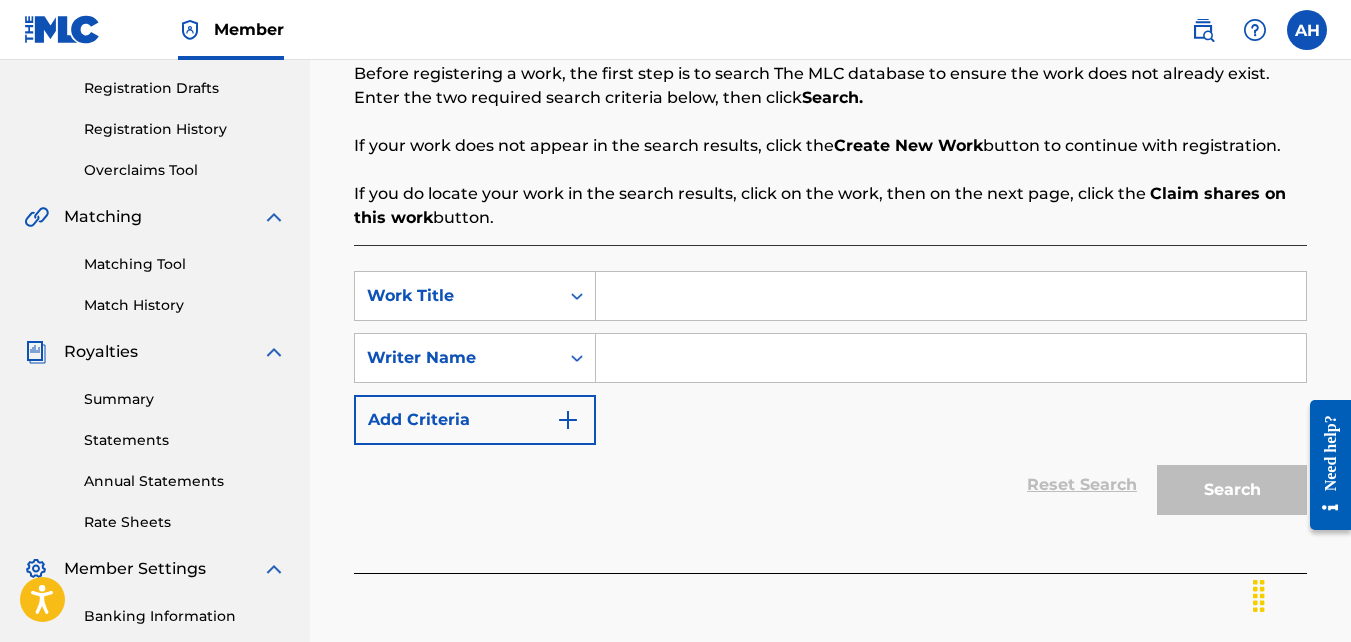 click at bounding box center (951, 296) 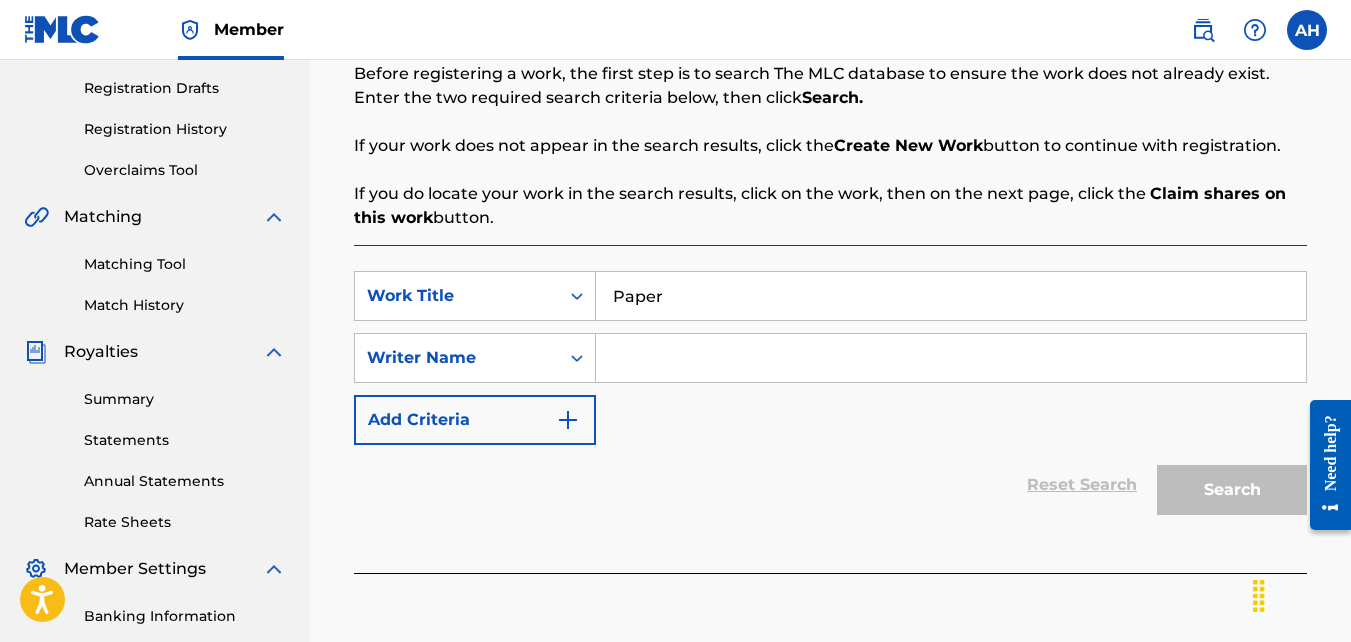 type on "Paper" 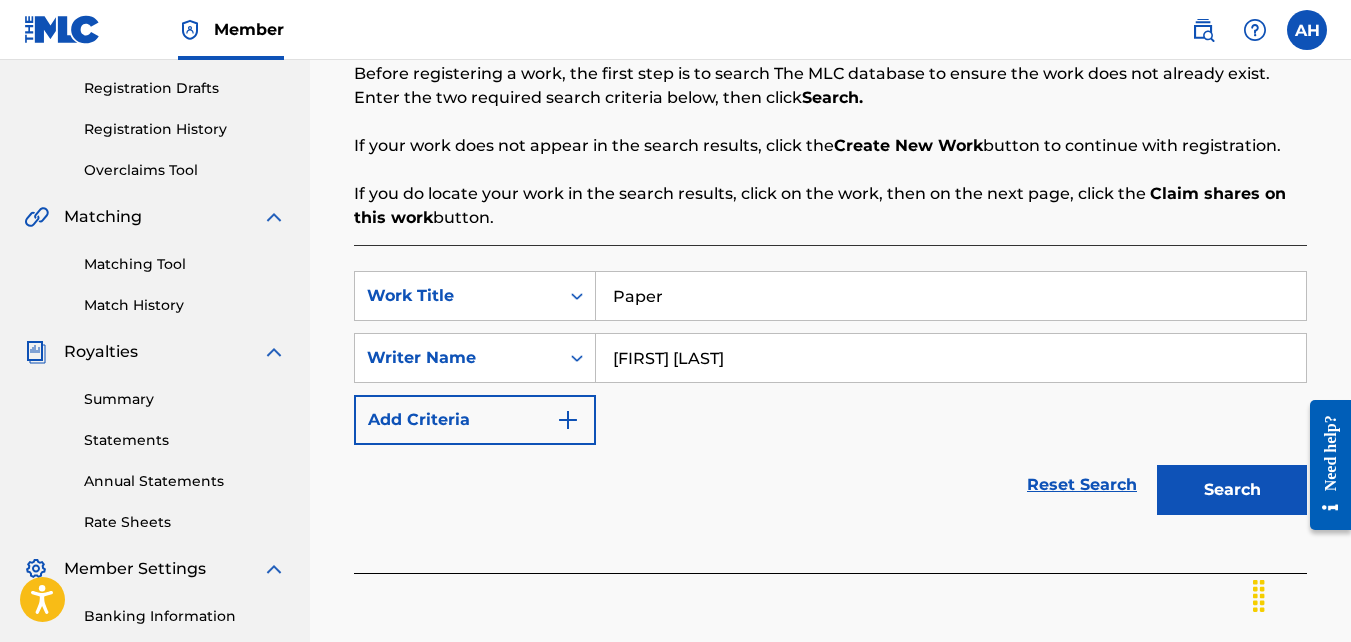 click on "Search" at bounding box center (1232, 490) 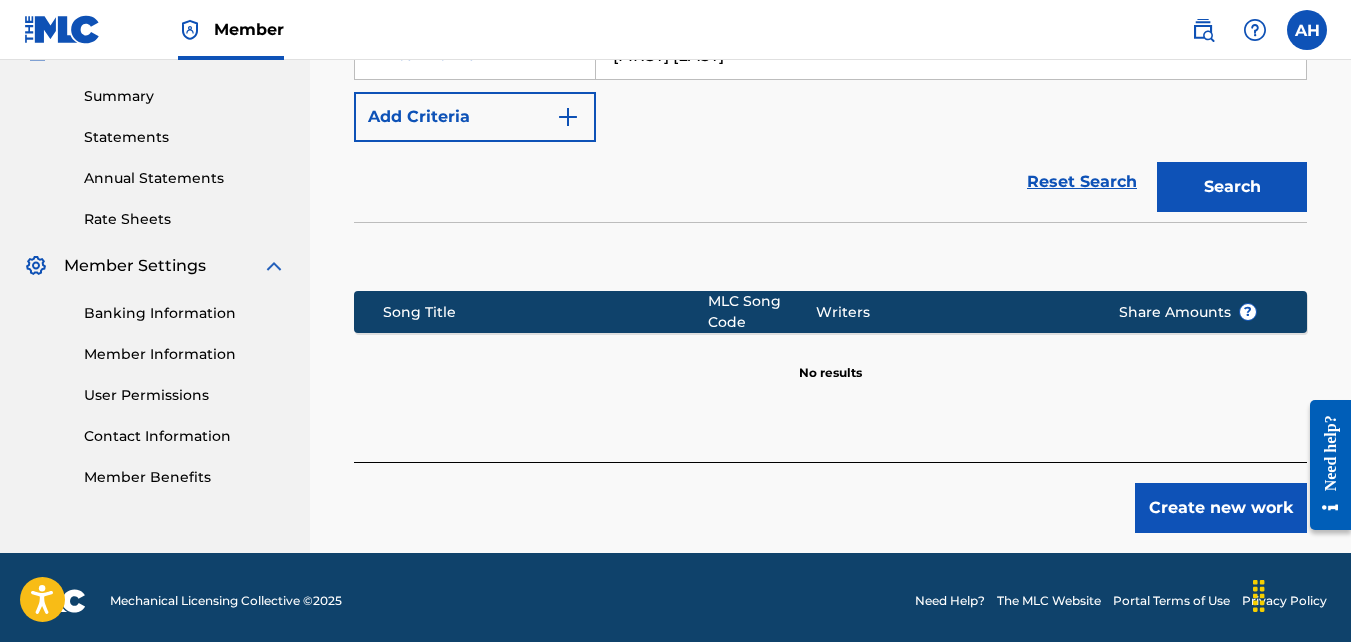 scroll, scrollTop: 633, scrollLeft: 0, axis: vertical 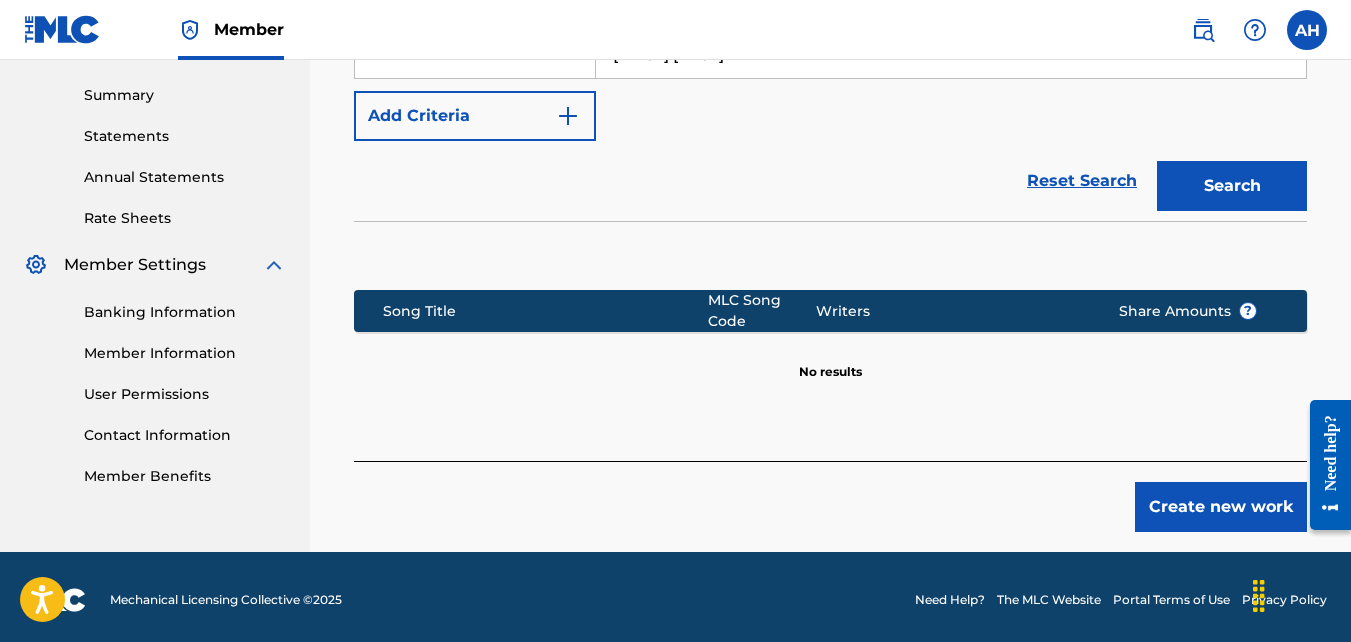 click on "Create new work" at bounding box center [1221, 507] 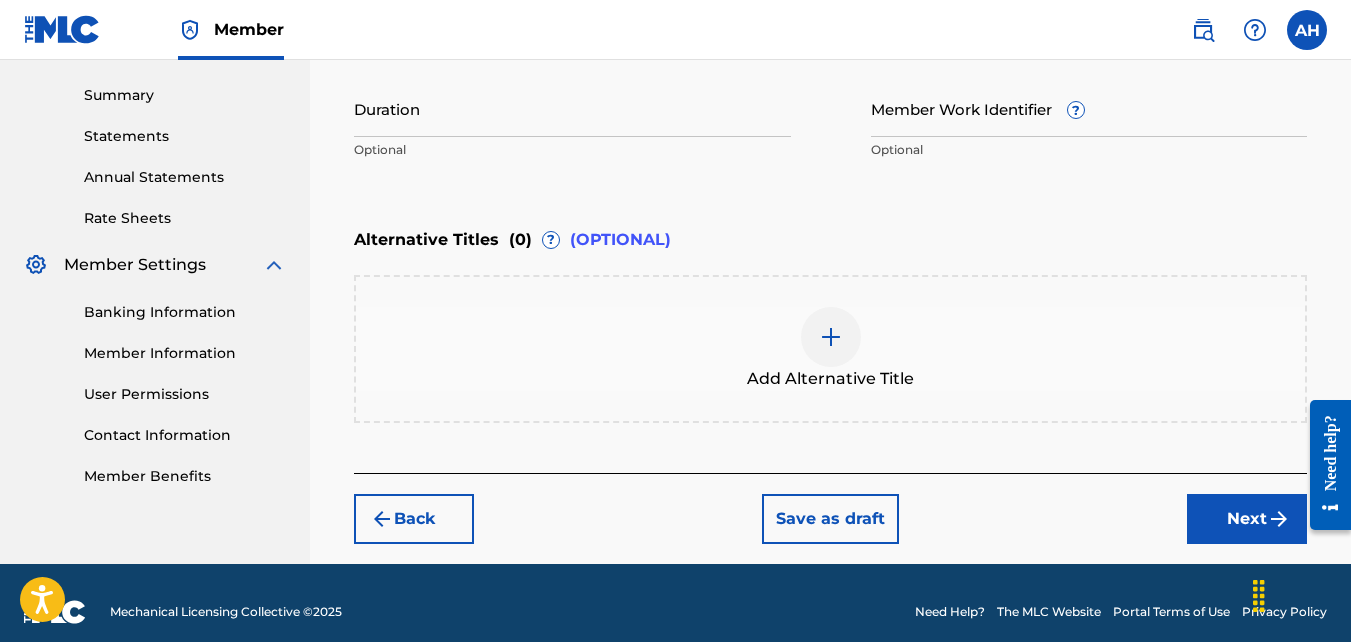 click on "Next" at bounding box center [1247, 519] 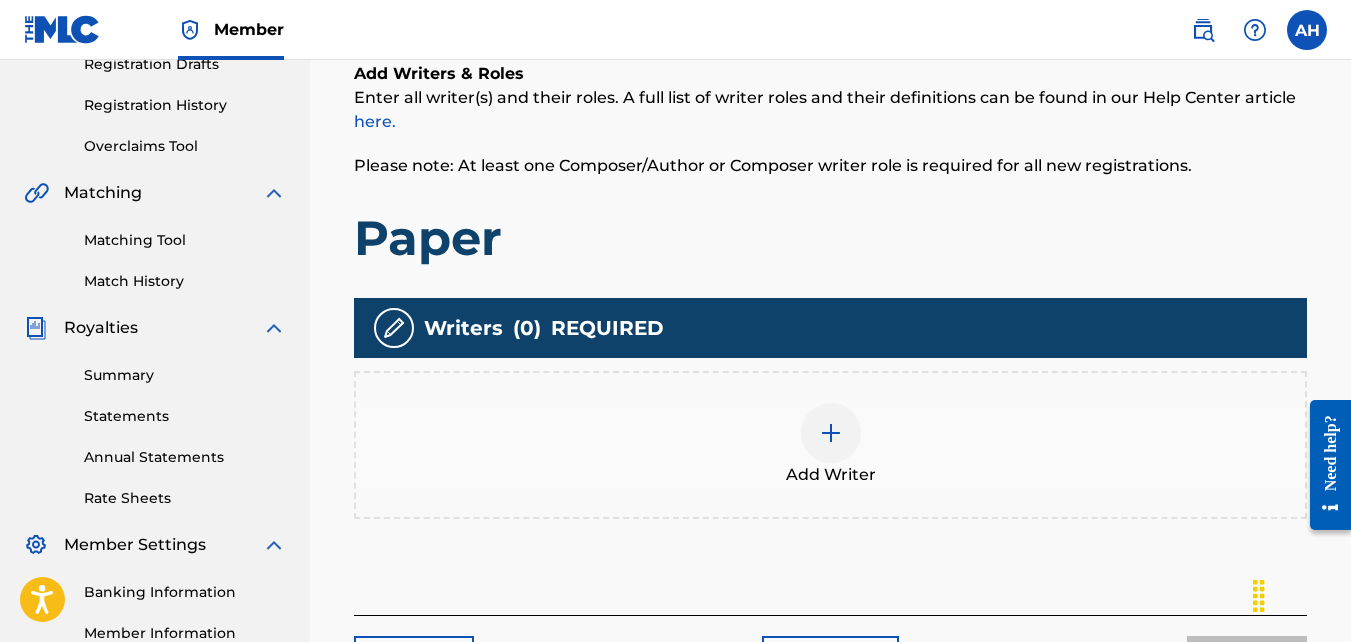 scroll, scrollTop: 363, scrollLeft: 0, axis: vertical 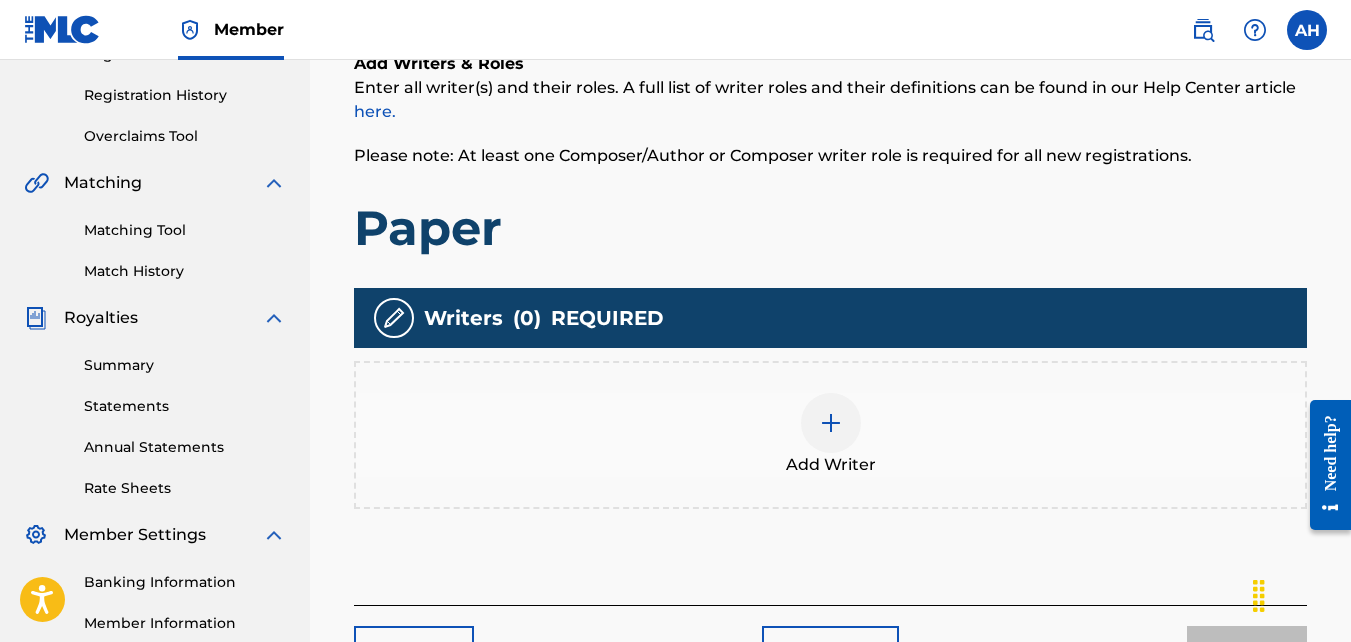 click on "Add Writer" at bounding box center [830, 435] 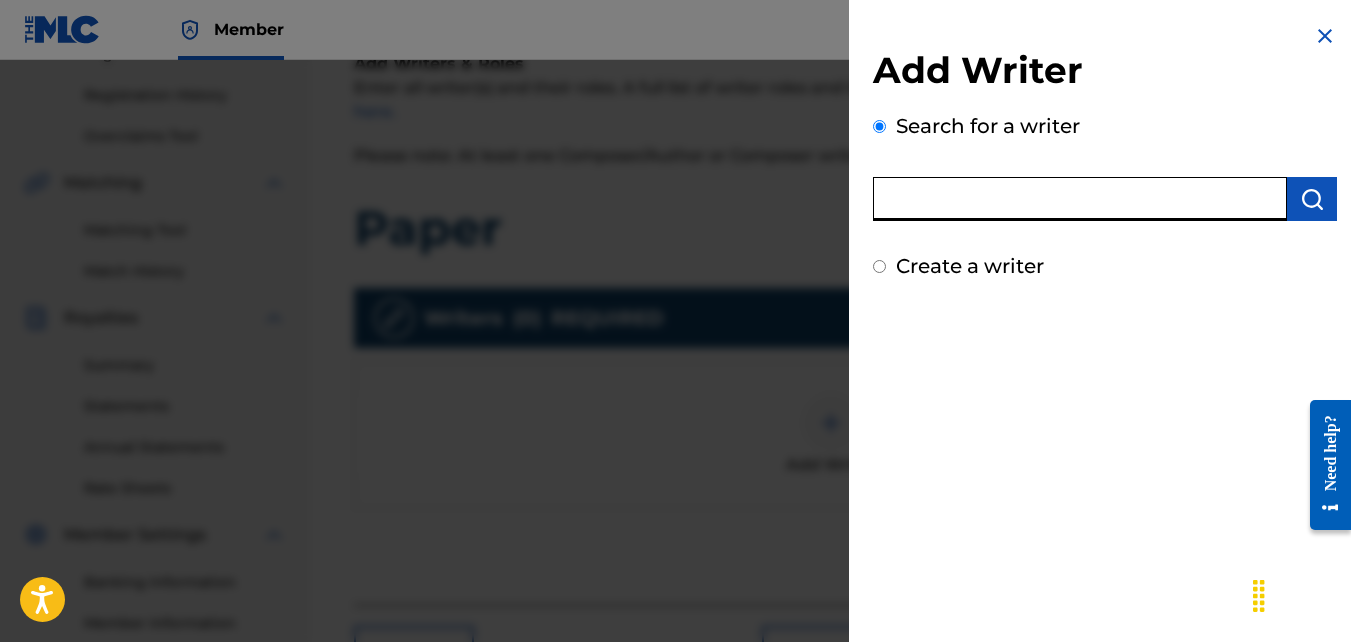 click at bounding box center [1080, 199] 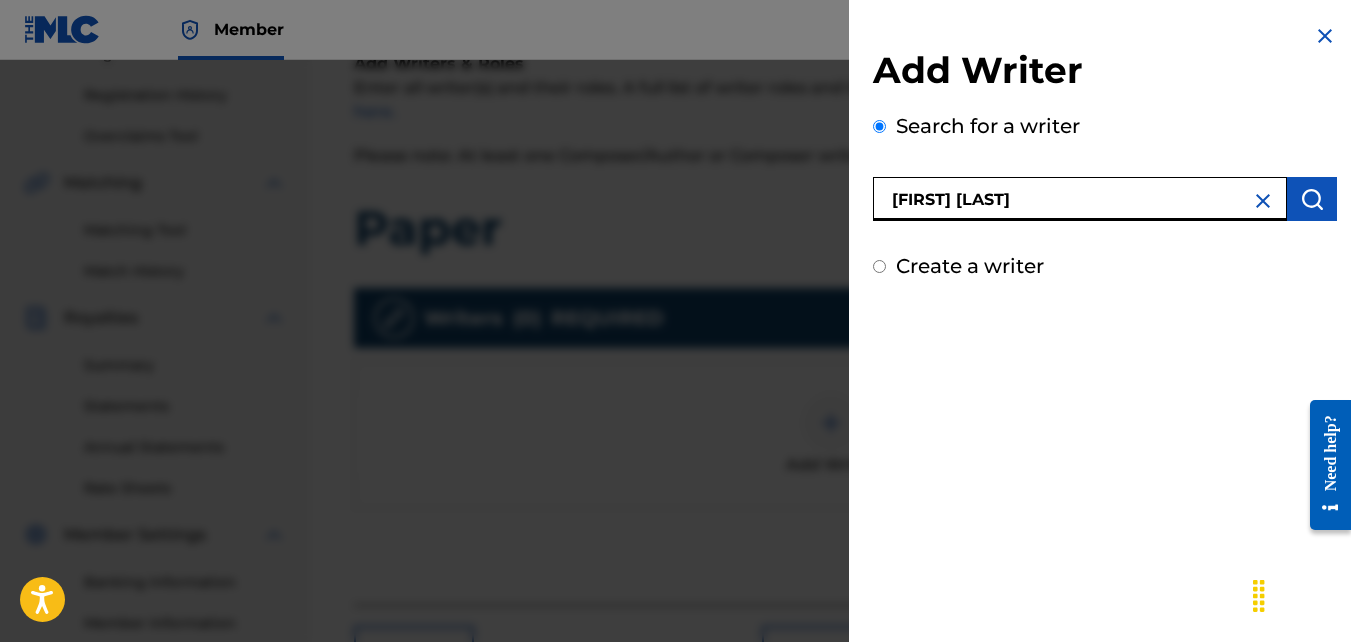 type on "[FIRST] [LAST]" 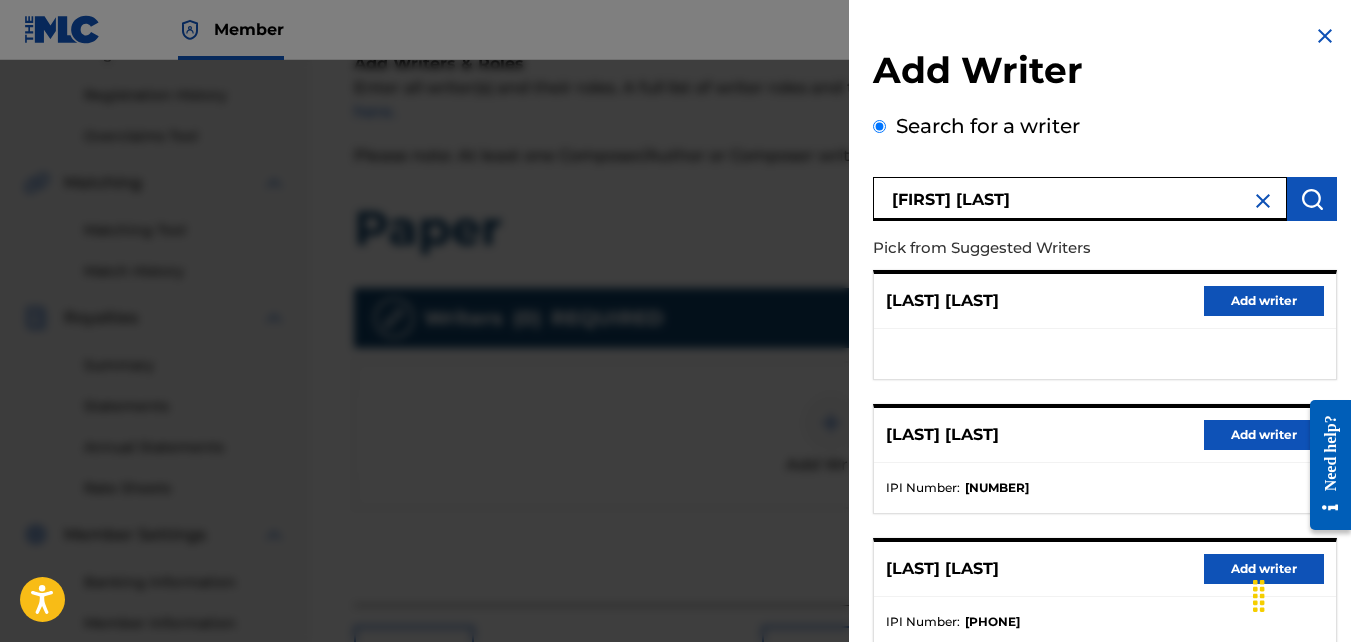 scroll, scrollTop: 400, scrollLeft: 0, axis: vertical 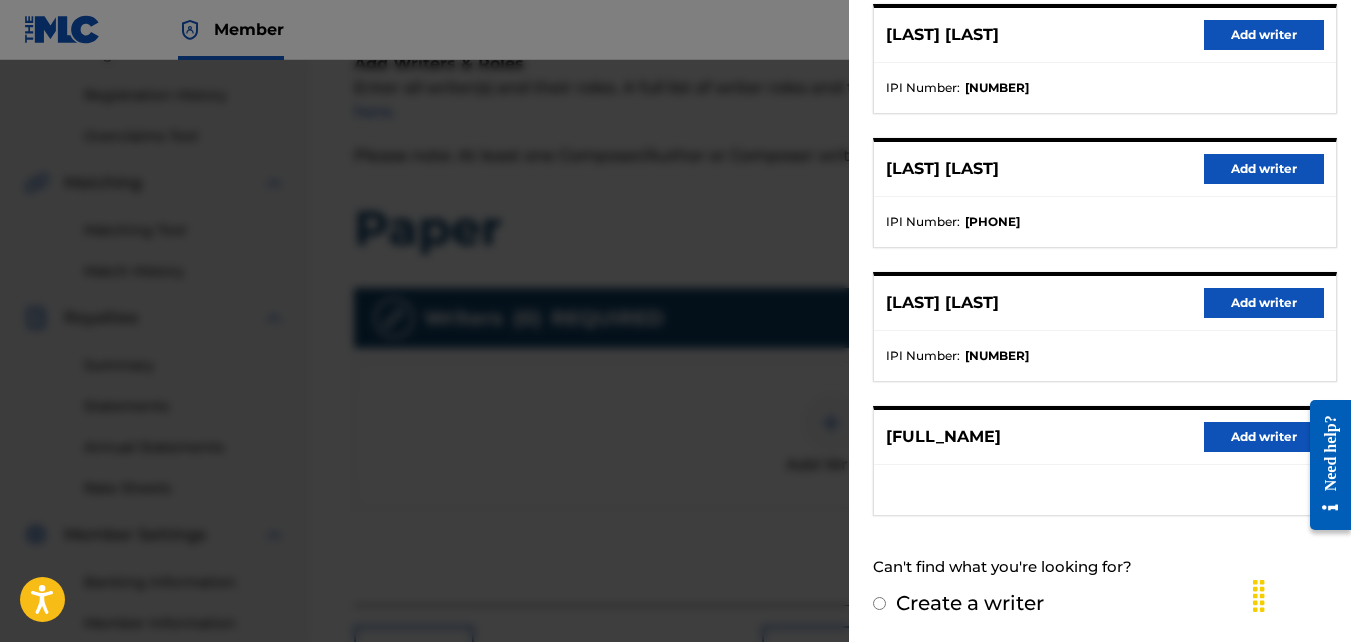 click on "Add writer" at bounding box center [1264, 437] 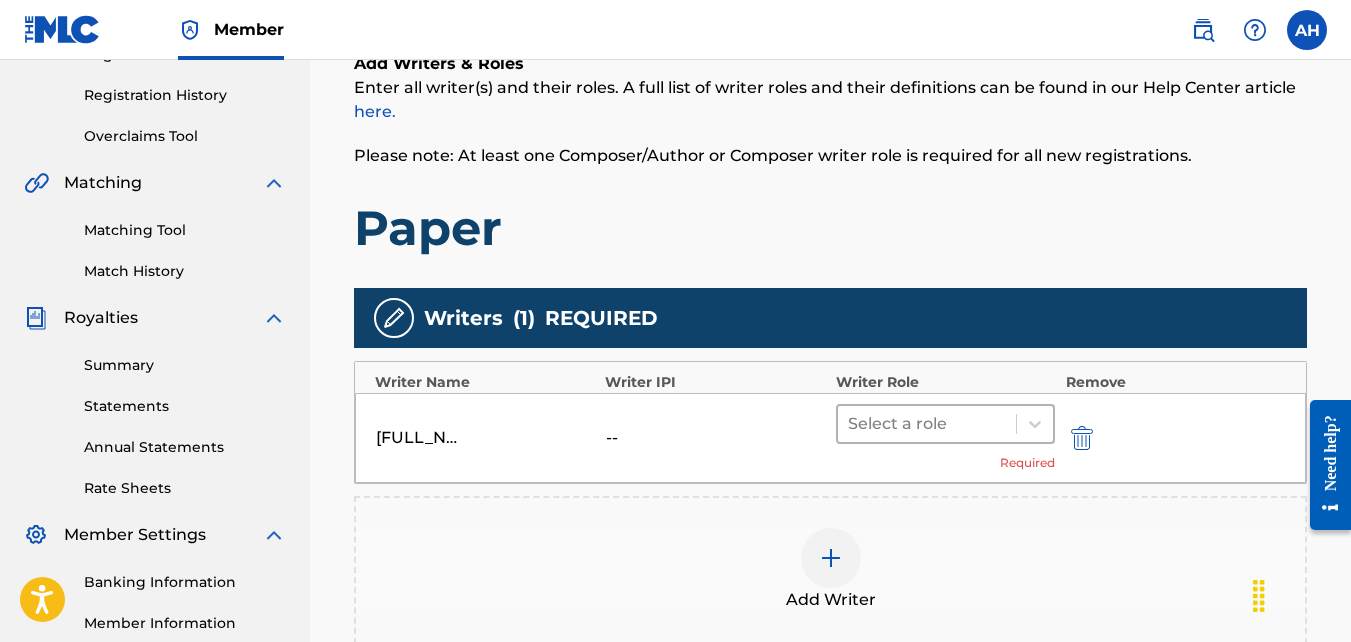click on "Select a role" at bounding box center [927, 424] 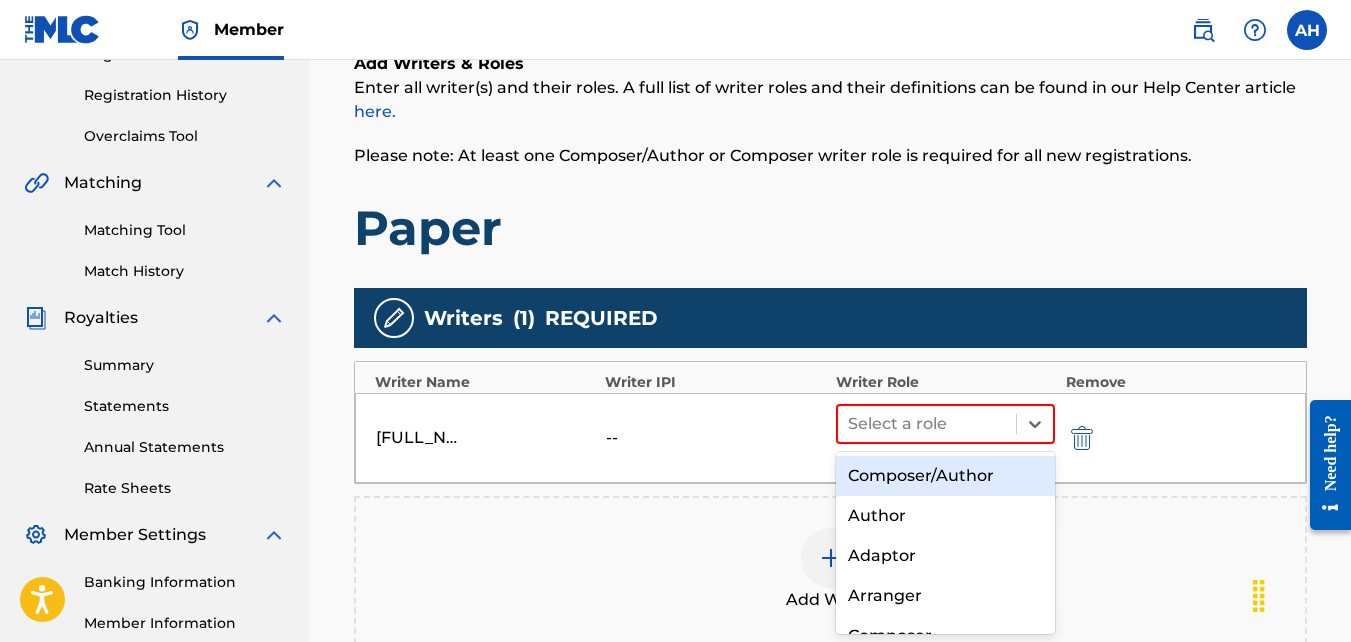 click on "Composer/Author" at bounding box center [946, 476] 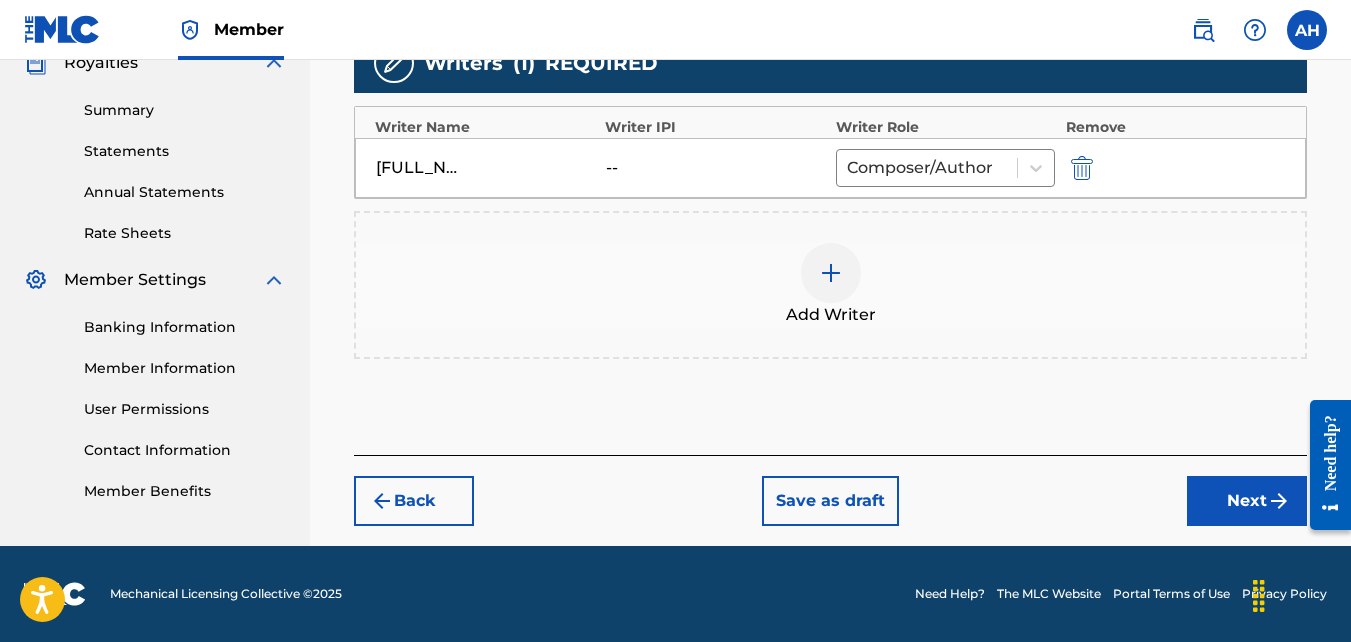 click on "Next" at bounding box center (1247, 501) 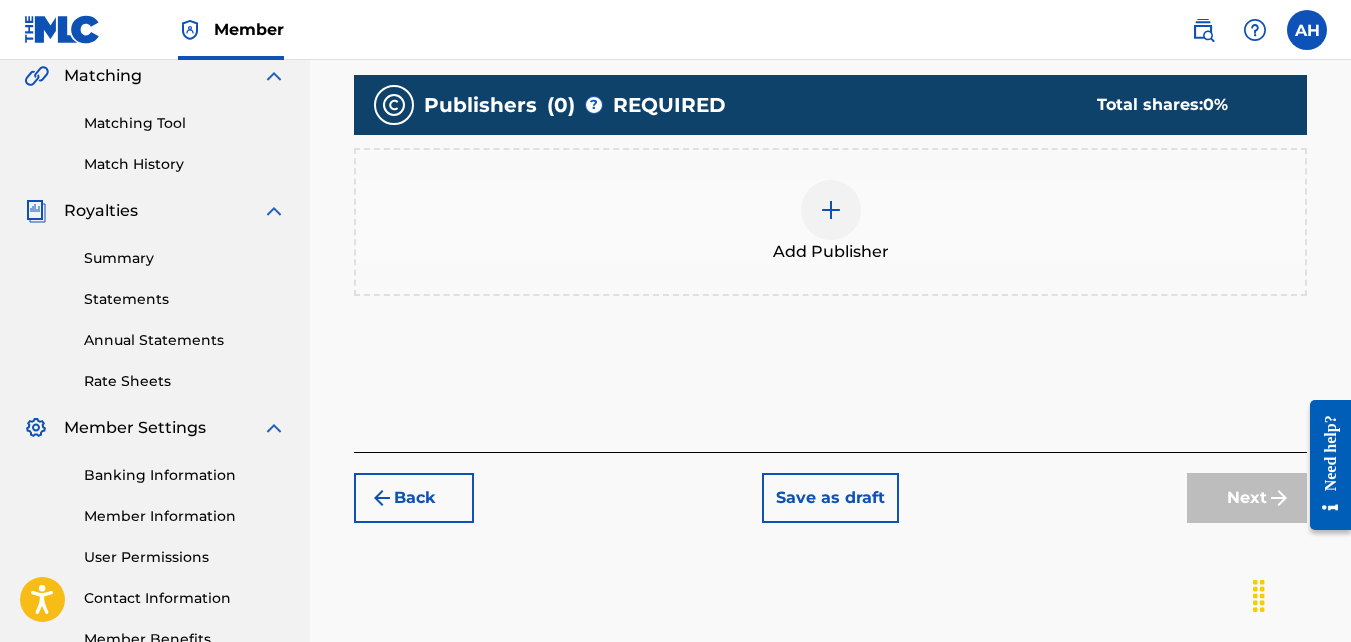 scroll, scrollTop: 562, scrollLeft: 0, axis: vertical 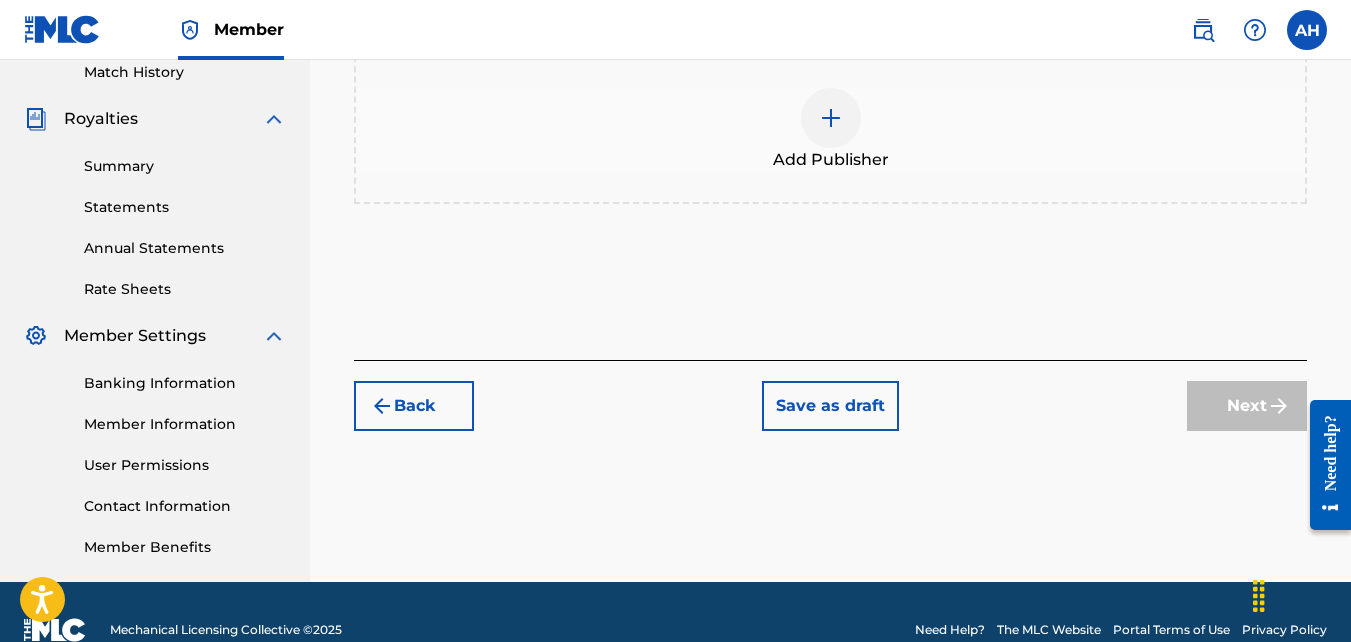 click on "Add Publisher" at bounding box center [830, 130] 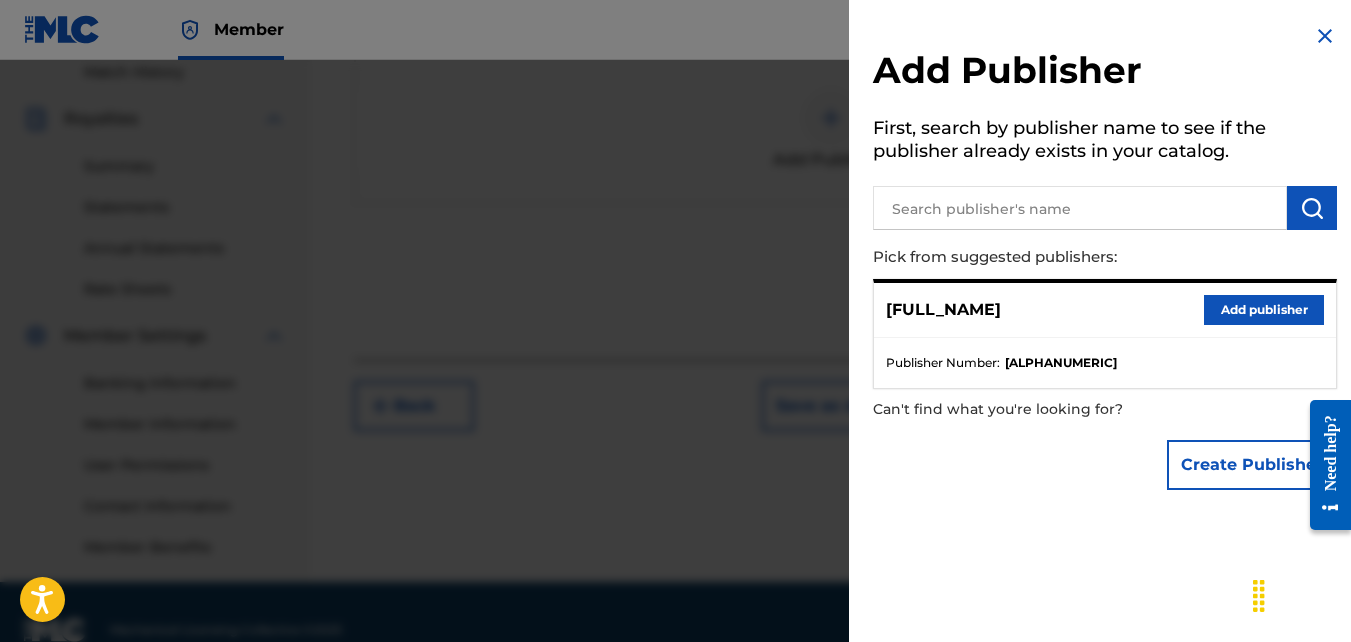 click on "Add publisher" at bounding box center [1264, 310] 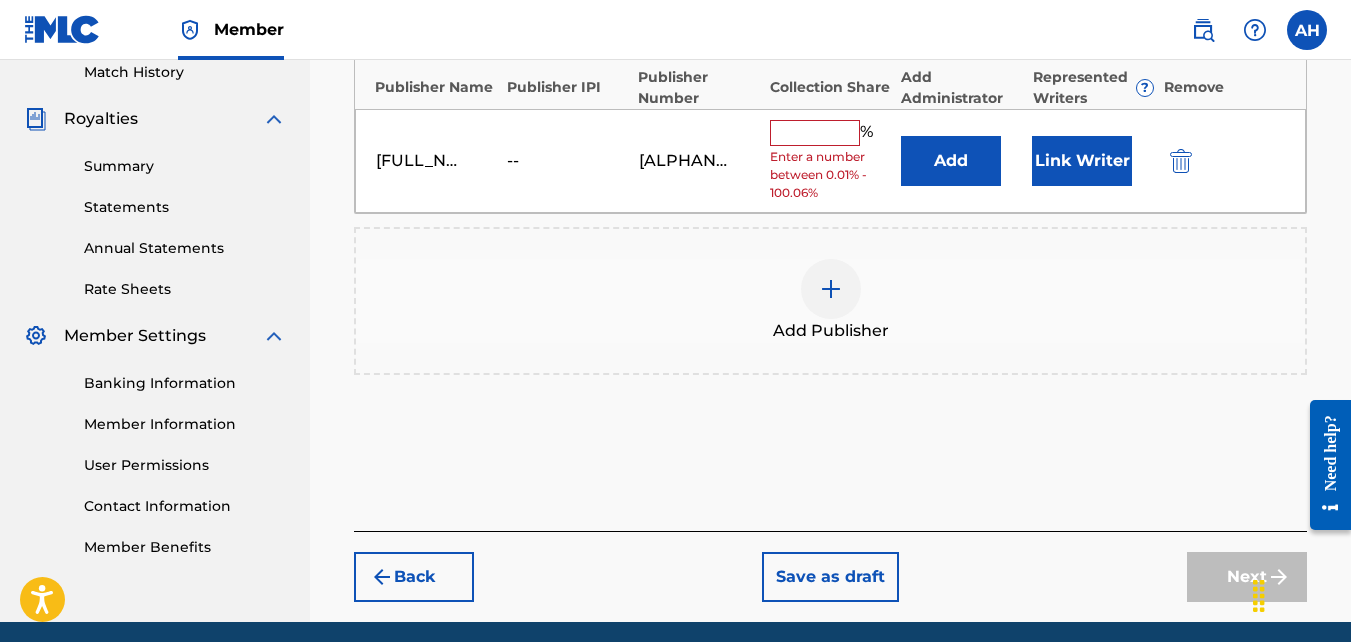 click at bounding box center (815, 133) 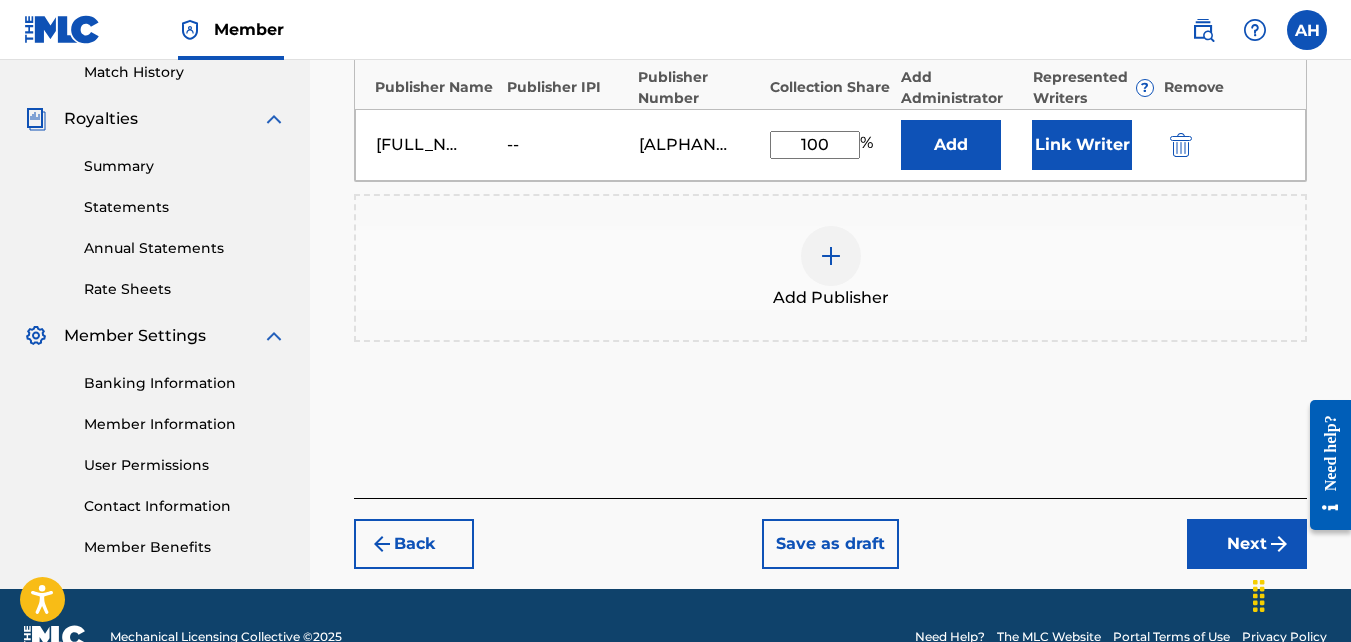 scroll, scrollTop: 605, scrollLeft: 0, axis: vertical 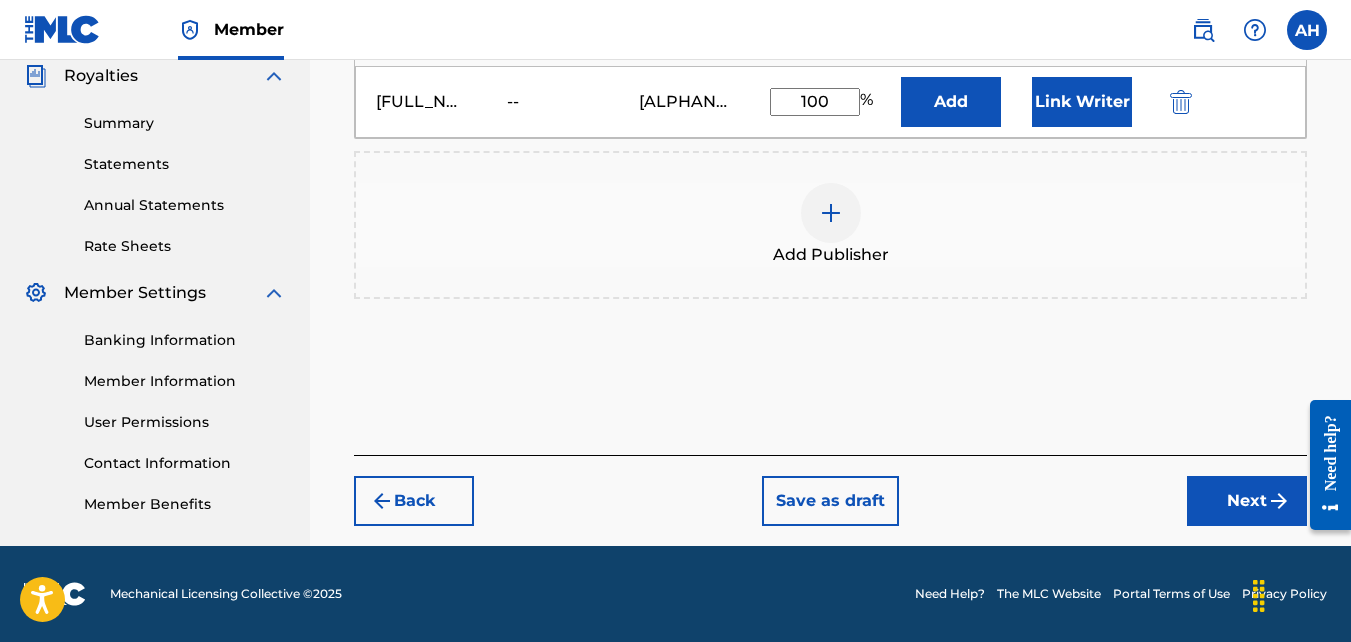 click on "Next" at bounding box center [1247, 501] 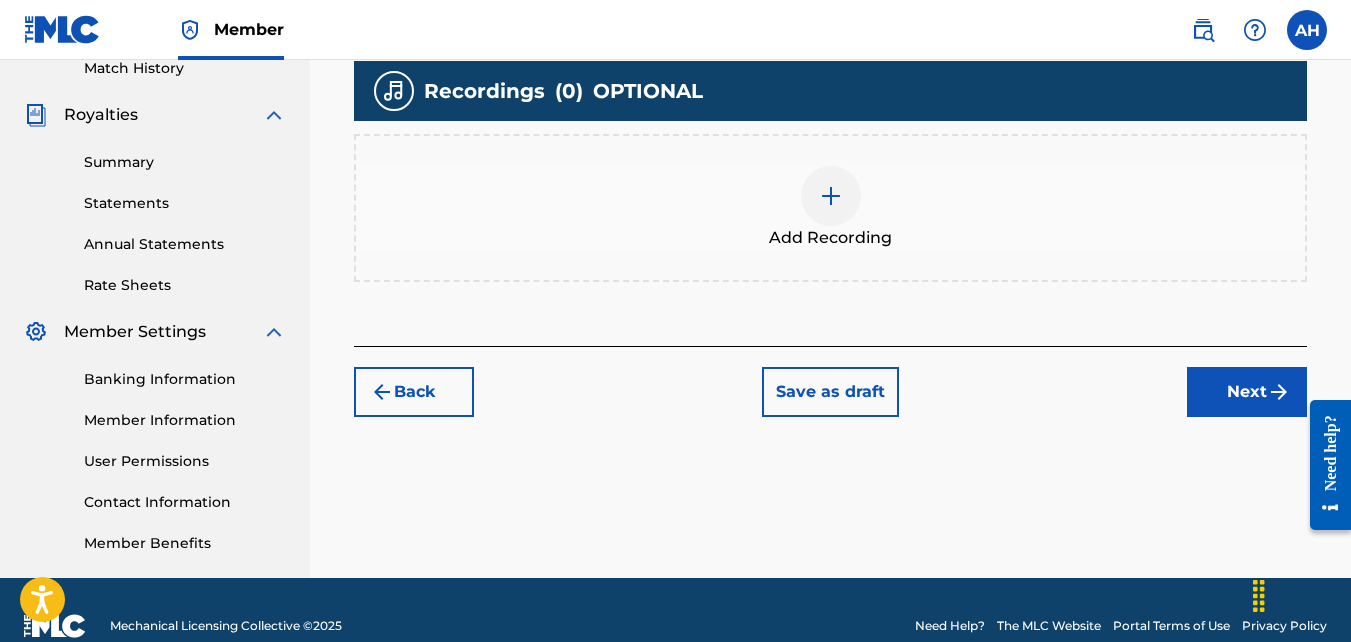 scroll, scrollTop: 578, scrollLeft: 0, axis: vertical 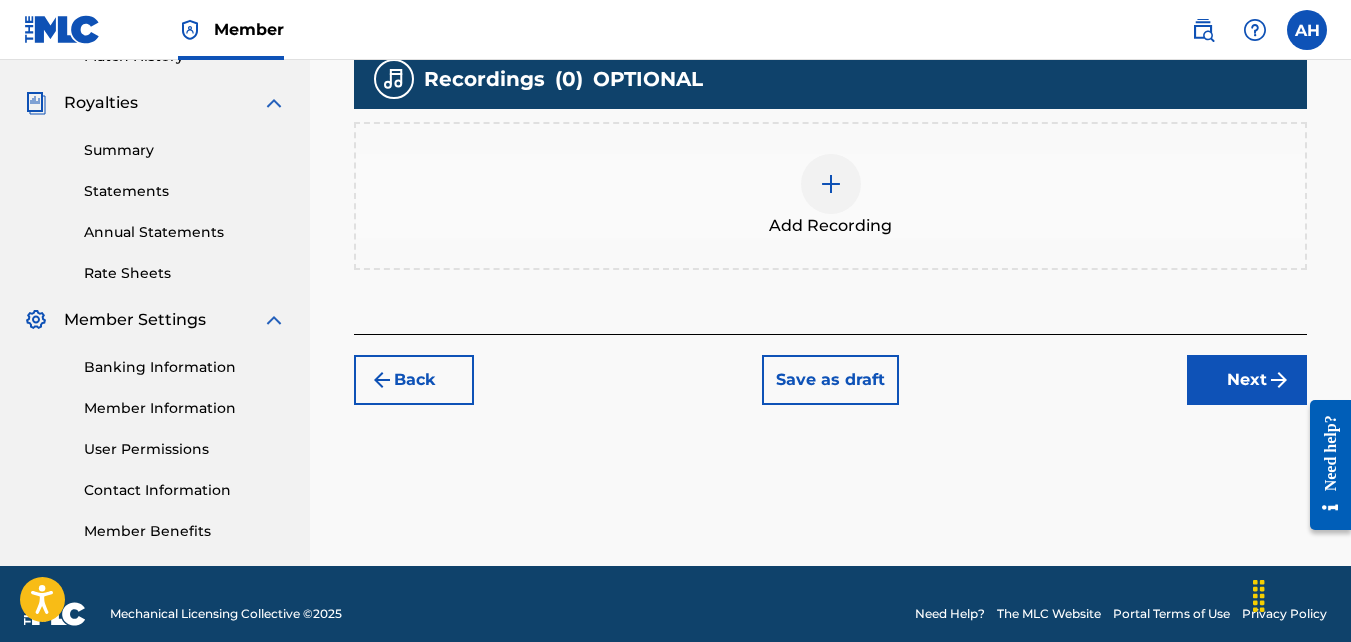 click at bounding box center [831, 184] 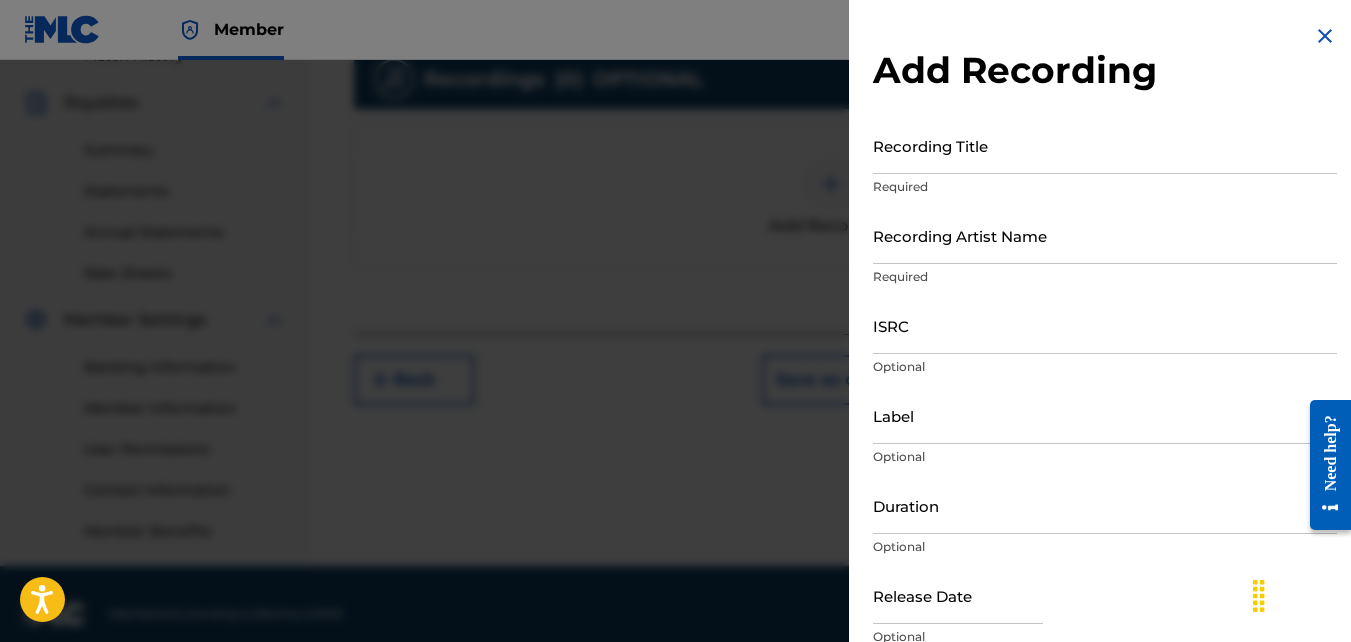 click on "Recording Title" at bounding box center (1105, 145) 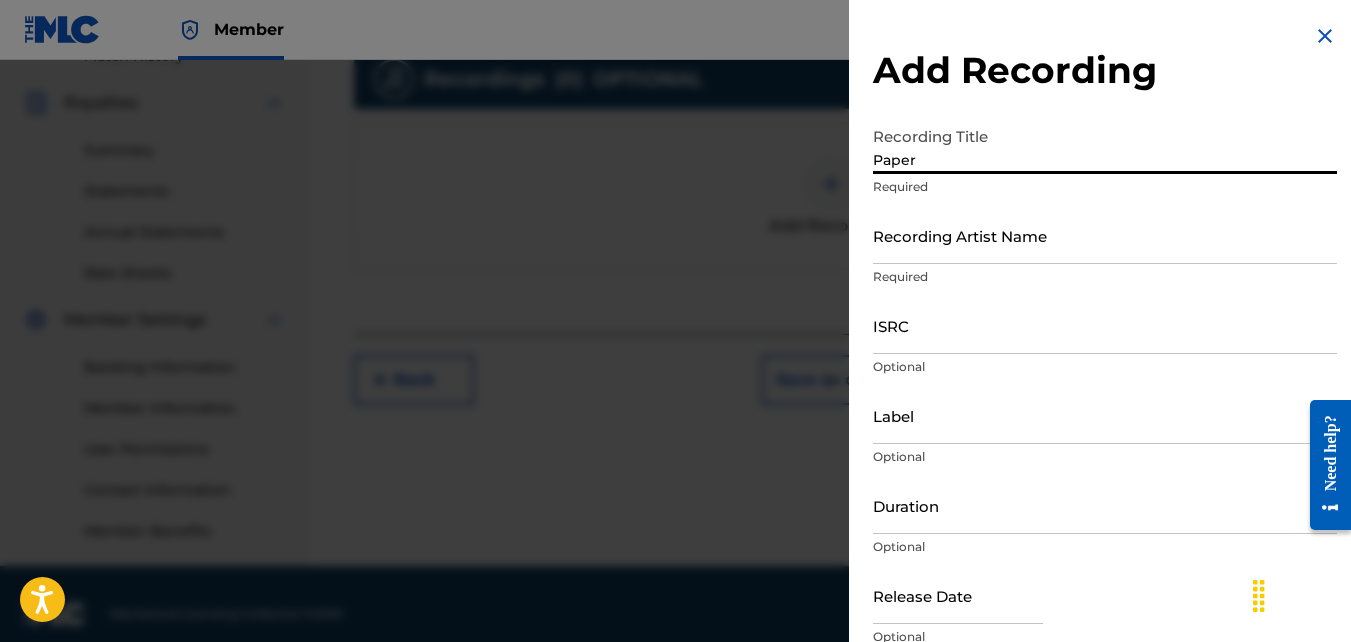 type on "Paper" 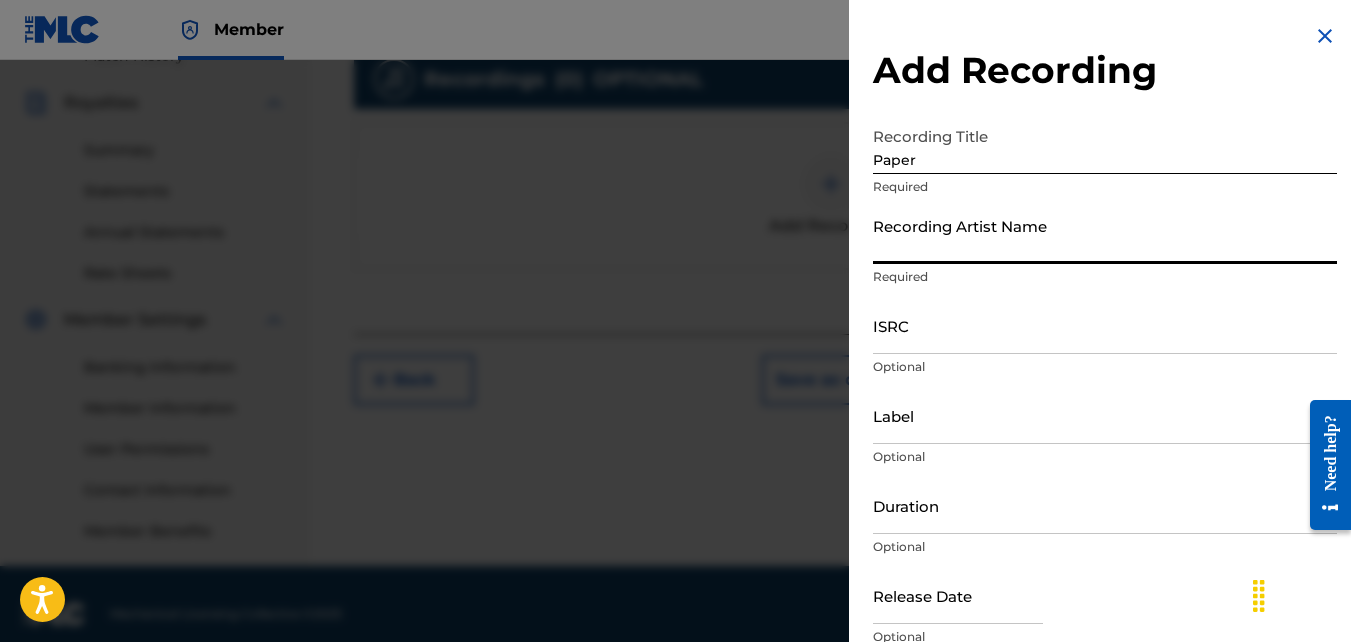 click on "Recording Artist Name" at bounding box center (1105, 235) 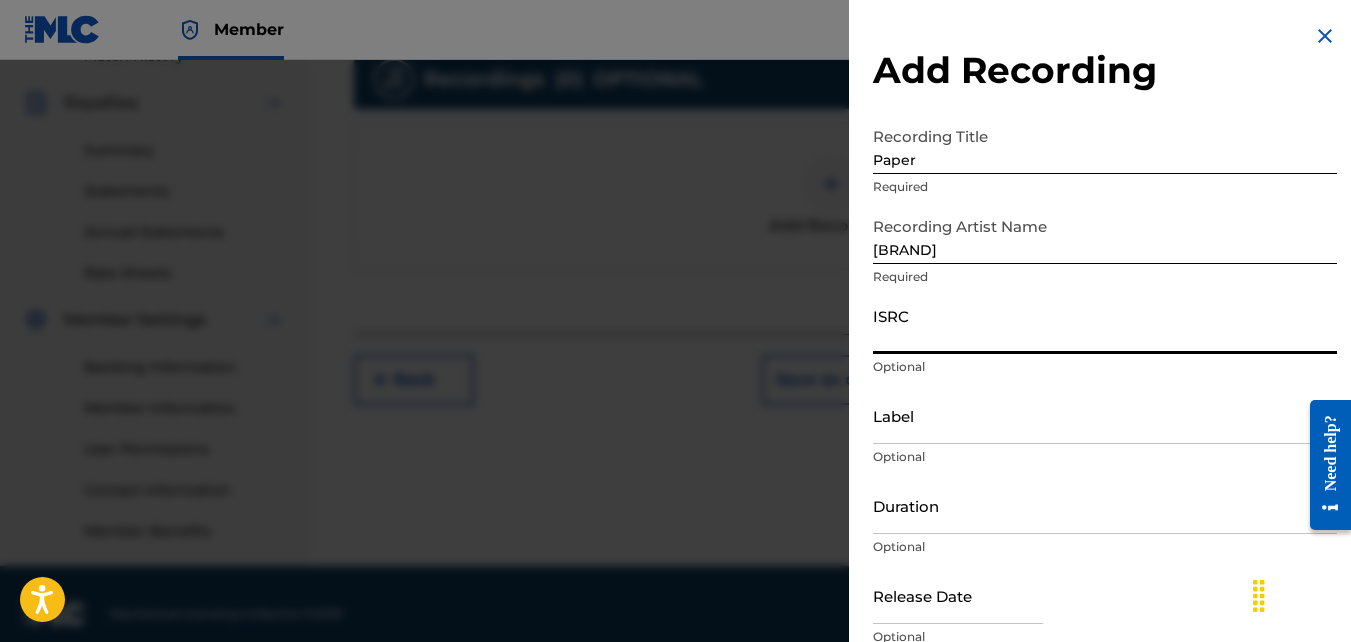 click on "ISRC" at bounding box center [1105, 325] 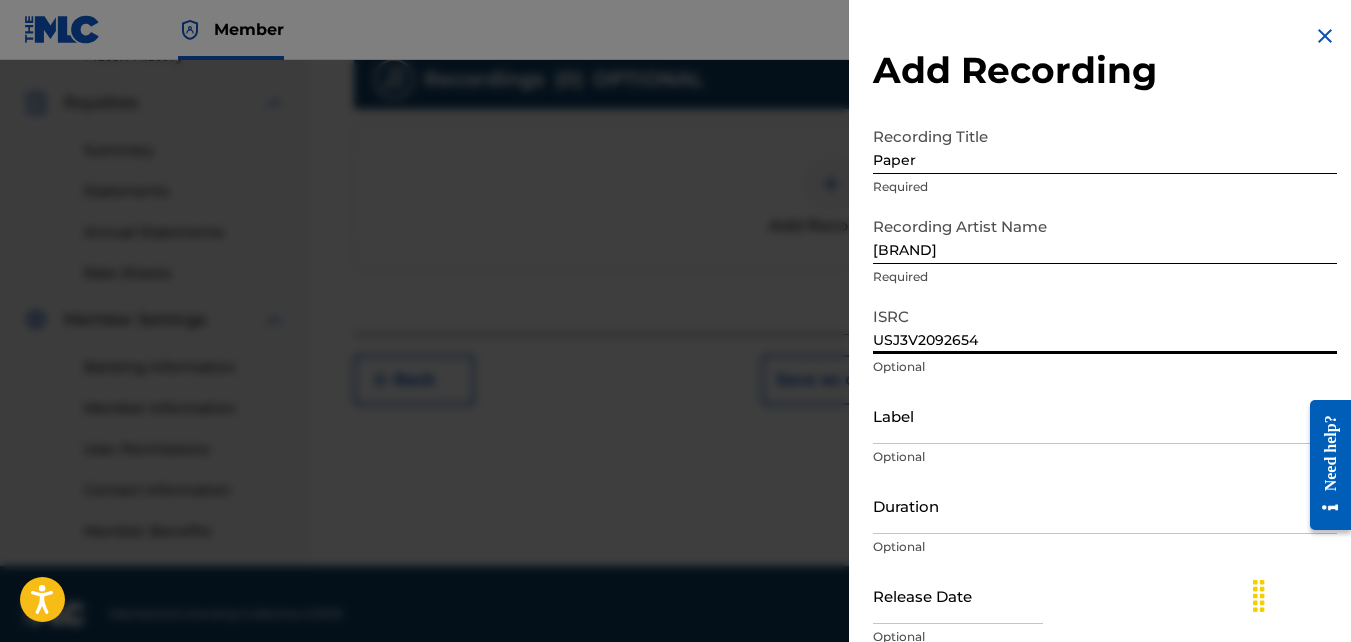scroll, scrollTop: 89, scrollLeft: 0, axis: vertical 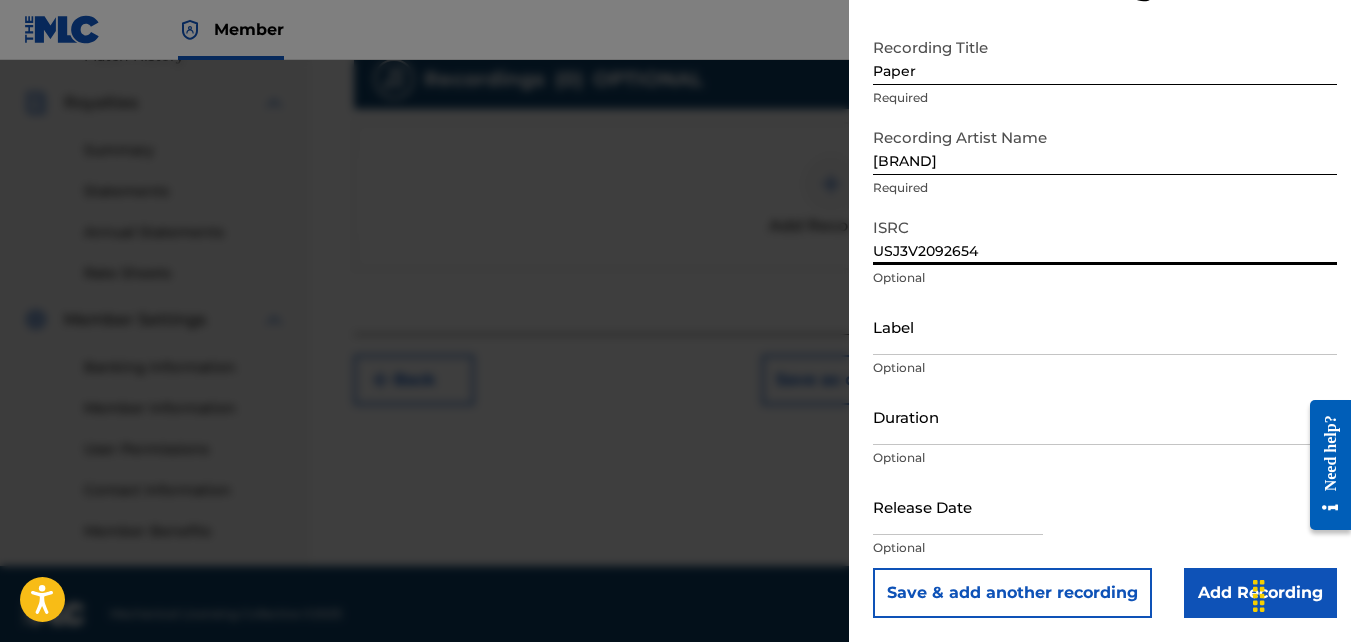 type on "USJ3V2092654" 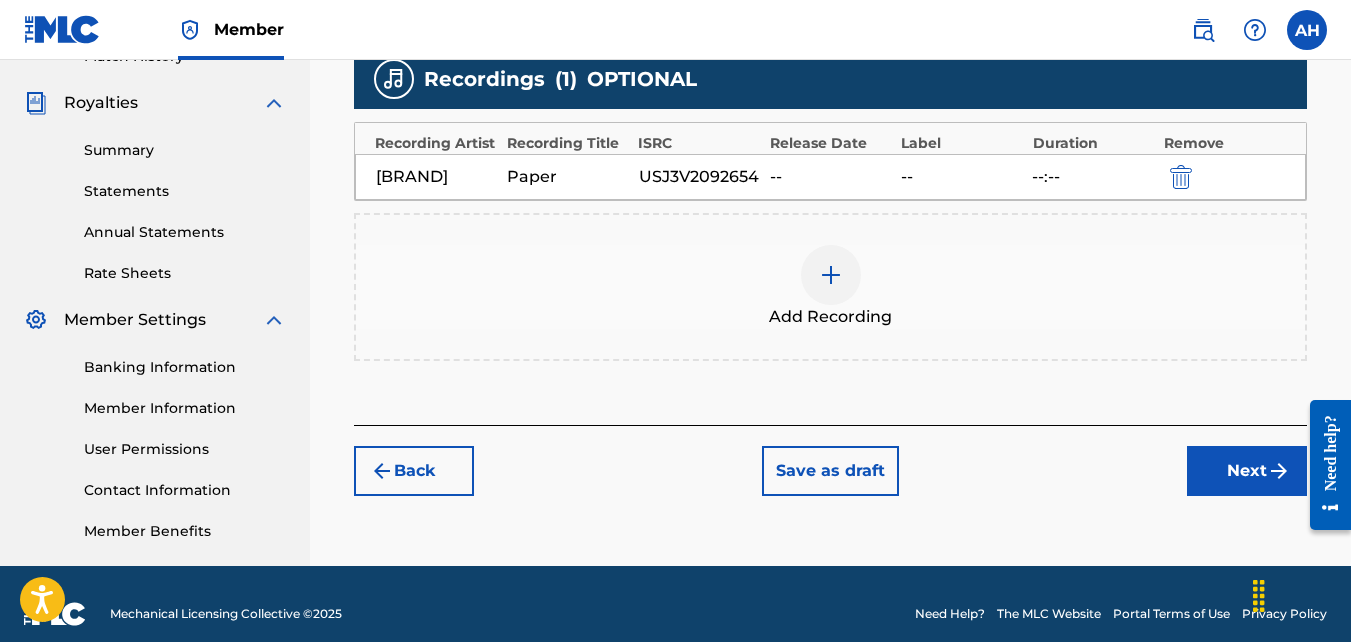 click on "Next" at bounding box center [1247, 471] 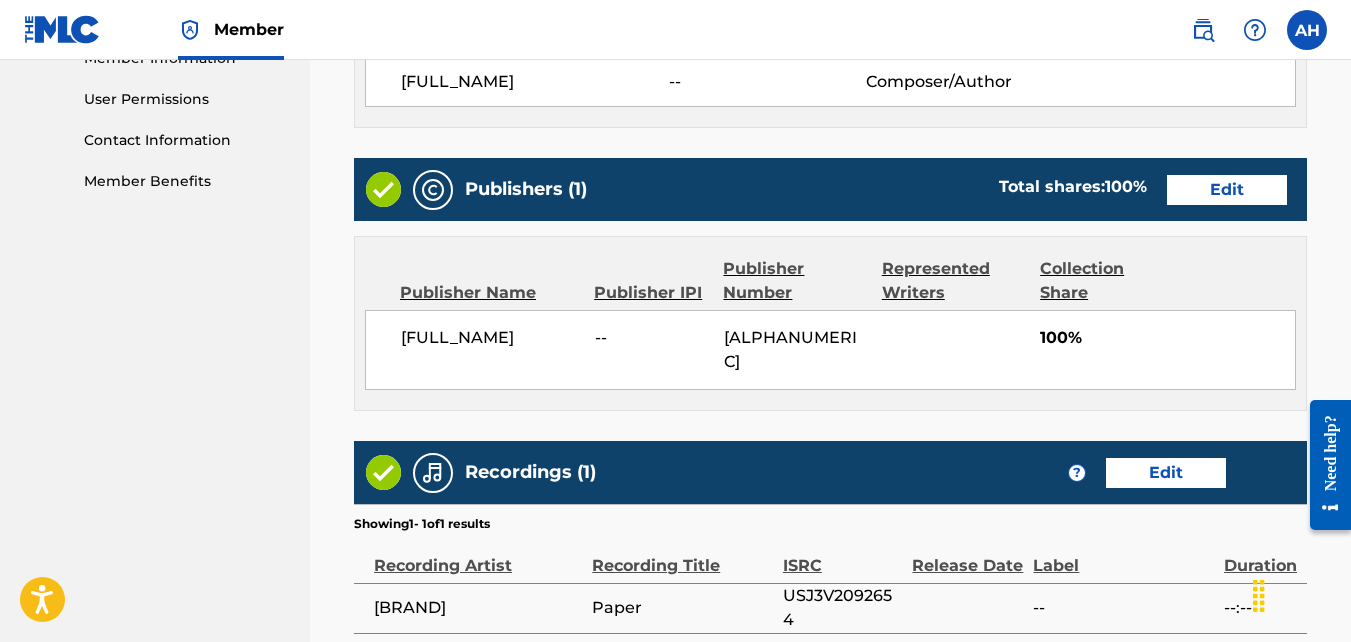 scroll, scrollTop: 1113, scrollLeft: 0, axis: vertical 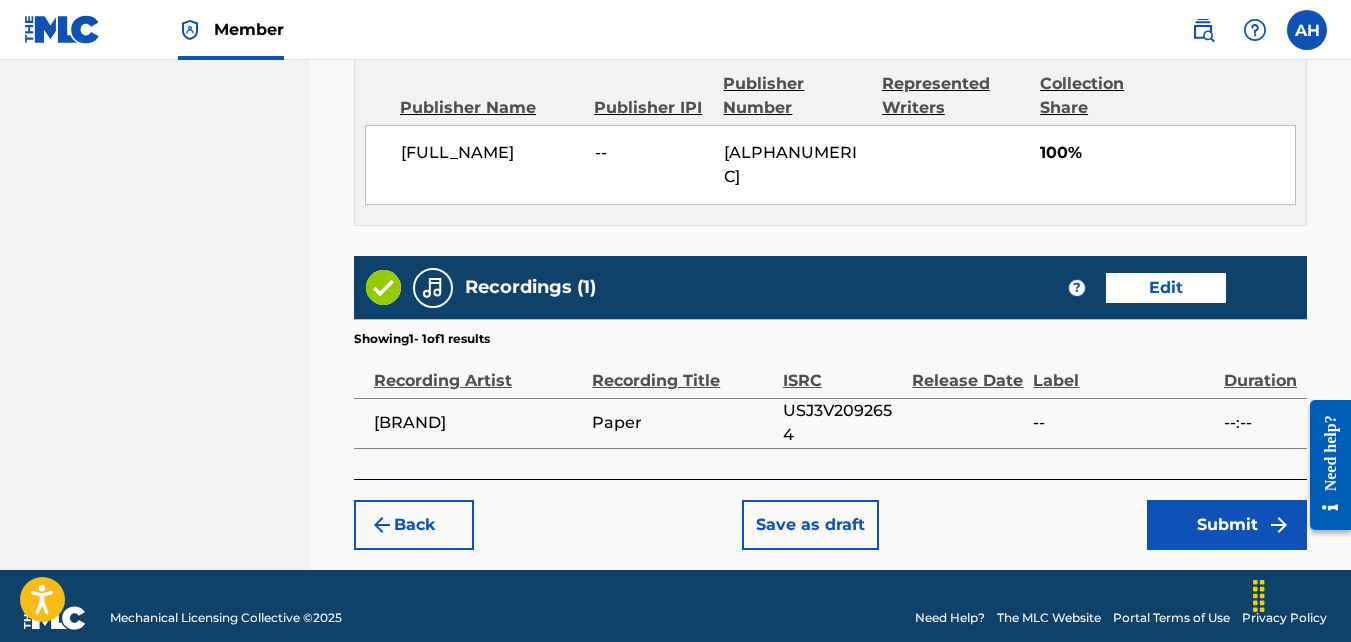 click on "Submit" at bounding box center [1227, 525] 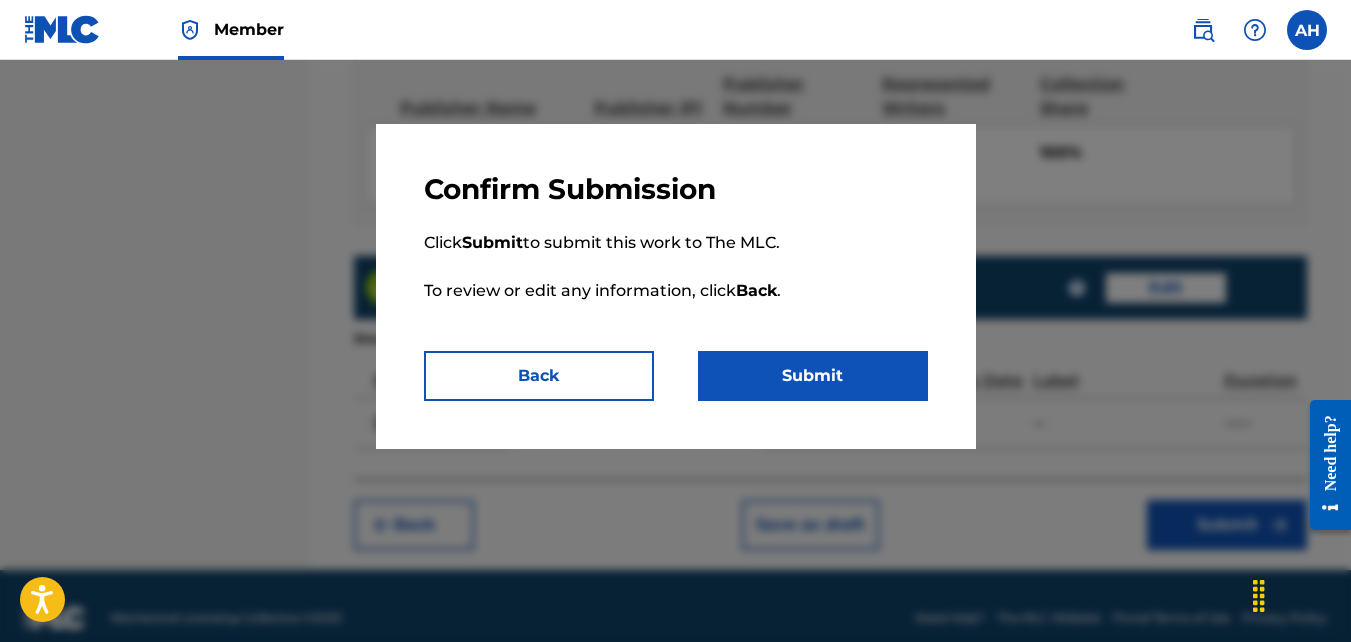 click on "Click  Submit  to submit this work to The MLC. To review or edit any information, click  Back ." at bounding box center (676, 279) 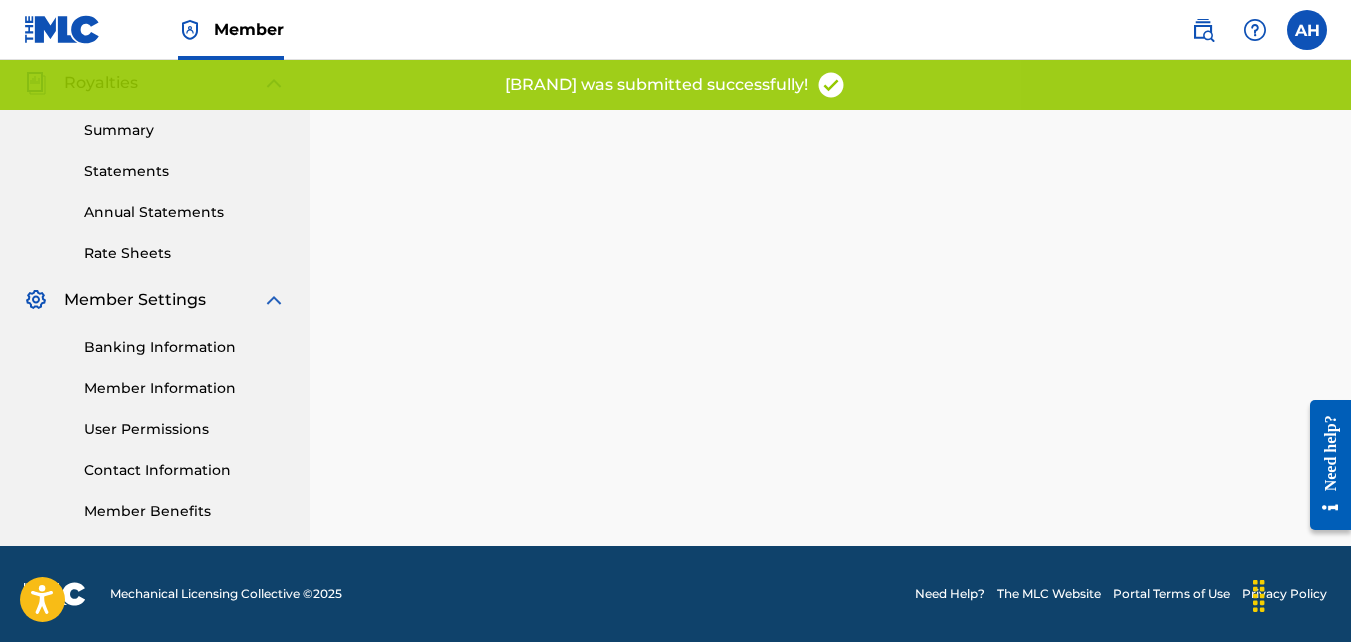 scroll, scrollTop: 0, scrollLeft: 0, axis: both 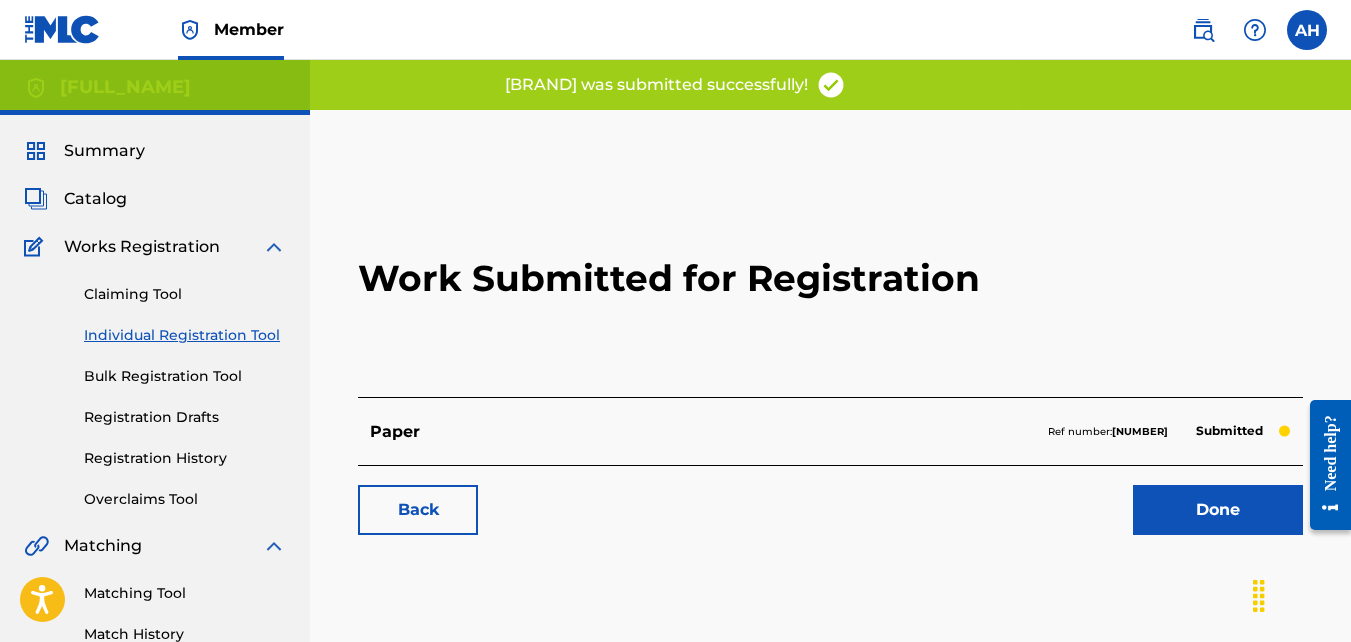 click on "Back" at bounding box center (418, 510) 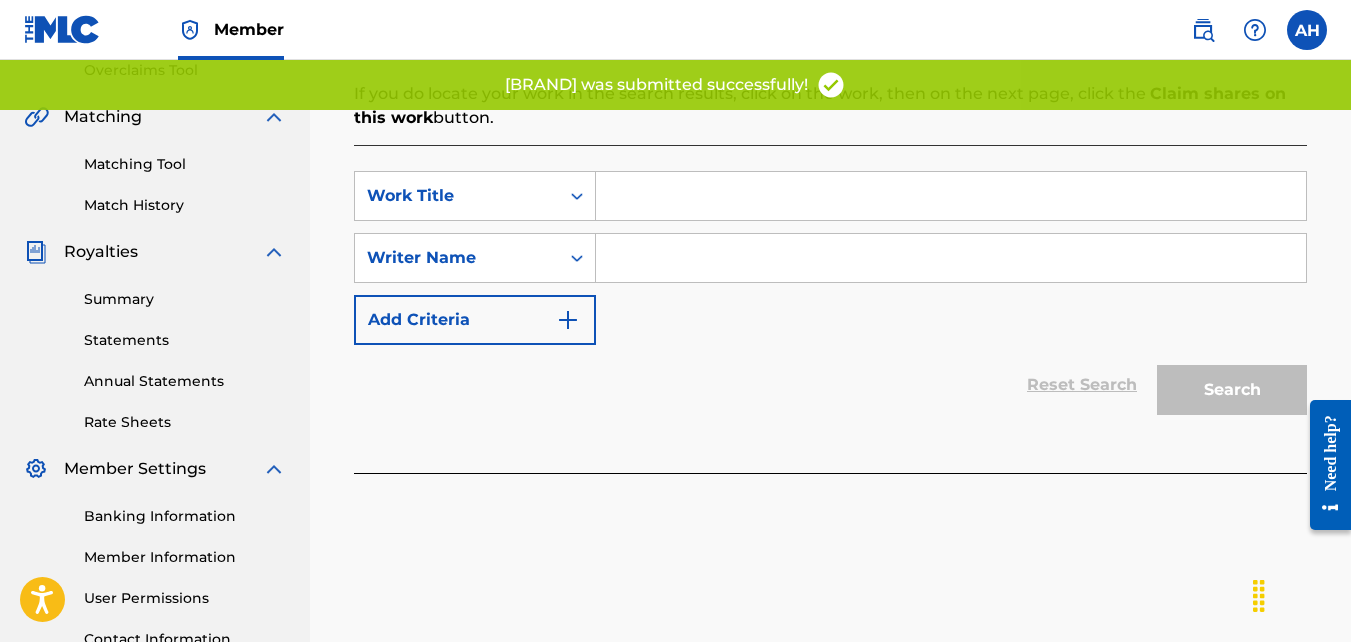 scroll, scrollTop: 430, scrollLeft: 0, axis: vertical 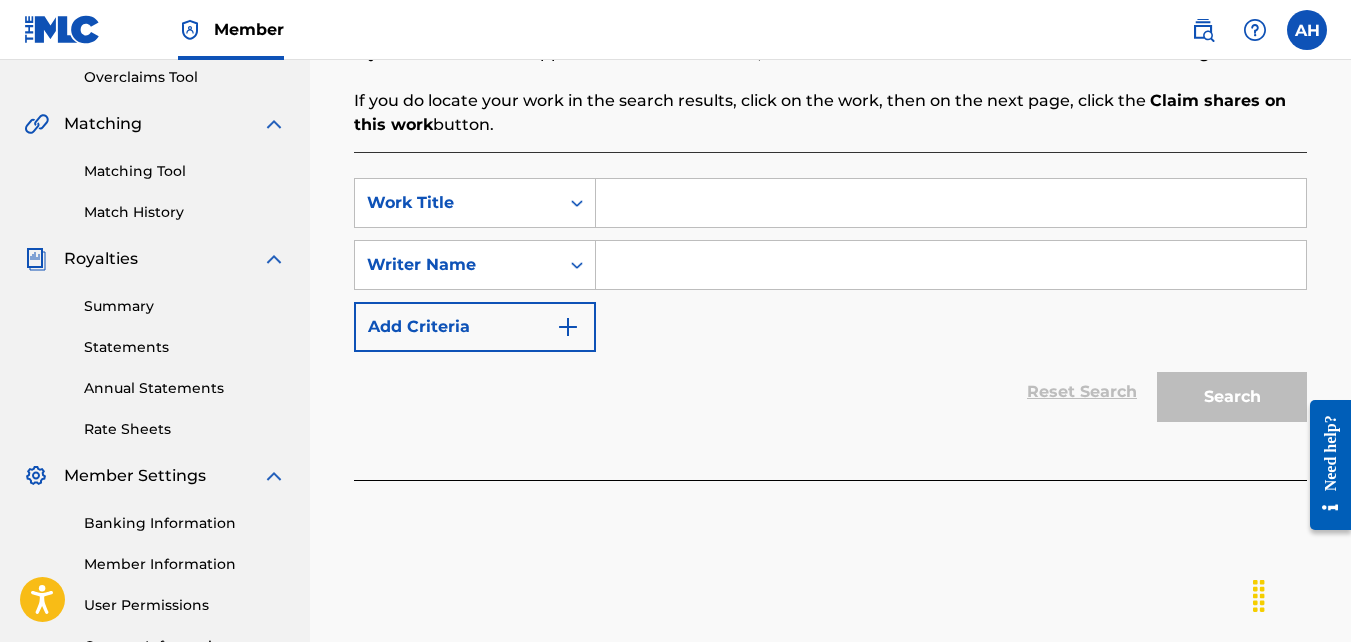 drag, startPoint x: 389, startPoint y: 494, endPoint x: 145, endPoint y: 194, distance: 386.69885 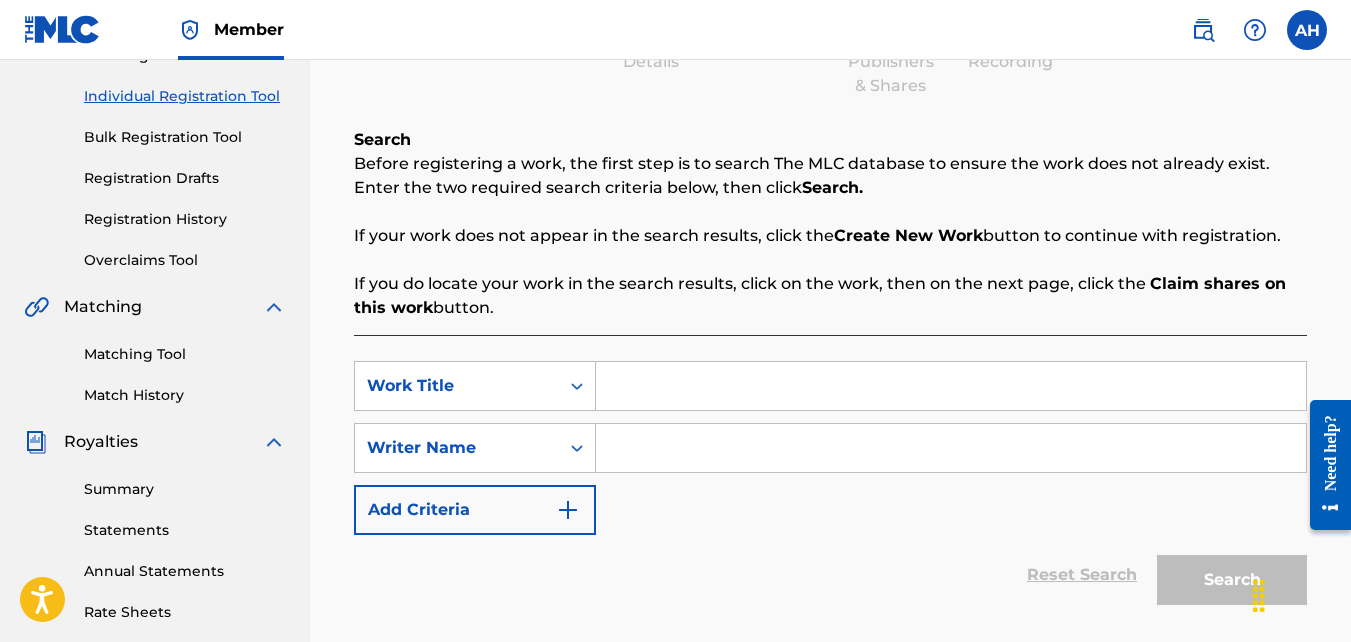 scroll, scrollTop: 238, scrollLeft: 0, axis: vertical 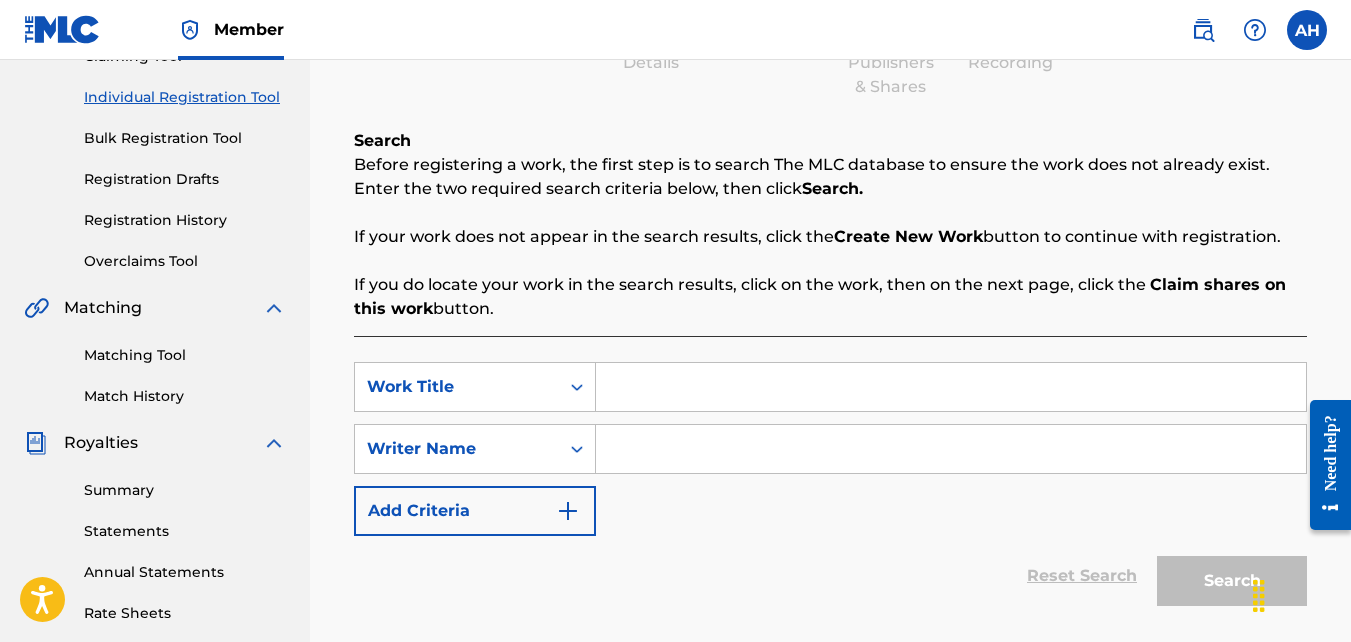 click on "Registration History" at bounding box center (185, 220) 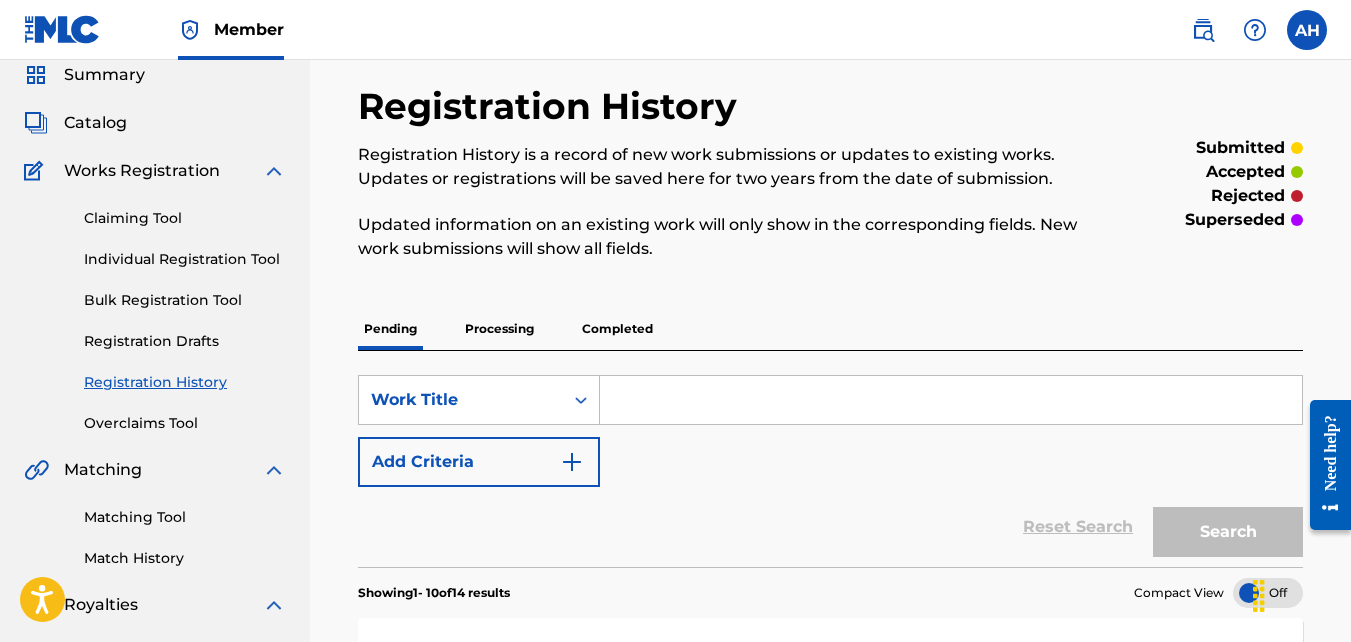 scroll, scrollTop: 62, scrollLeft: 0, axis: vertical 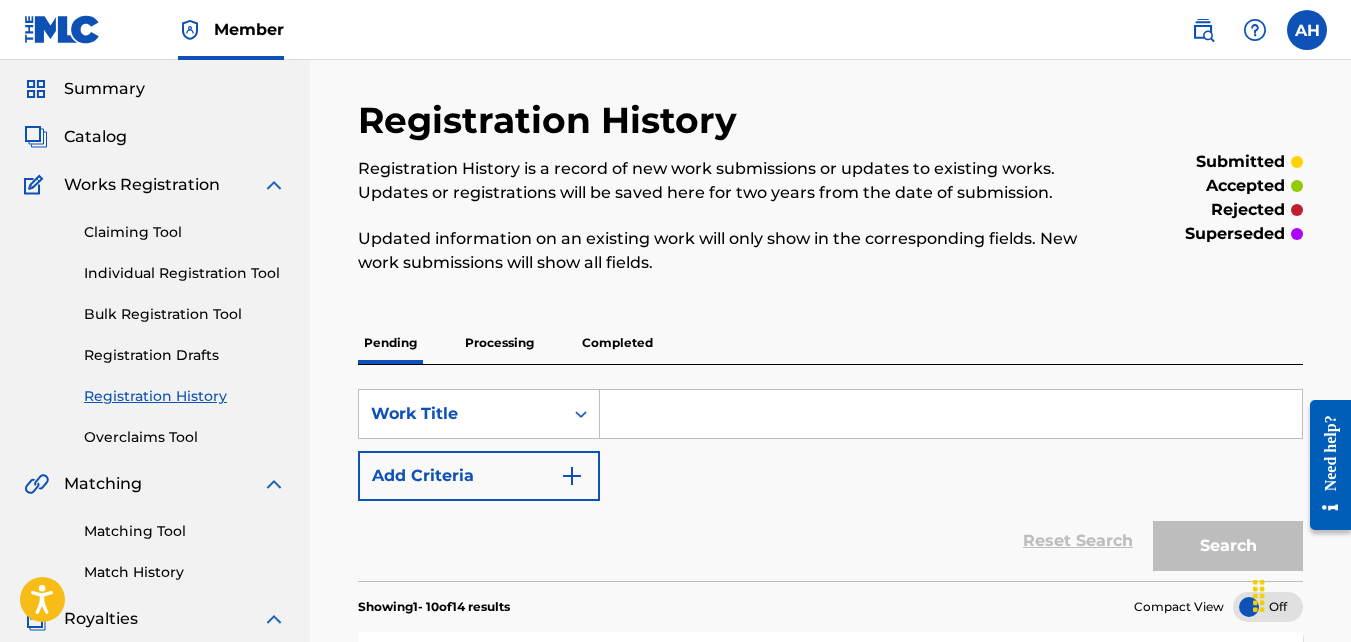 click on "Individual Registration Tool" at bounding box center (185, 273) 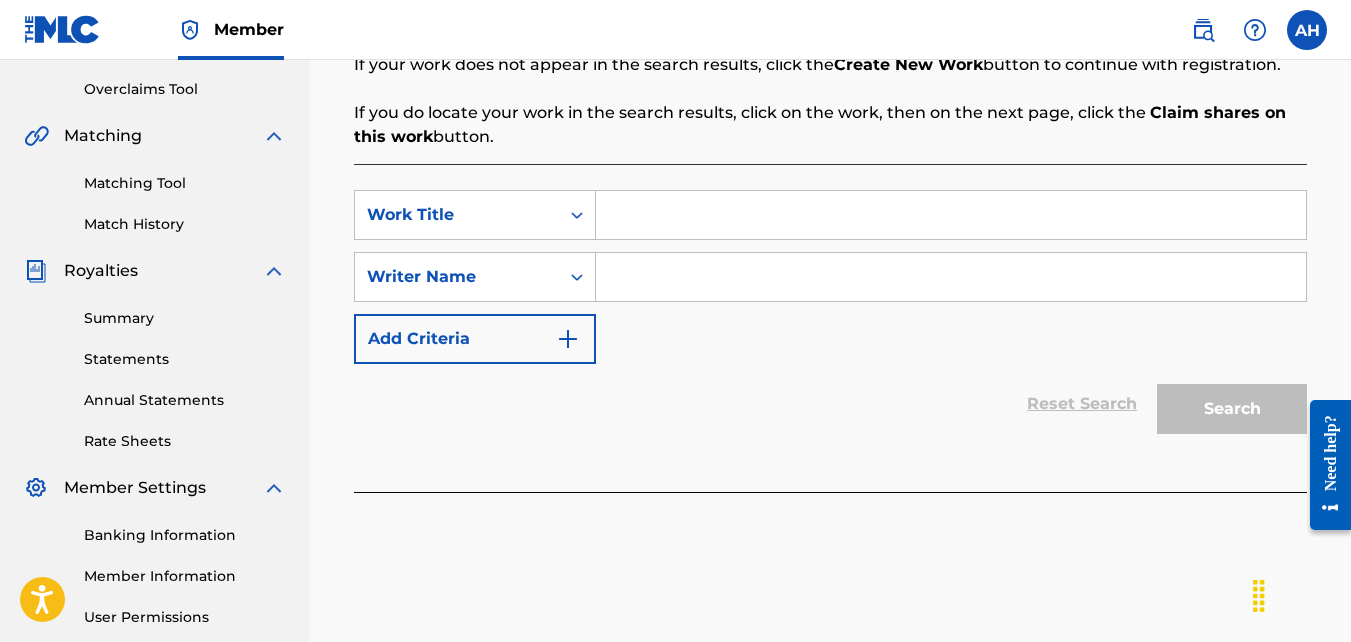 scroll, scrollTop: 489, scrollLeft: 0, axis: vertical 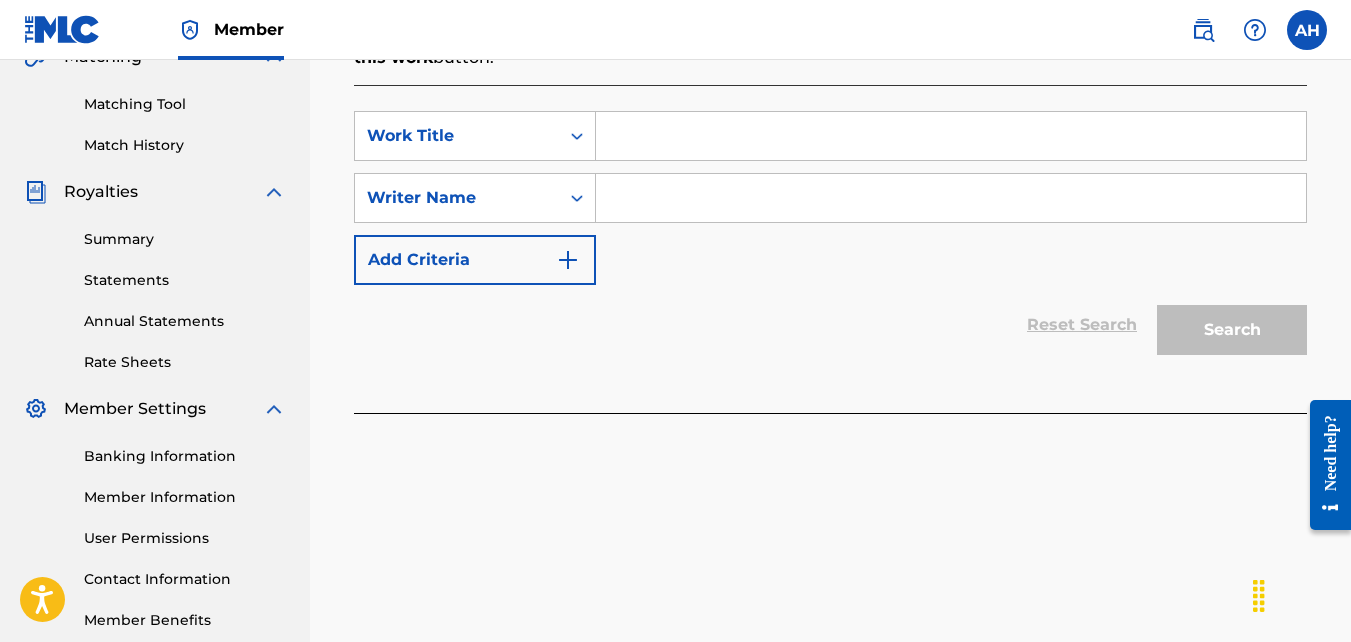 click at bounding box center [951, 136] 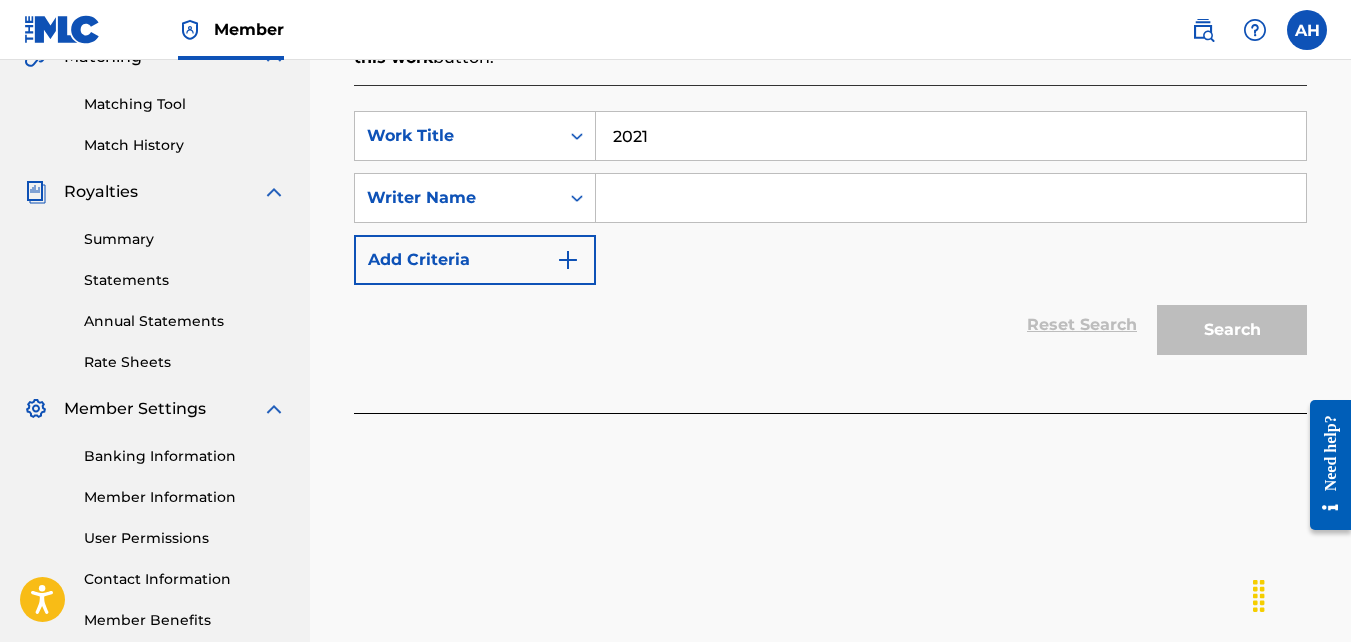 type on "2021" 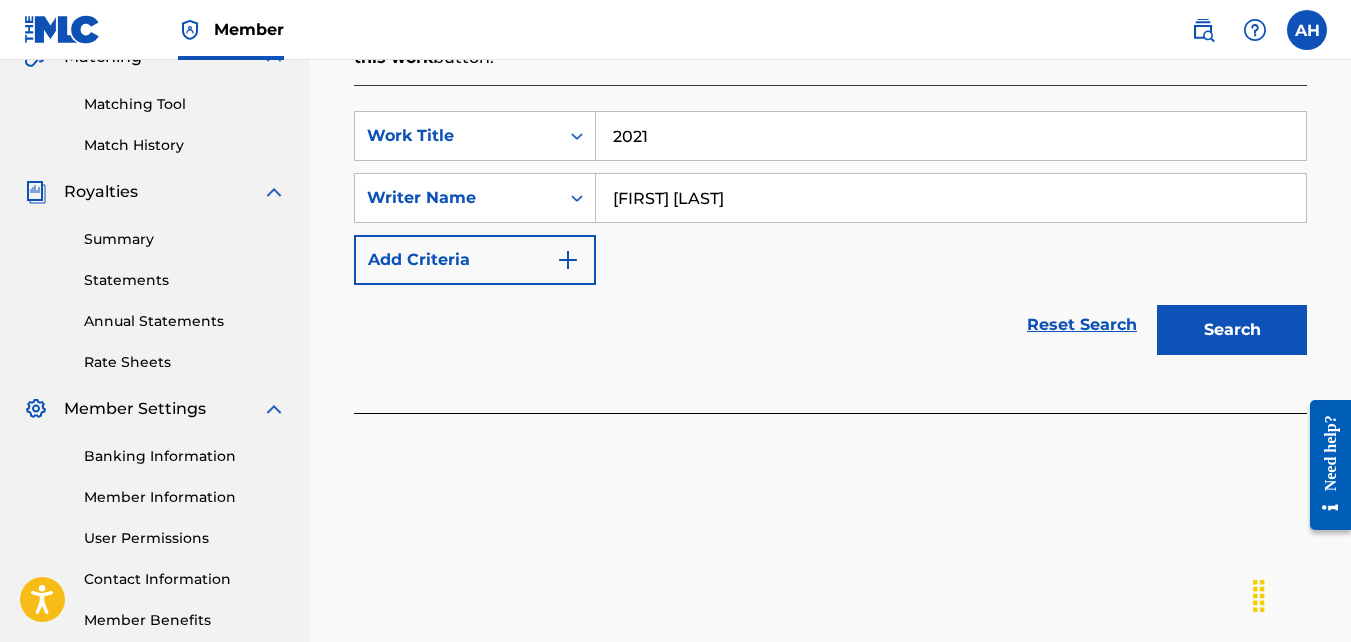 click on "Search" at bounding box center [1232, 330] 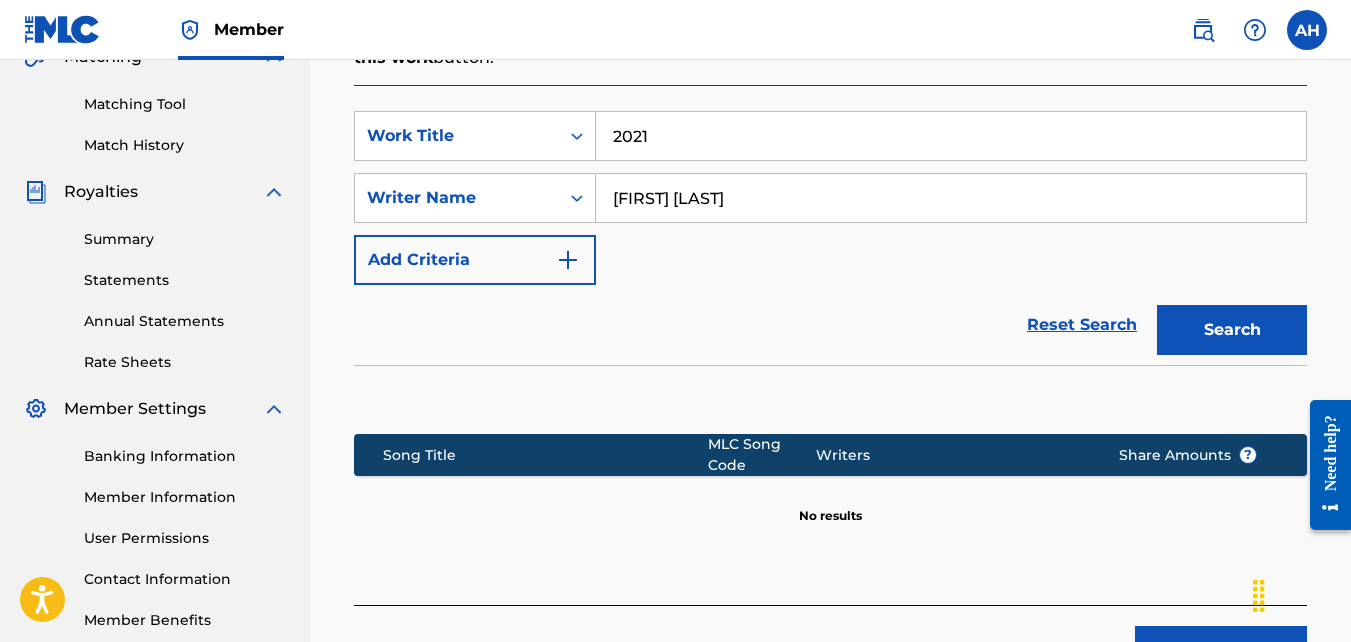 scroll, scrollTop: 639, scrollLeft: 0, axis: vertical 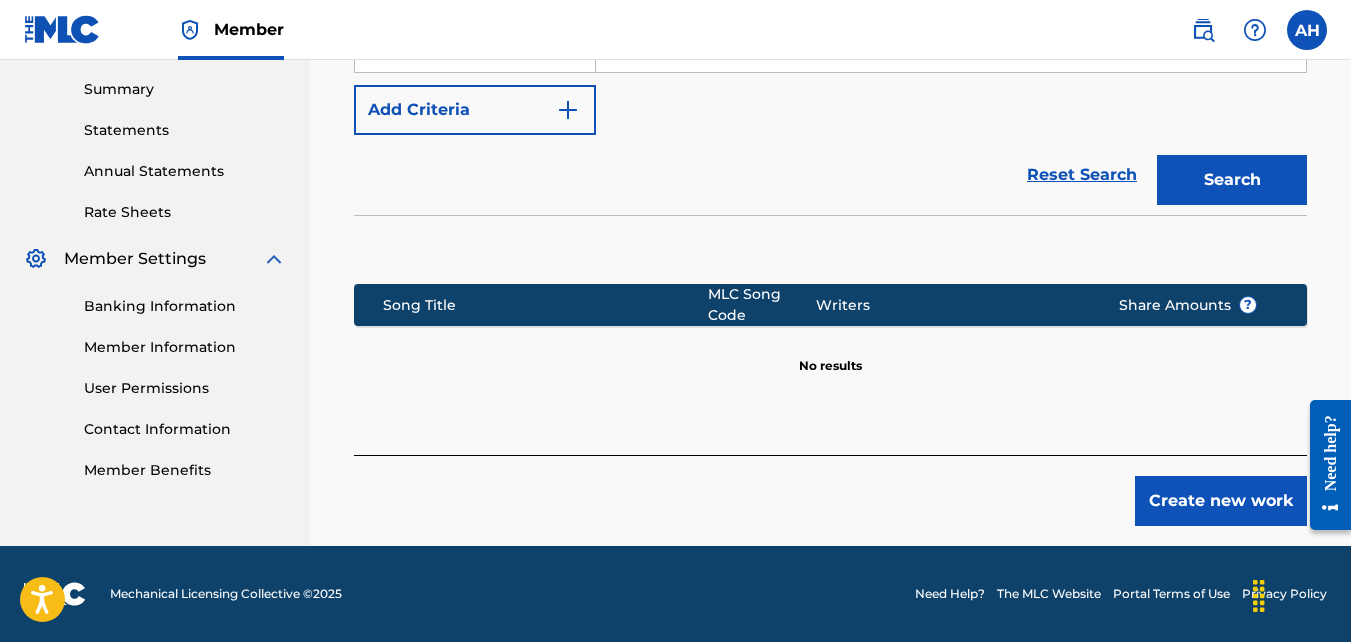click on "Create new work" at bounding box center [1221, 501] 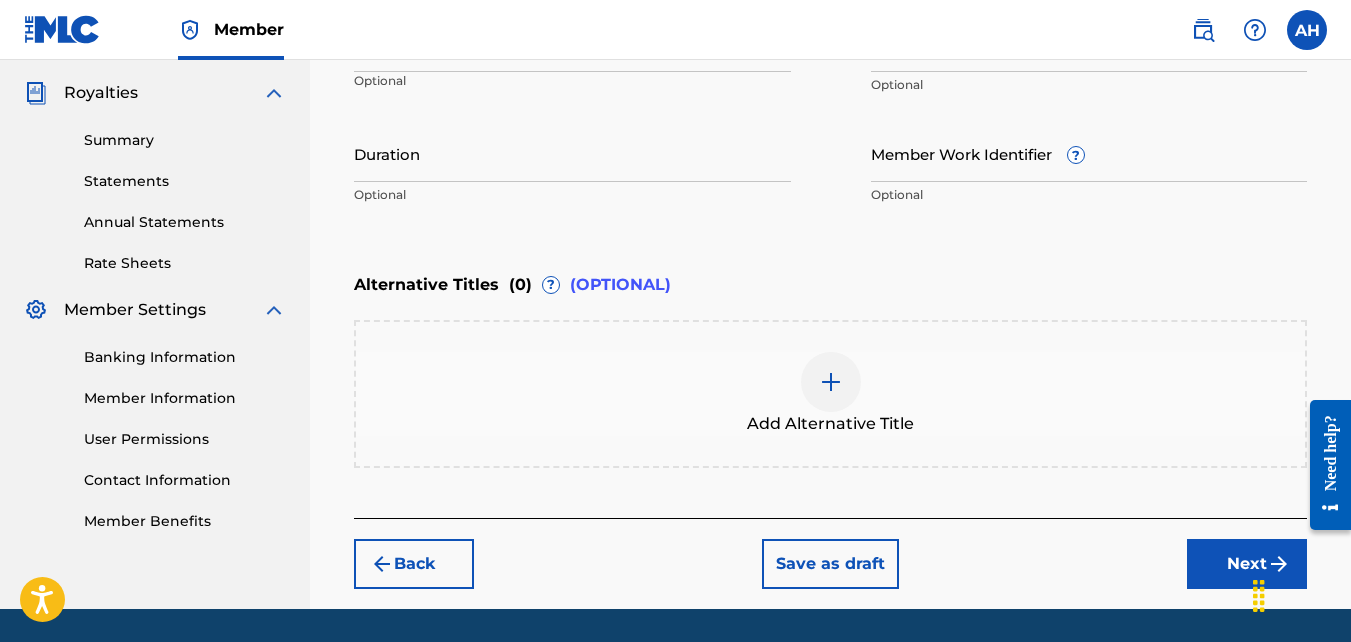 click on "Next" at bounding box center (1247, 564) 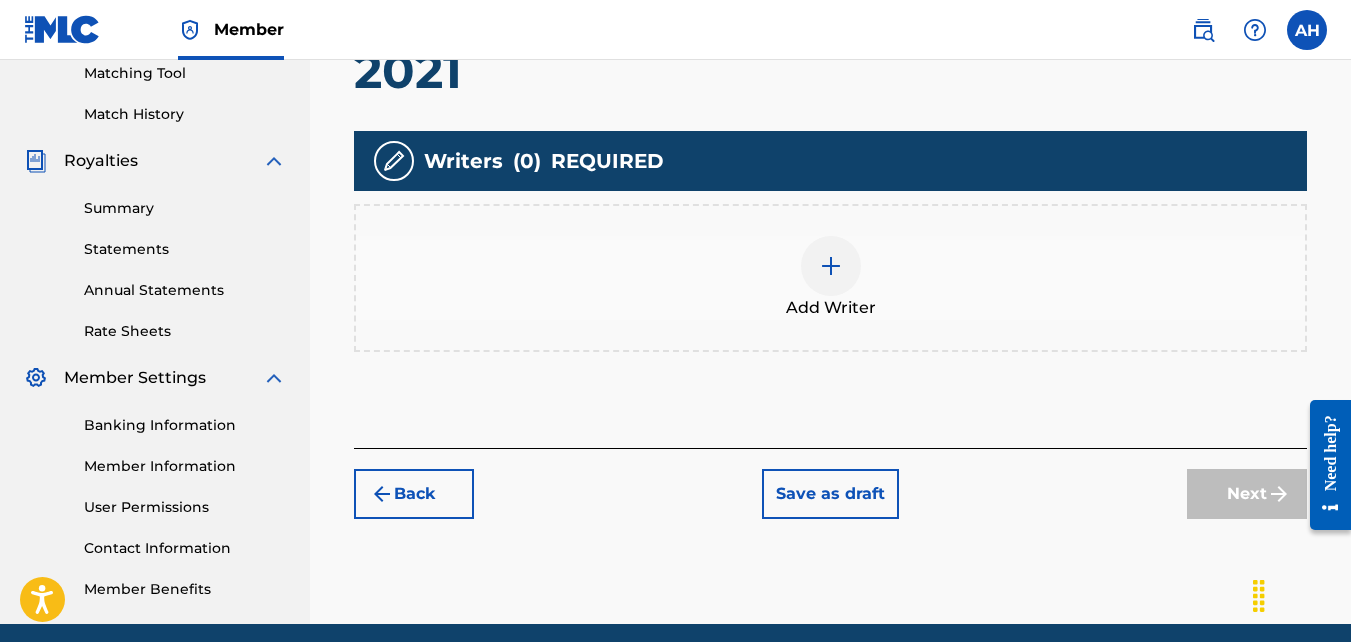 scroll, scrollTop: 571, scrollLeft: 0, axis: vertical 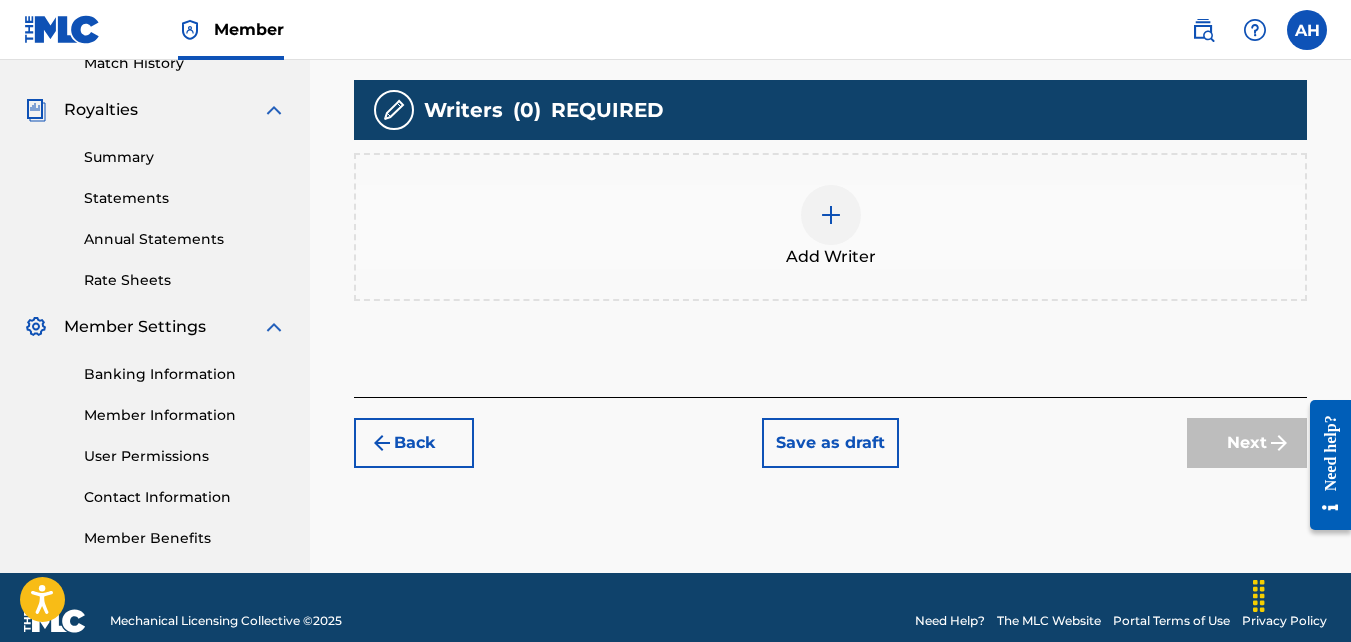 click at bounding box center (831, 215) 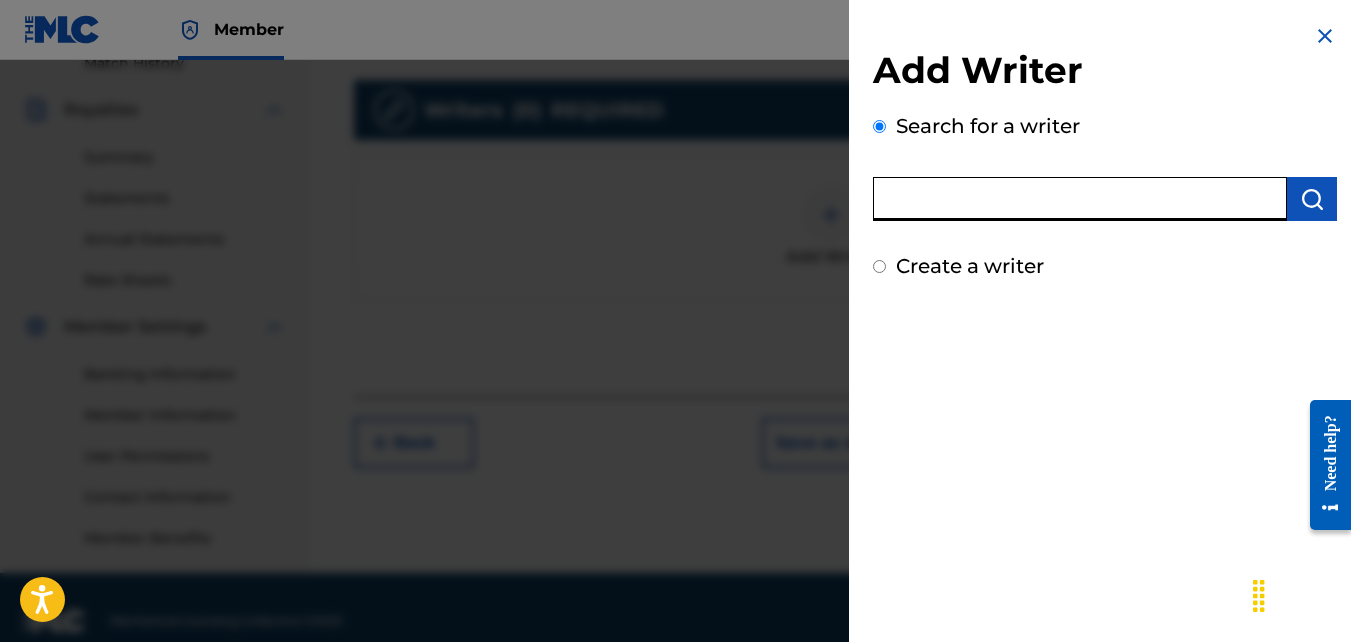 click at bounding box center (1080, 199) 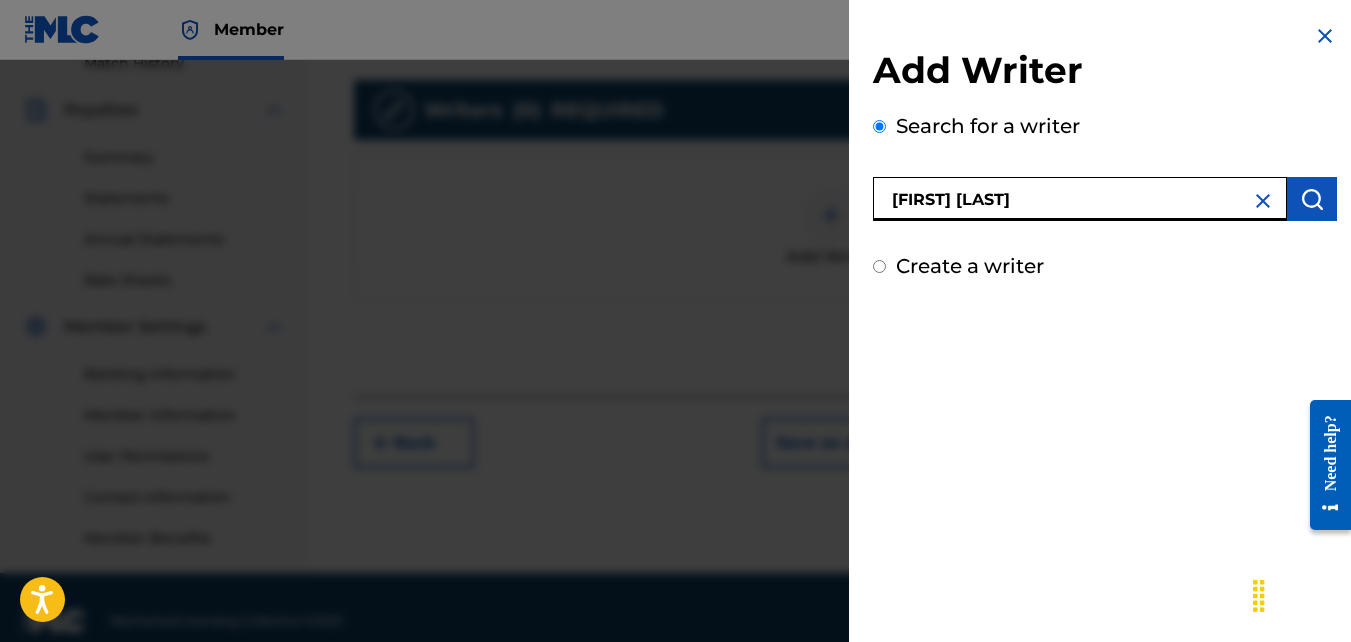 type on "[FIRST] [LAST]" 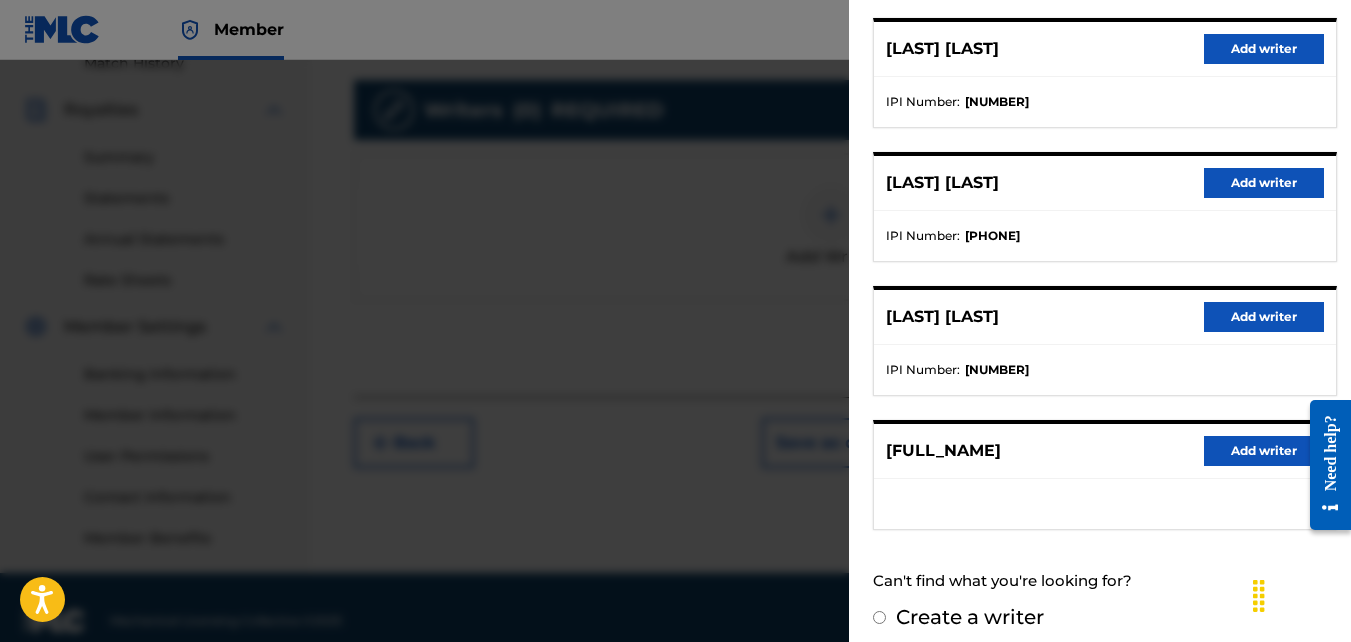 scroll, scrollTop: 400, scrollLeft: 0, axis: vertical 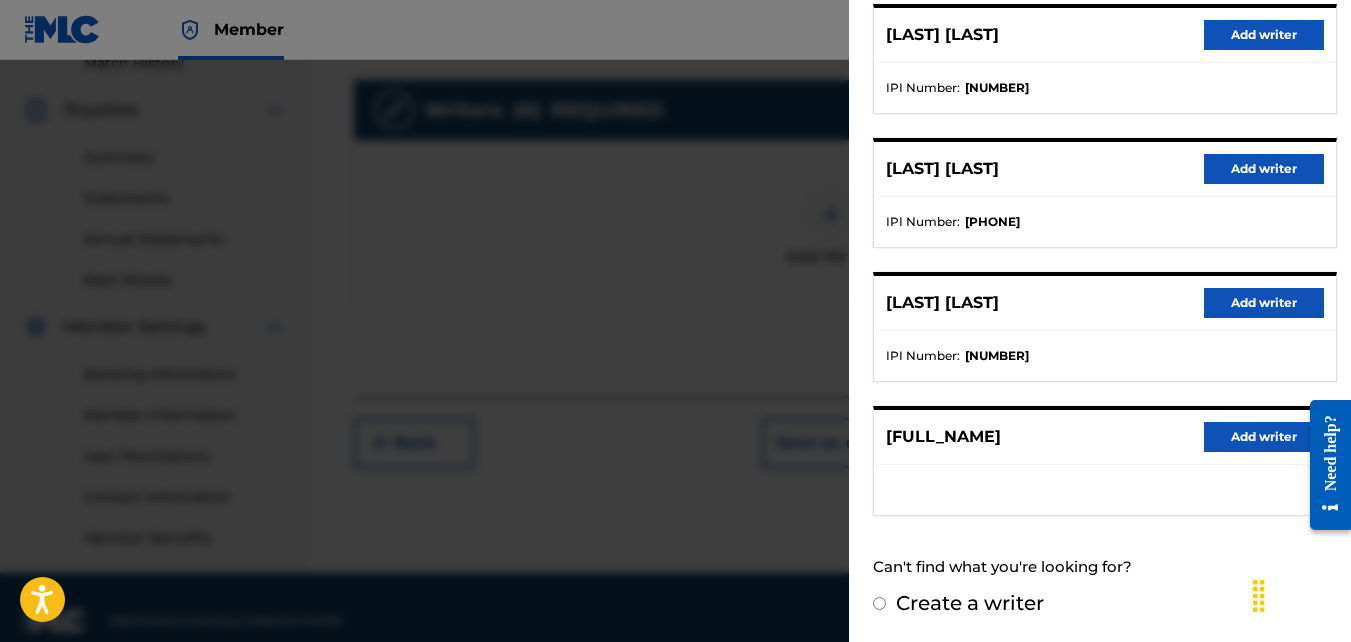 click on "Add writer" at bounding box center [1264, 437] 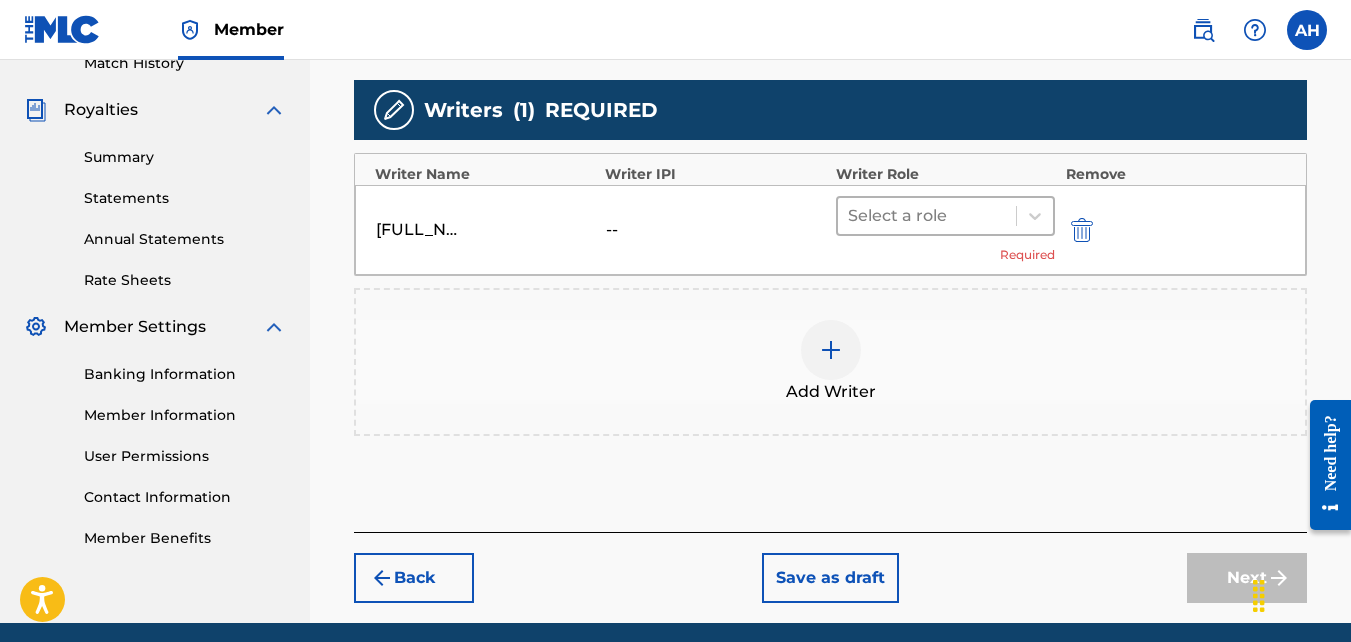 click at bounding box center [927, 216] 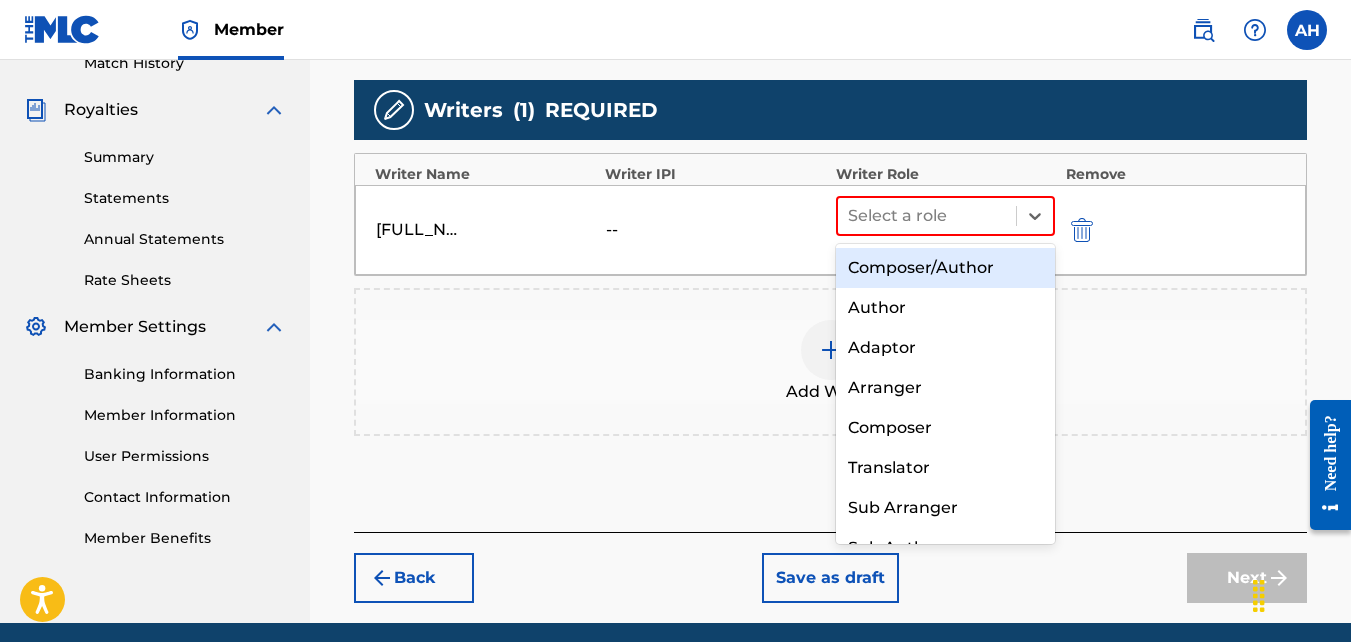 click on "Composer/Author" at bounding box center [946, 268] 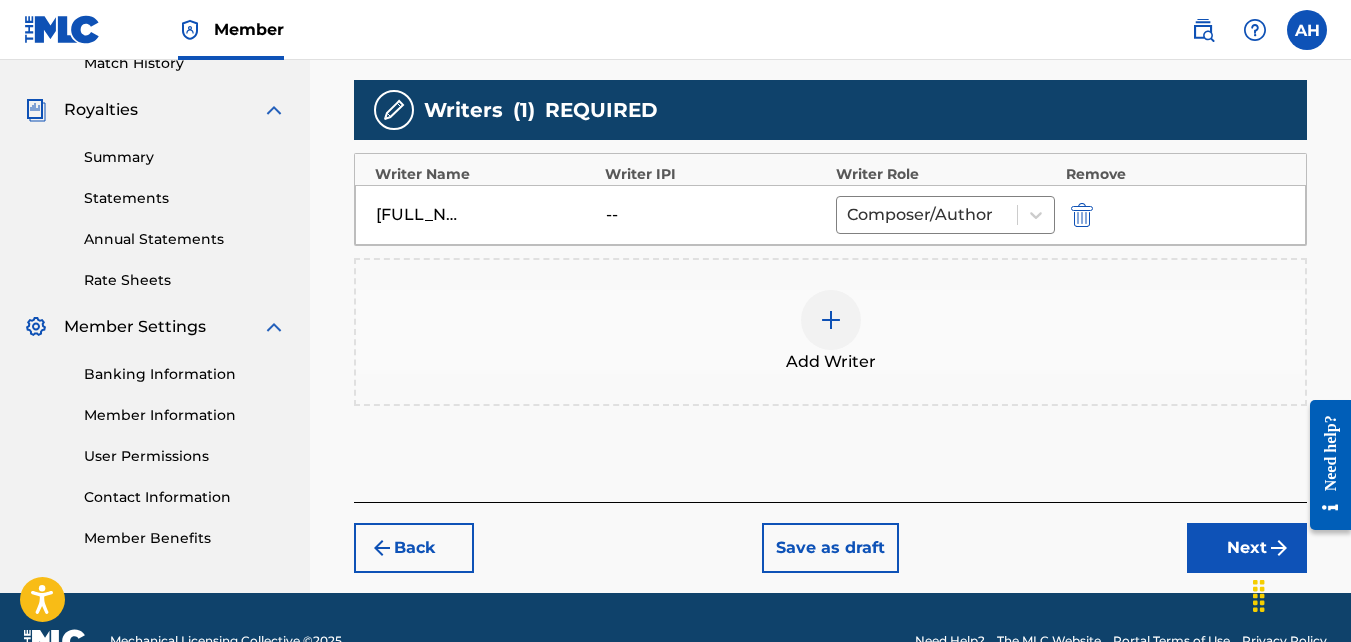 click on "Back Save as draft Next" at bounding box center (830, 537) 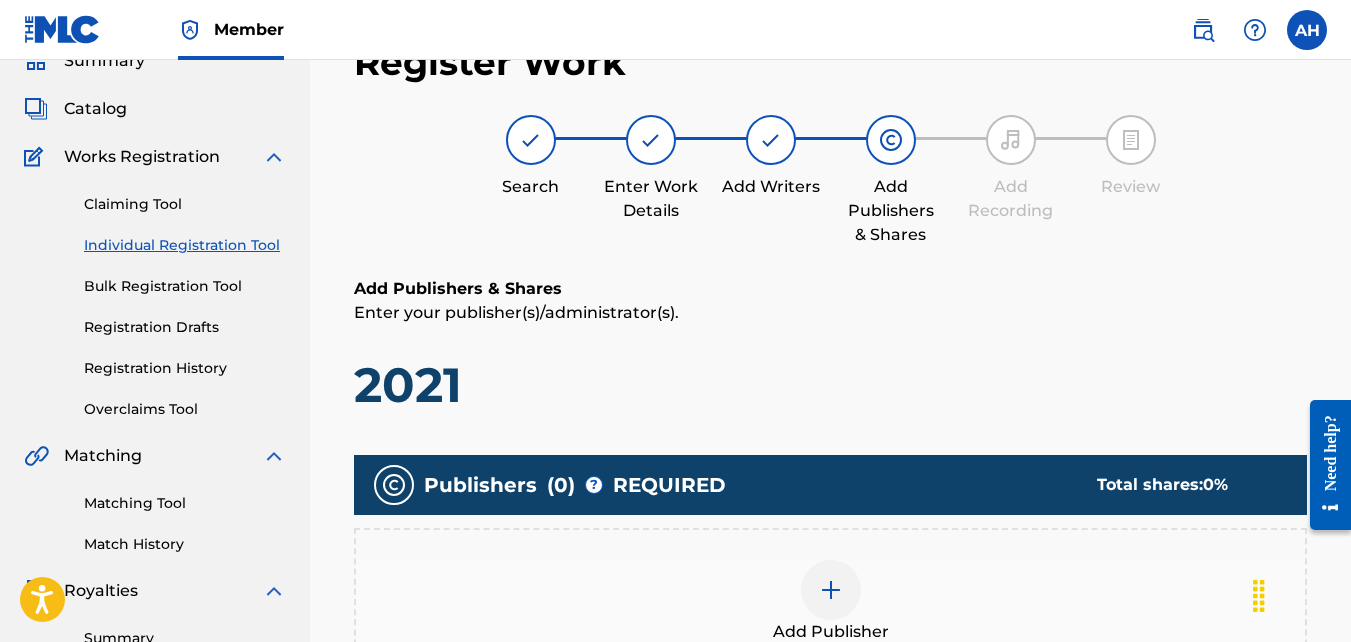 scroll, scrollTop: 506, scrollLeft: 0, axis: vertical 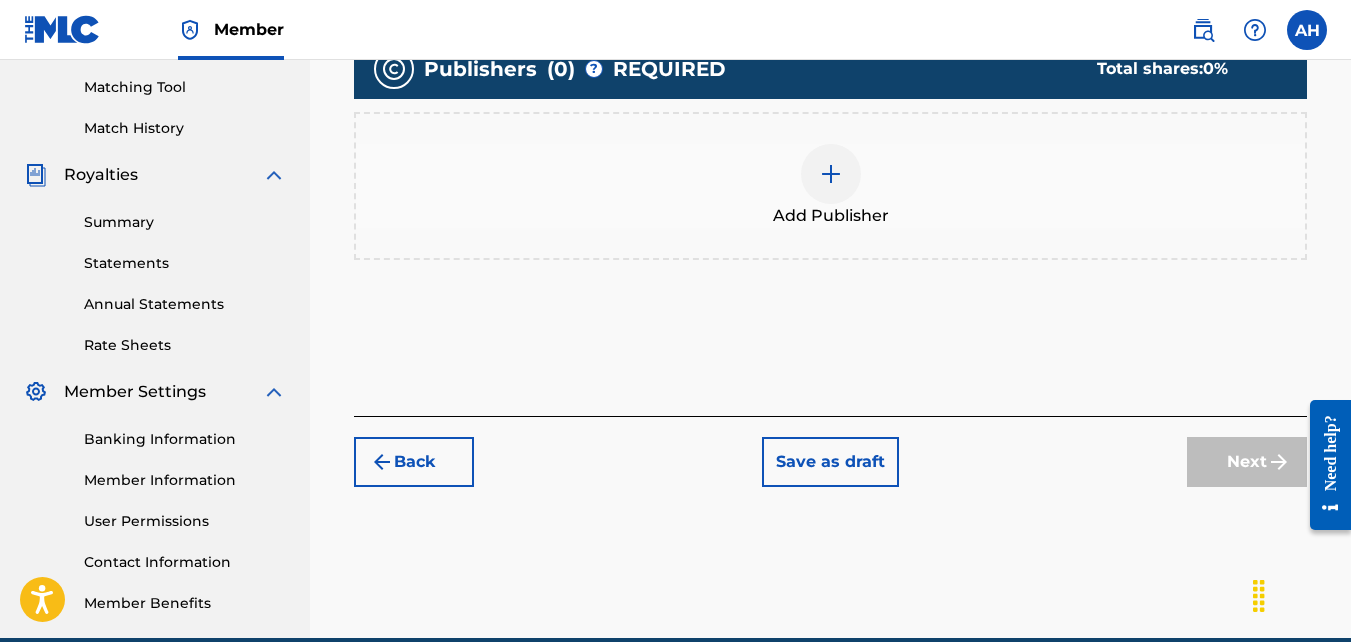 click on "Add Publisher" at bounding box center (830, 186) 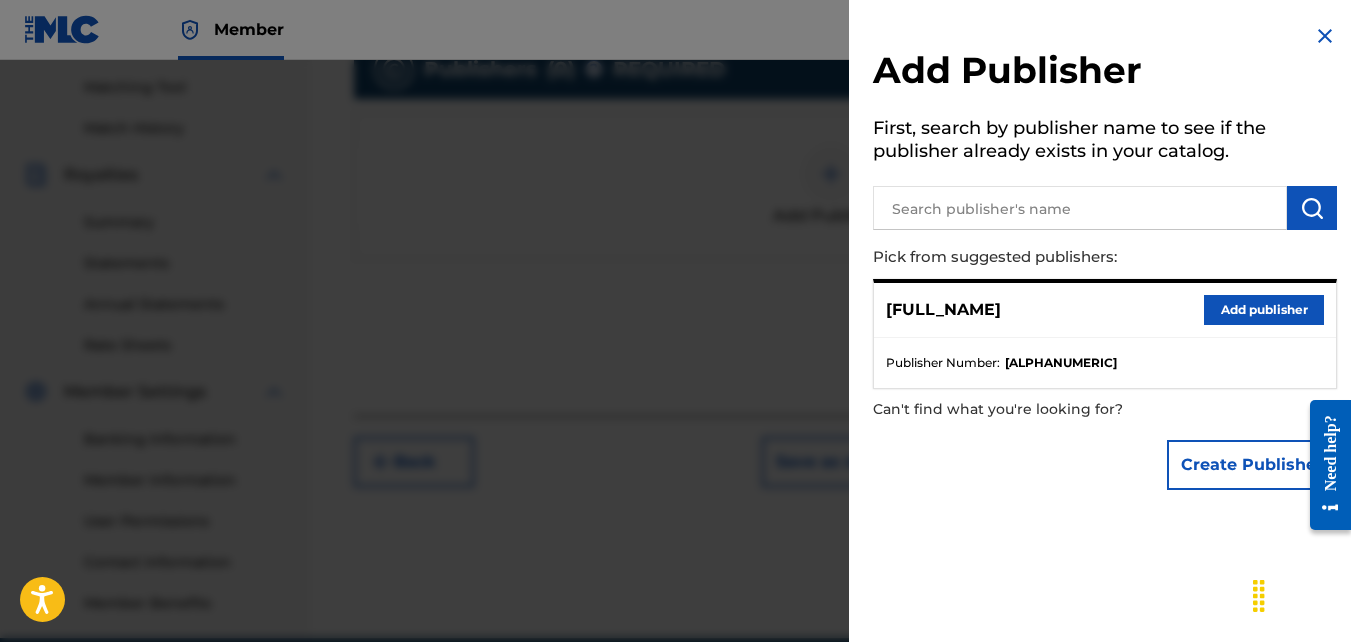 click on "Add publisher" at bounding box center (1264, 310) 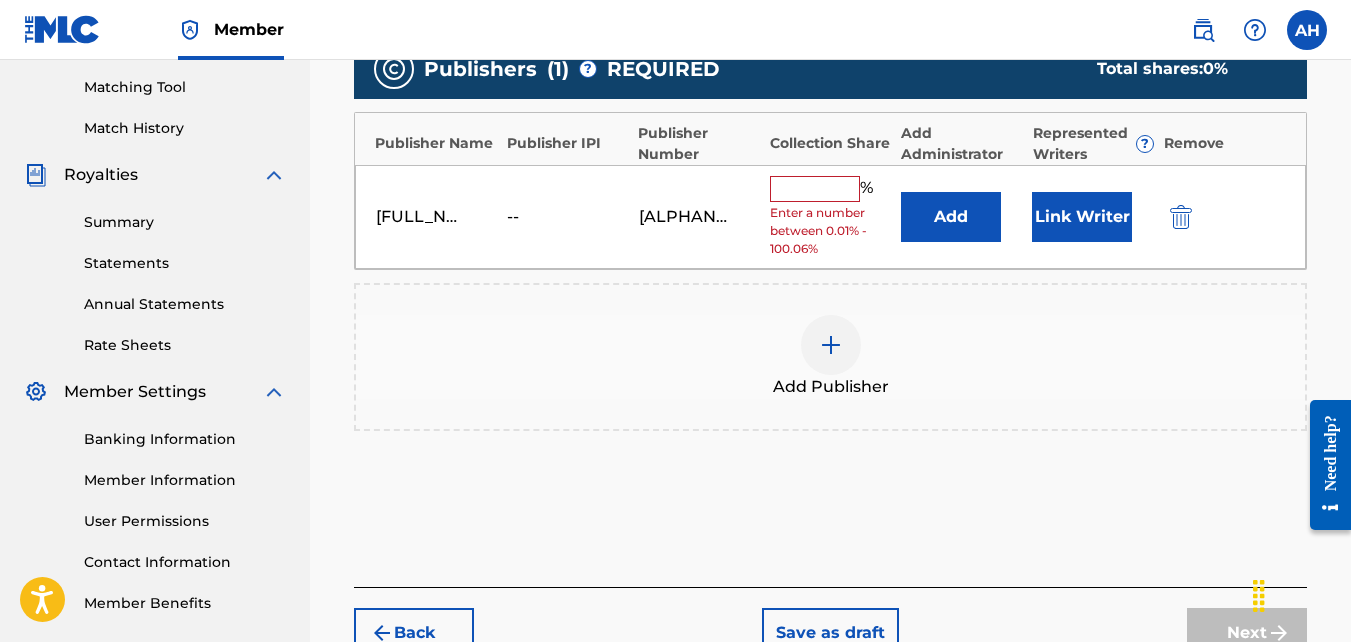 click on "Enter a number between 0.01% - 100.06%" at bounding box center [830, 231] 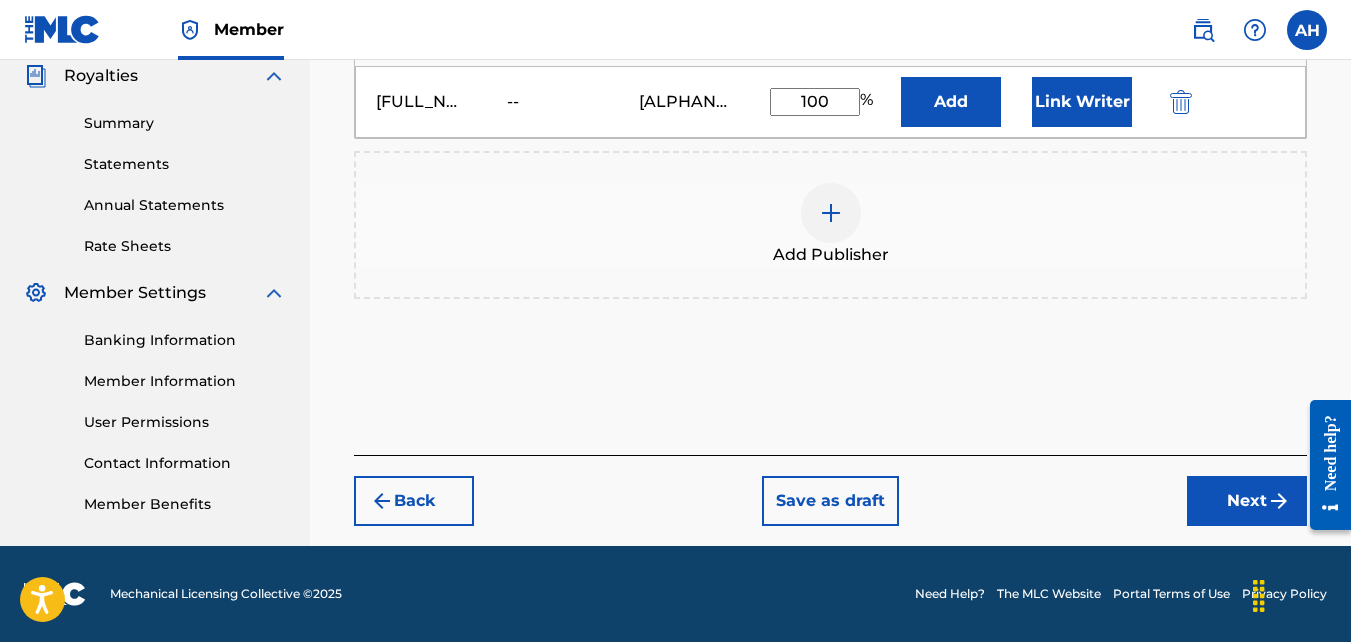 click on "Next" at bounding box center (1247, 501) 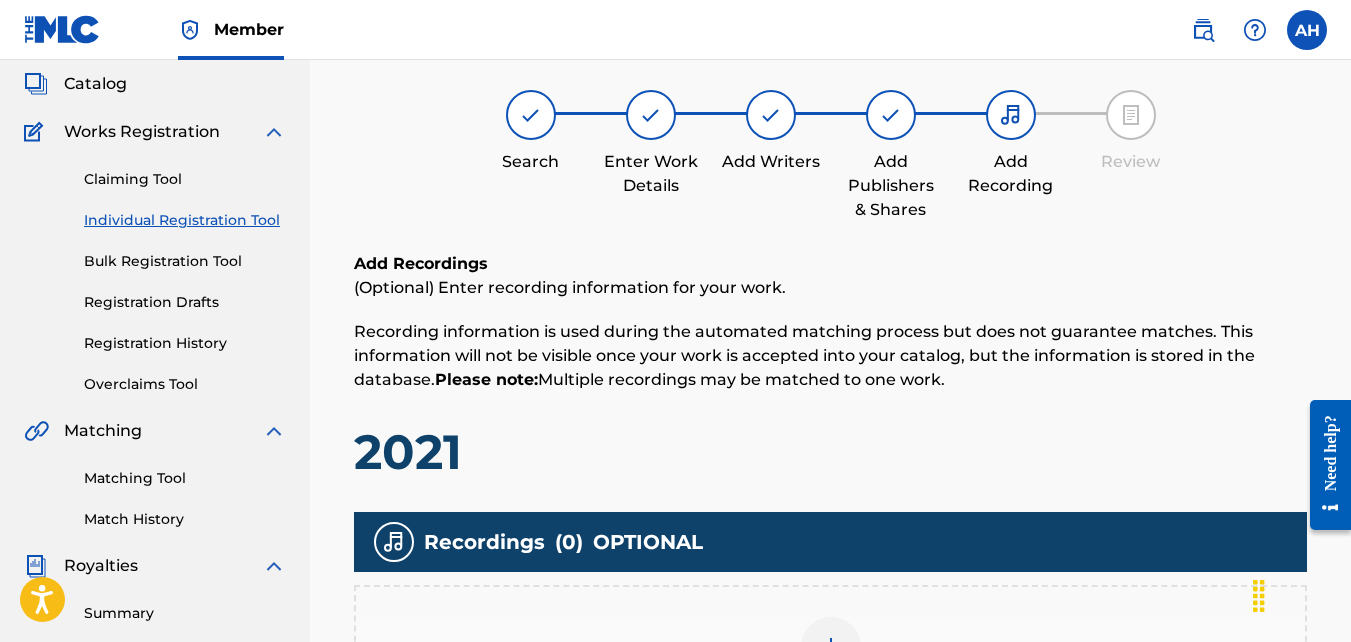 scroll, scrollTop: 90, scrollLeft: 0, axis: vertical 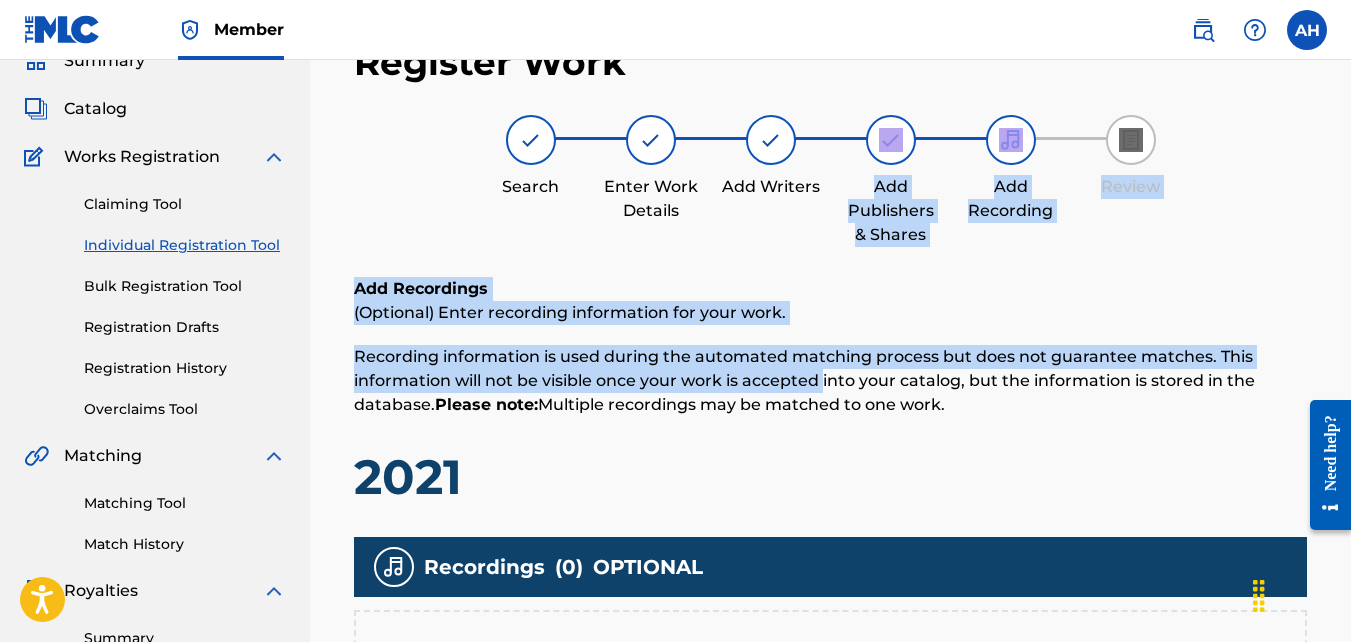 drag, startPoint x: 823, startPoint y: 389, endPoint x: 937, endPoint y: 43, distance: 364.29657 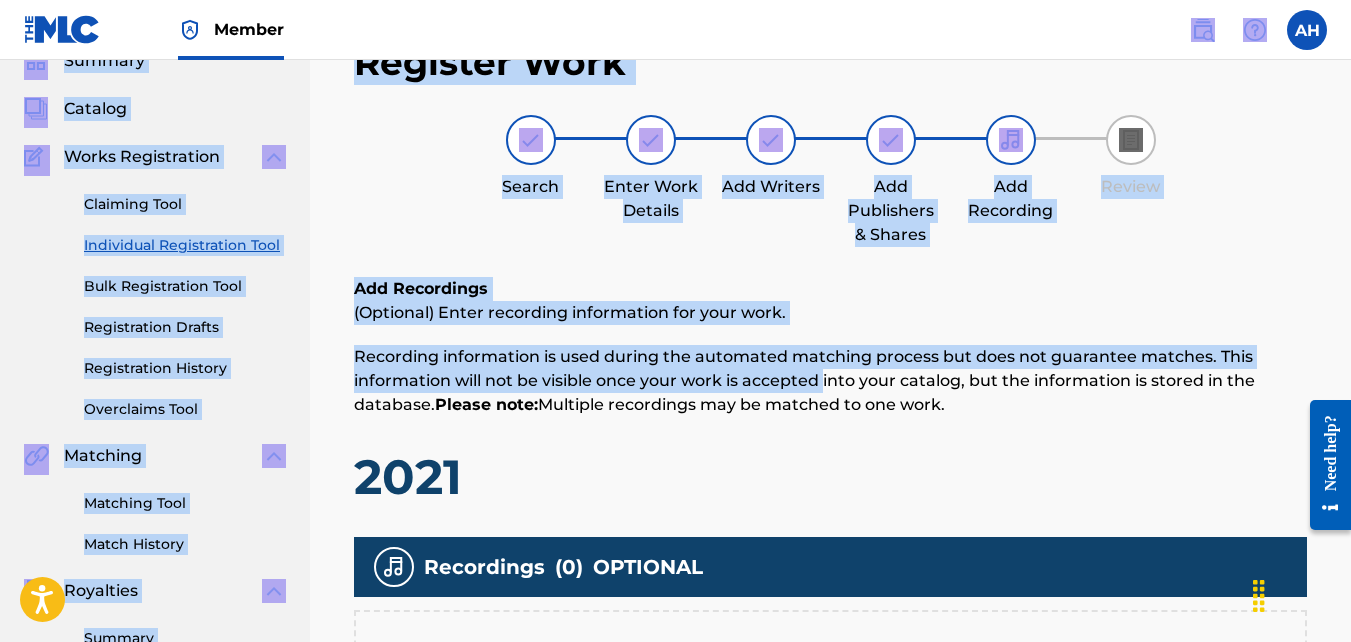 drag, startPoint x: 937, startPoint y: 43, endPoint x: 1009, endPoint y: 344, distance: 309.49152 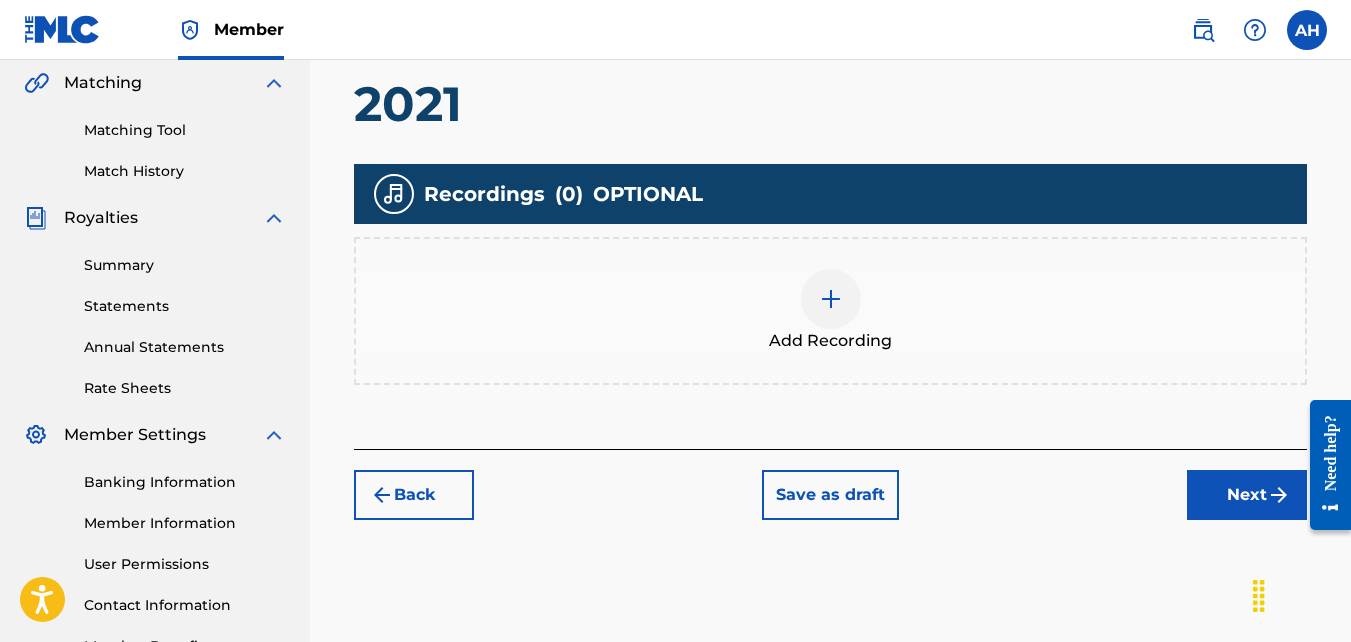 scroll, scrollTop: 464, scrollLeft: 0, axis: vertical 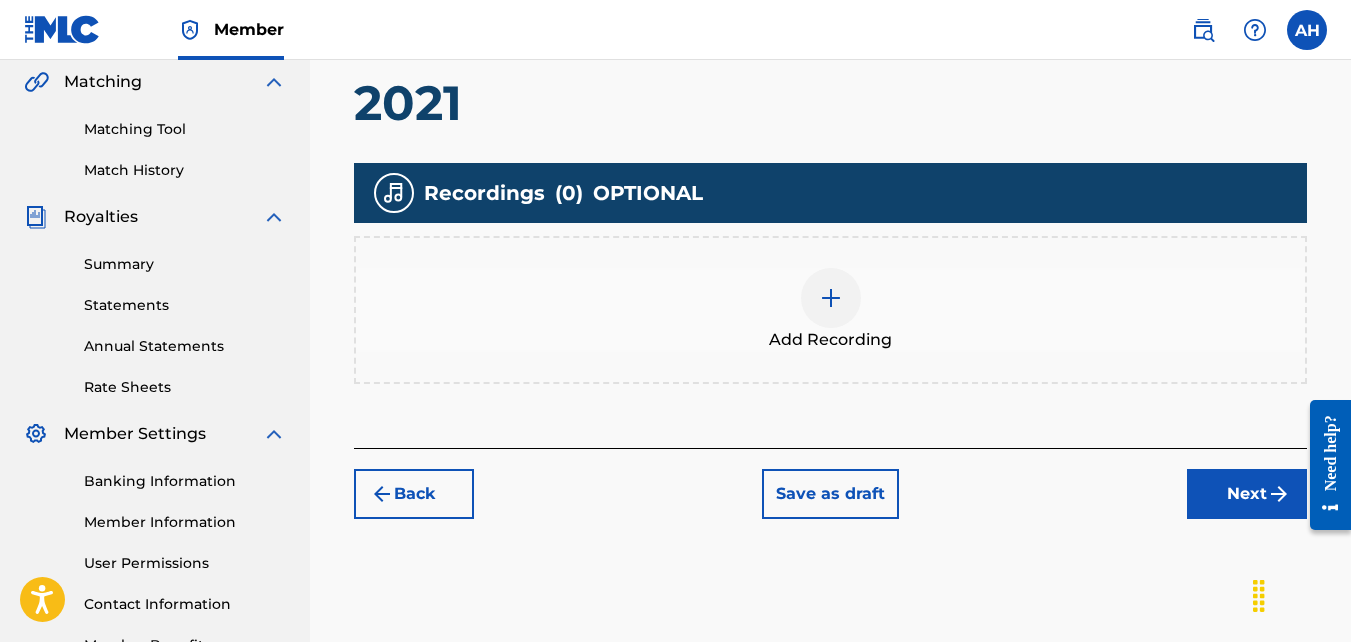 click on "Add Recording" at bounding box center [830, 310] 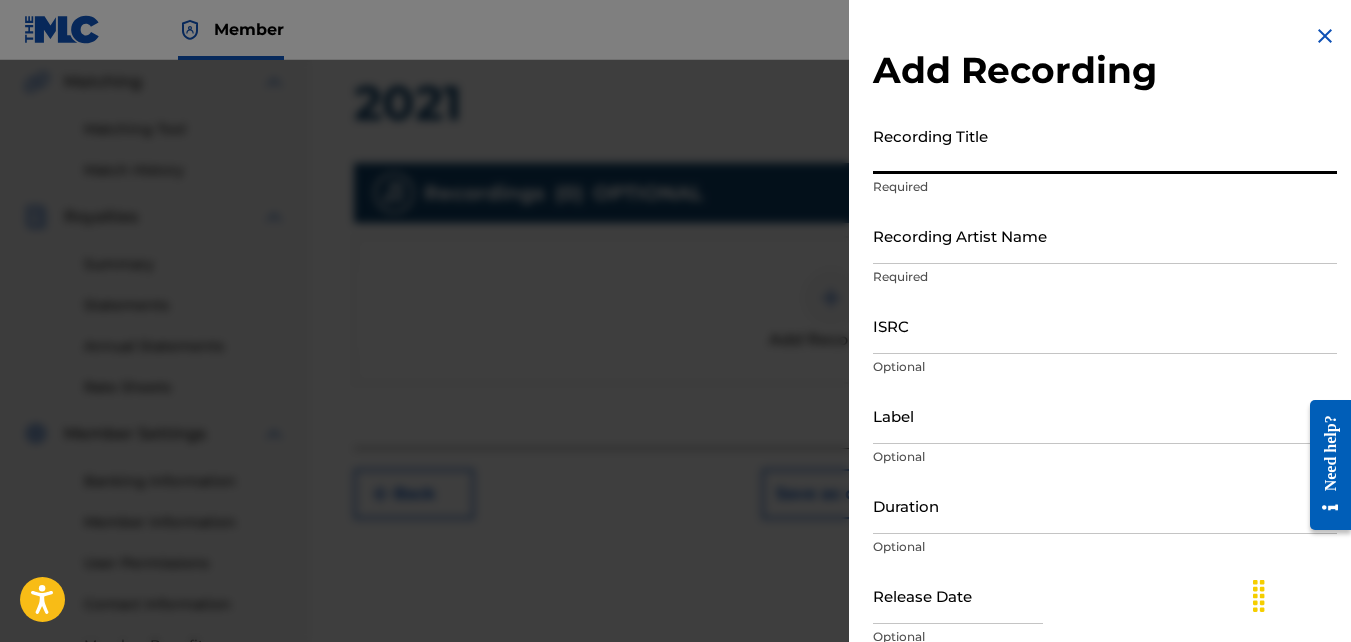 click on "Recording Title" at bounding box center [1105, 145] 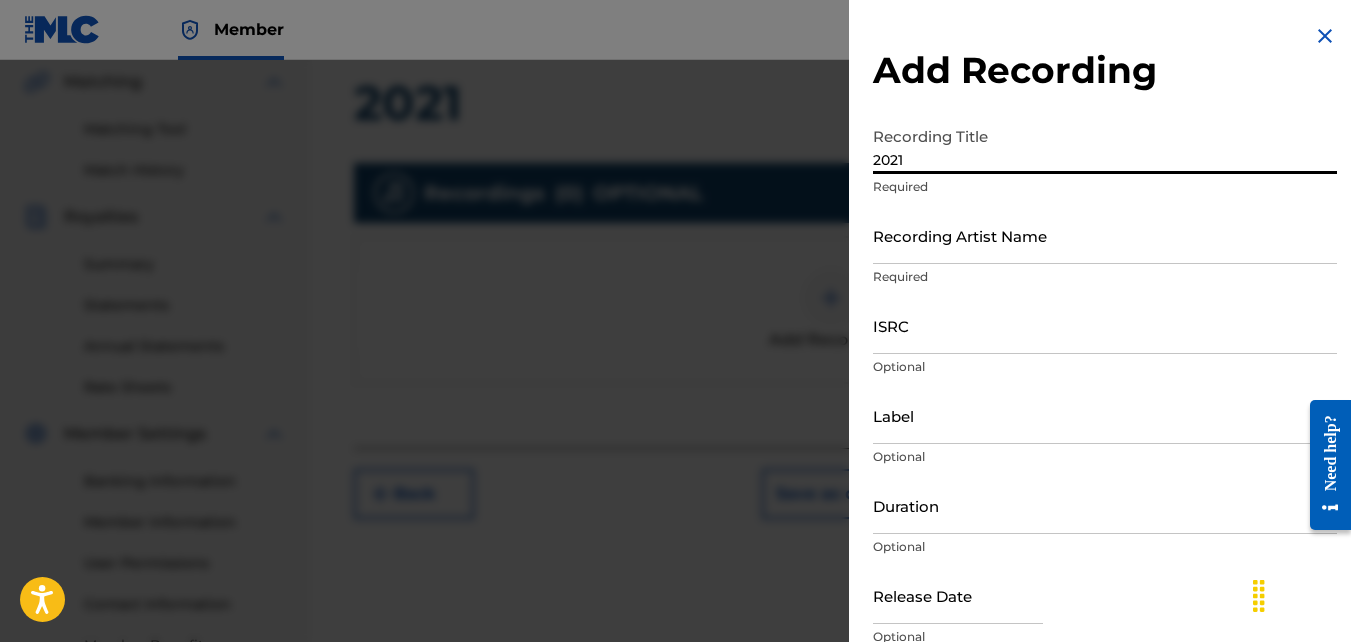 type on "2021" 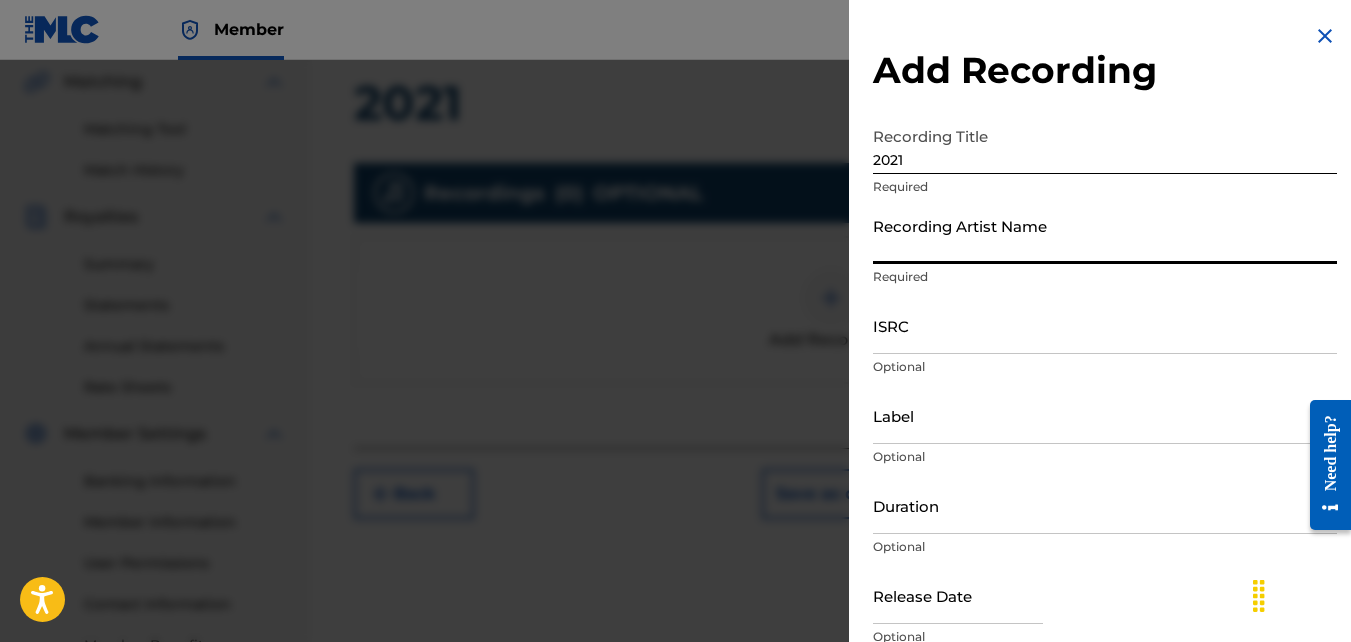 click on "Recording Artist Name" at bounding box center [1105, 235] 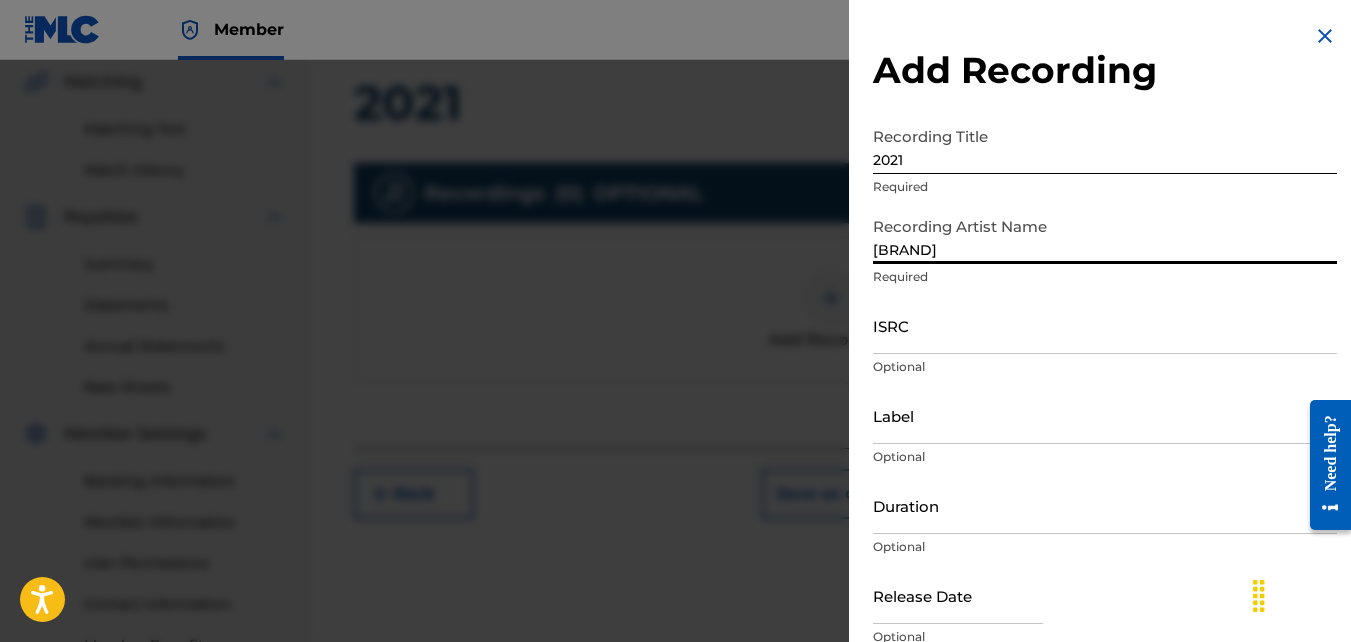 scroll, scrollTop: 89, scrollLeft: 0, axis: vertical 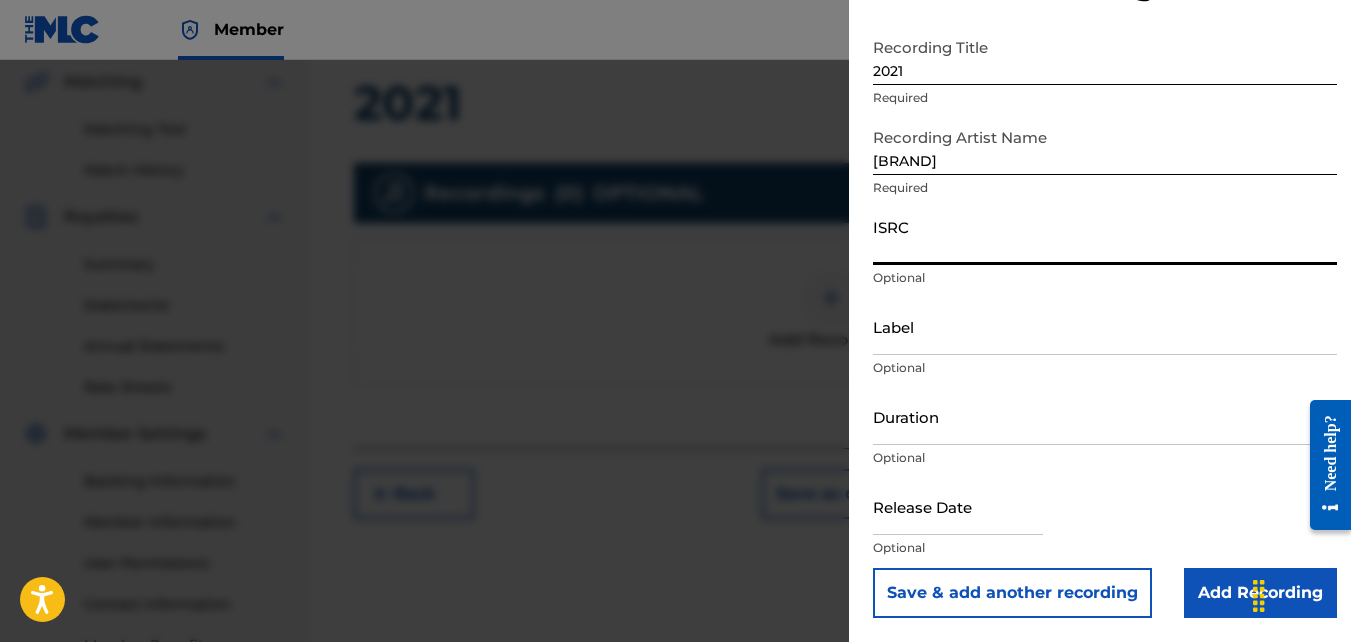 click on "ISRC" at bounding box center (1105, 236) 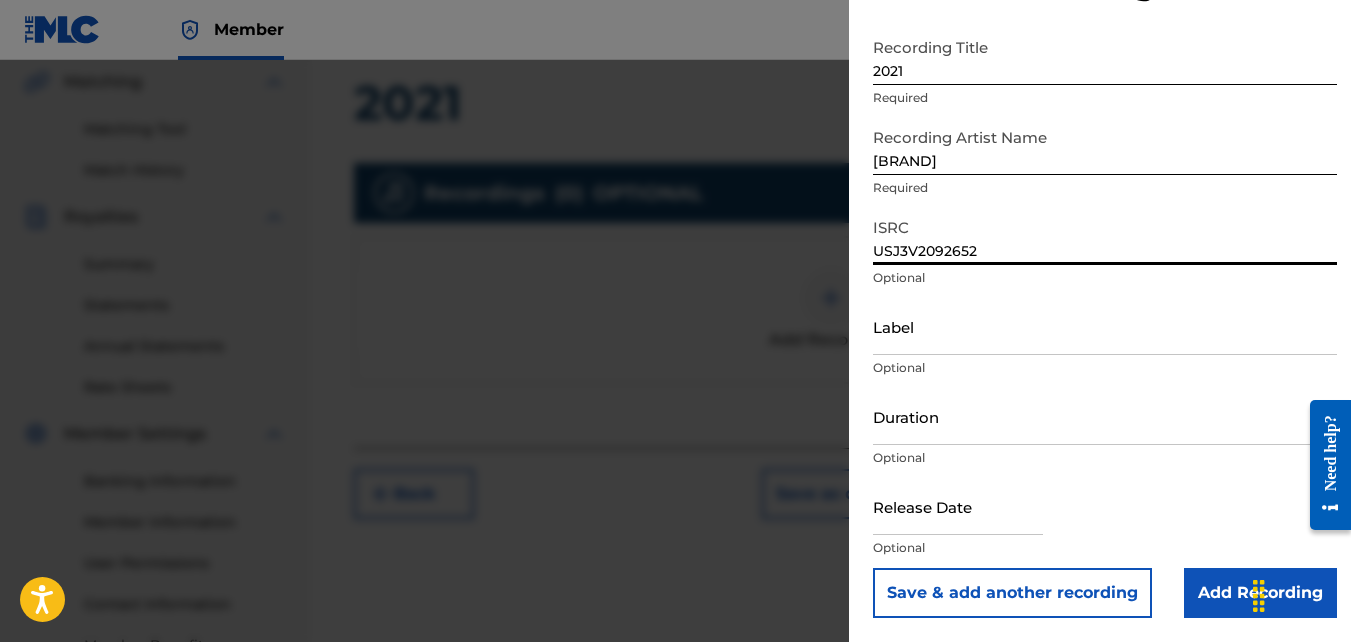 scroll, scrollTop: 598, scrollLeft: 0, axis: vertical 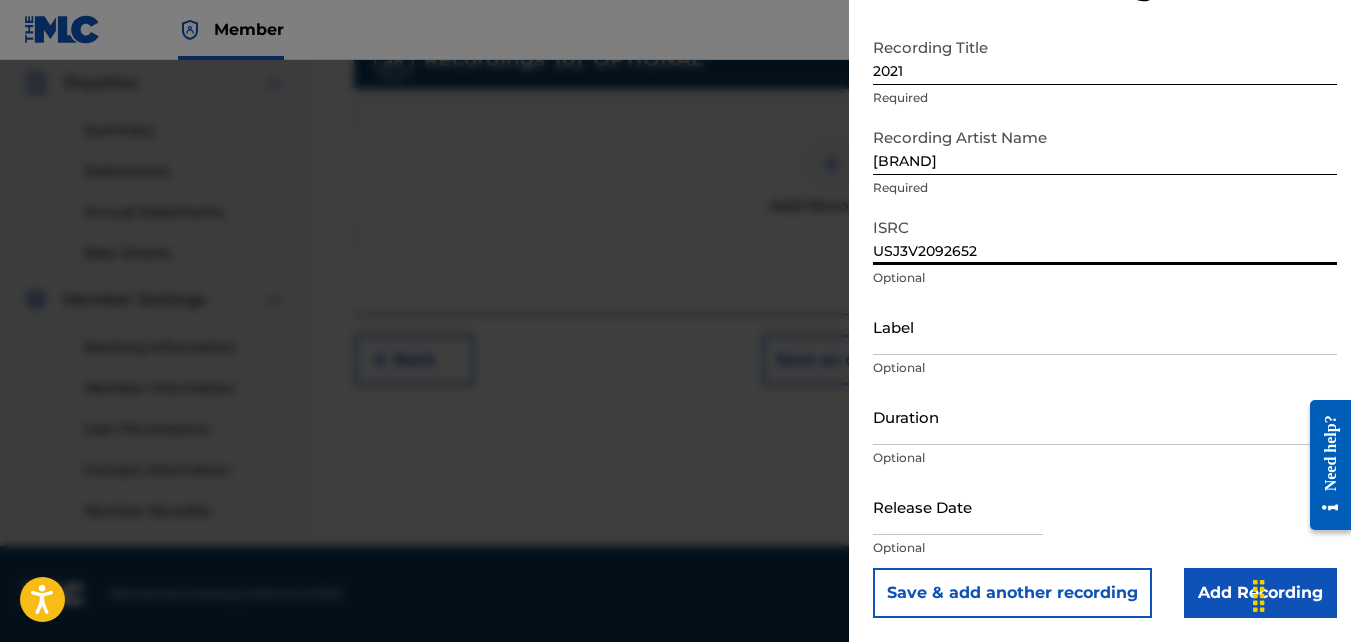 type on "USJ3V2092652" 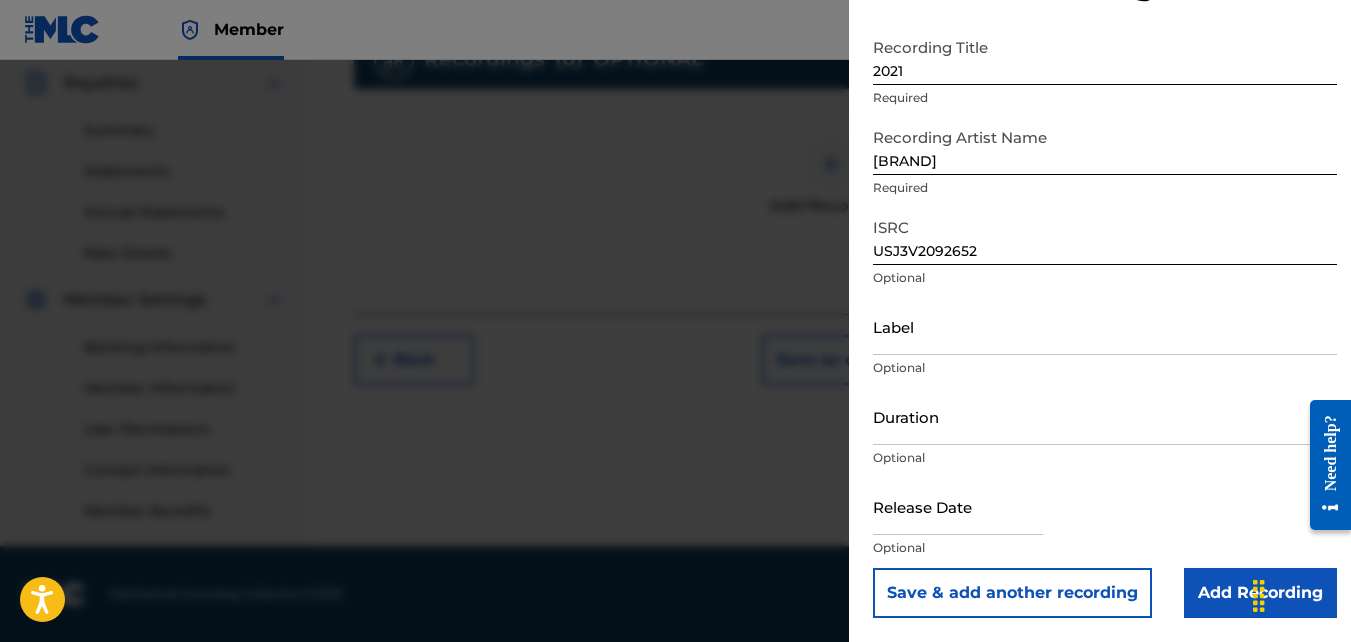 click on "Add Recording" at bounding box center [1260, 593] 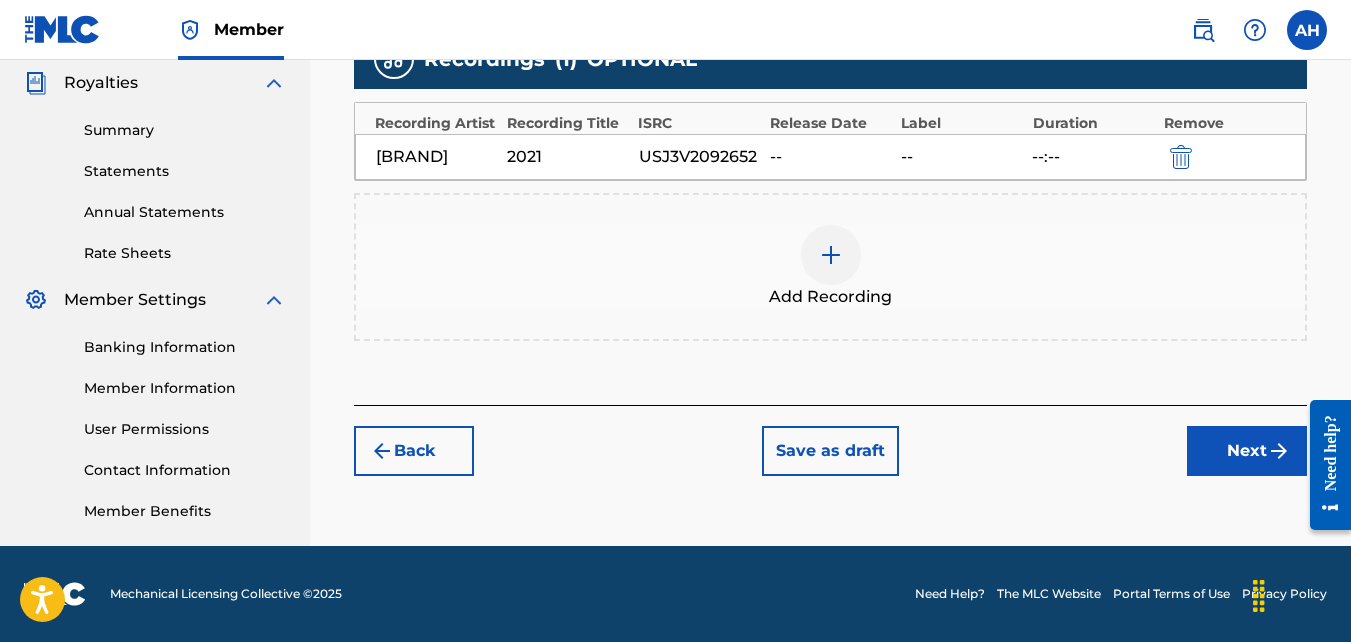 click on "Next" at bounding box center [1247, 451] 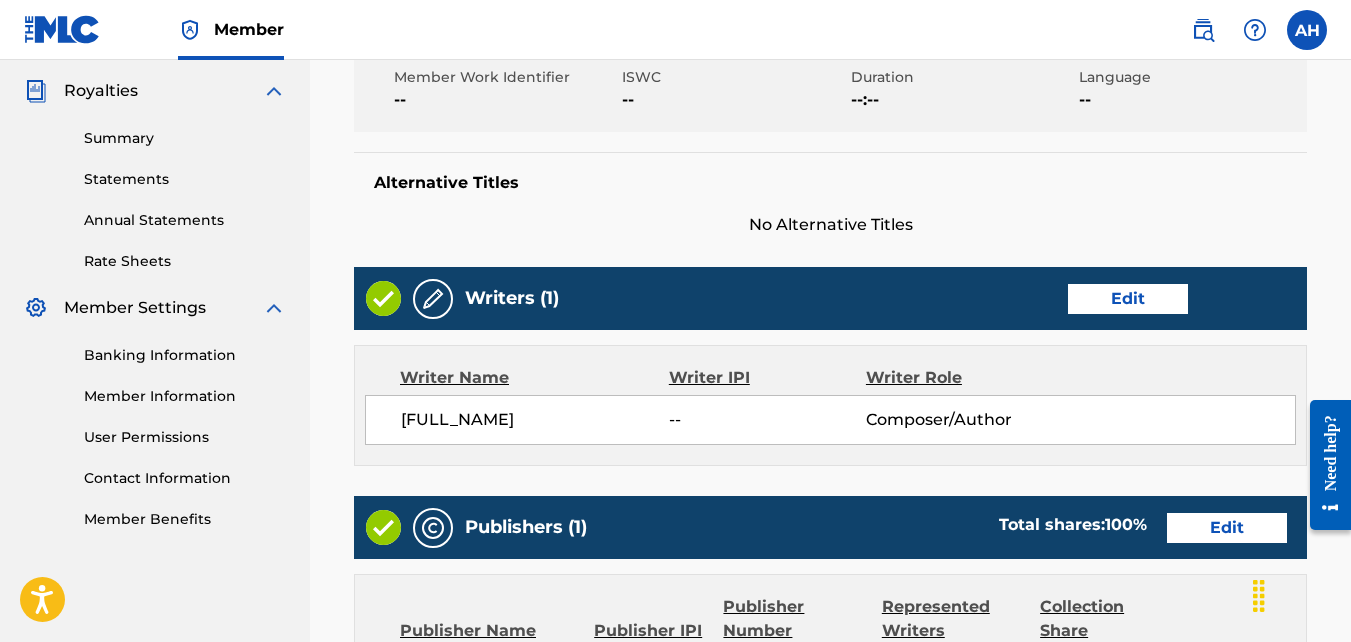 scroll, scrollTop: 1113, scrollLeft: 0, axis: vertical 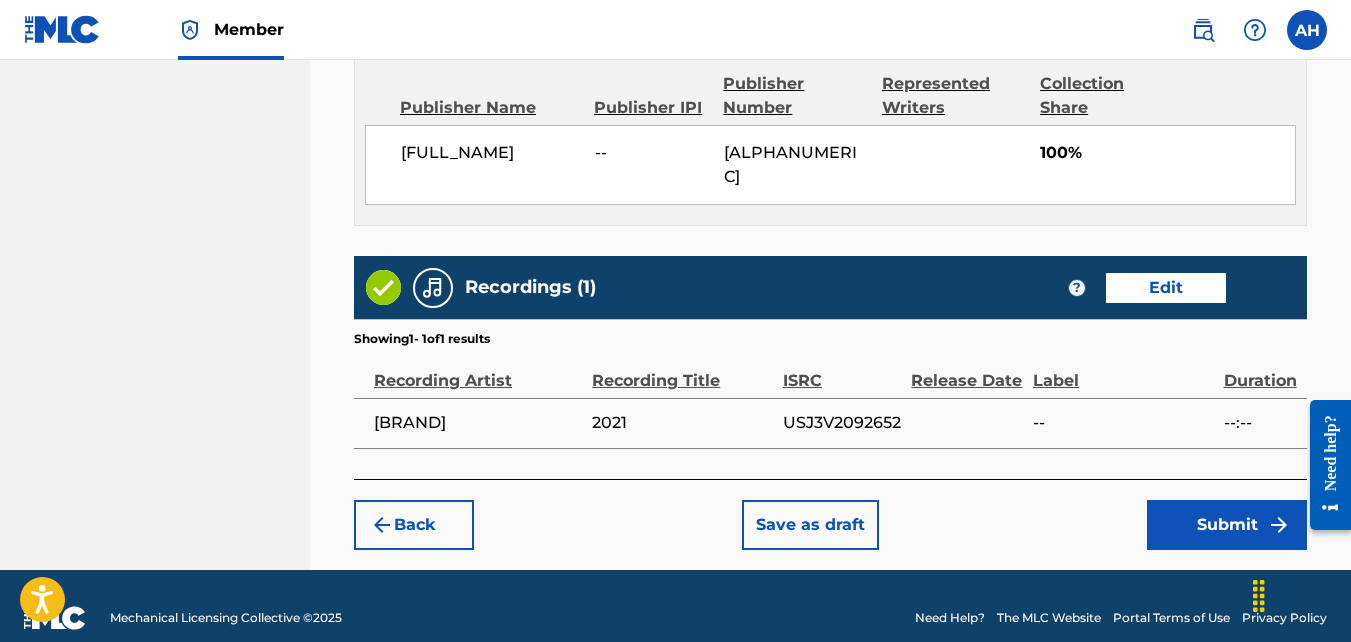 click on "Submit" at bounding box center [1227, 525] 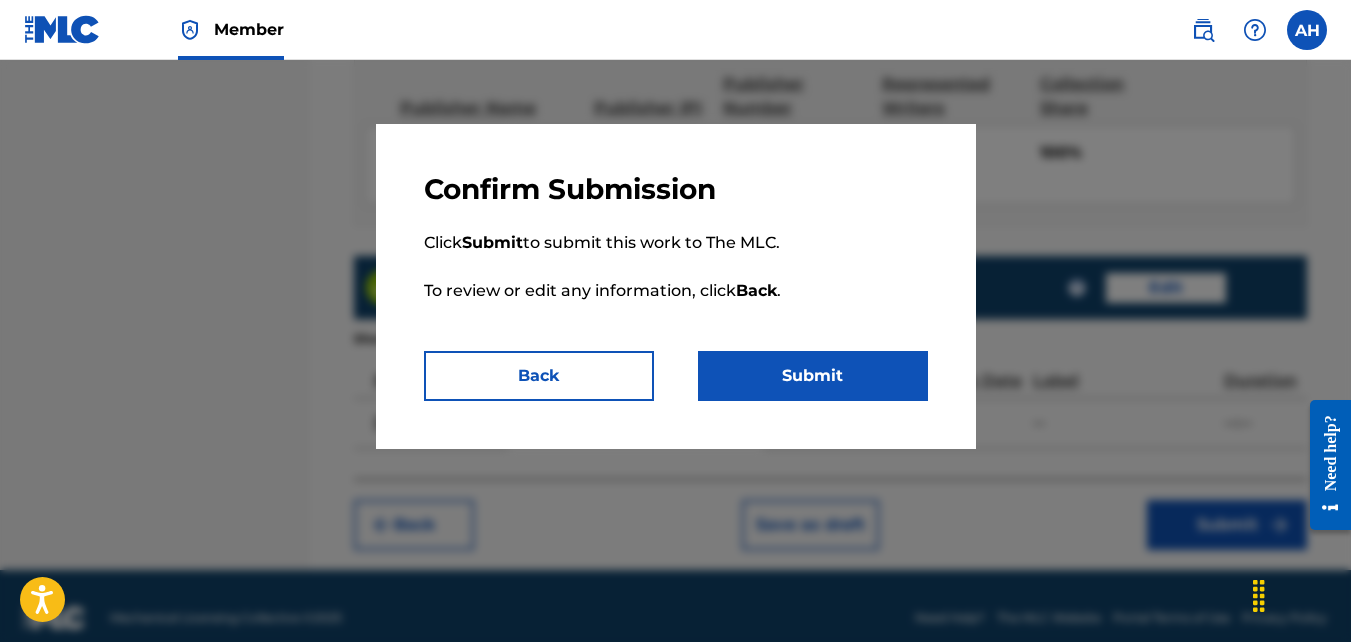 click on "Submit" at bounding box center (813, 376) 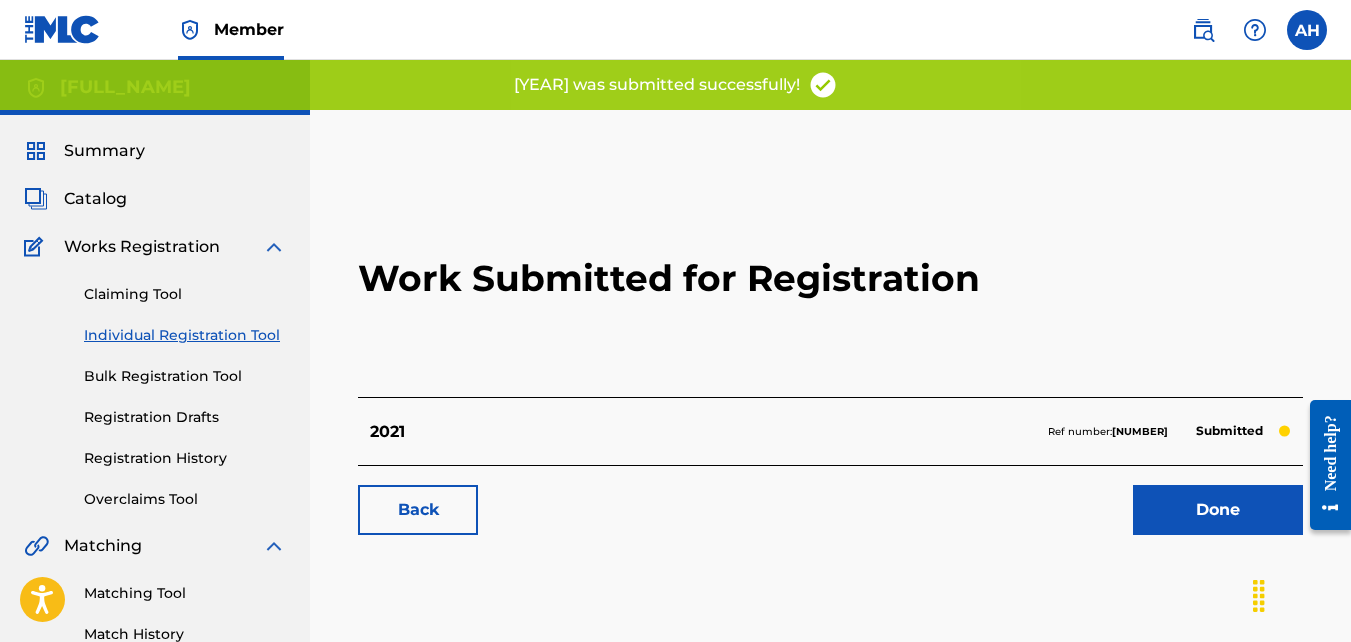 click on "Back" at bounding box center (418, 510) 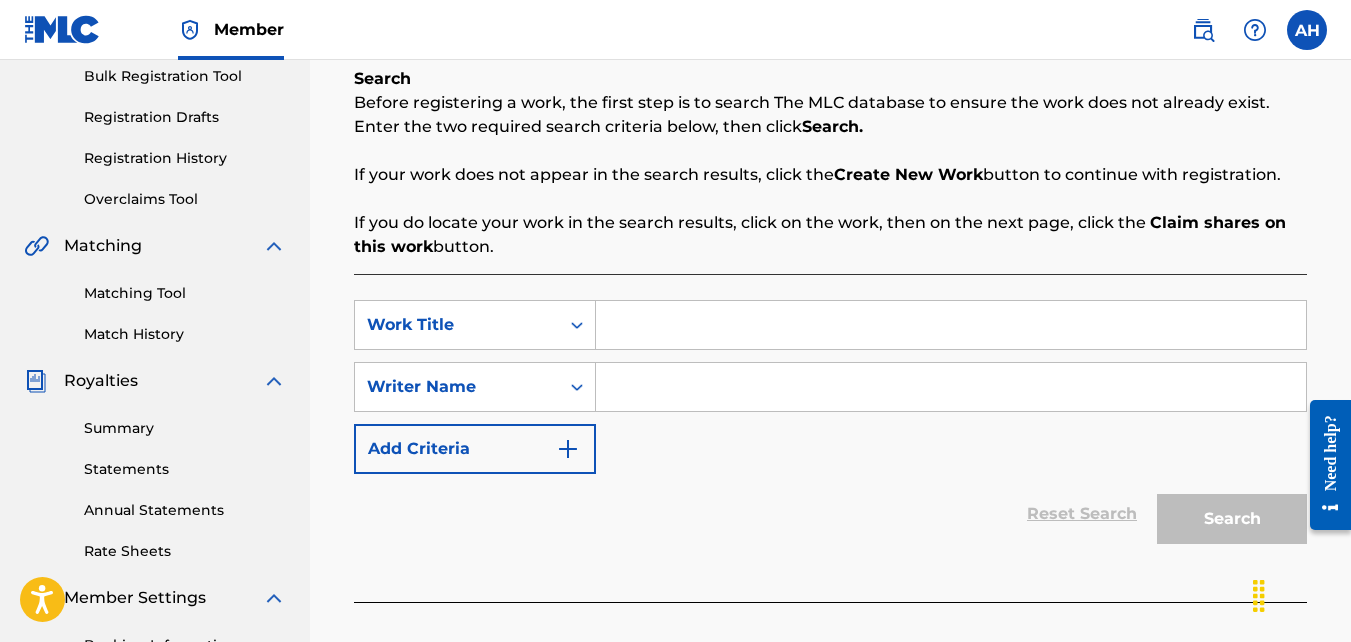 scroll, scrollTop: 304, scrollLeft: 0, axis: vertical 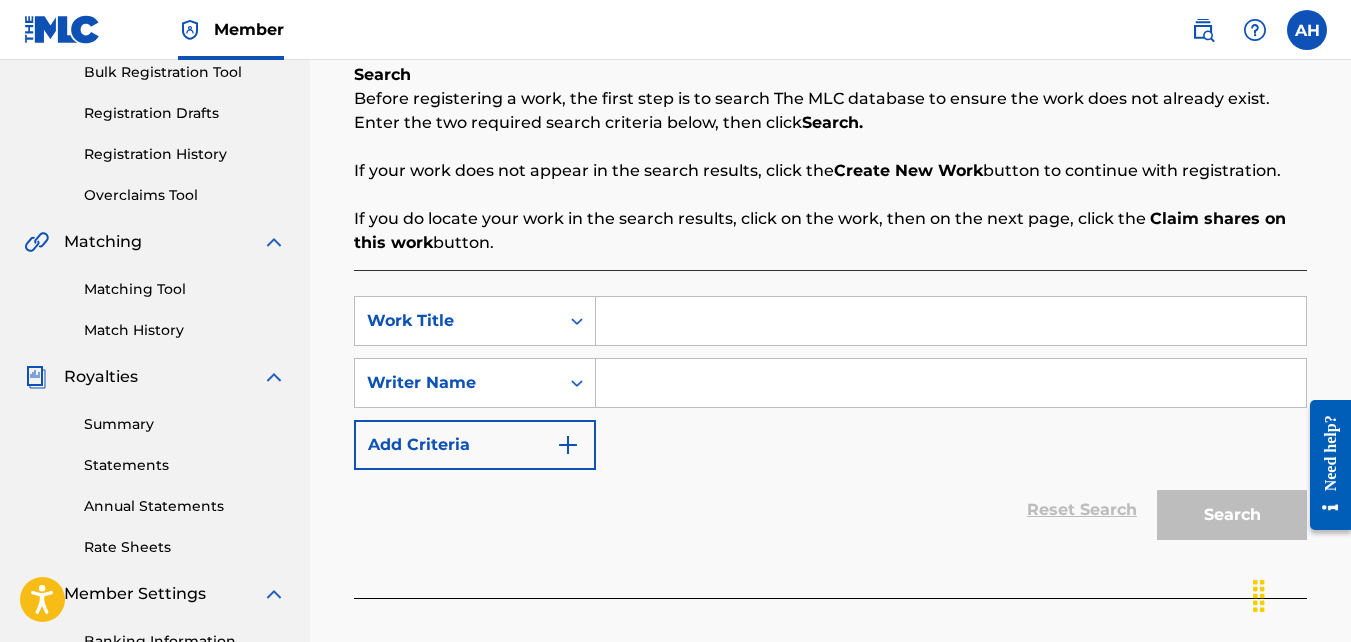 click on "SearchWithCriteria[ALPHANUMERIC] Work Title SearchWithCriteri[ALPHANUMERIC] Writer Name Add Criteria" at bounding box center [830, 383] 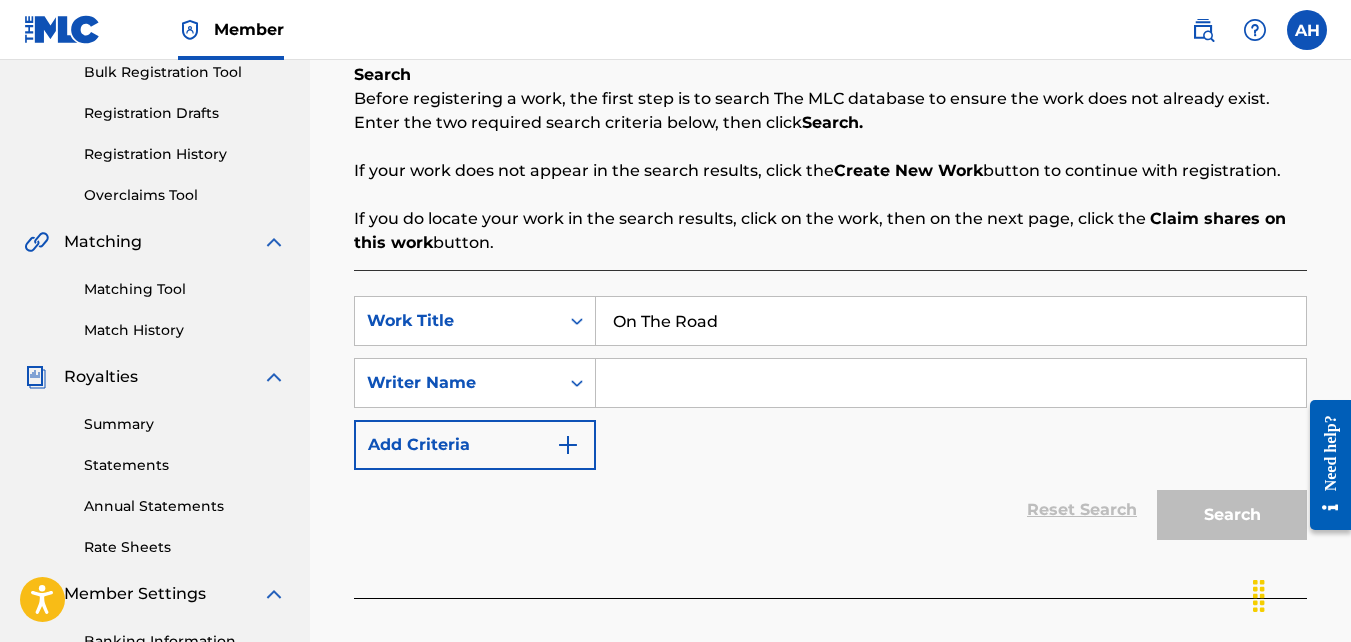 type on "On The Road" 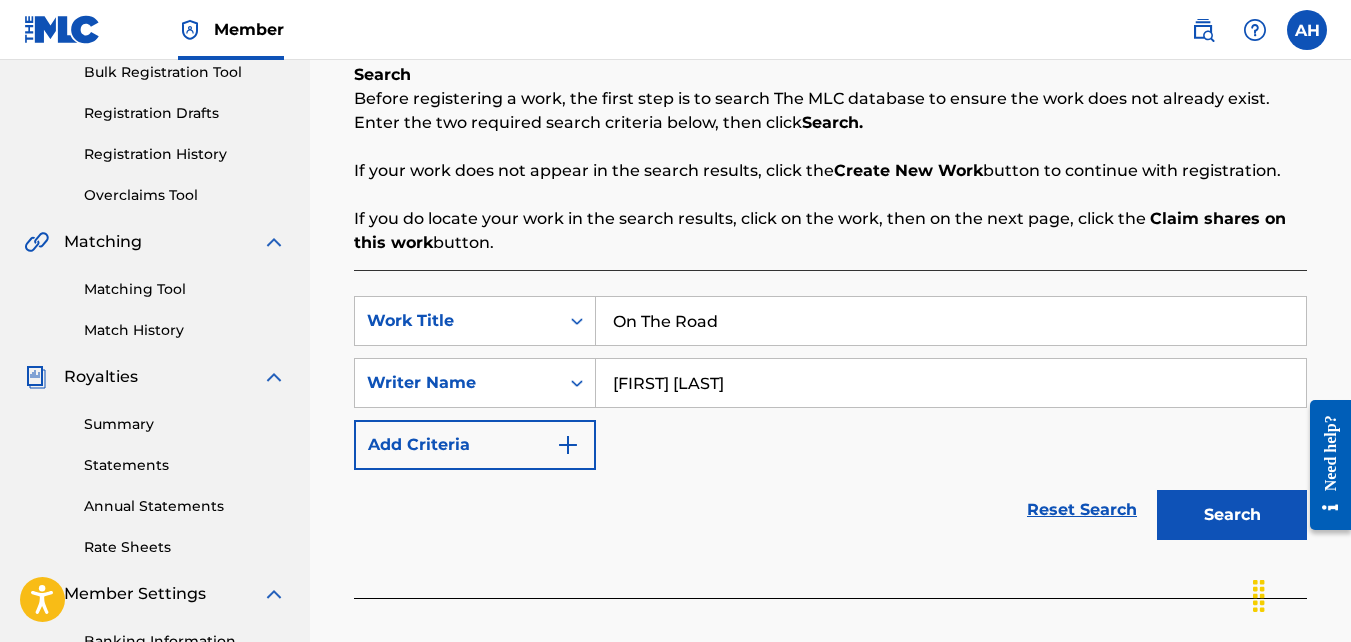 click on "Search" at bounding box center [1232, 515] 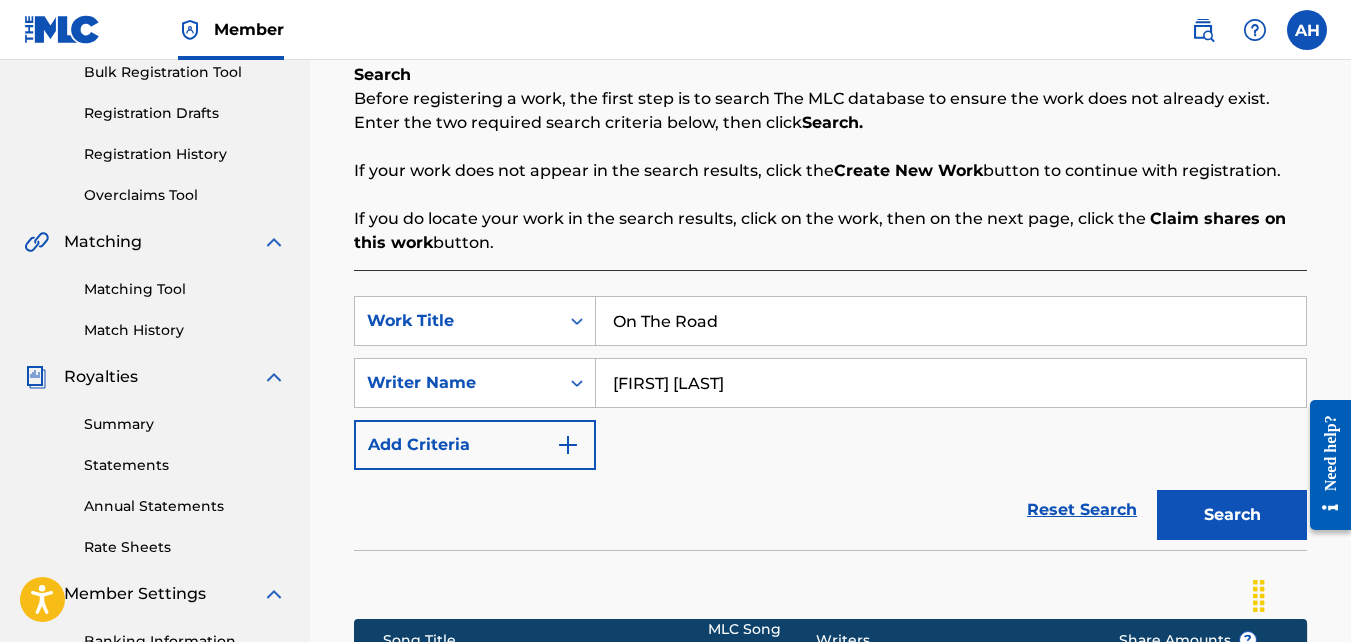 scroll, scrollTop: 639, scrollLeft: 0, axis: vertical 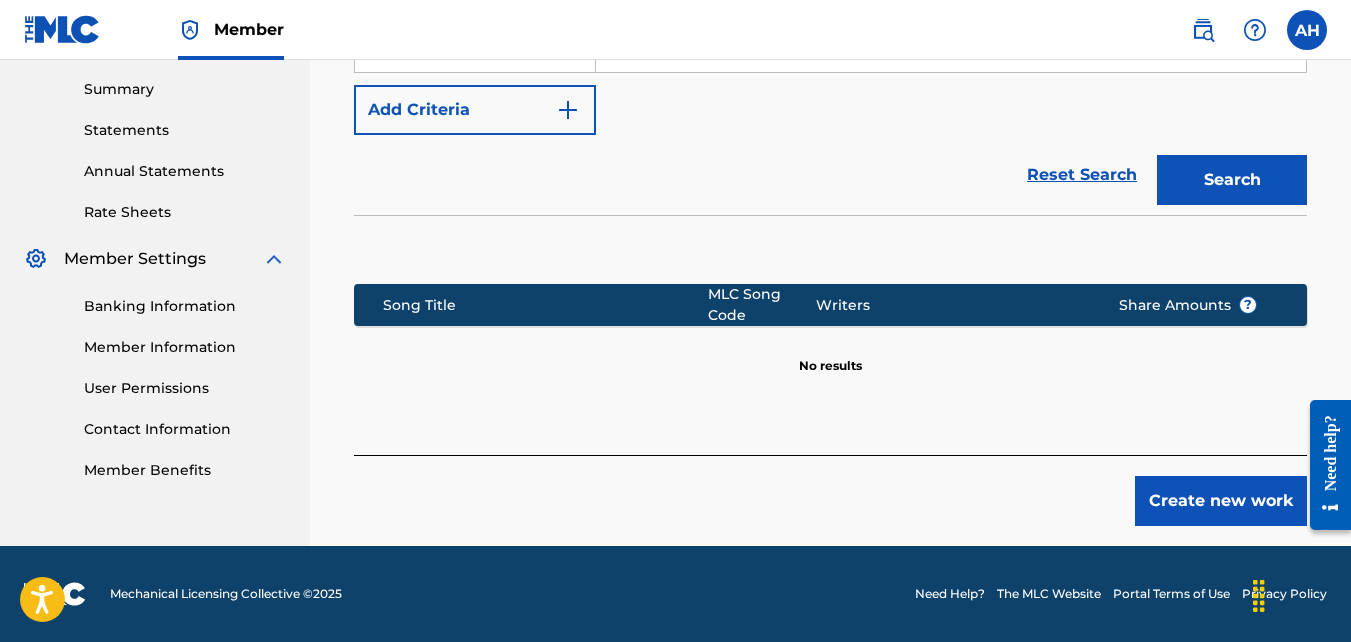 click on "Create new work" at bounding box center [1221, 501] 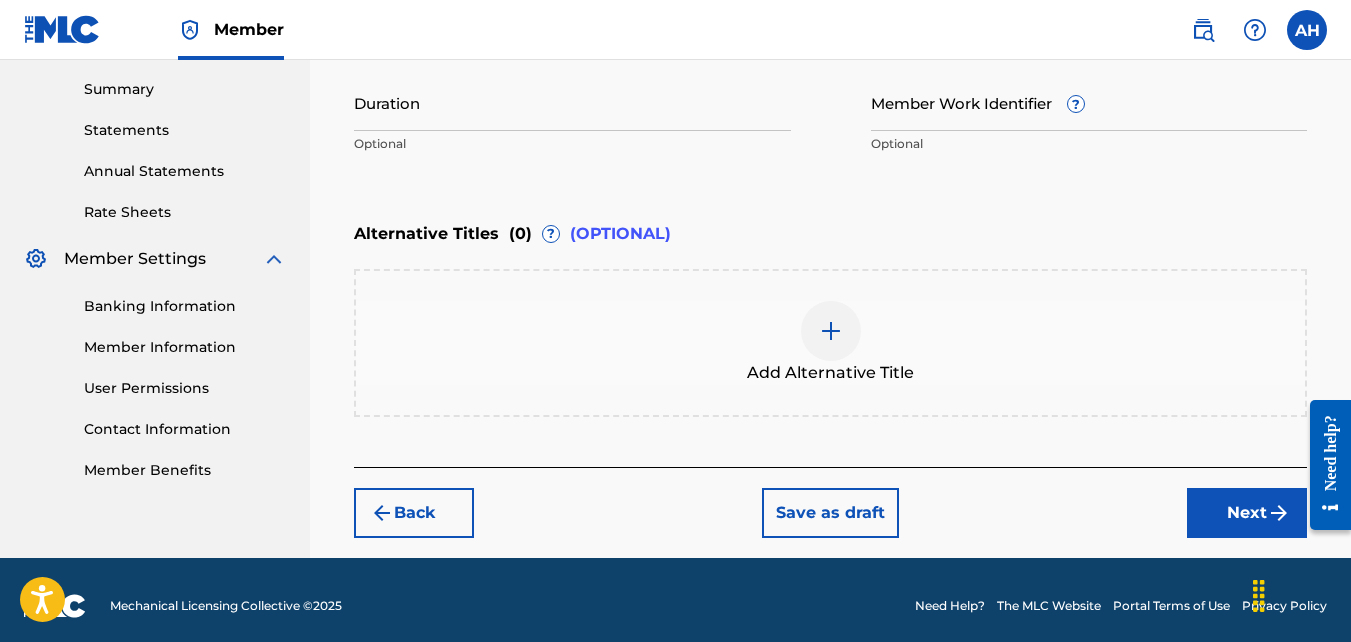 click on "Next" at bounding box center (1247, 513) 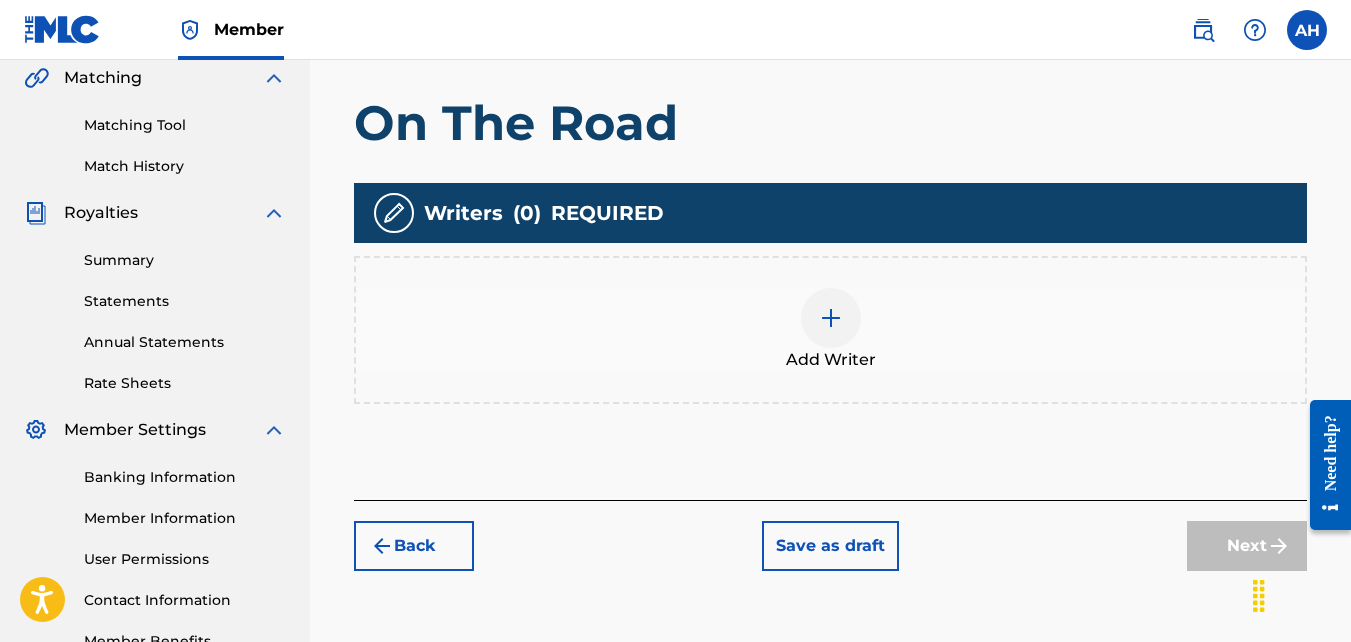 scroll, scrollTop: 477, scrollLeft: 0, axis: vertical 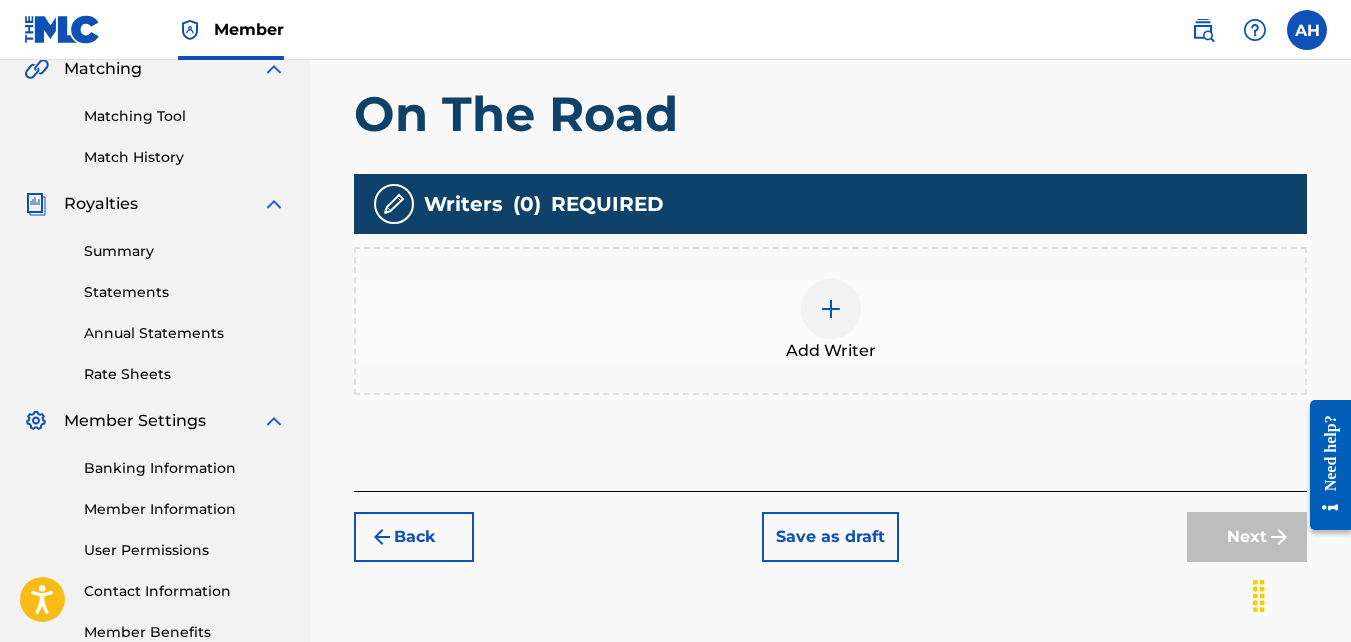 click on "Add Writer" at bounding box center (830, 321) 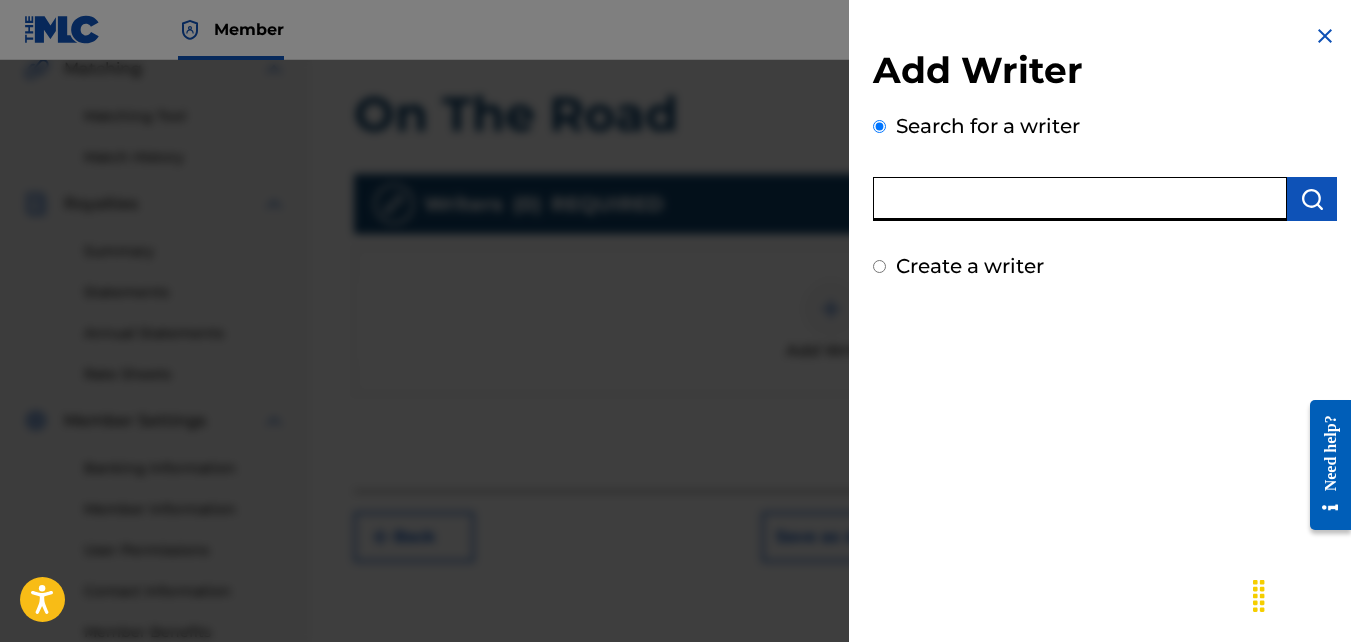 click at bounding box center [1080, 199] 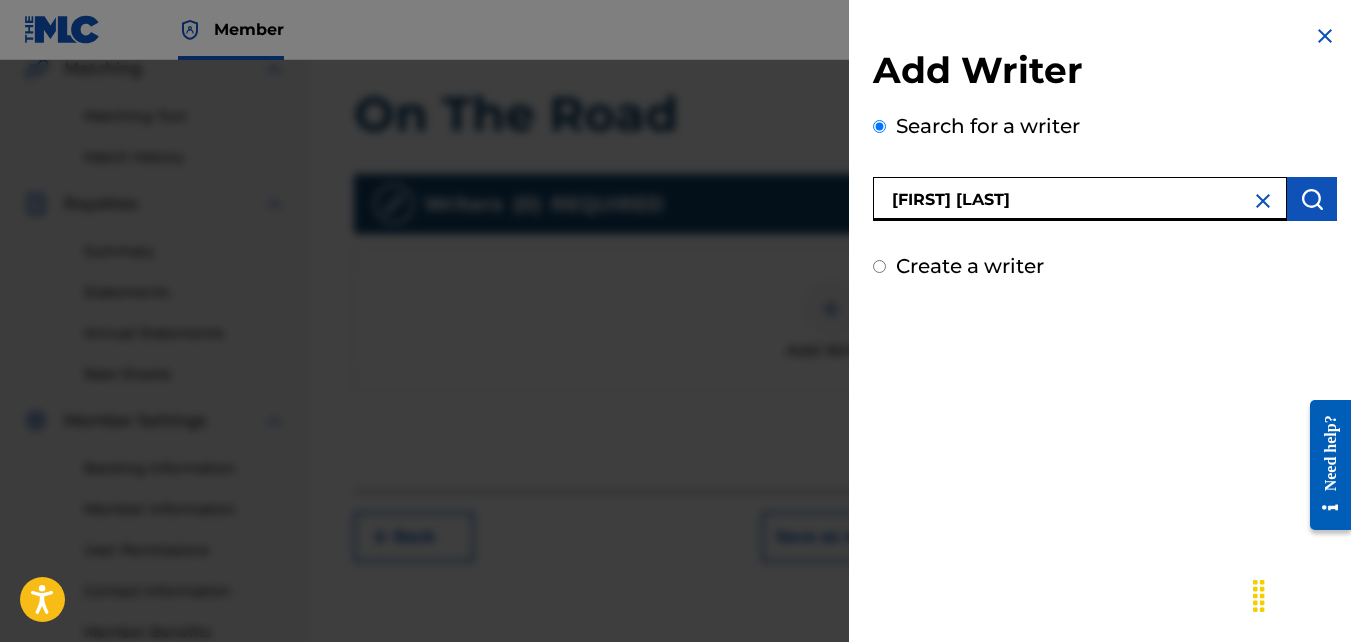 type on "[FIRST] [LAST]" 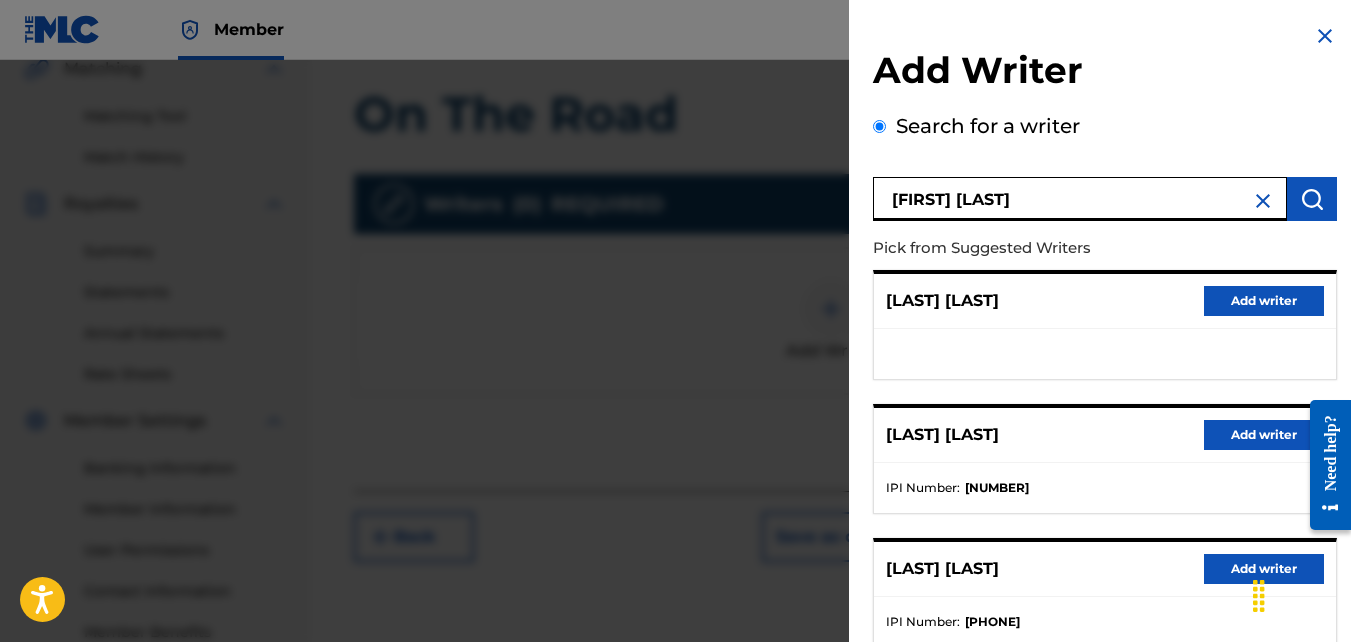 scroll, scrollTop: 400, scrollLeft: 0, axis: vertical 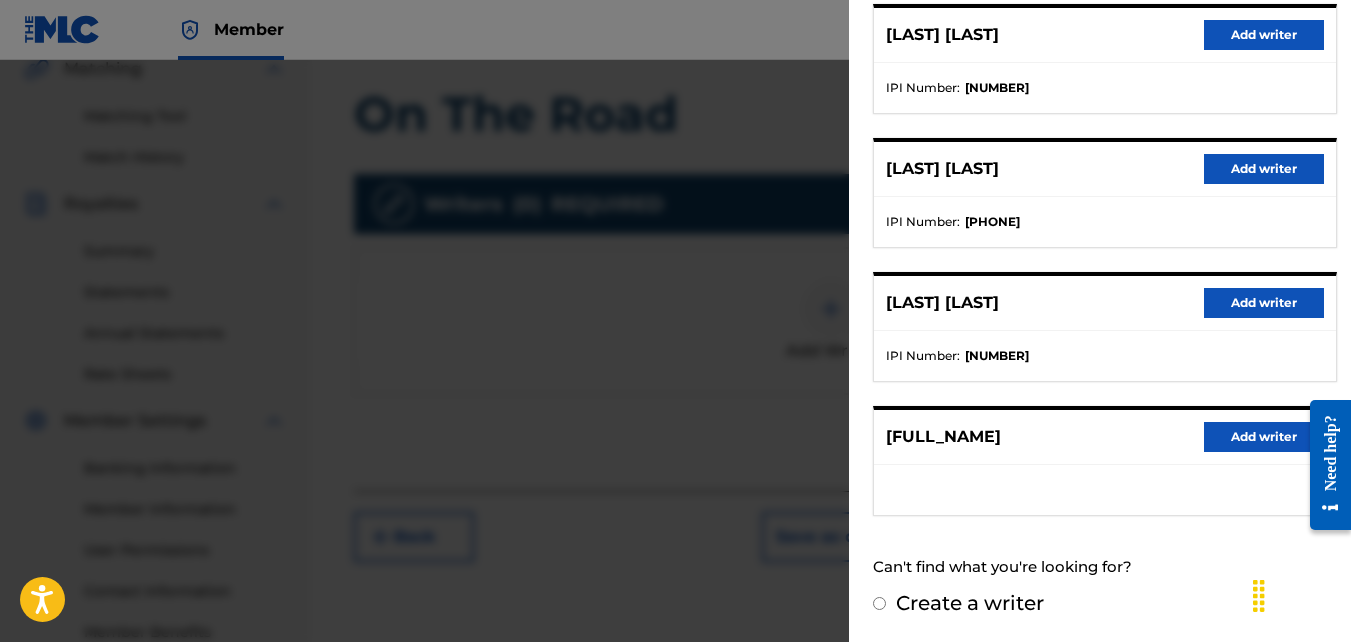click on "Add writer" at bounding box center [1264, 437] 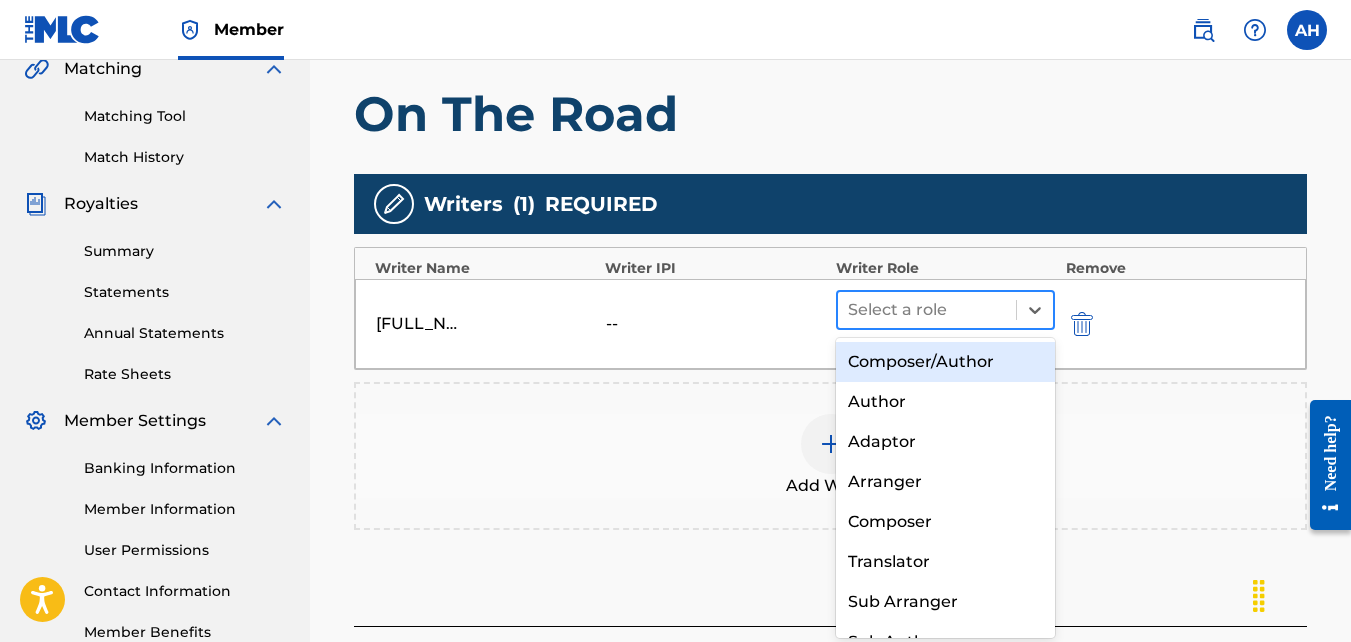 click at bounding box center (927, 310) 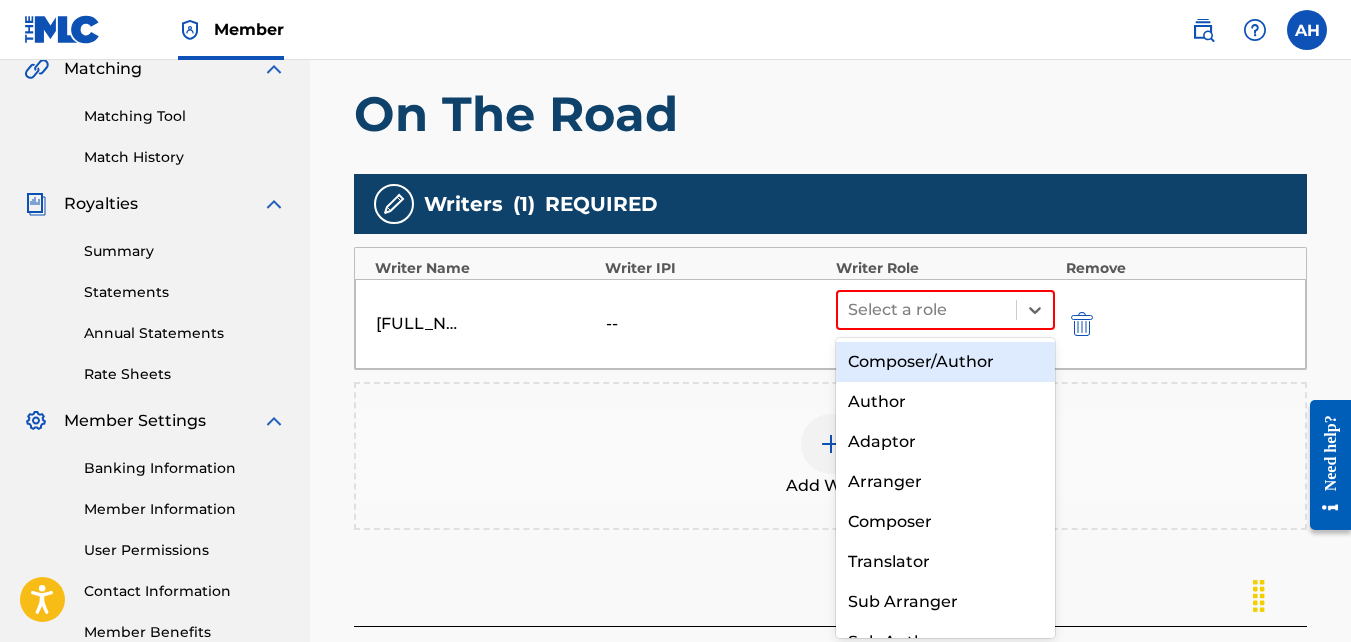 click on "Composer/Author" at bounding box center (946, 362) 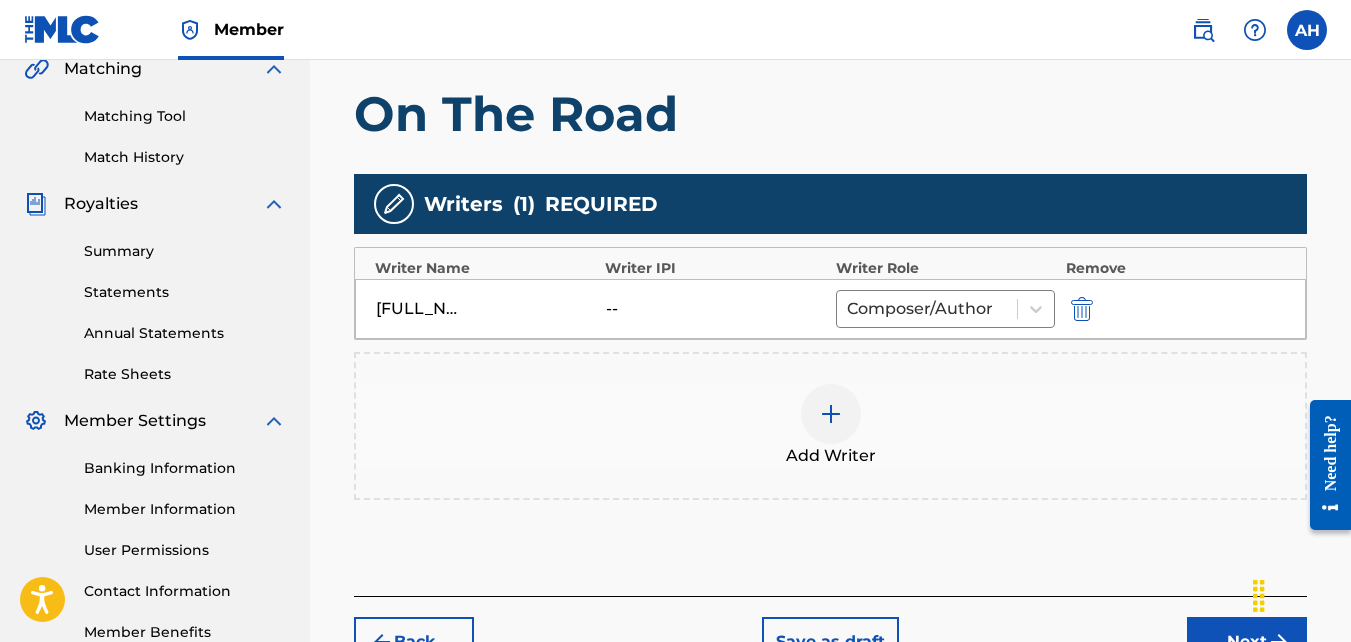 scroll, scrollTop: 618, scrollLeft: 0, axis: vertical 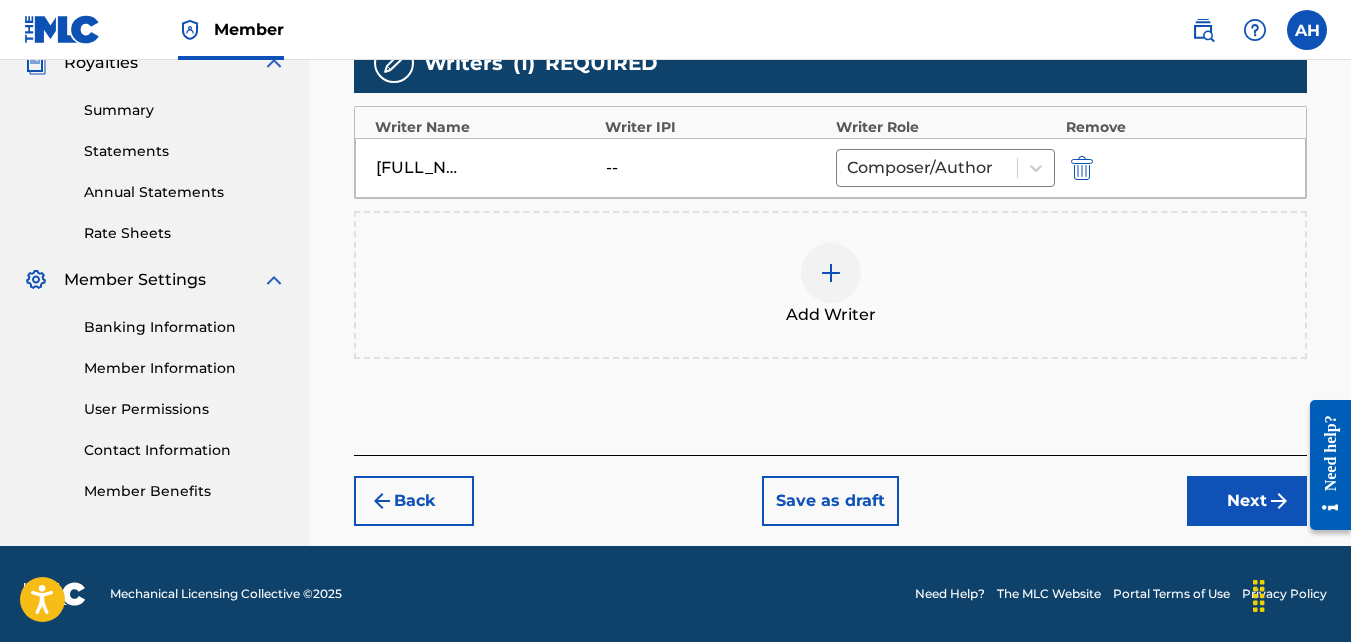 click on "Next" at bounding box center (1247, 501) 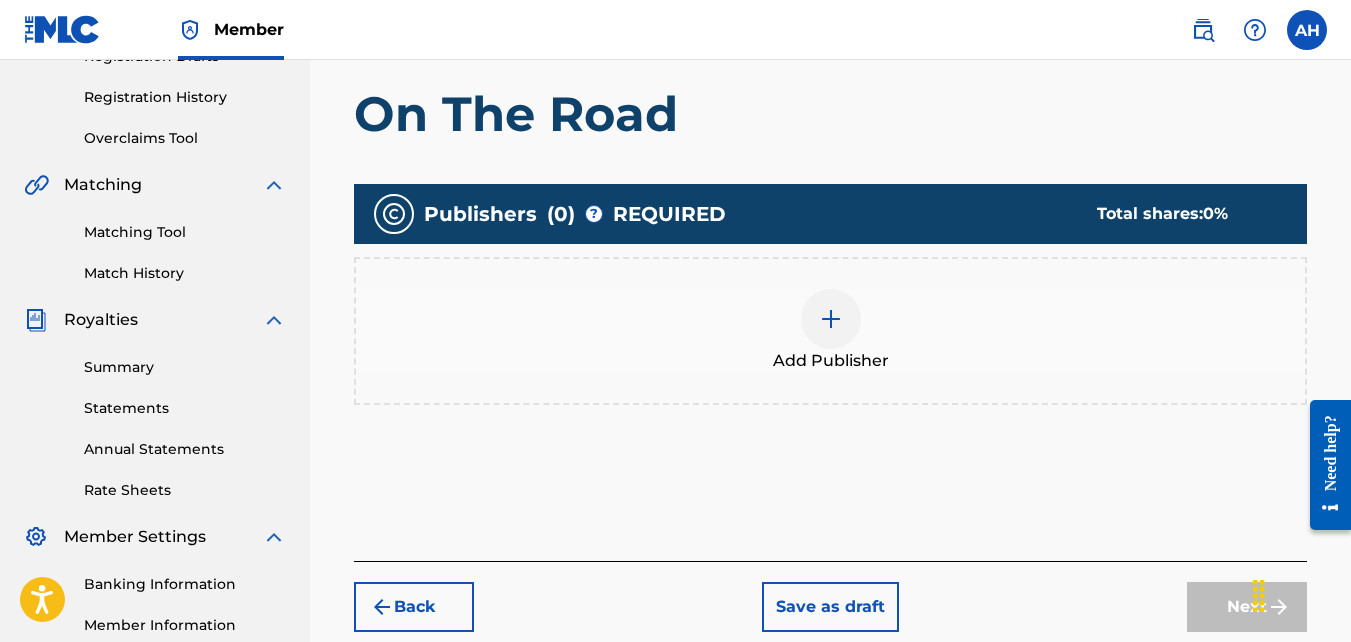 scroll, scrollTop: 394, scrollLeft: 0, axis: vertical 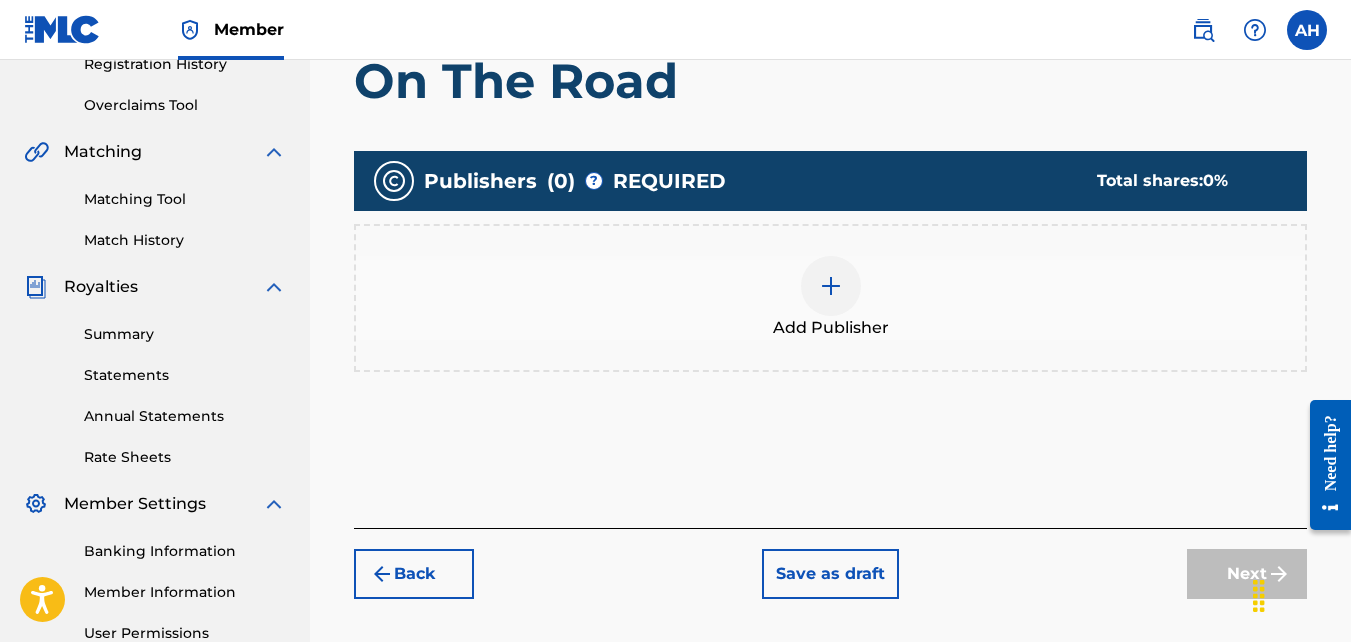 click on "Add Publisher" at bounding box center [831, 328] 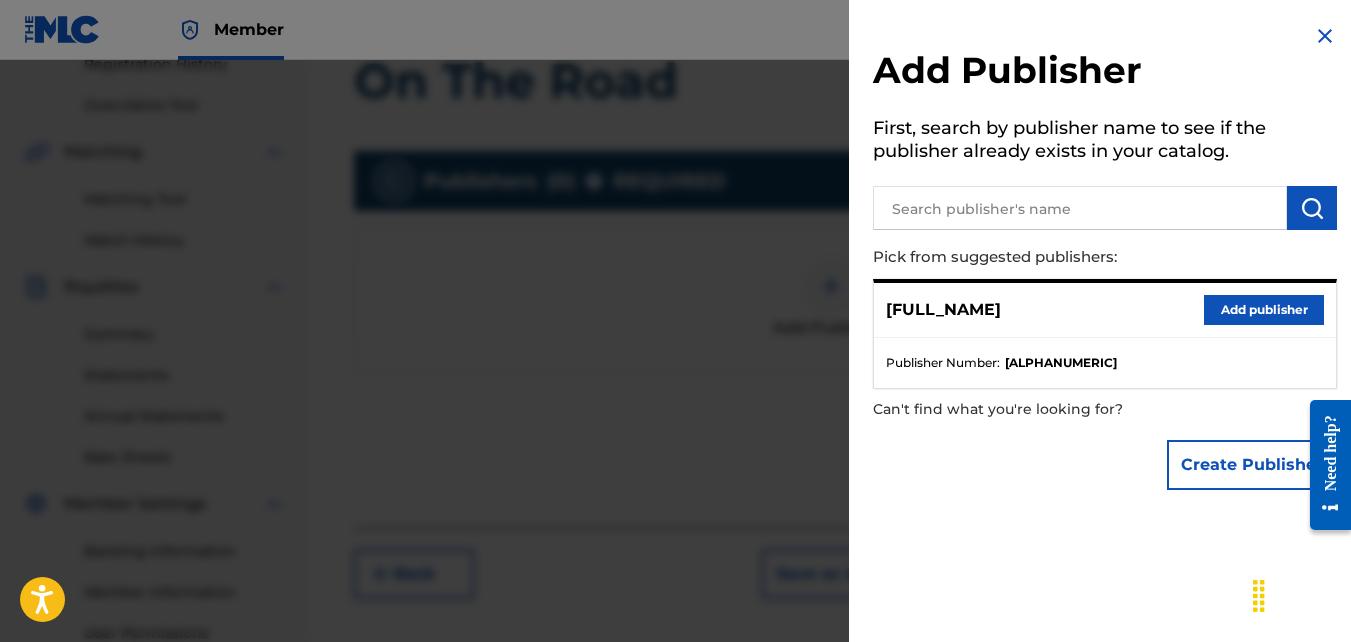click on "Add publisher" at bounding box center (1264, 310) 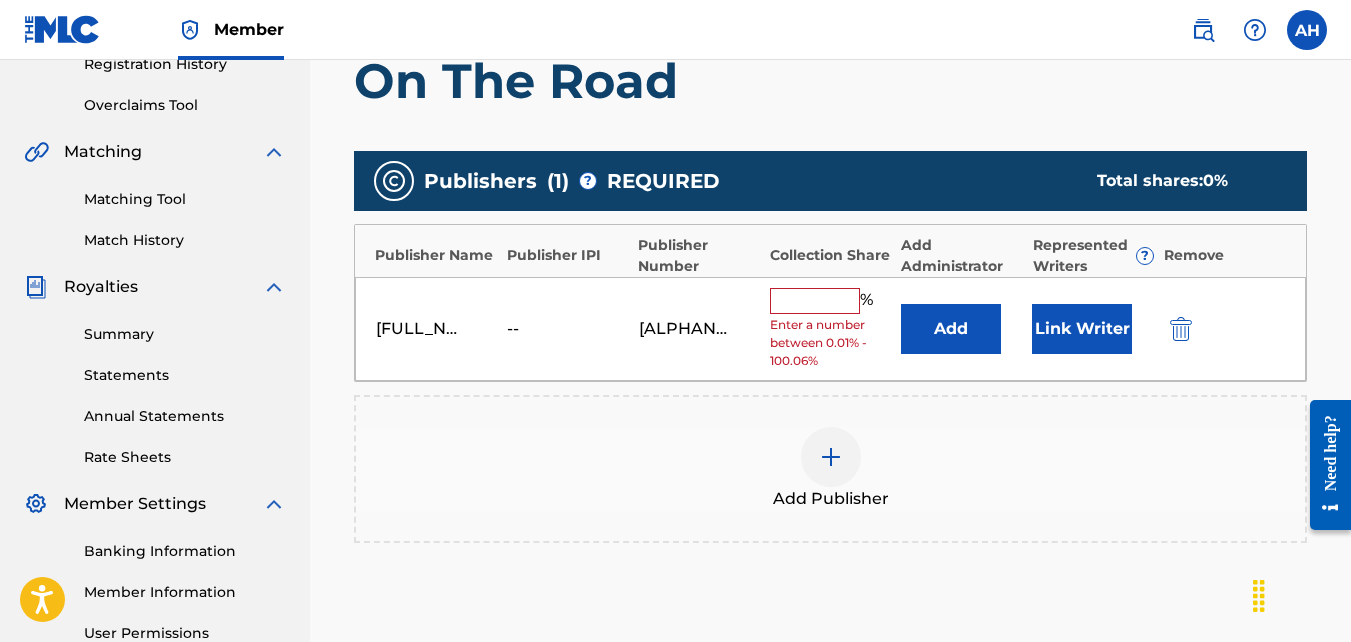 click at bounding box center (815, 301) 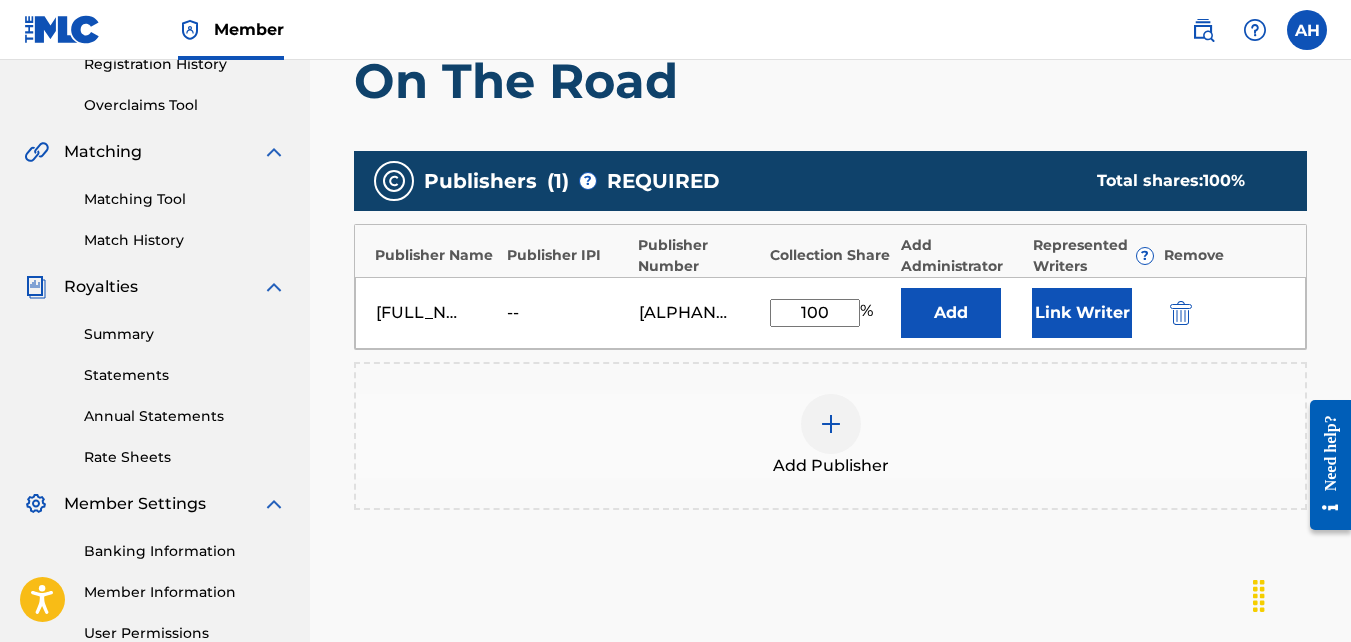 scroll, scrollTop: 604, scrollLeft: 0, axis: vertical 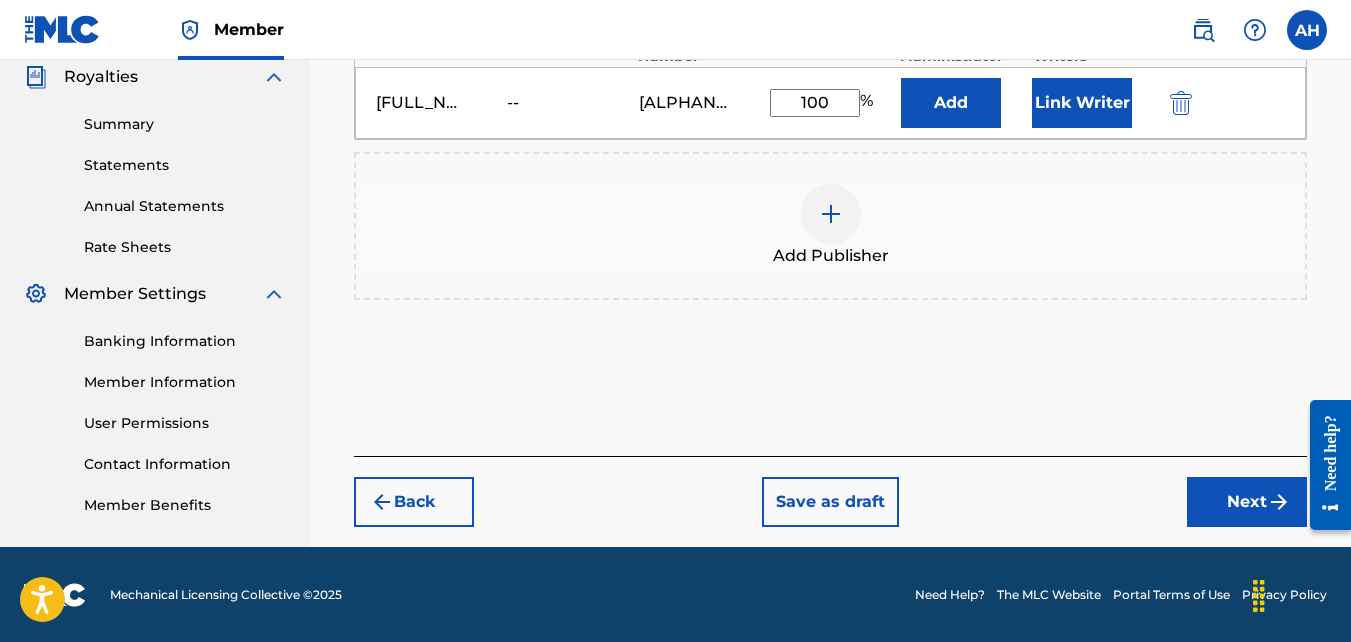 click on "Next" at bounding box center [1247, 502] 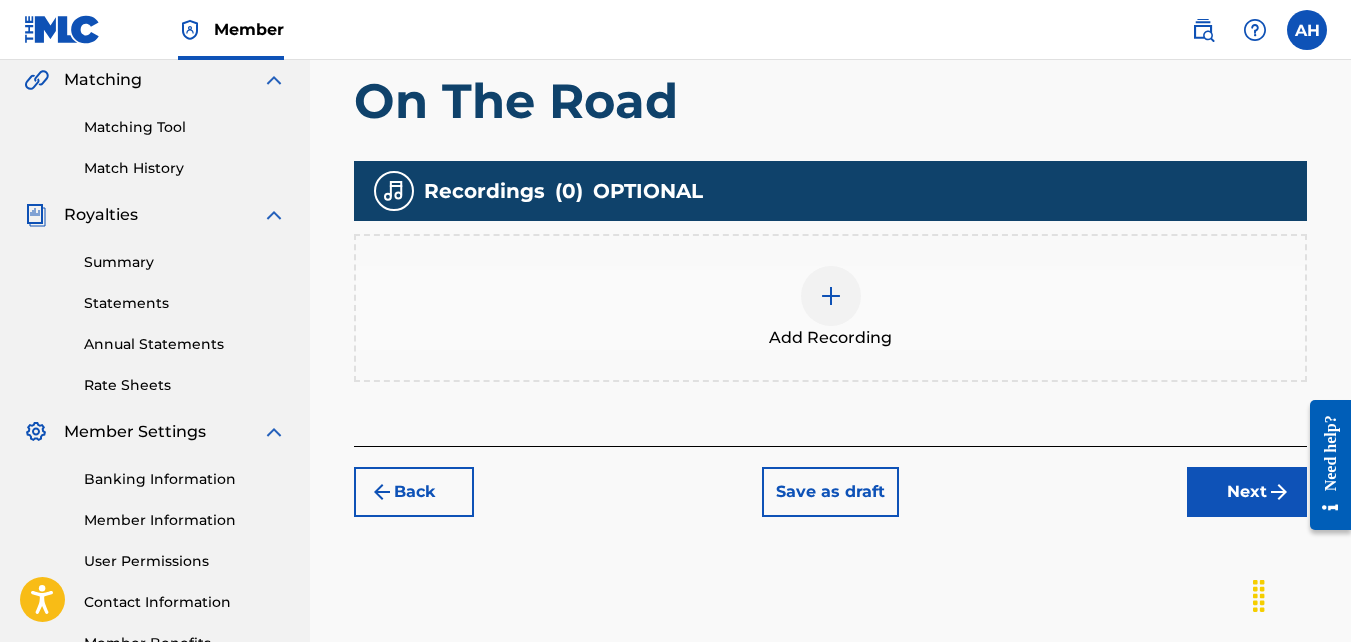 scroll, scrollTop: 472, scrollLeft: 0, axis: vertical 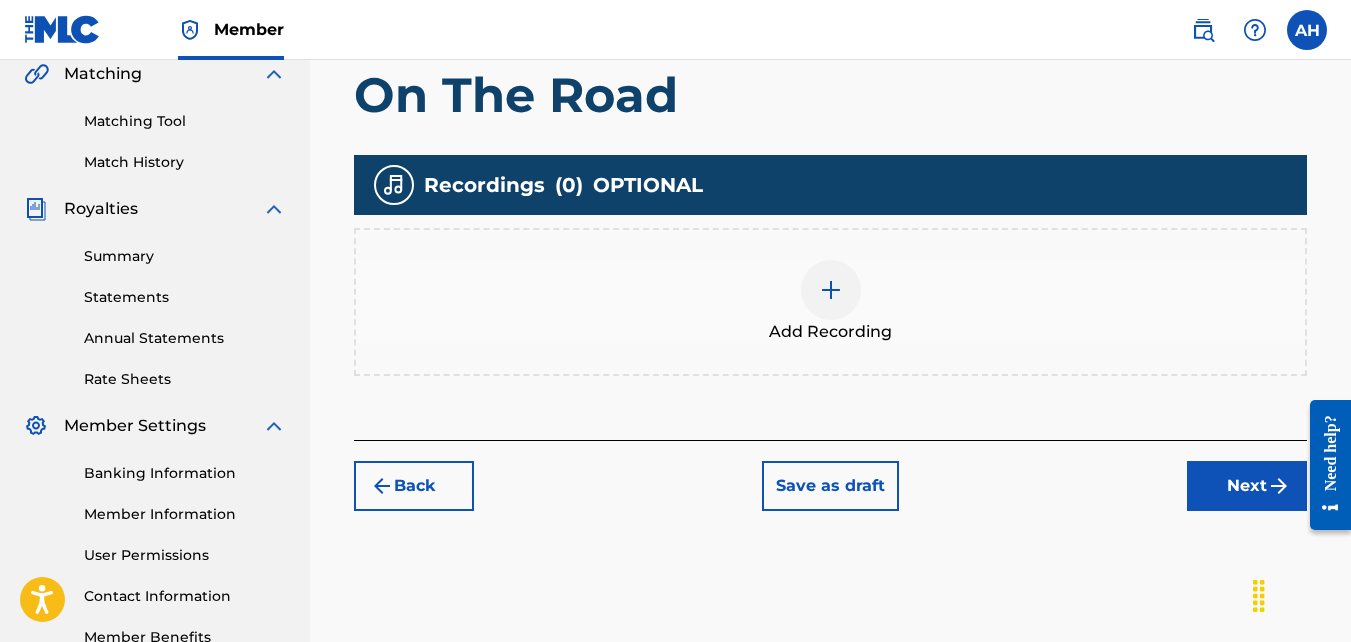 click on "Add Recording" at bounding box center (830, 302) 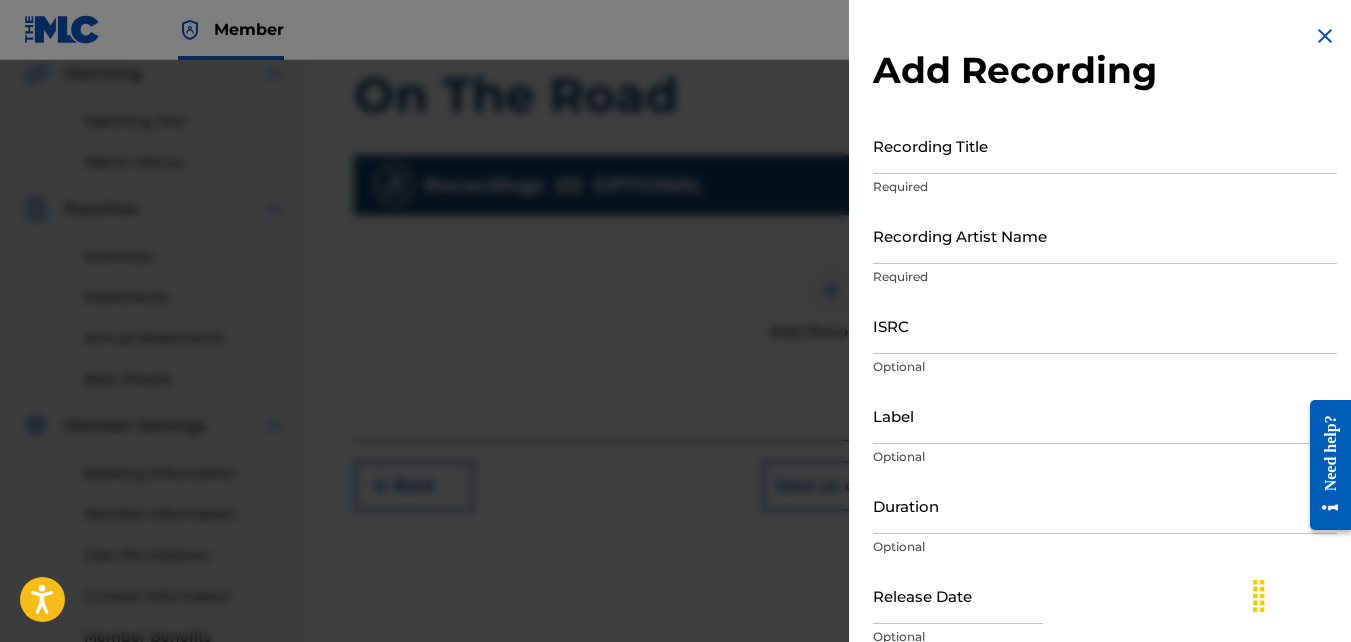 click on "Recording Title" at bounding box center (1105, 145) 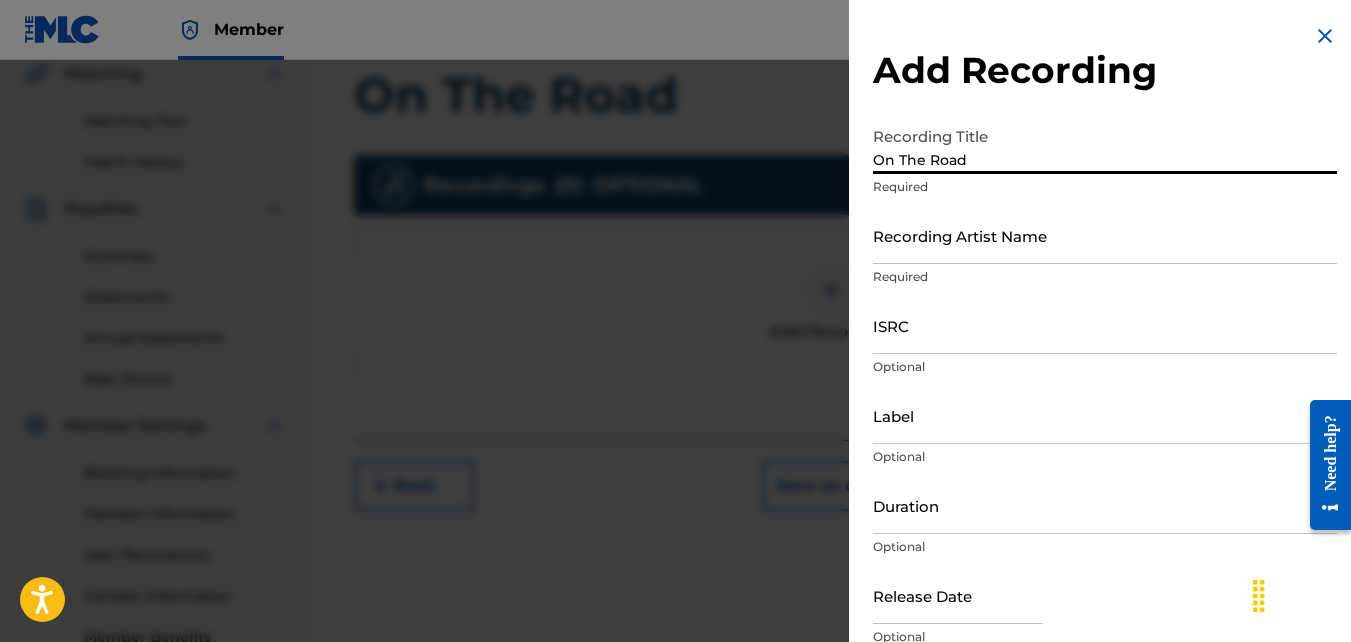 type on "On The Road" 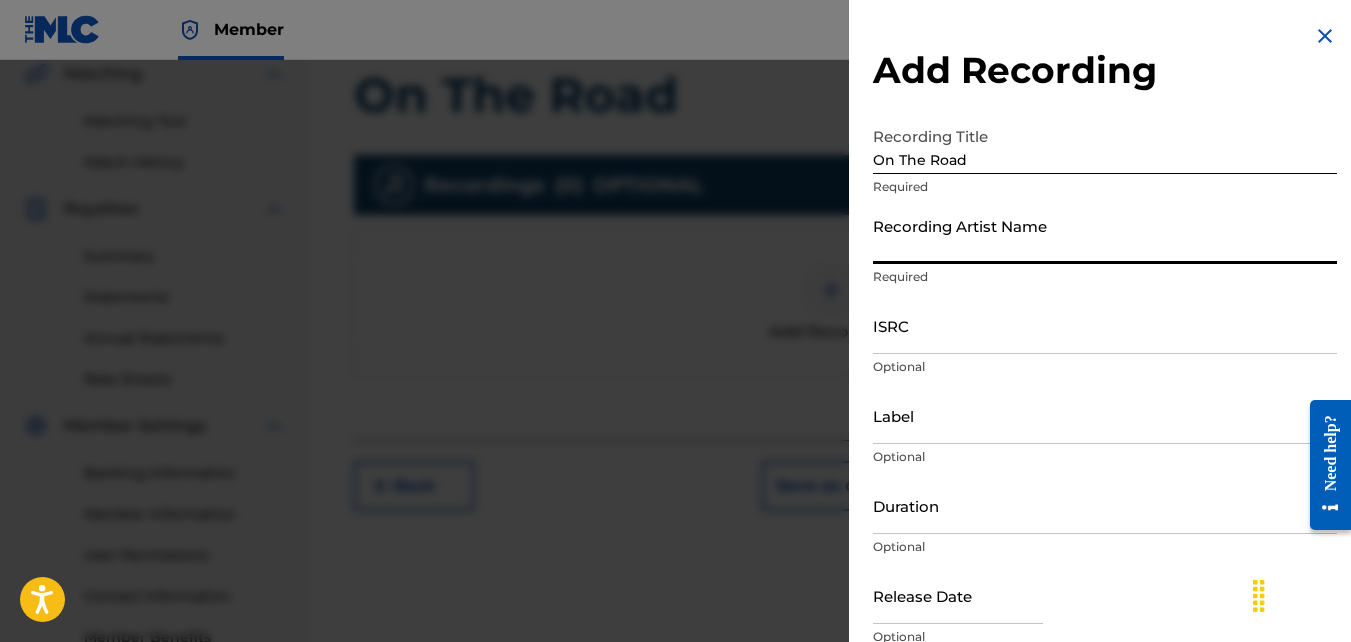 type on "[BRAND]" 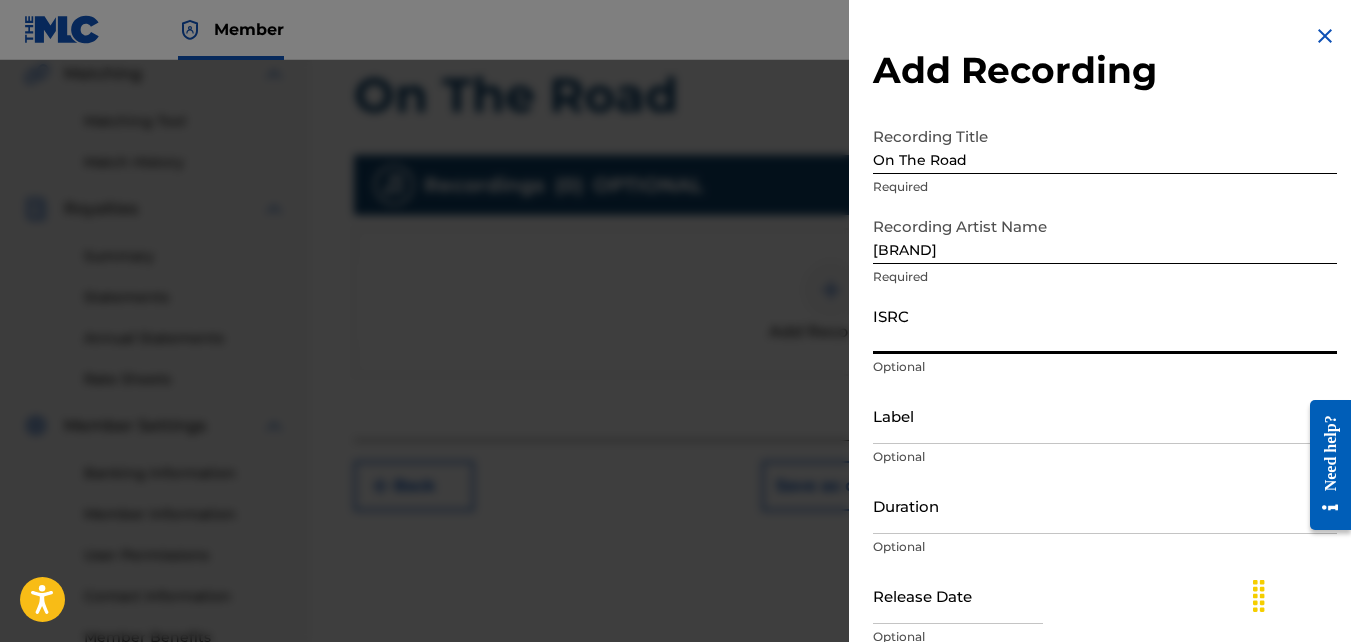 click on "ISRC" at bounding box center (1105, 325) 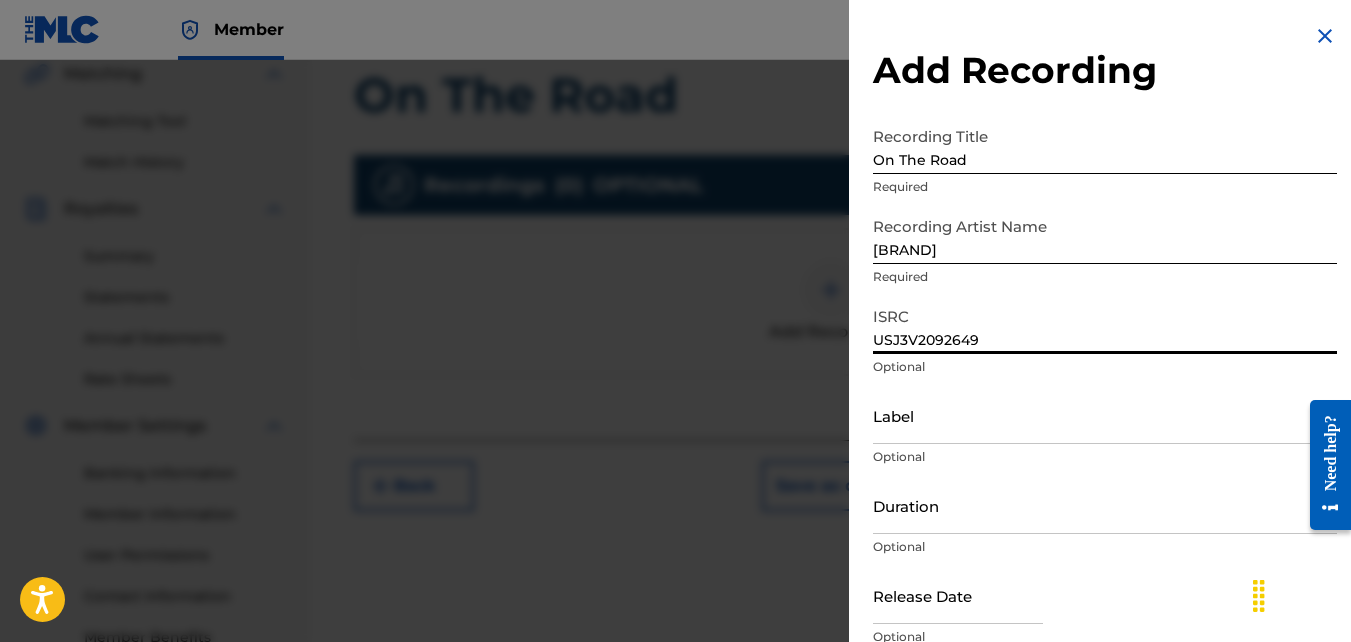 scroll, scrollTop: 89, scrollLeft: 0, axis: vertical 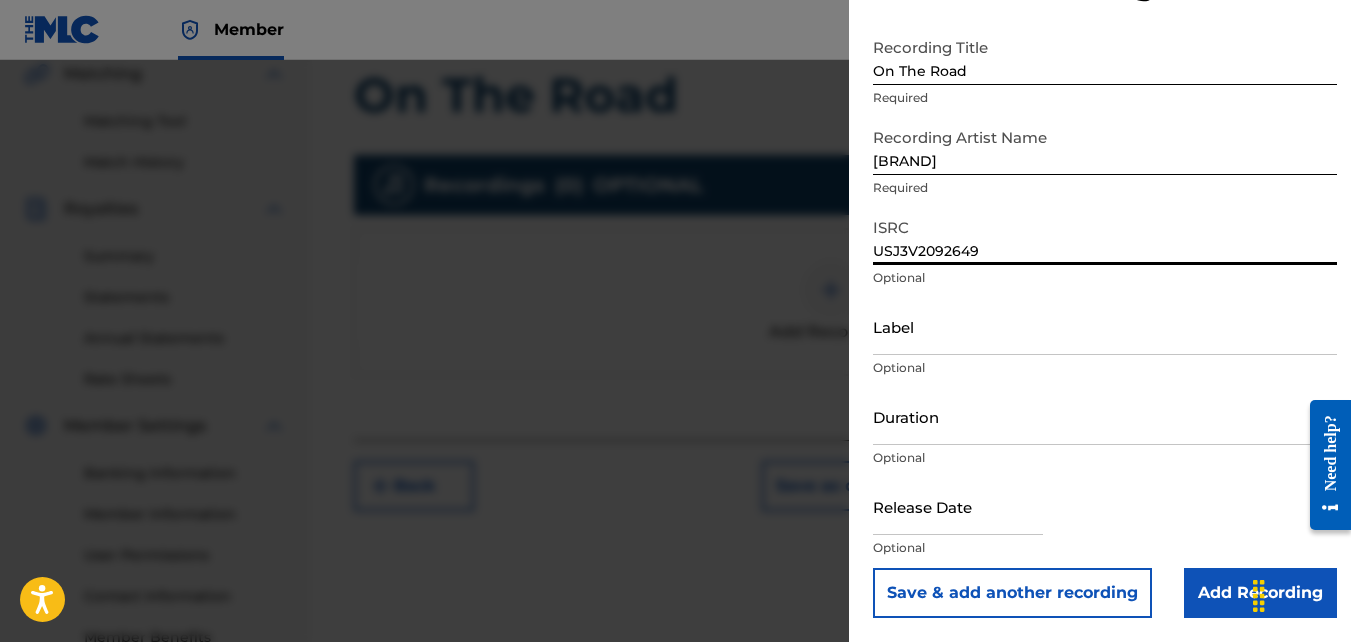 type on "USJ3V2092649" 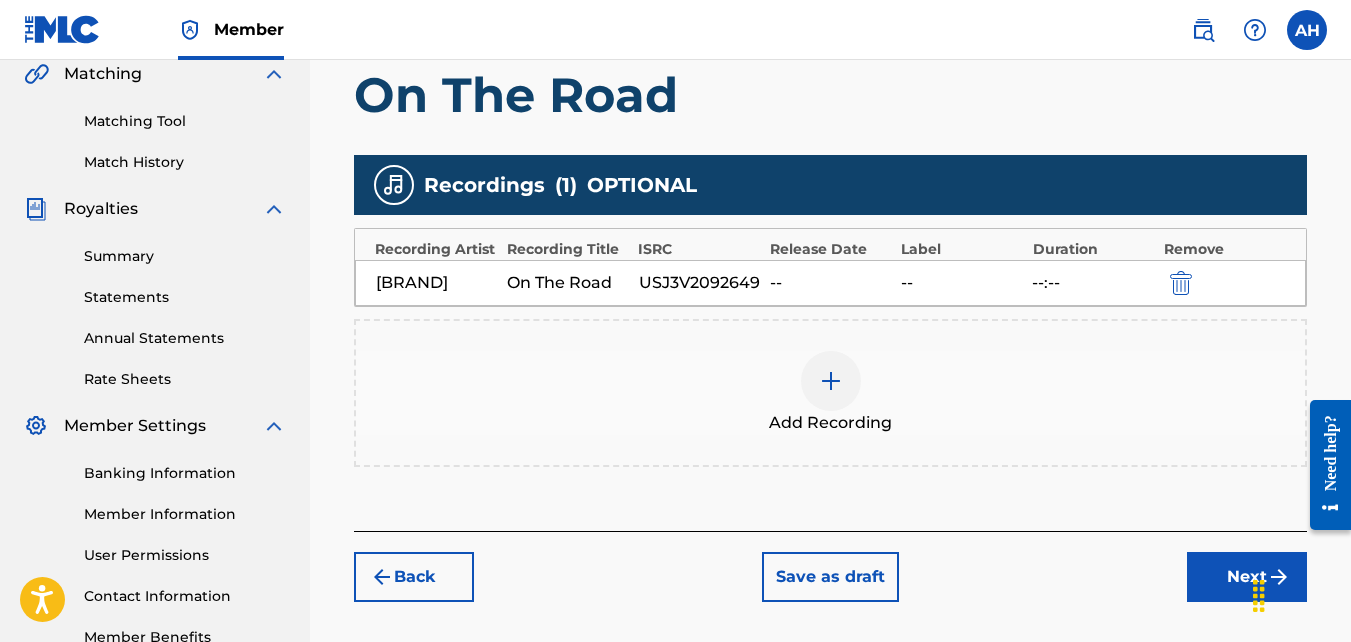 scroll, scrollTop: 598, scrollLeft: 0, axis: vertical 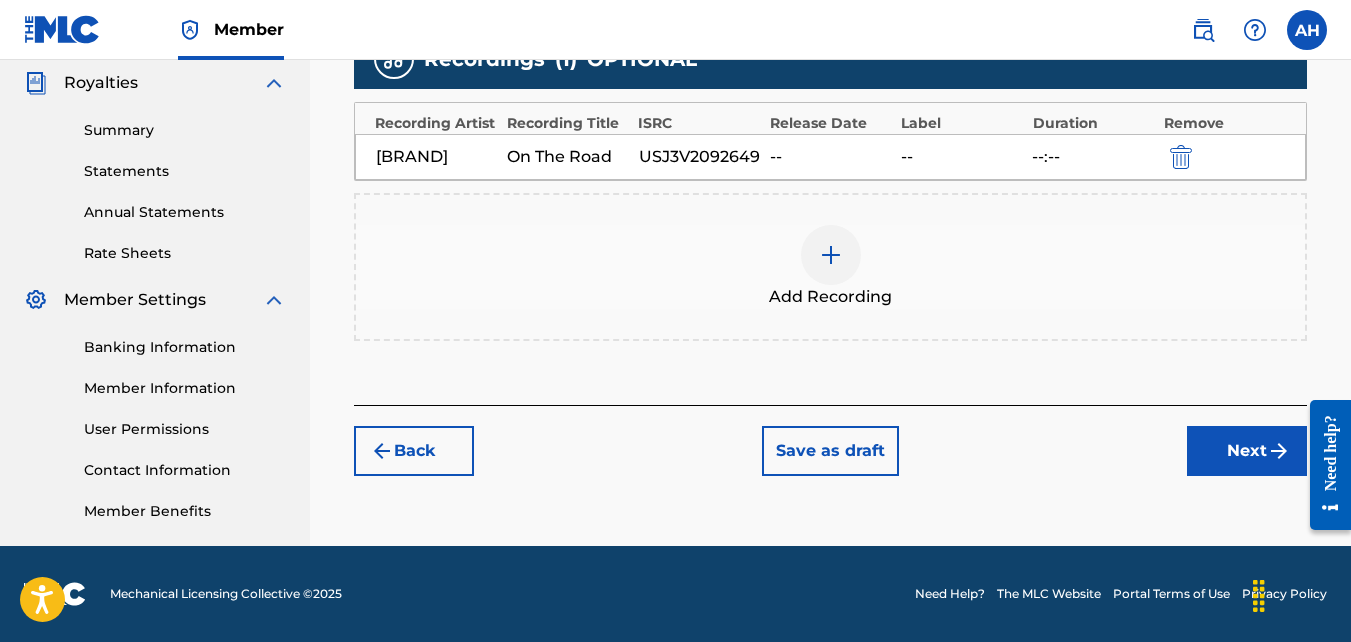 click on "Next" at bounding box center [1247, 451] 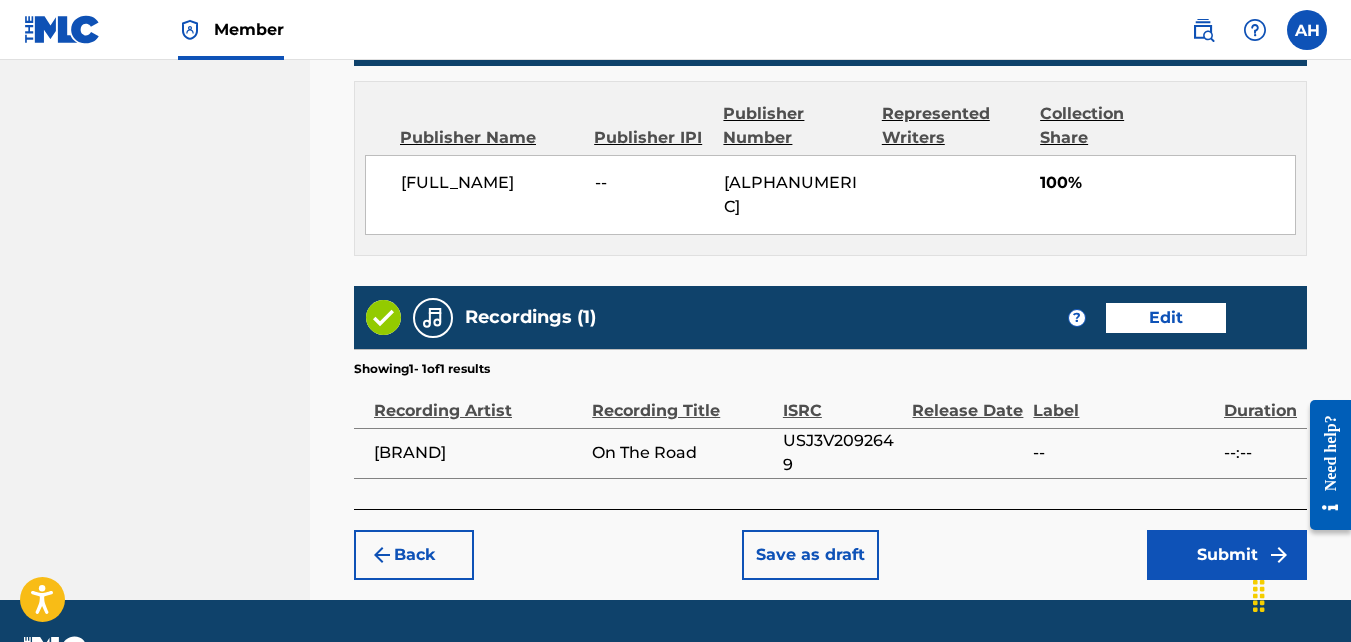 scroll, scrollTop: 1084, scrollLeft: 0, axis: vertical 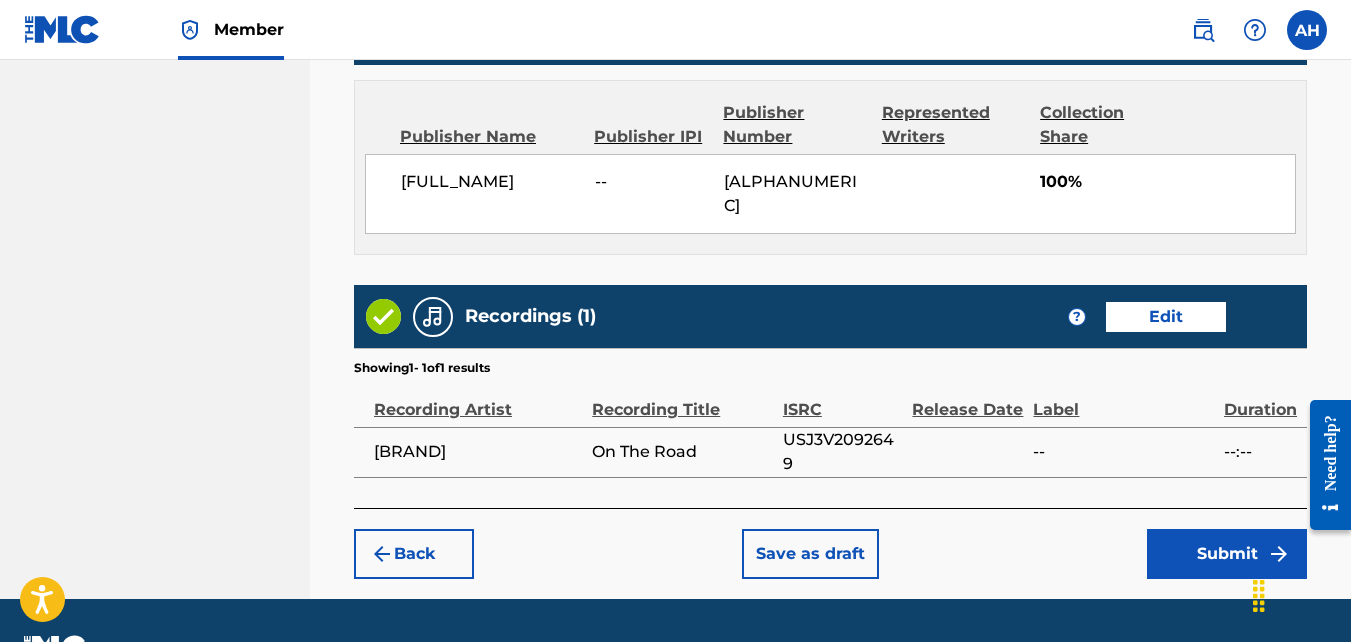 click on "Submit" at bounding box center [1227, 554] 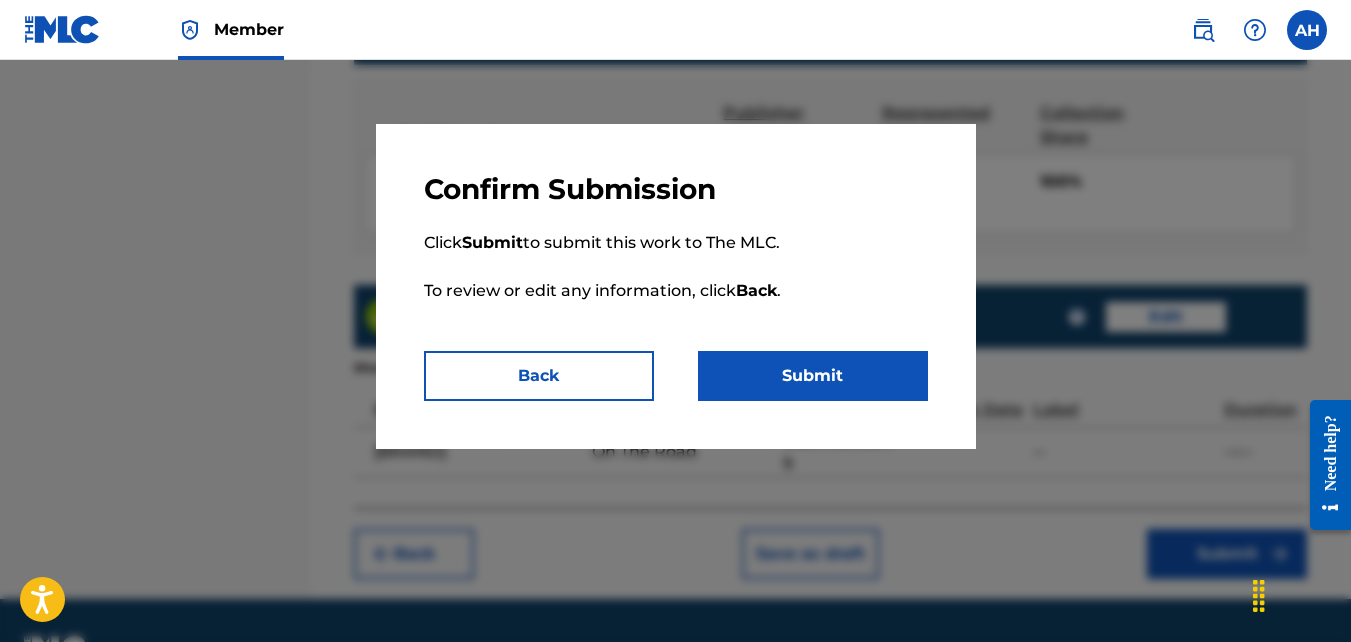 click on "Submit" at bounding box center [813, 376] 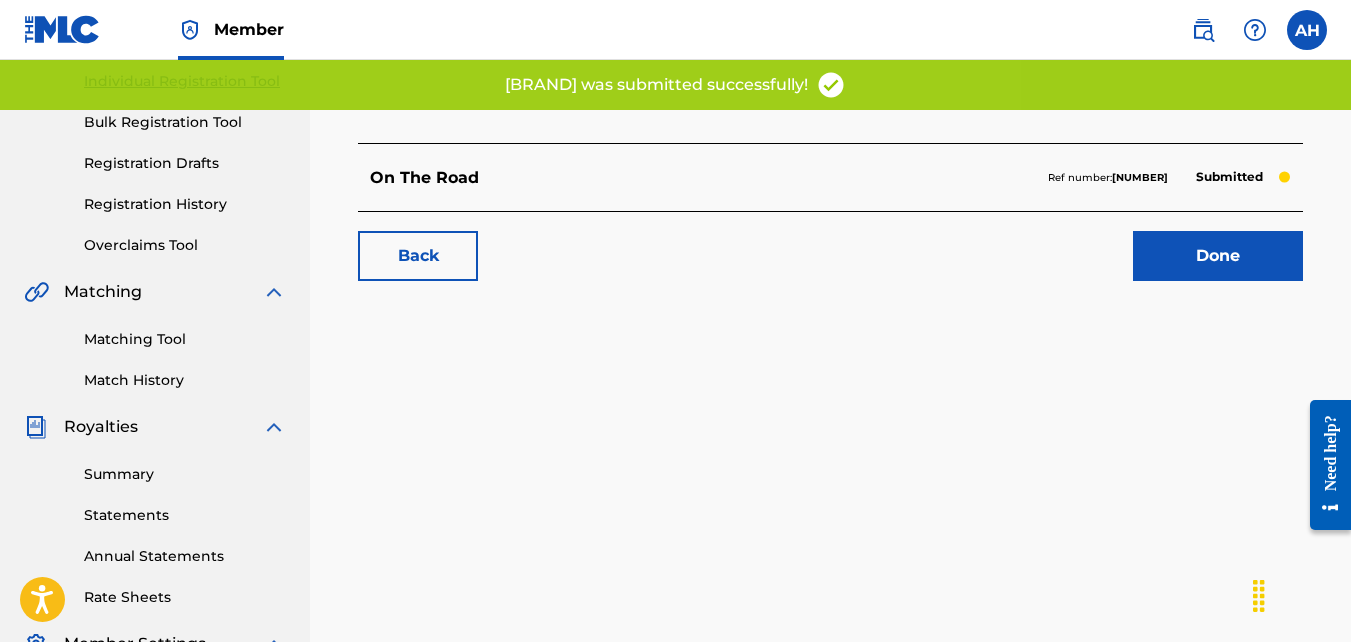 scroll, scrollTop: 265, scrollLeft: 0, axis: vertical 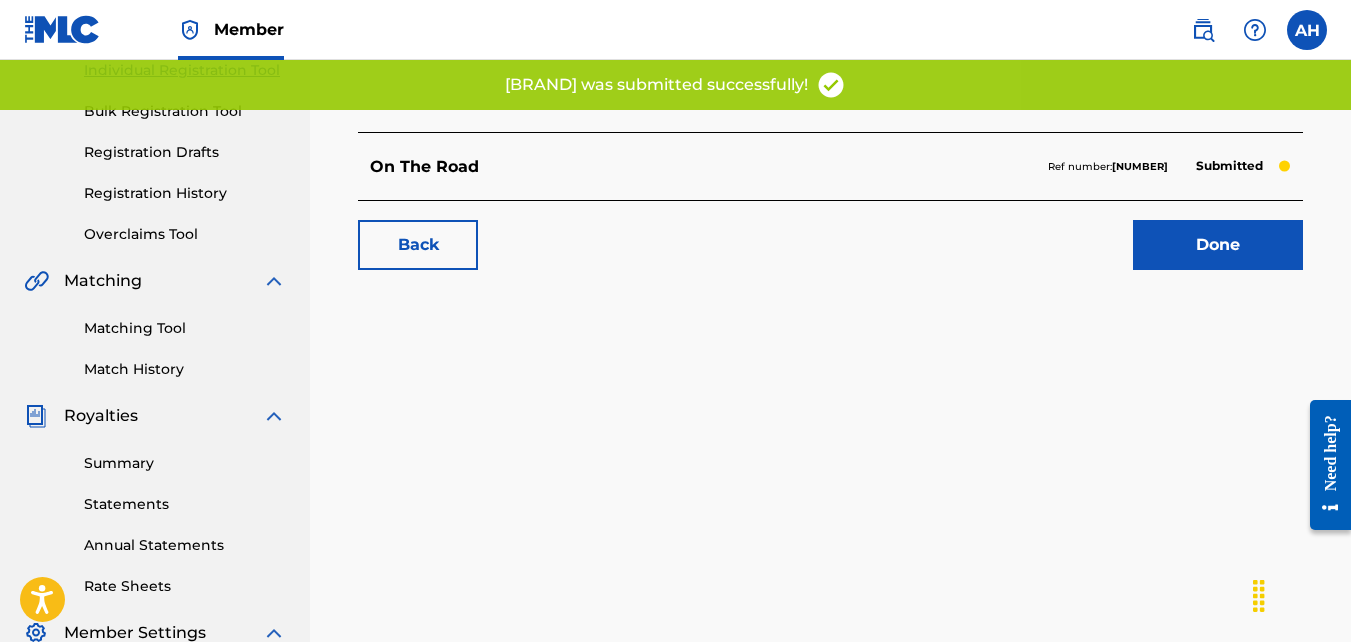 click on "Back" at bounding box center [418, 245] 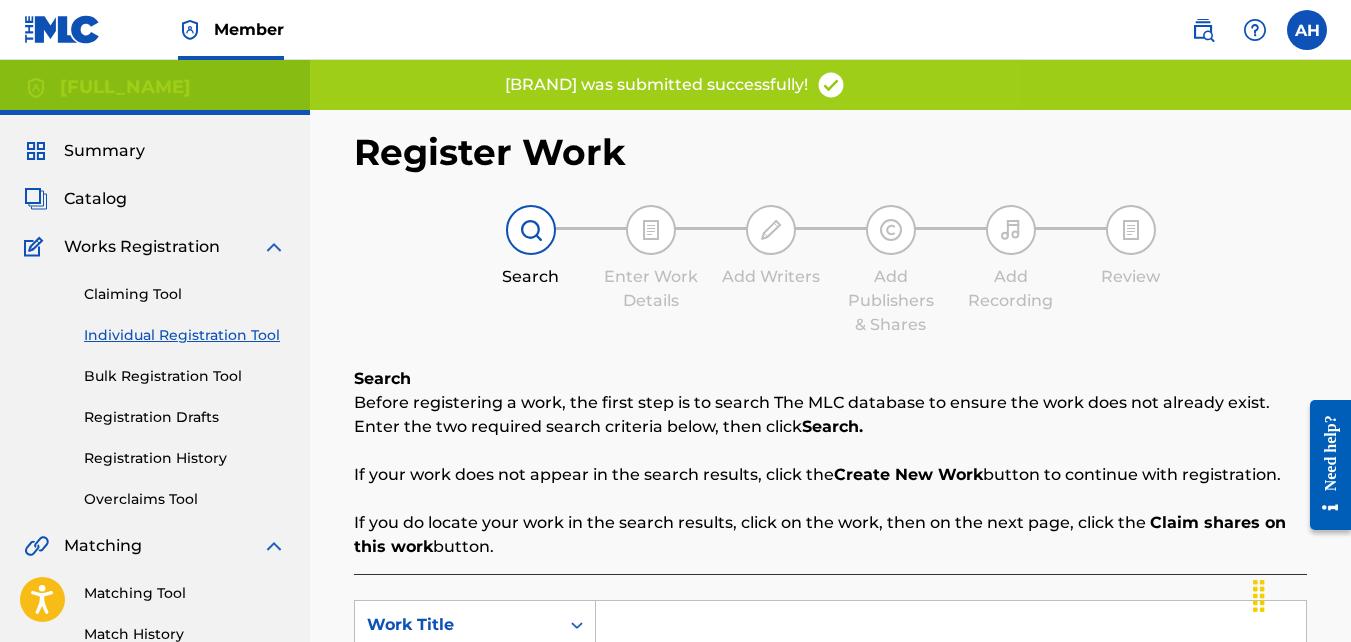 scroll, scrollTop: 349, scrollLeft: 0, axis: vertical 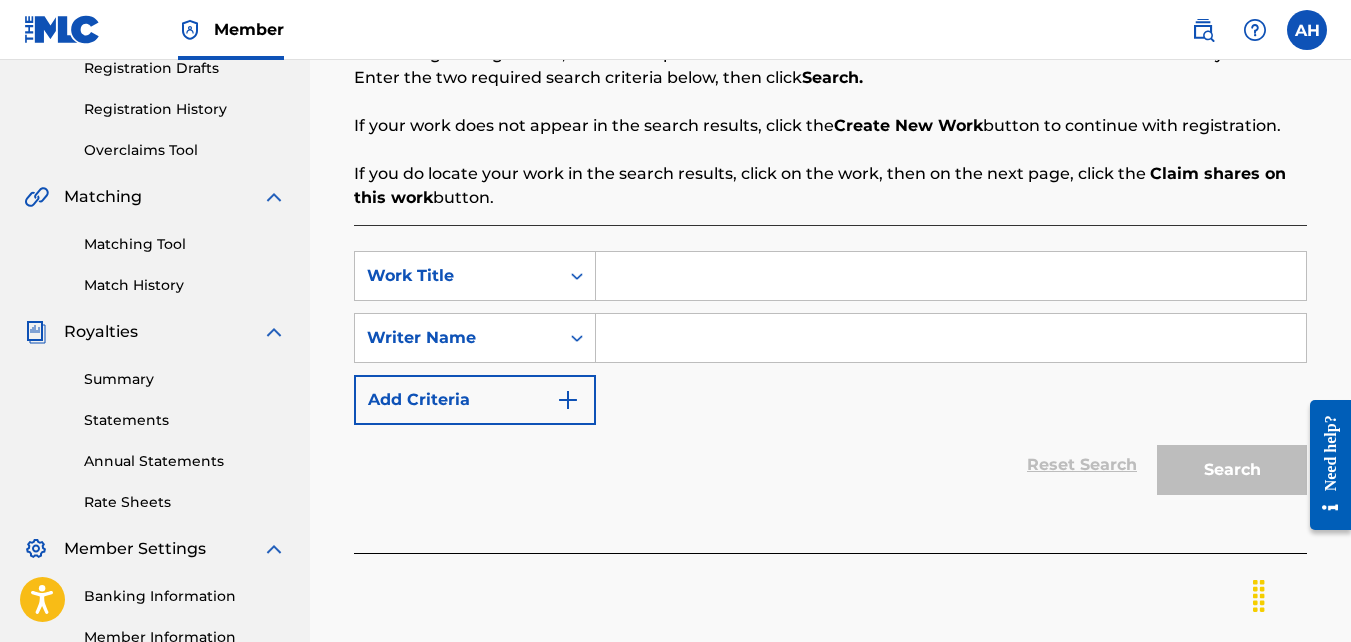 click at bounding box center (951, 276) 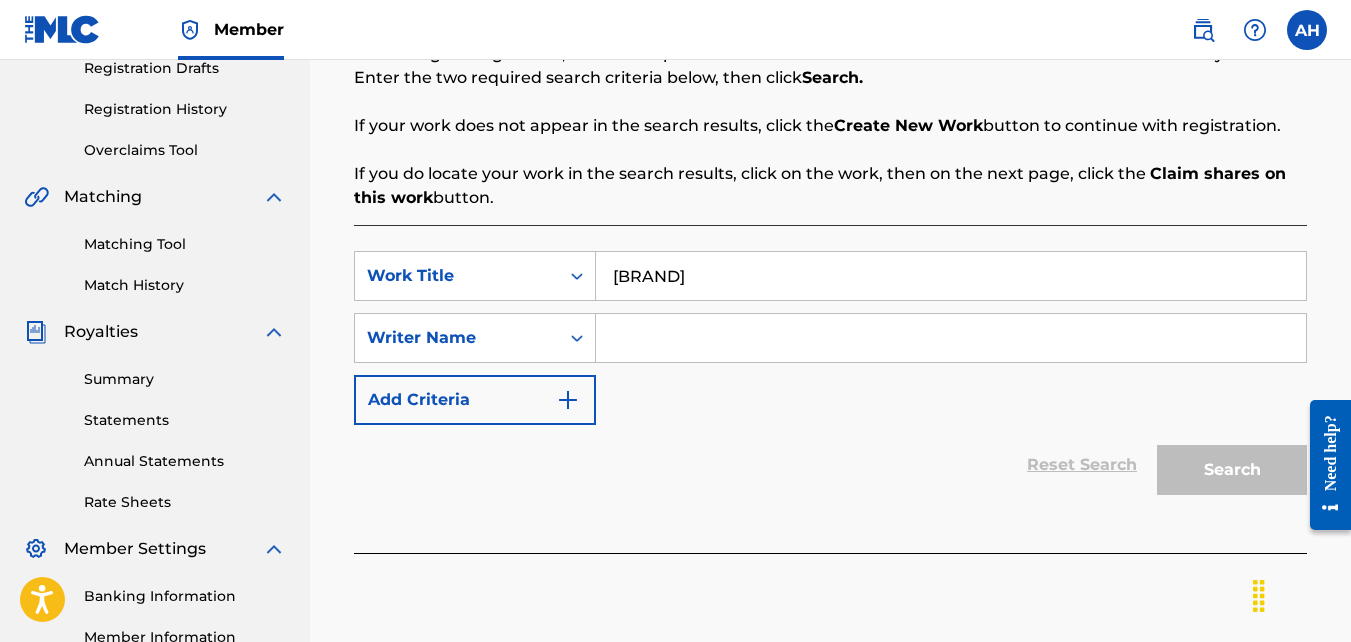 type on "[BRAND]" 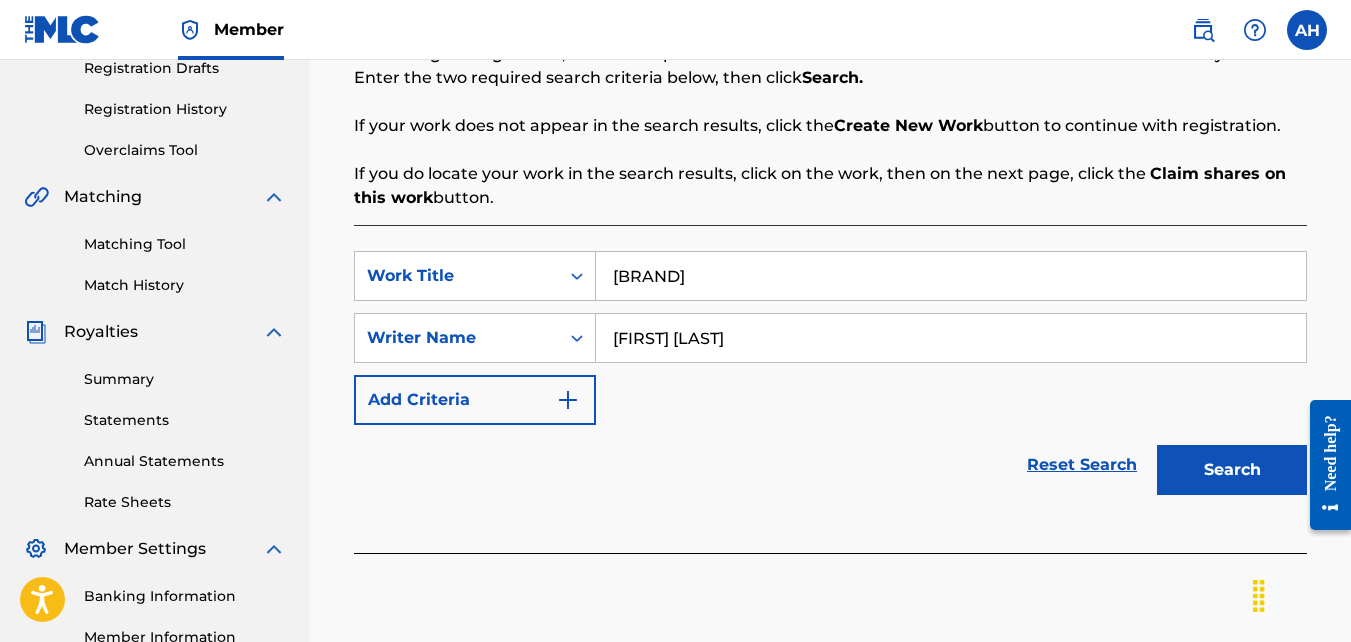 click on "Search" at bounding box center [1232, 470] 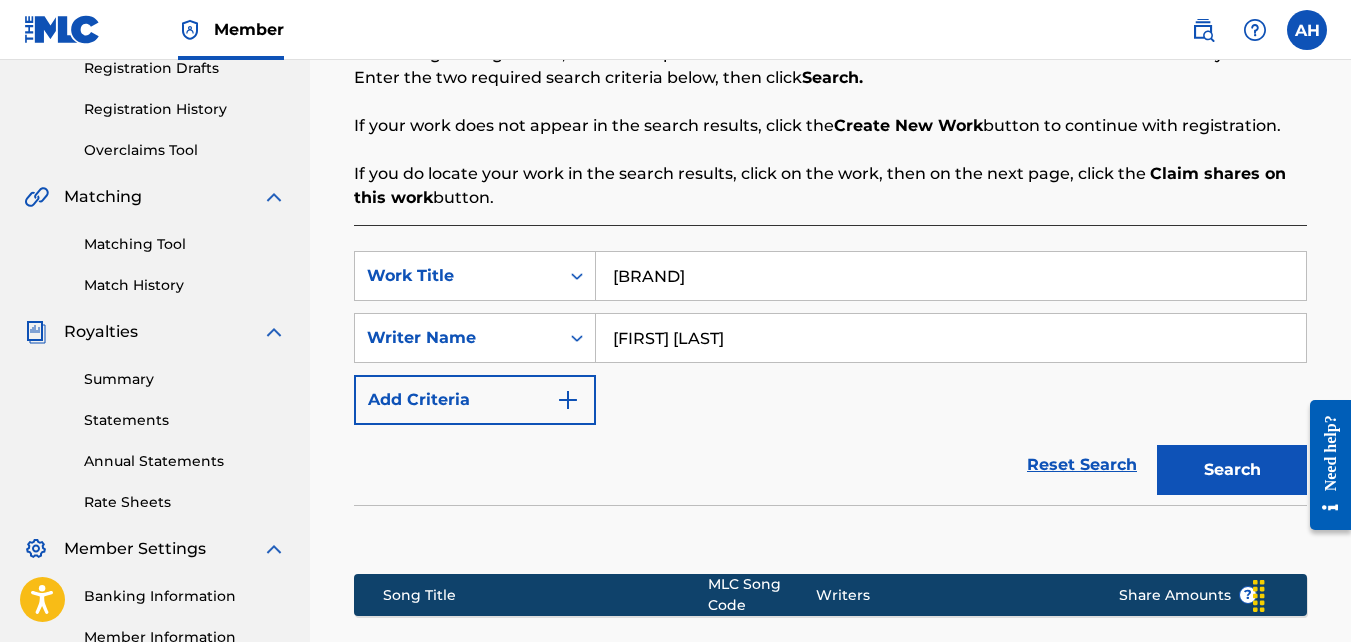 scroll, scrollTop: 639, scrollLeft: 0, axis: vertical 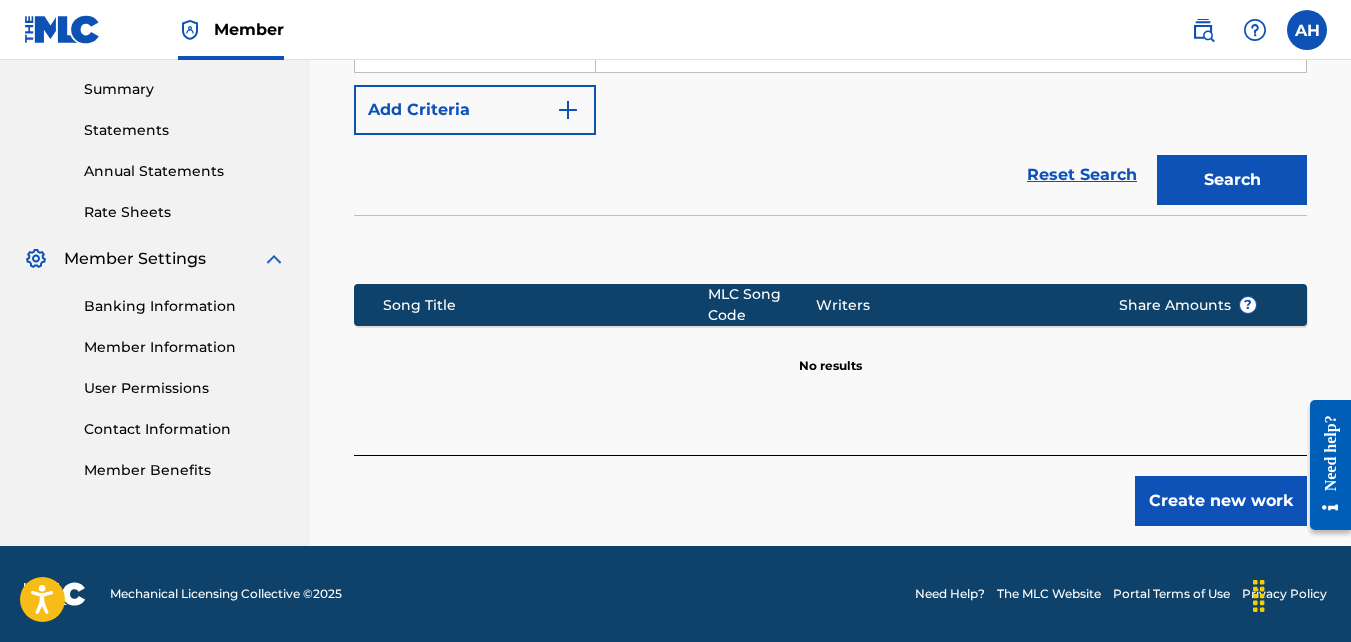 click on "Create new work" at bounding box center [1221, 501] 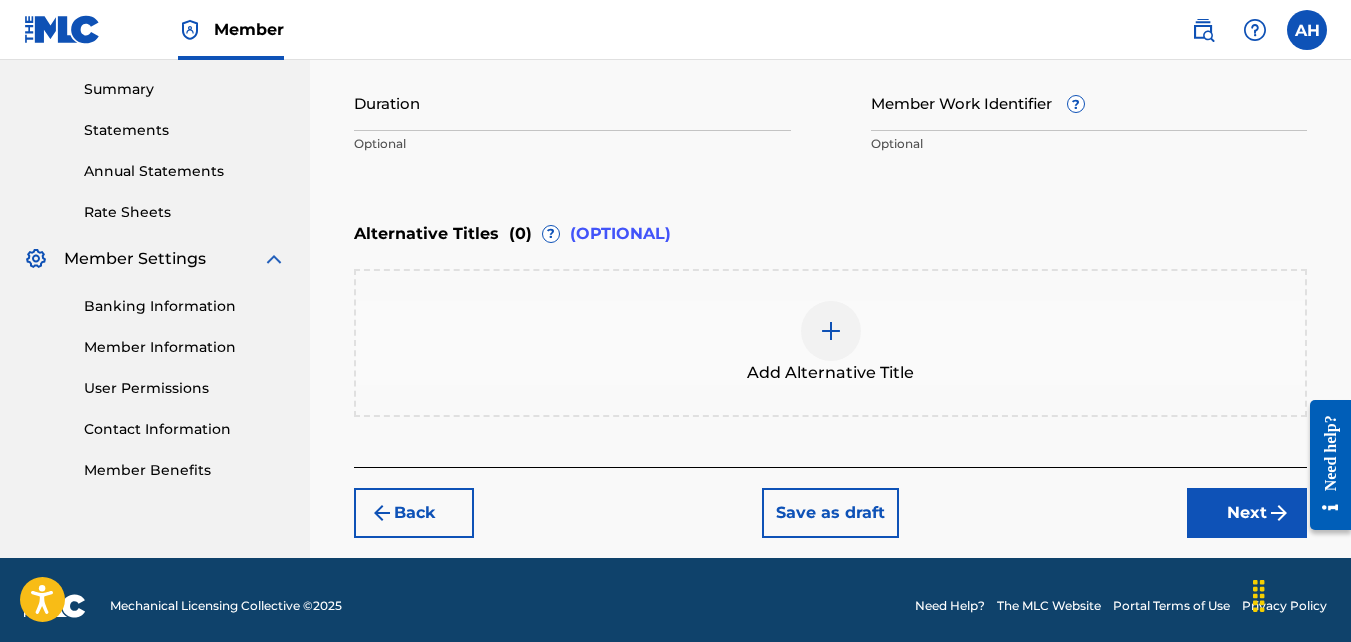 click on "Back Save as draft Next" at bounding box center (830, 502) 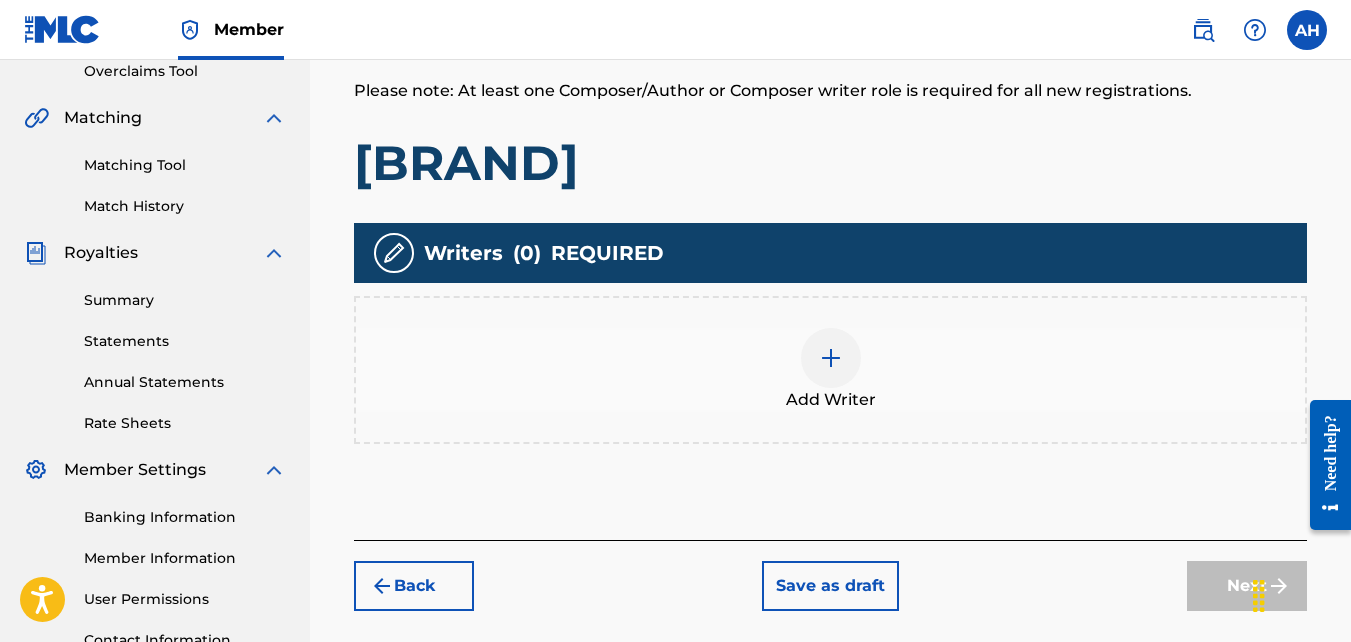 scroll, scrollTop: 440, scrollLeft: 0, axis: vertical 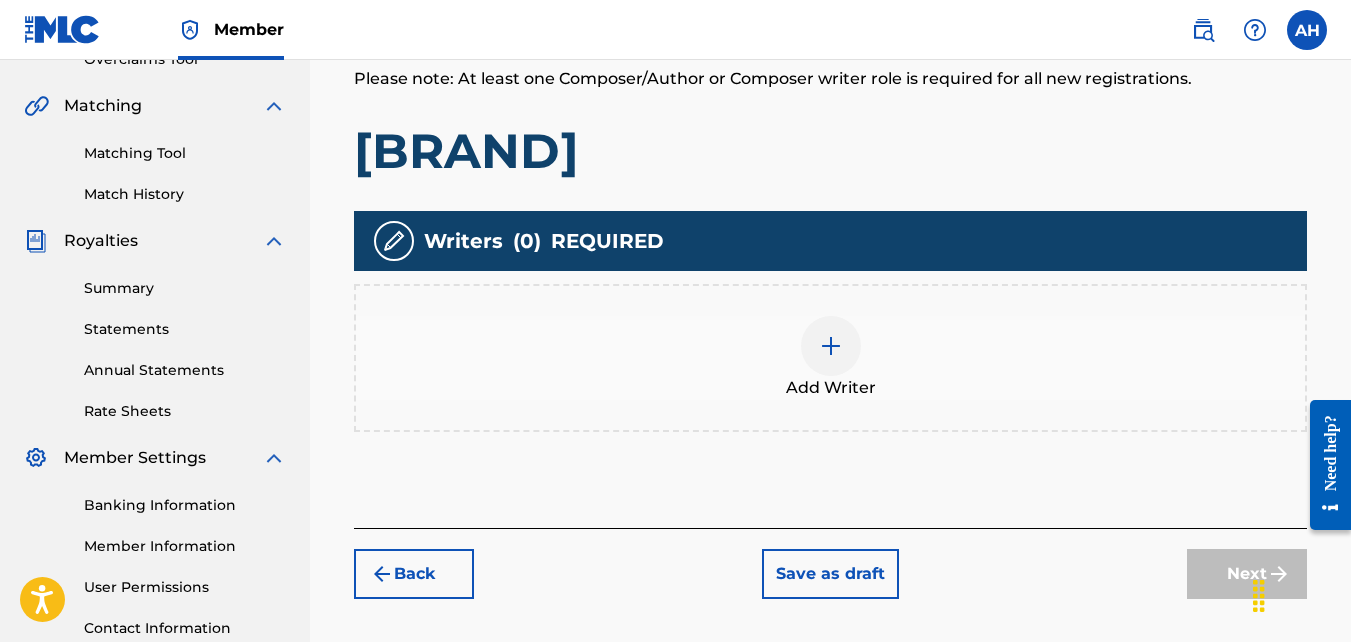 click on "Add Writer" at bounding box center (830, 358) 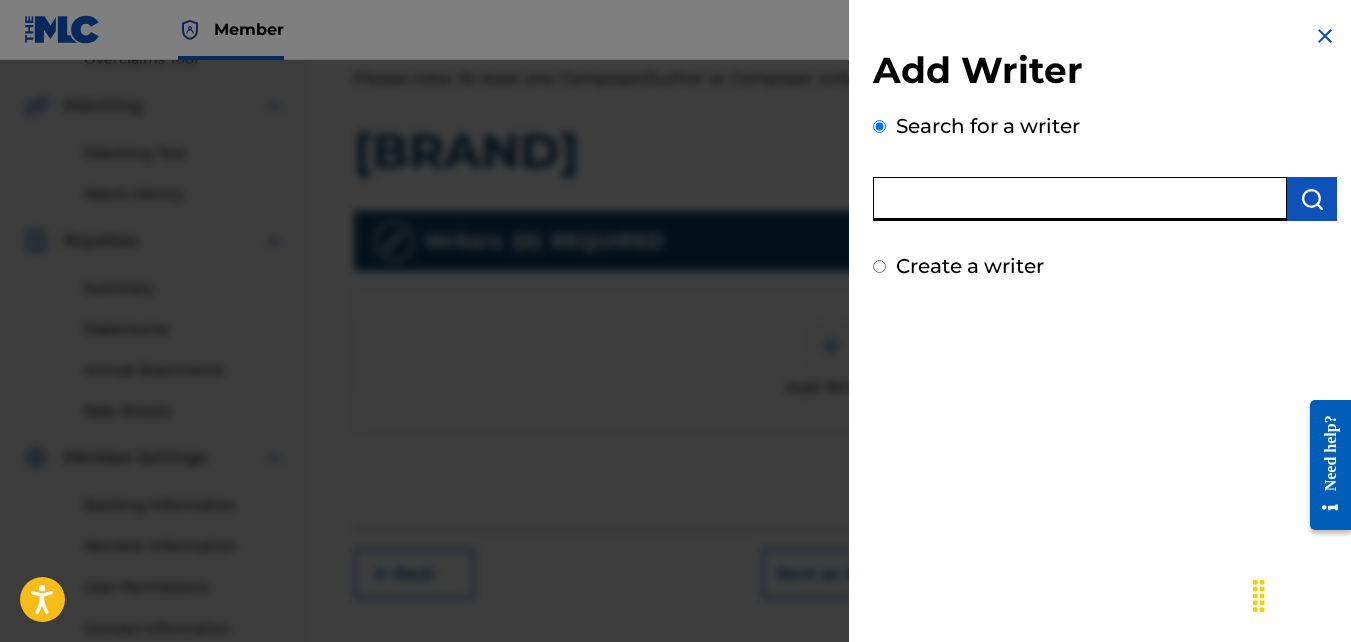 click at bounding box center (1080, 199) 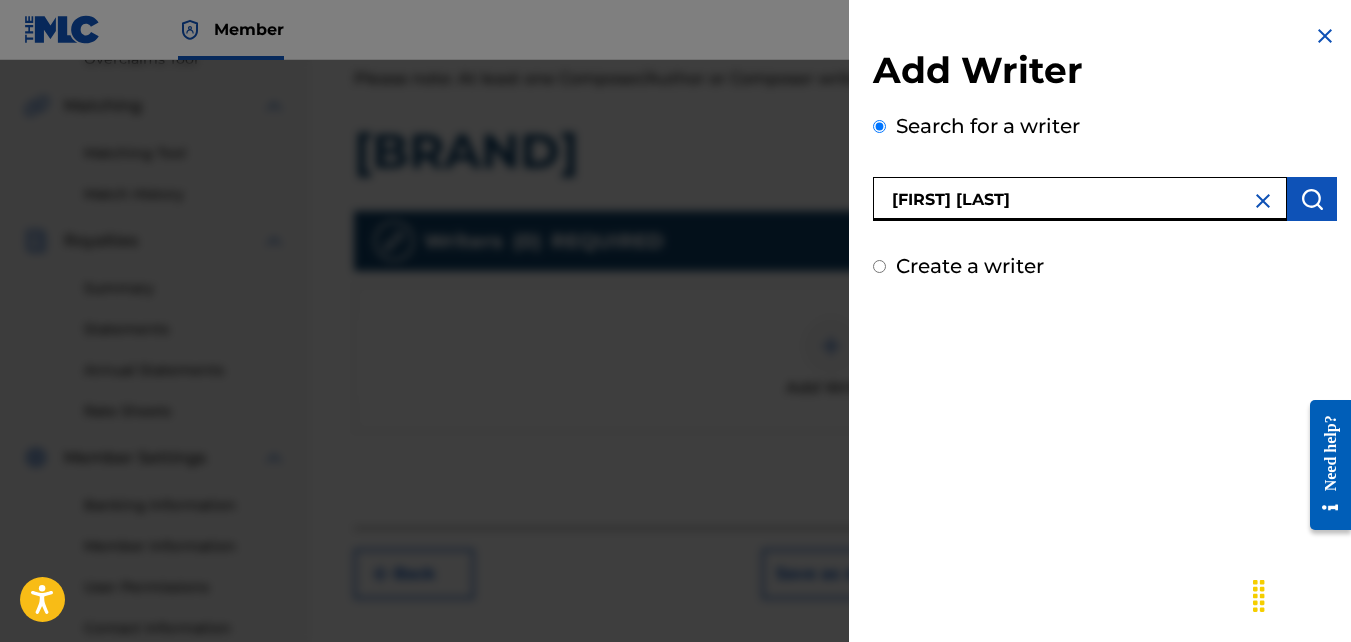 type on "[FIRST] [LAST]" 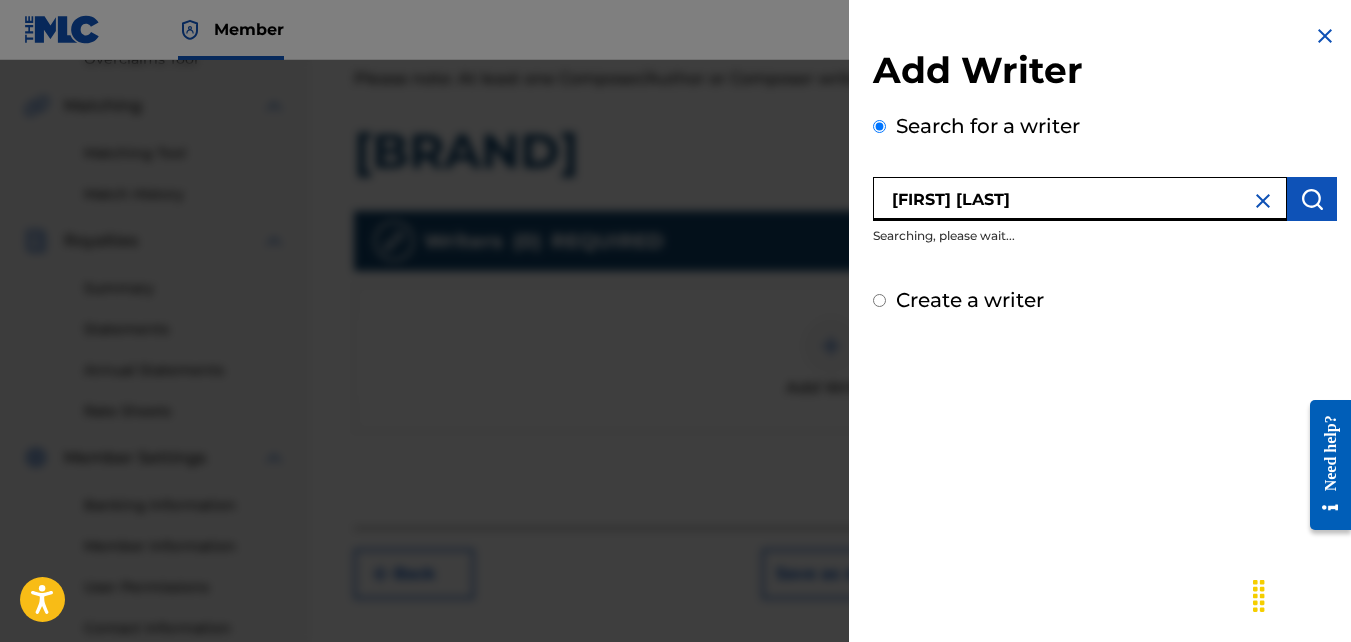 scroll, scrollTop: 598, scrollLeft: 0, axis: vertical 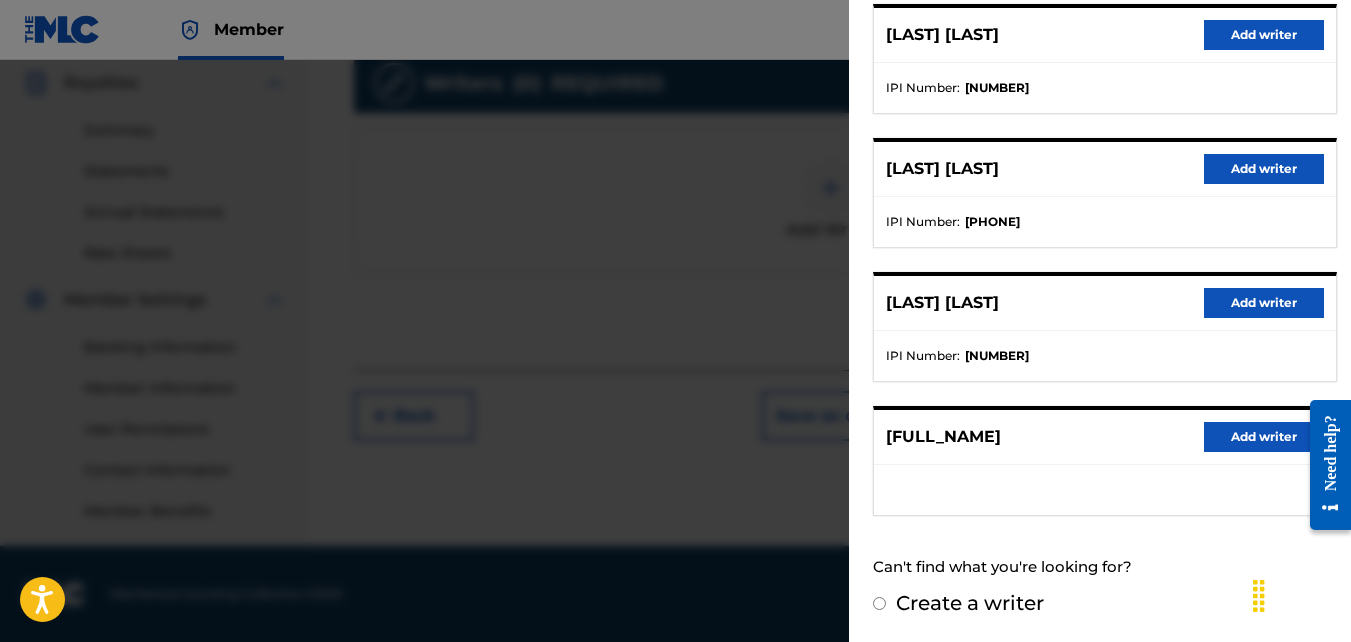 click on "Add writer" at bounding box center (1264, 437) 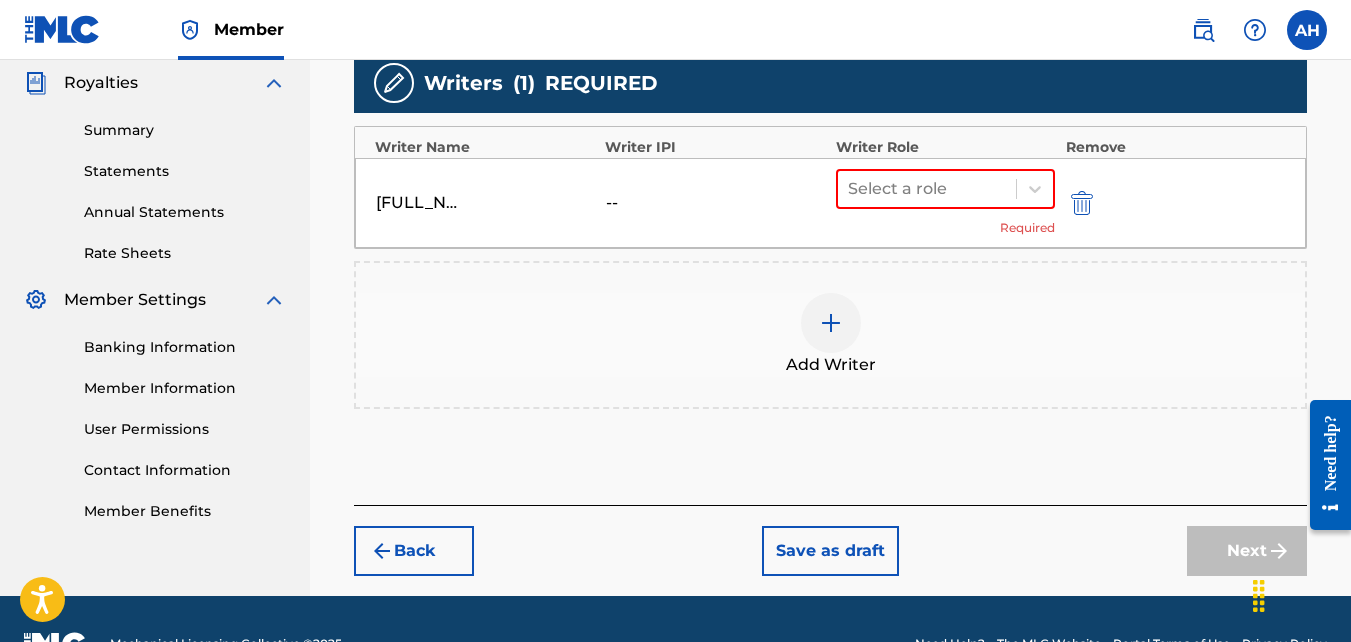 click on "[FULL_NAME] -- Select a role Required" at bounding box center (830, 203) 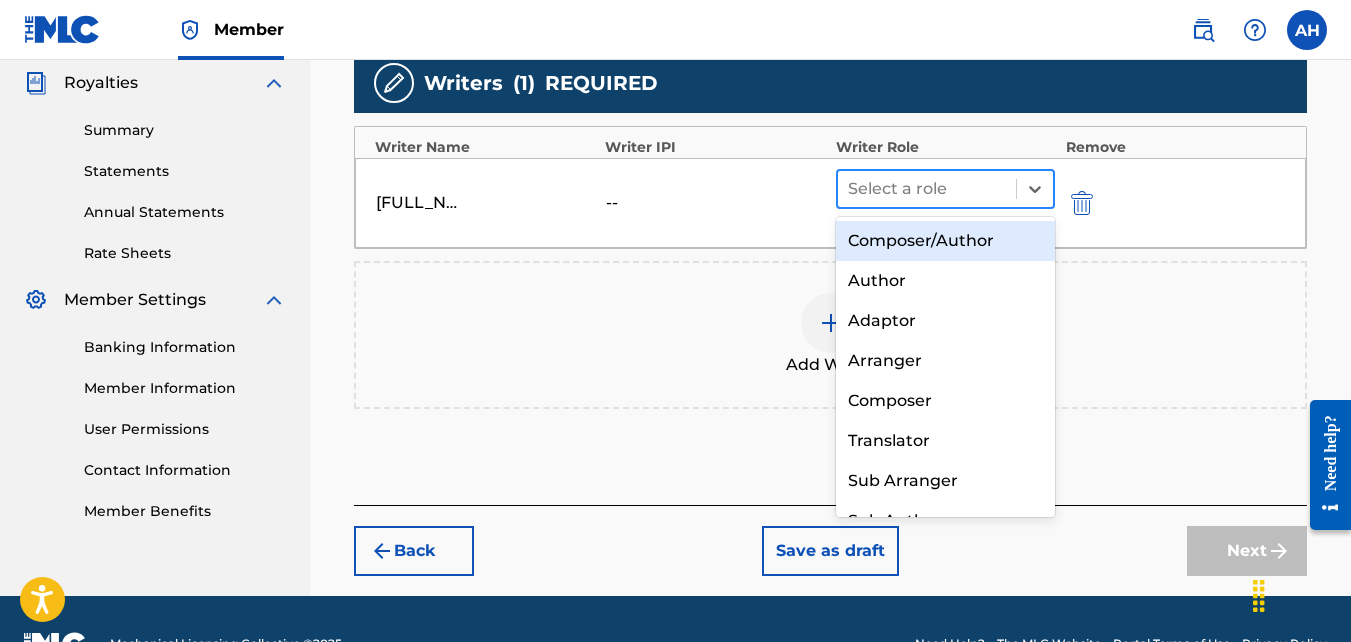 click at bounding box center (927, 189) 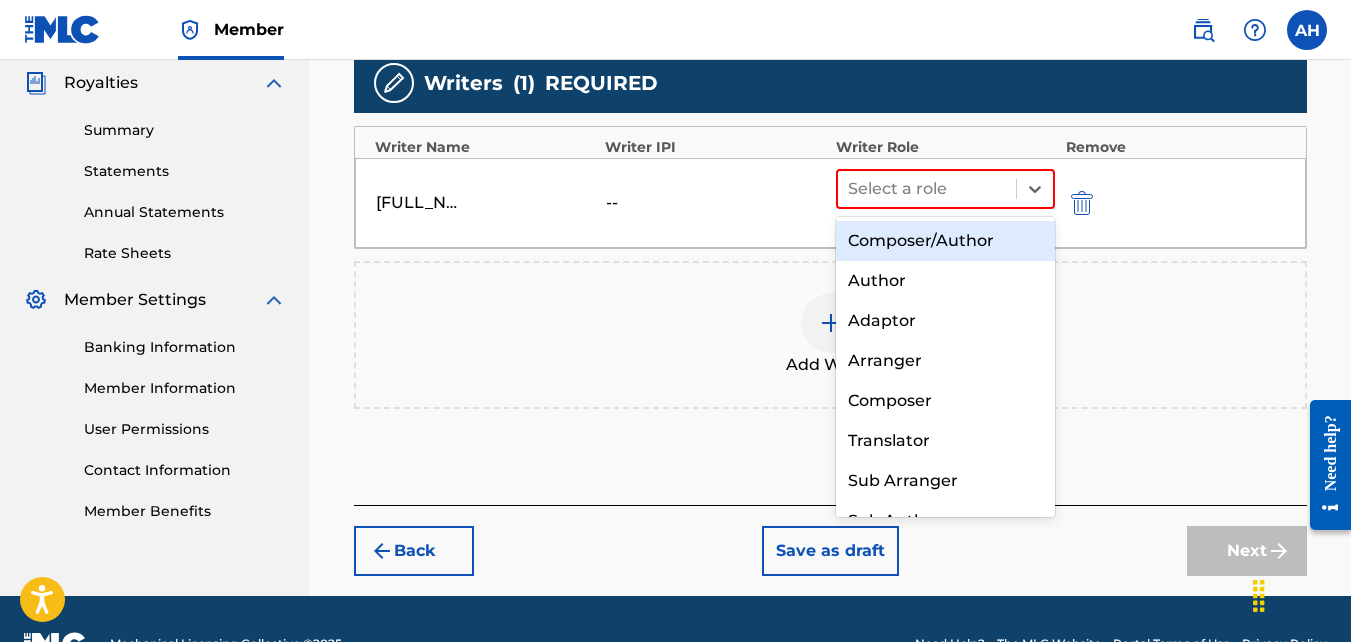 click on "Composer/Author Author Adaptor Arranger Composer Translator Sub Arranger Sub Author" at bounding box center [946, 367] 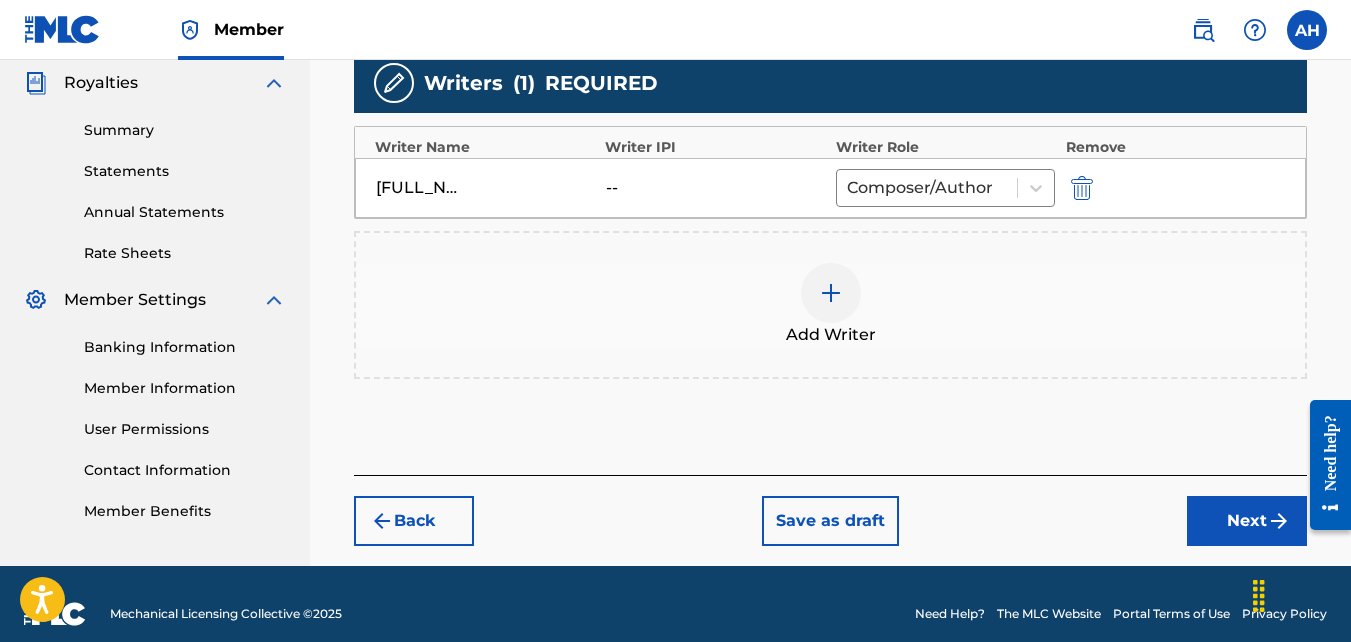scroll, scrollTop: 618, scrollLeft: 0, axis: vertical 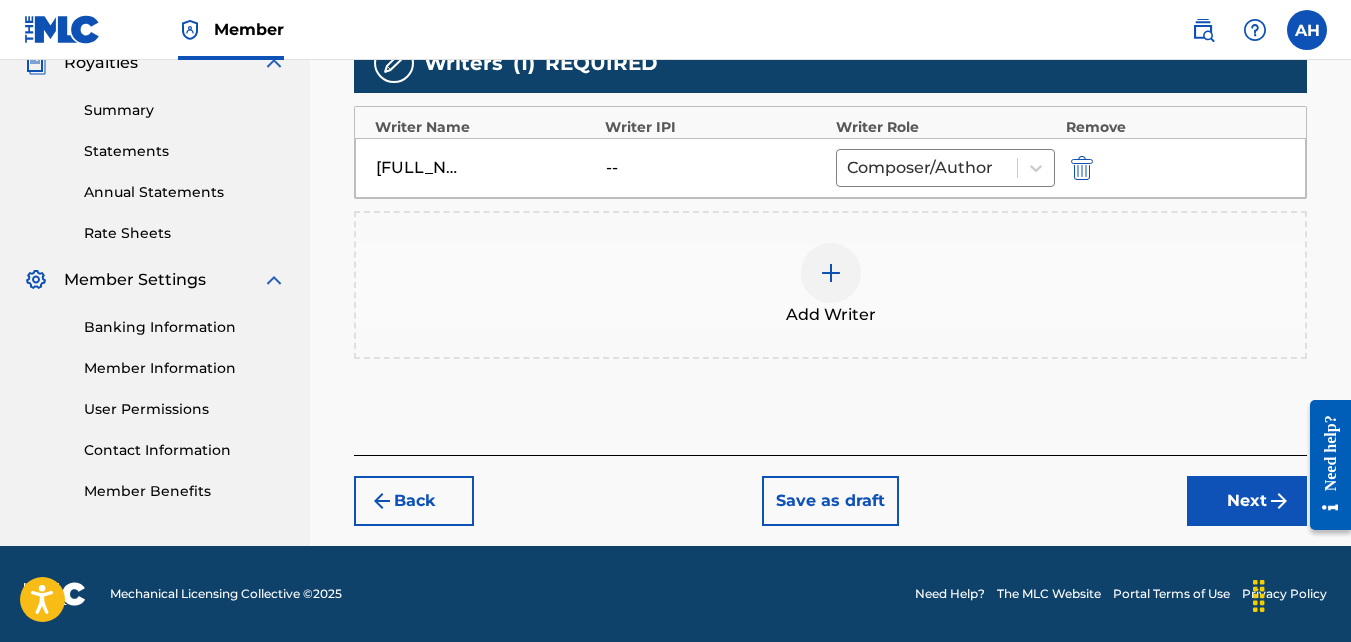 click on "Next" at bounding box center (1247, 501) 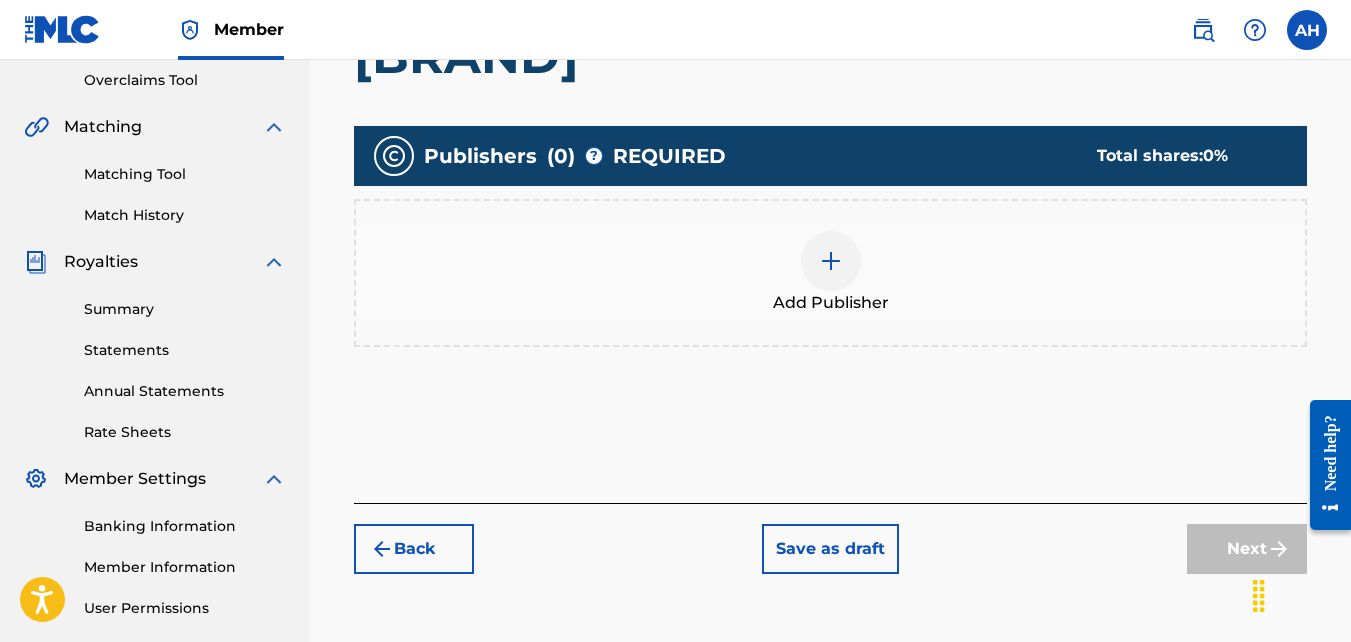 scroll, scrollTop: 425, scrollLeft: 0, axis: vertical 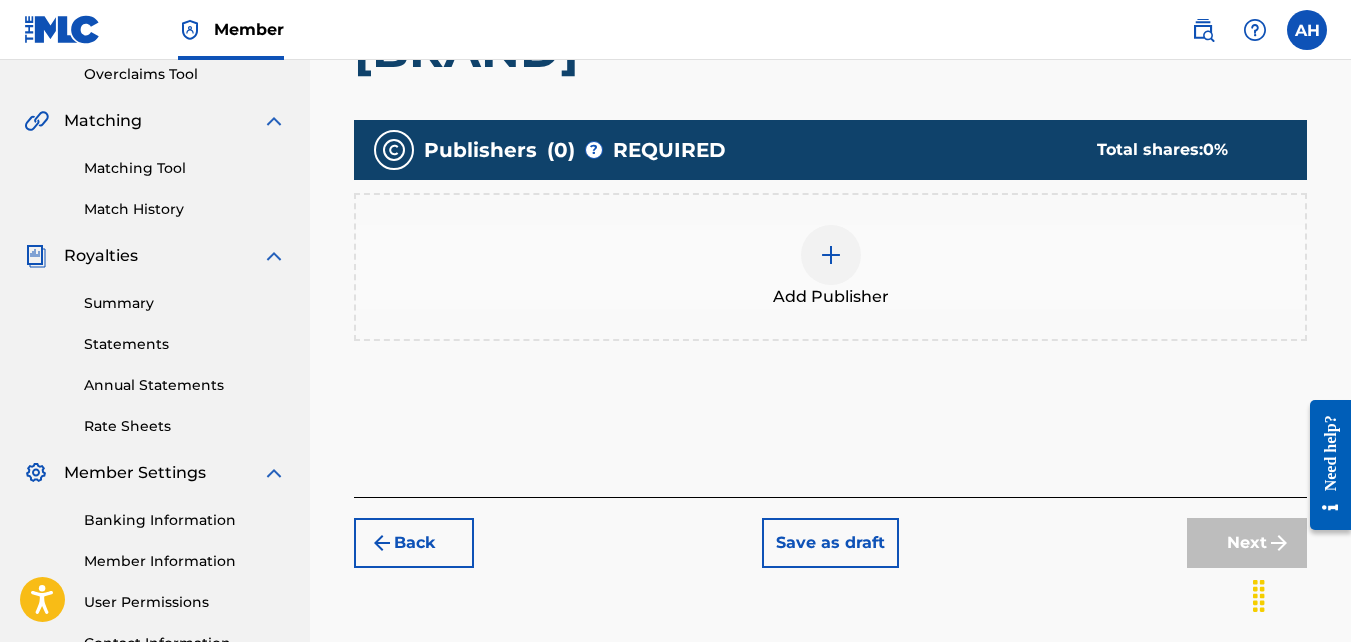 click on "Add Publisher" at bounding box center (830, 267) 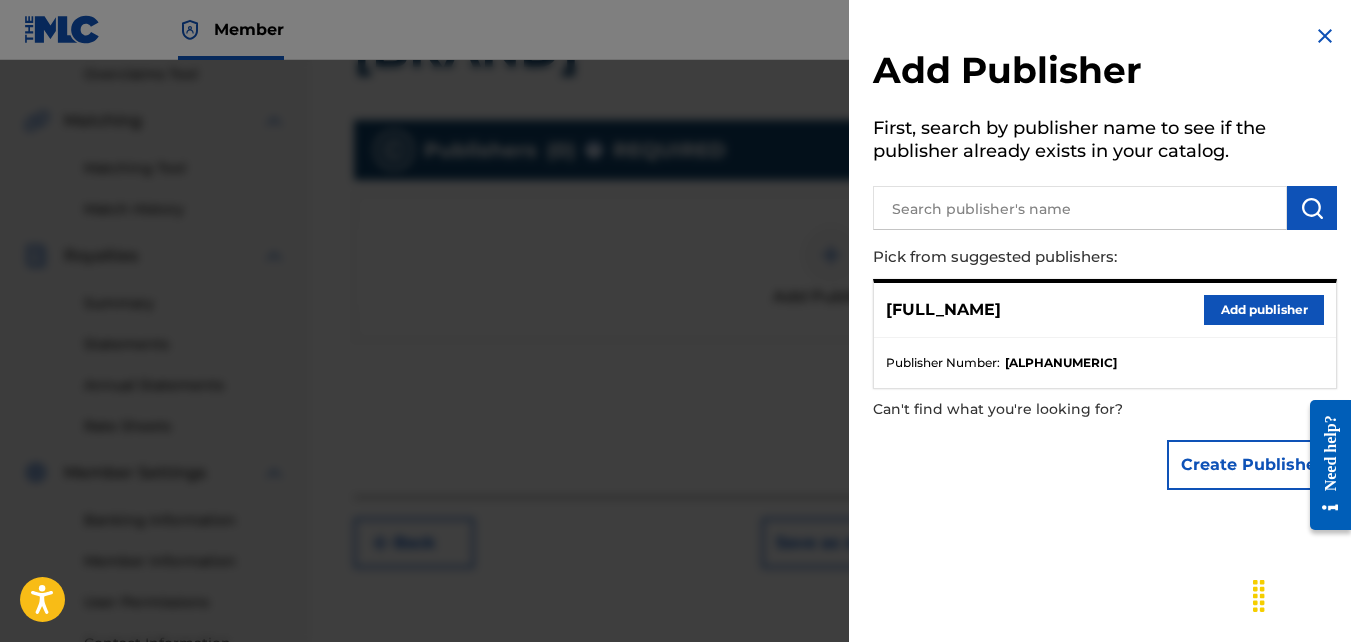 click on "Add publisher" at bounding box center (1264, 310) 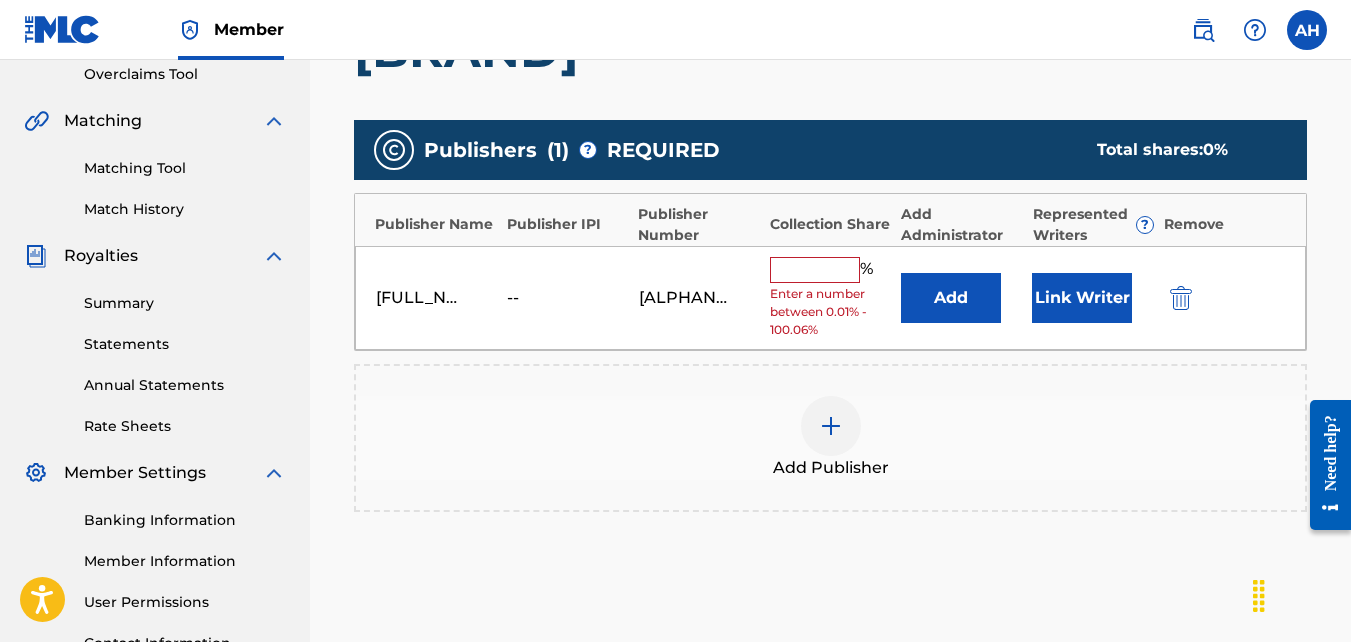 click on "[FULL_NAME] -- [ALPHANUMERIC] % Enter a number between 0.01% - 100.06% Add Link Writer" at bounding box center [830, 298] 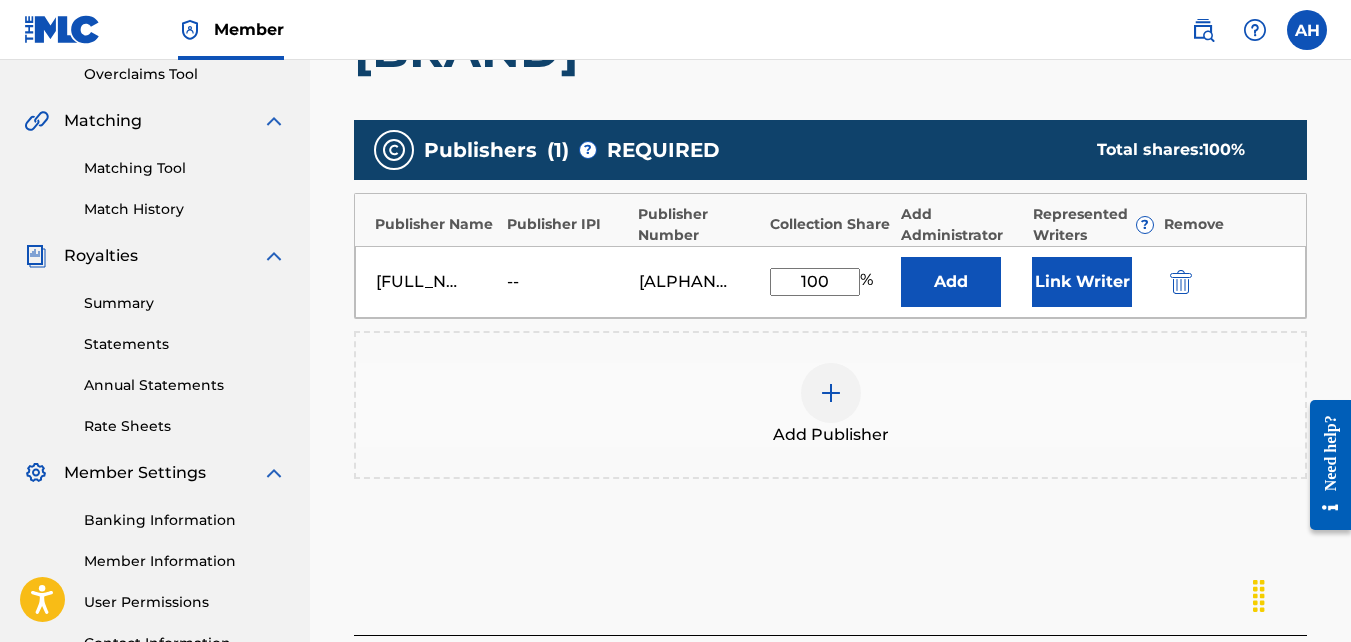 scroll, scrollTop: 605, scrollLeft: 0, axis: vertical 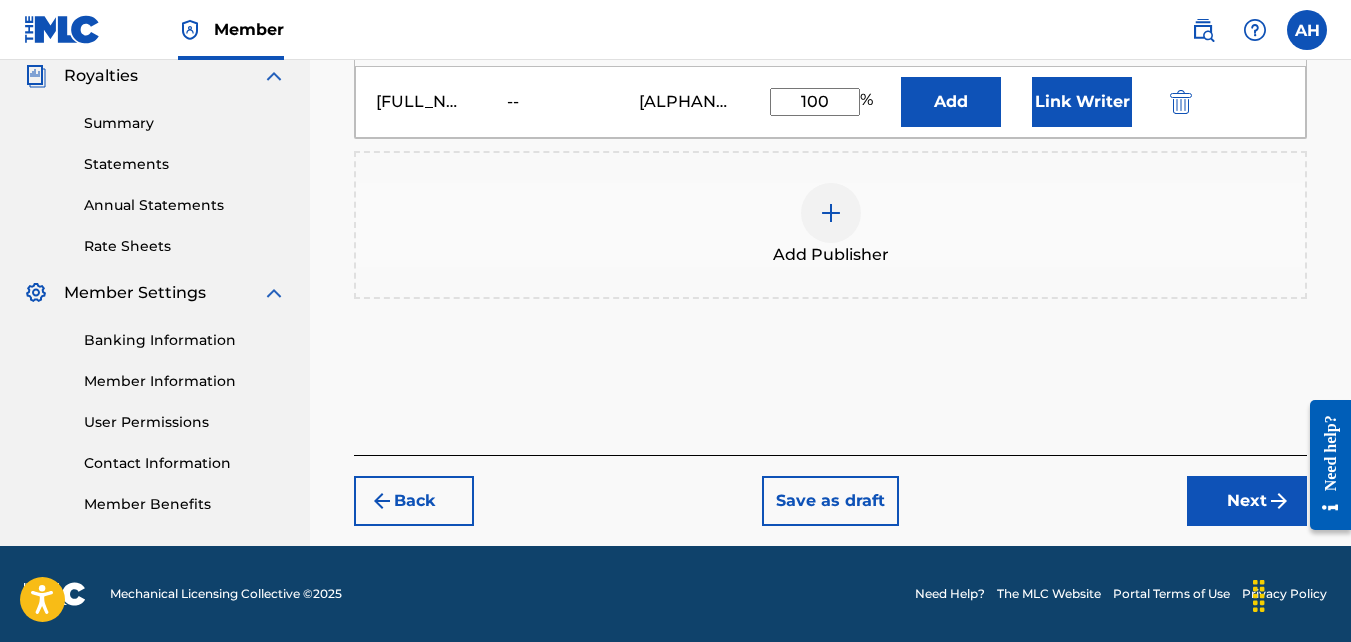 click on "Next" at bounding box center [1247, 501] 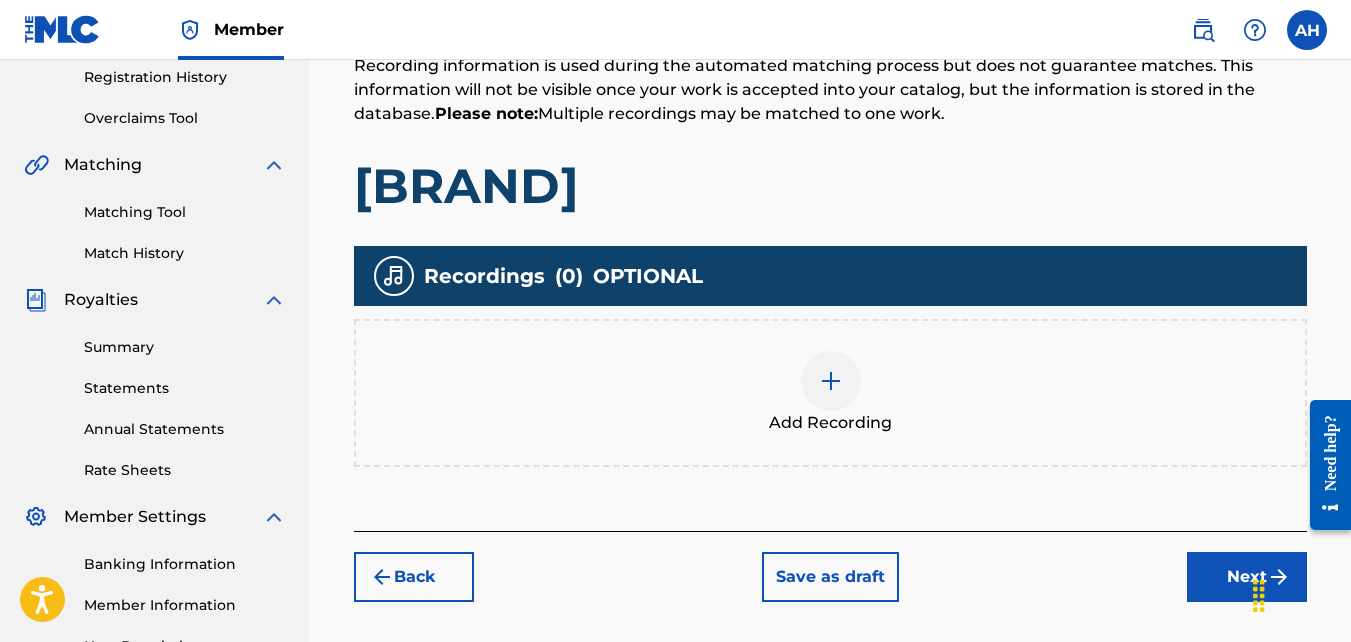scroll, scrollTop: 397, scrollLeft: 0, axis: vertical 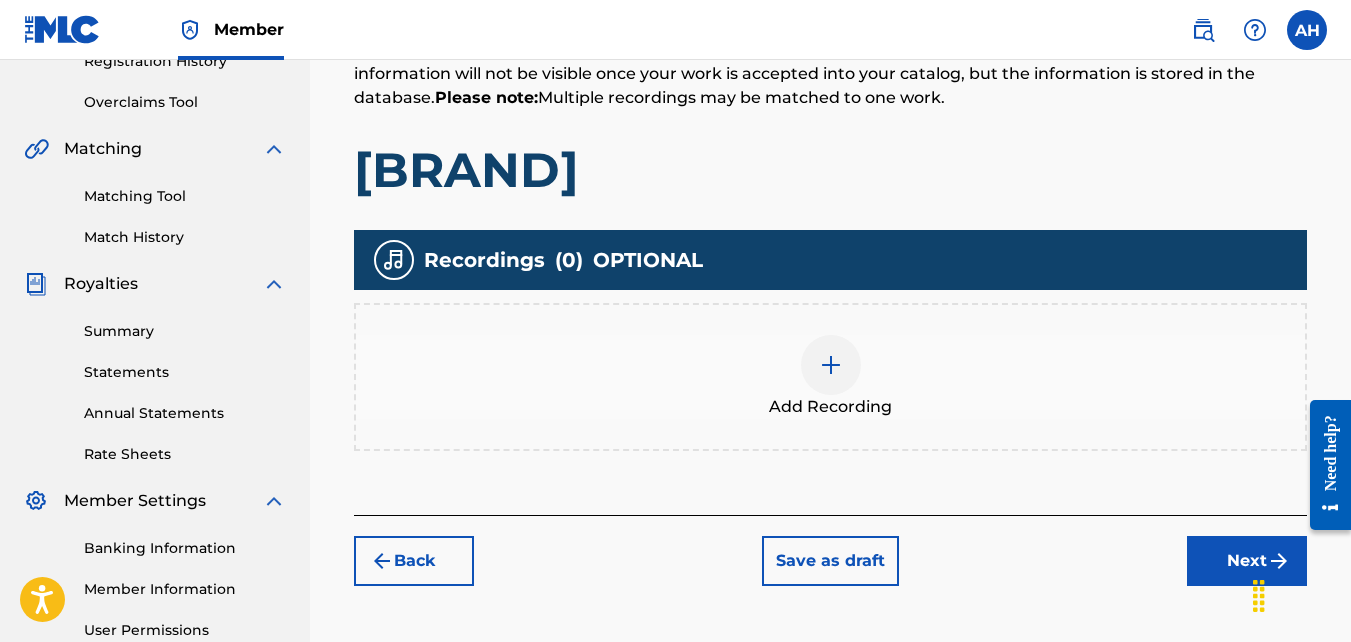 click on "Add Recording" at bounding box center [830, 377] 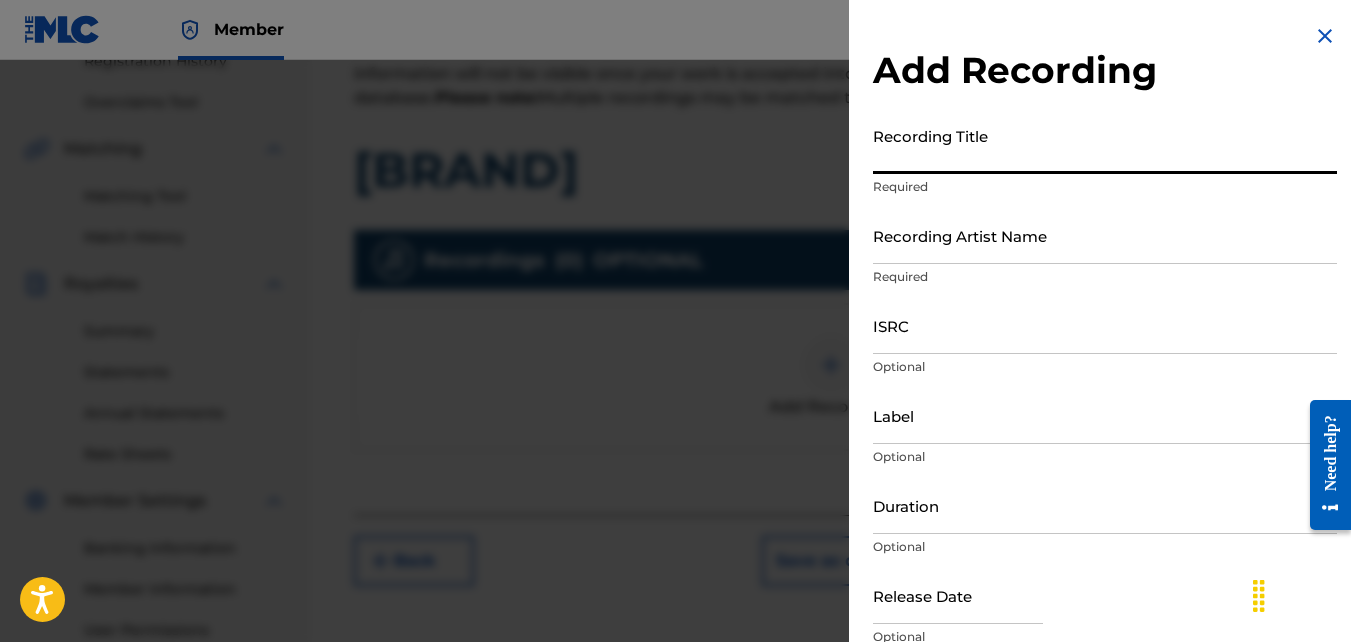 click on "Recording Title" at bounding box center (1105, 145) 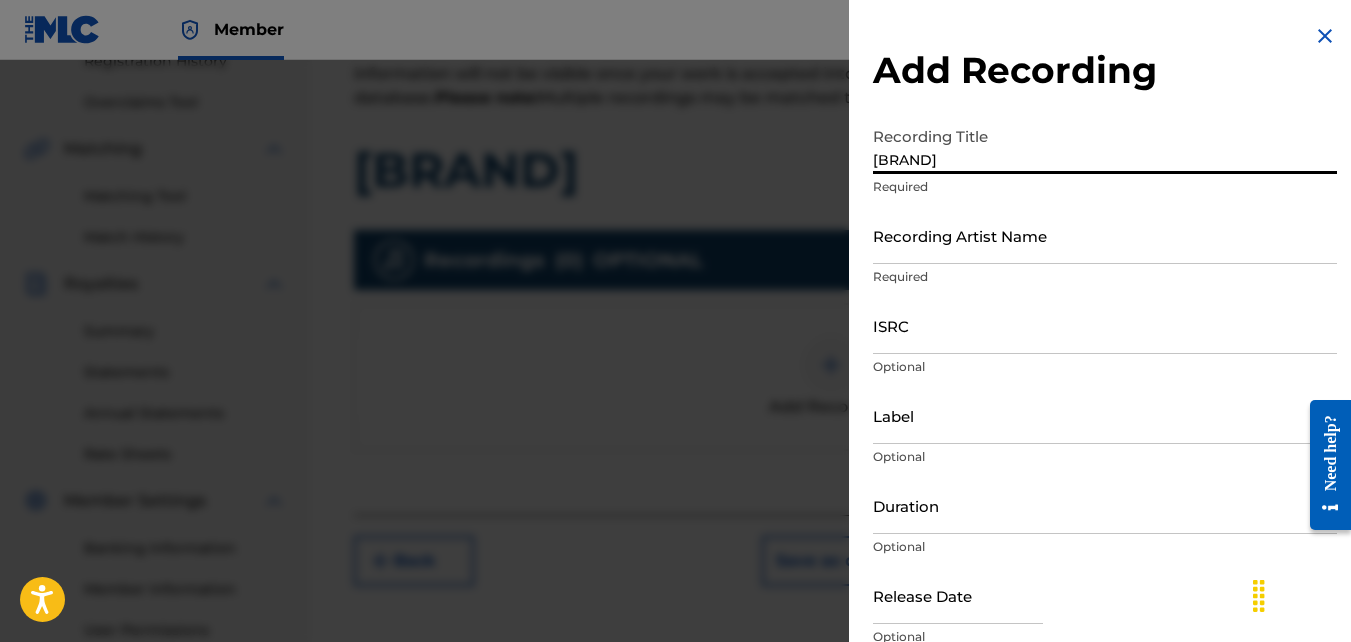 type on "[BRAND]" 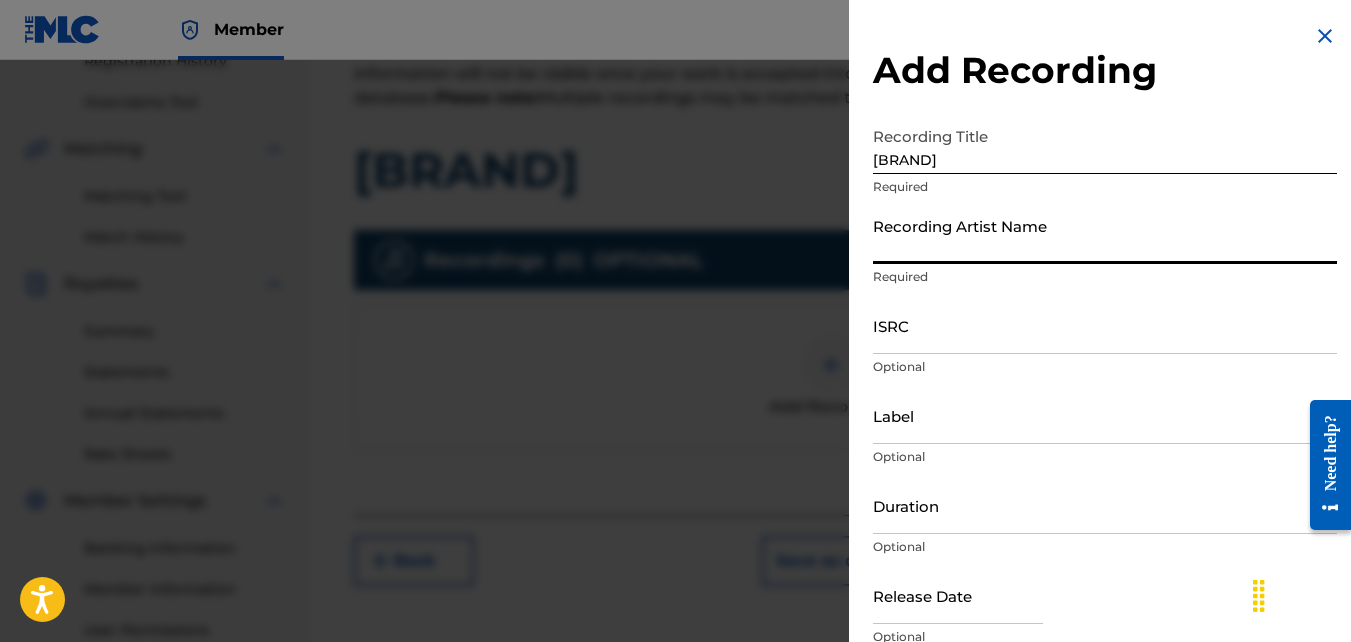 click on "Recording Artist Name" at bounding box center (1105, 235) 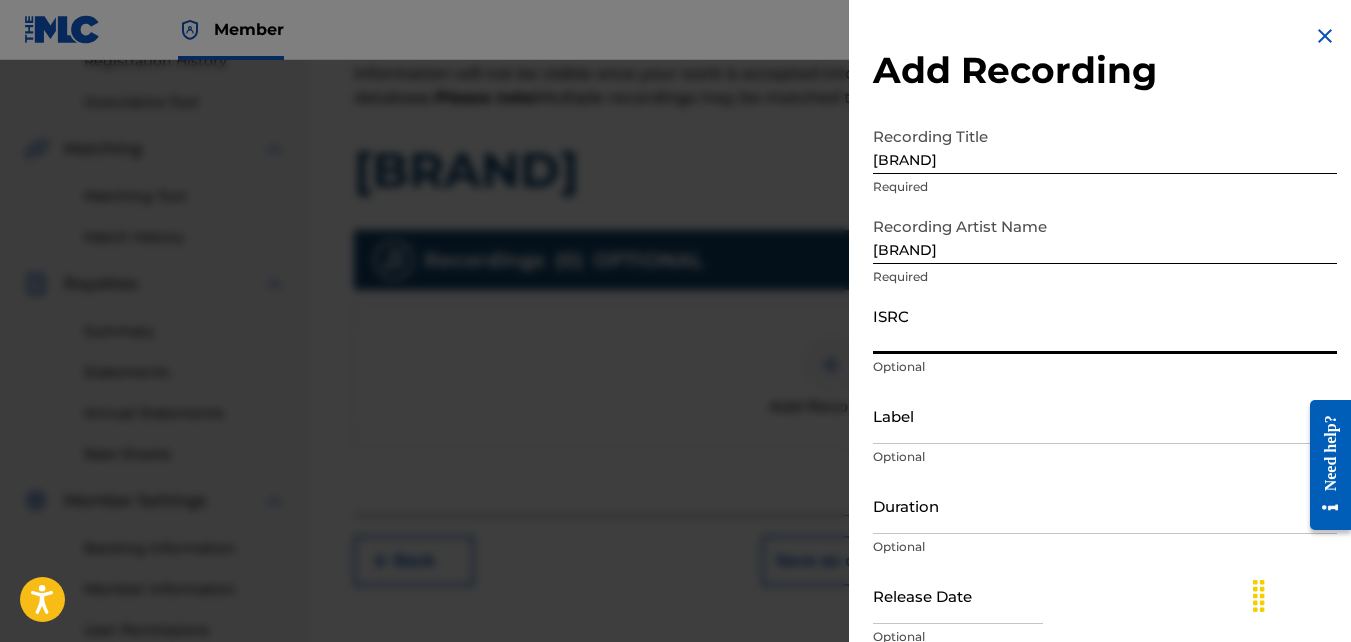 click on "ISRC" at bounding box center (1105, 325) 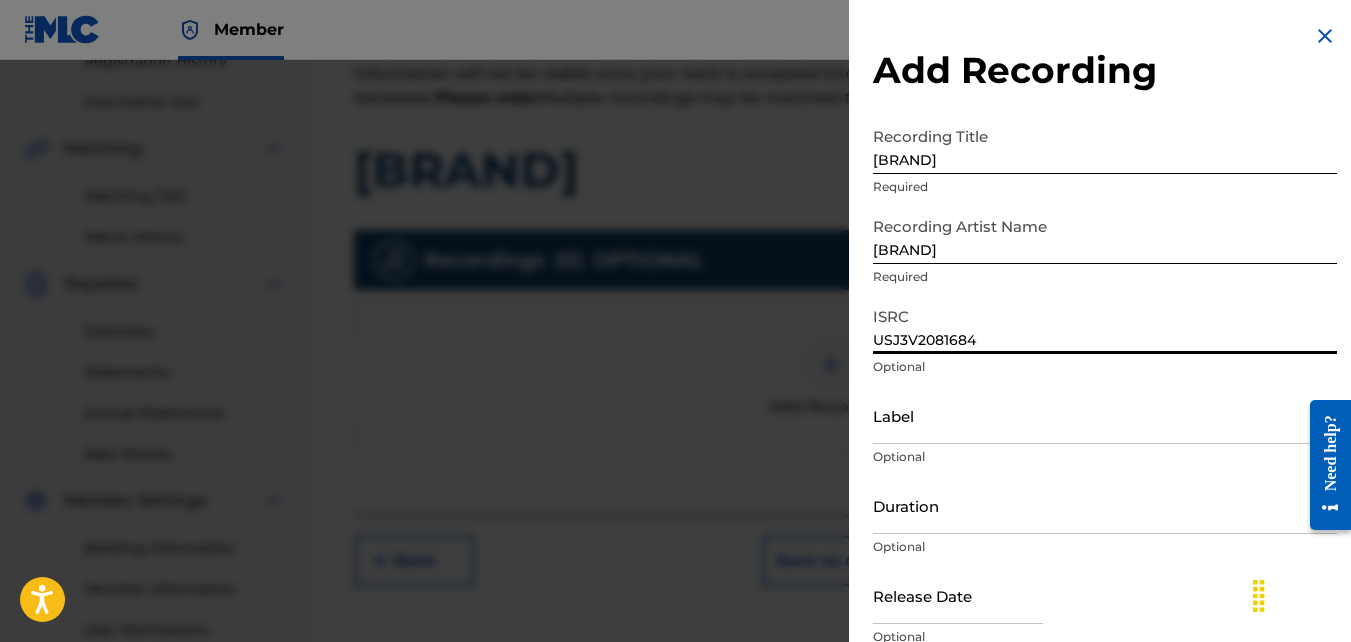 scroll, scrollTop: 89, scrollLeft: 0, axis: vertical 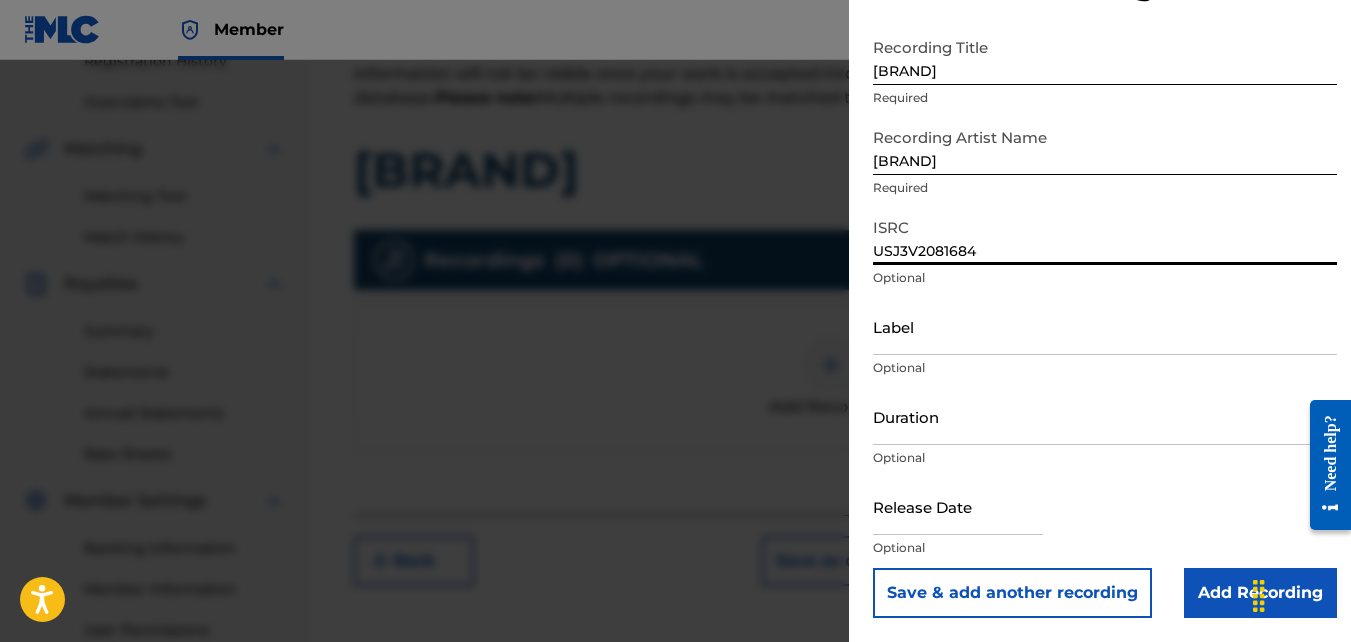 type on "USJ3V2081684" 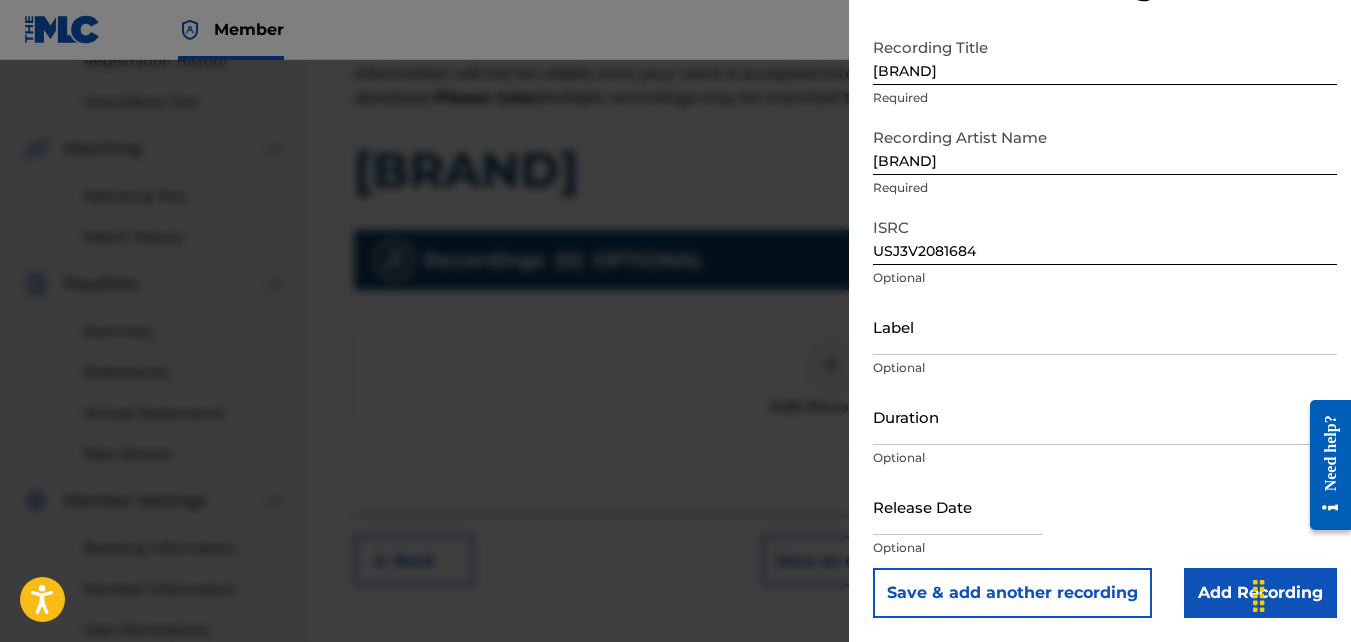 click on "Add Recording" at bounding box center (1260, 593) 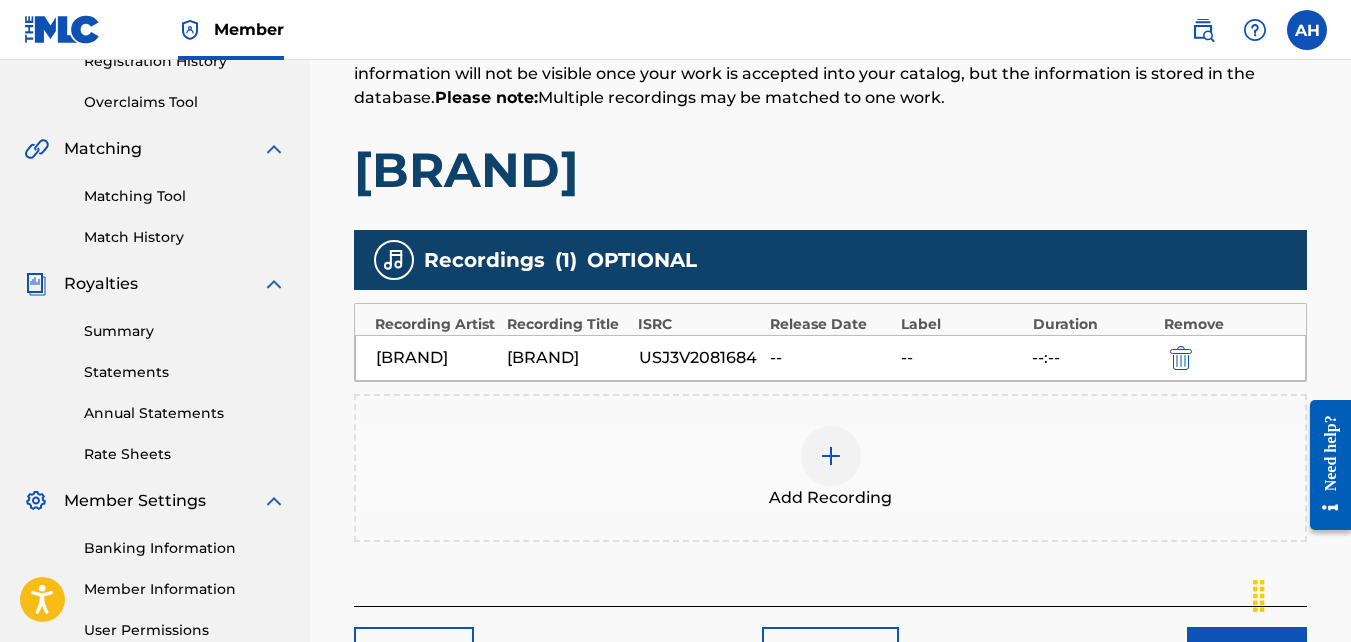 scroll, scrollTop: 598, scrollLeft: 0, axis: vertical 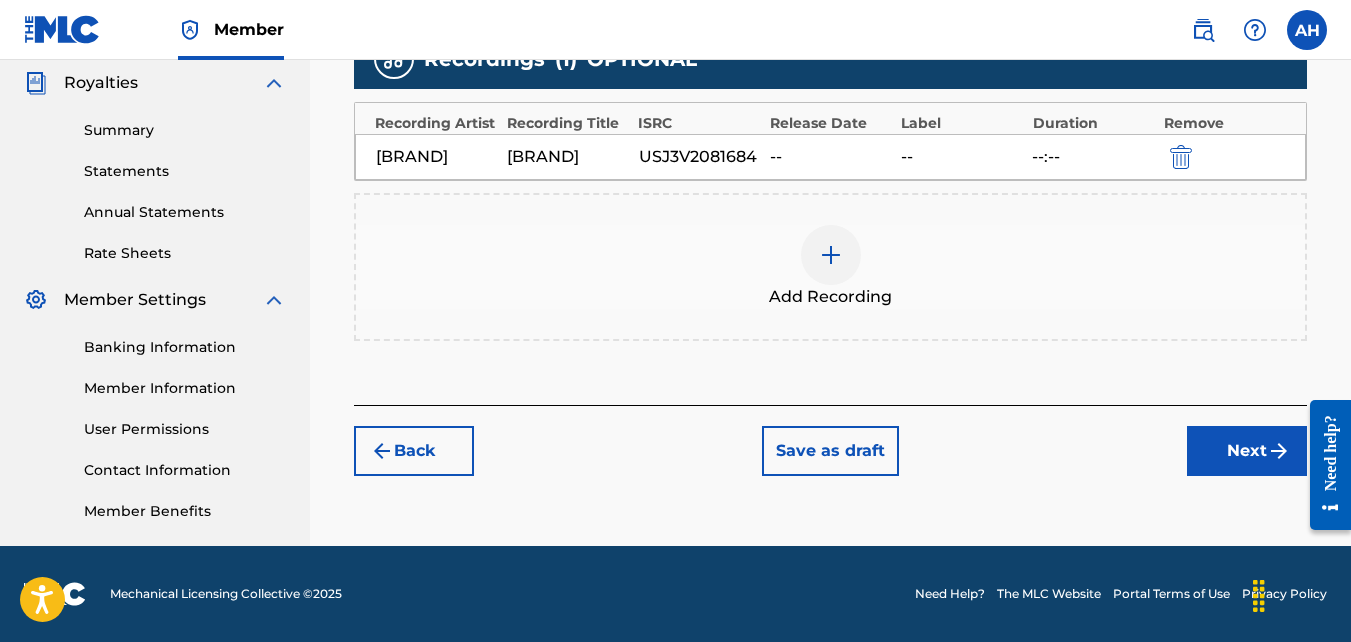 click on "Next" at bounding box center [1247, 451] 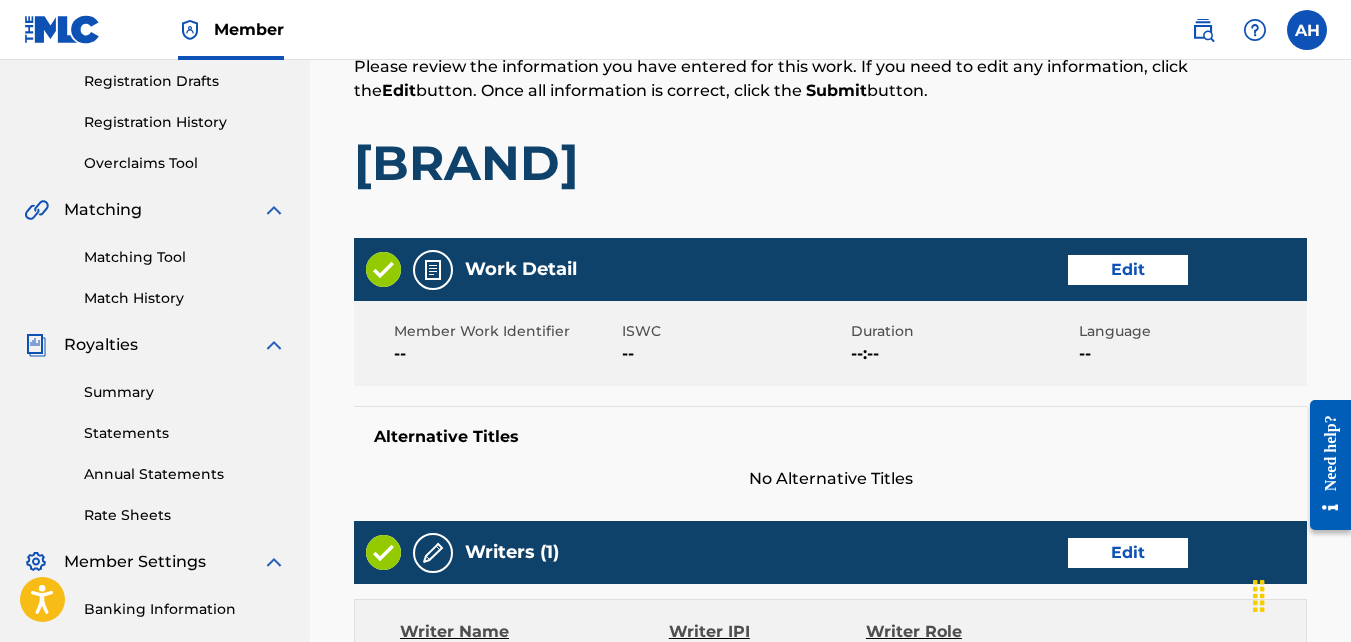 scroll, scrollTop: 1113, scrollLeft: 0, axis: vertical 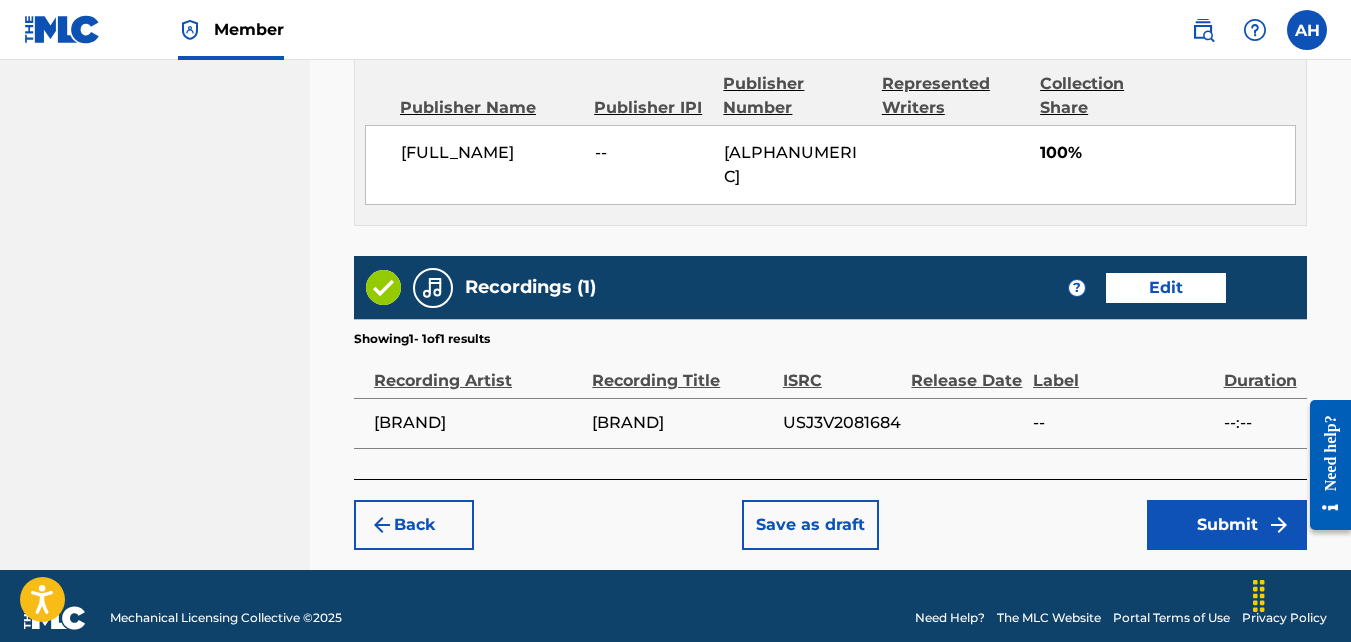 click on "Submit" at bounding box center [1227, 525] 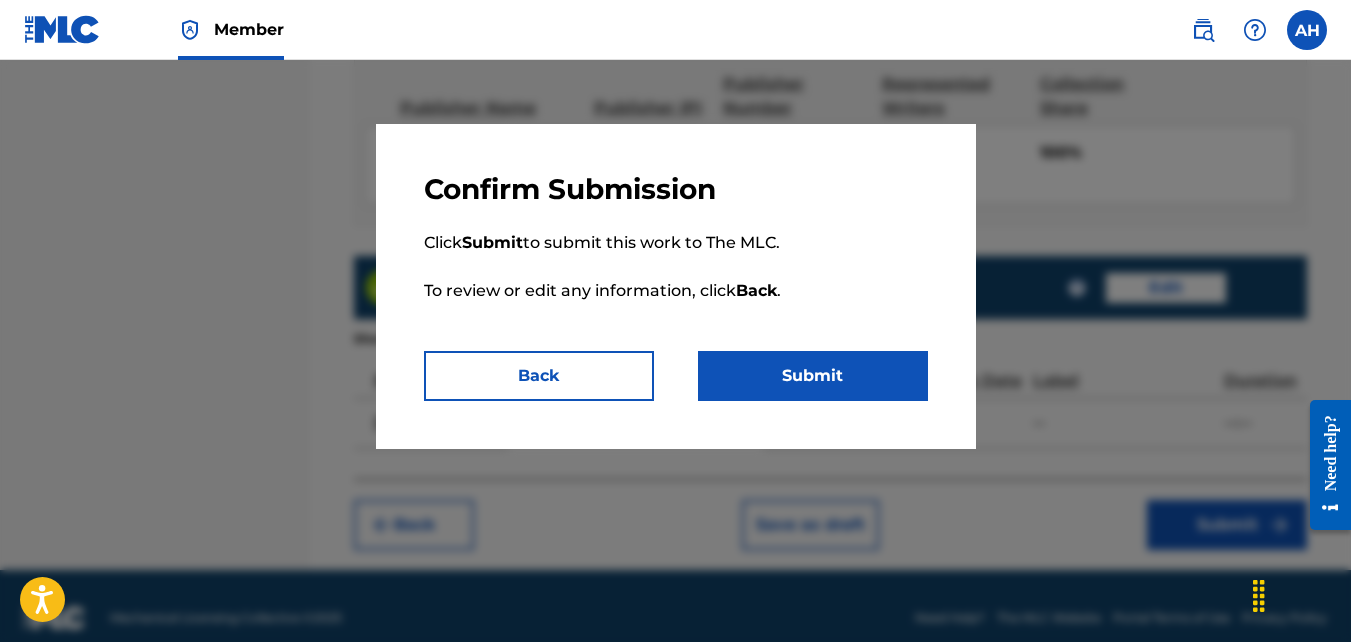 click on "Submit" at bounding box center [813, 376] 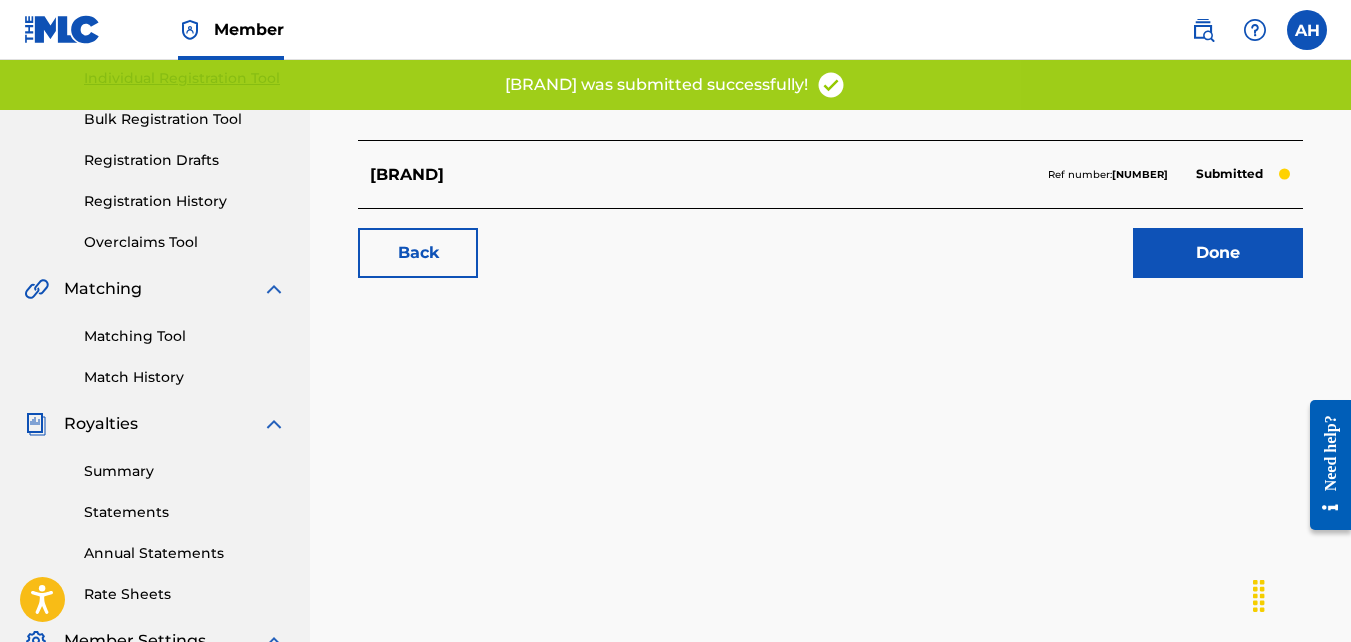 scroll, scrollTop: 271, scrollLeft: 0, axis: vertical 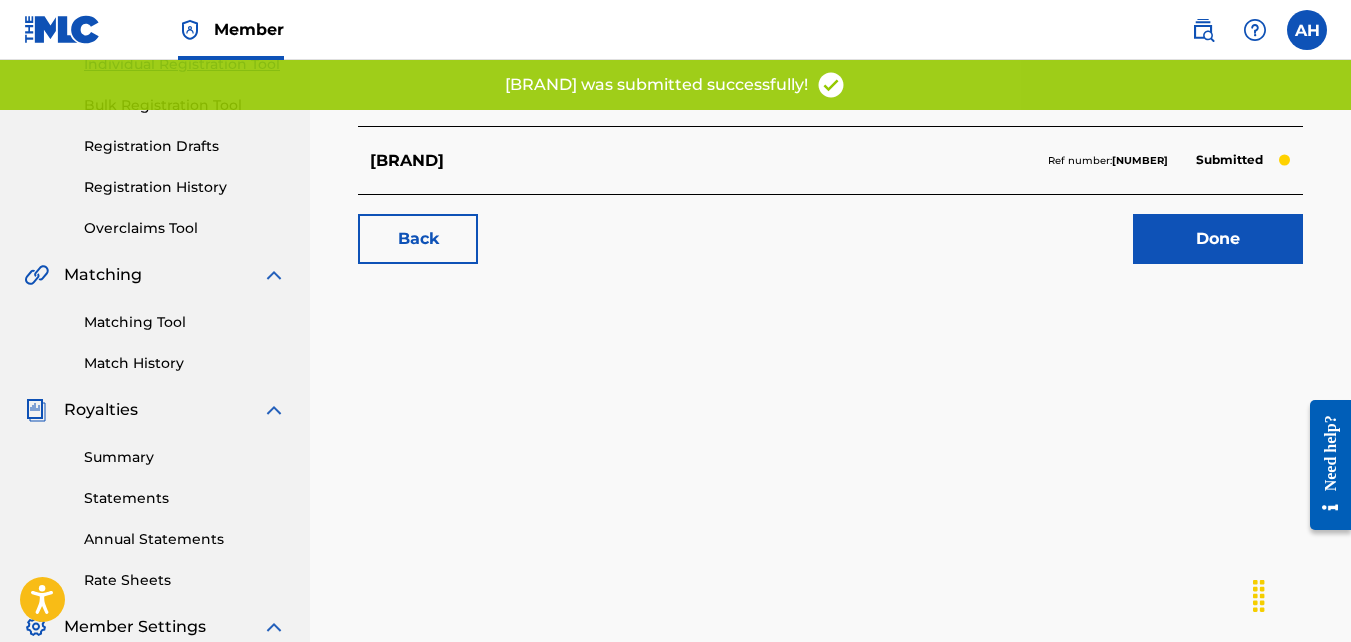 click on "Back" at bounding box center (418, 239) 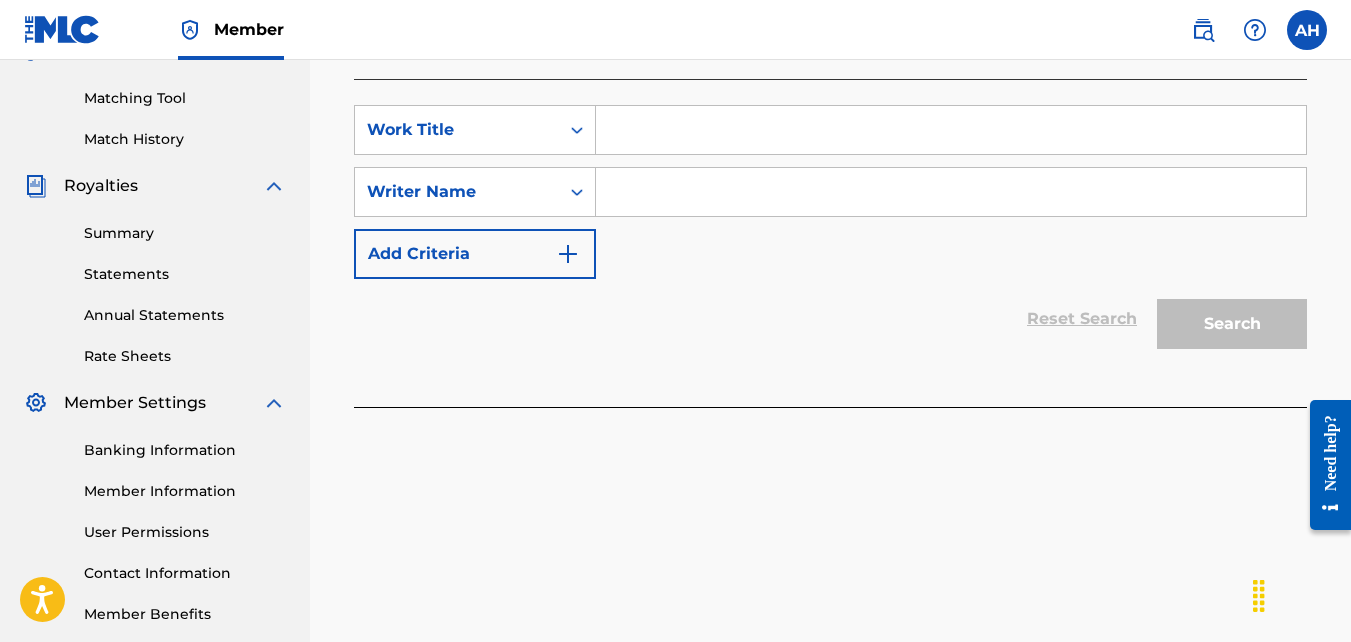 scroll, scrollTop: 493, scrollLeft: 0, axis: vertical 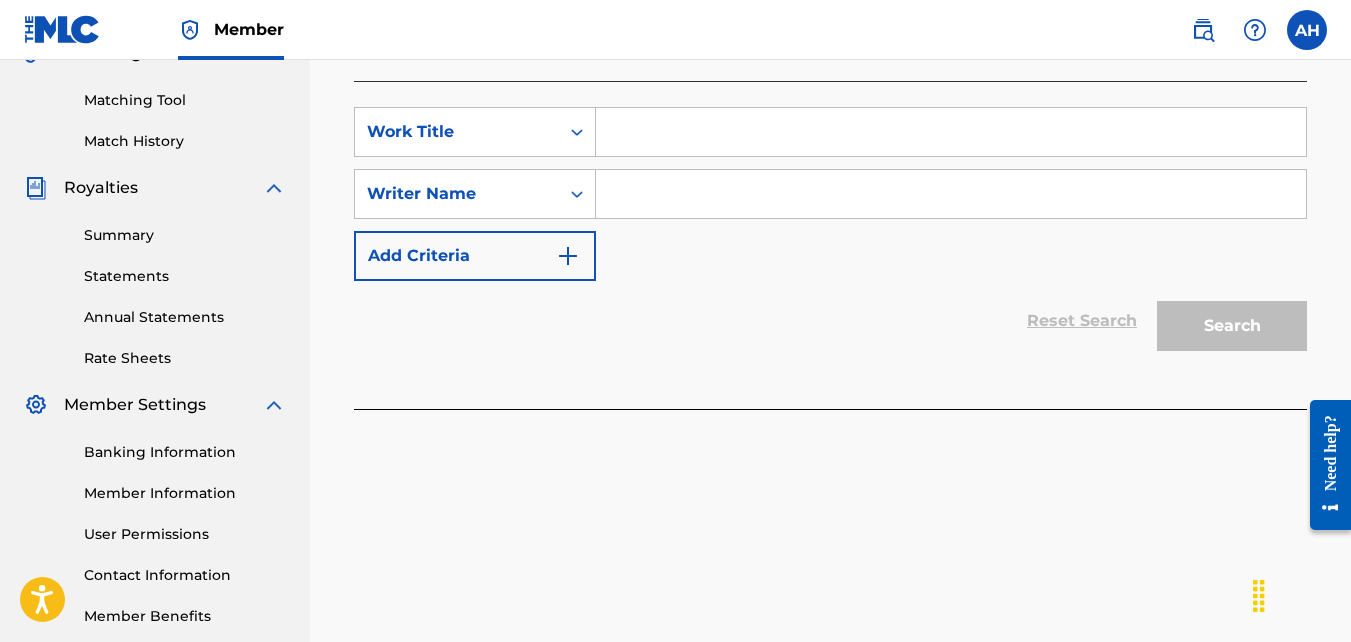 click at bounding box center (951, 132) 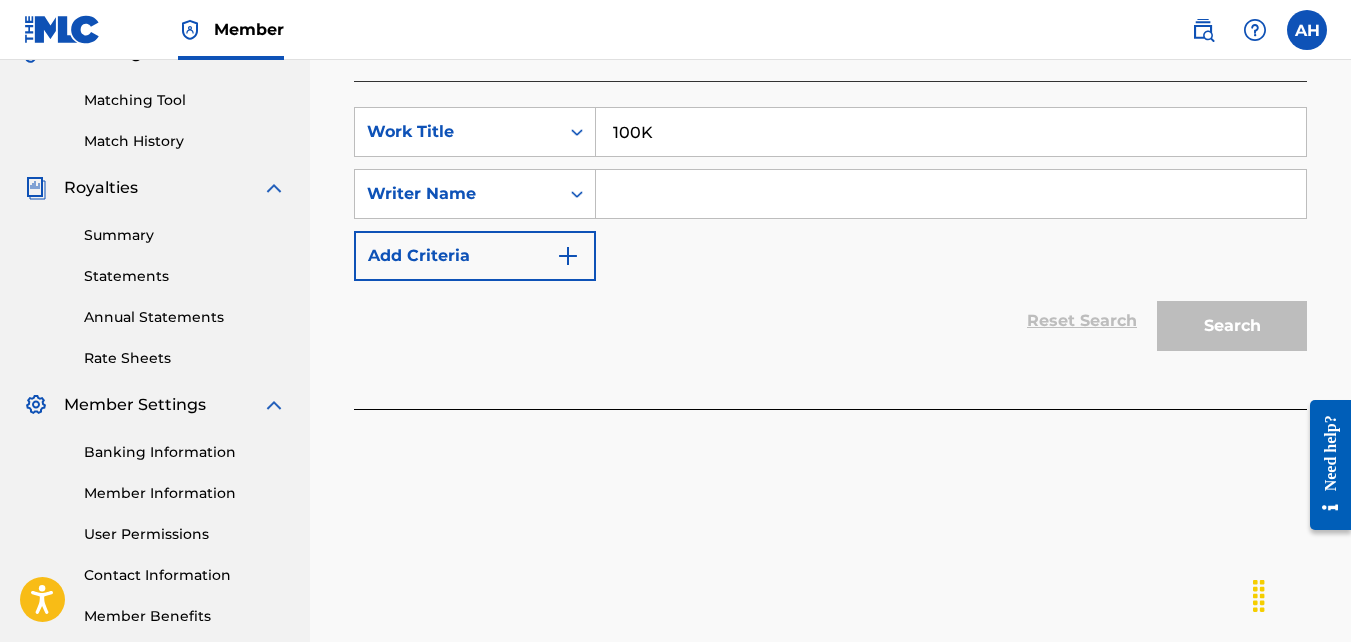 scroll, scrollTop: 490, scrollLeft: 0, axis: vertical 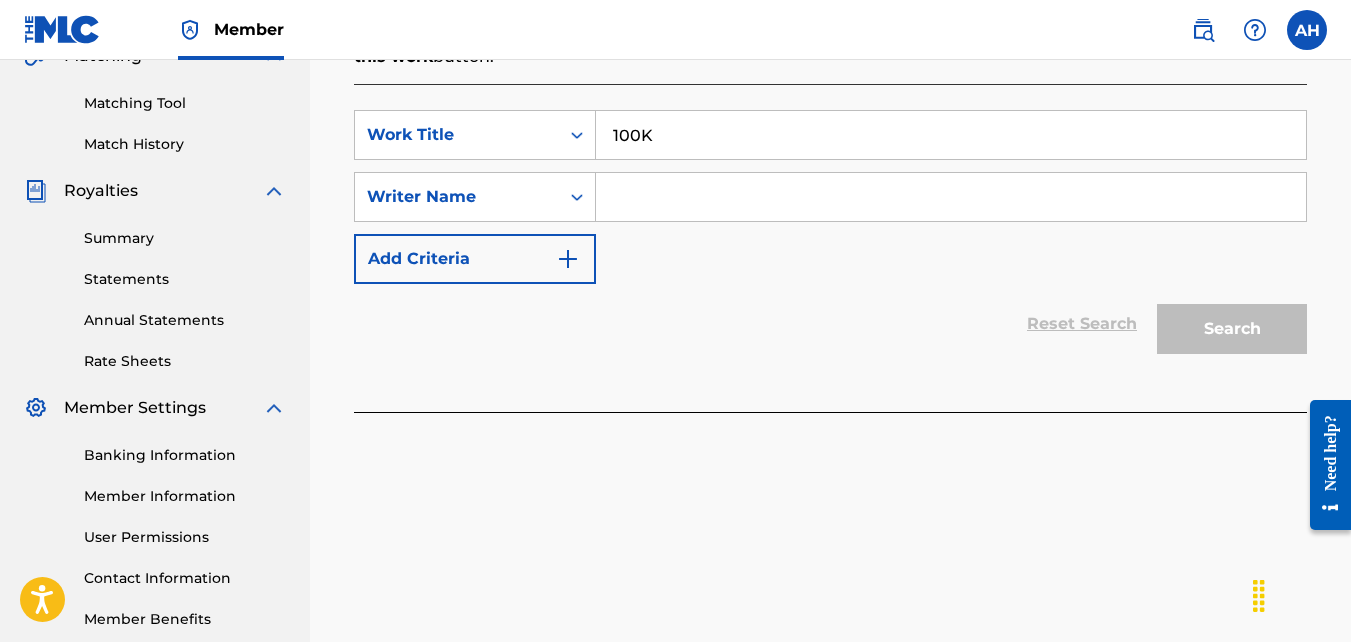 type on "100K" 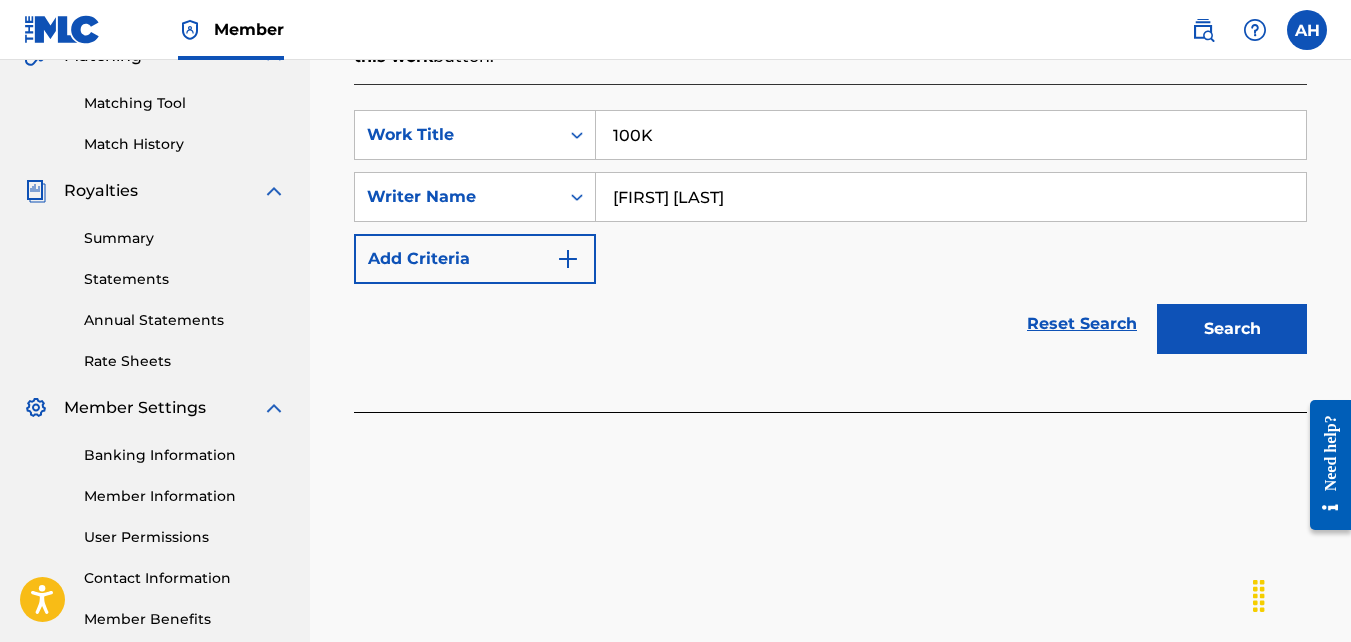 click on "Search" at bounding box center (1232, 329) 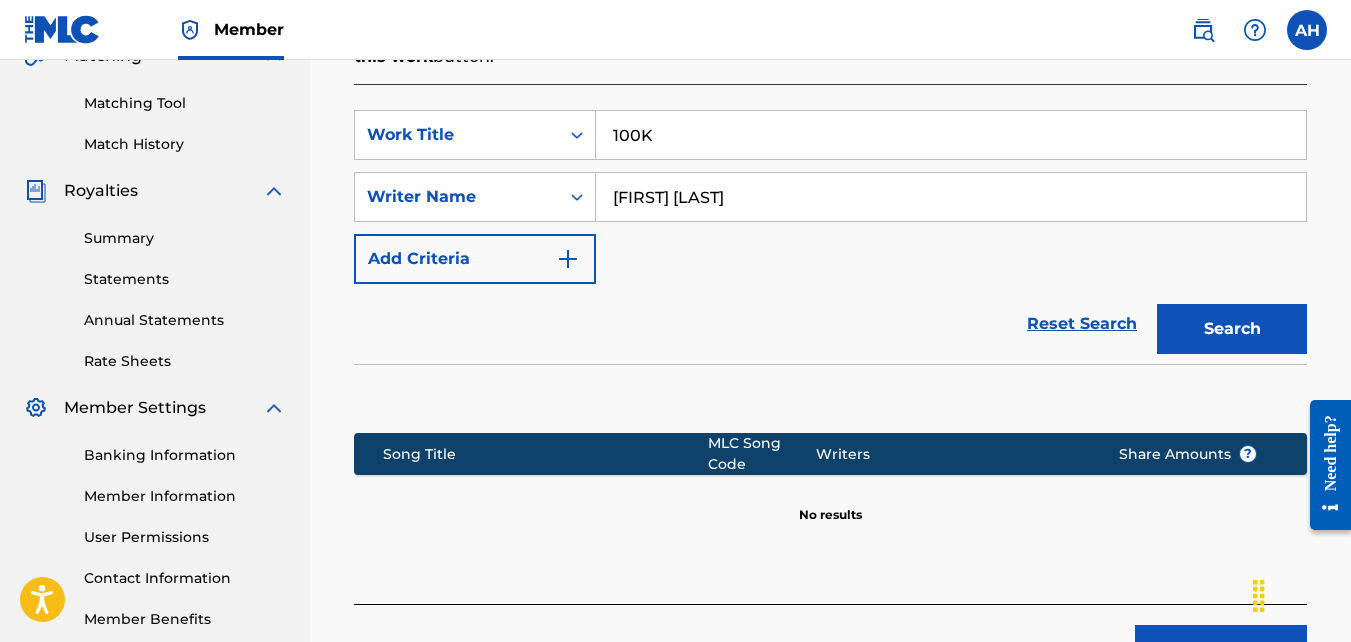 scroll, scrollTop: 639, scrollLeft: 0, axis: vertical 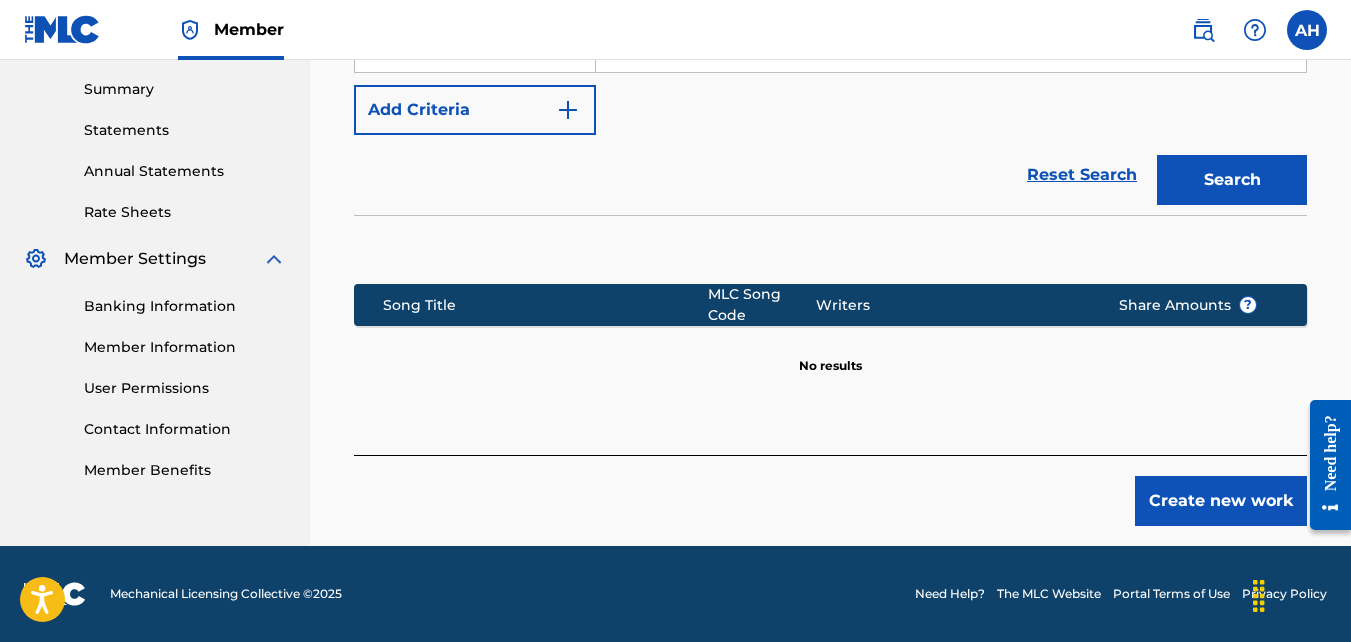 click on "Create new work" at bounding box center [1221, 501] 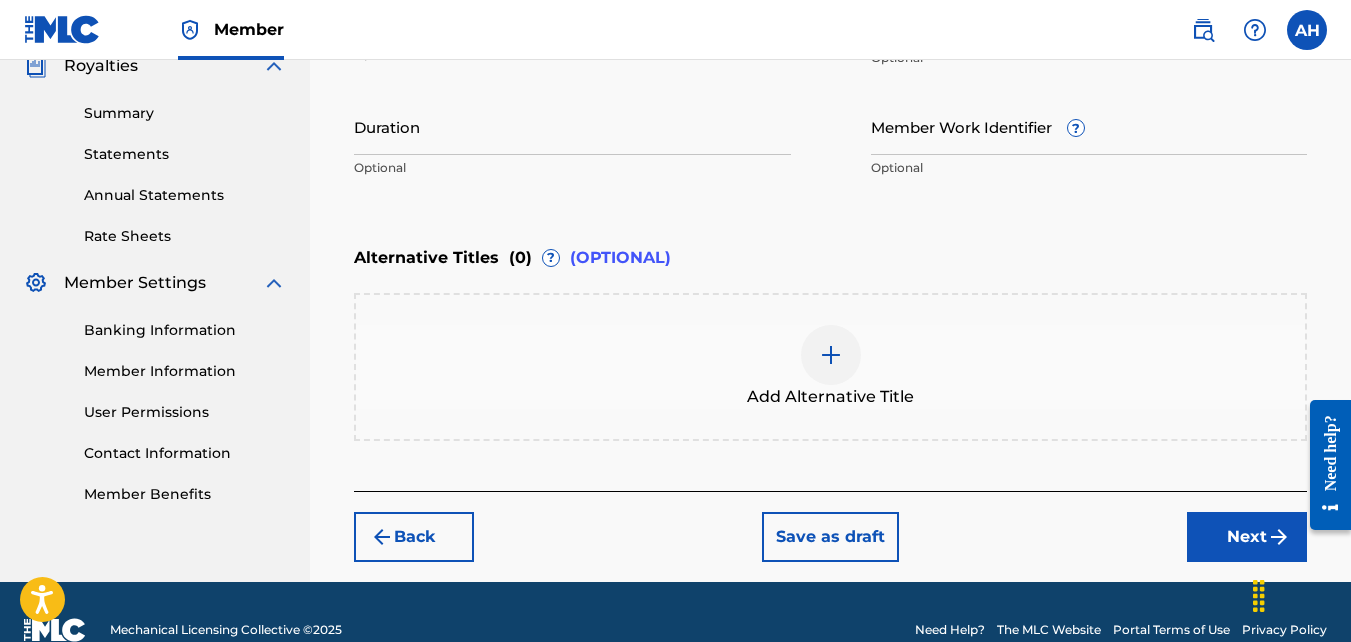 scroll, scrollTop: 651, scrollLeft: 0, axis: vertical 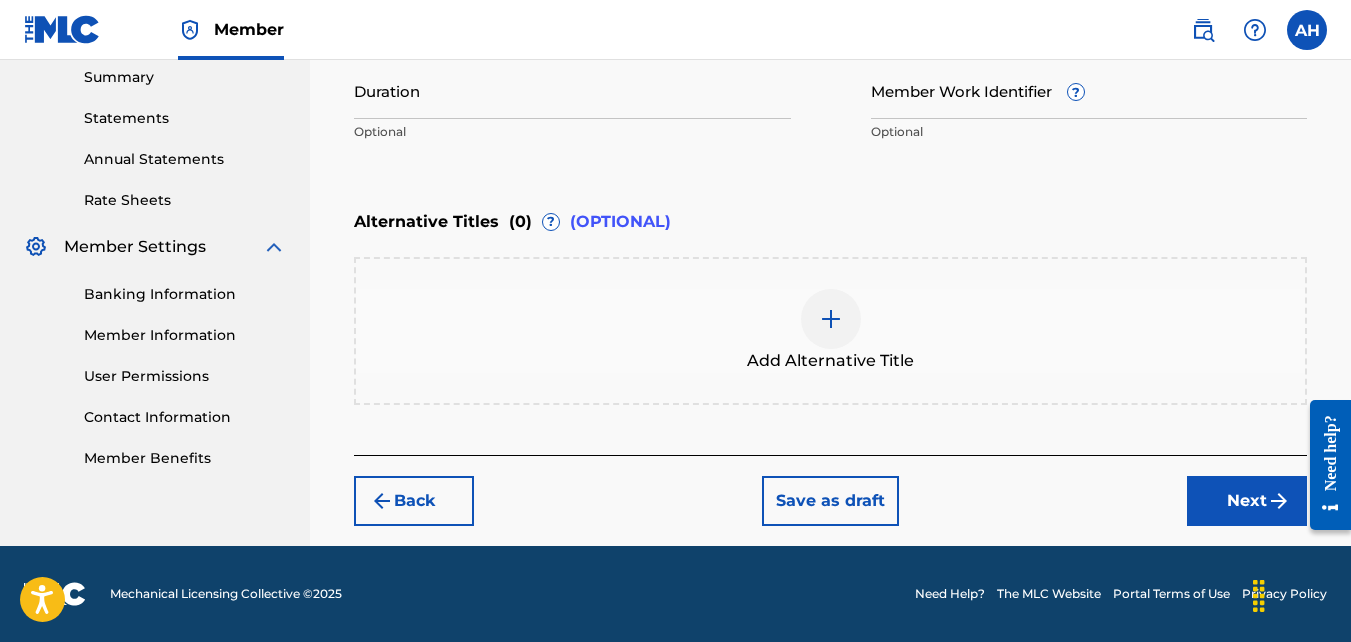 click on "Next" at bounding box center [1247, 501] 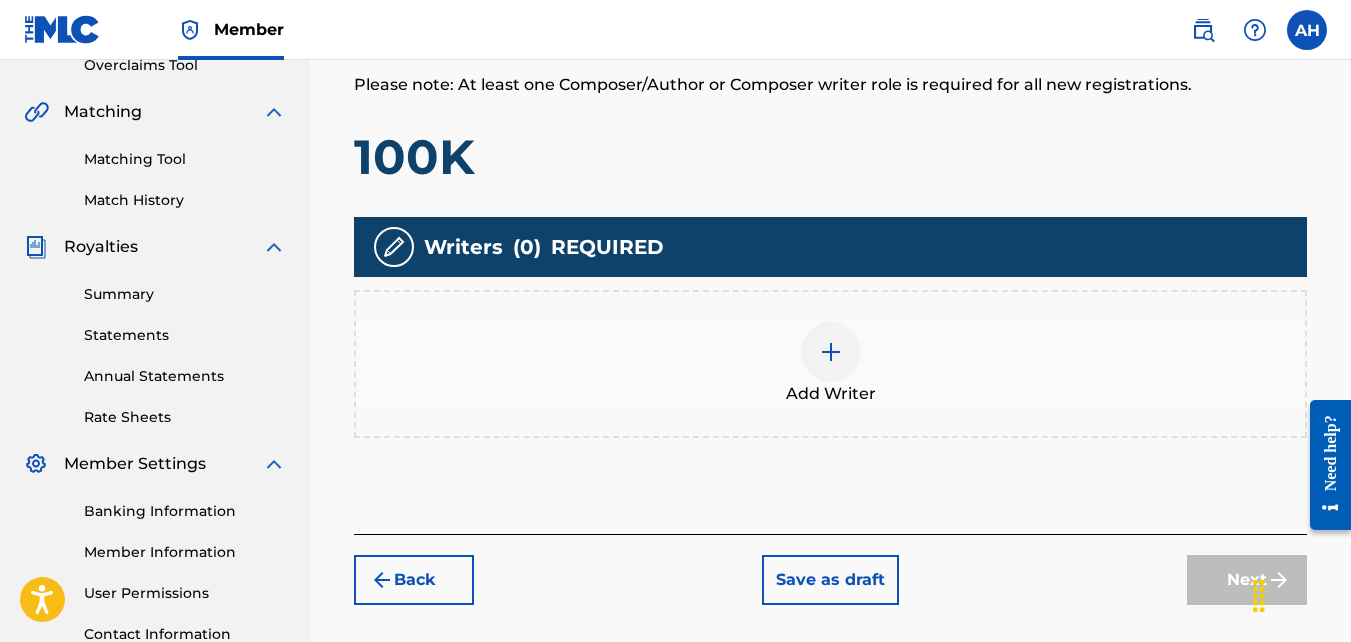 scroll, scrollTop: 436, scrollLeft: 0, axis: vertical 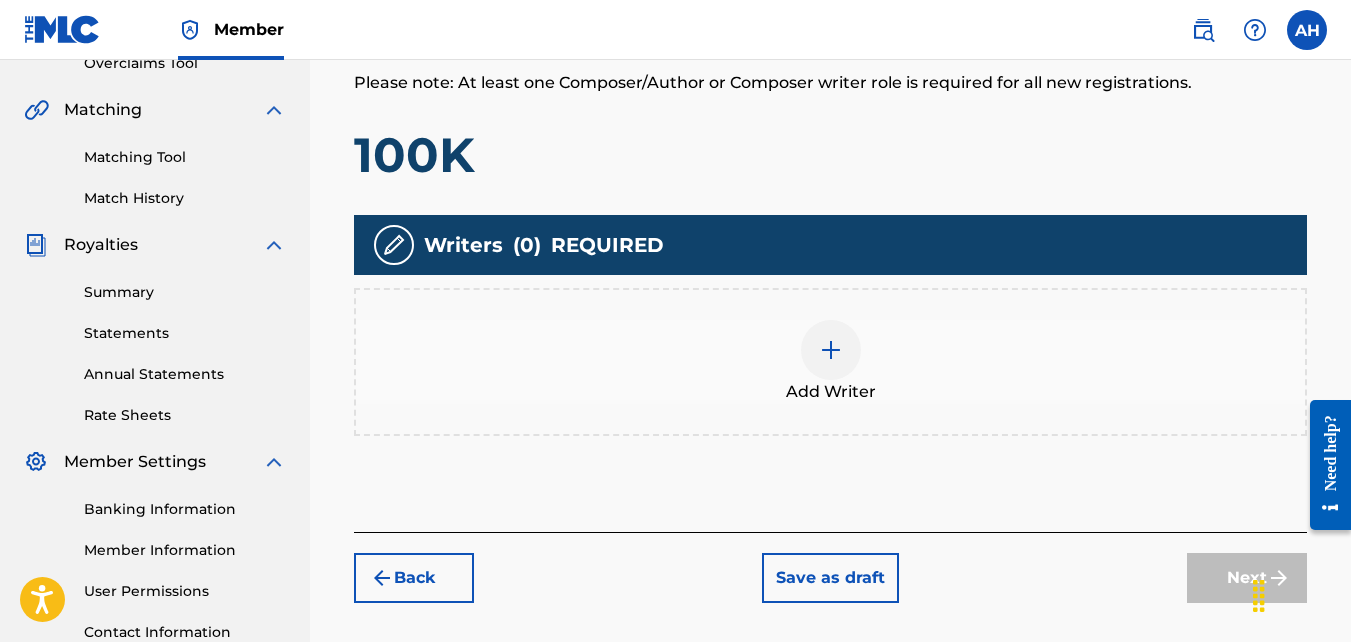 click on "Add Writer" at bounding box center (830, 362) 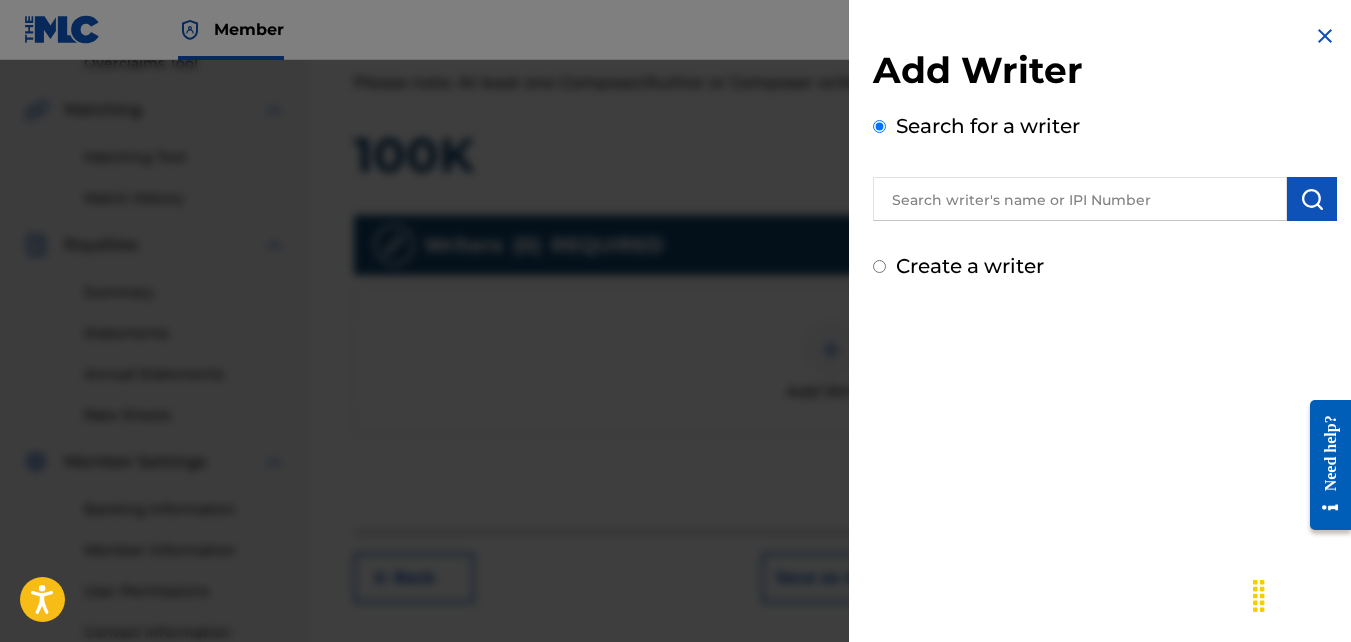 click at bounding box center [1080, 199] 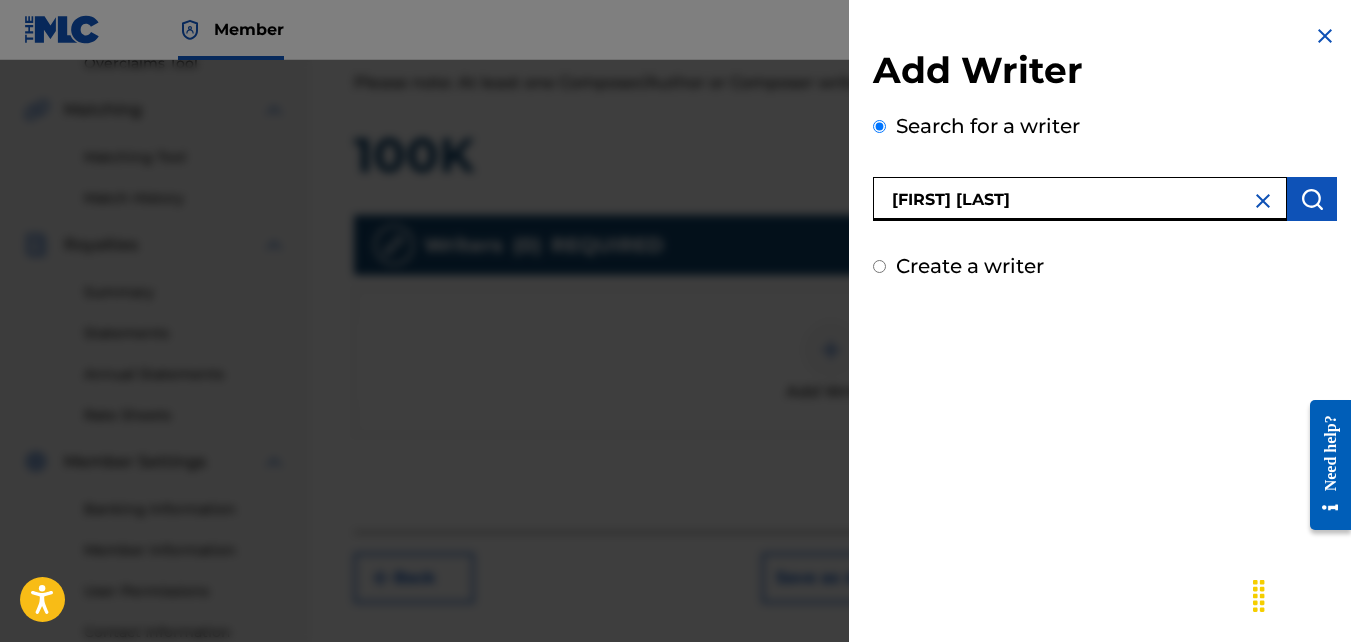 type on "[FIRST] [LAST]" 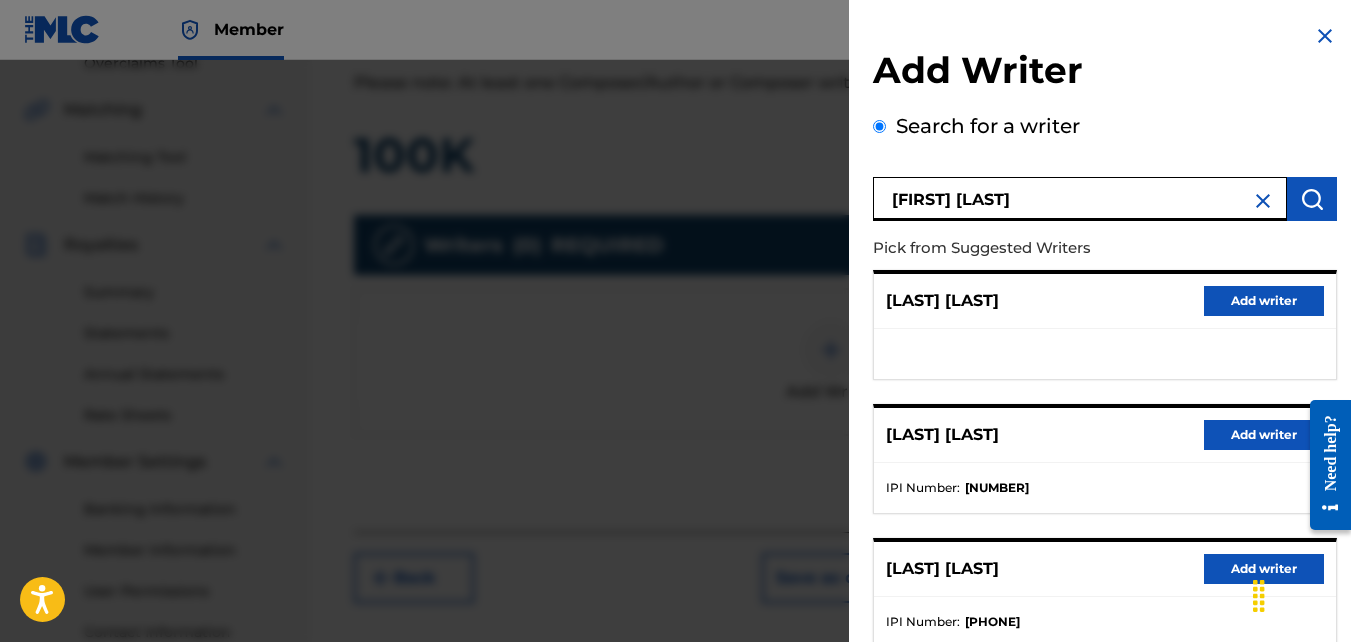 scroll, scrollTop: 400, scrollLeft: 0, axis: vertical 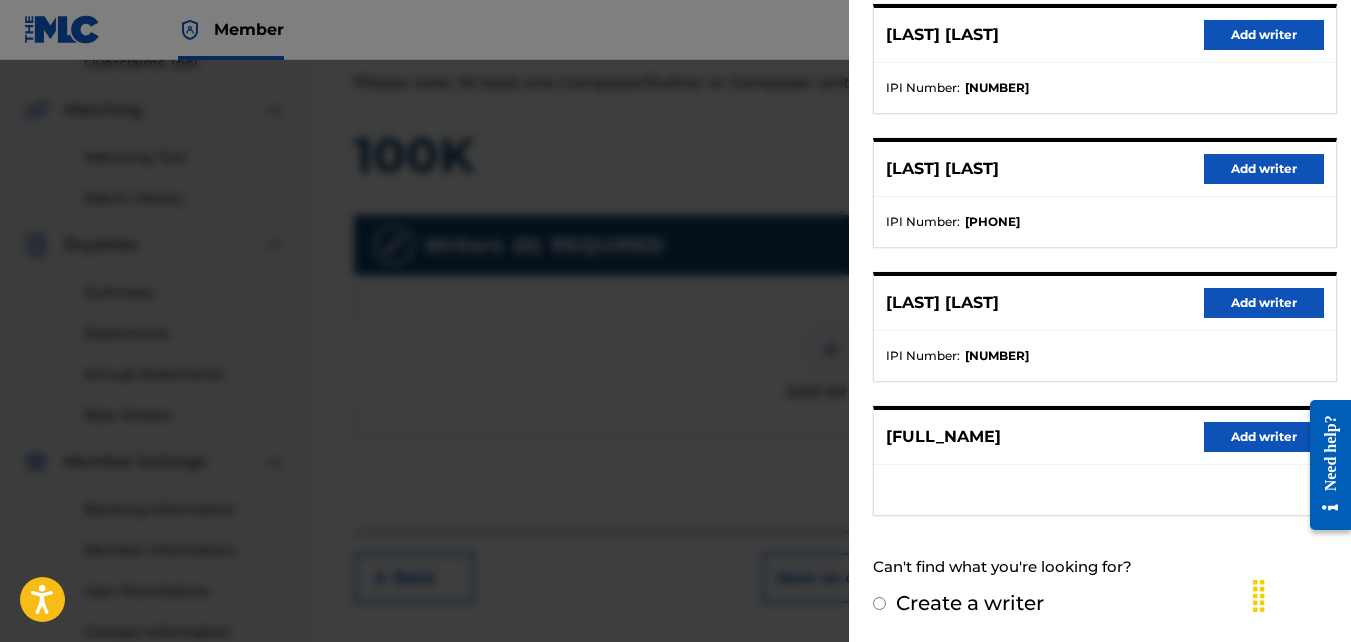 click on "Add writer" at bounding box center (1264, 437) 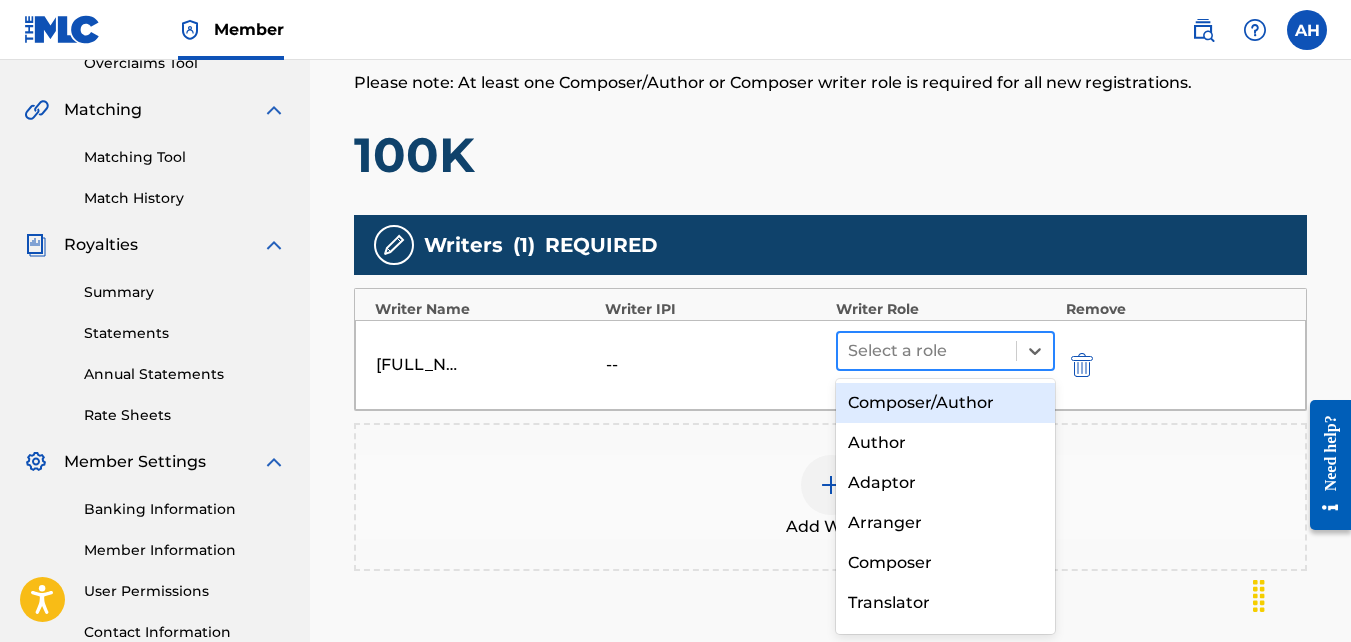 click at bounding box center (927, 351) 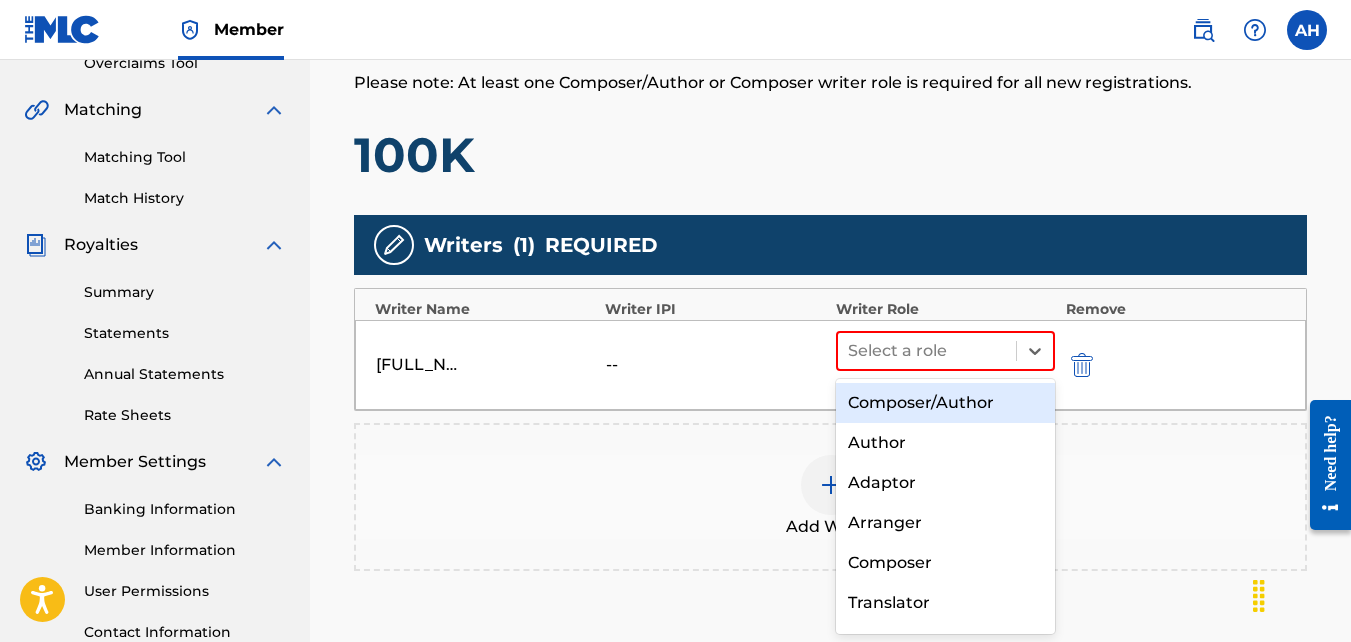 click on "Composer/Author" at bounding box center (946, 403) 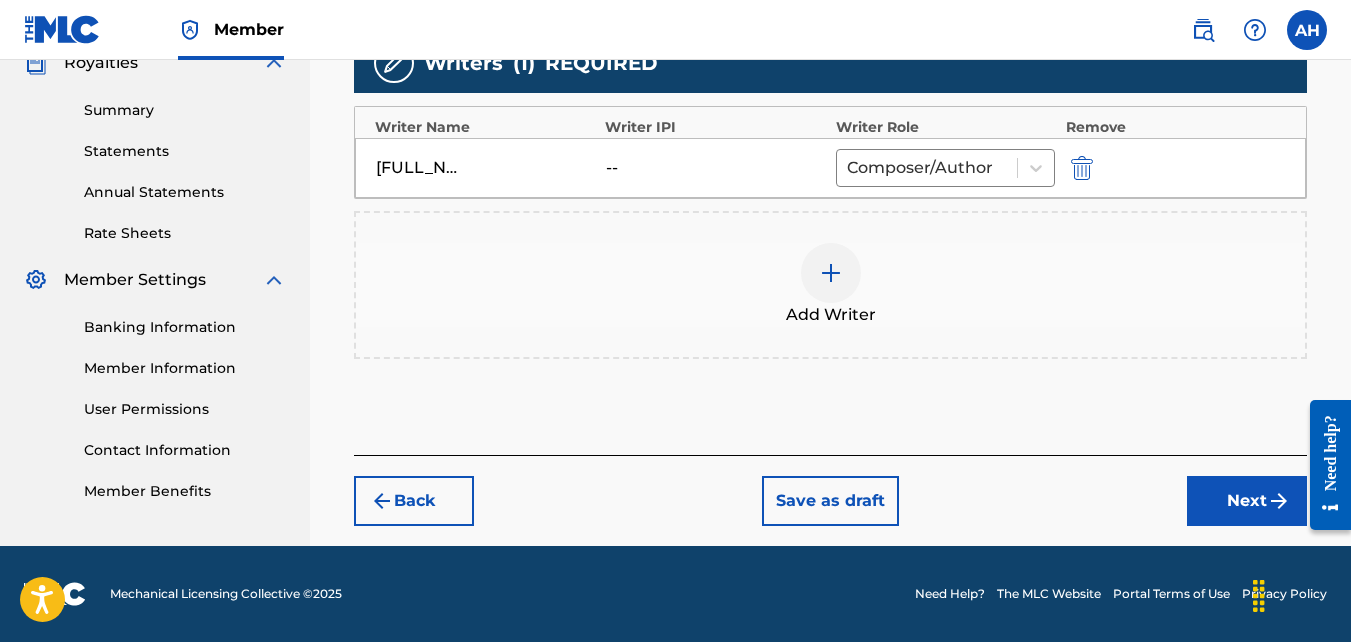 click on "Next" at bounding box center (1247, 501) 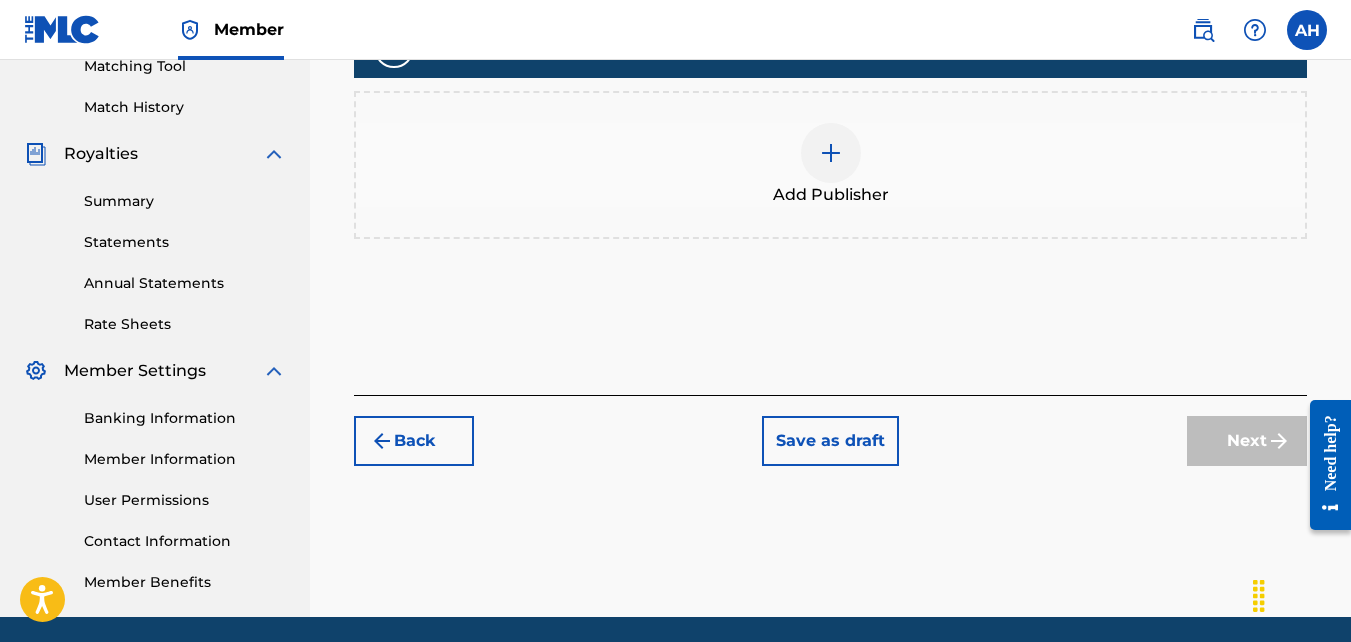 scroll, scrollTop: 536, scrollLeft: 0, axis: vertical 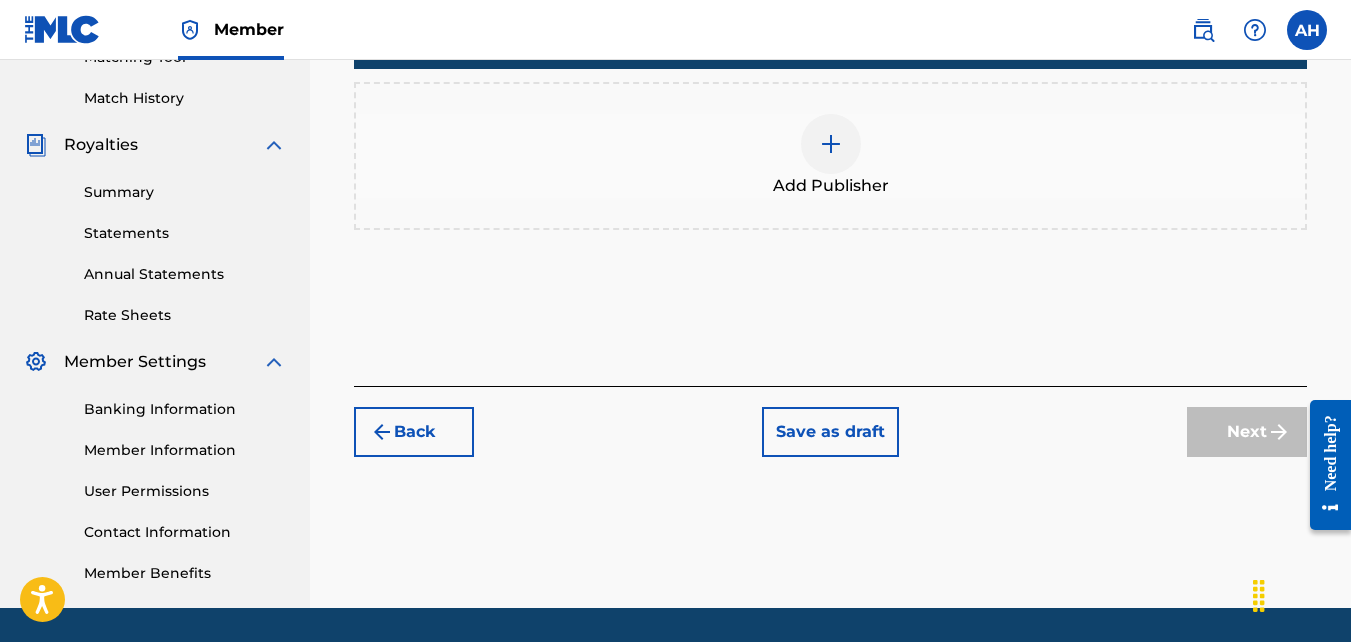 click on "Add Publisher" at bounding box center [831, 186] 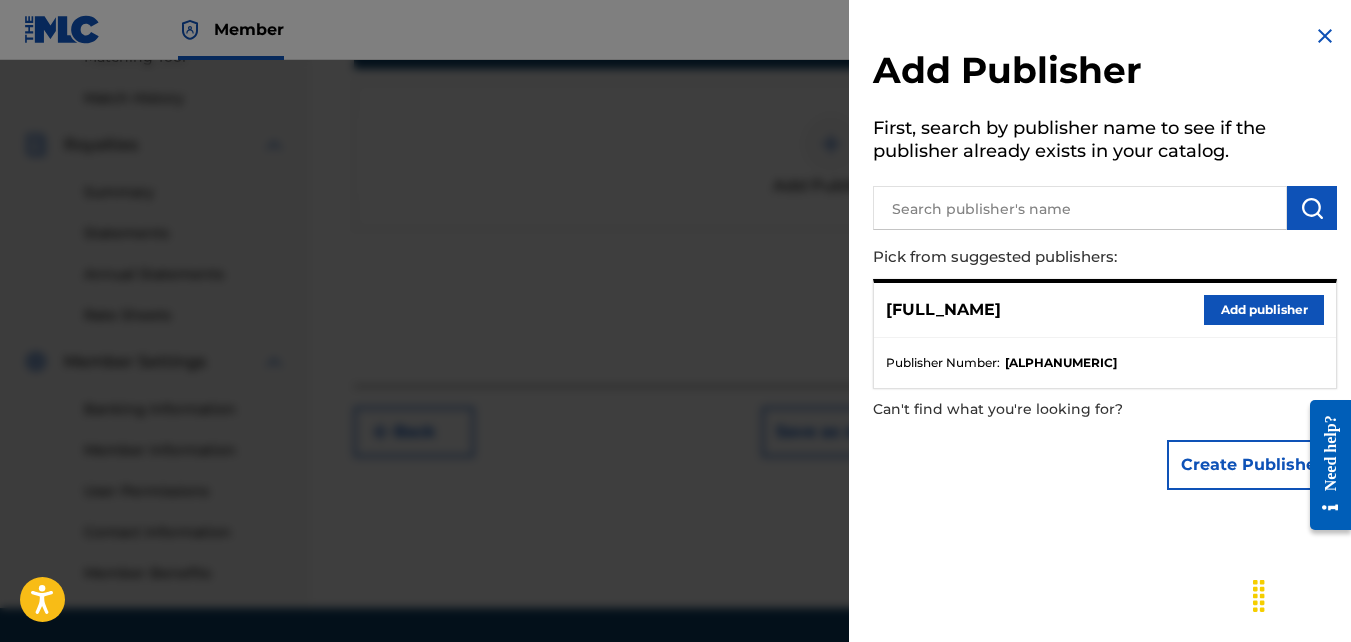 click on "Add publisher" at bounding box center (1264, 310) 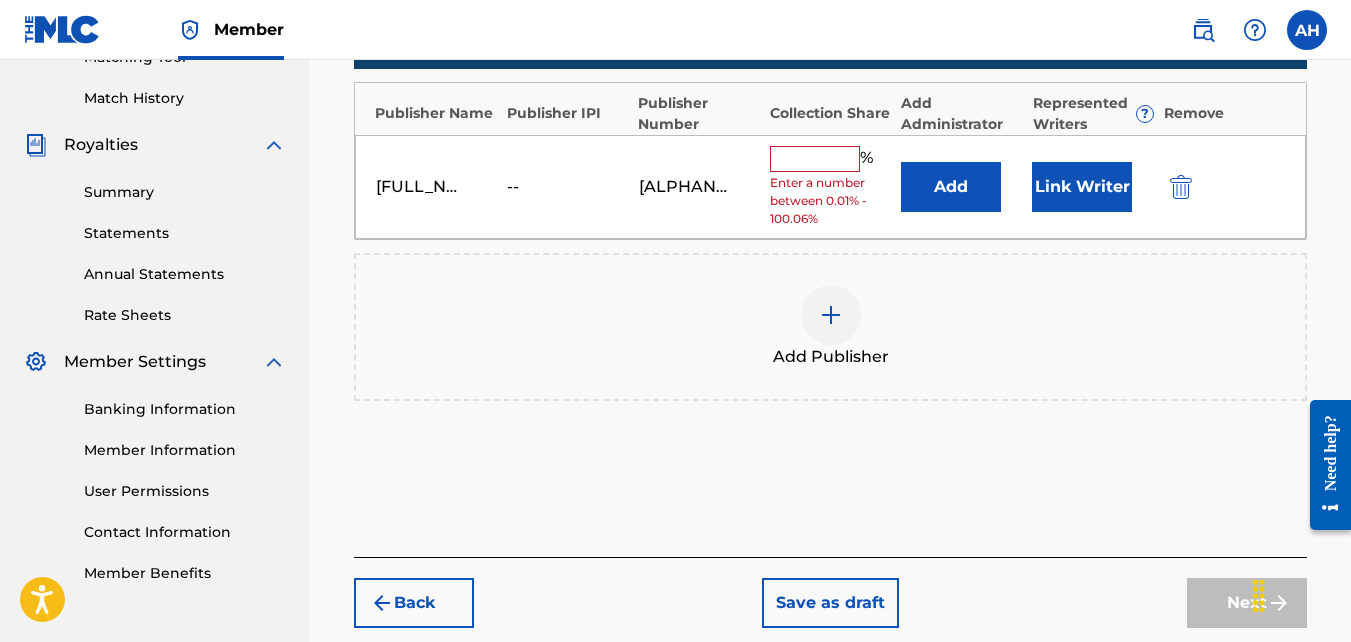 click at bounding box center (815, 159) 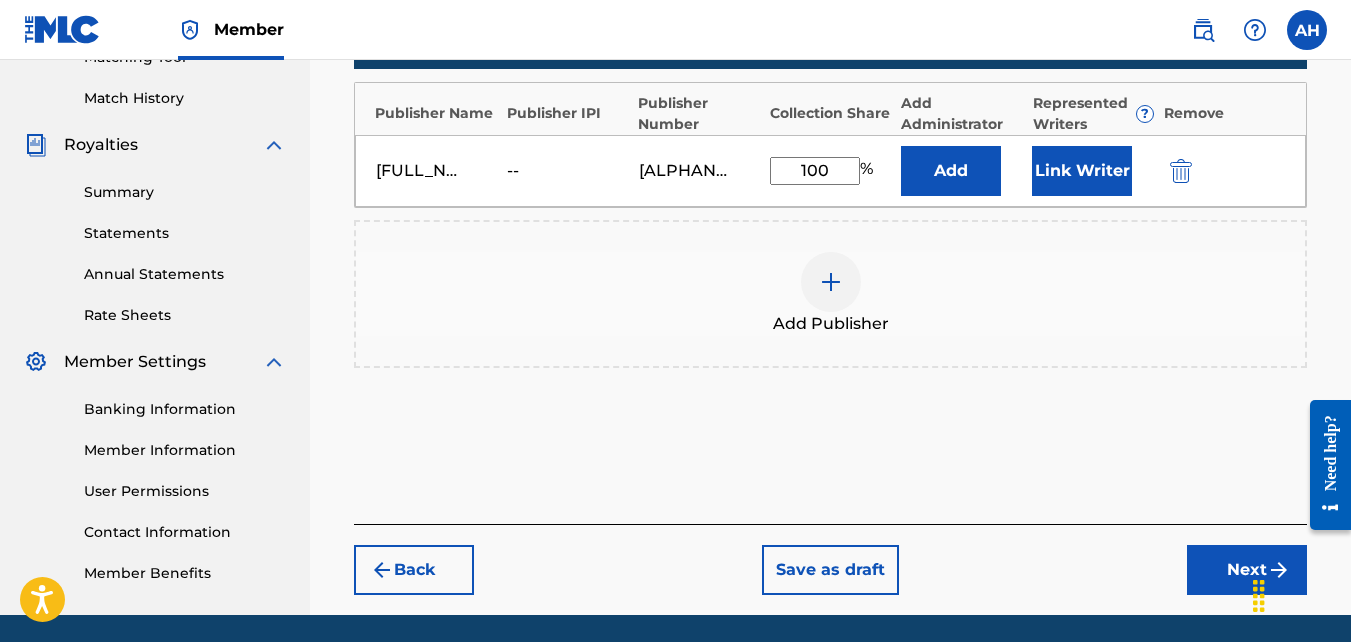 click on "Next" at bounding box center (1247, 570) 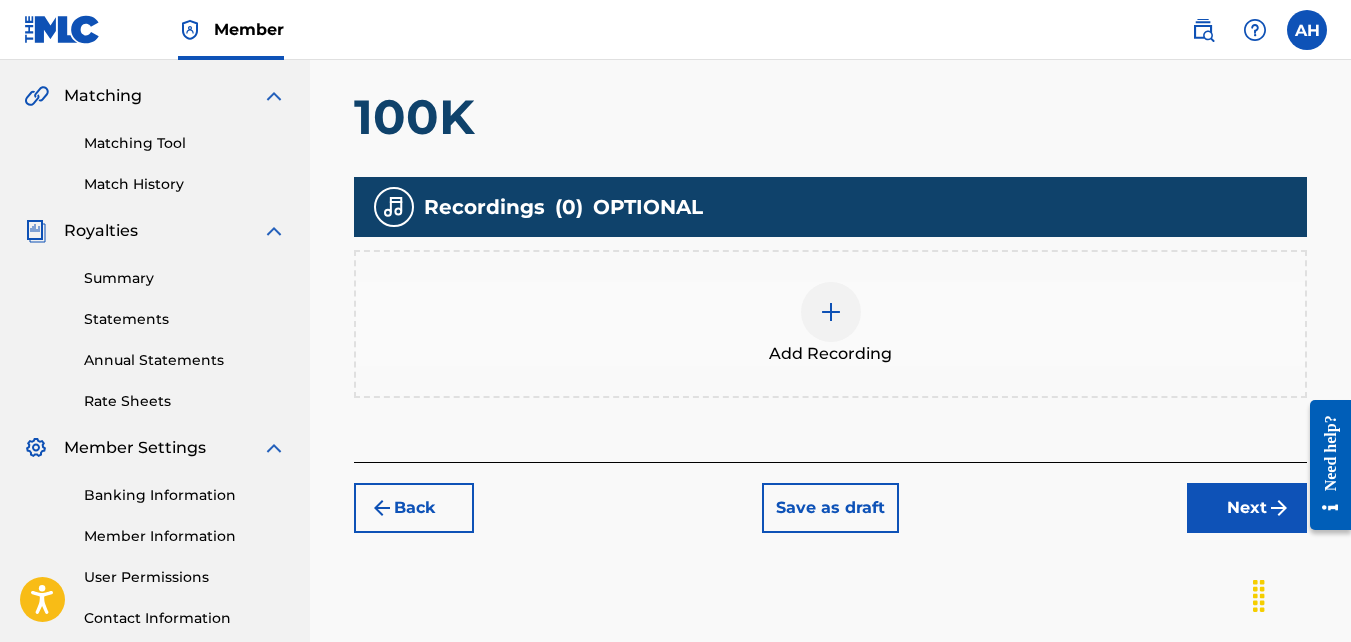 scroll, scrollTop: 472, scrollLeft: 0, axis: vertical 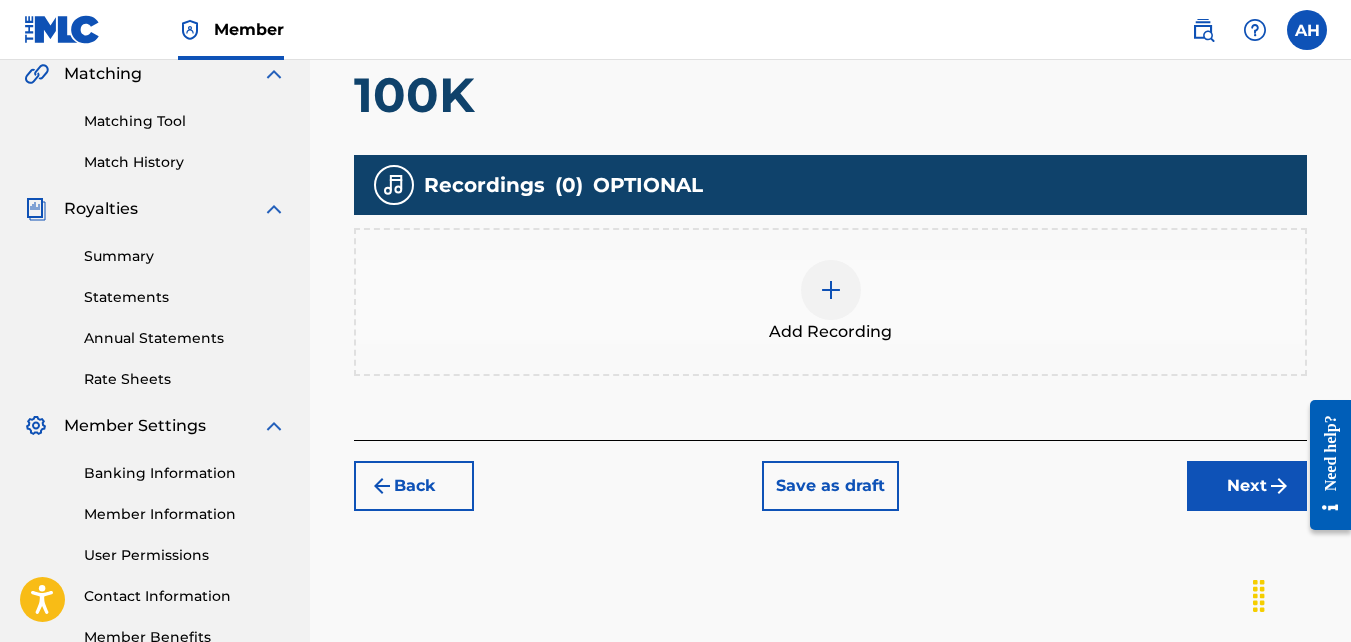 click on "Add Recording" at bounding box center [830, 302] 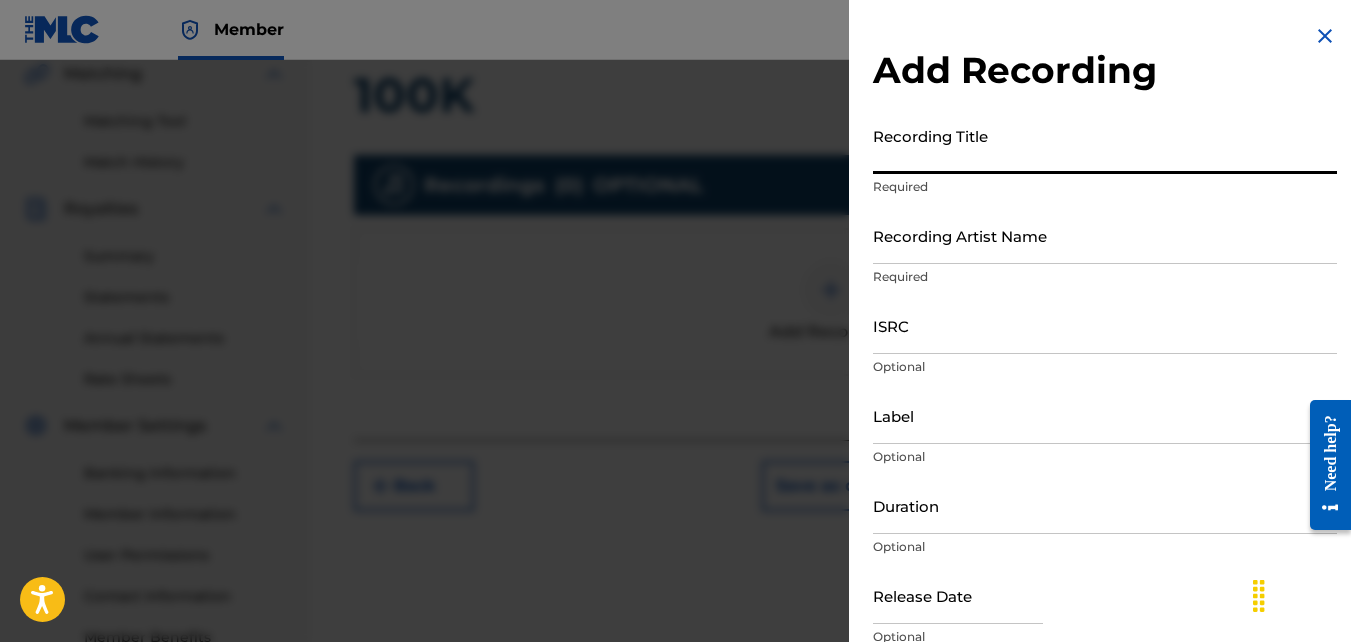 click on "Recording Title" at bounding box center (1105, 145) 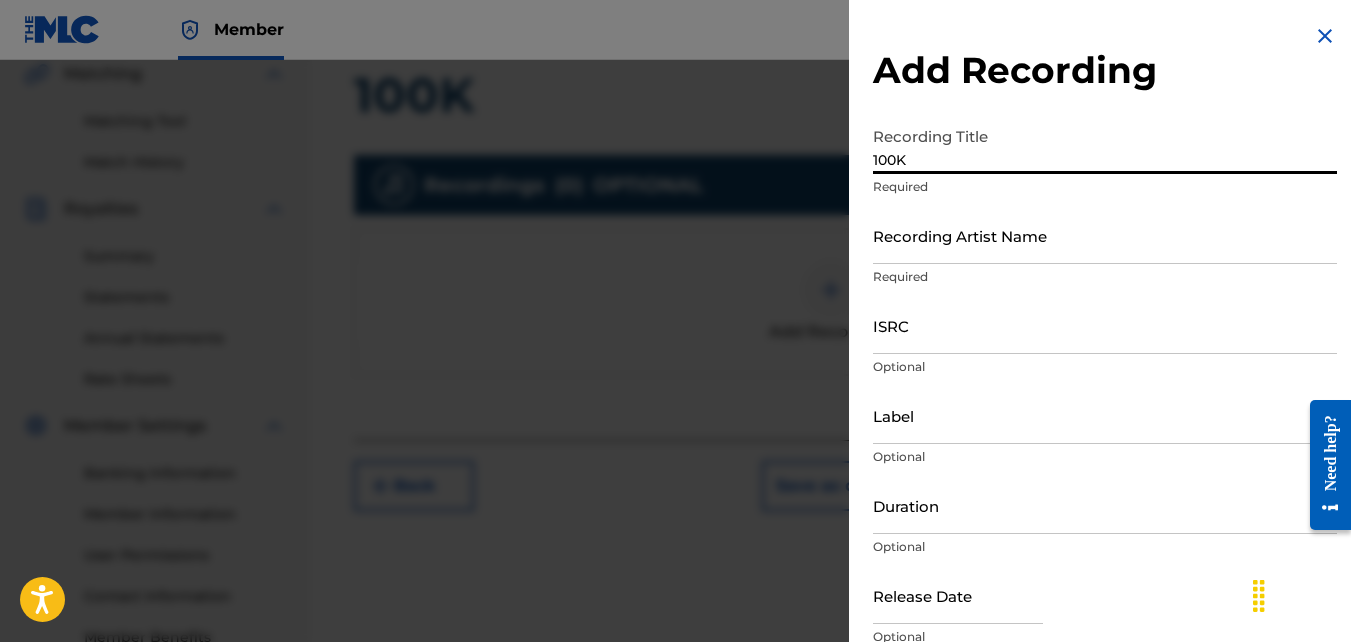 type on "100K" 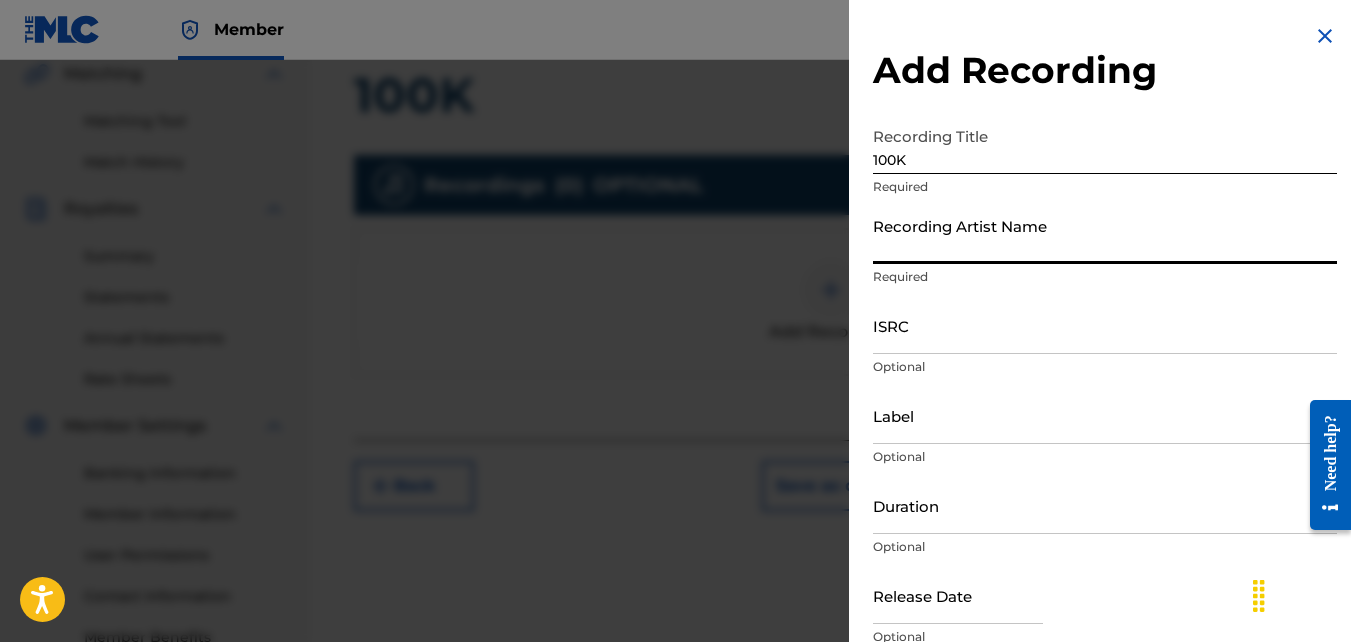 click on "Recording Artist Name" at bounding box center (1105, 235) 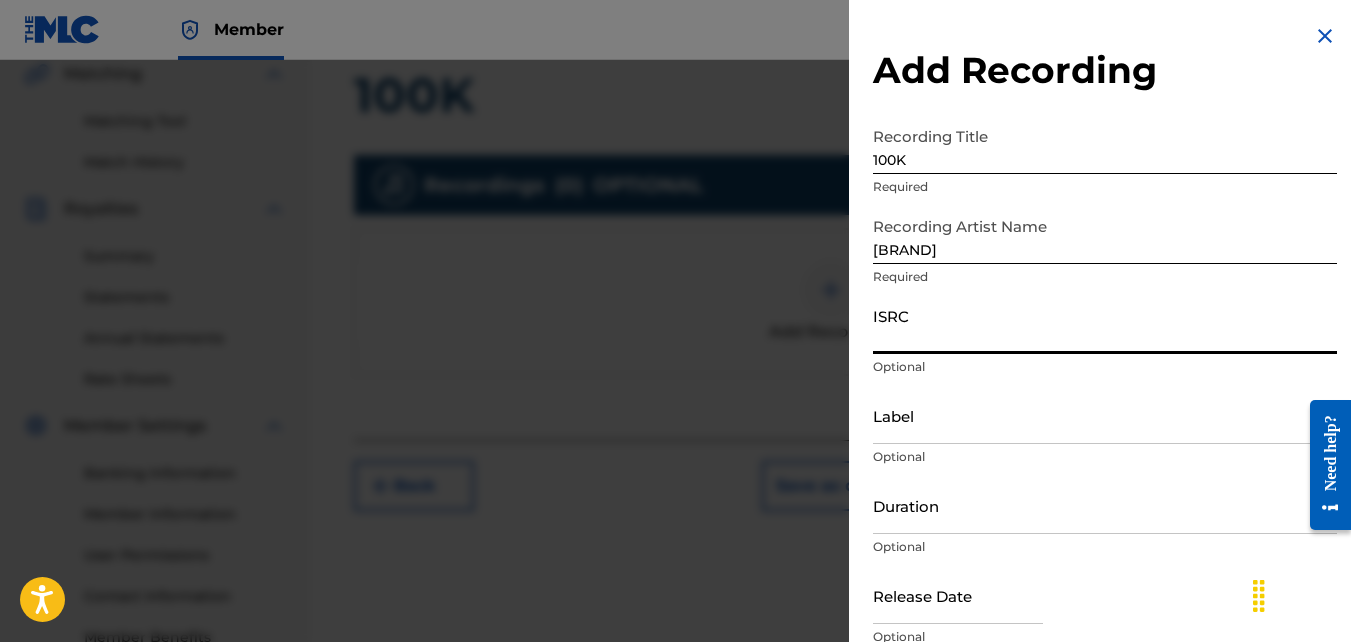 click on "ISRC" at bounding box center (1105, 325) 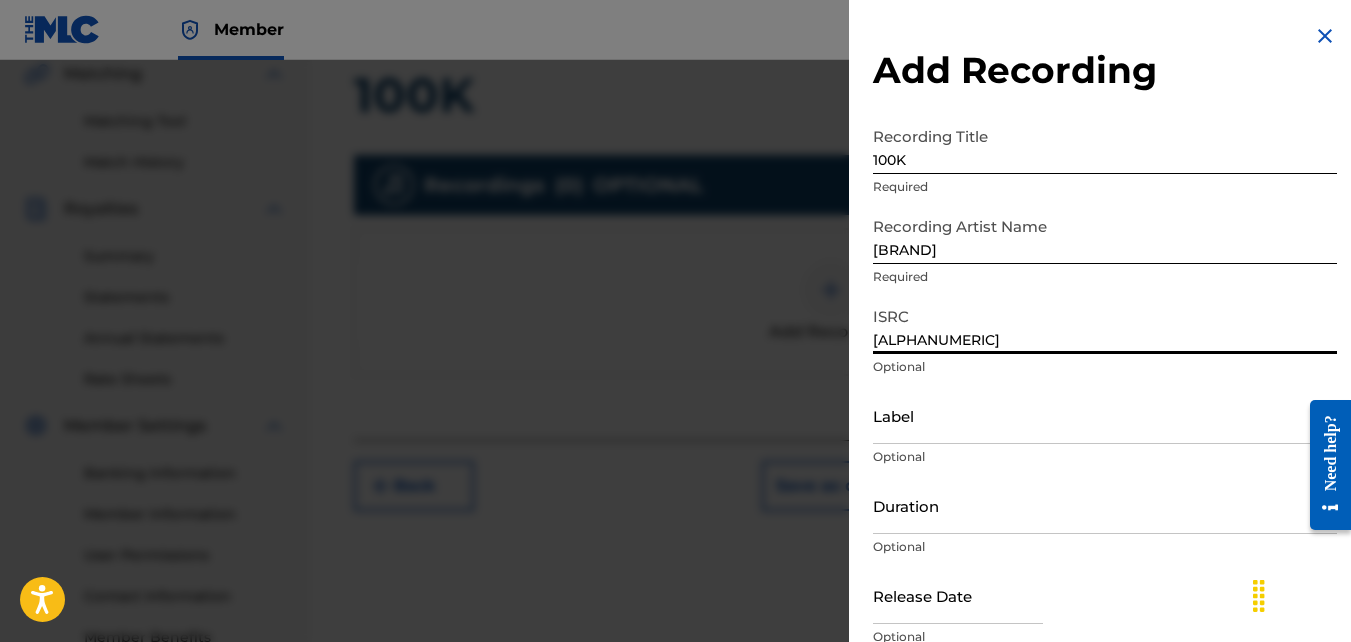 scroll, scrollTop: 89, scrollLeft: 0, axis: vertical 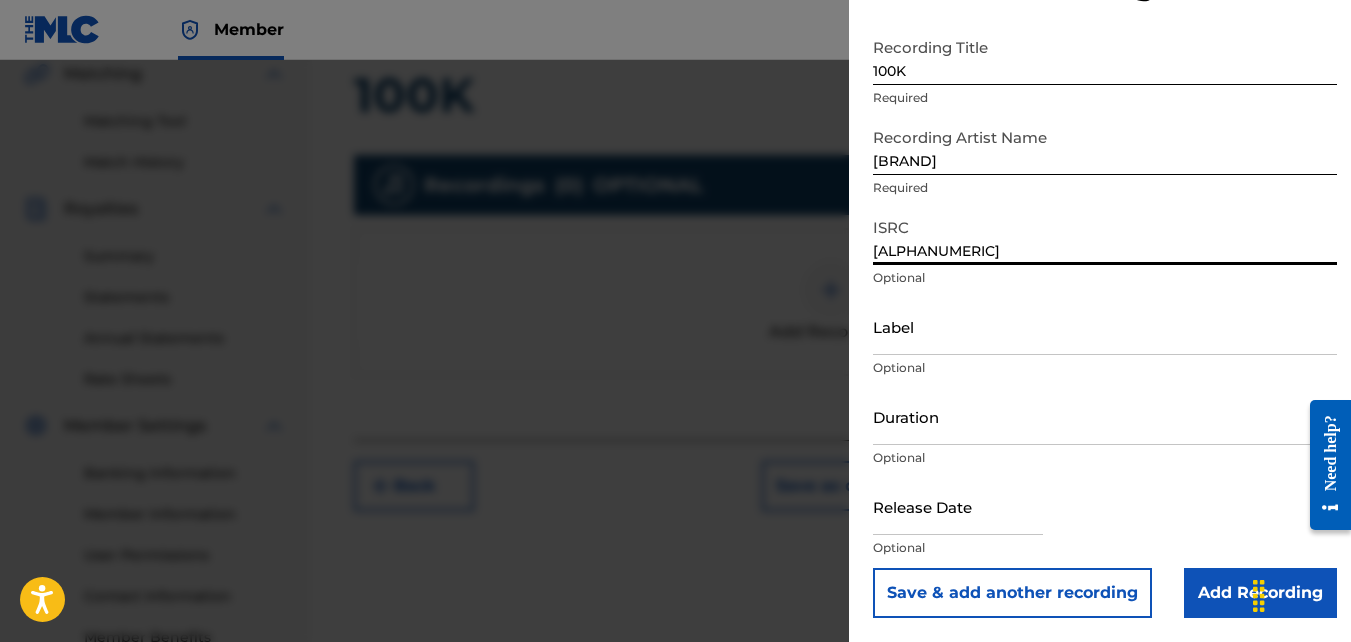 type on "[ALPHANUMERIC]" 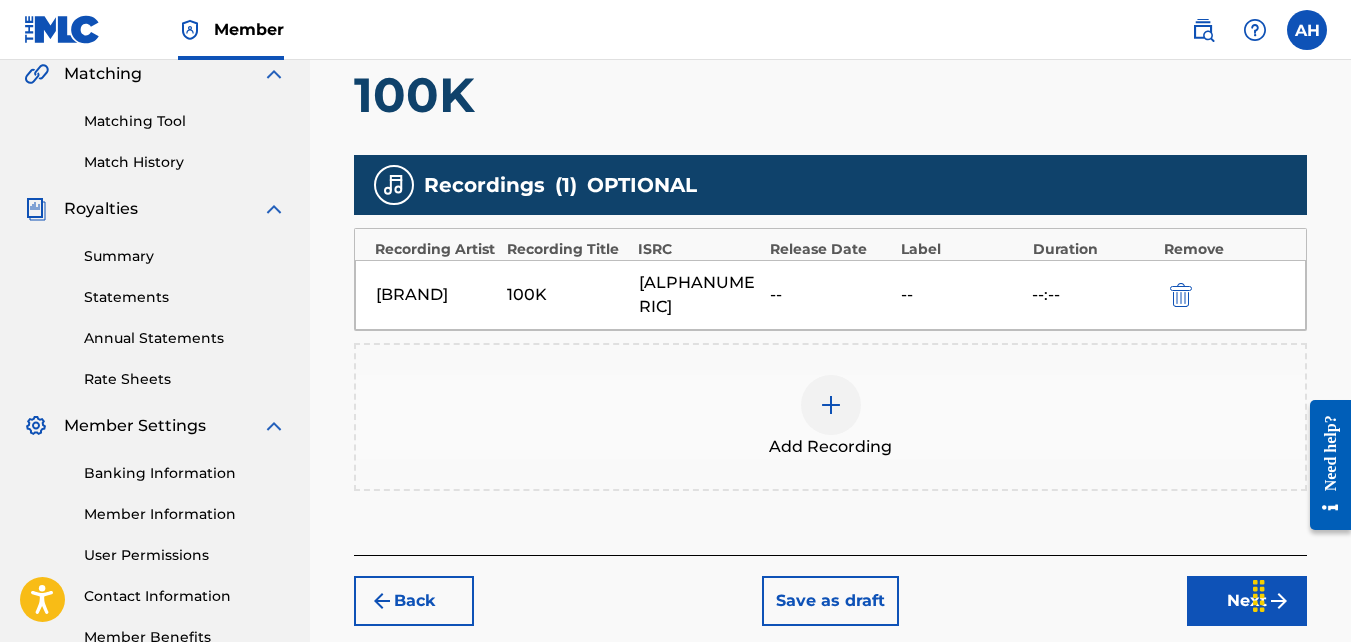 click on "Next" at bounding box center (1247, 601) 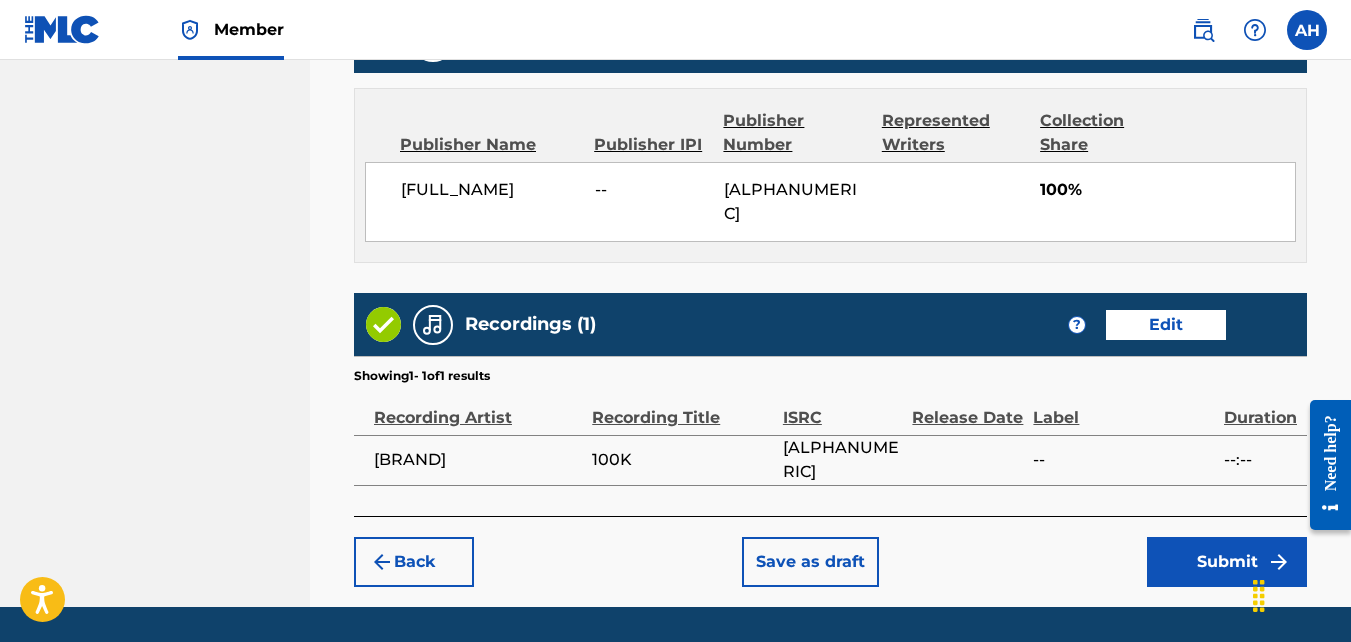 scroll, scrollTop: 1090, scrollLeft: 0, axis: vertical 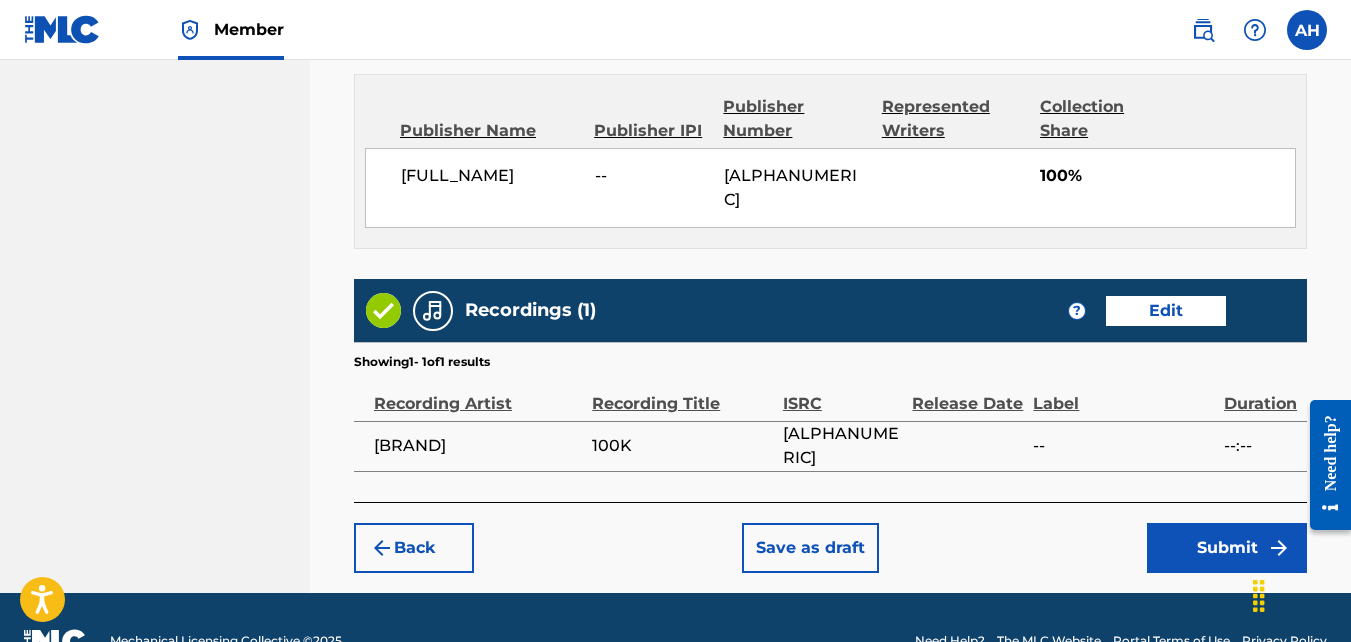 click on "Submit" at bounding box center (1227, 548) 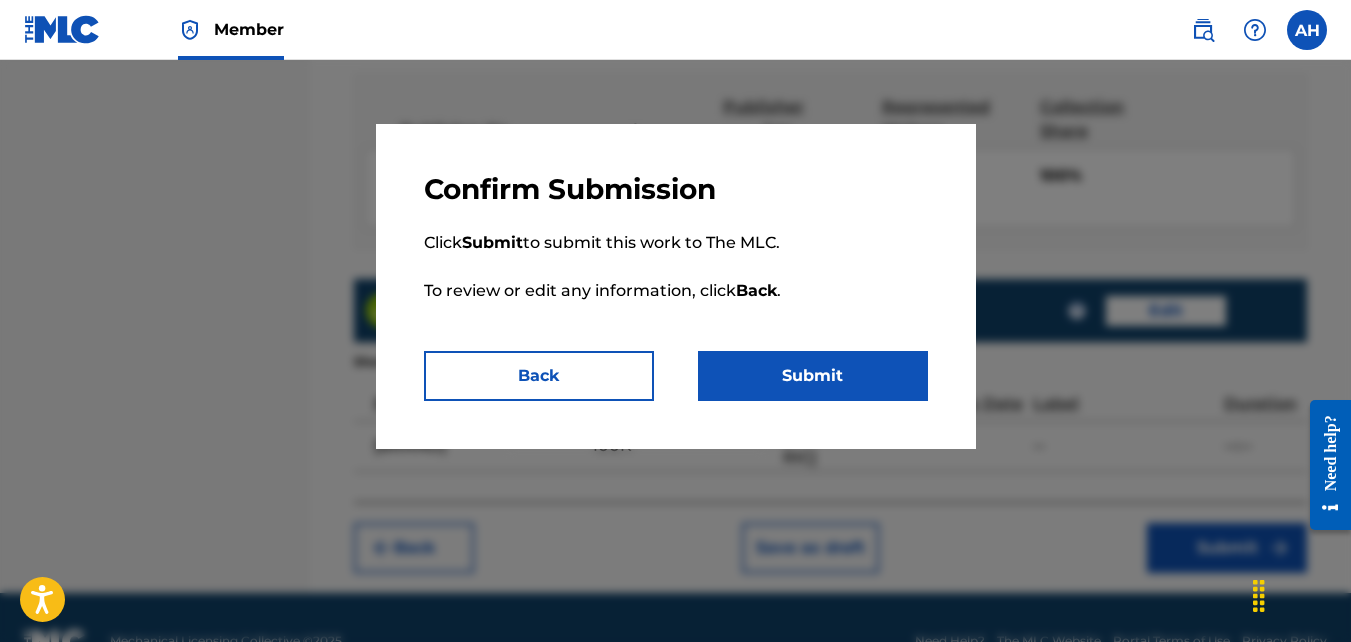 click on "Submit" at bounding box center [813, 376] 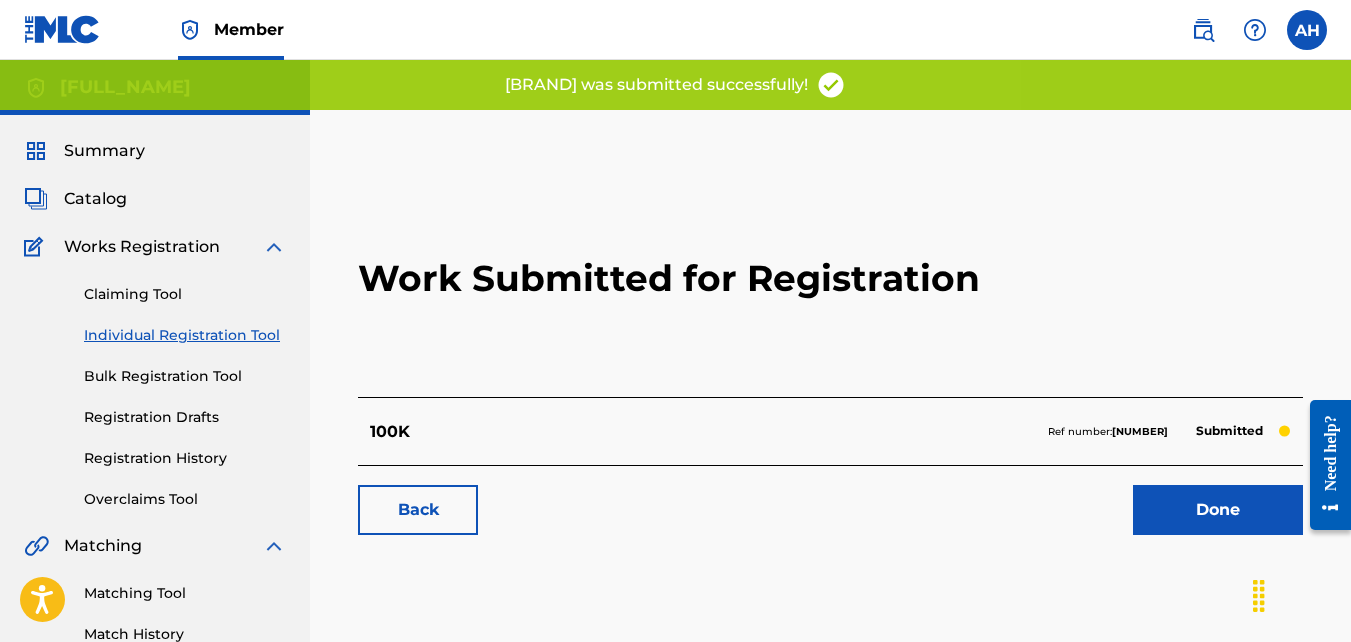 click on "Back" at bounding box center (418, 510) 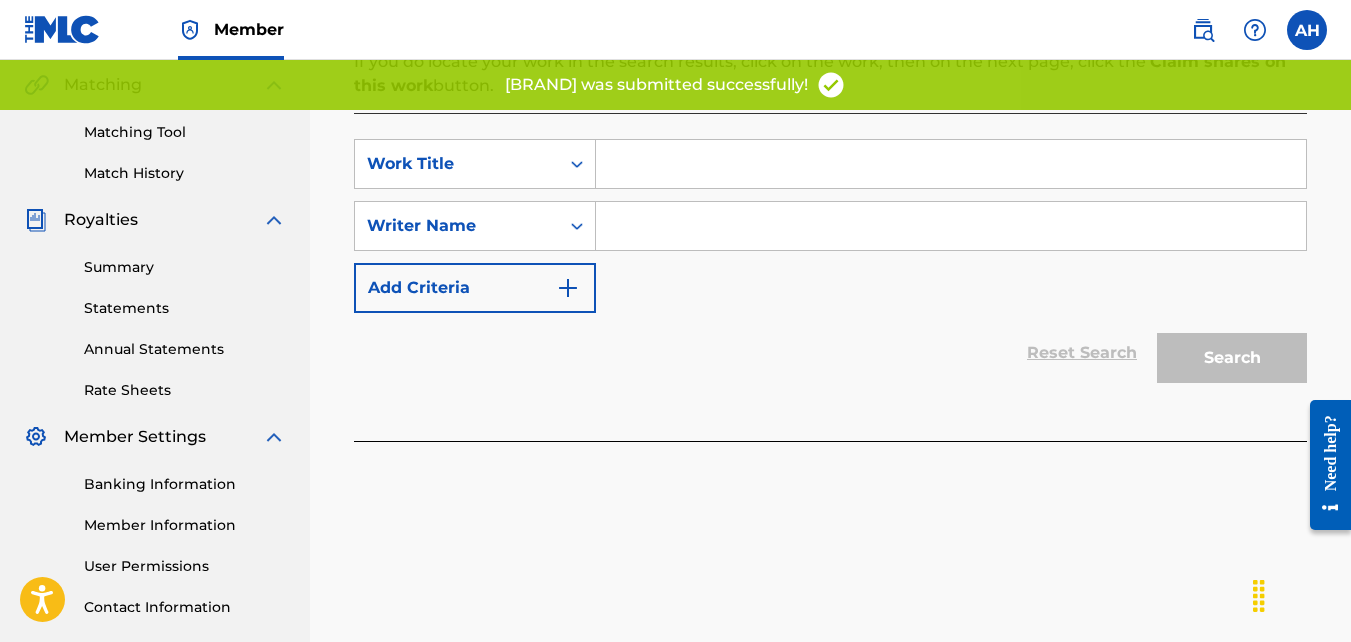 scroll, scrollTop: 465, scrollLeft: 0, axis: vertical 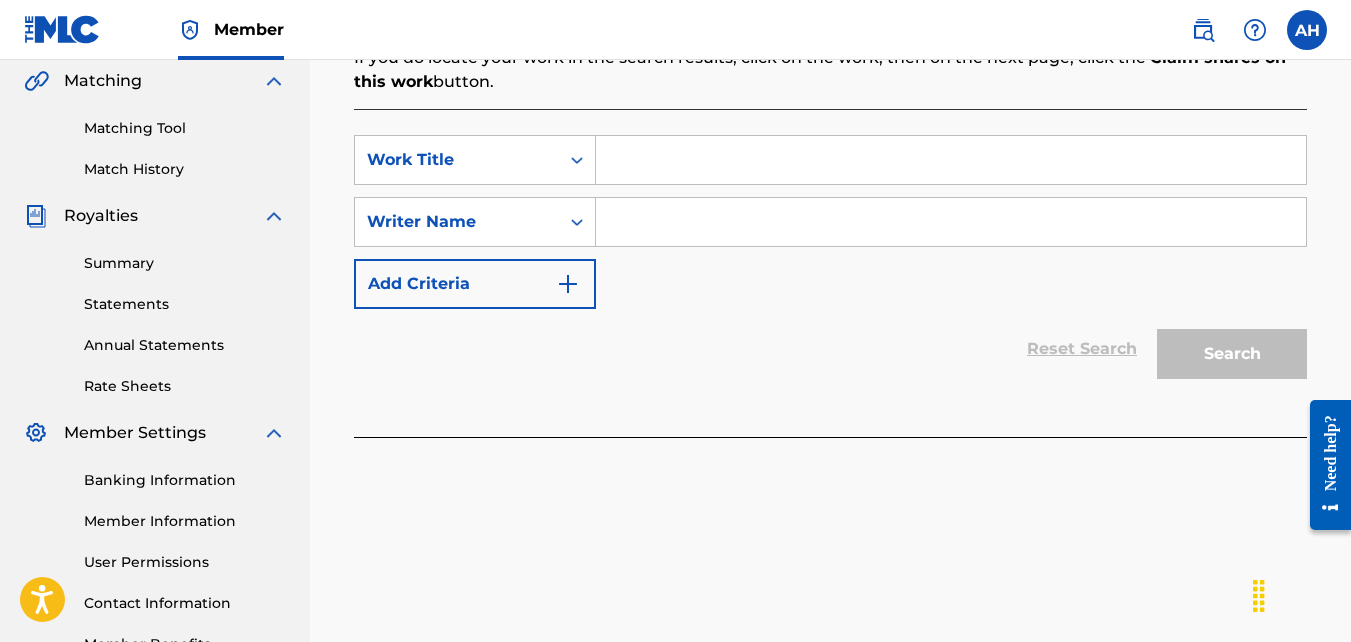 click at bounding box center (951, 160) 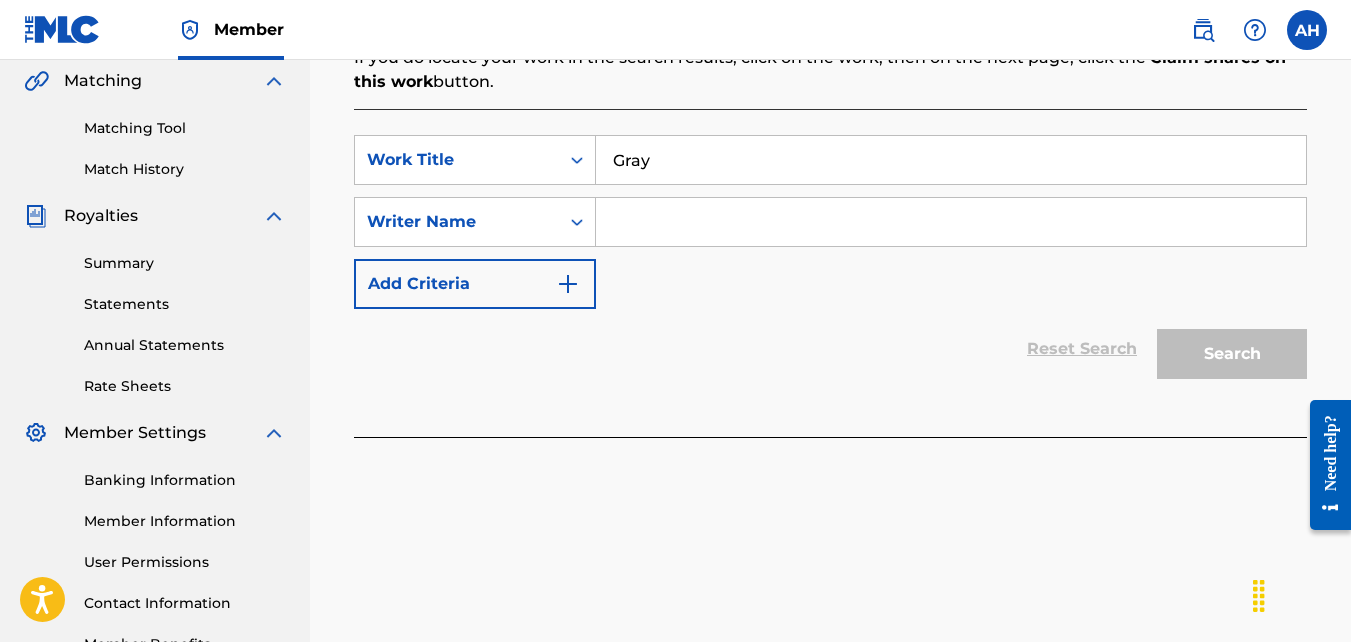 type on "Gray" 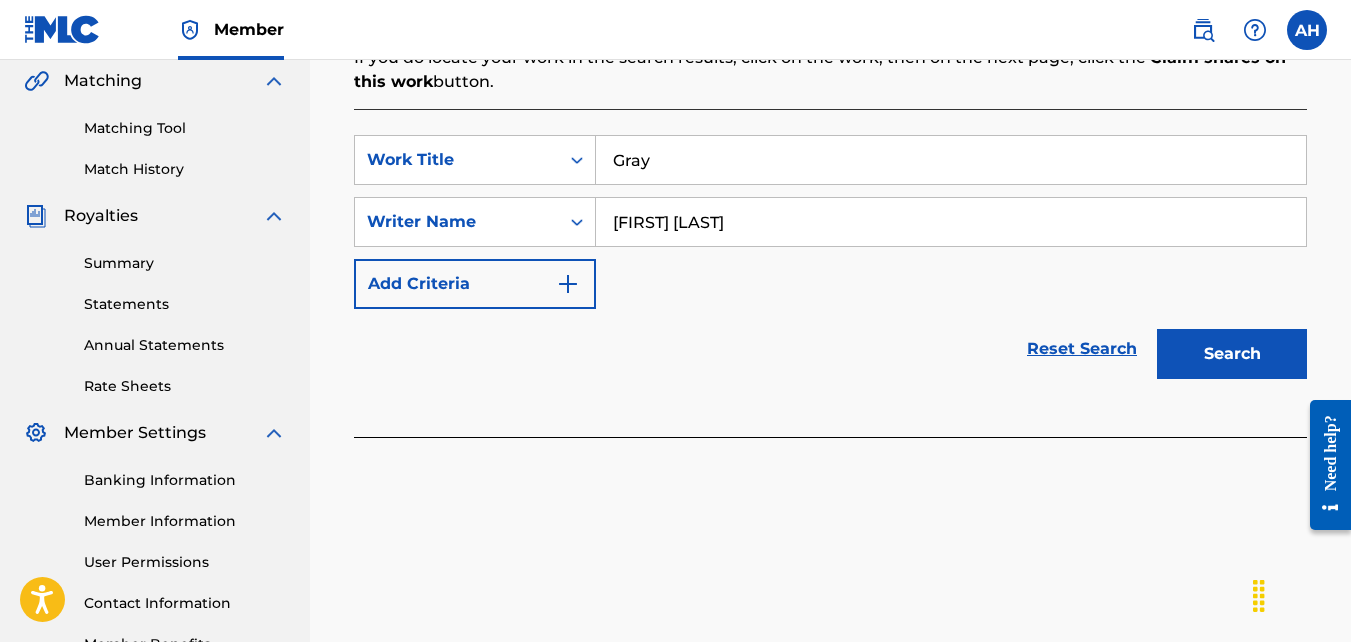 click on "Search" at bounding box center (1232, 354) 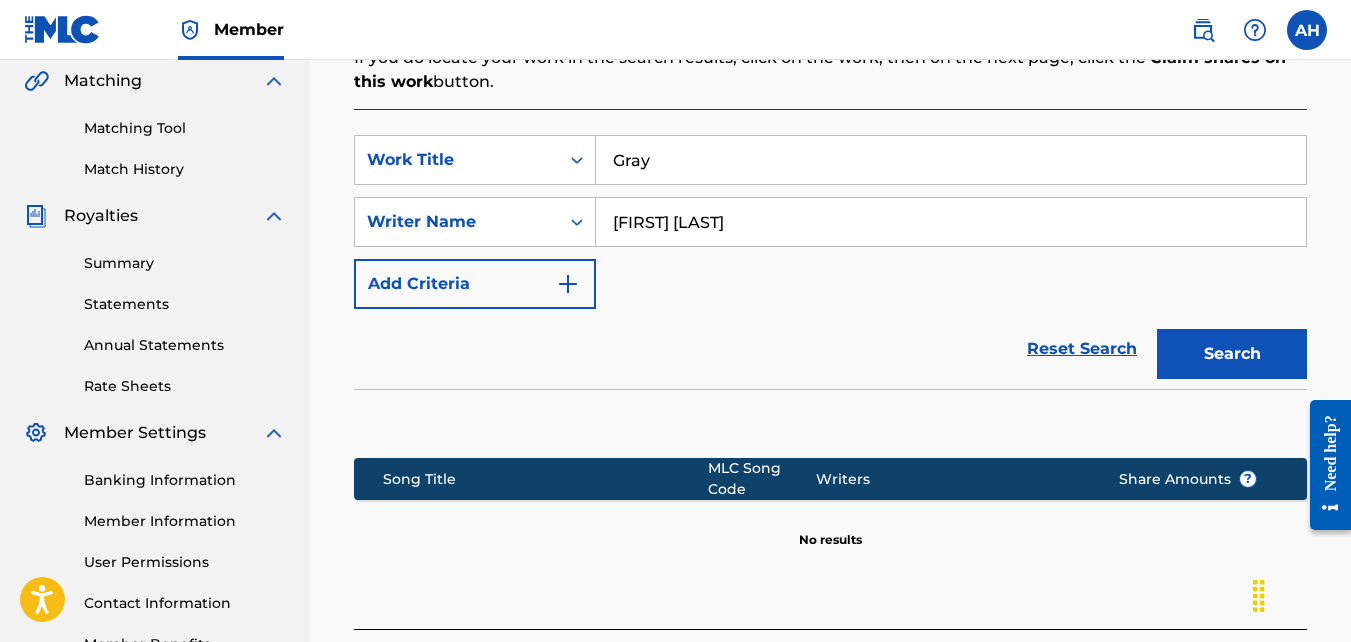 scroll, scrollTop: 639, scrollLeft: 0, axis: vertical 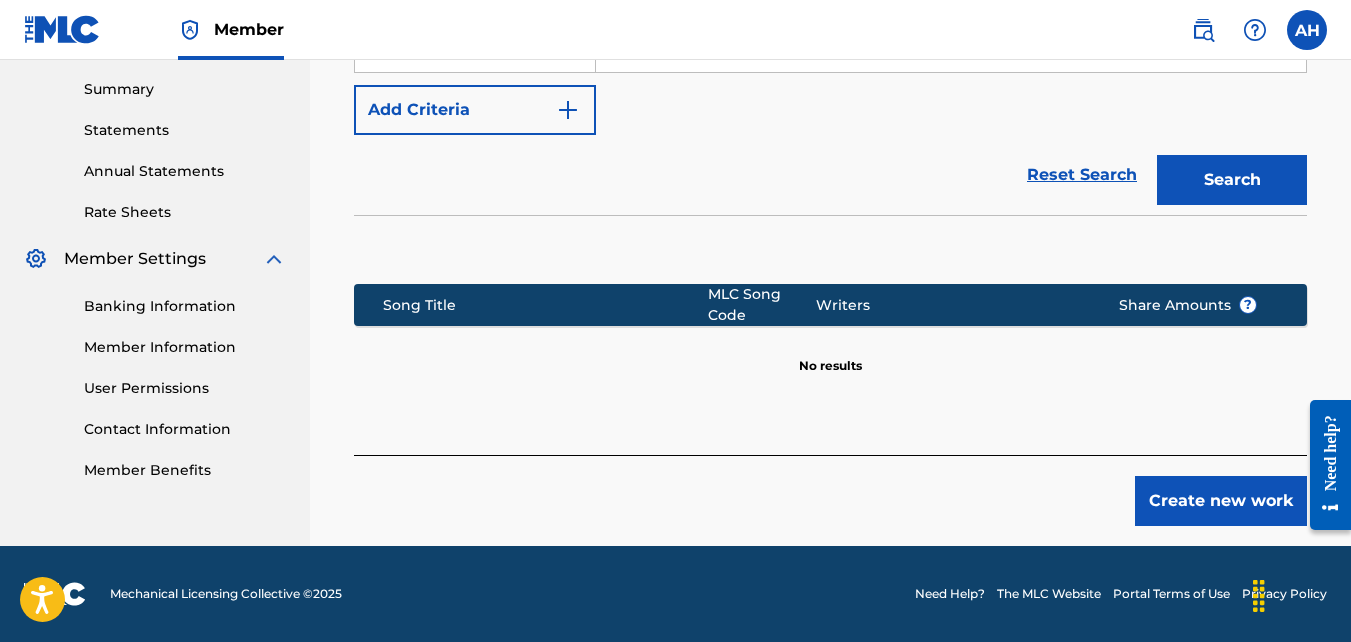 click on "Create new work" at bounding box center (1221, 501) 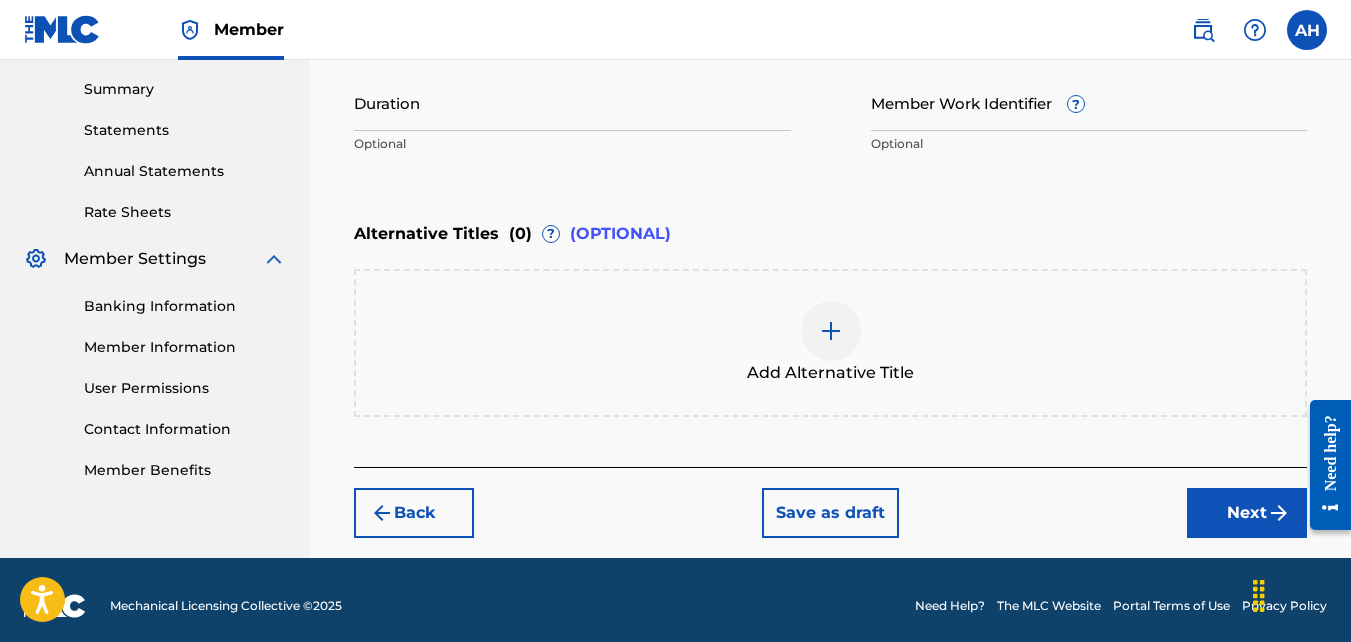 click on "Next" at bounding box center (1247, 513) 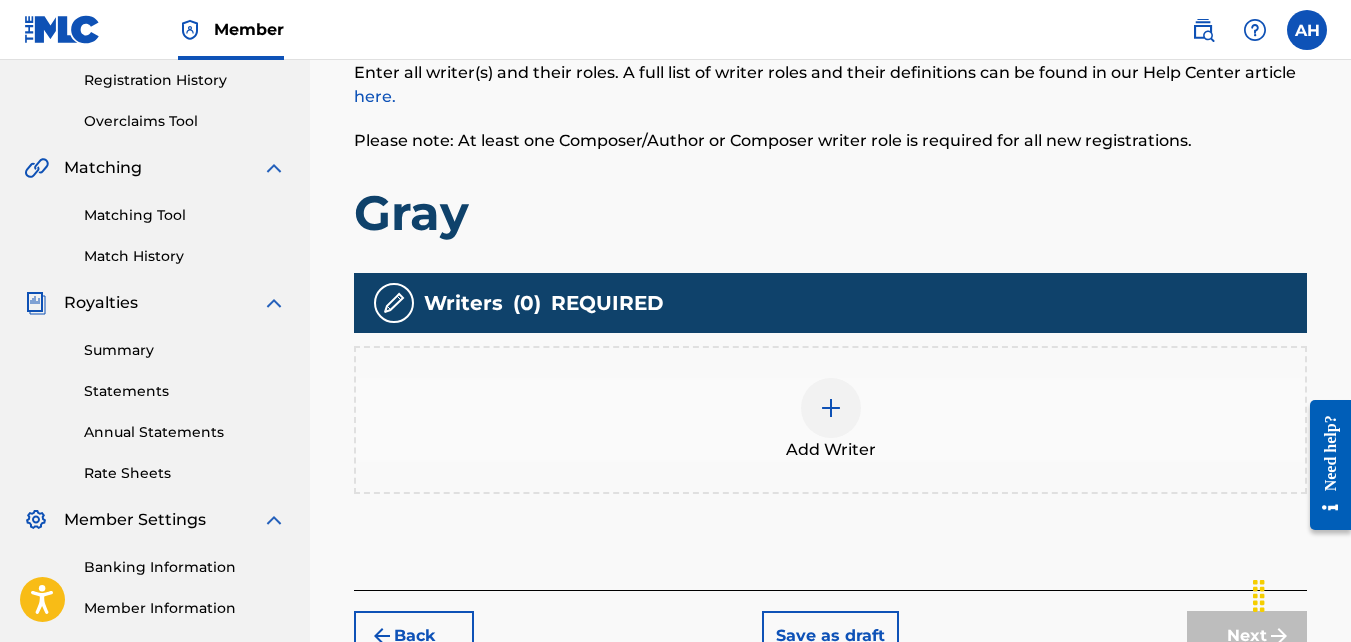 scroll, scrollTop: 598, scrollLeft: 0, axis: vertical 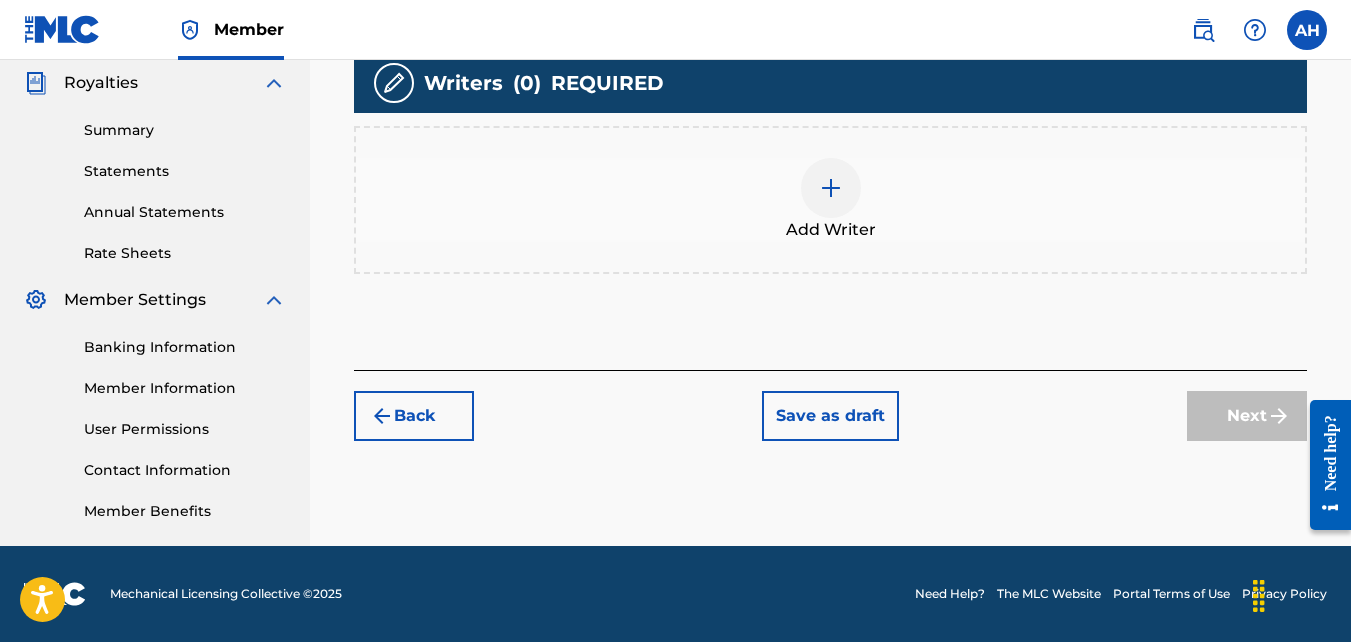 click on "Add Writer" at bounding box center [830, 200] 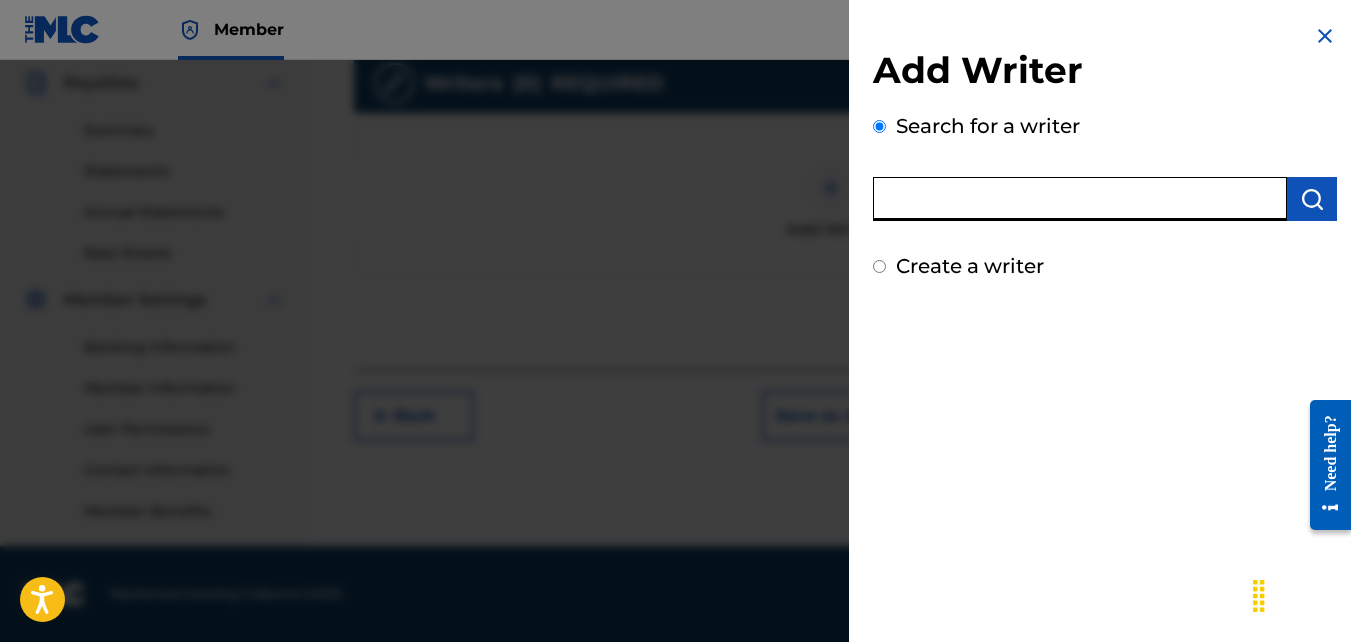 click at bounding box center [1080, 199] 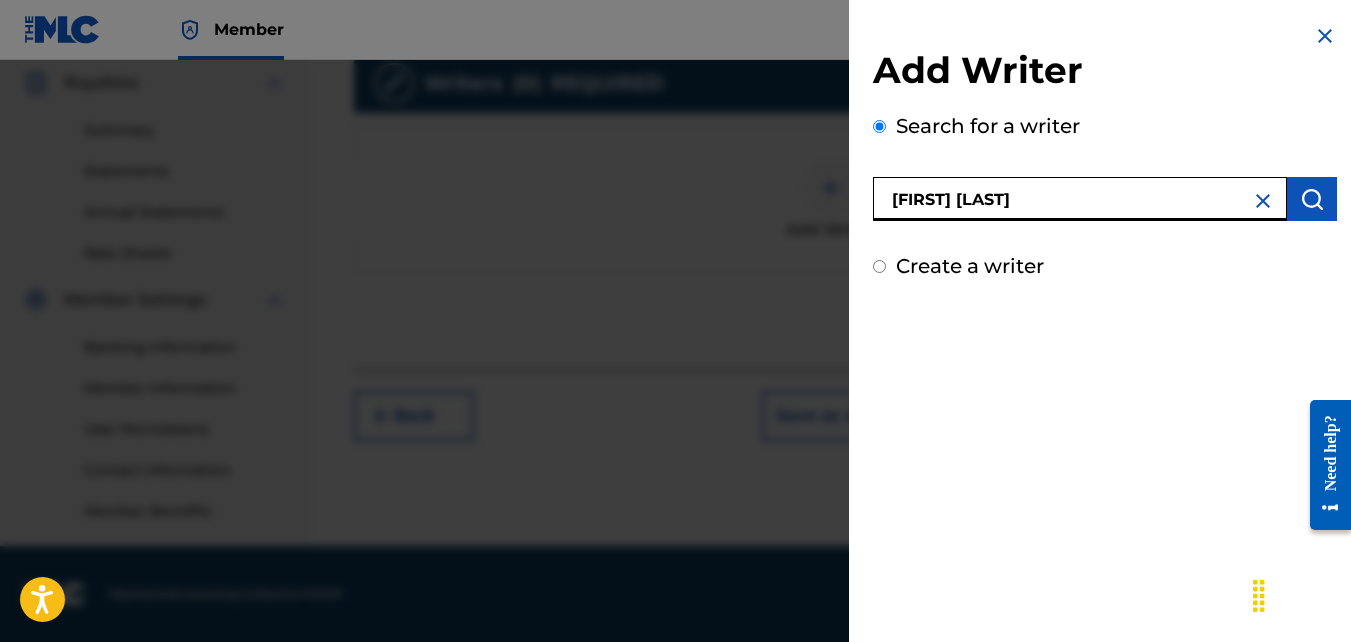 type on "[FIRST] [LAST]" 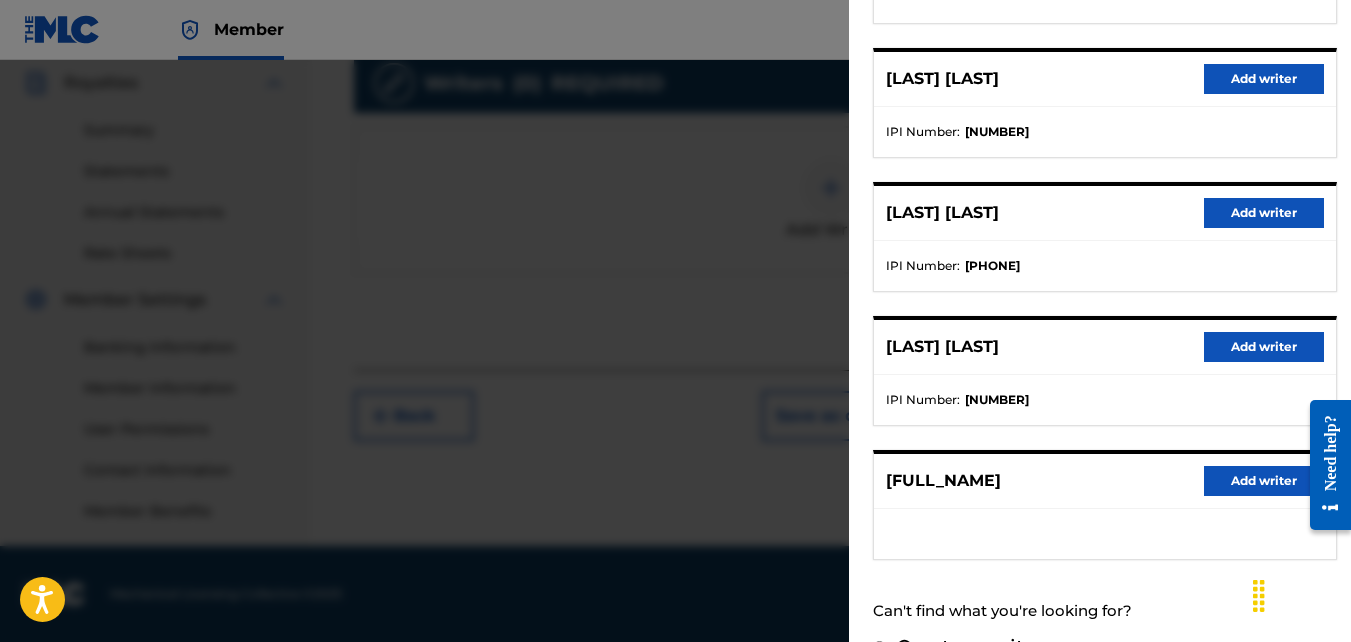 scroll, scrollTop: 400, scrollLeft: 0, axis: vertical 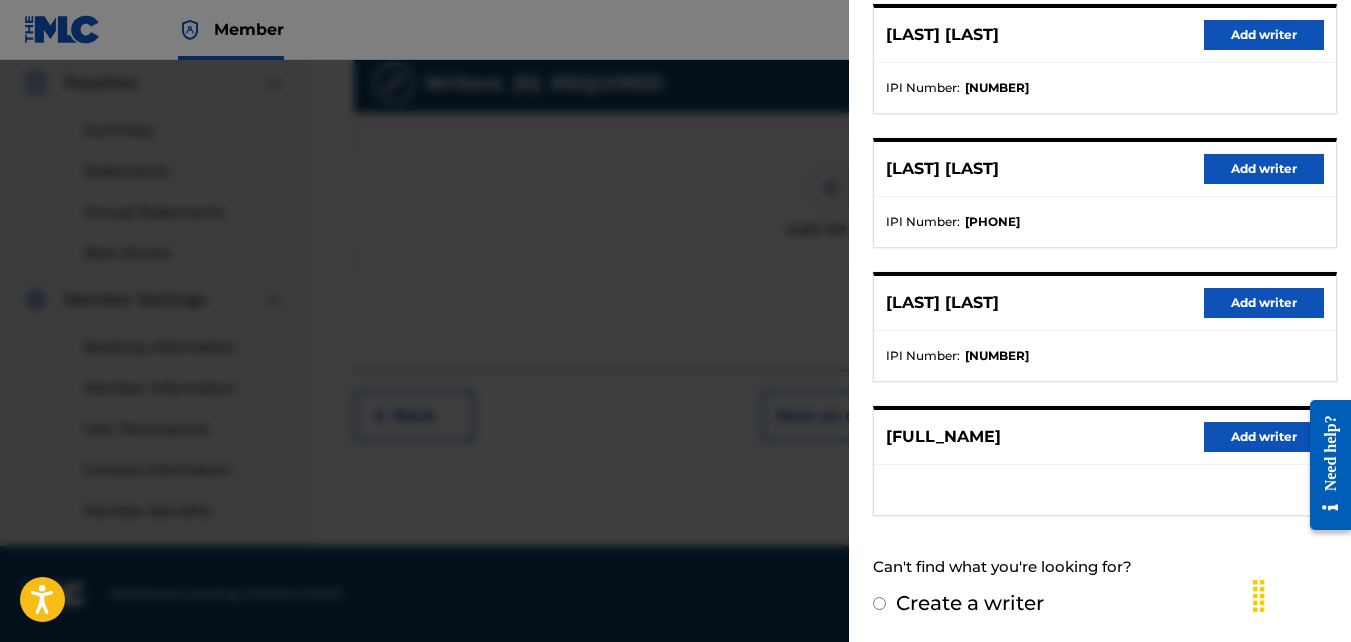 click on "Add writer" at bounding box center [1264, 437] 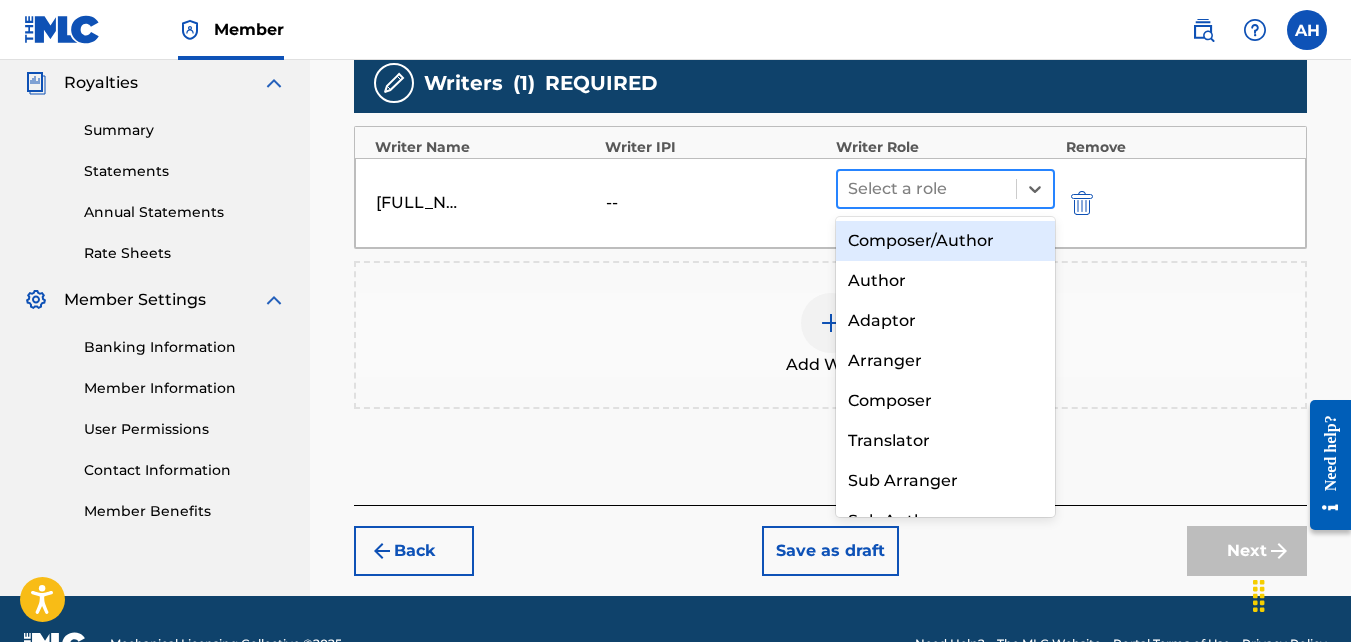 click on "Select a role" at bounding box center (927, 189) 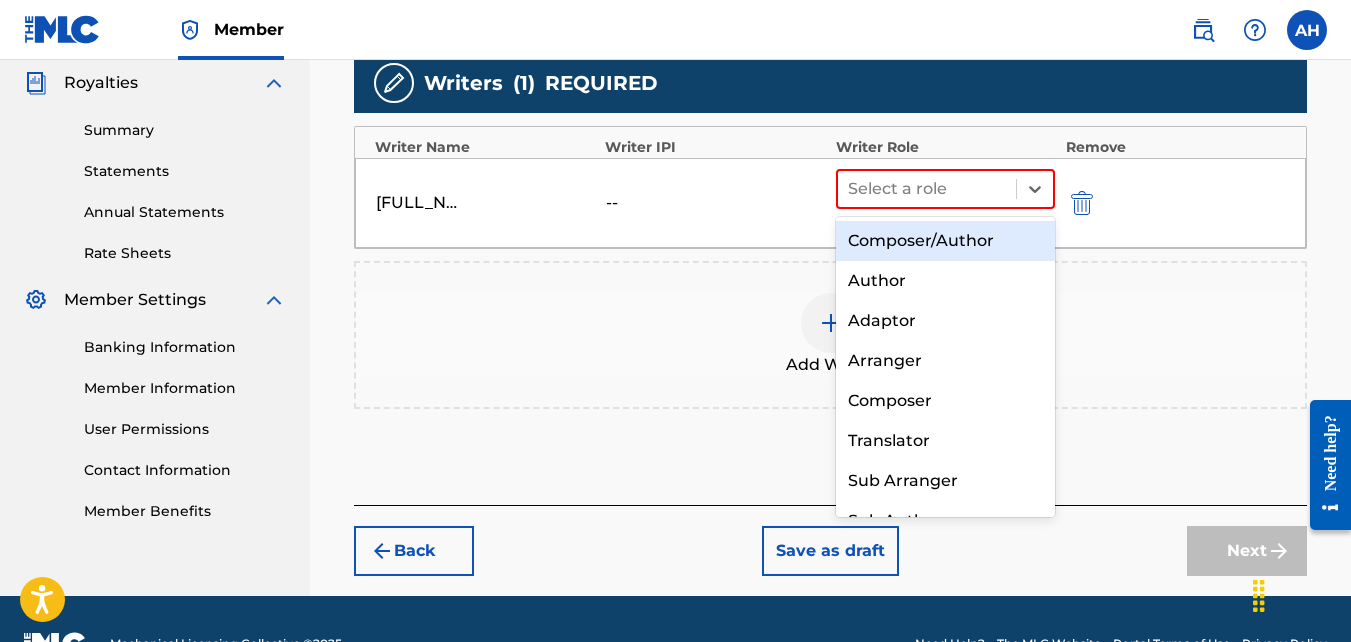 click on "Composer/Author" at bounding box center (946, 241) 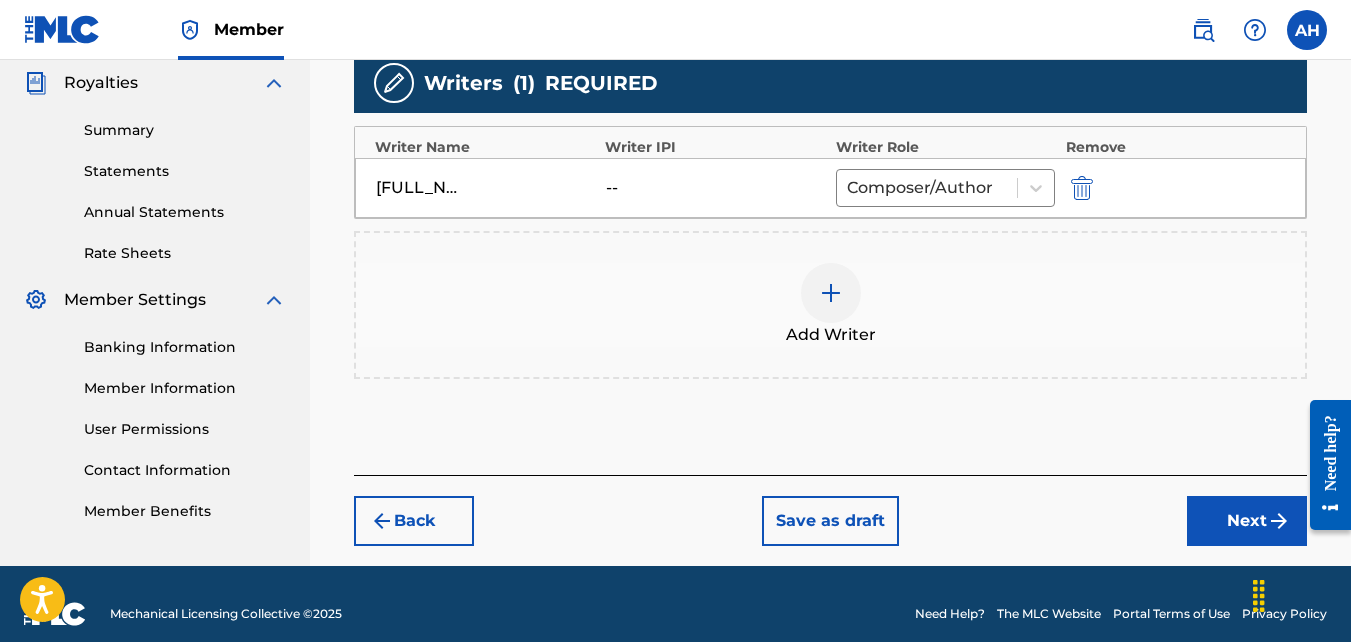 click on "Next" at bounding box center [1247, 521] 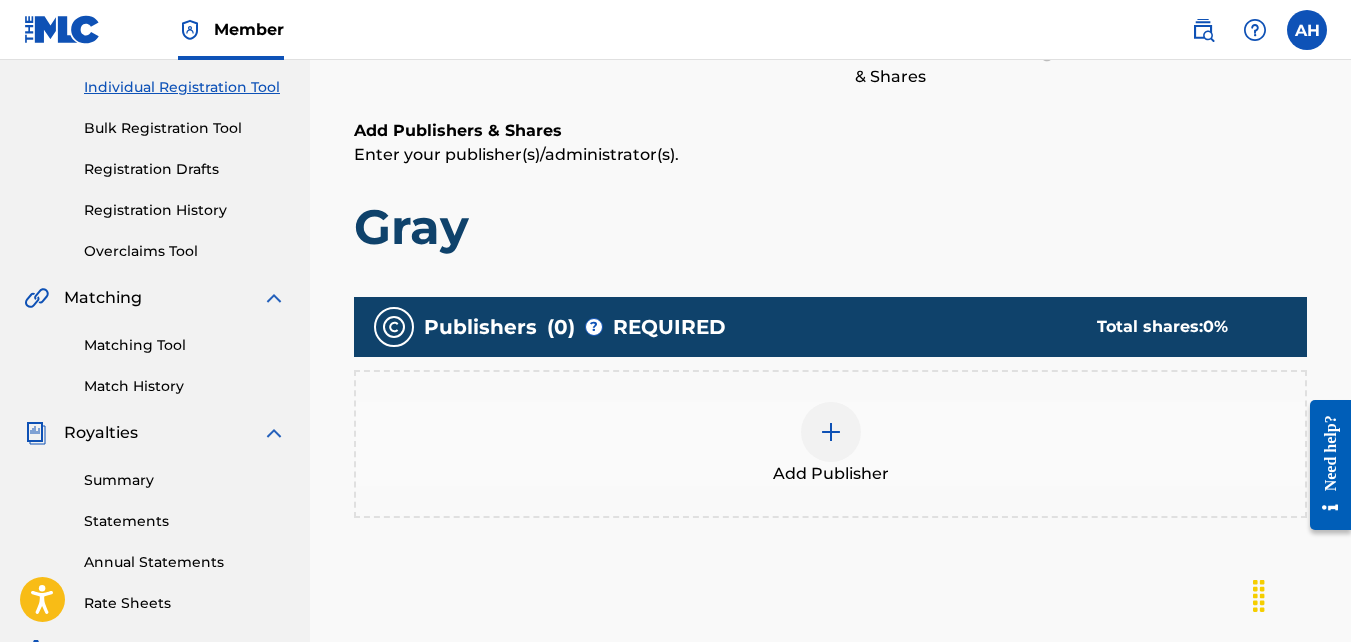 scroll, scrollTop: 274, scrollLeft: 0, axis: vertical 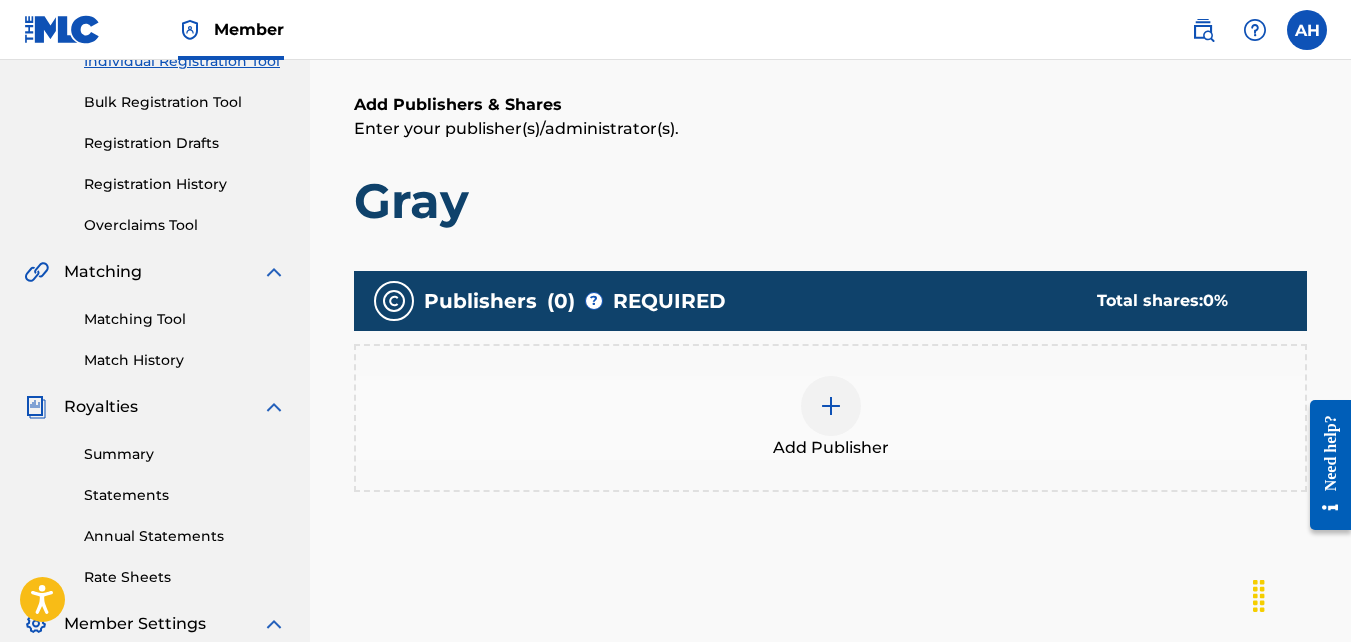 click on "Add Publisher" at bounding box center (830, 418) 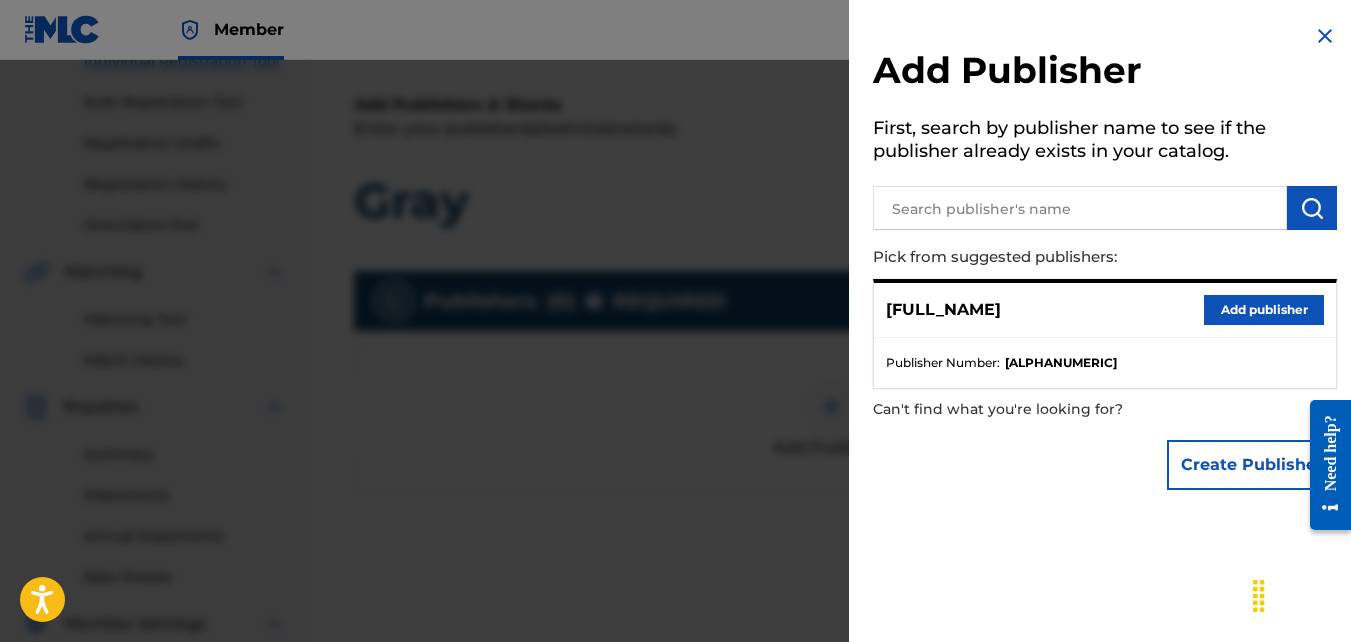 click on "Add publisher" at bounding box center (1264, 310) 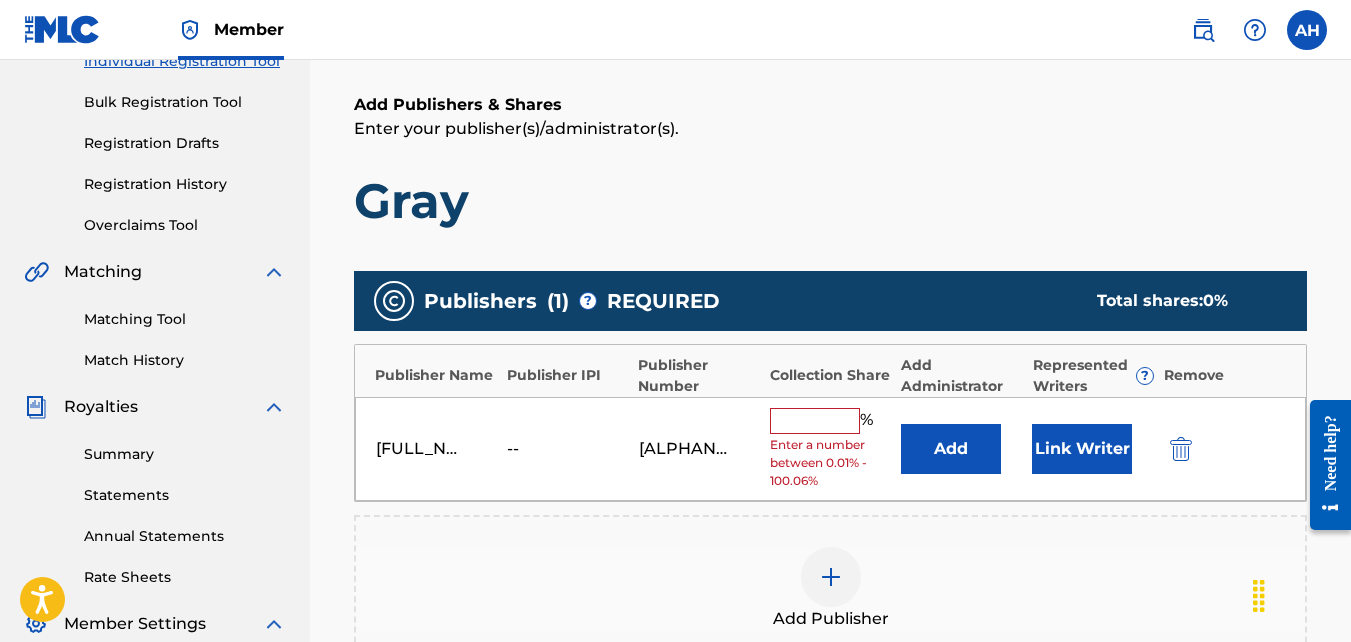 click at bounding box center [815, 421] 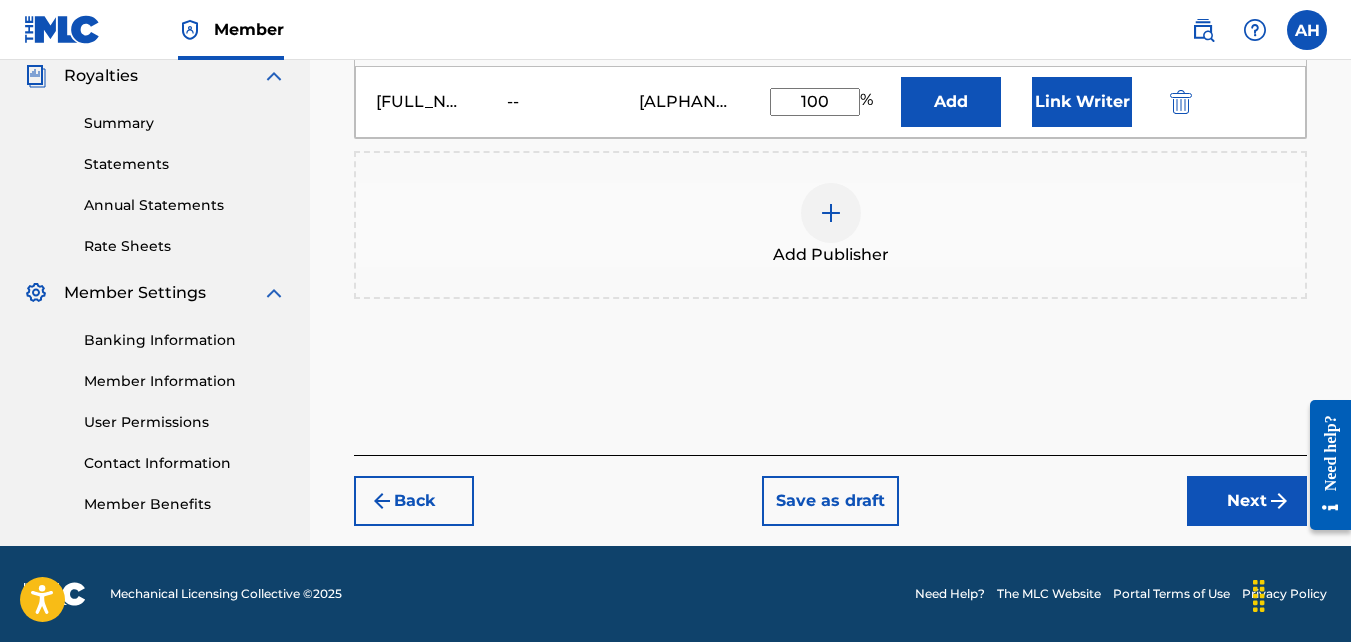 click on "Next" at bounding box center (1247, 501) 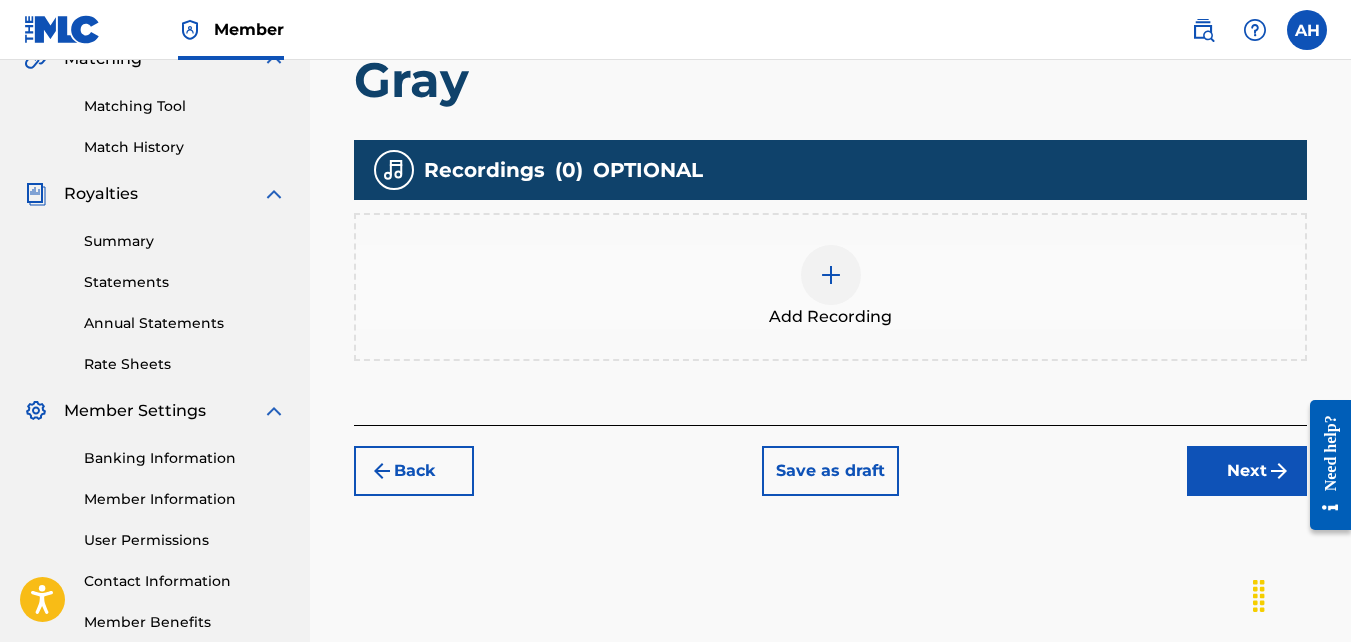 scroll, scrollTop: 499, scrollLeft: 0, axis: vertical 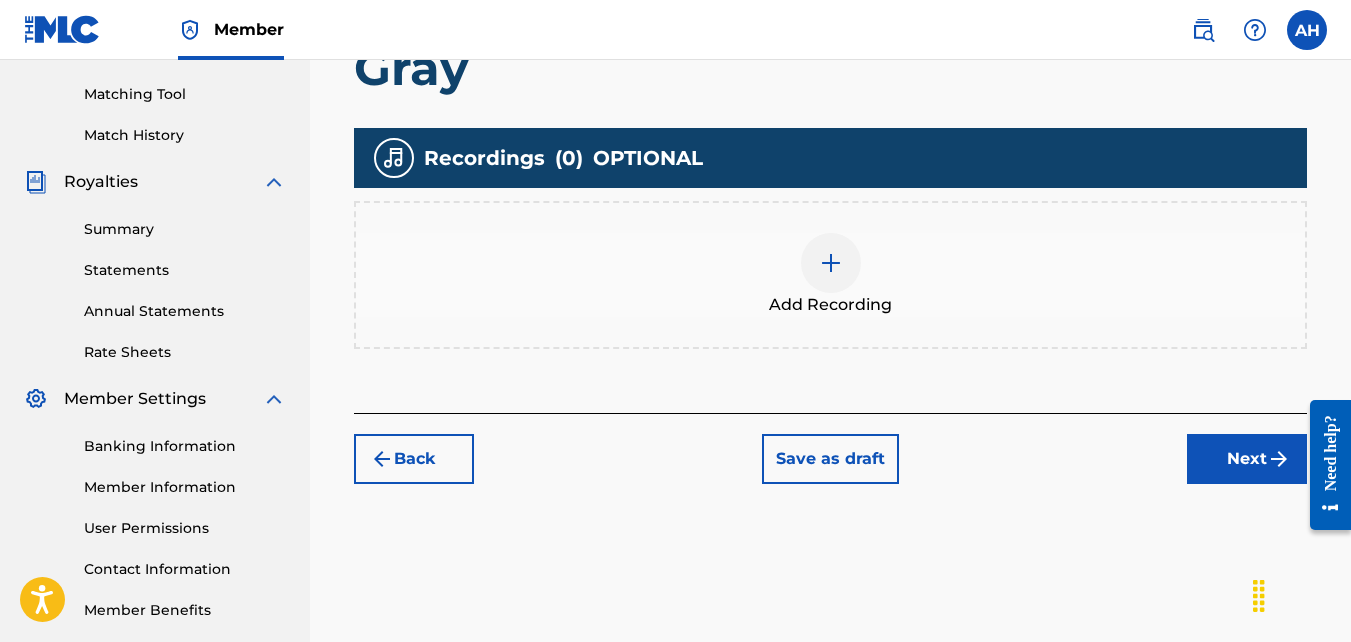 click on "Add Recording" at bounding box center (830, 275) 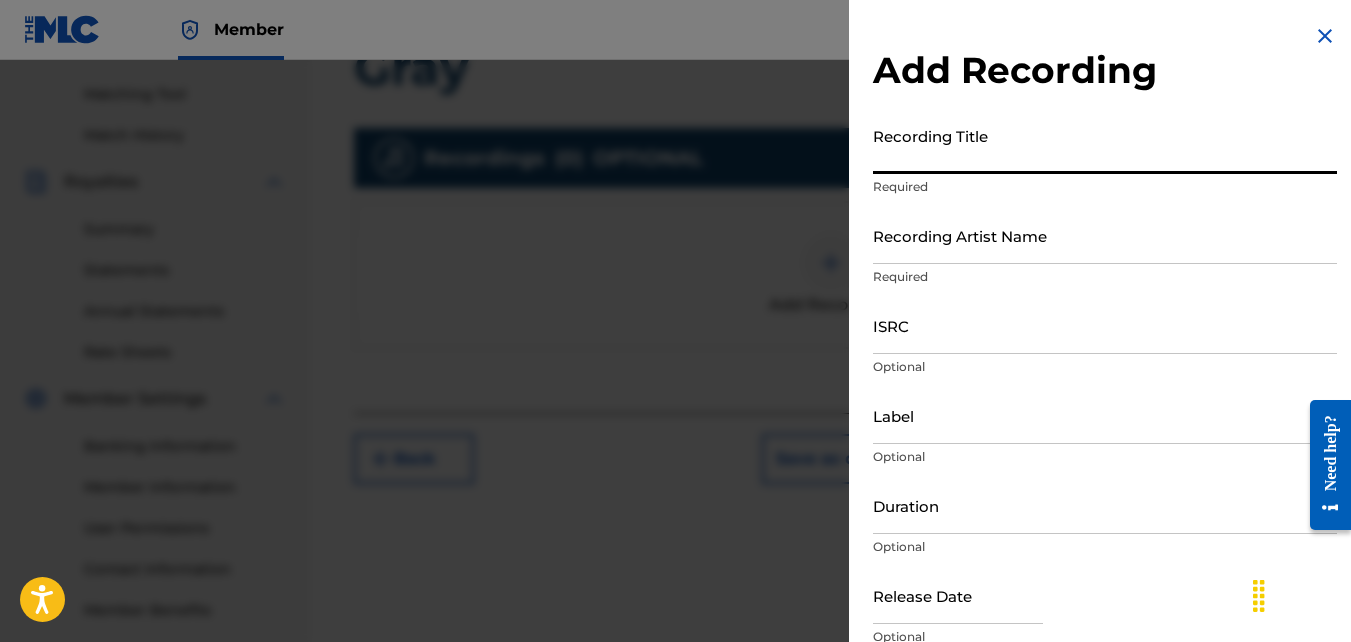 click on "Recording Title" at bounding box center [1105, 145] 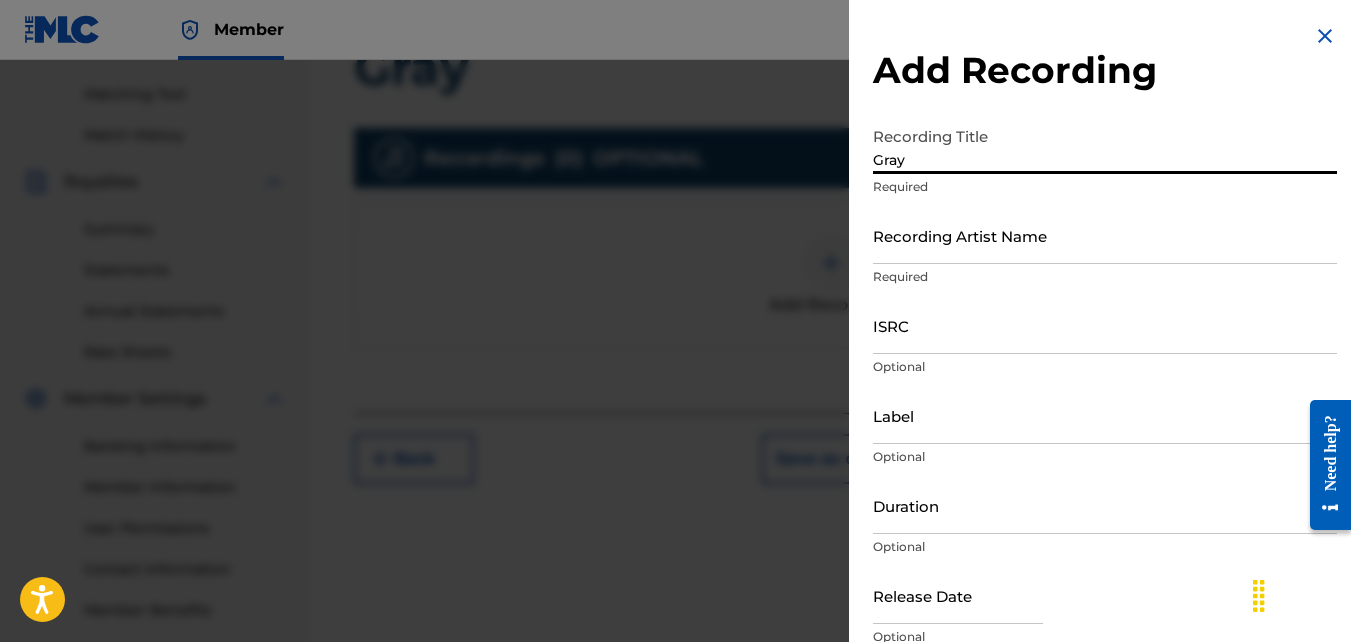 type on "Gray" 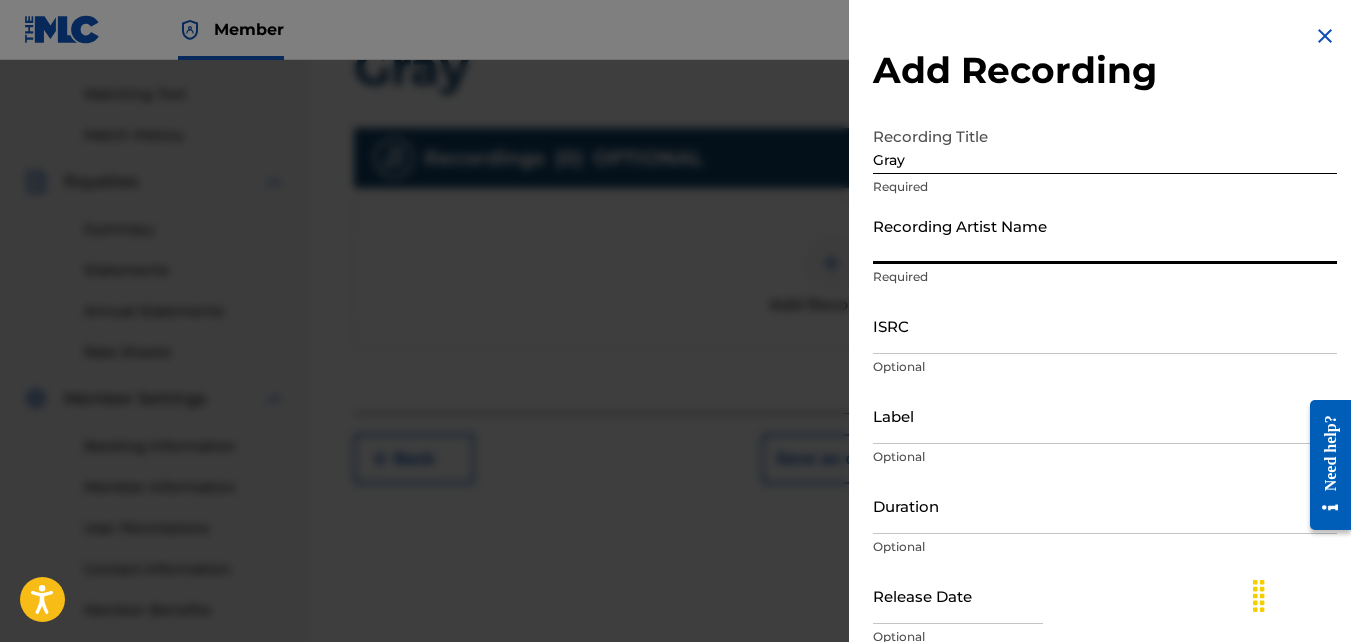 click on "Recording Artist Name" at bounding box center [1105, 235] 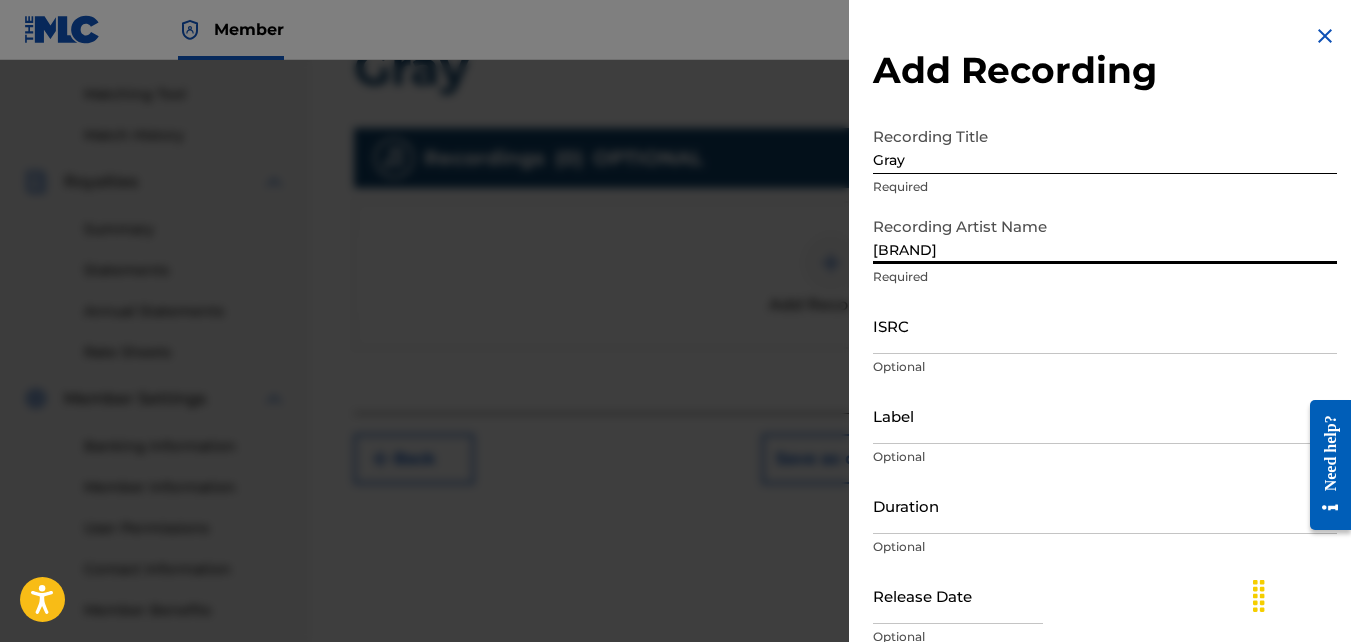 click on "ISRC" at bounding box center (1105, 325) 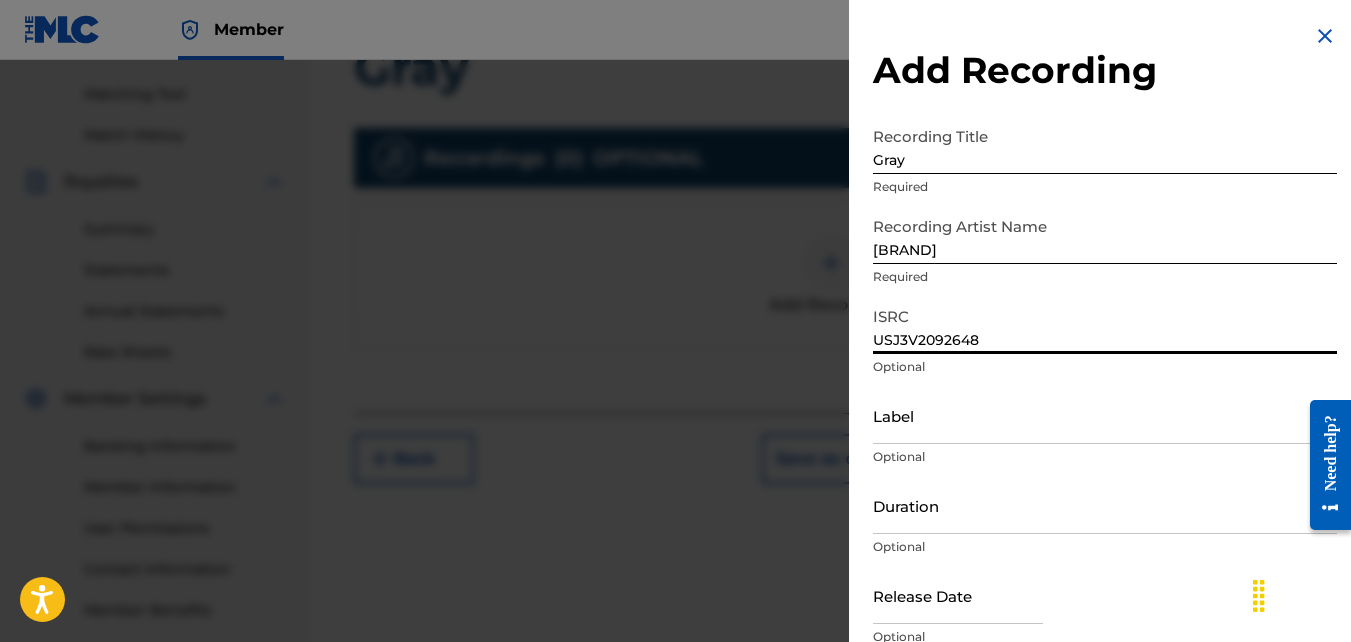 scroll, scrollTop: 89, scrollLeft: 0, axis: vertical 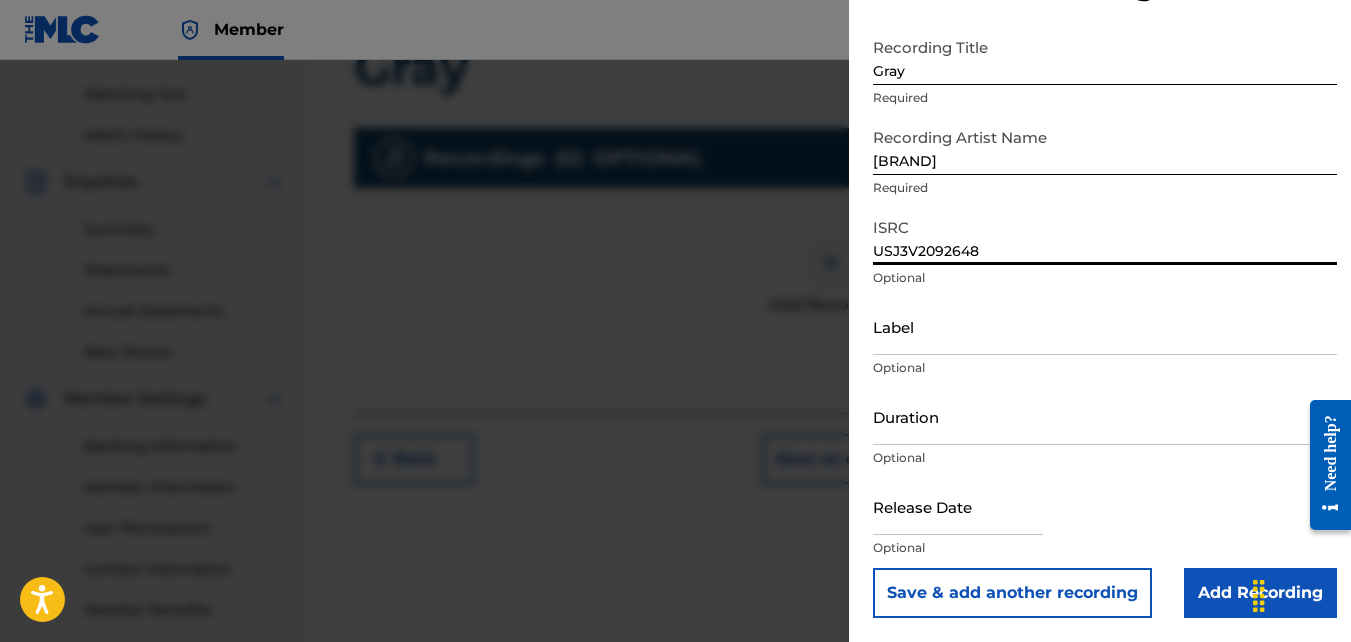 type on "USJ3V2092648" 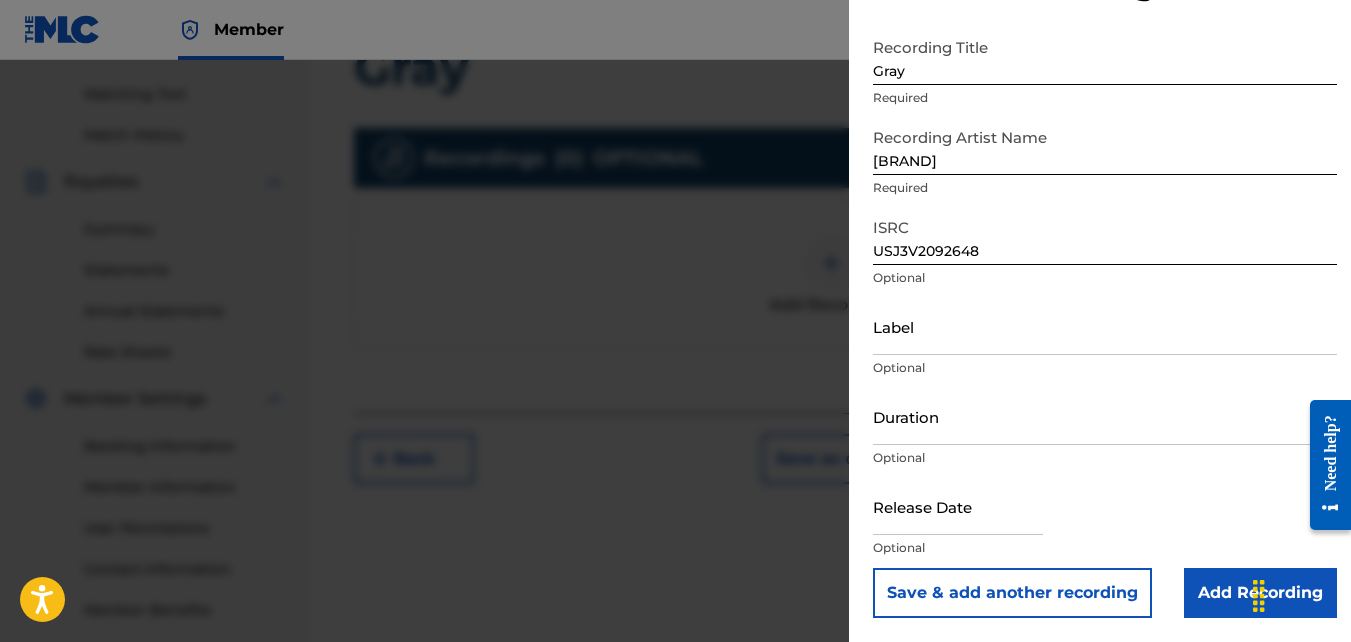 click on "Add Recording" at bounding box center [1260, 593] 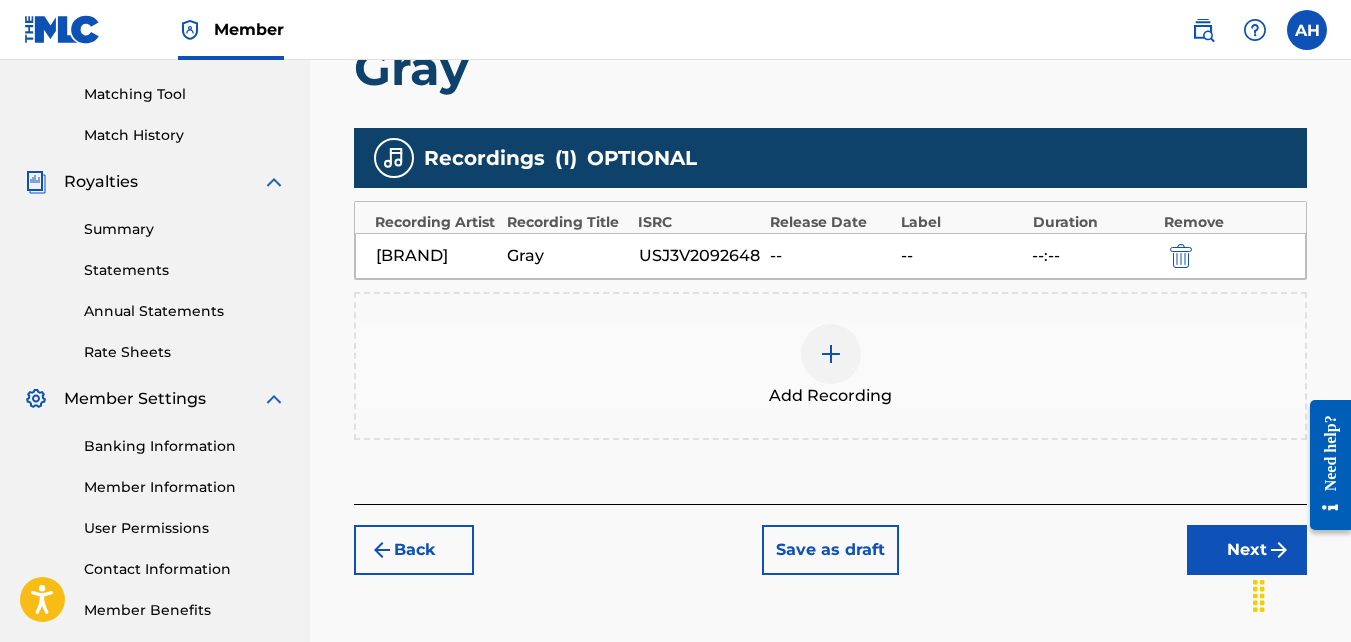 click on "Next" at bounding box center [1247, 550] 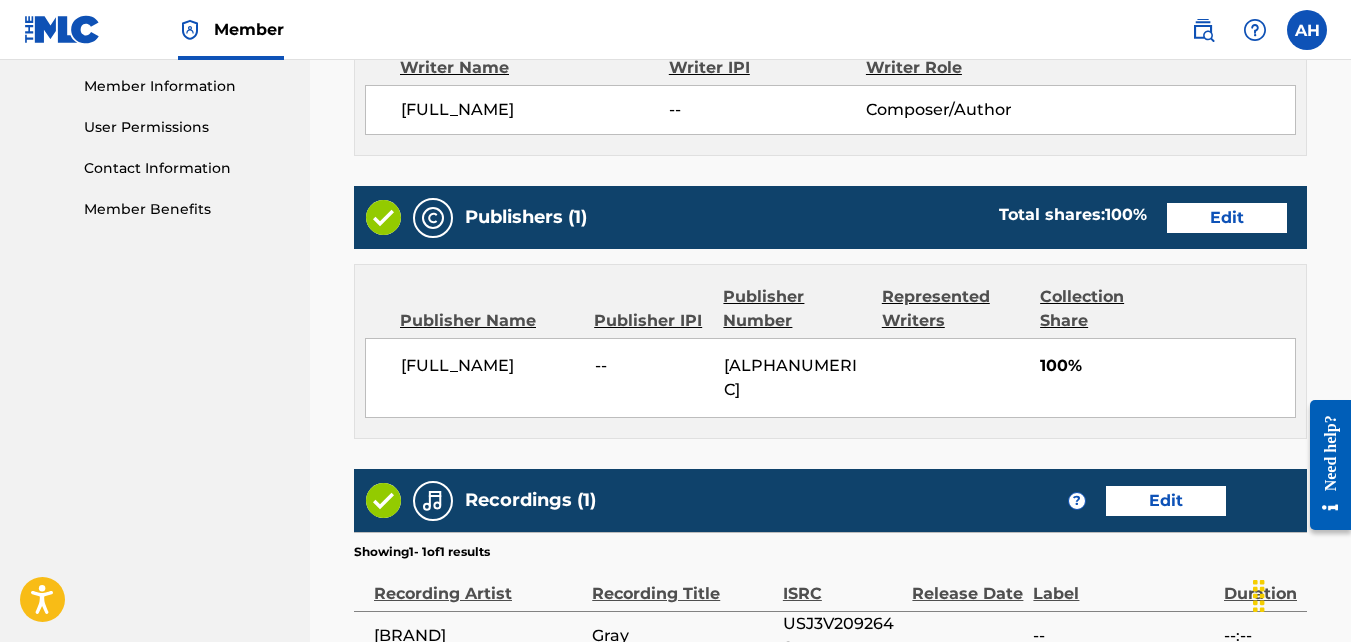 scroll, scrollTop: 1057, scrollLeft: 0, axis: vertical 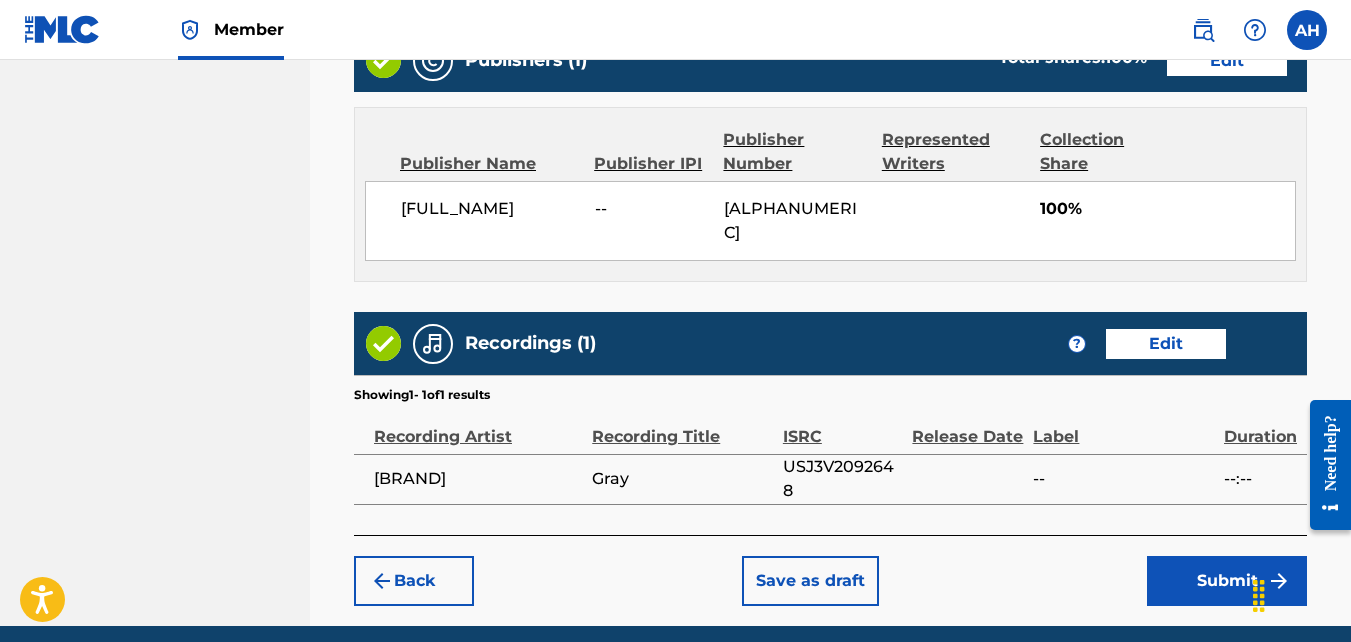 click on "Submit" at bounding box center [1227, 581] 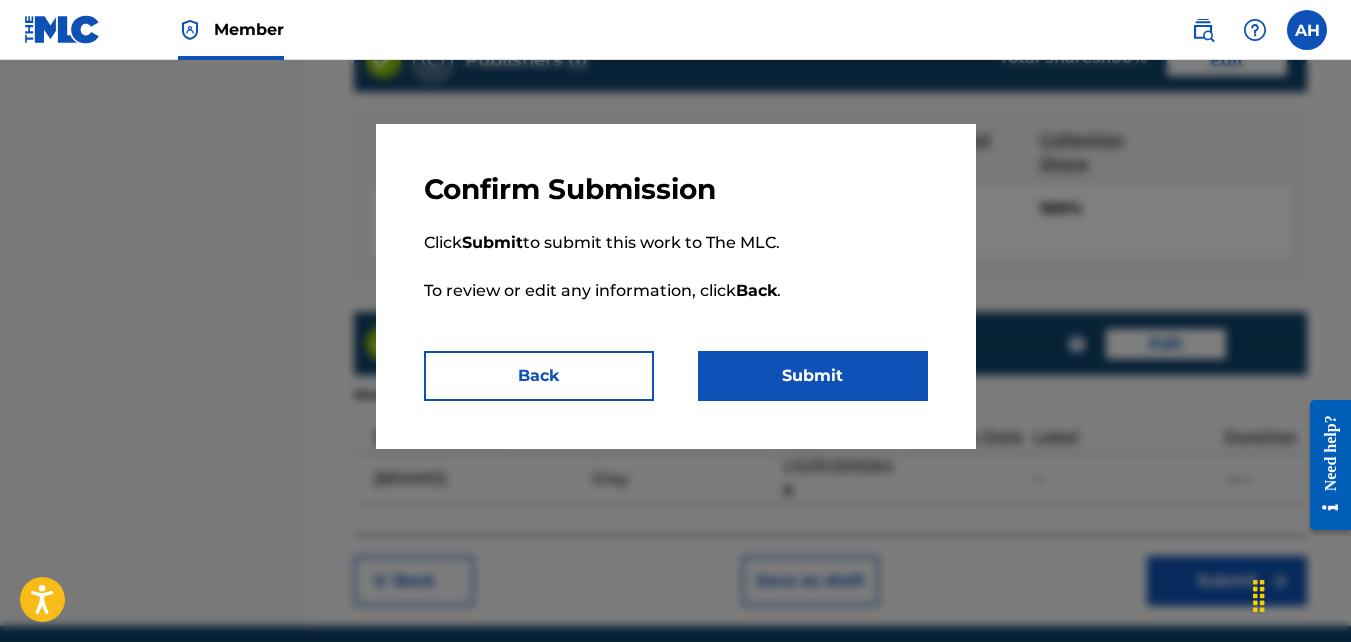 click on "Submit" at bounding box center (813, 376) 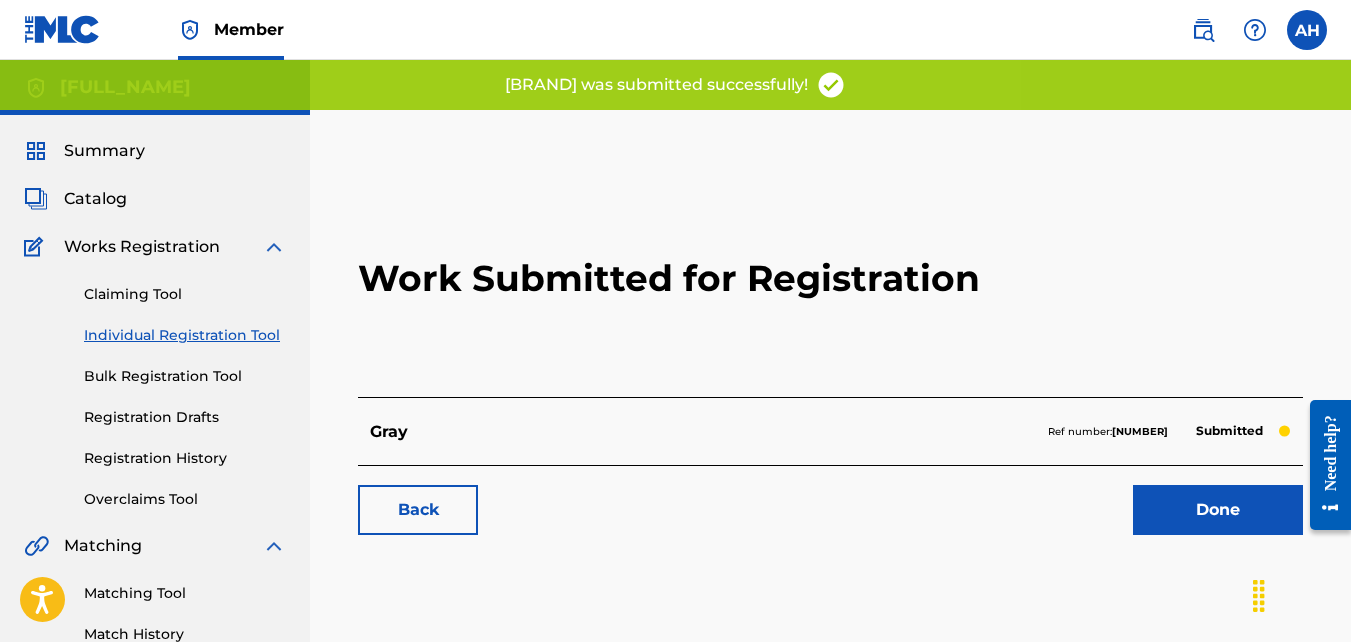 scroll, scrollTop: 262, scrollLeft: 0, axis: vertical 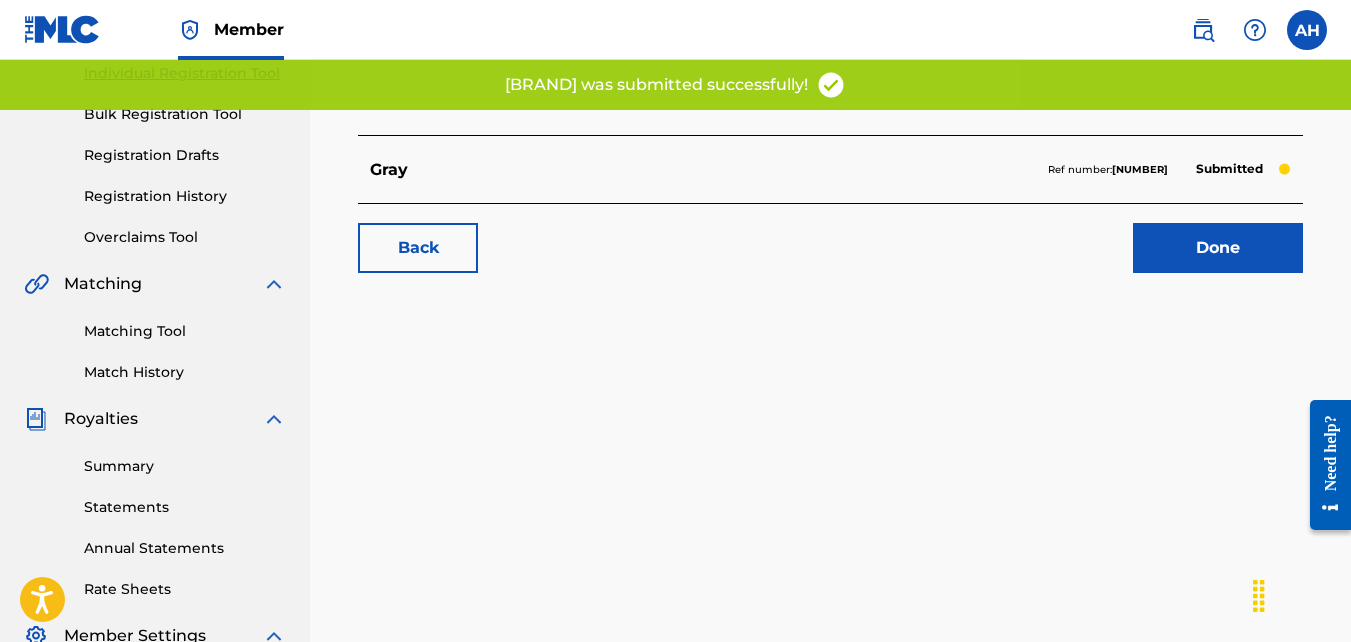 click on "Back" at bounding box center (418, 248) 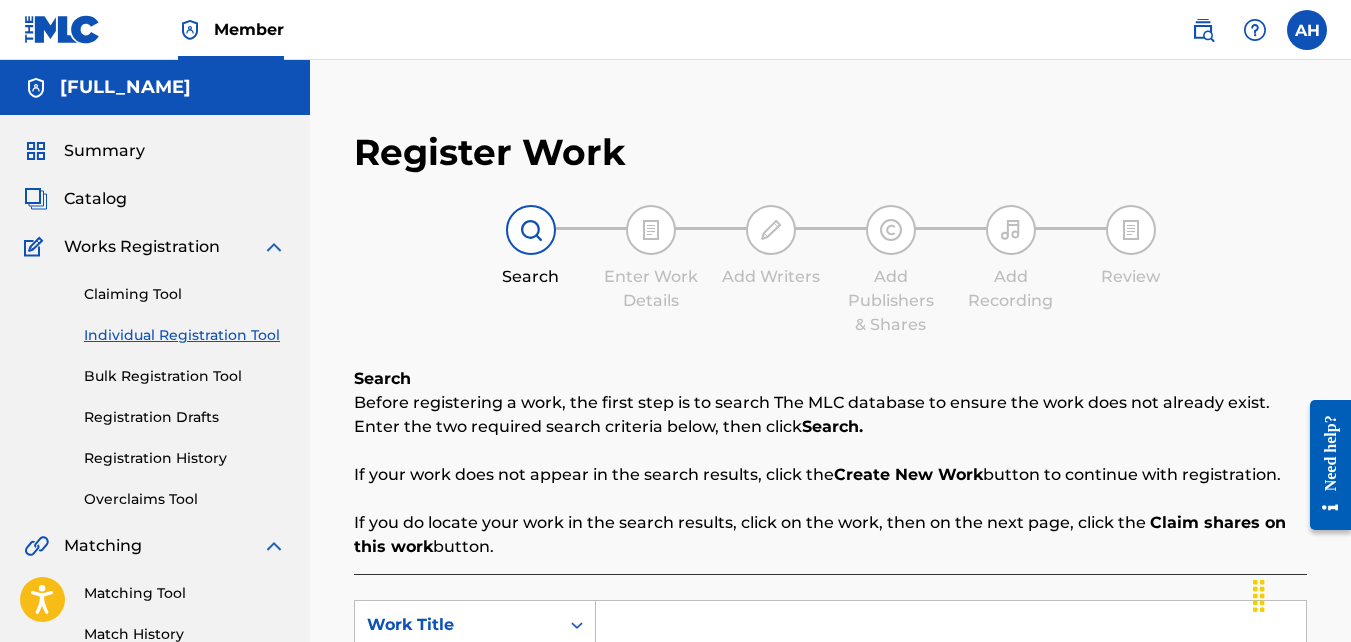 click on "Bulk Registration Tool" at bounding box center [185, 376] 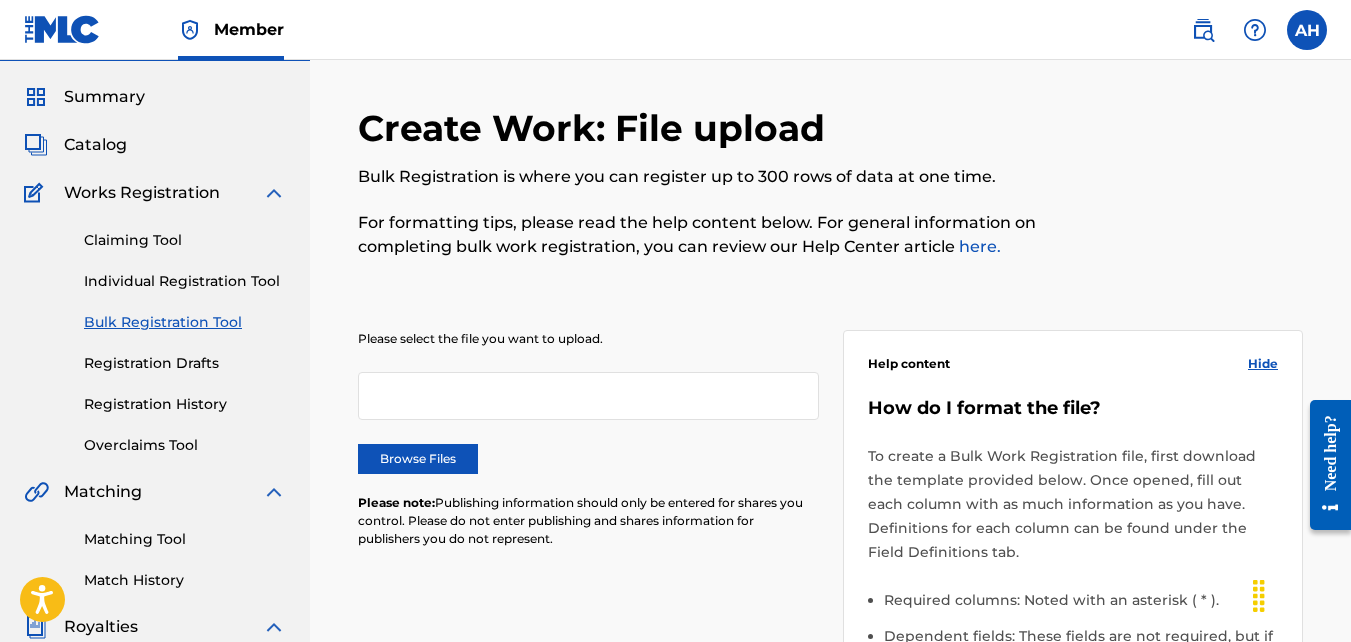 scroll, scrollTop: 0, scrollLeft: 0, axis: both 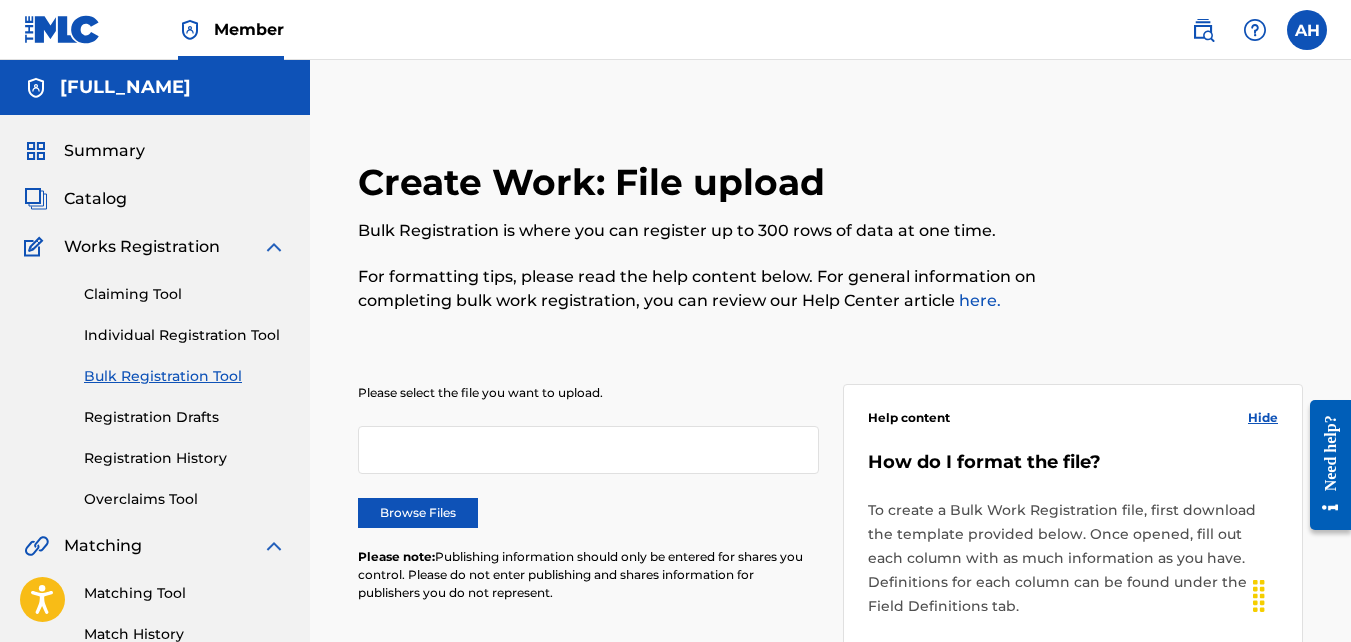 click on "Claiming Tool" at bounding box center [185, 294] 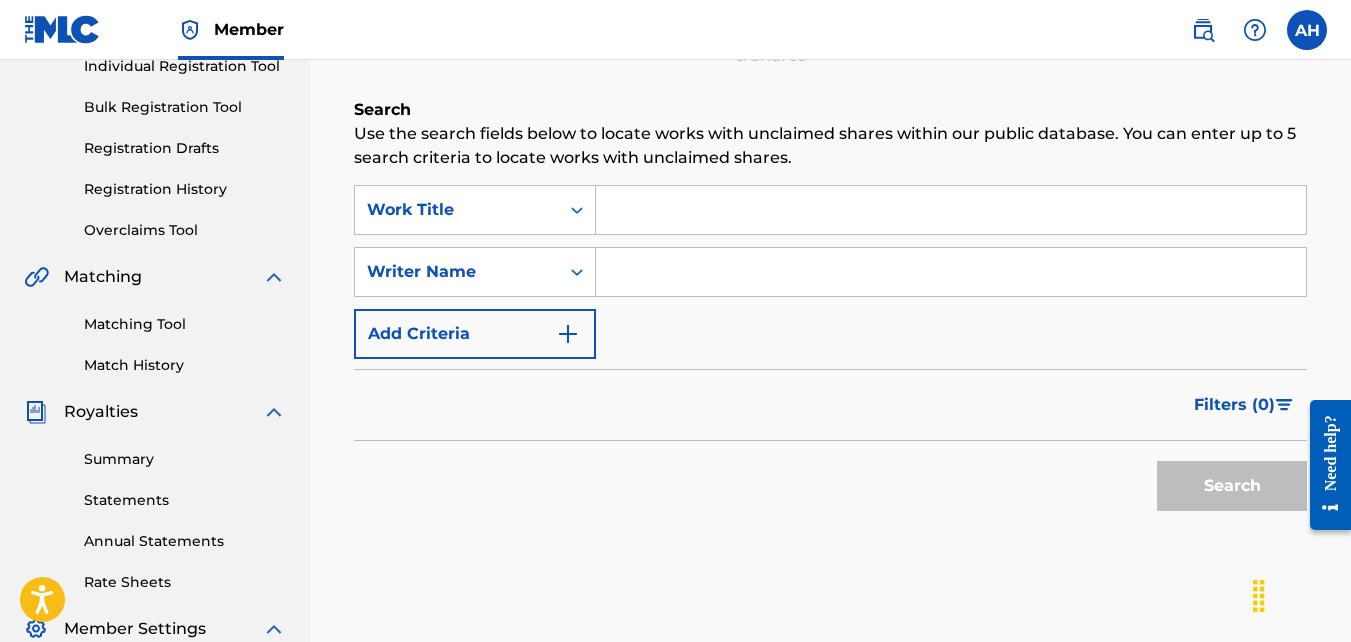 scroll, scrollTop: 270, scrollLeft: 0, axis: vertical 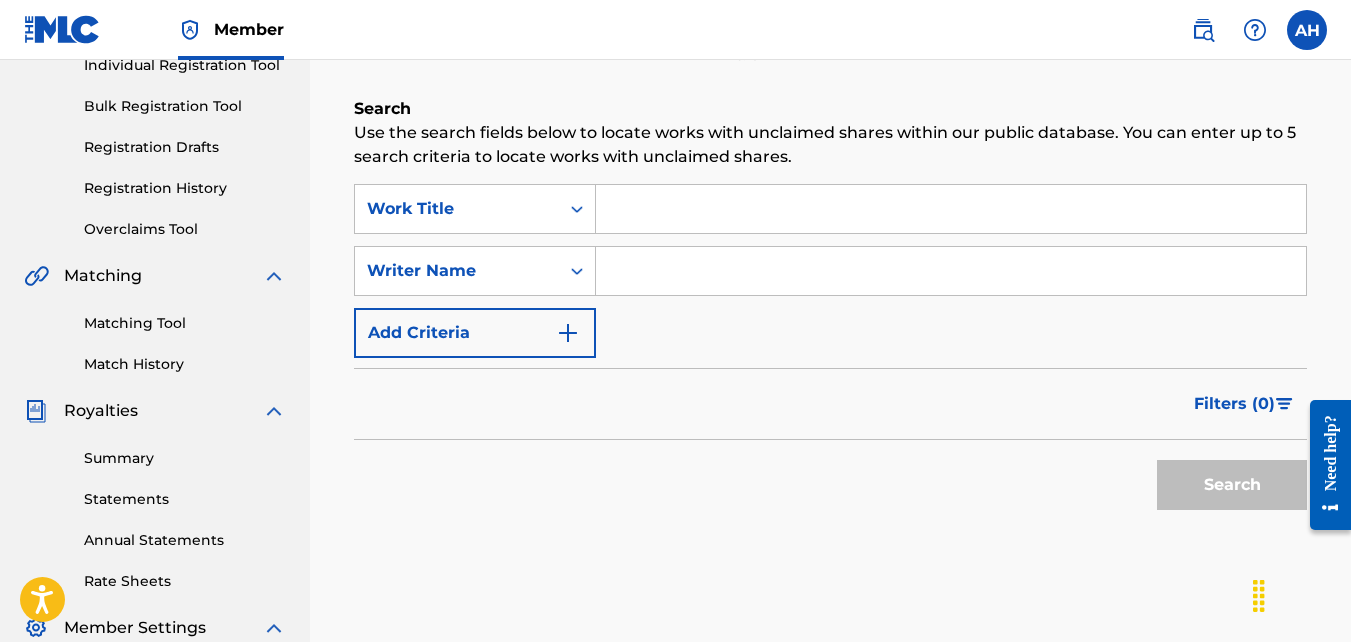 click on "Matching Tool" at bounding box center [185, 323] 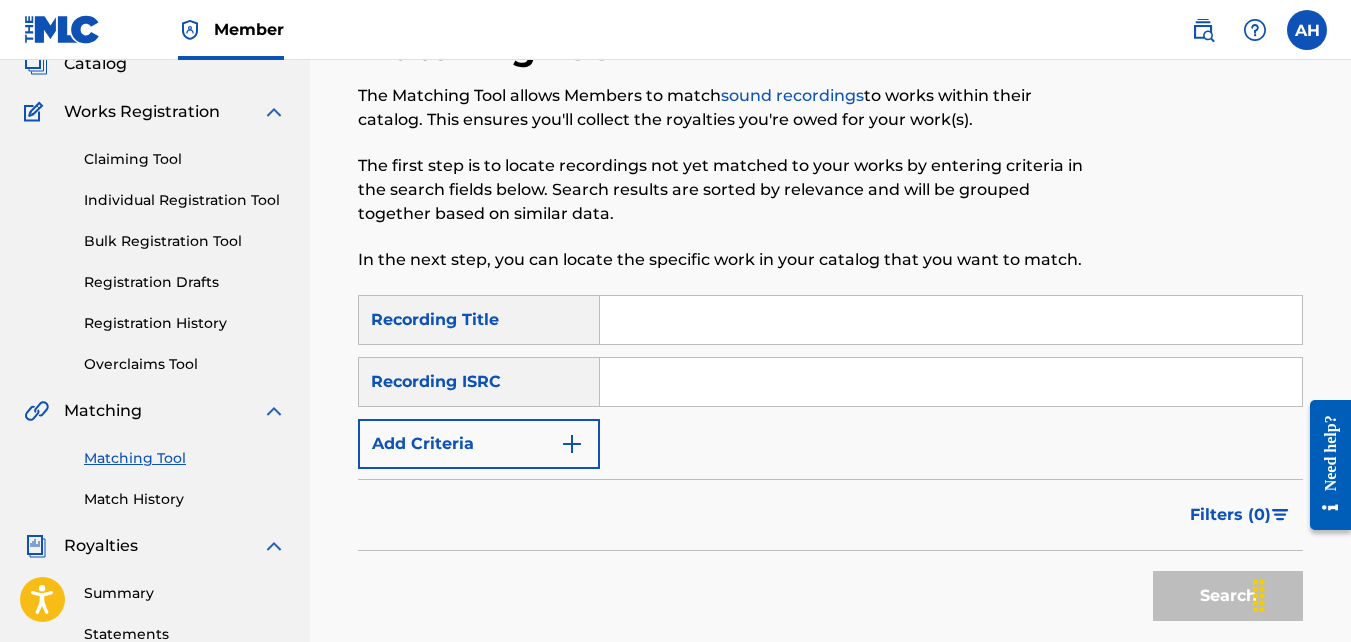 scroll, scrollTop: 136, scrollLeft: 0, axis: vertical 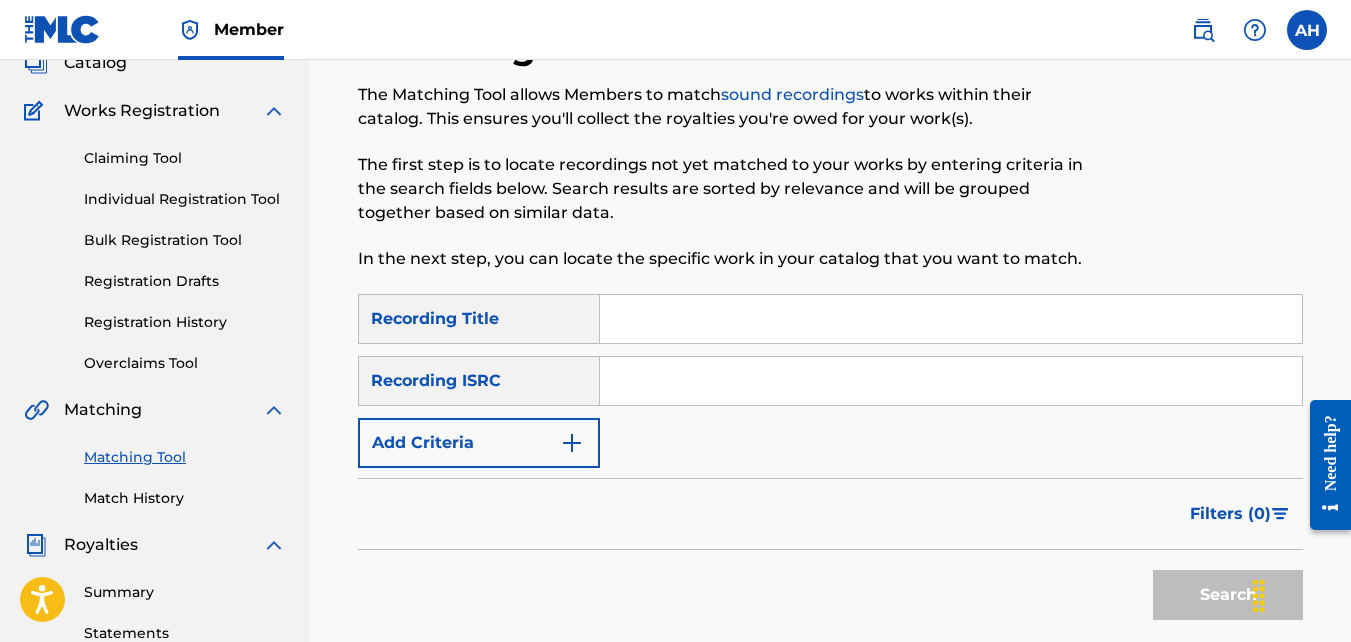 click on "Match History" at bounding box center [185, 498] 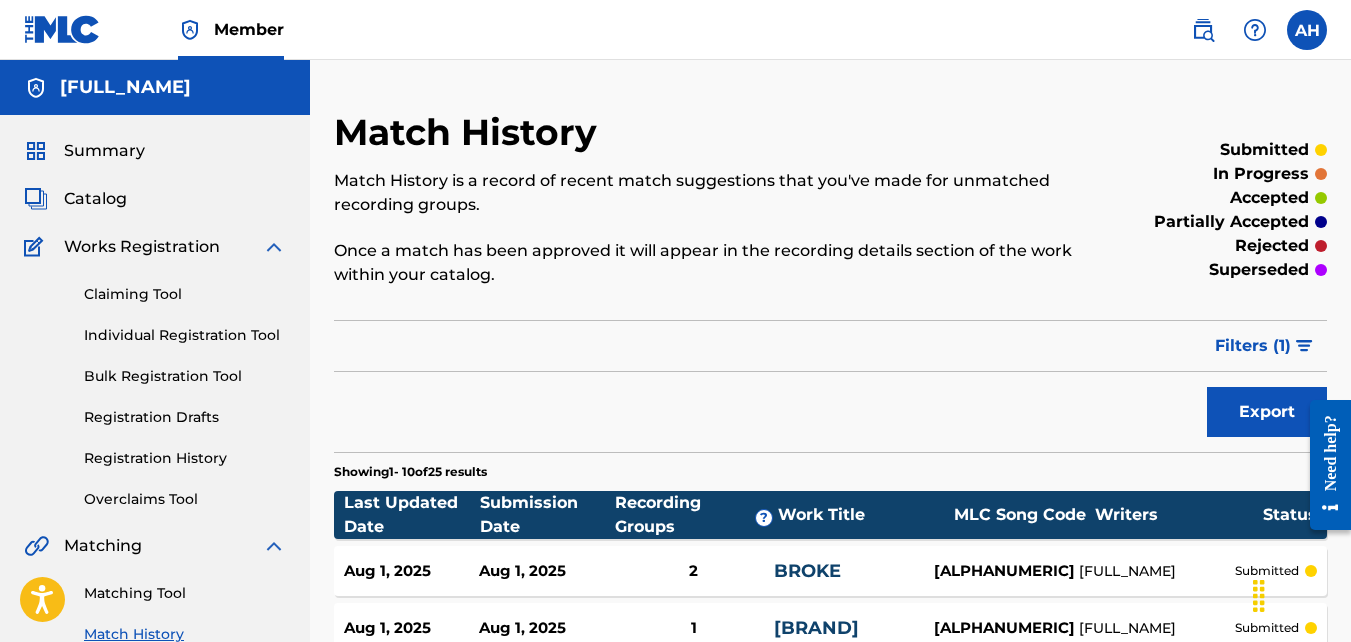 click on "Registration History" at bounding box center [185, 458] 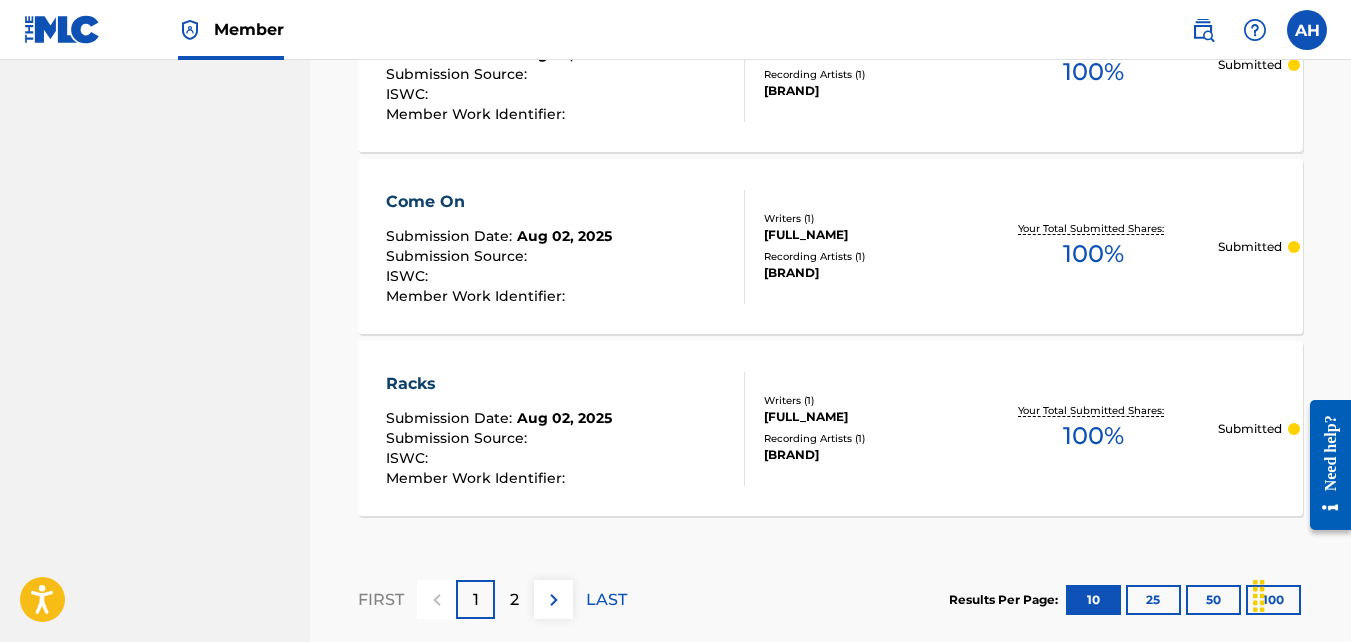 scroll, scrollTop: 2096, scrollLeft: 0, axis: vertical 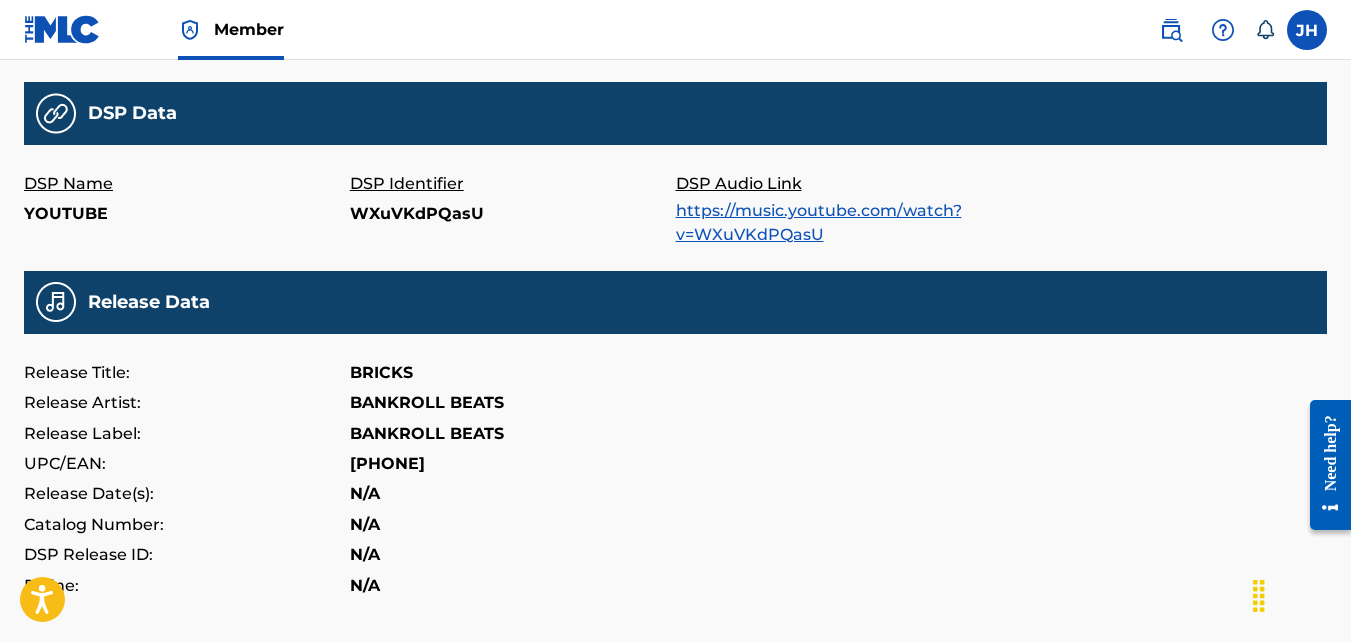 click on "DSP Audio Link https://music.youtube.com/watch?v=WXuVKdPQasU" at bounding box center [839, 208] 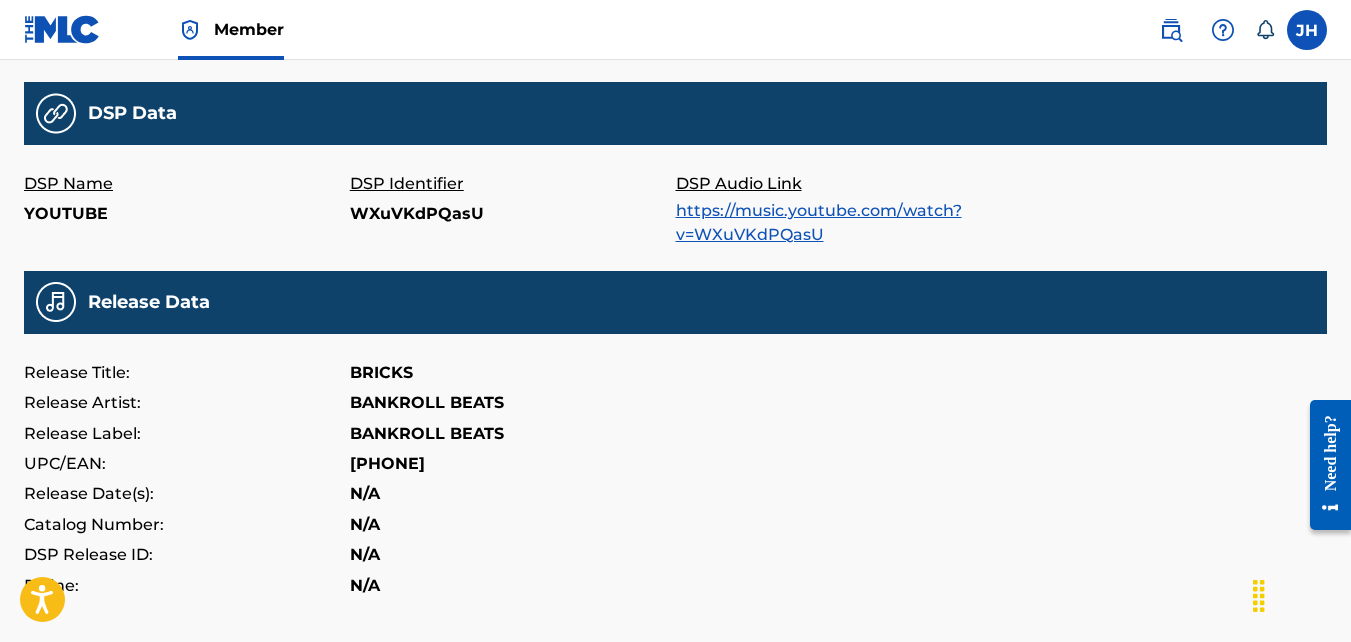 click on "https://music.youtube.com/watch?v=WXuVKdPQasU" at bounding box center (819, 222) 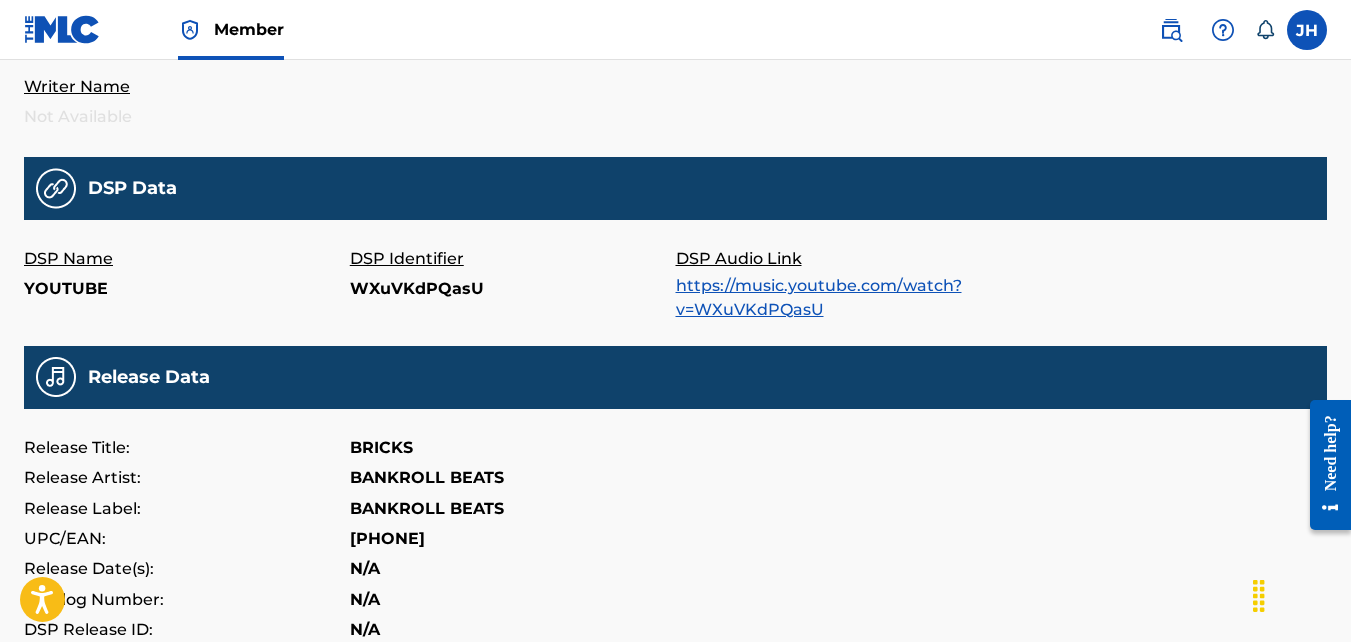 scroll, scrollTop: 786, scrollLeft: 0, axis: vertical 